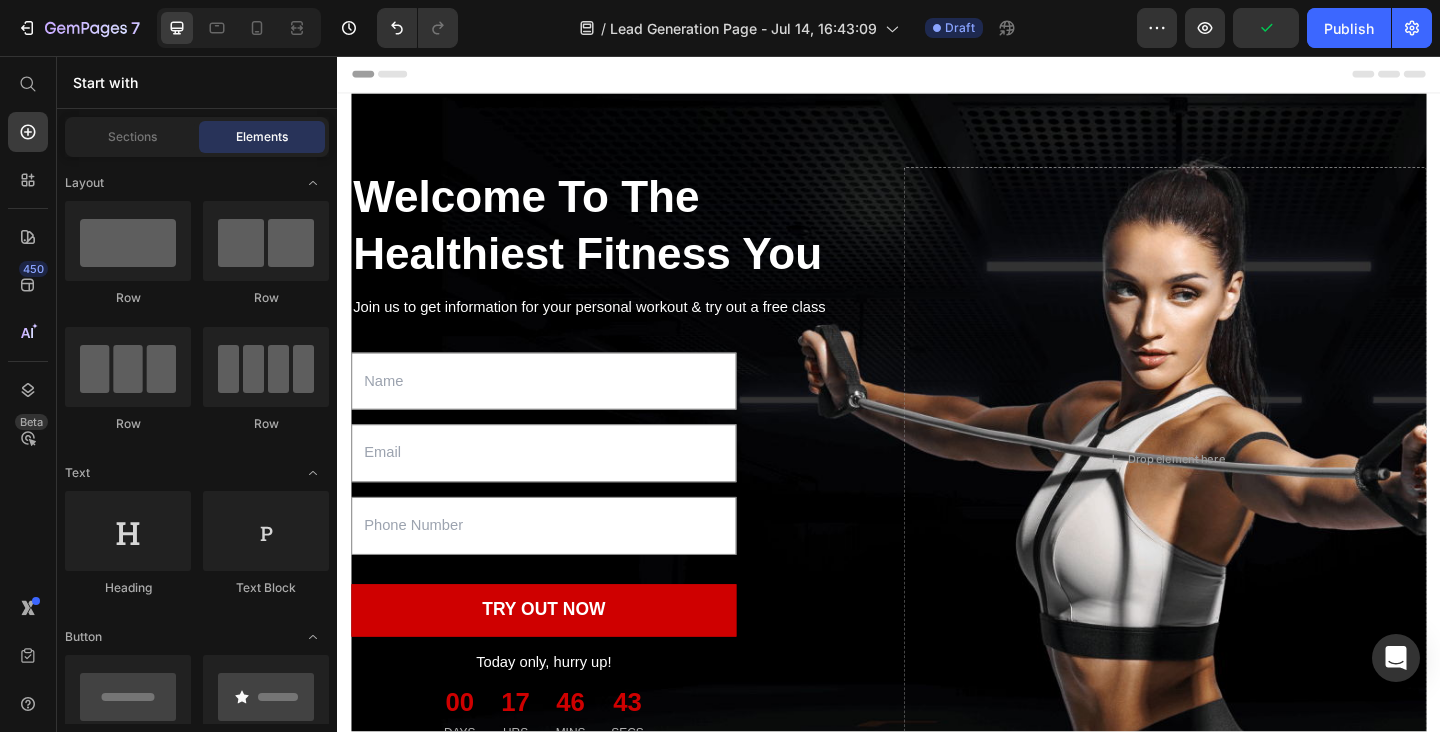 scroll, scrollTop: 0, scrollLeft: 0, axis: both 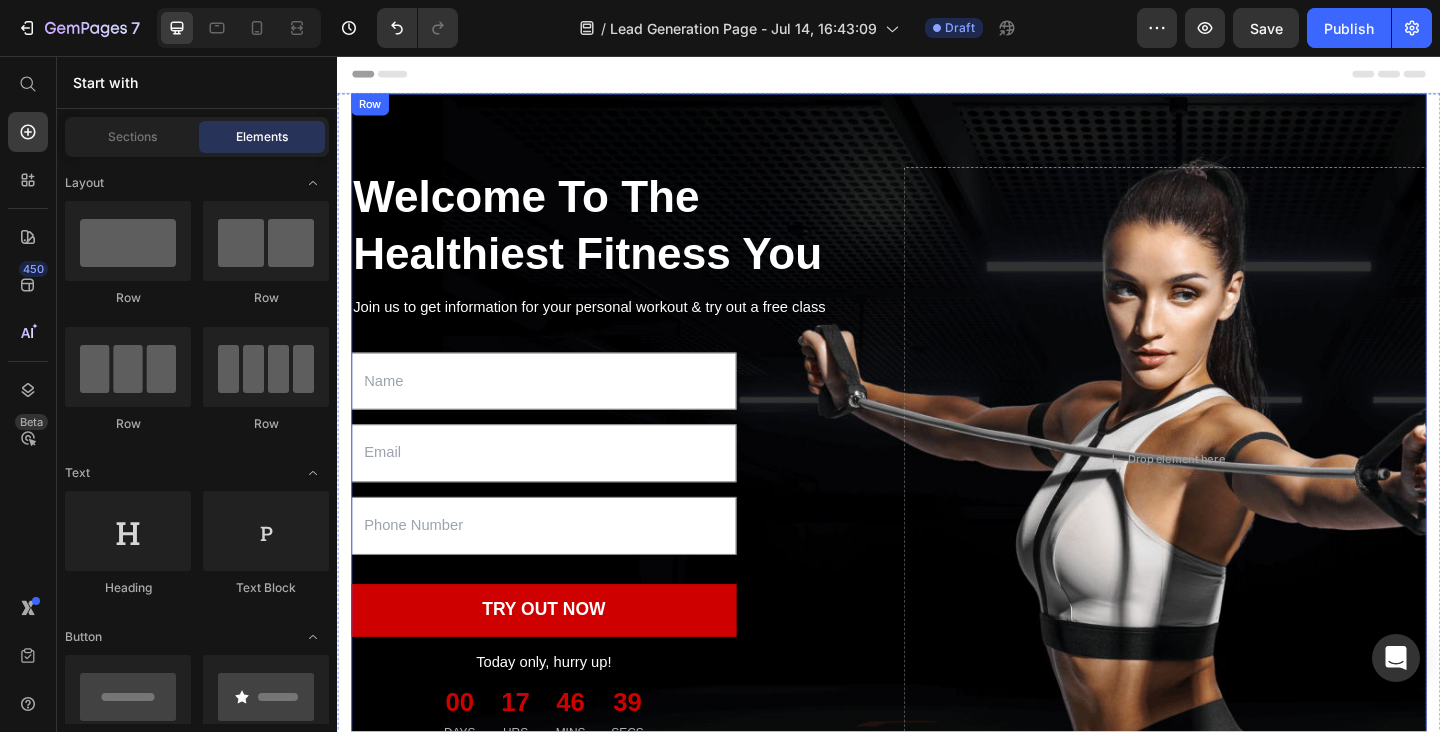click on "Welcome To The Healthiest Fitness You Heading Join us to get information for your personal workout & try out a free class Text block Text Field Email Field Text Field TRY OUT NOW Submit Button Today only, hurry up! Text block 00 DAYS 17 HRS 46 MINS 39 SECS CountDown Timer Contact Form Drop element here Row" at bounding box center [937, 494] 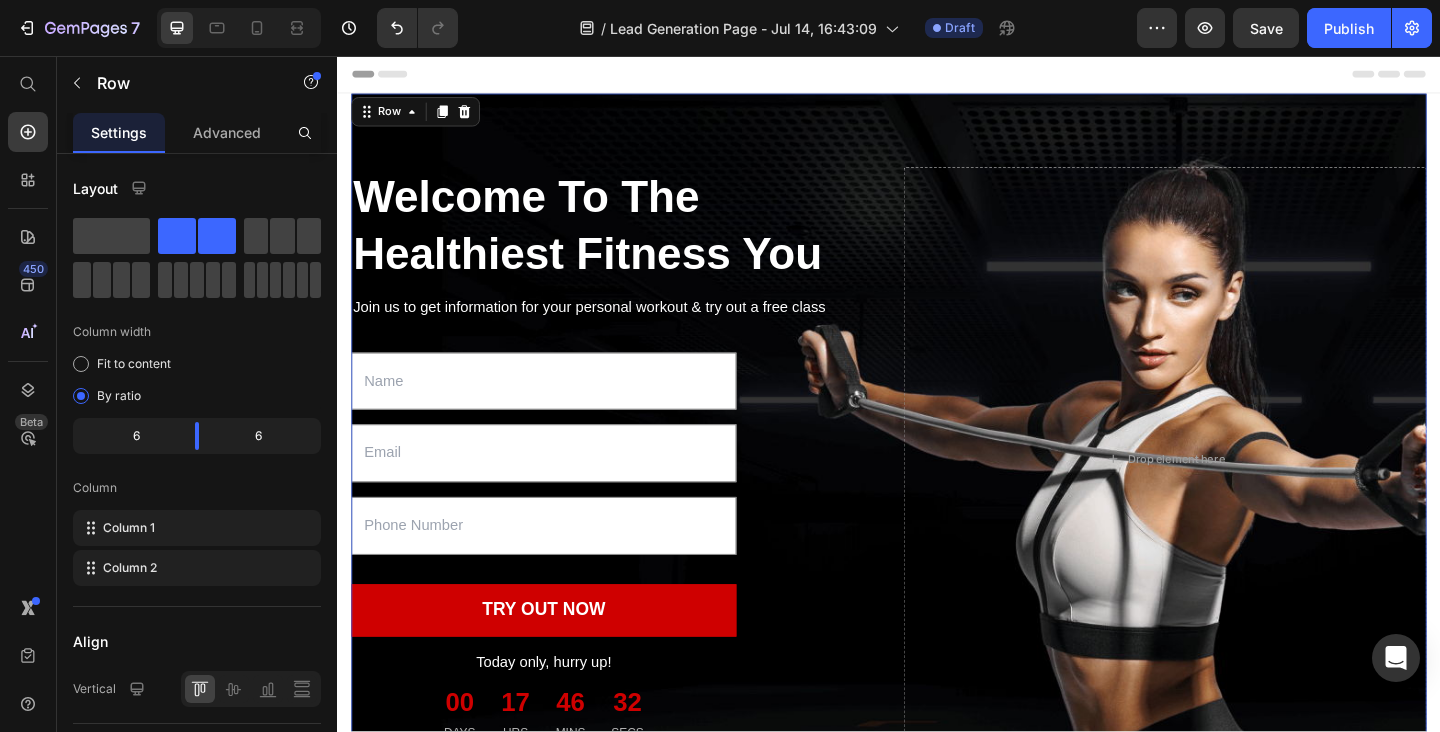 click on "Welcome To The Healthiest Fitness You Heading Join us to get information for your personal workout & try out a free class Text block Text Field Email Field Text Field TRY OUT NOW Submit Button Today only, hurry up! Text block 00 DAYS 17 HRS 46 MINS 32 SECS CountDown Timer Contact Form
Drop element here Row 0" at bounding box center [937, 494] 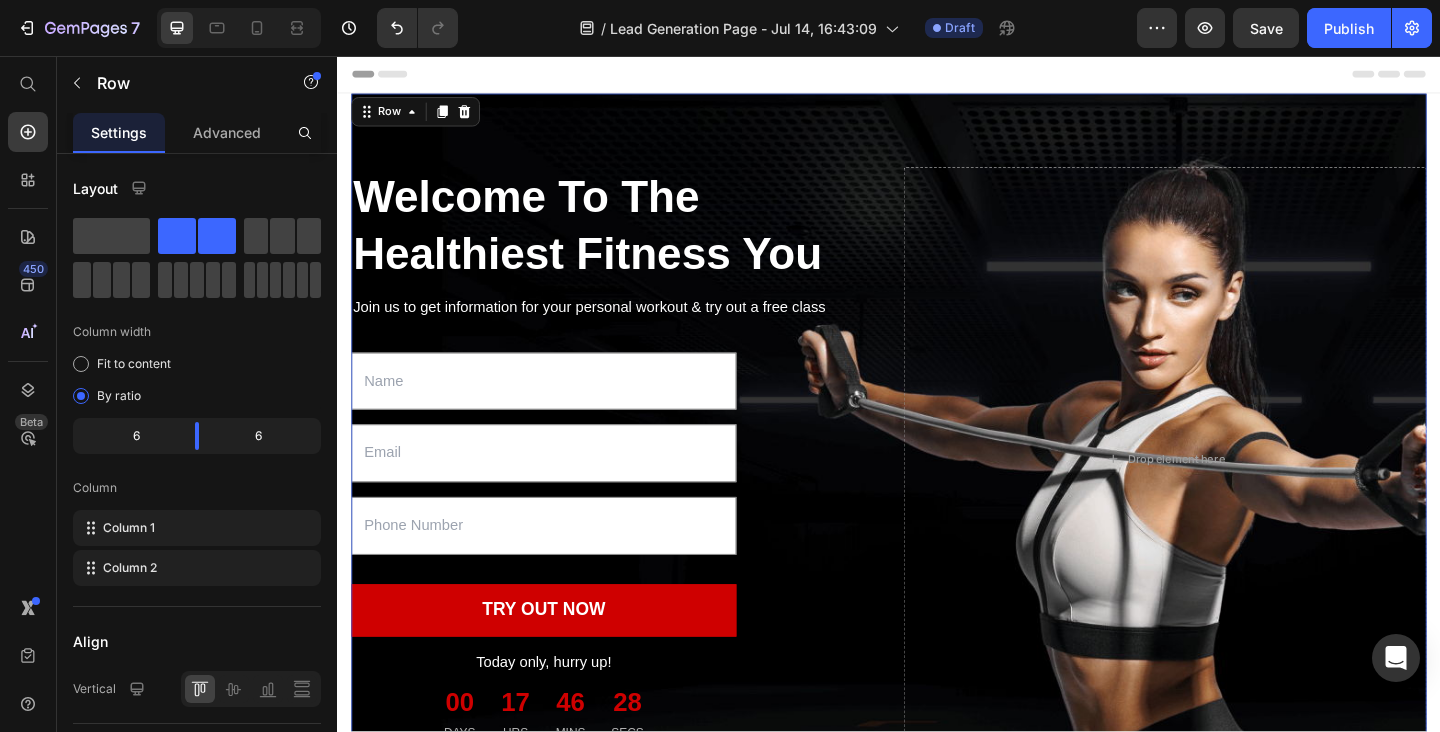 click on "Welcome To The Healthiest Fitness You Heading Join us to get information for your personal workout & try out a free class Text block Text Field Email Field Text Field TRY OUT NOW Submit Button Today only, hurry up! Text block 00 DAYS 17 HRS 46 MINS 28 SECS CountDown Timer Contact Form Drop element here Row 0" at bounding box center (937, 494) 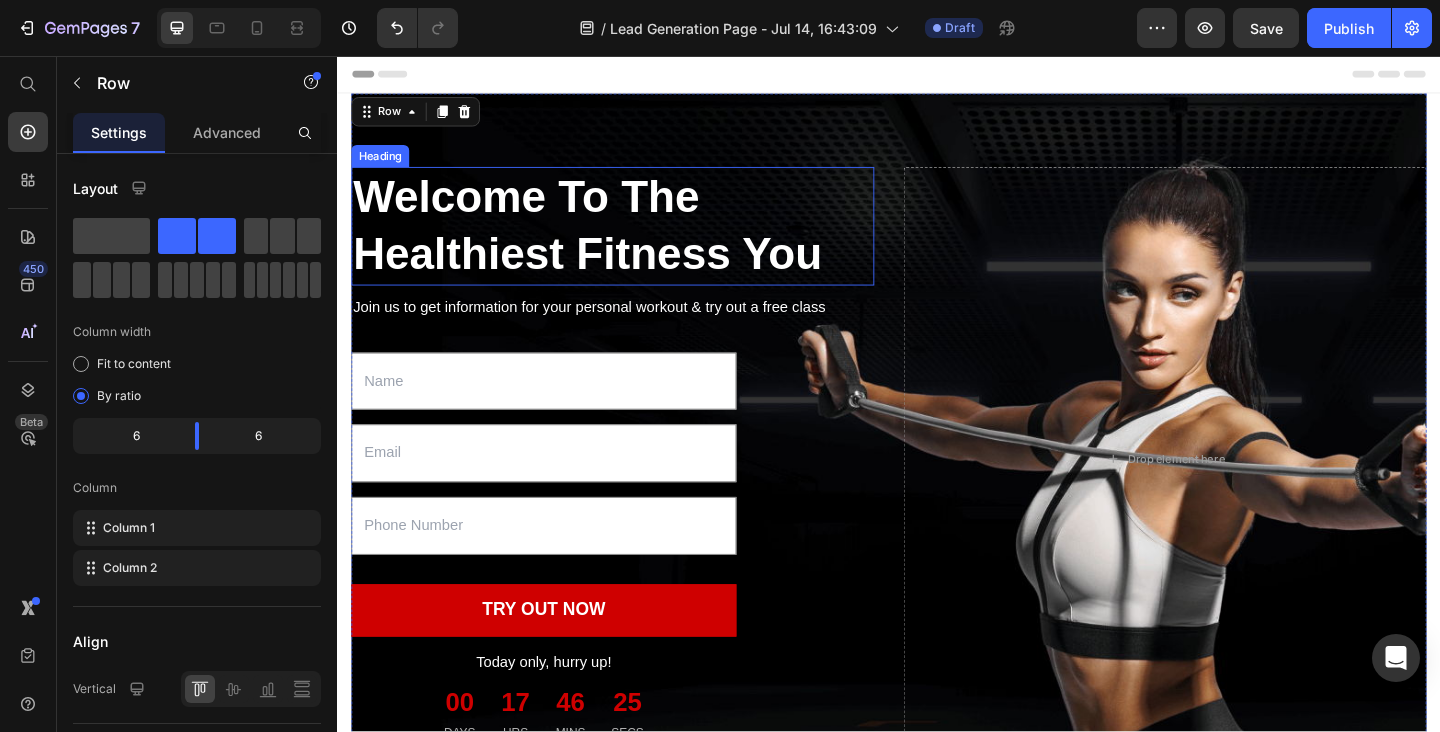 click on "Welcome To The Healthiest Fitness You" at bounding box center [636, 241] 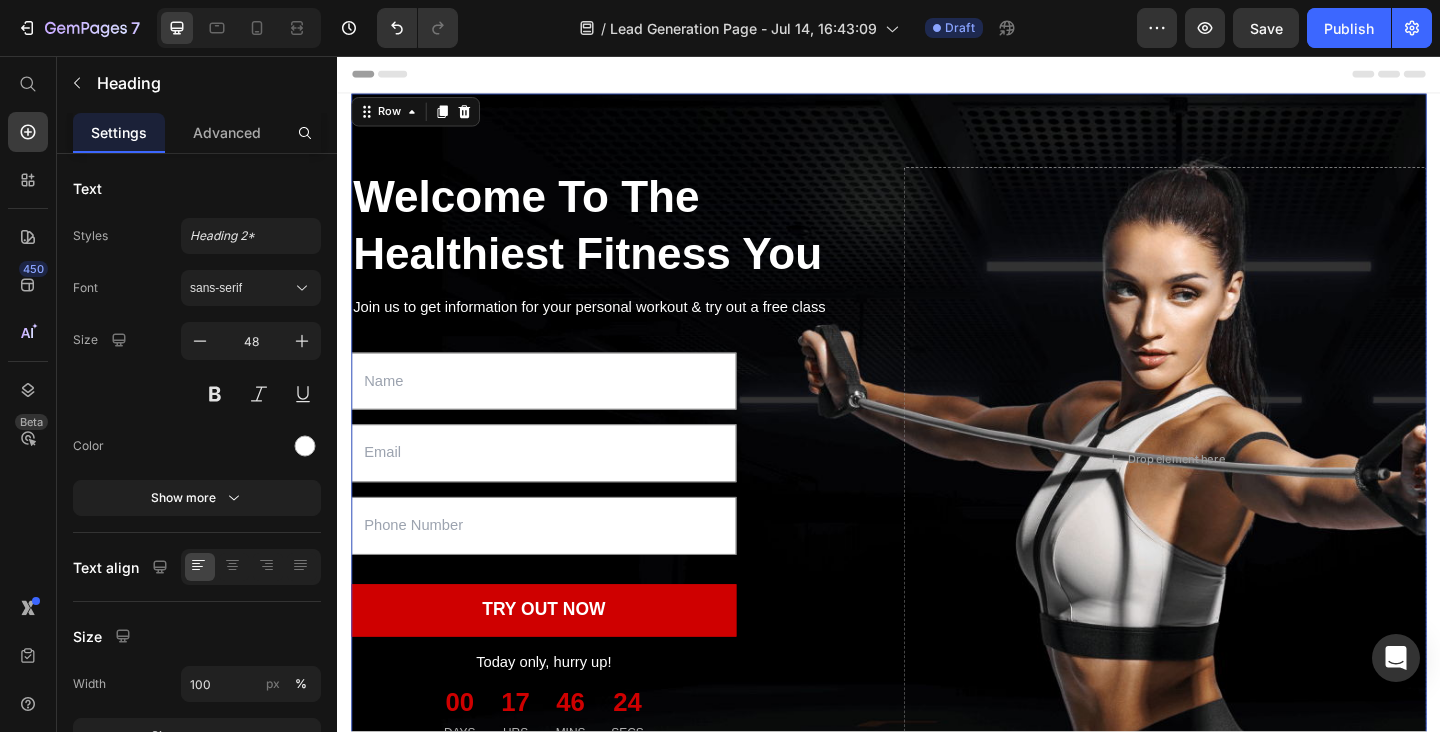 click on "Welcome To The Healthiest Fitness You Heading Join us to get information for your personal workout & try out a free class Text block Text Field Email Field Text Field TRY OUT NOW Submit Button Today only, hurry up! Text block 00 DAYS 17 HRS 46 MINS 24 SECS CountDown Timer Contact Form Drop element here Row 0" at bounding box center [937, 494] 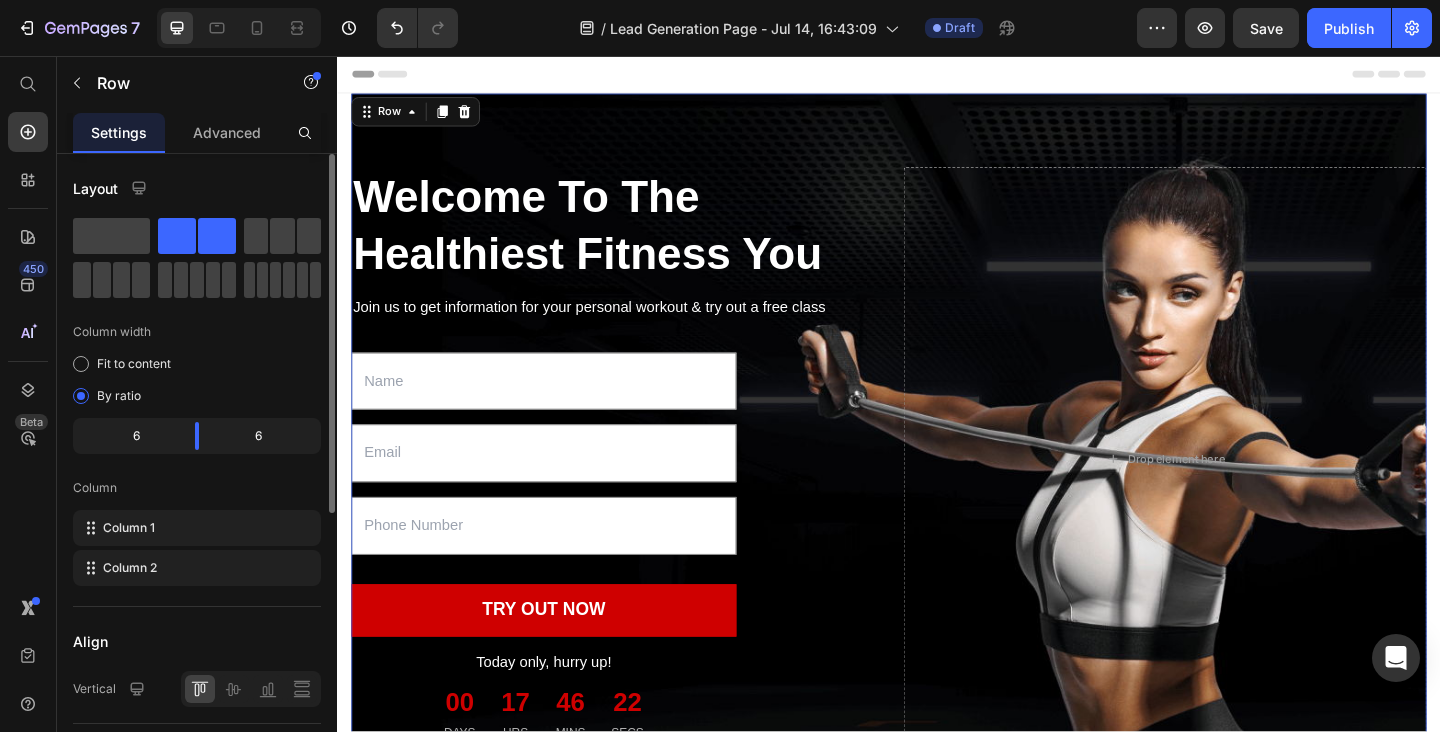 click on "Column width" at bounding box center [197, 332] 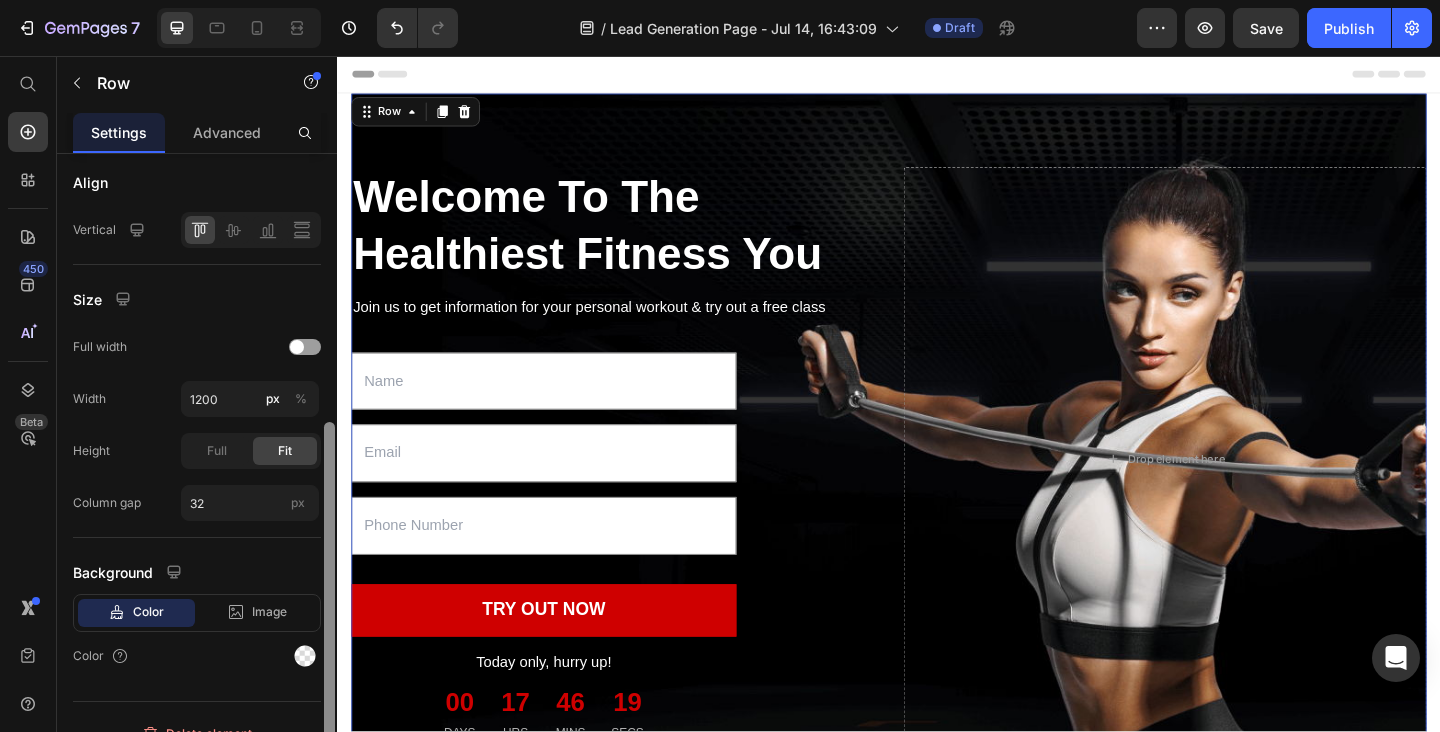 scroll, scrollTop: 475, scrollLeft: 0, axis: vertical 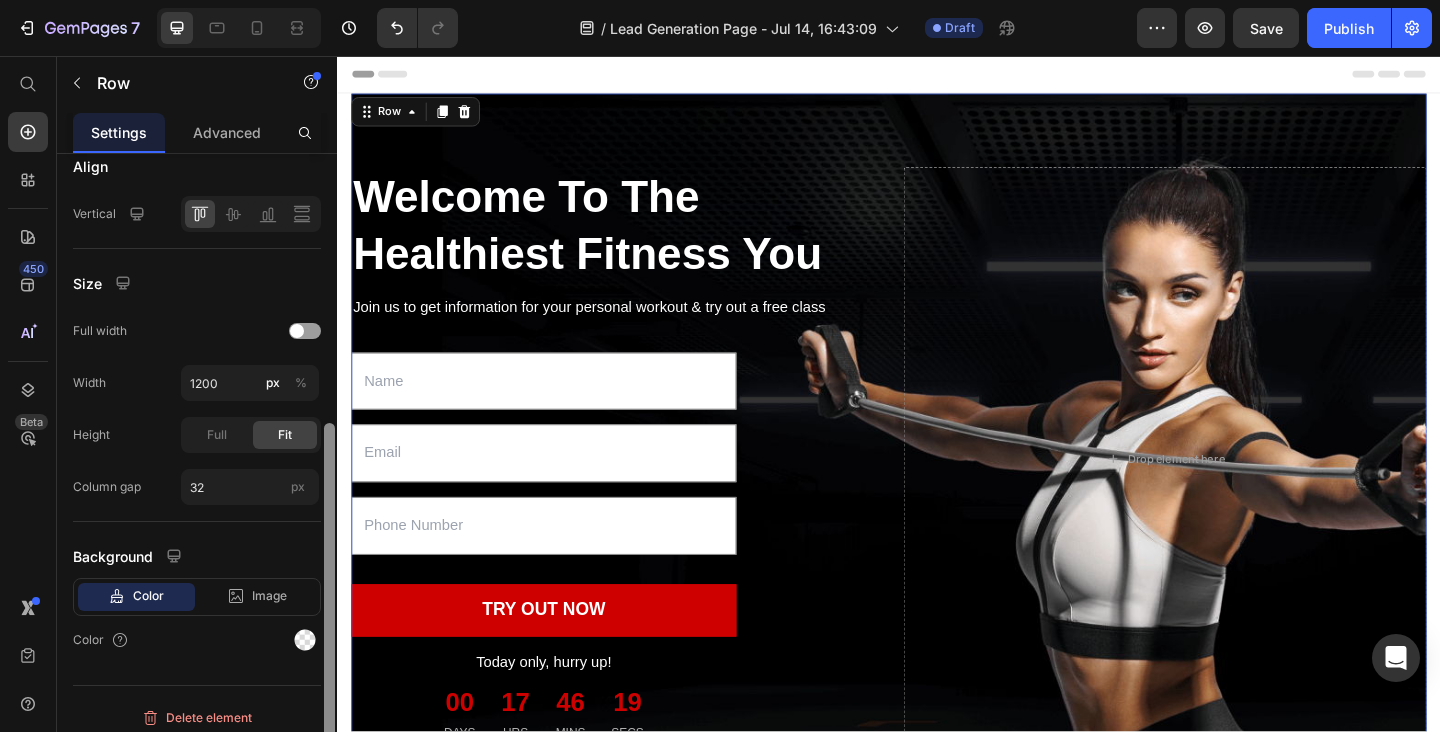 drag, startPoint x: 332, startPoint y: 354, endPoint x: 329, endPoint y: 624, distance: 270.01666 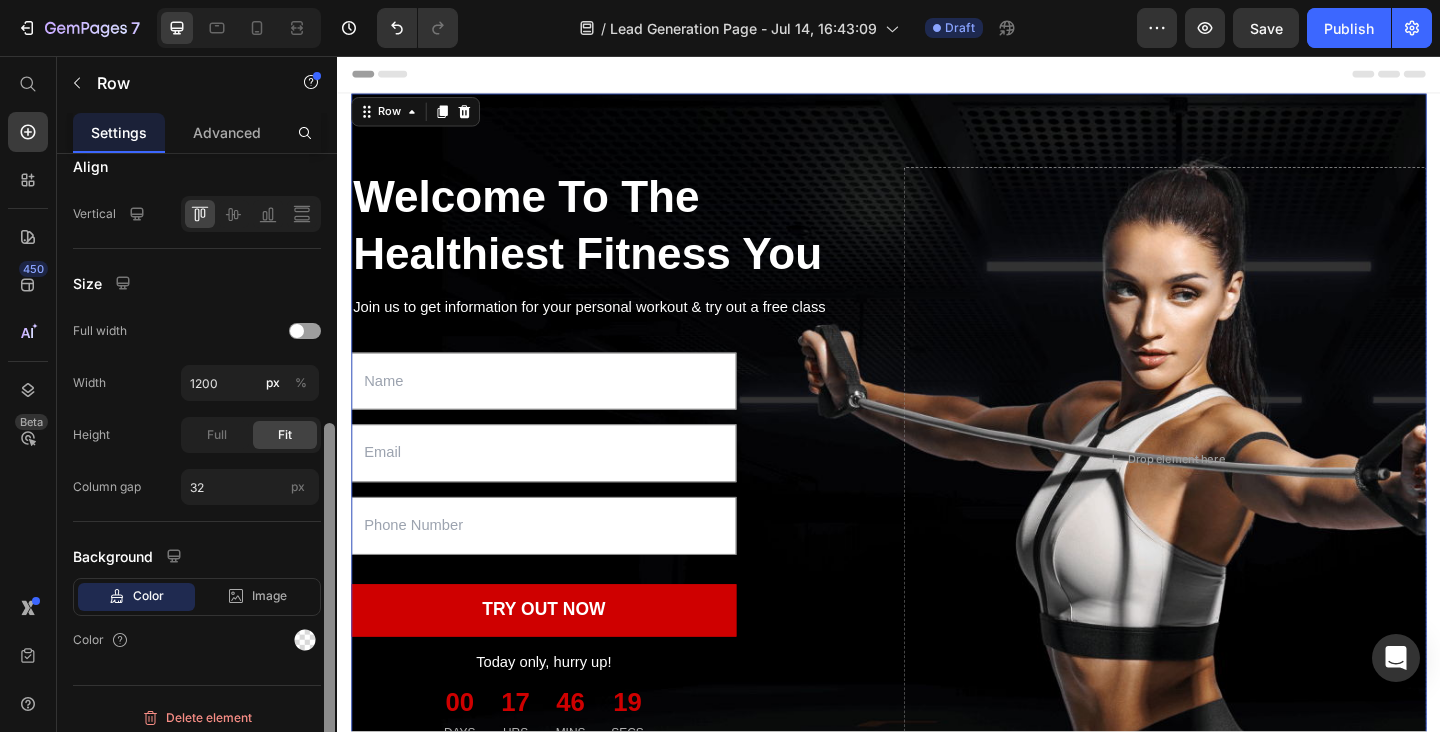 click at bounding box center (329, 602) 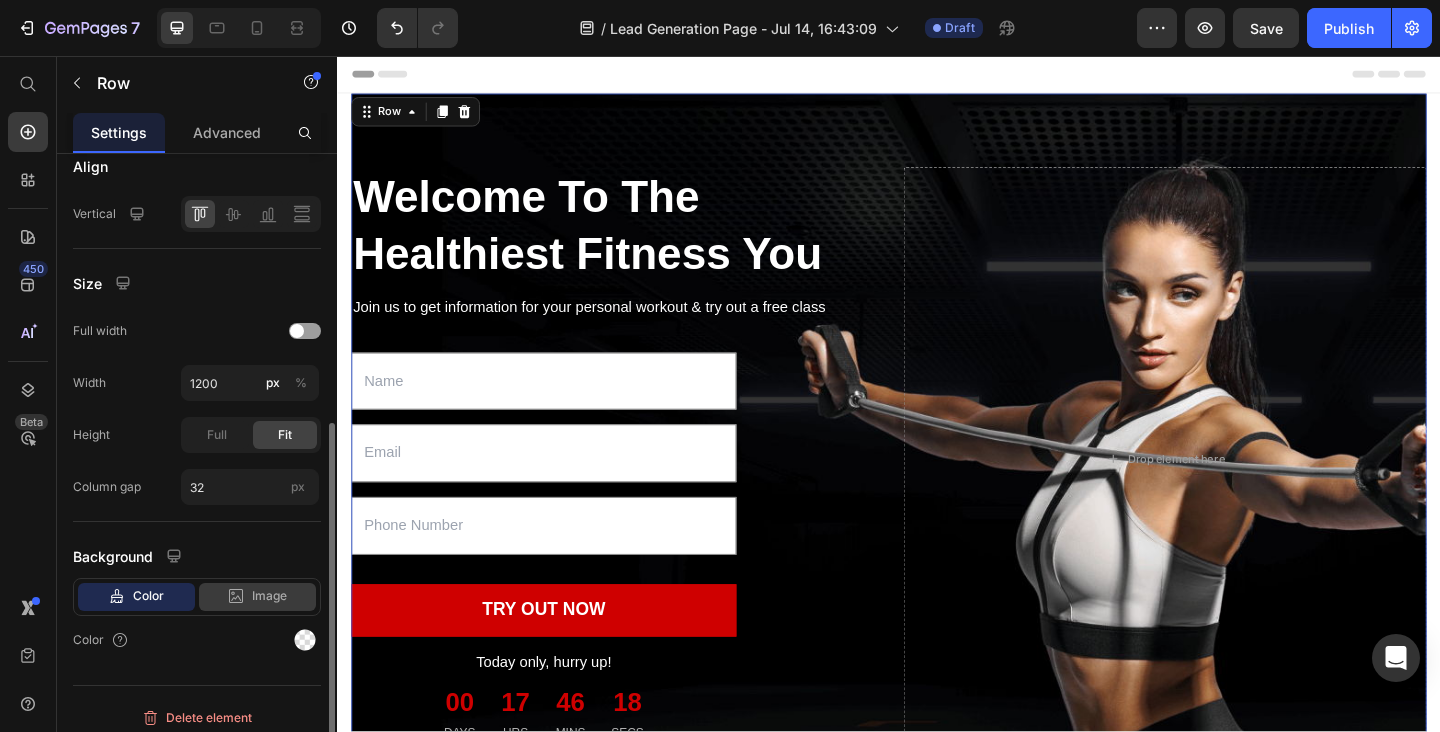 click on "Image" at bounding box center [269, 596] 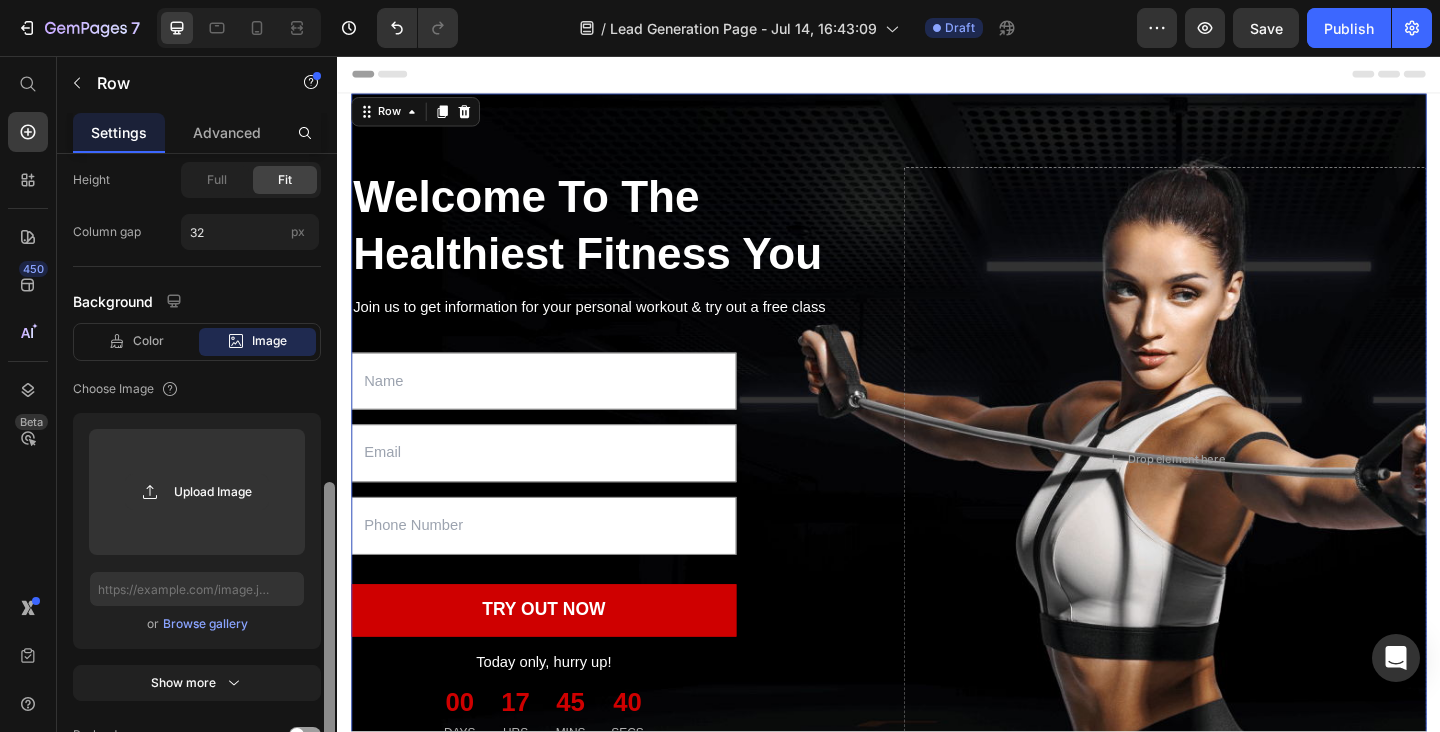 scroll, scrollTop: 723, scrollLeft: 0, axis: vertical 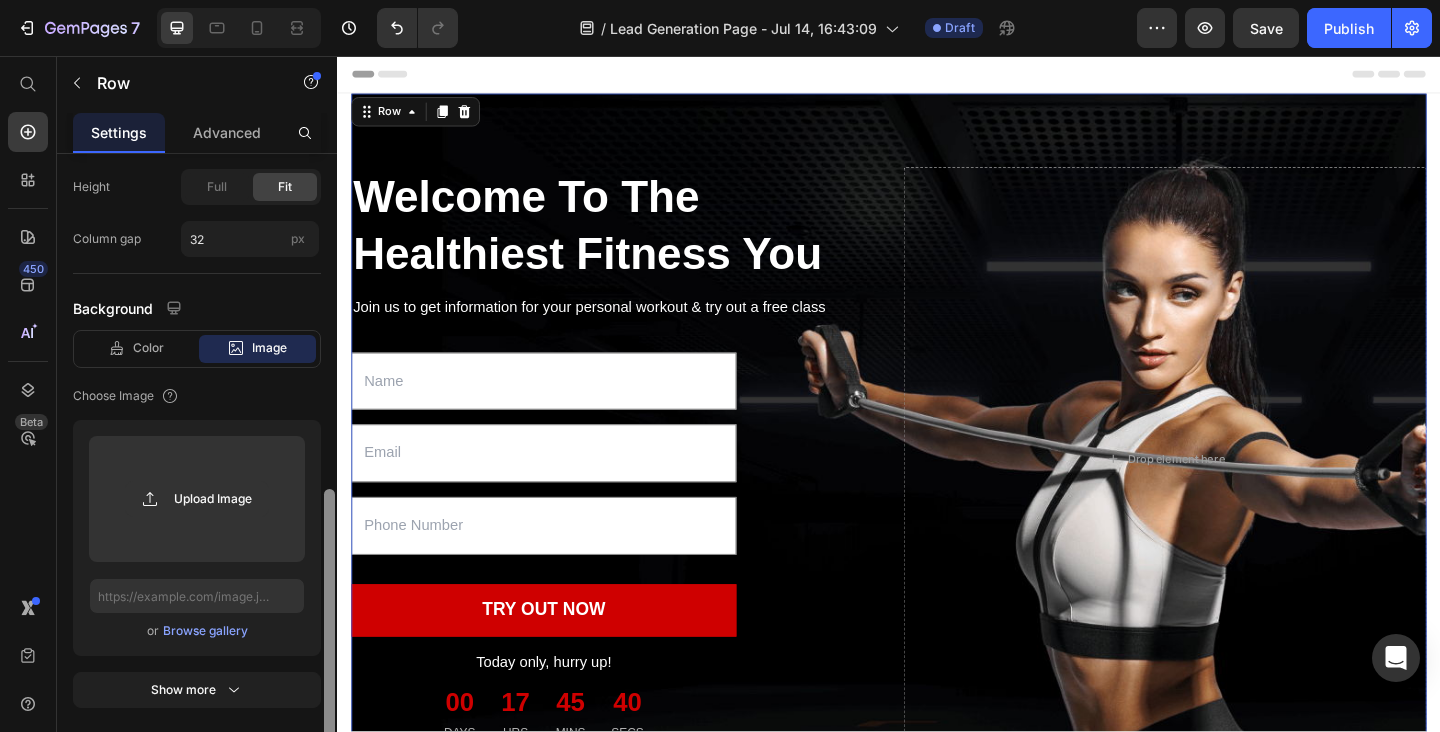 drag, startPoint x: 331, startPoint y: 626, endPoint x: 339, endPoint y: 733, distance: 107.298645 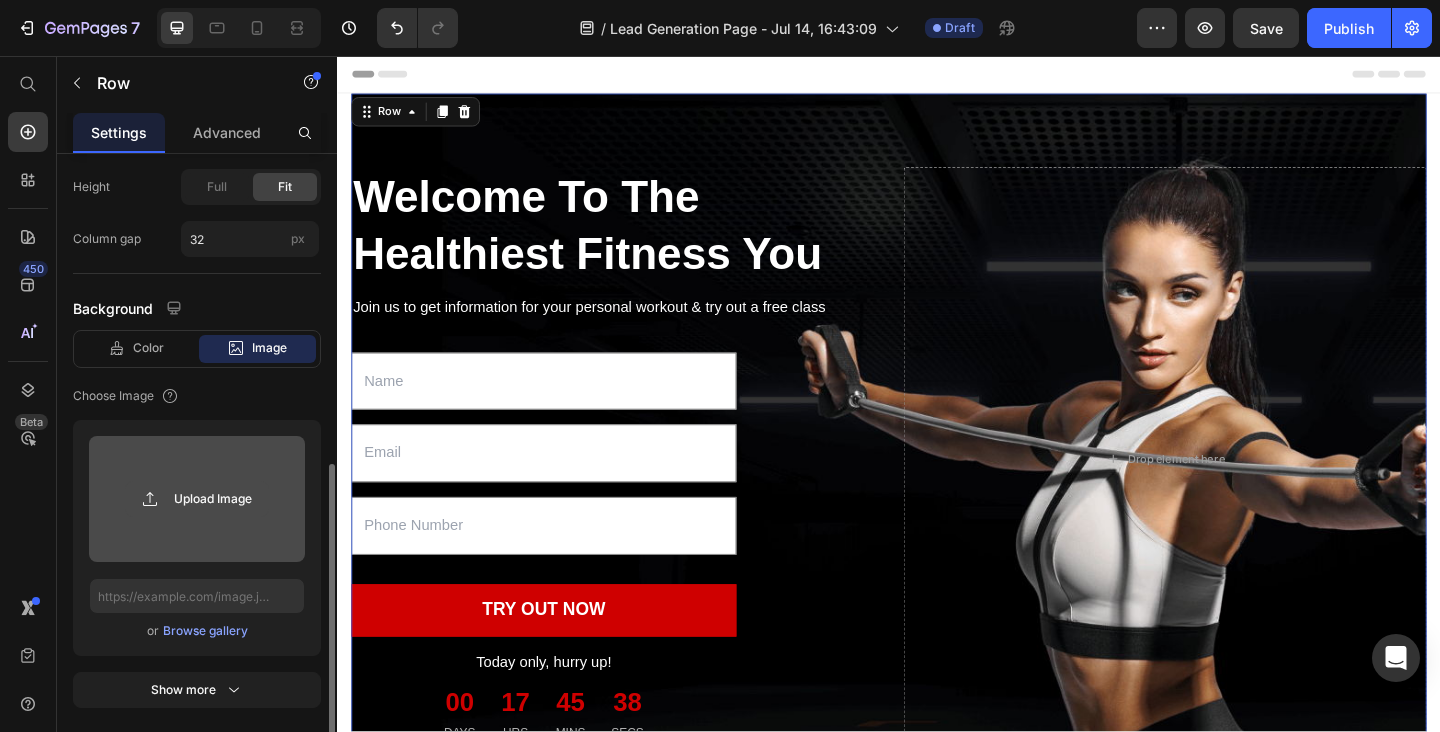 click 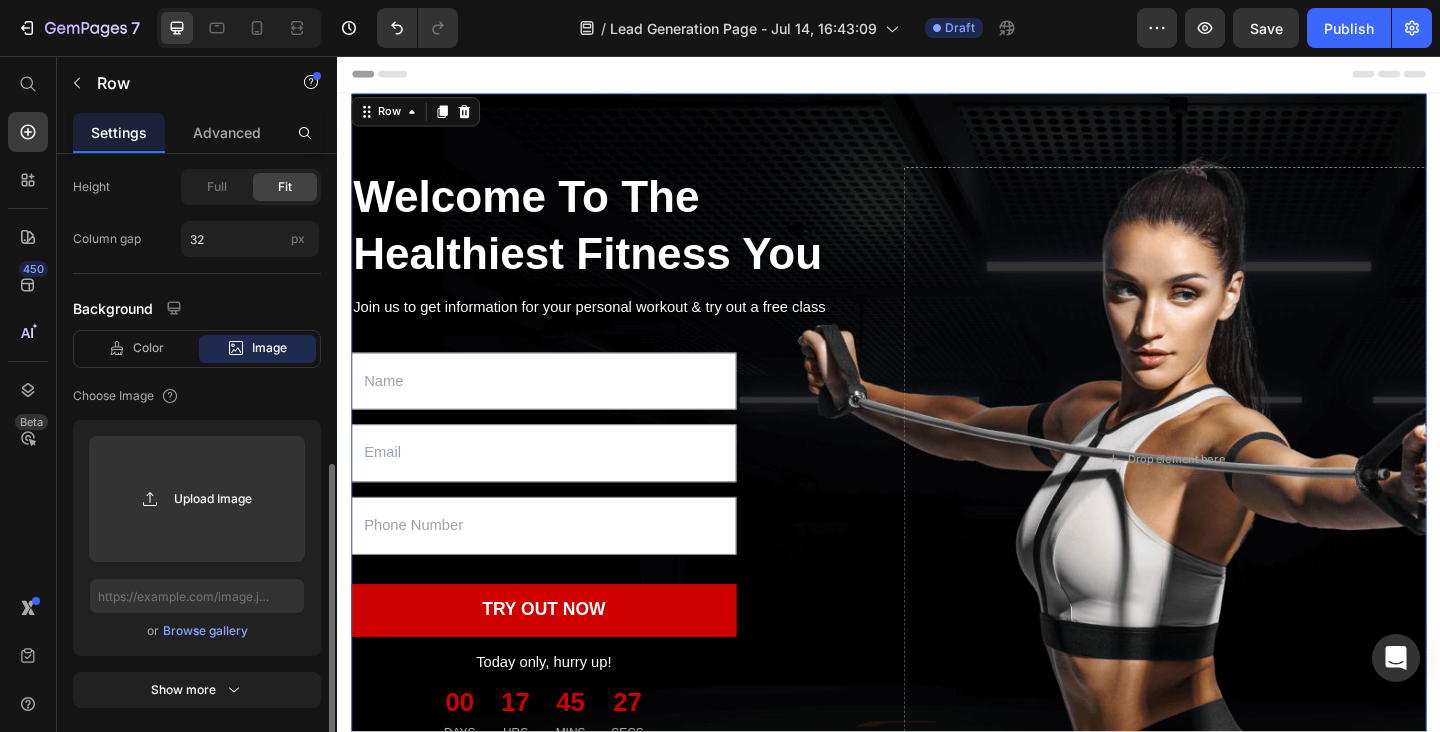 click on "Browse gallery" at bounding box center [205, 631] 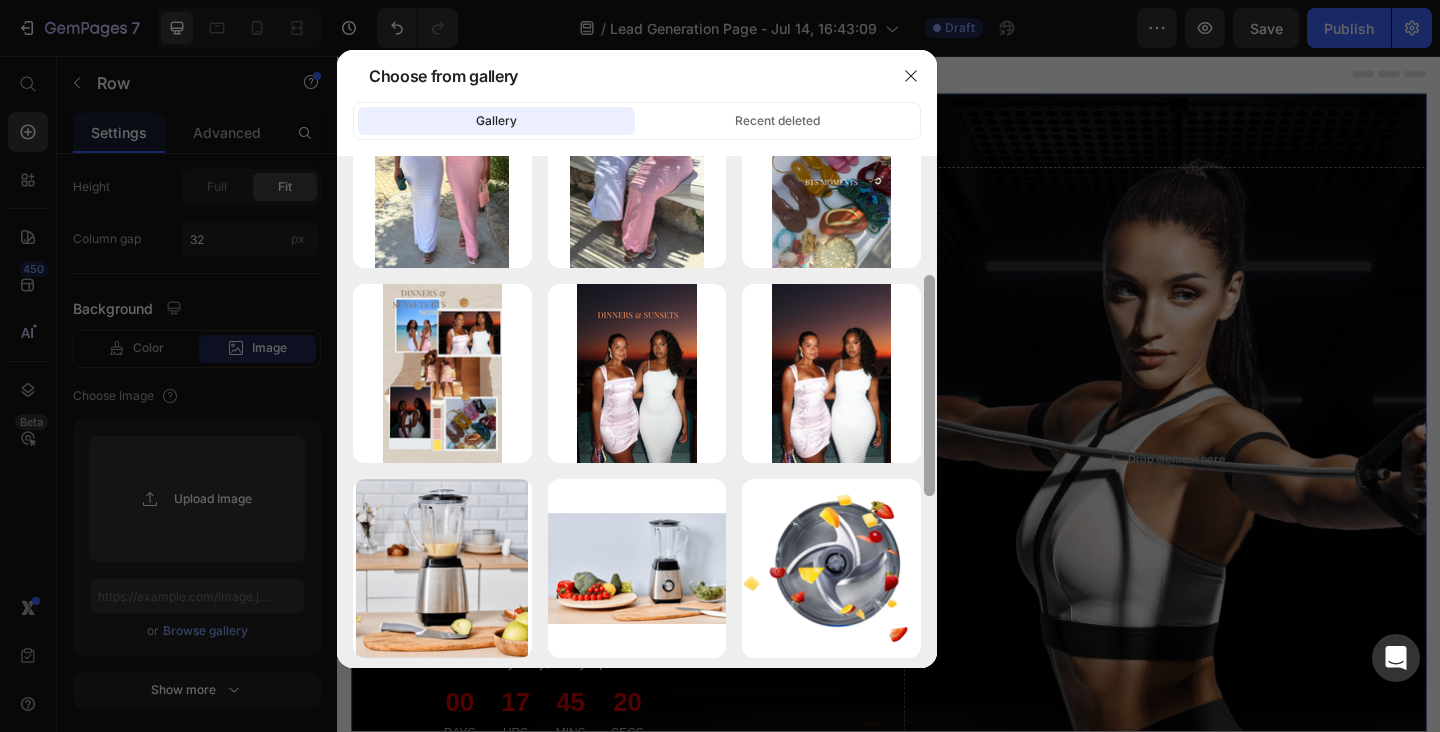 drag, startPoint x: 932, startPoint y: 358, endPoint x: 934, endPoint y: 473, distance: 115.01739 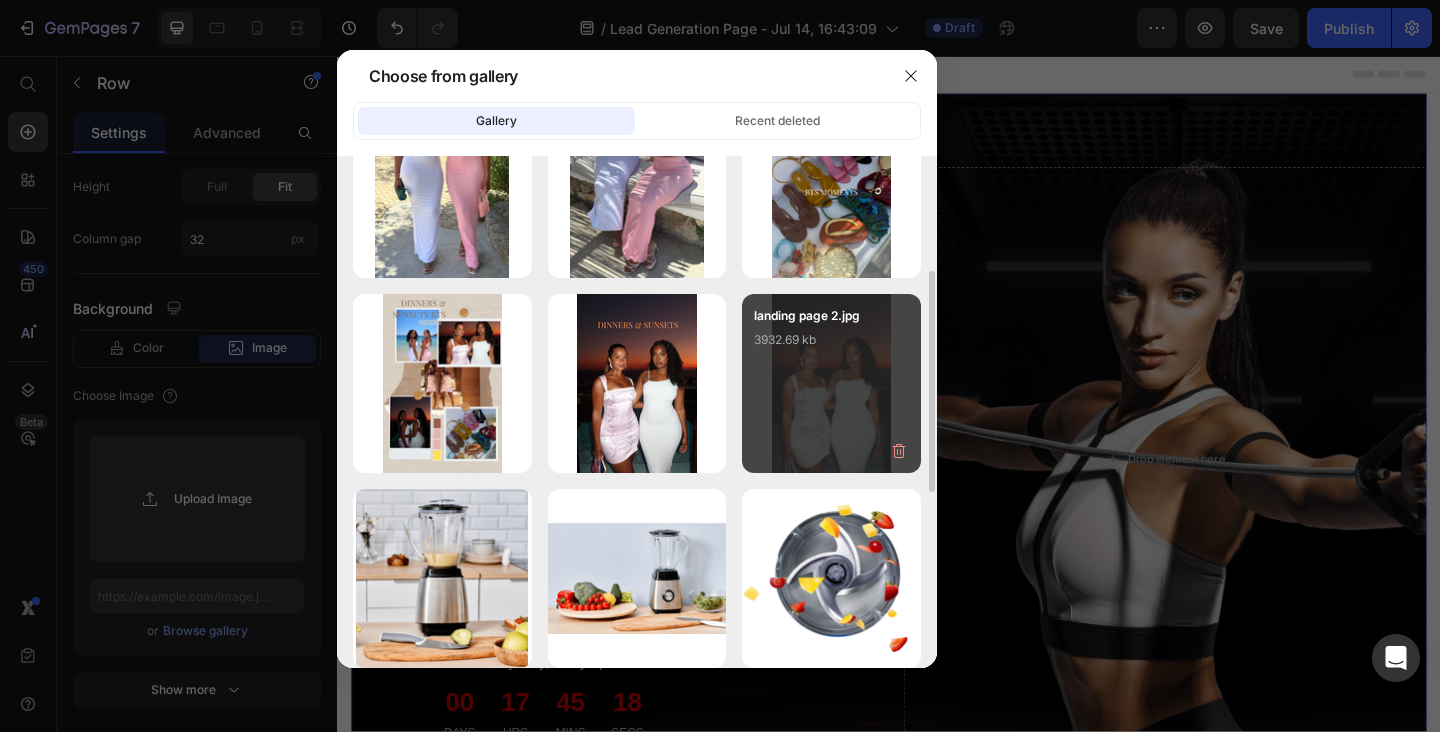 click on "landing page 2.jpg 3932.69 kb" at bounding box center [831, 346] 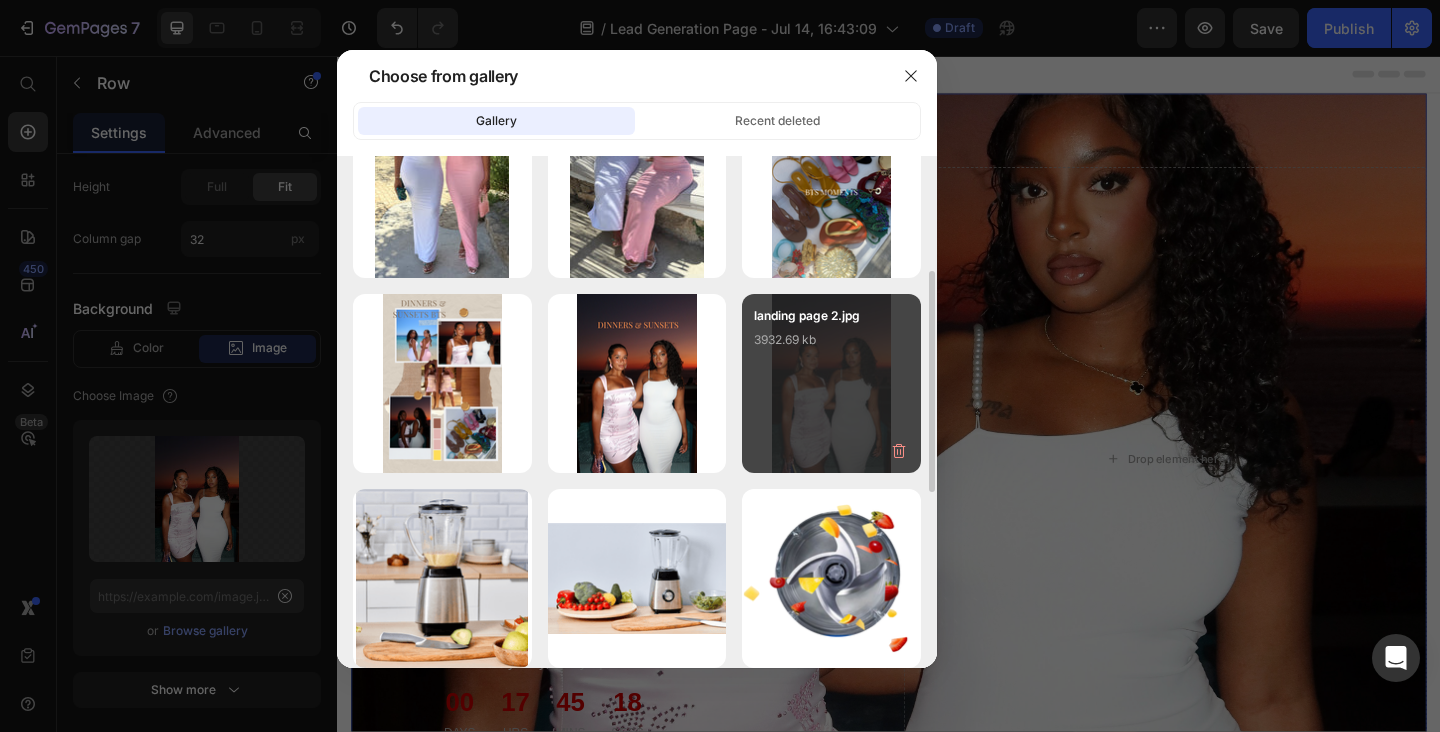 type on "https://cdn.shopify.com/s/files/1/0824/7404/1674/files/gempages_567440088024220753-8f3f0b00-8359-4eae-ad3c-f7e40c989625.jpg" 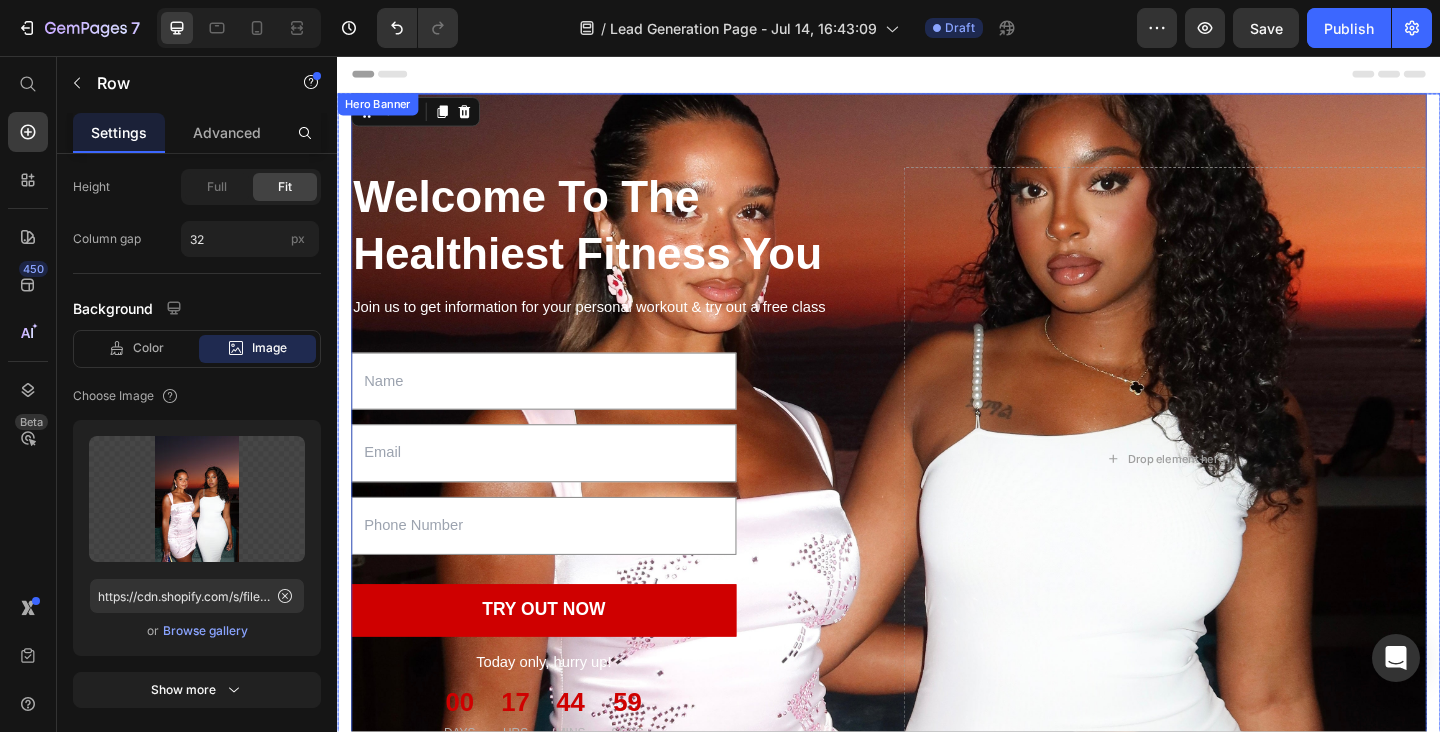 click on "Welcome To The Healthiest Fitness You Heading Join us to get information for your personal workout & try out a free class Text block Text Field Email Field Text Field TRY OUT NOW Submit Button Today only, hurry up! Text block 00 DAYS 17 HRS 44 MINS 59 SECS CountDown Timer Contact Form
Drop element here Row 0 Hero Banner" at bounding box center (937, 465) 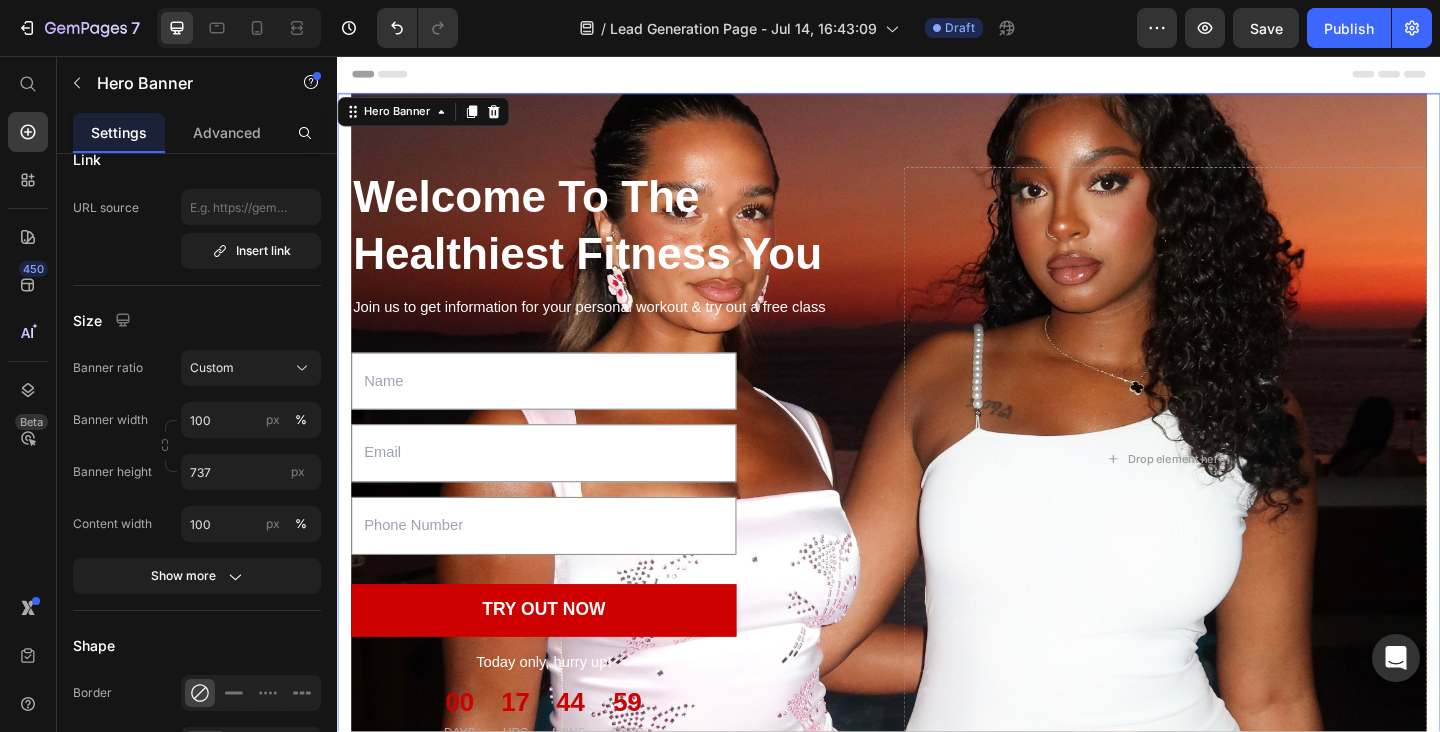 scroll, scrollTop: 0, scrollLeft: 0, axis: both 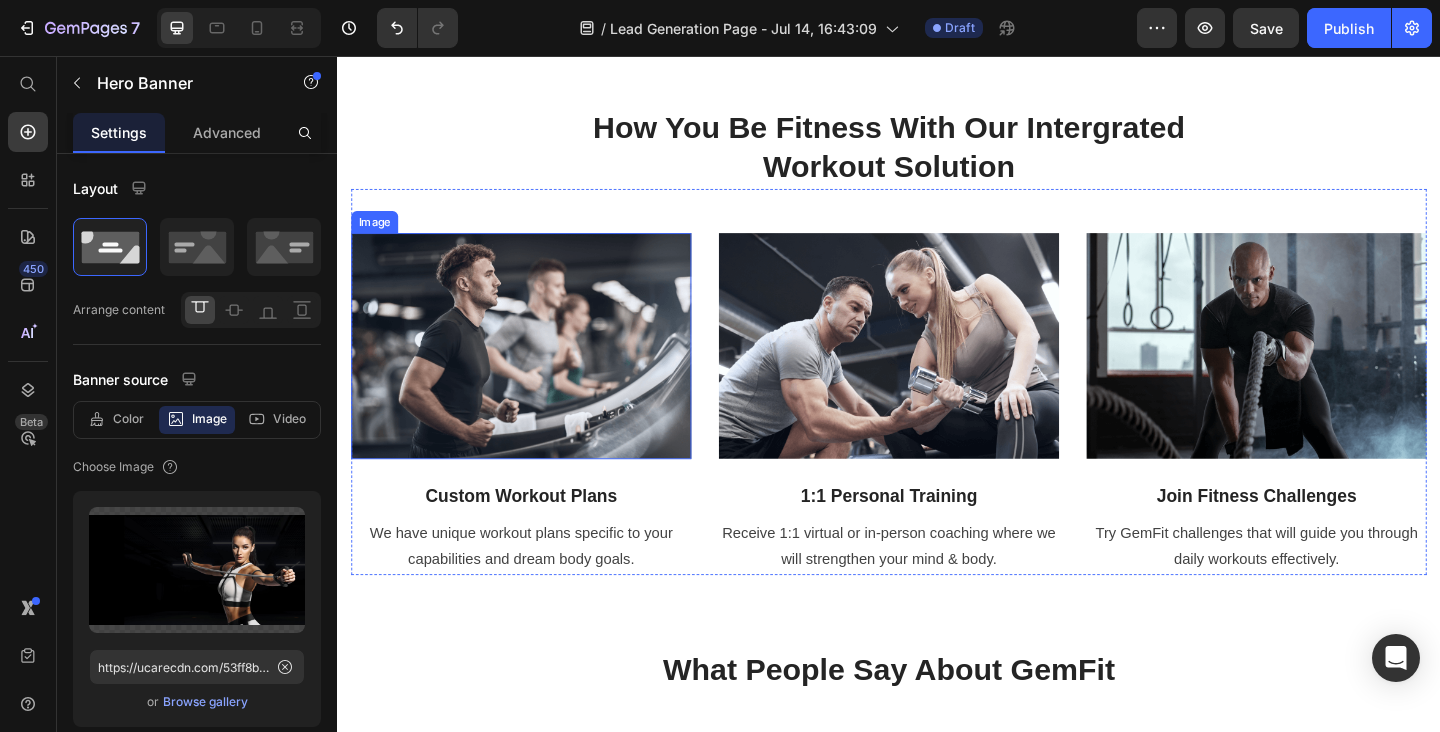 click at bounding box center [537, 372] 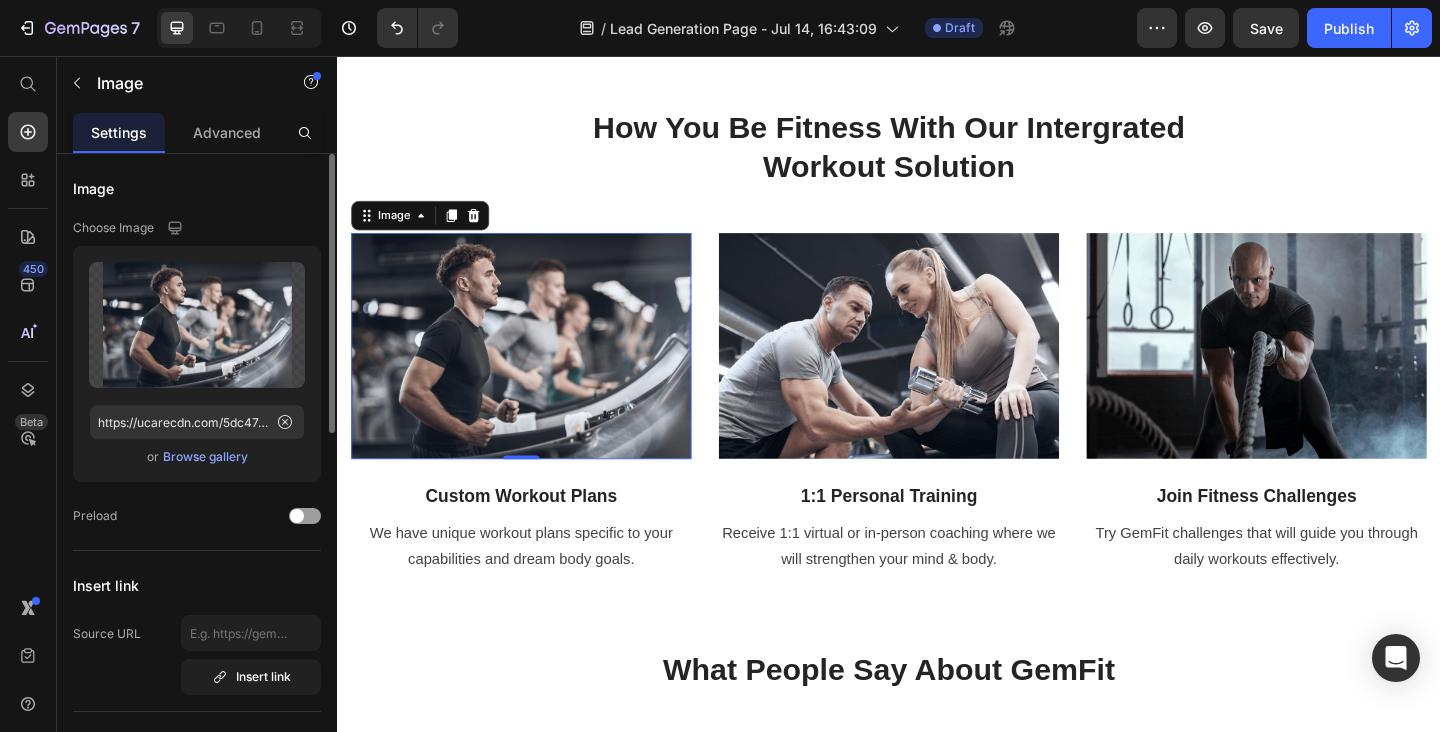 click on "Browse gallery" at bounding box center (205, 457) 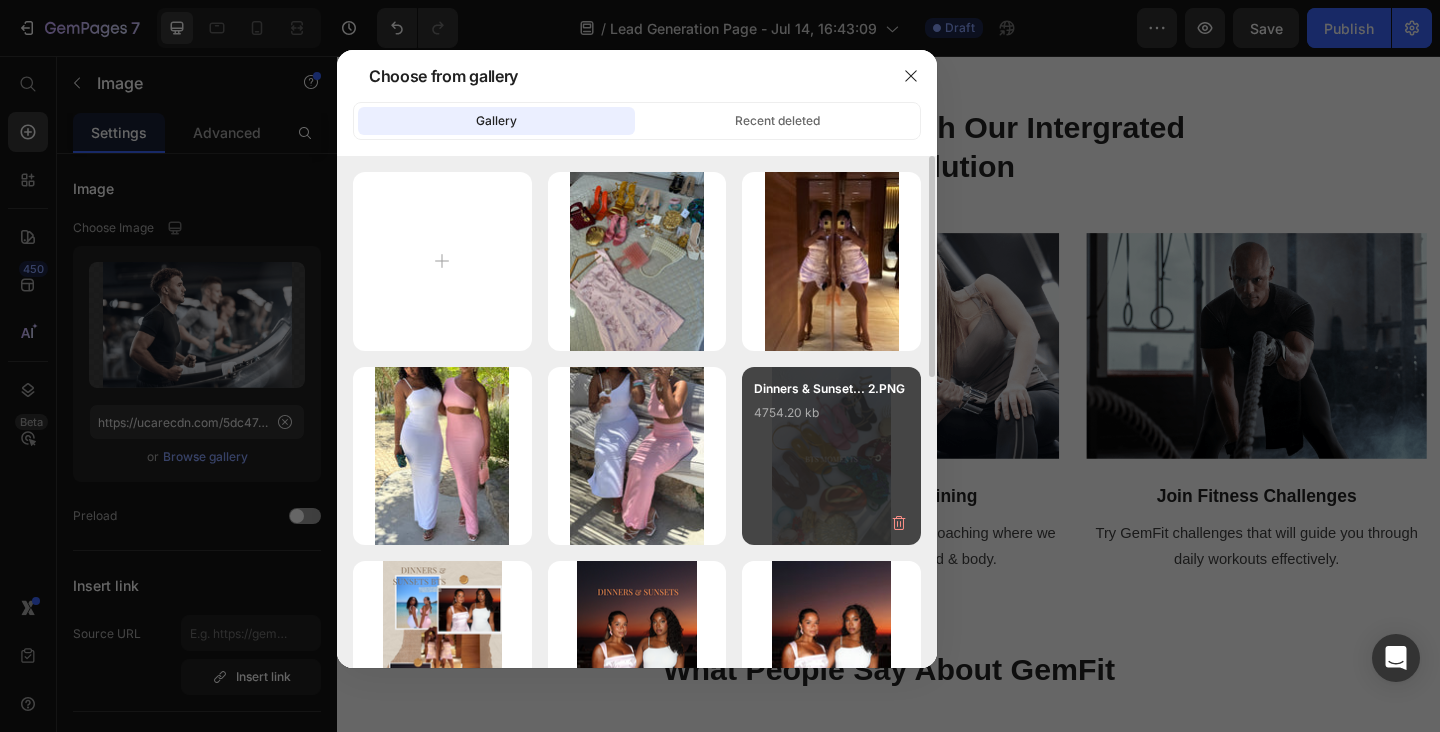click on "Dinners & Sunset... 2.PNG 4754.20 kb" at bounding box center (831, 419) 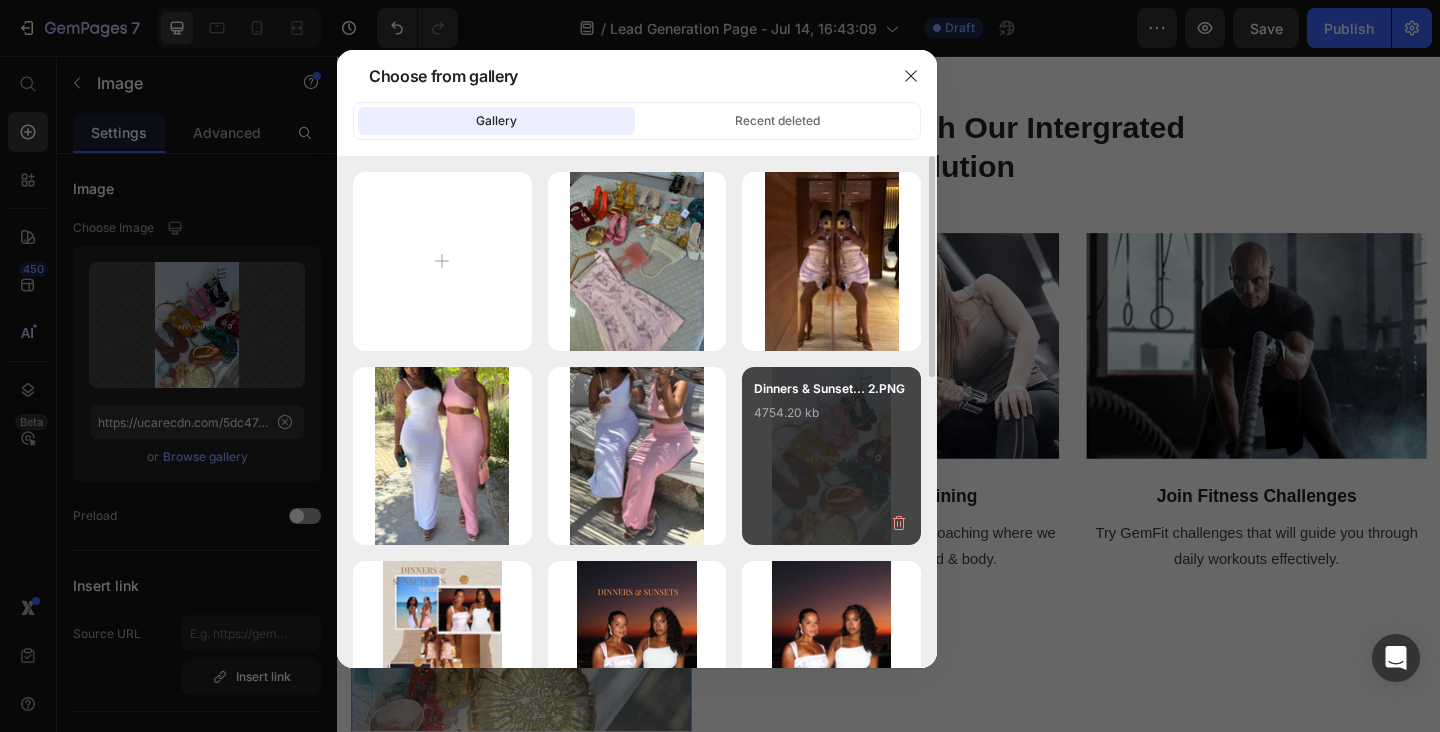 type on "https://cdn.shopify.com/s/files/1/0824/7404/1674/files/gempages_567440088024220753-439b1827-8e7a-475e-9ad2-b3533887bf86.png" 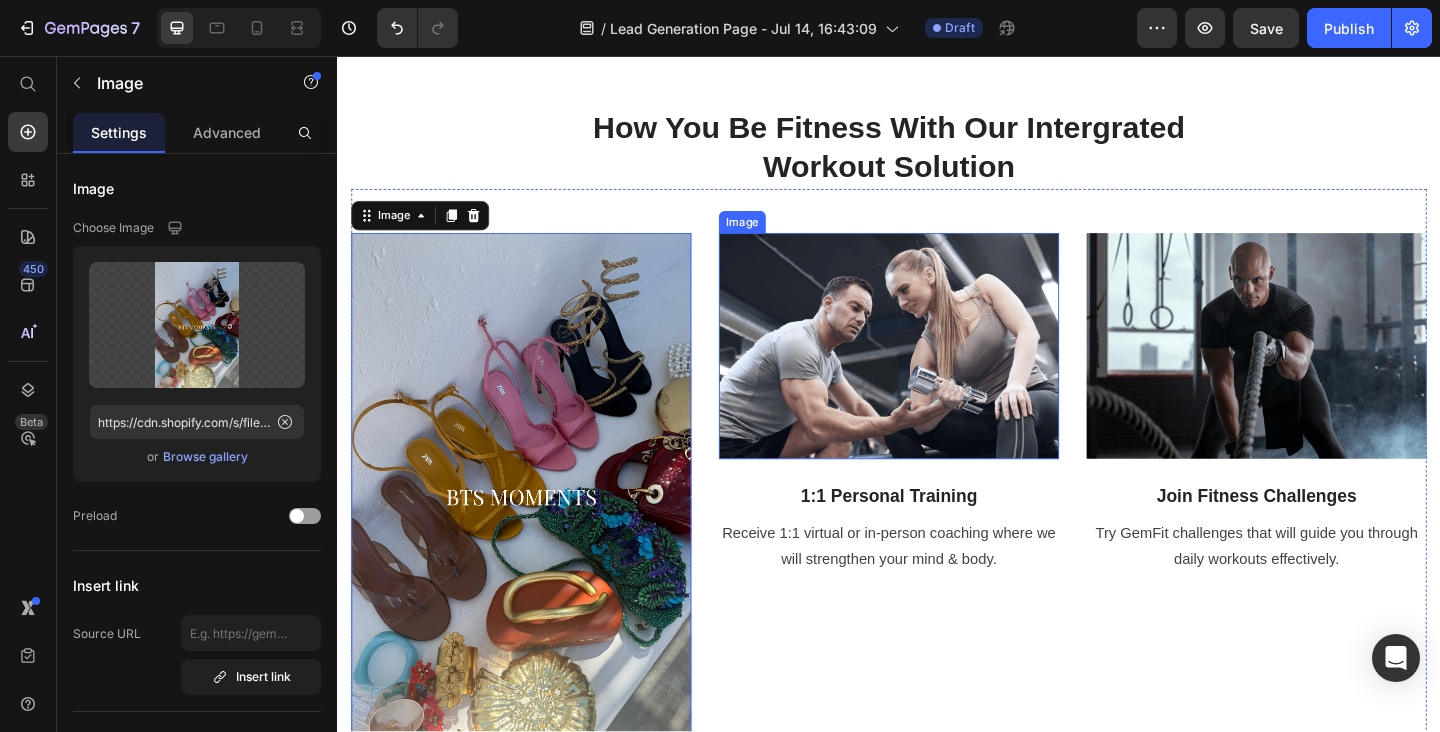 click at bounding box center (937, 372) 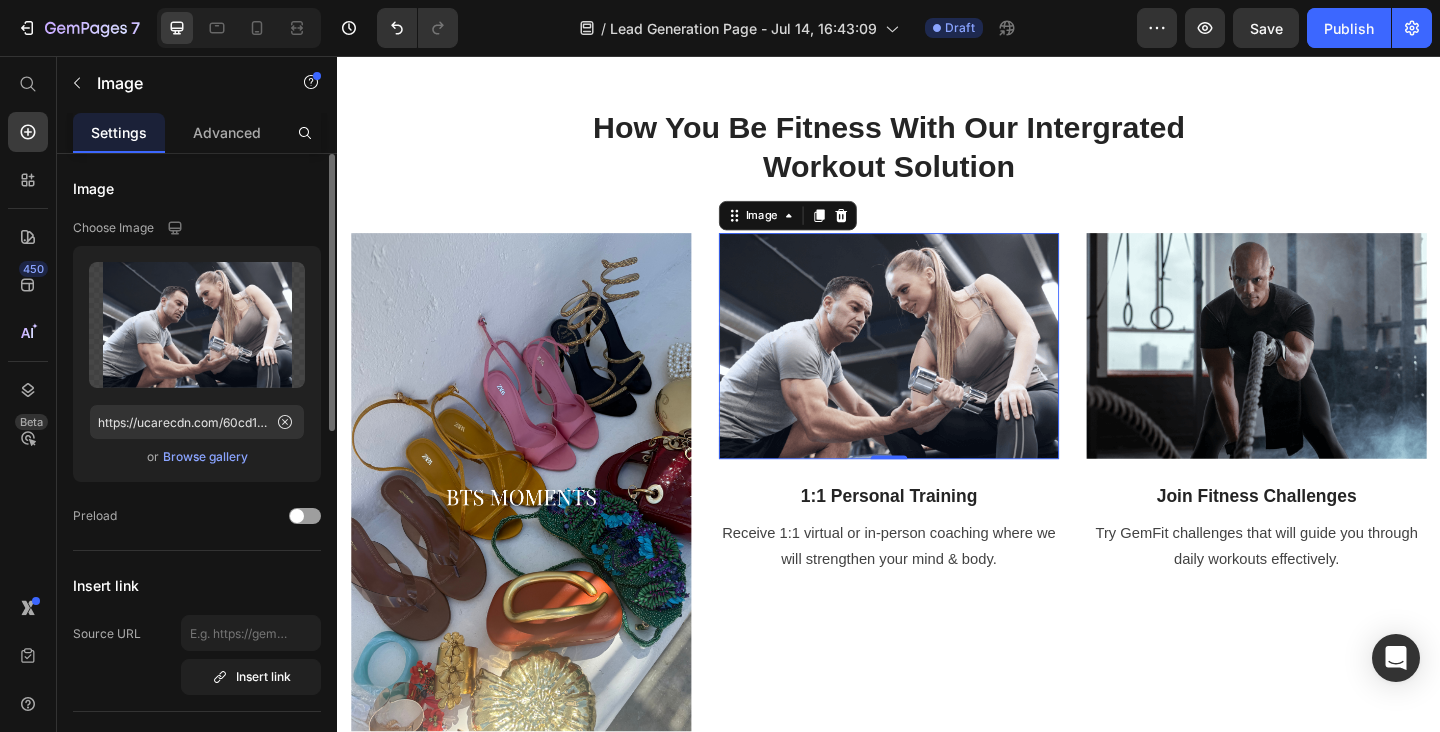 click on "Browse gallery" at bounding box center (205, 457) 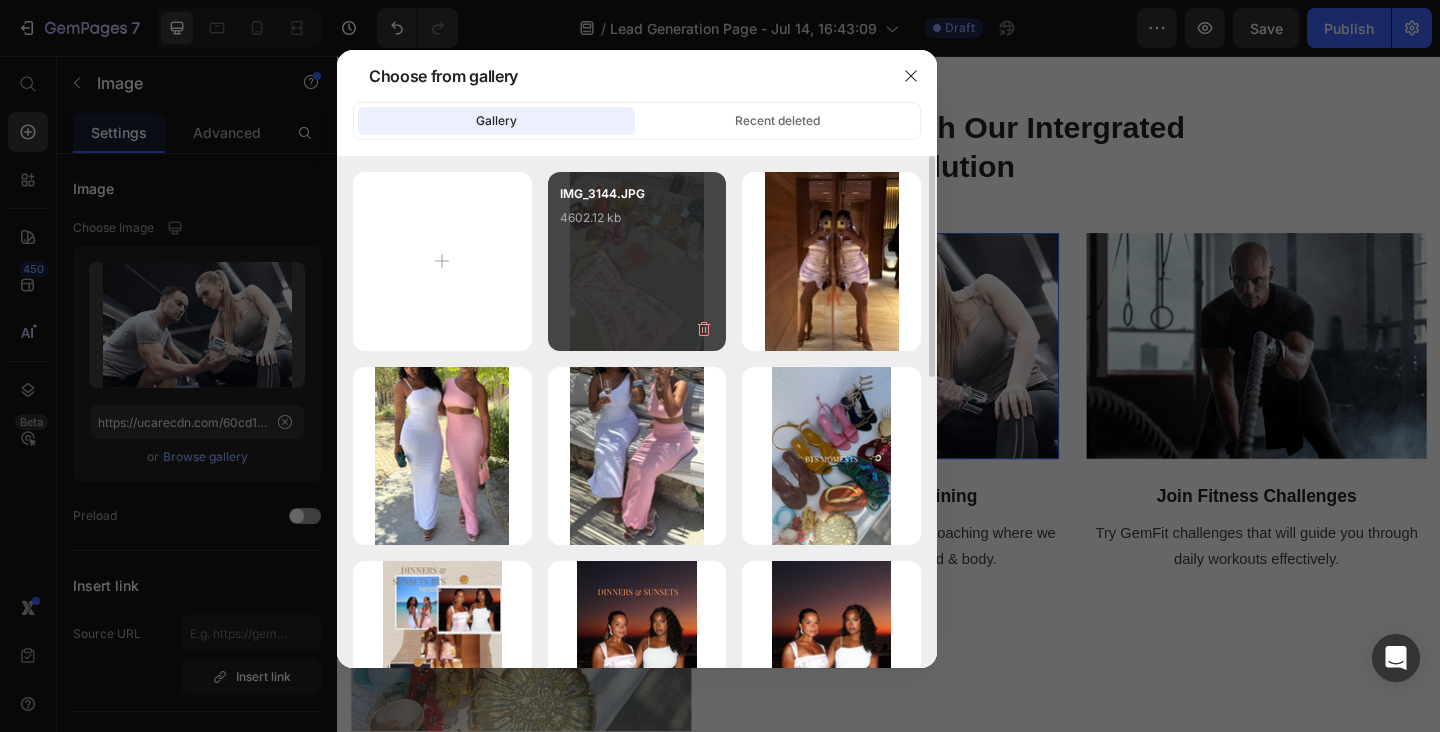 click on "IMG_3144.JPG 4602.12 kb" at bounding box center [637, 224] 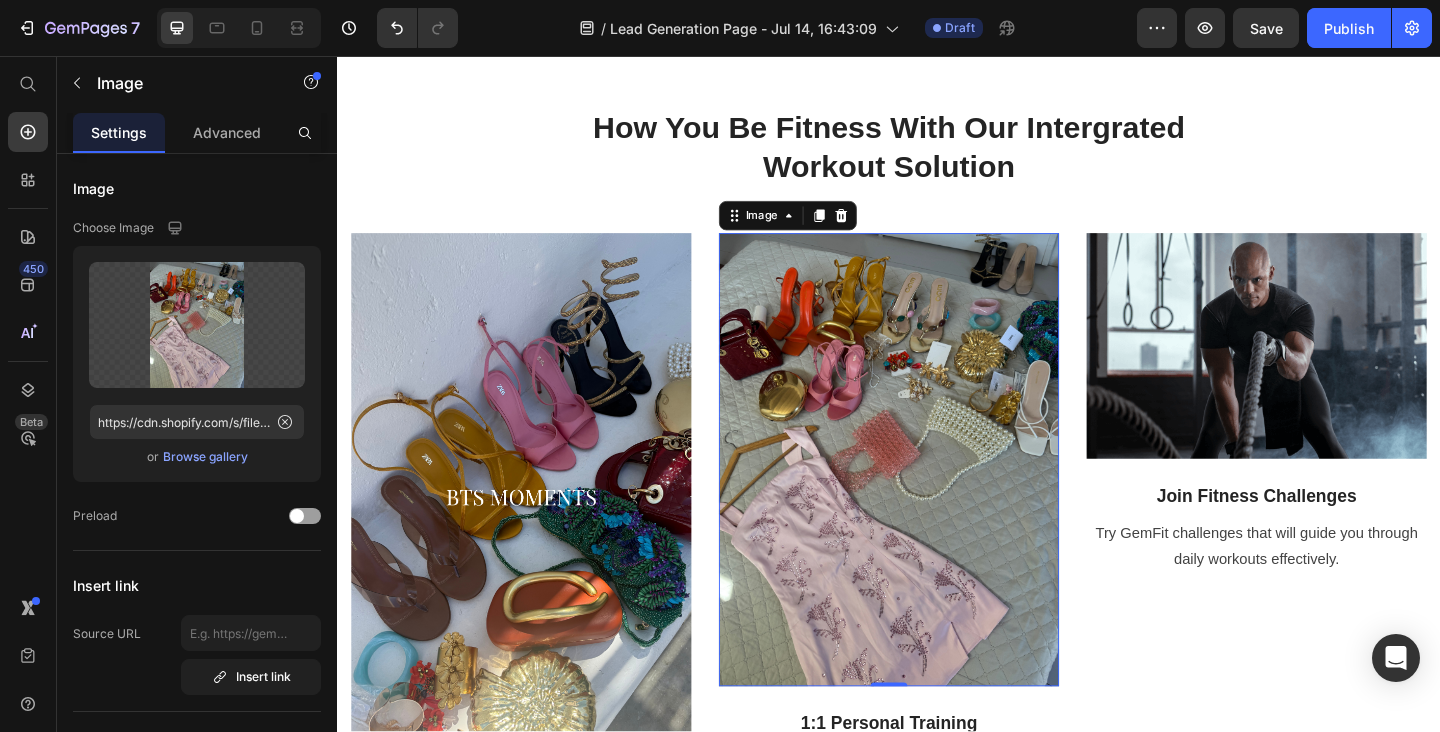 click at bounding box center (937, 495) 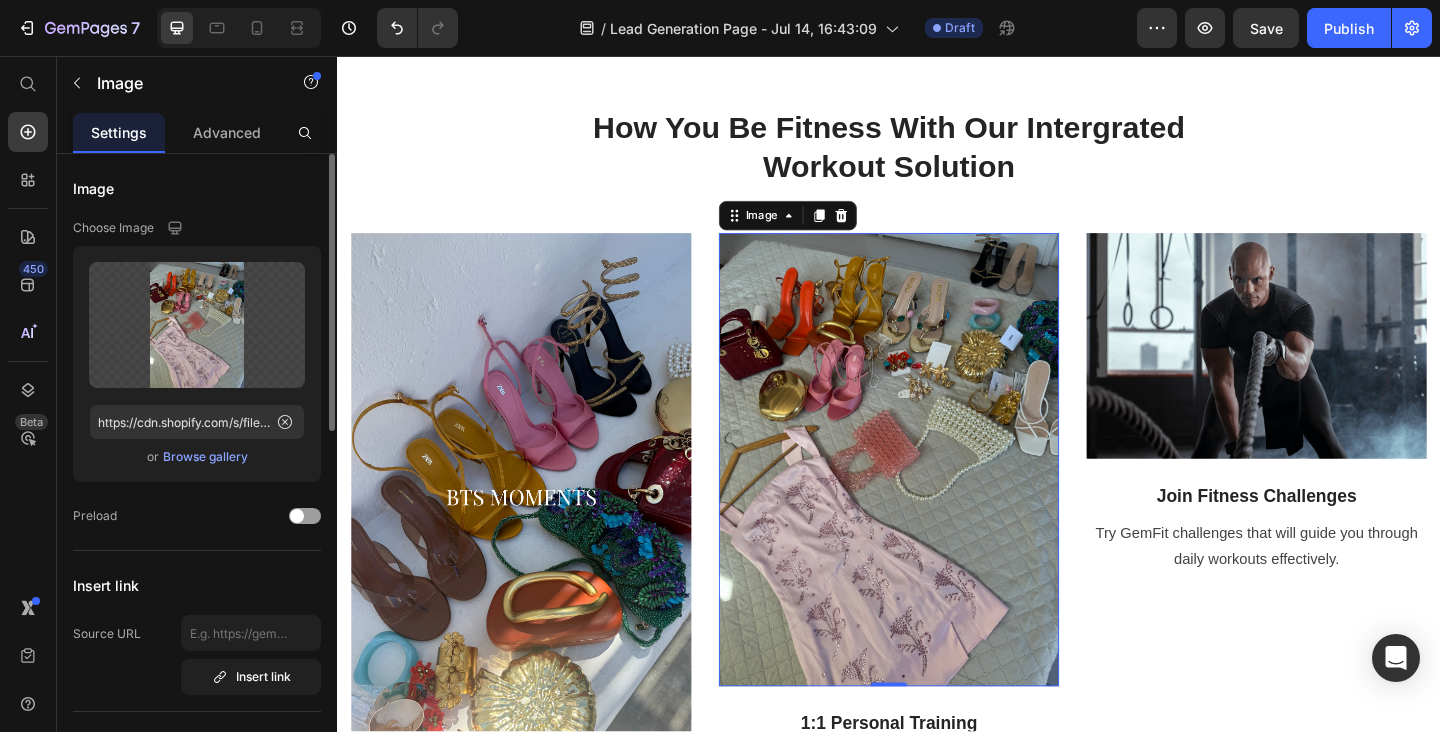 click on "Browse gallery" at bounding box center (205, 457) 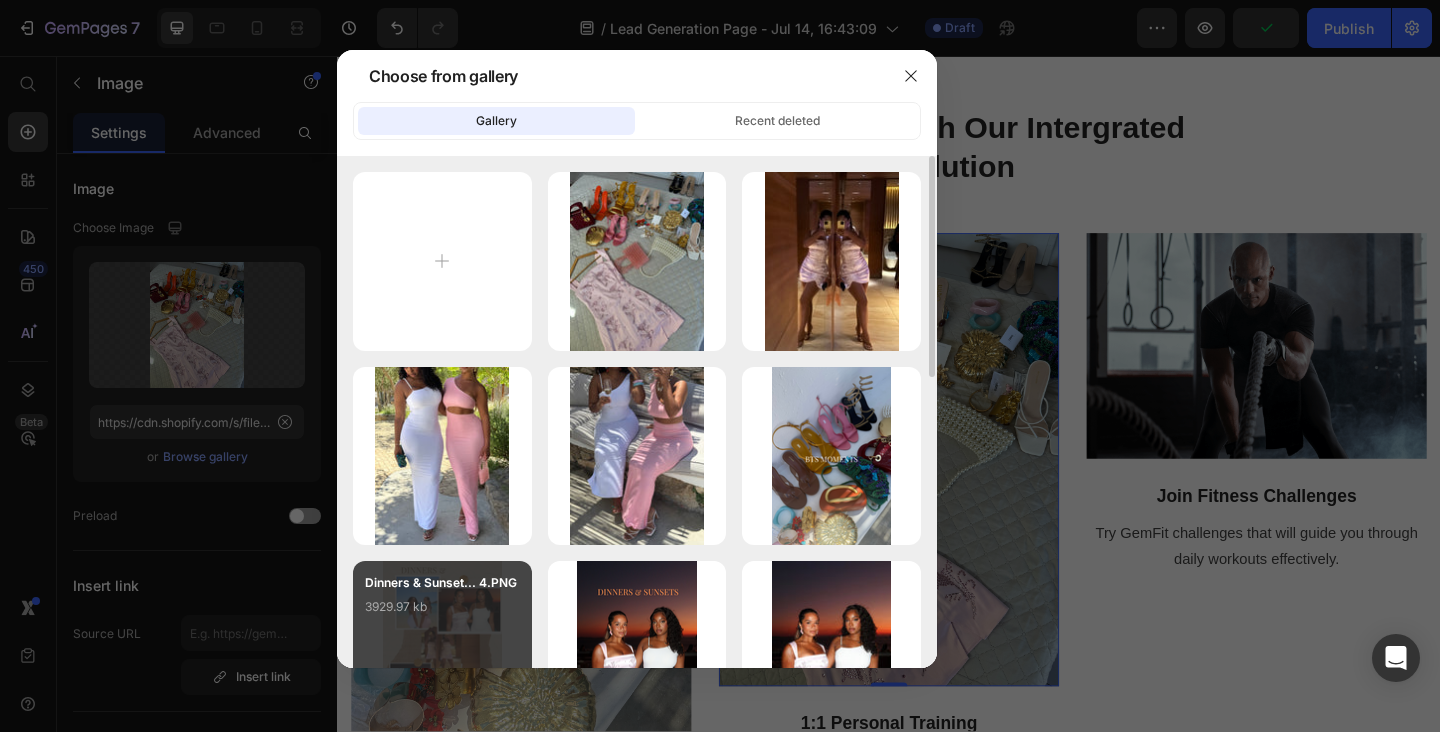 click on "3929.97 kb" at bounding box center (442, 607) 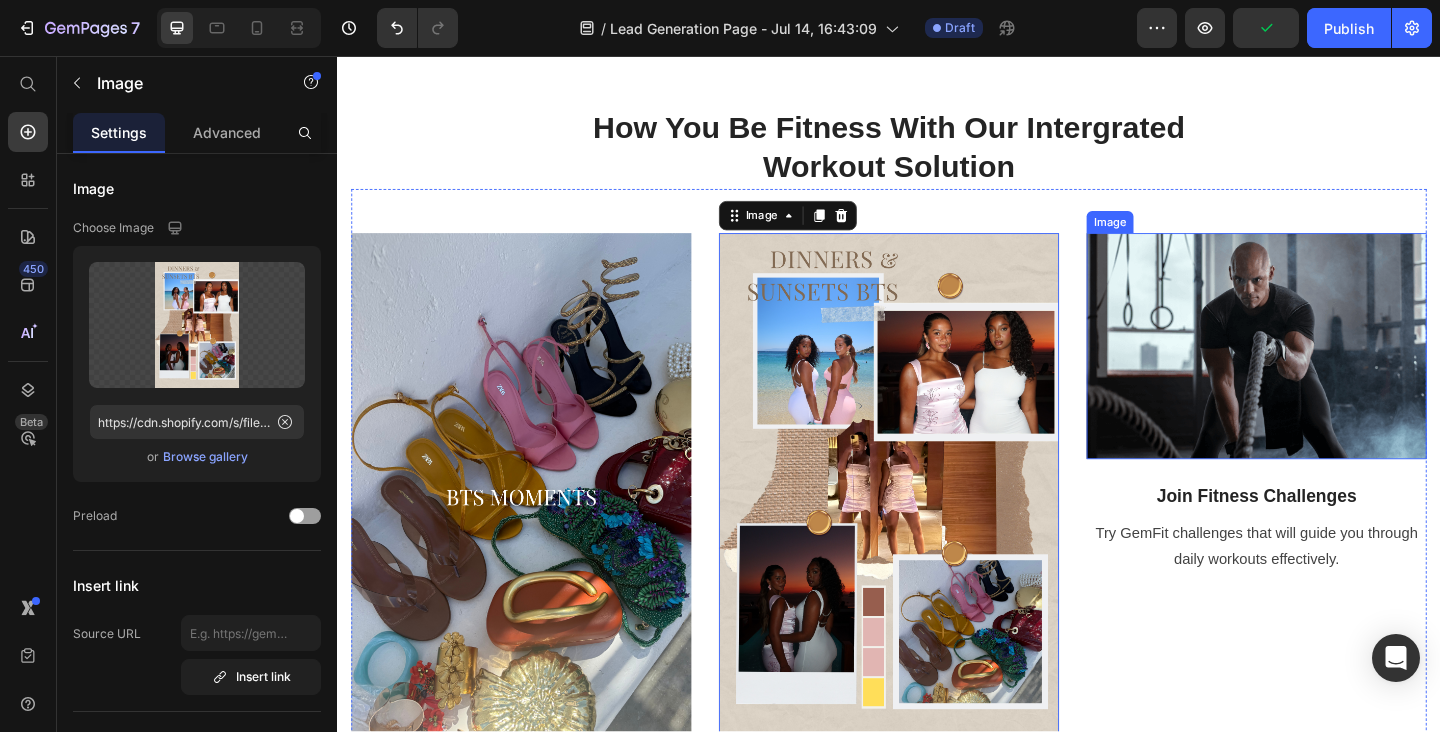 click at bounding box center (1337, 372) 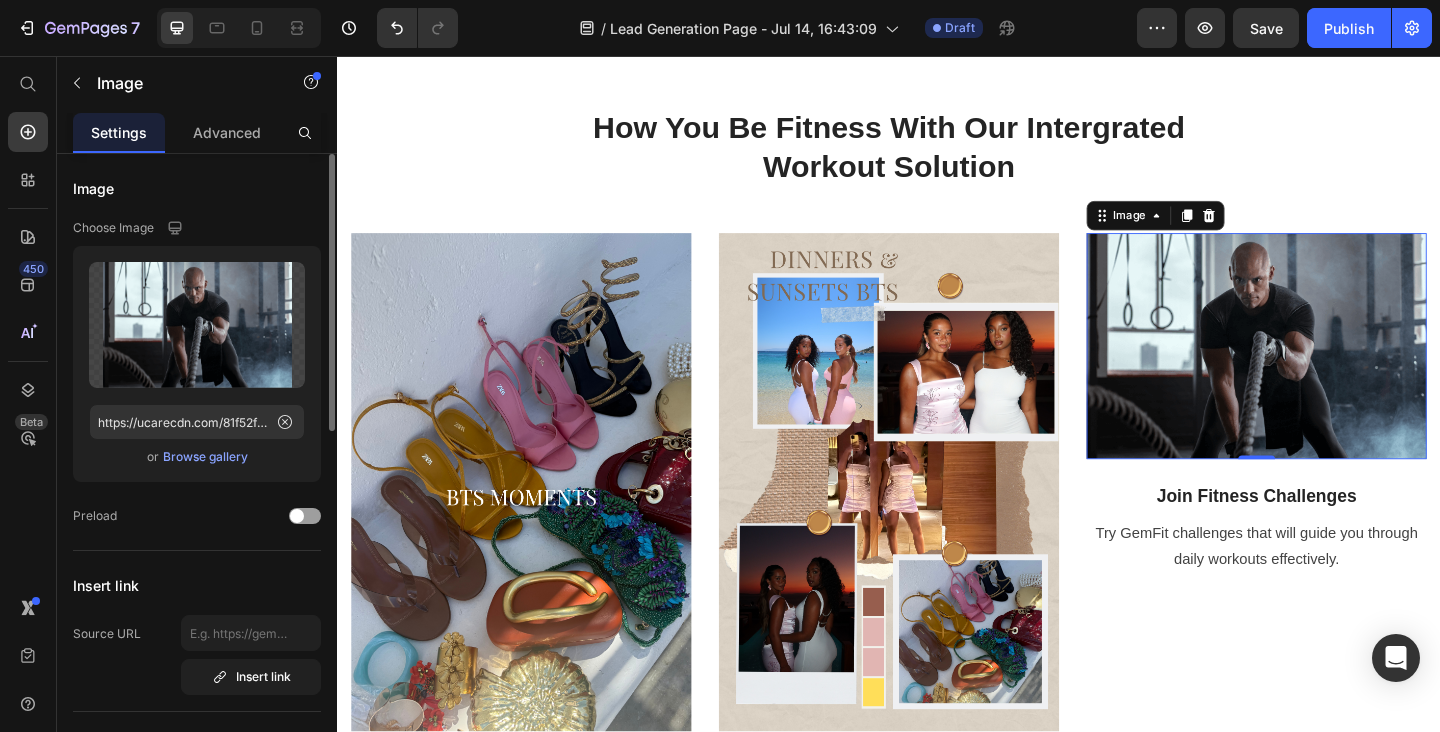 click on "Browse gallery" at bounding box center (205, 457) 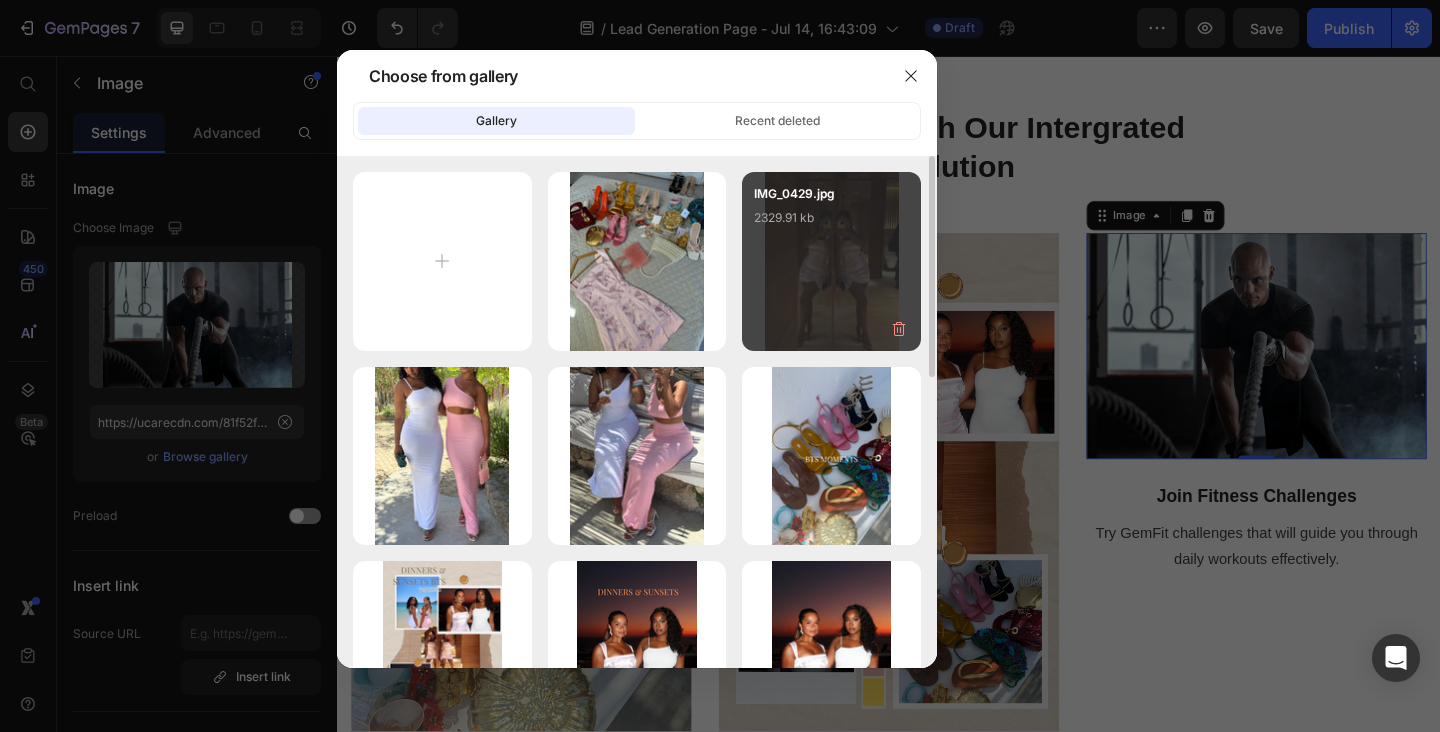 click on "IMG_0429.jpg 2329.91 kb" at bounding box center [831, 261] 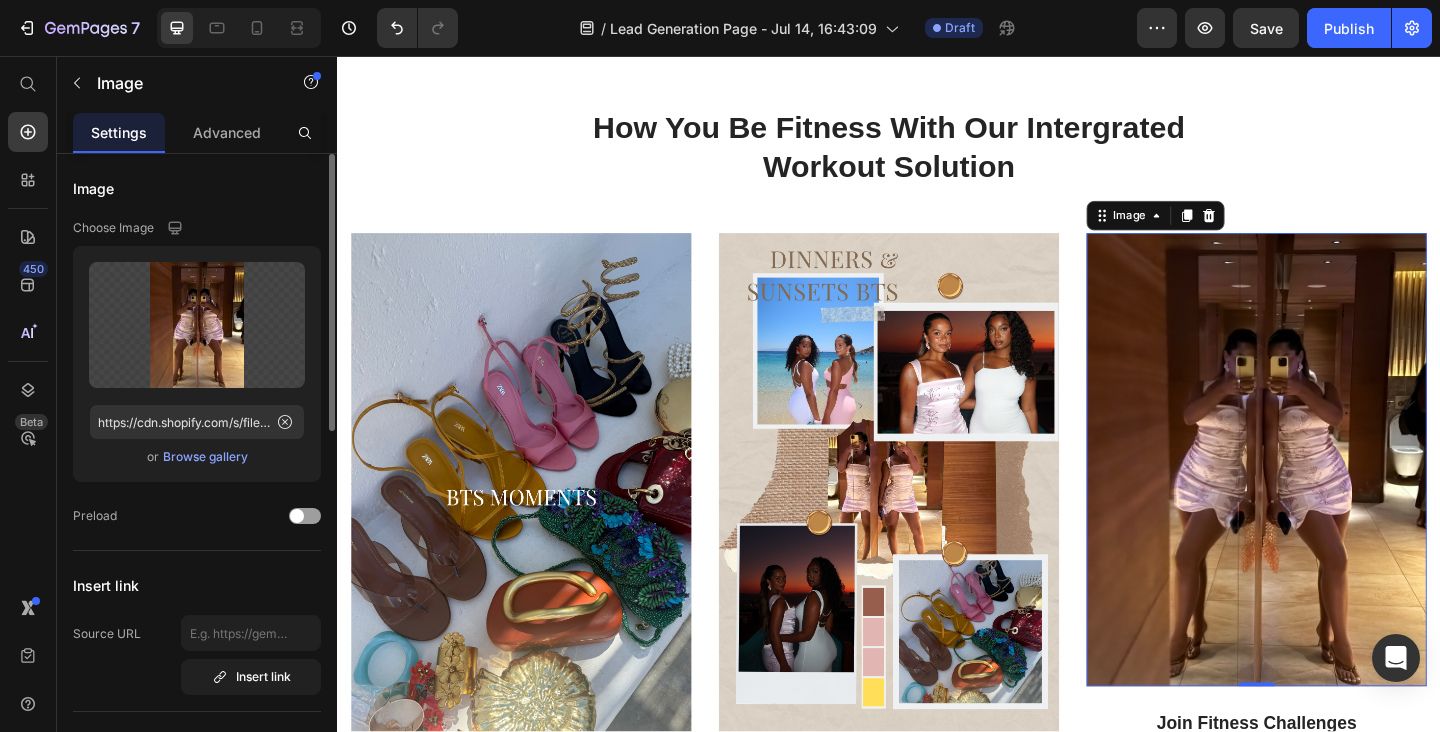 click on "Browse gallery" at bounding box center [205, 457] 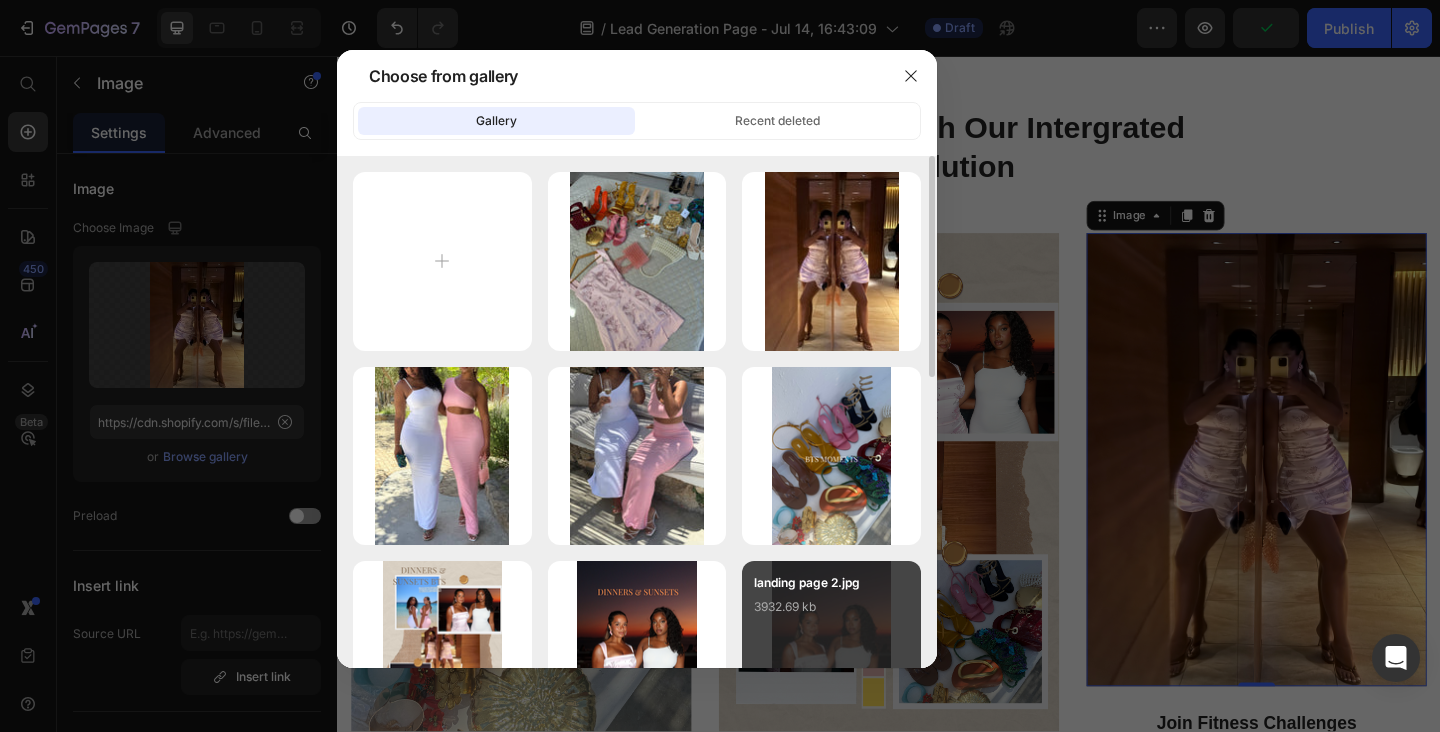 click on "3932.69 kb" at bounding box center [831, 607] 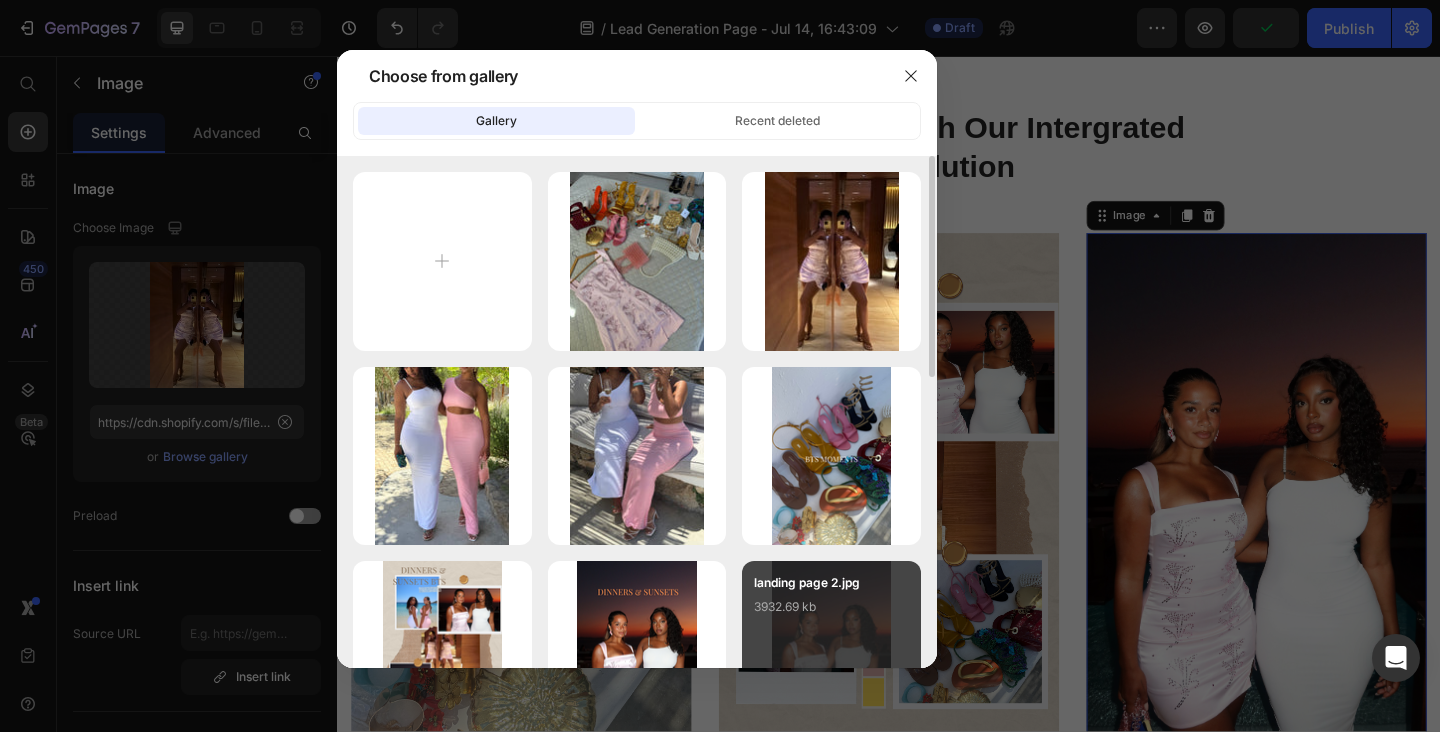 type on "https://cdn.shopify.com/s/files/1/0824/7404/1674/files/gempages_567440088024220753-8f3f0b00-8359-4eae-ad3c-f7e40c989625.jpg" 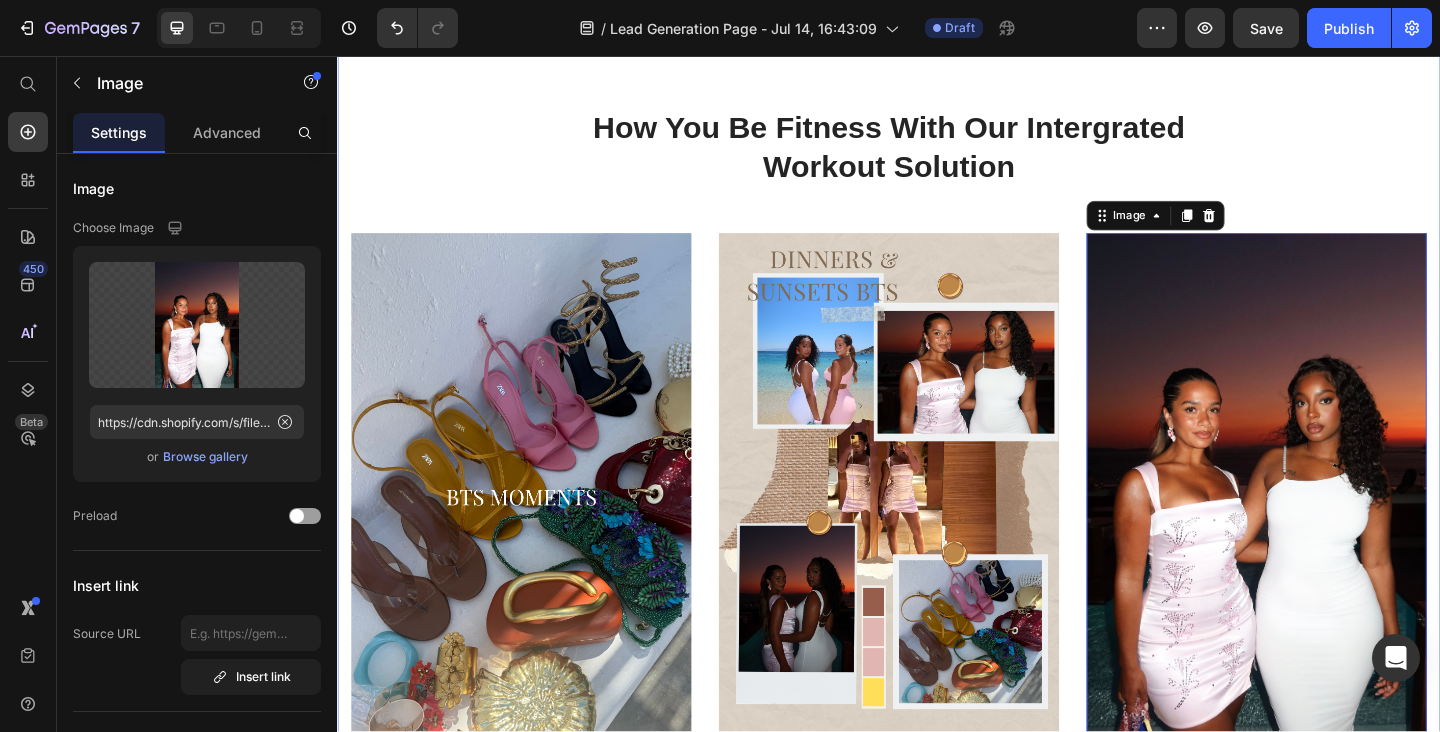 click on "Title Line how you be fitness with our intergrated workout solution Heading Row Image Custom Workout Plans Text block We have unique workout plans specific to your capabilities and dream body goals. Text block Image 1:1 Personal Training Text block Receive 1:1 virtual or in-person coaching where we will strengthen your mind & body. Text block Image 0 Join Fitness Challenges Text block Try GemFit challenges that will guide you through daily workouts effectively. Text block Row" at bounding box center [937, 480] 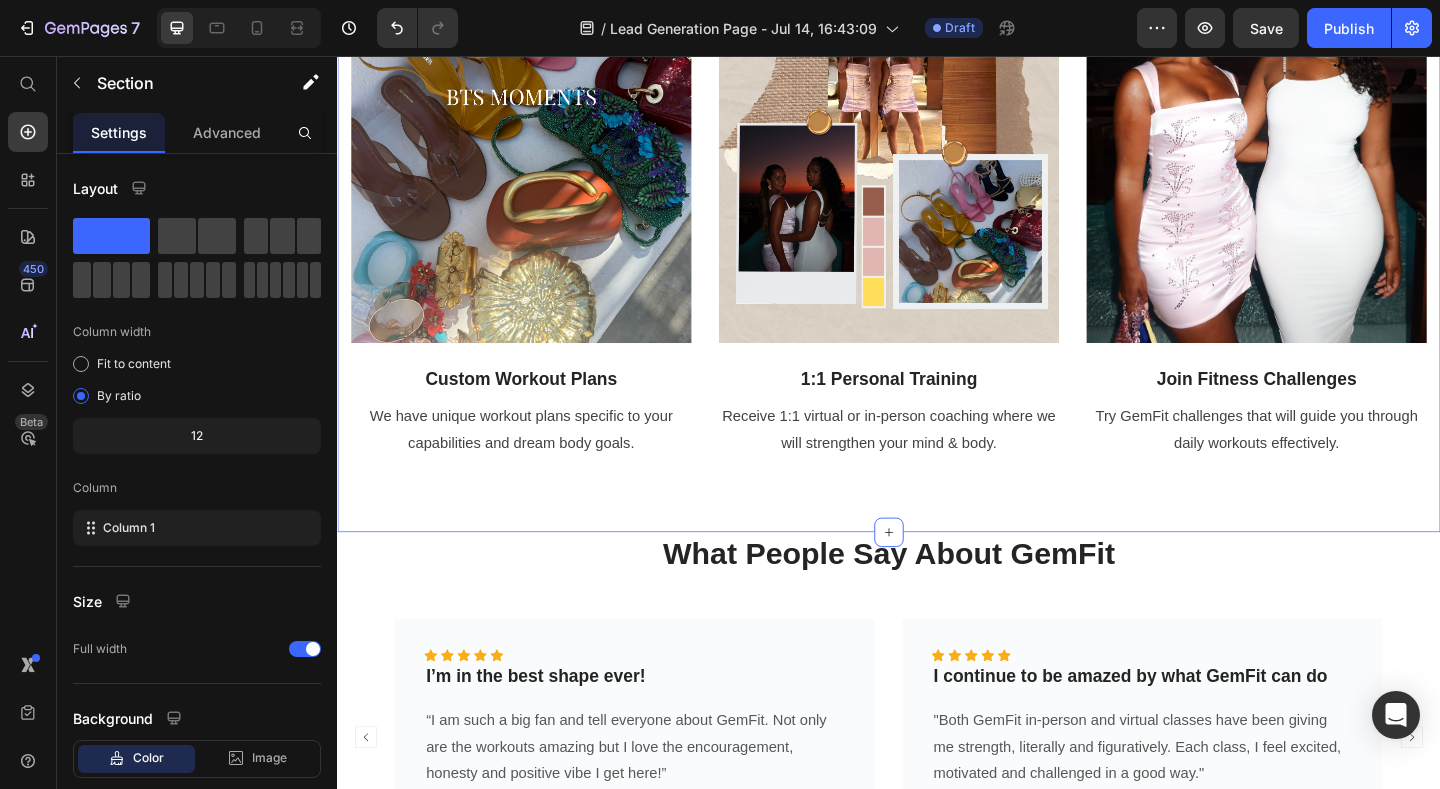 scroll, scrollTop: 1600, scrollLeft: 0, axis: vertical 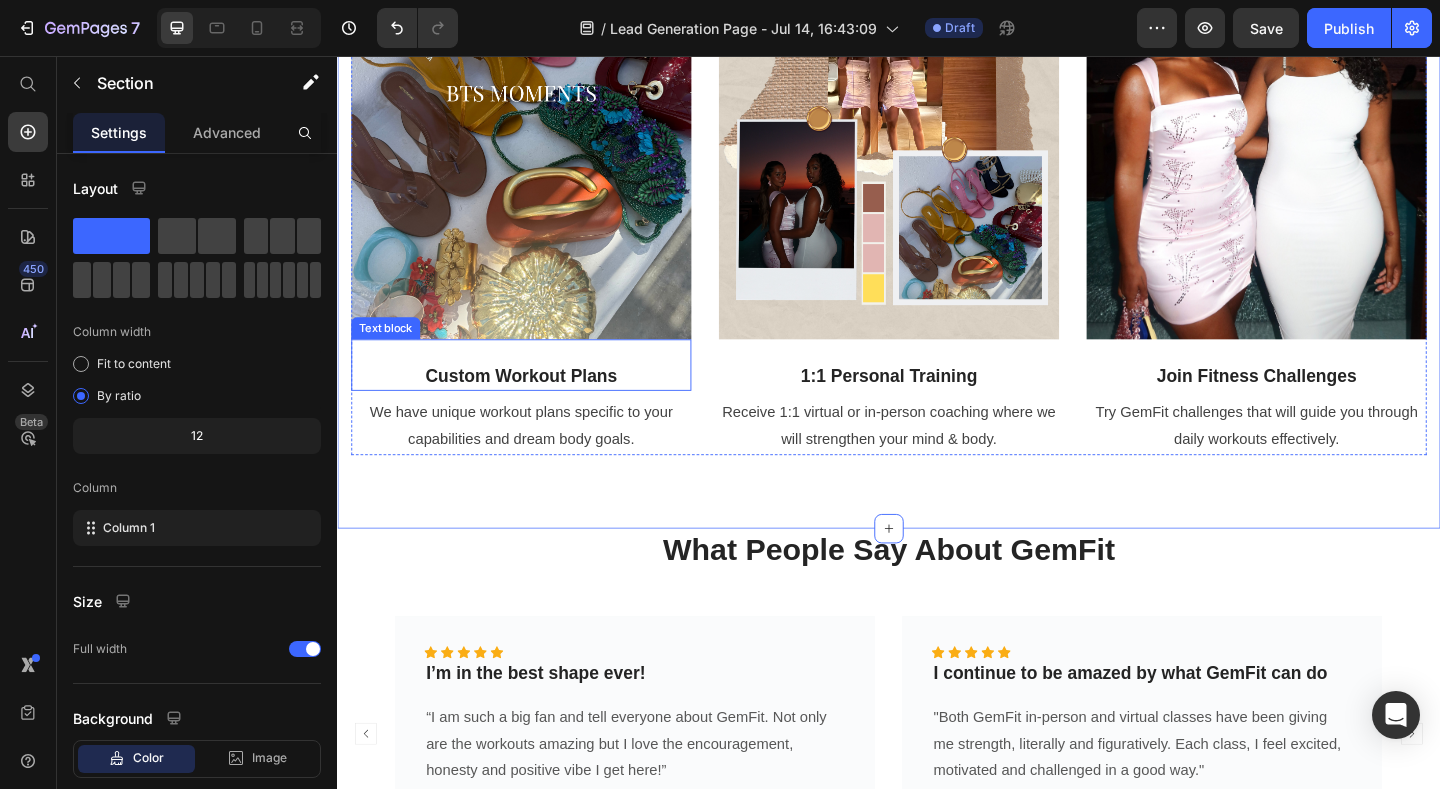 click on "Custom Workout Plans" at bounding box center [537, 404] 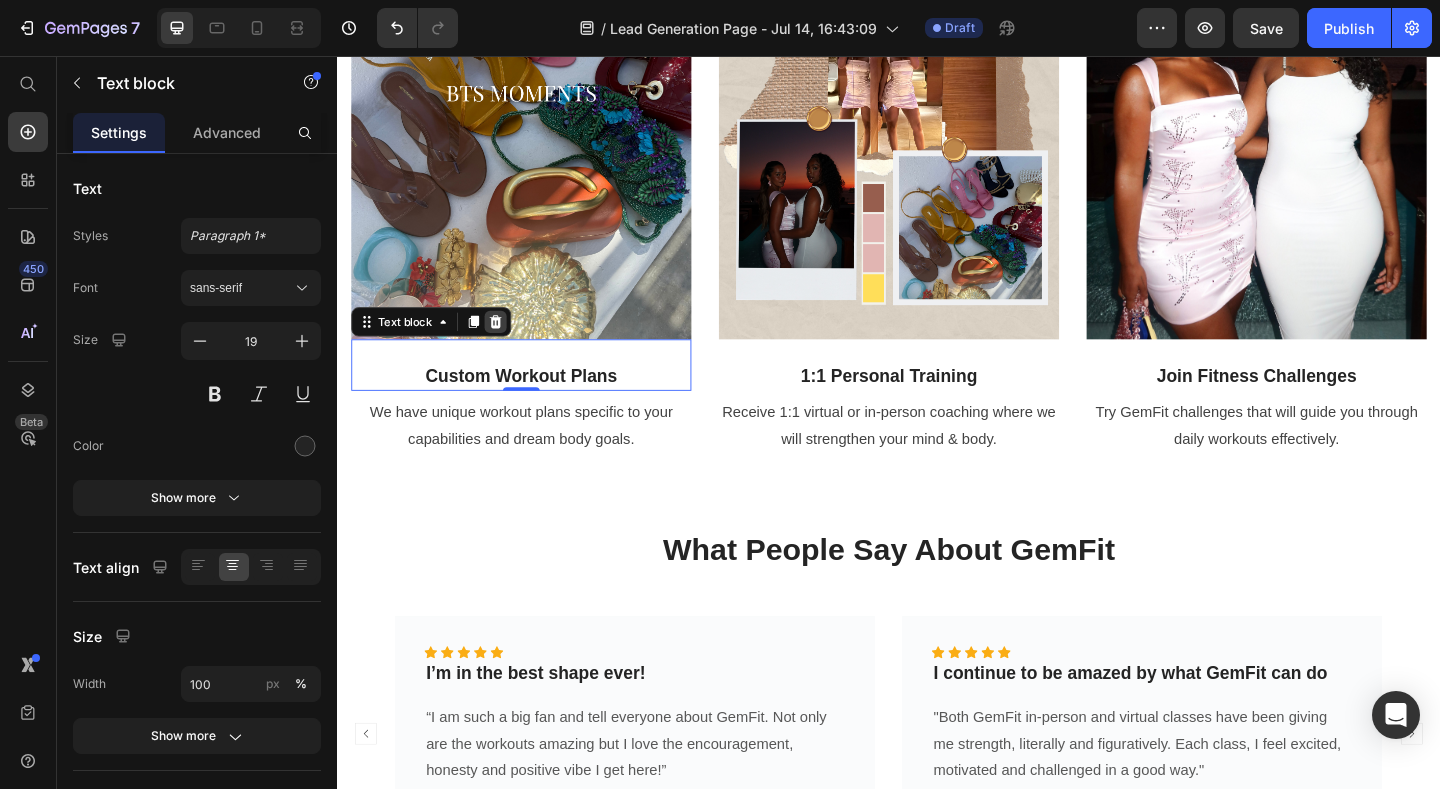 click 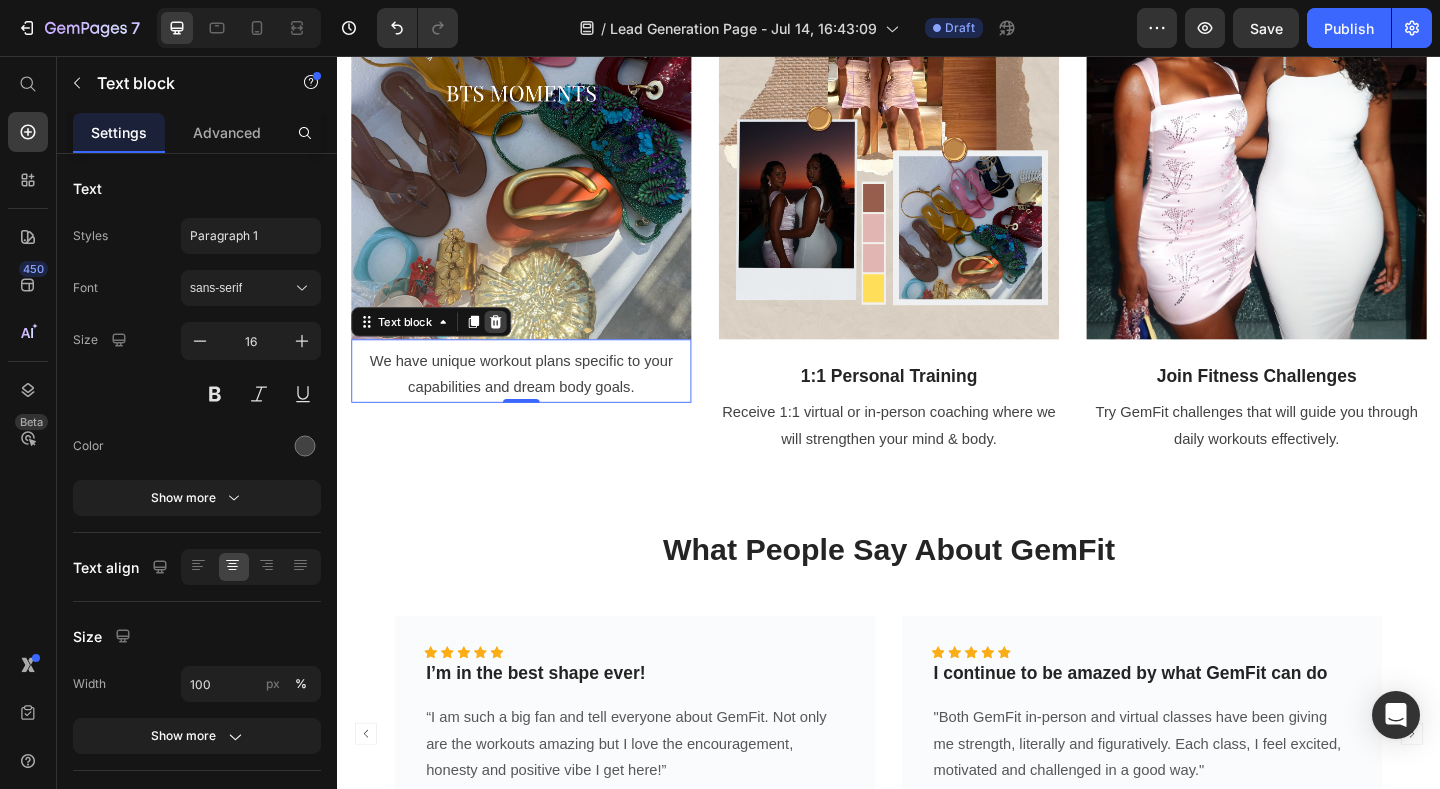 click 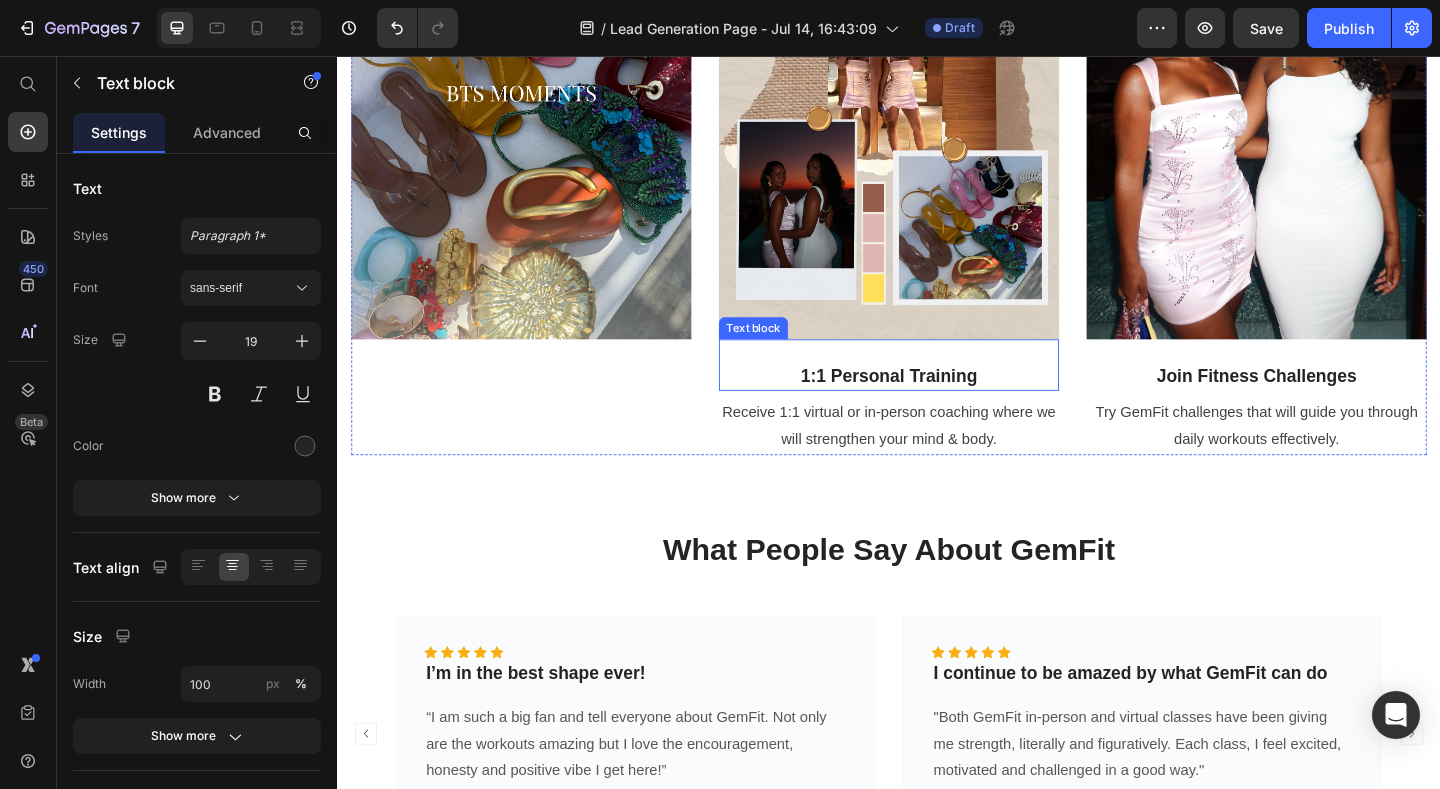 click on "1:1 Personal Training" at bounding box center (937, 404) 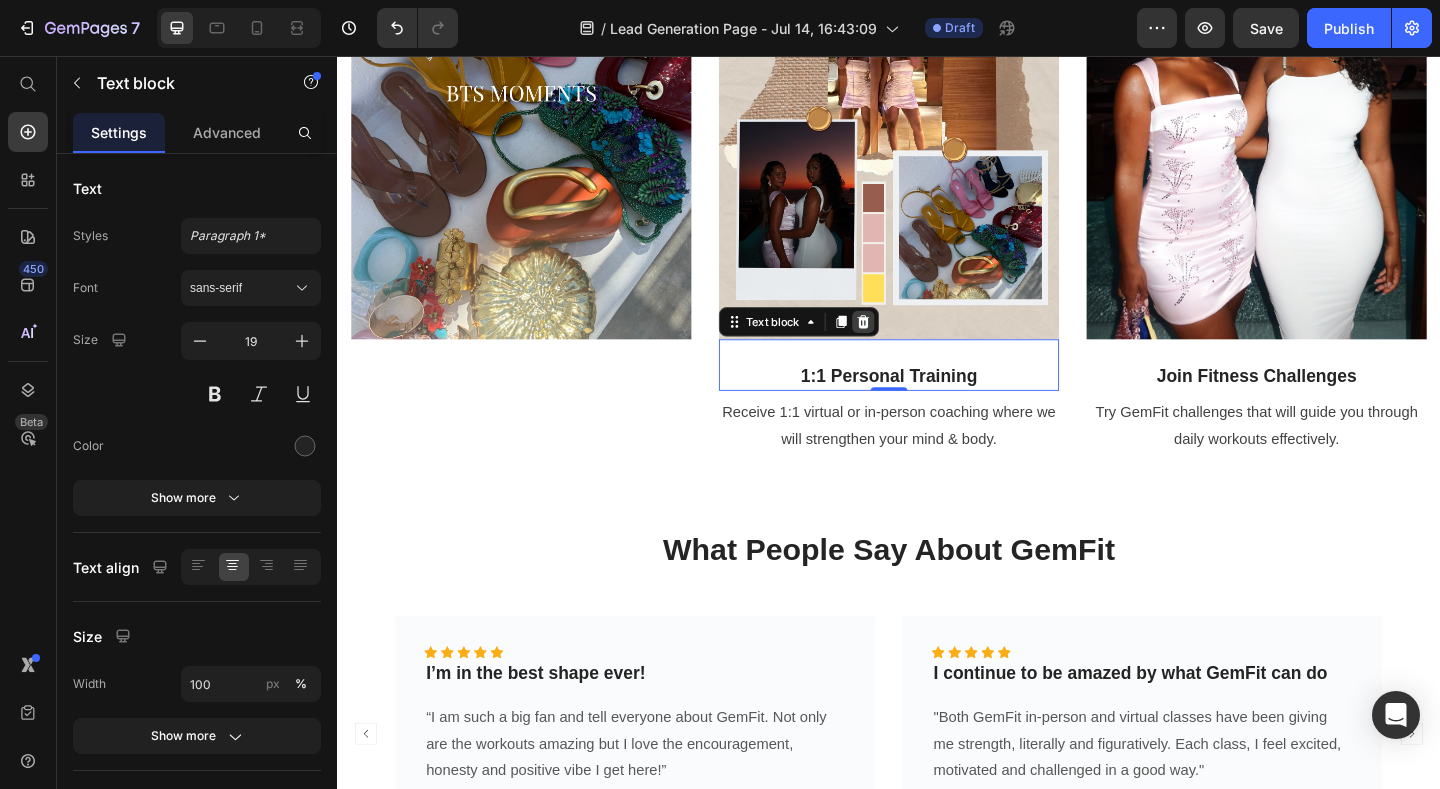 click 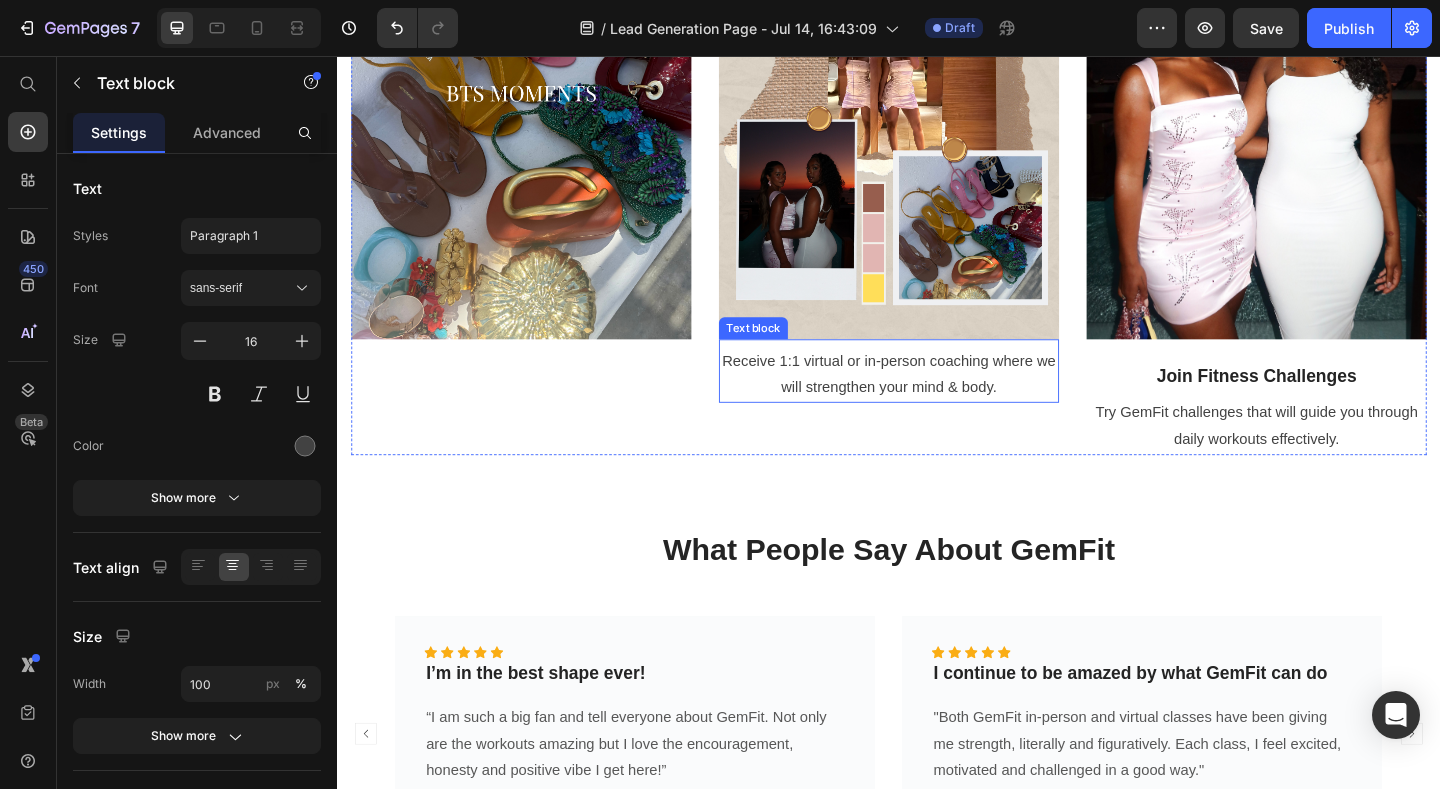 click on "Receive 1:1 virtual or in-person coaching where we will strengthen your mind & body." at bounding box center [937, 403] 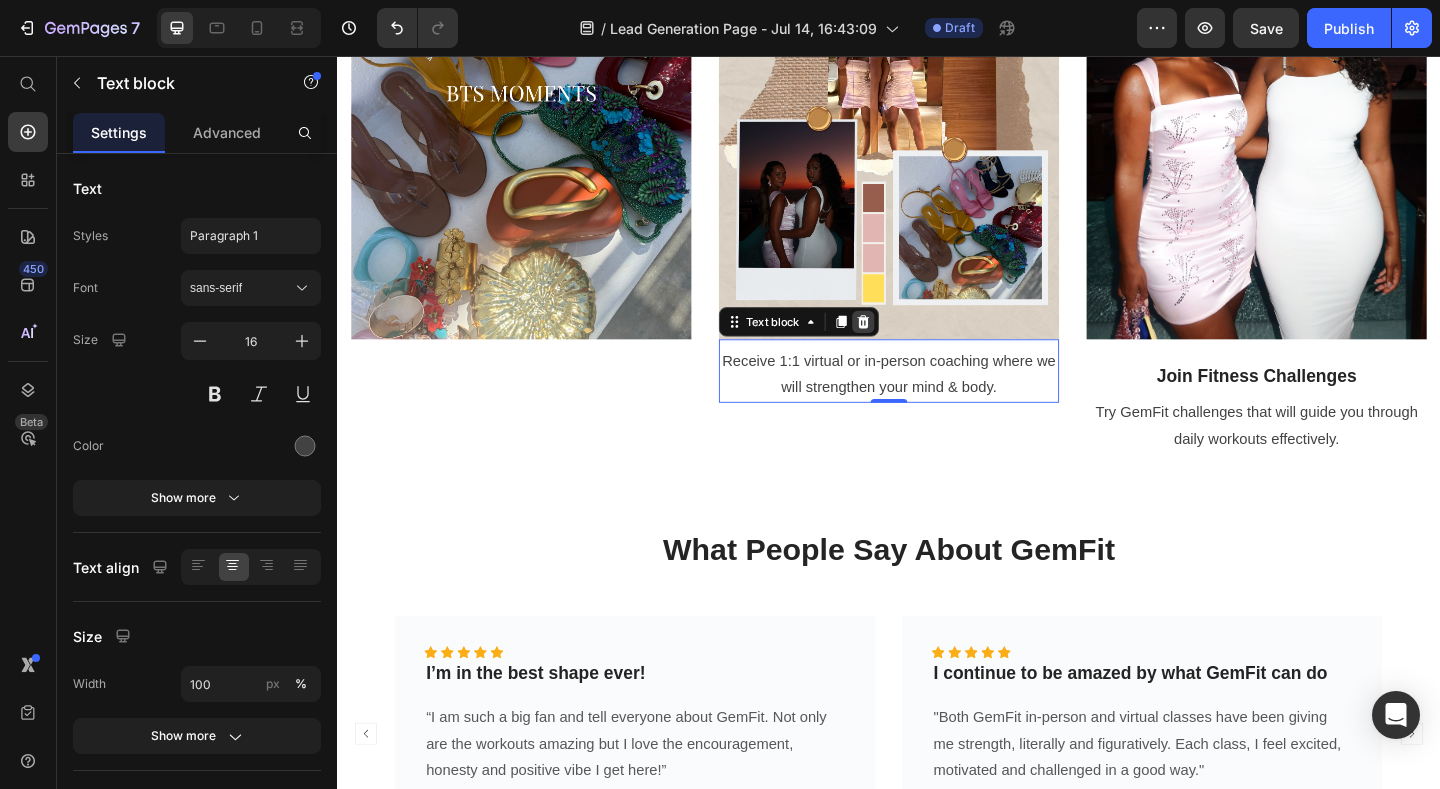 click 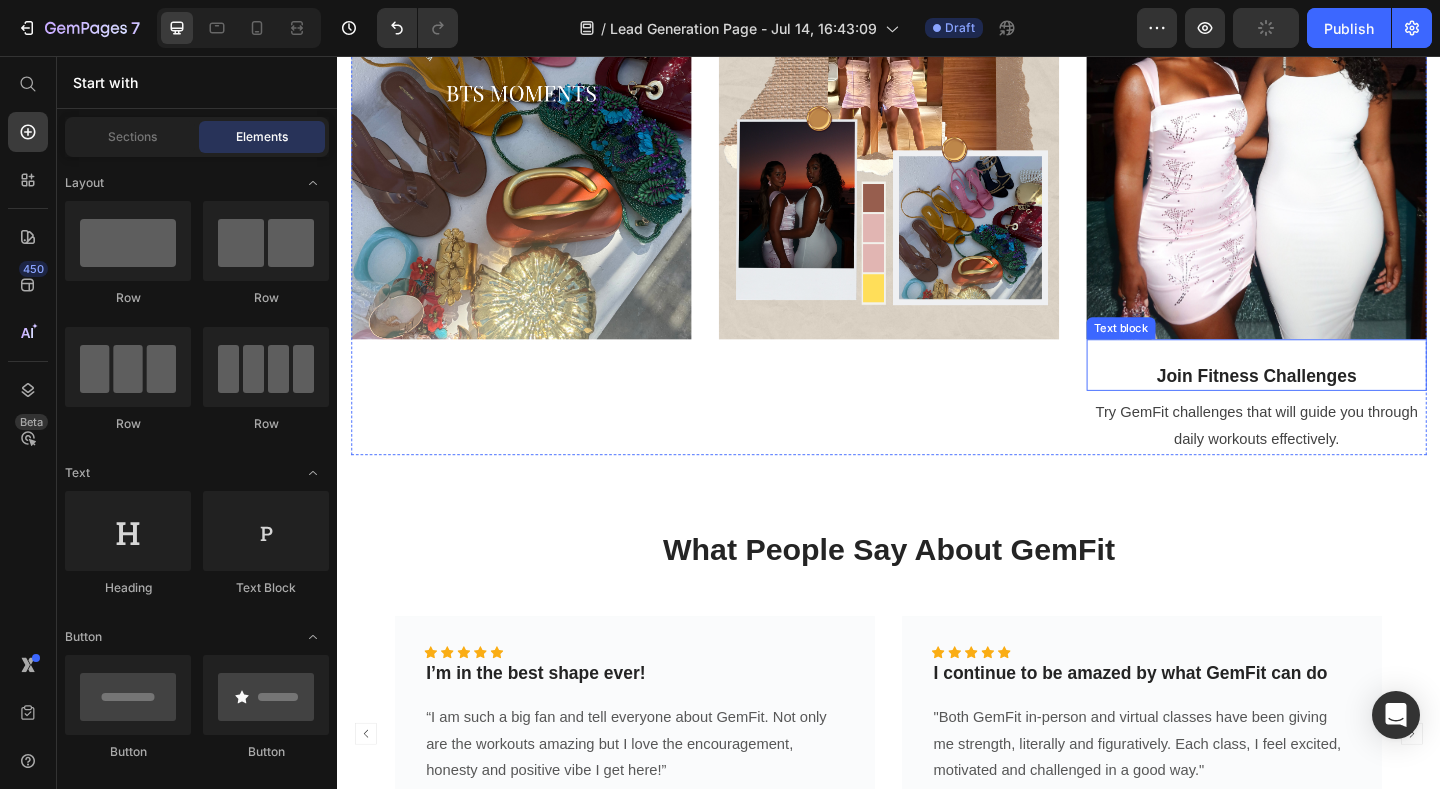 click on "Join Fitness Challenges" at bounding box center [1337, 404] 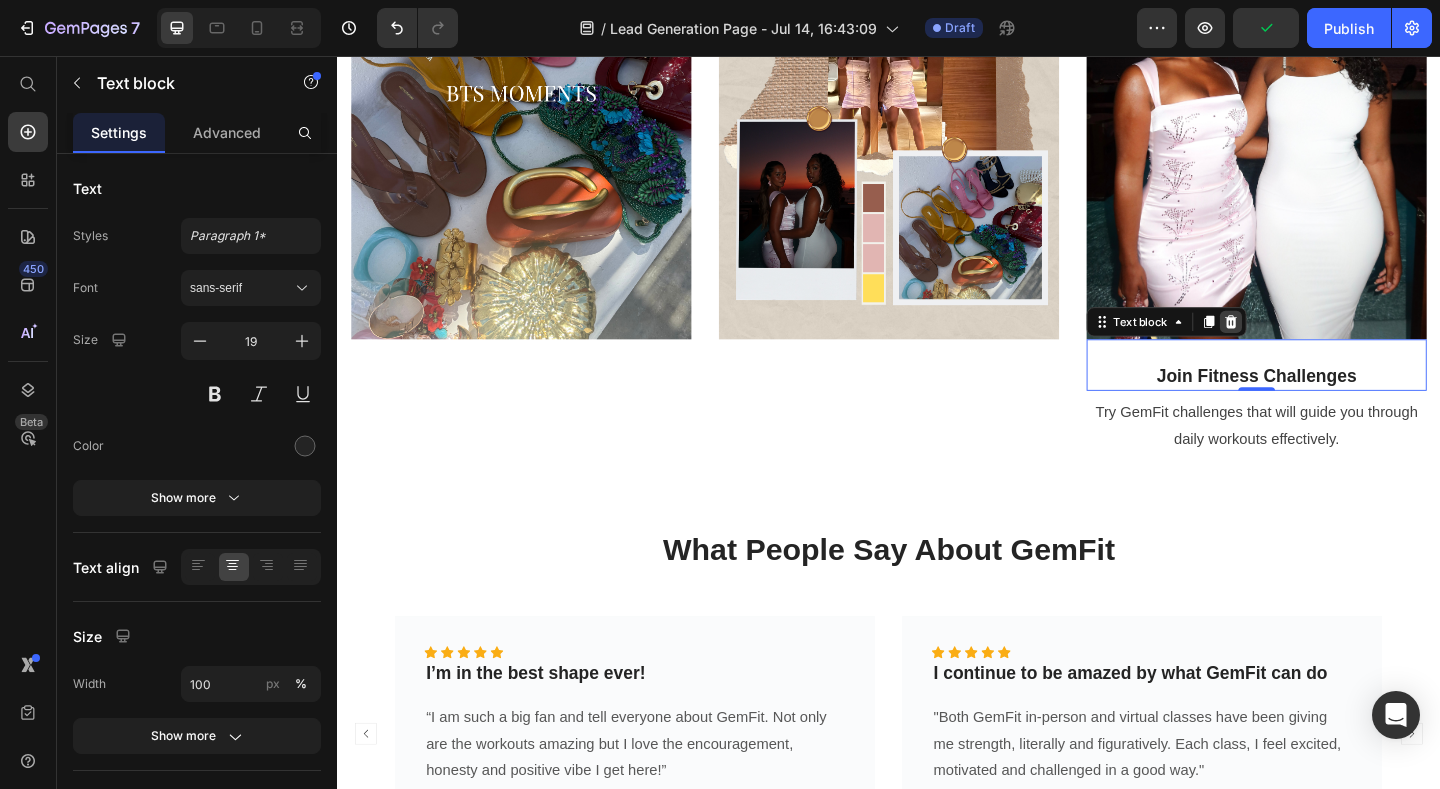 click 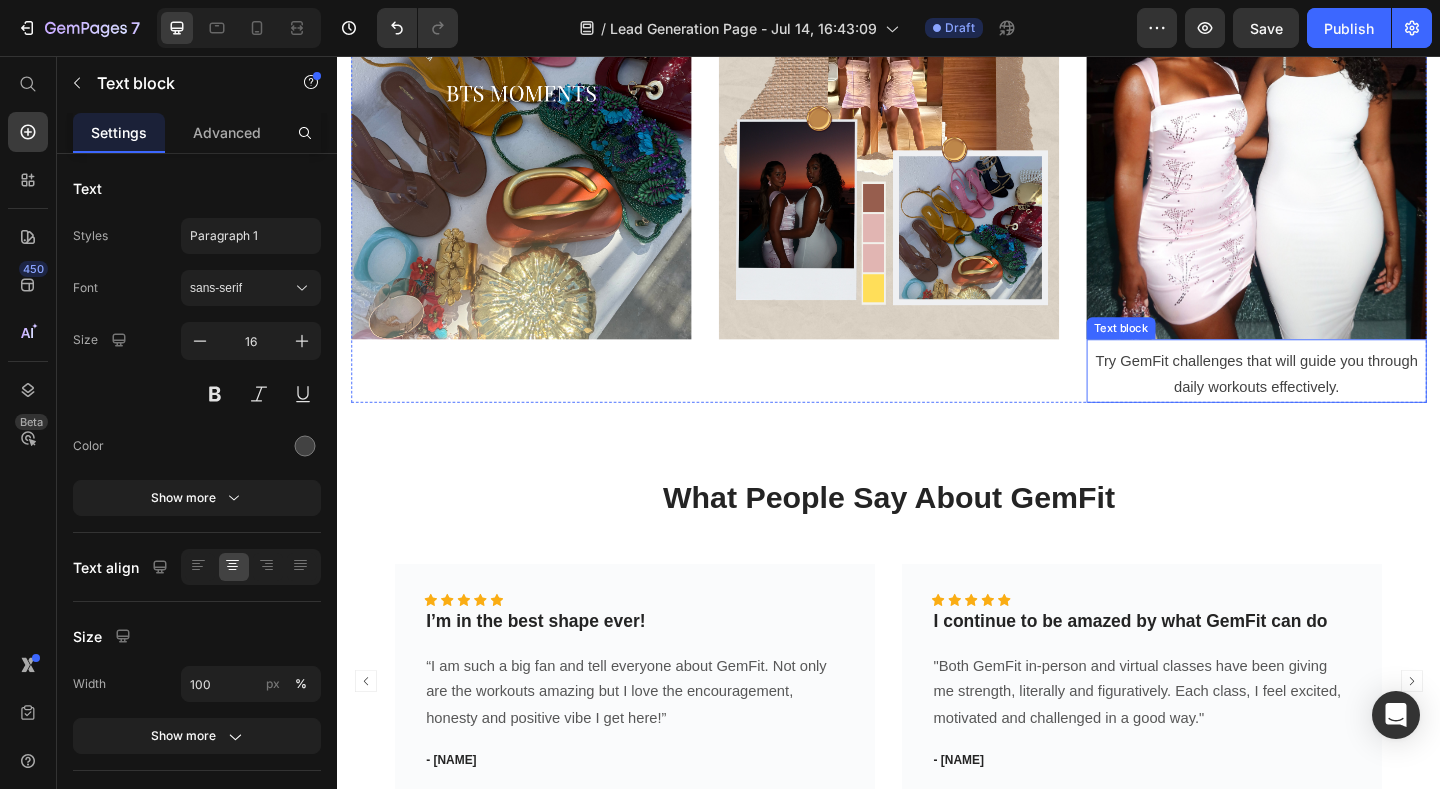 click on "Try GemFit challenges that will guide you through daily workouts effectively." at bounding box center [1337, 403] 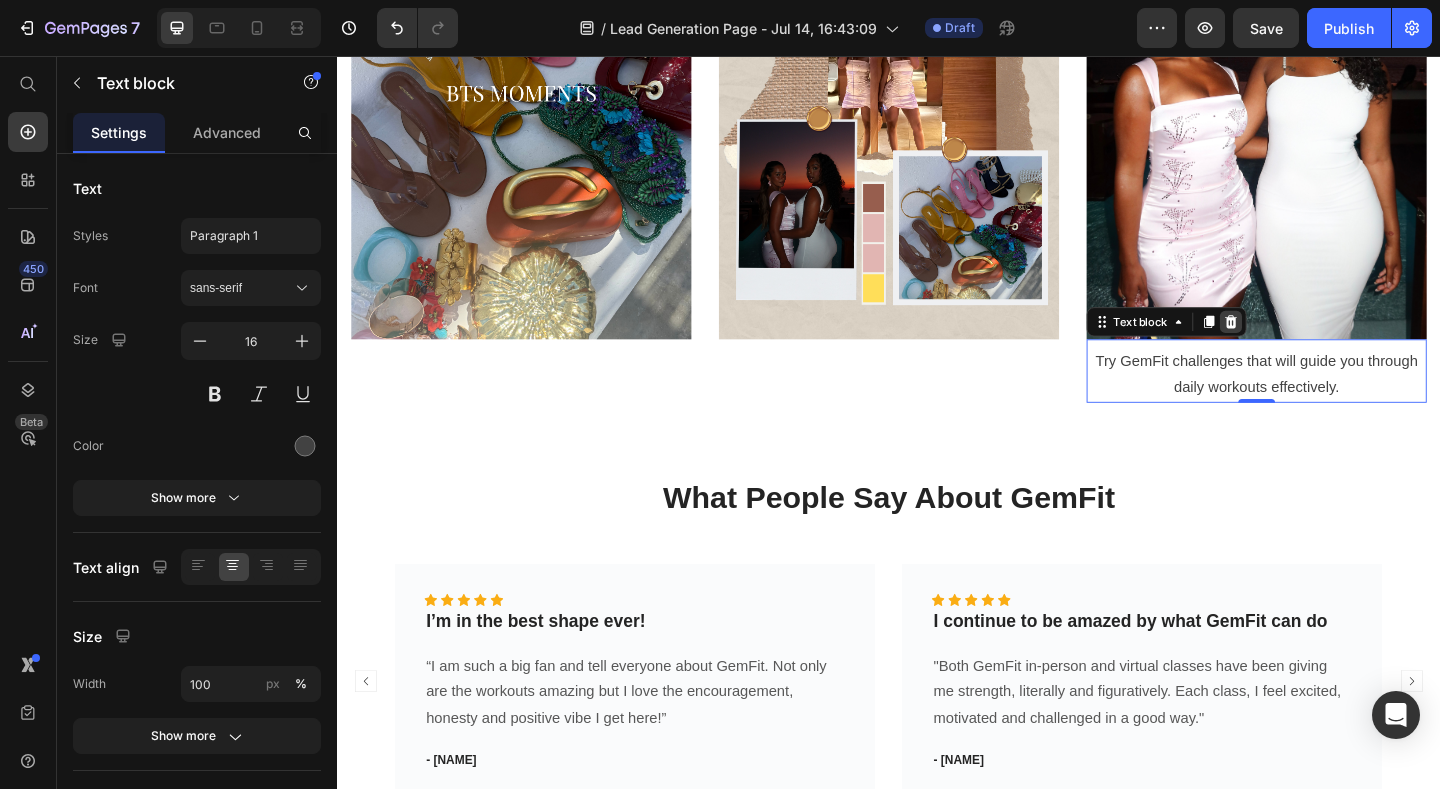 click 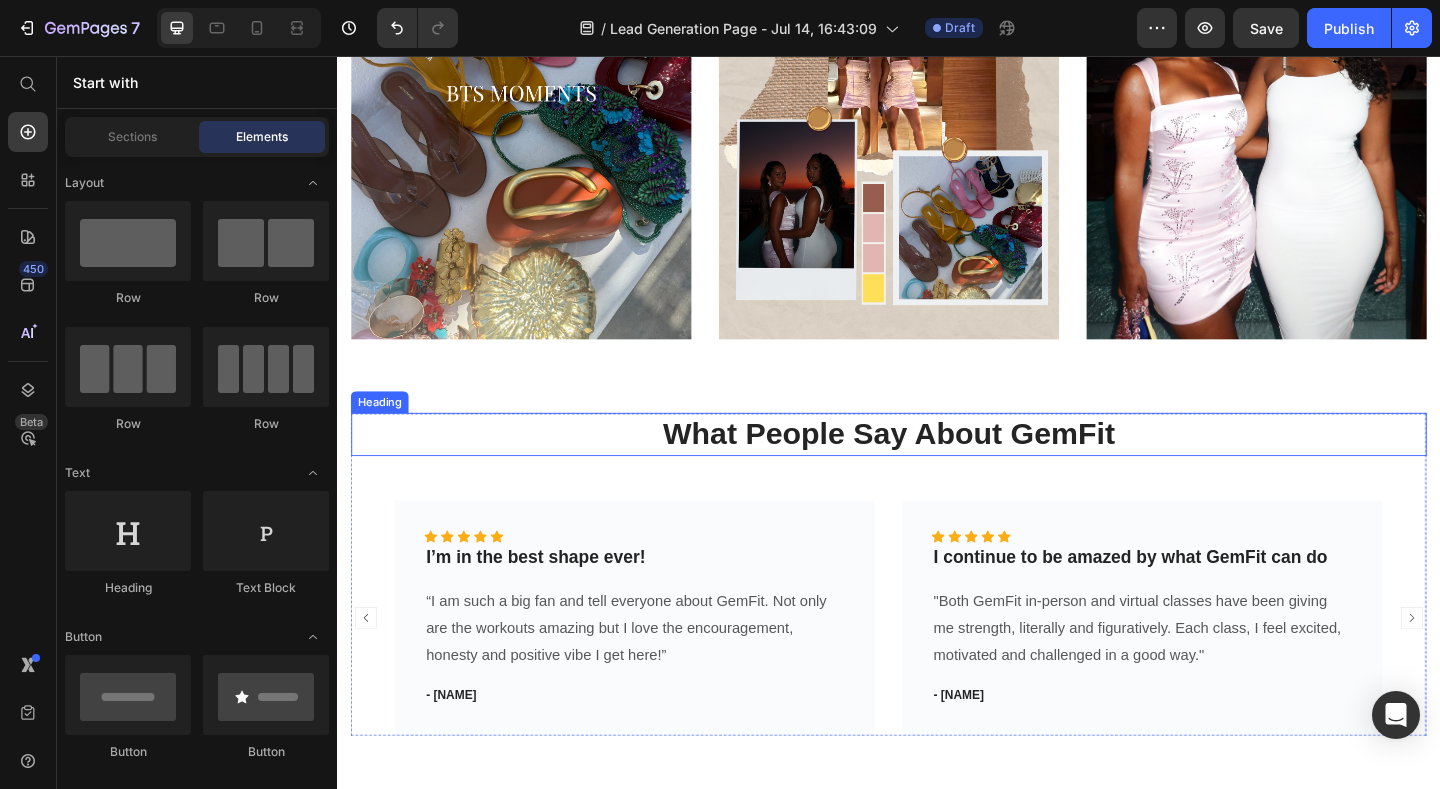 click on "What People Say About GemFit" at bounding box center (937, 467) 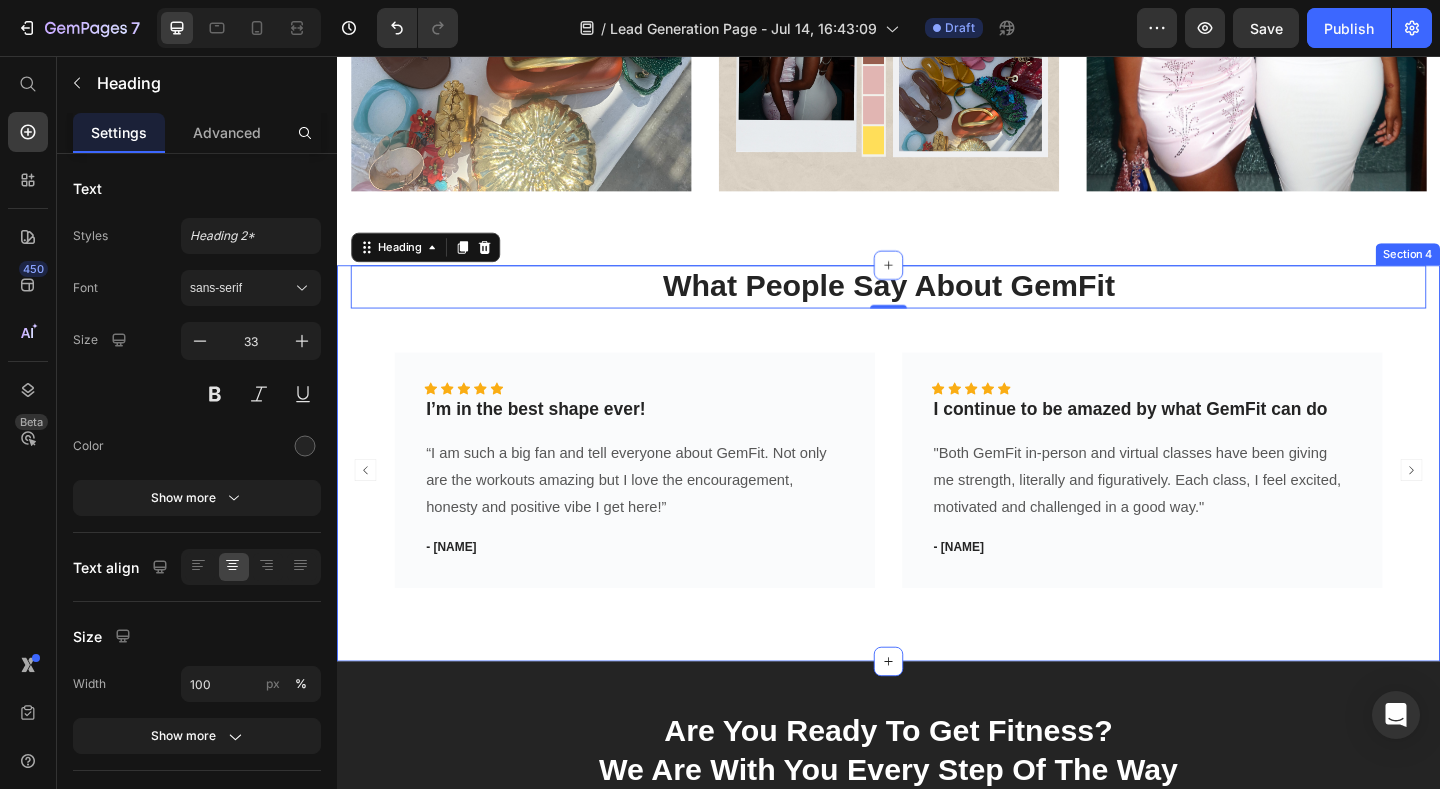 scroll, scrollTop: 1760, scrollLeft: 0, axis: vertical 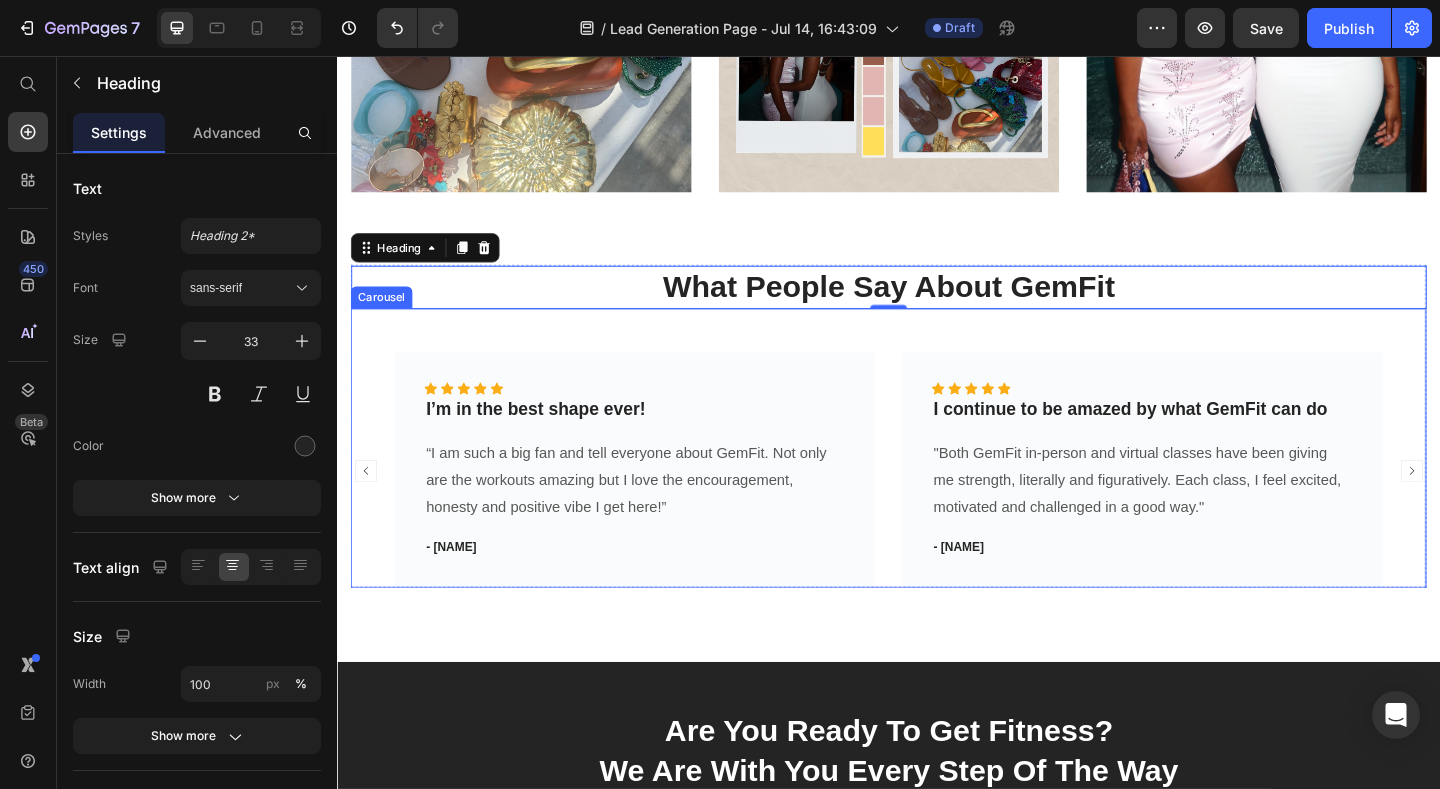 click on "Icon Icon Icon Icon Icon Icon List Hoz I’m in the best shape ever! Text block “I am such a big fan and tell everyone about GemFit. Not only are the workouts amazing but I love the encouragement, honesty and positive vibe I get here!” Text block - [NAME] Text block Row Icon Icon Icon Icon Icon Icon List Hoz I continue to be amazed by what GemFit can do Text block "Both GemFit in-person and virtual classes have been giving me strength, literally and figuratively. Each class, I feel excited, motivated and challenged in a good way." Text block - [NAME] Text block Row Icon Icon Icon Icon Icon Icon List Hoz Can’t say enough about GemFit Text block Text block - [NAME] Text block Row Icon Icon Icon Icon Icon Row" at bounding box center [937, 483] 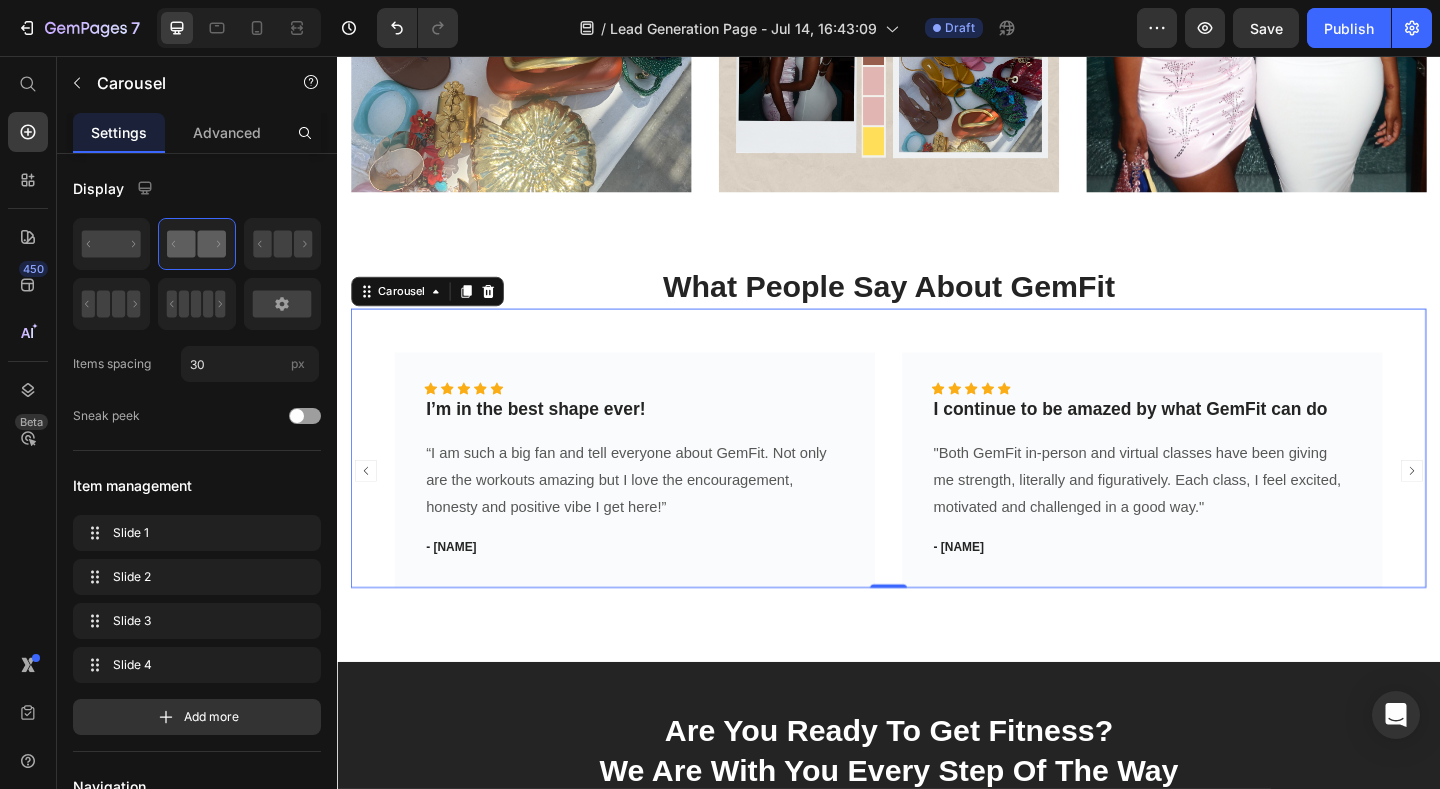 click on "Icon Icon Icon Icon Icon Icon List Hoz I’m in the best shape ever! Text block “I am such a big fan and tell everyone about GemFit. Not only are the workouts amazing but I love the encouragement, honesty and positive vibe I get here!” Text block - [NAME] Text block Row Icon Icon Icon Icon Icon Icon List Hoz I continue to be amazed by what GemFit can do Text block "Both GemFit in-person and virtual classes have been giving me strength, literally and figuratively. Each class, I feel excited, motivated and challenged in a good way." Text block - [NAME] Text block Row Icon Icon Icon Icon Icon Icon List Hoz Can’t say enough about GemFit Text block Text block - [NAME] Text block Row Icon Icon Icon Icon Icon Row" at bounding box center [937, 483] 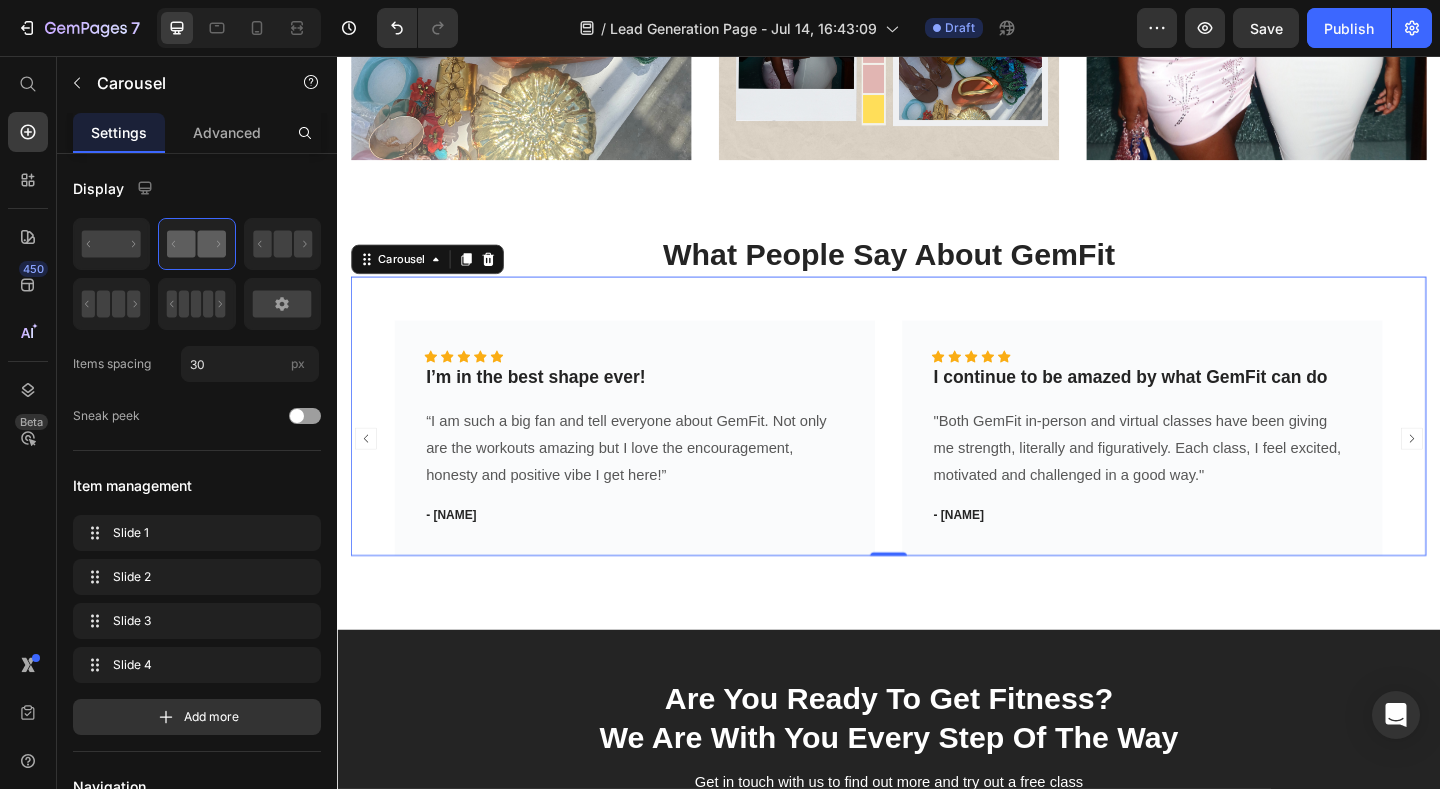 scroll, scrollTop: 1800, scrollLeft: 0, axis: vertical 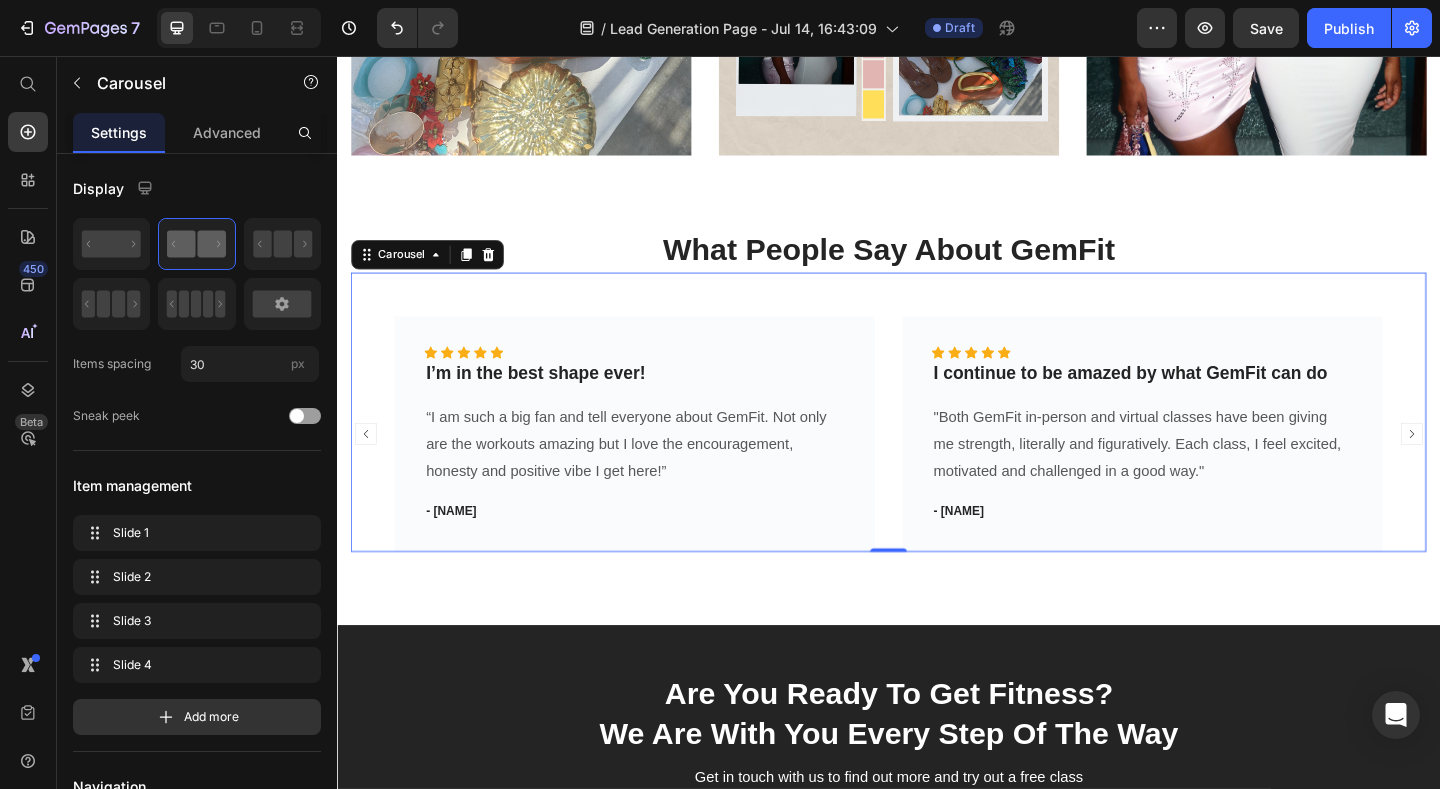 click on "Icon Icon Icon Icon Icon Icon List Hoz I’m in the best shape ever! Text block “I am such a big fan and tell everyone about GemFit. Not only are the workouts amazing but I love the encouragement, honesty and positive vibe I get here!” Text block - [NAME] Text block Row Icon Icon Icon Icon Icon Icon List Hoz I continue to be amazed by what GemFit can do Text block "Both GemFit in-person and virtual classes have been giving me strength, literally and figuratively. Each class, I feel excited, motivated and challenged in a good way." Text block - [NAME] Text block Row Icon Icon Icon Icon Icon Icon List Hoz Can’t say enough about GemFit Text block Text block - [NAME] Text block Row Icon Icon Icon Icon Icon Row" at bounding box center (937, 443) 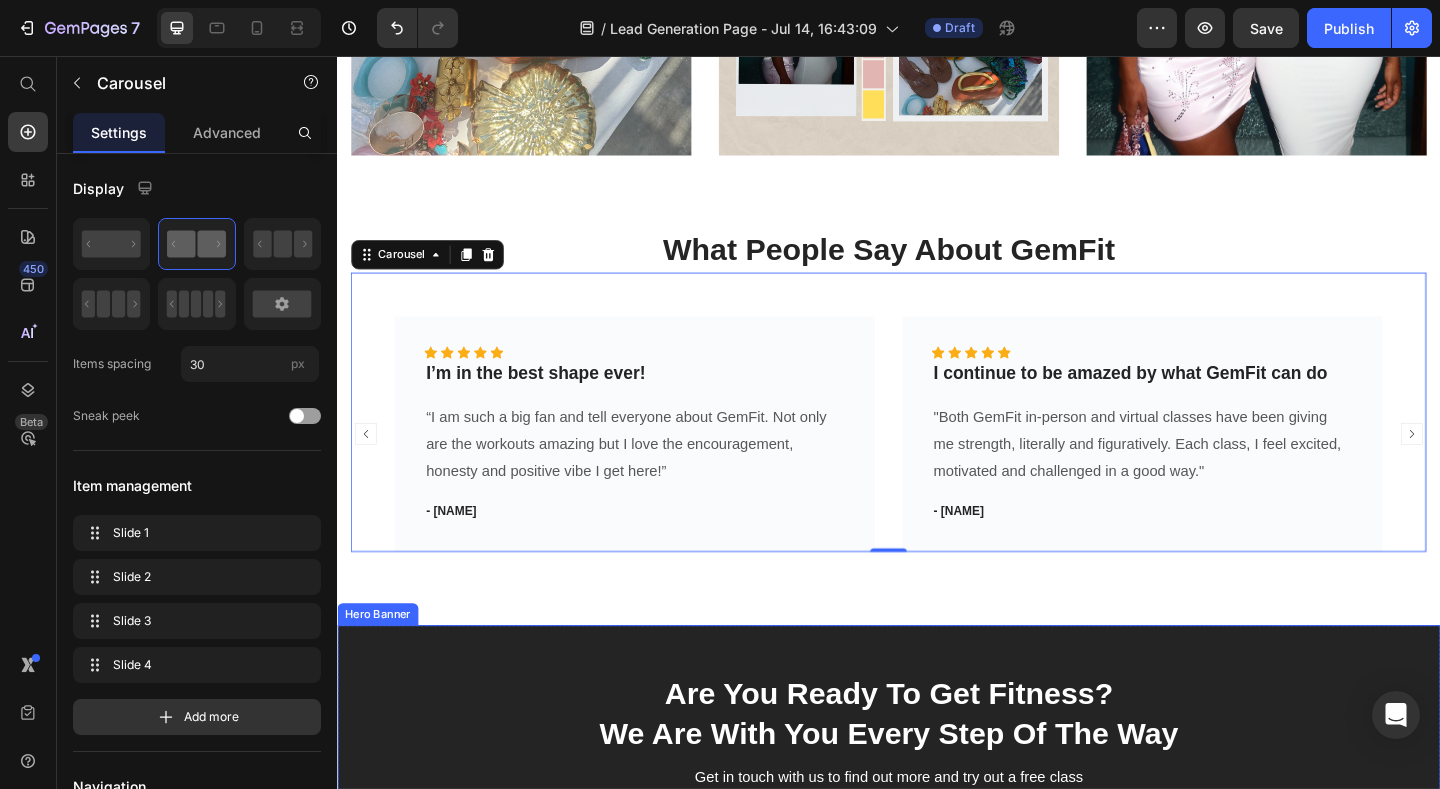 click at bounding box center [937, 1025] 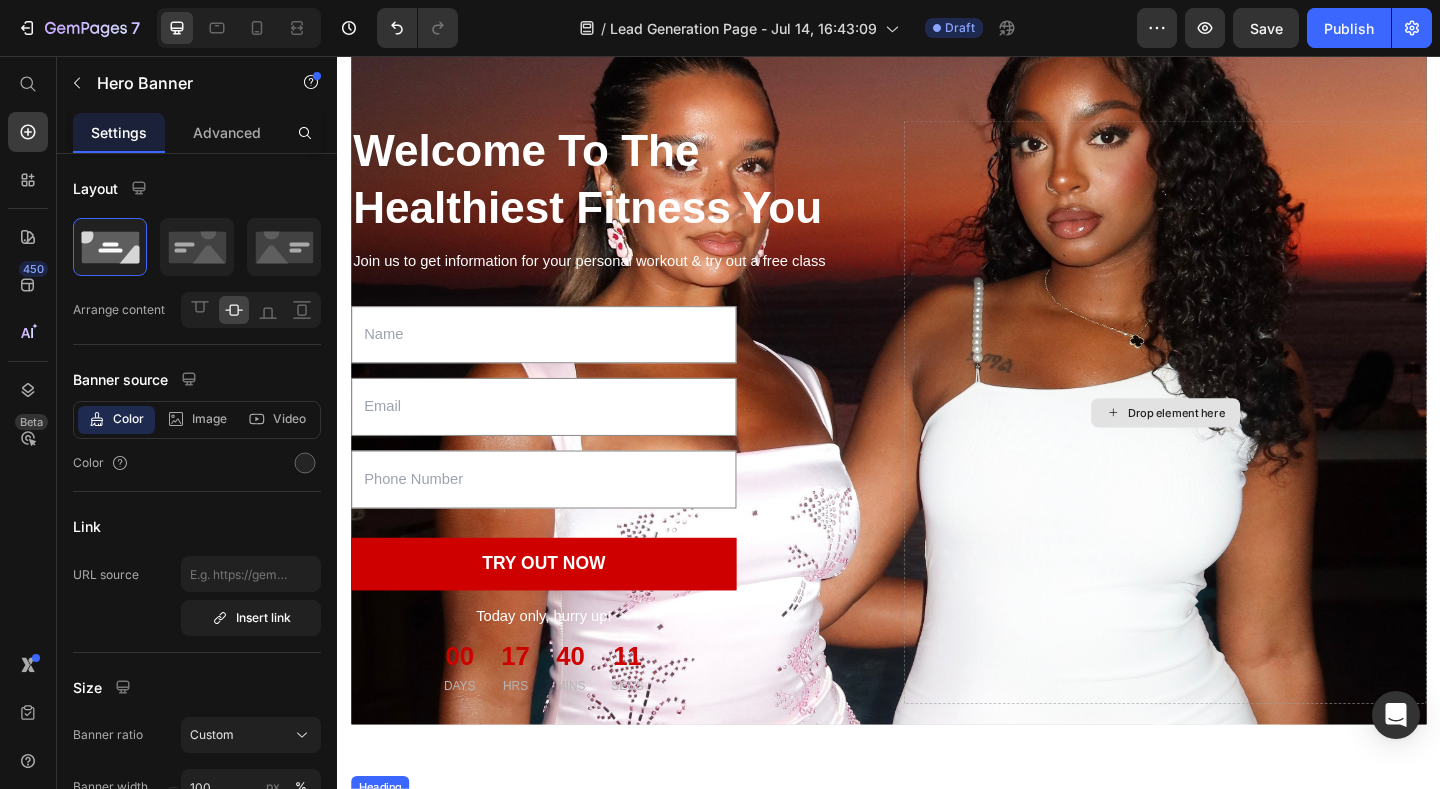 scroll, scrollTop: 0, scrollLeft: 0, axis: both 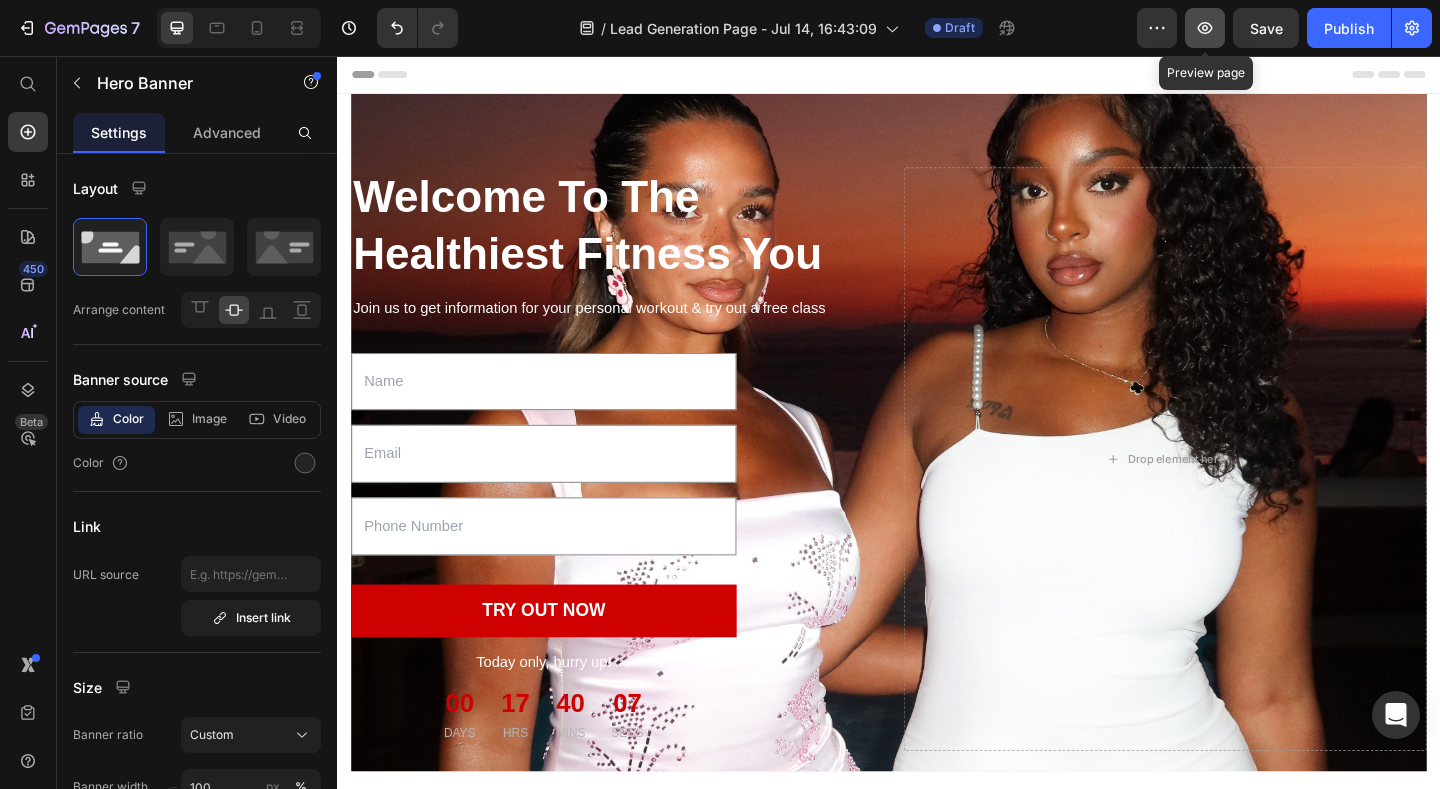 click 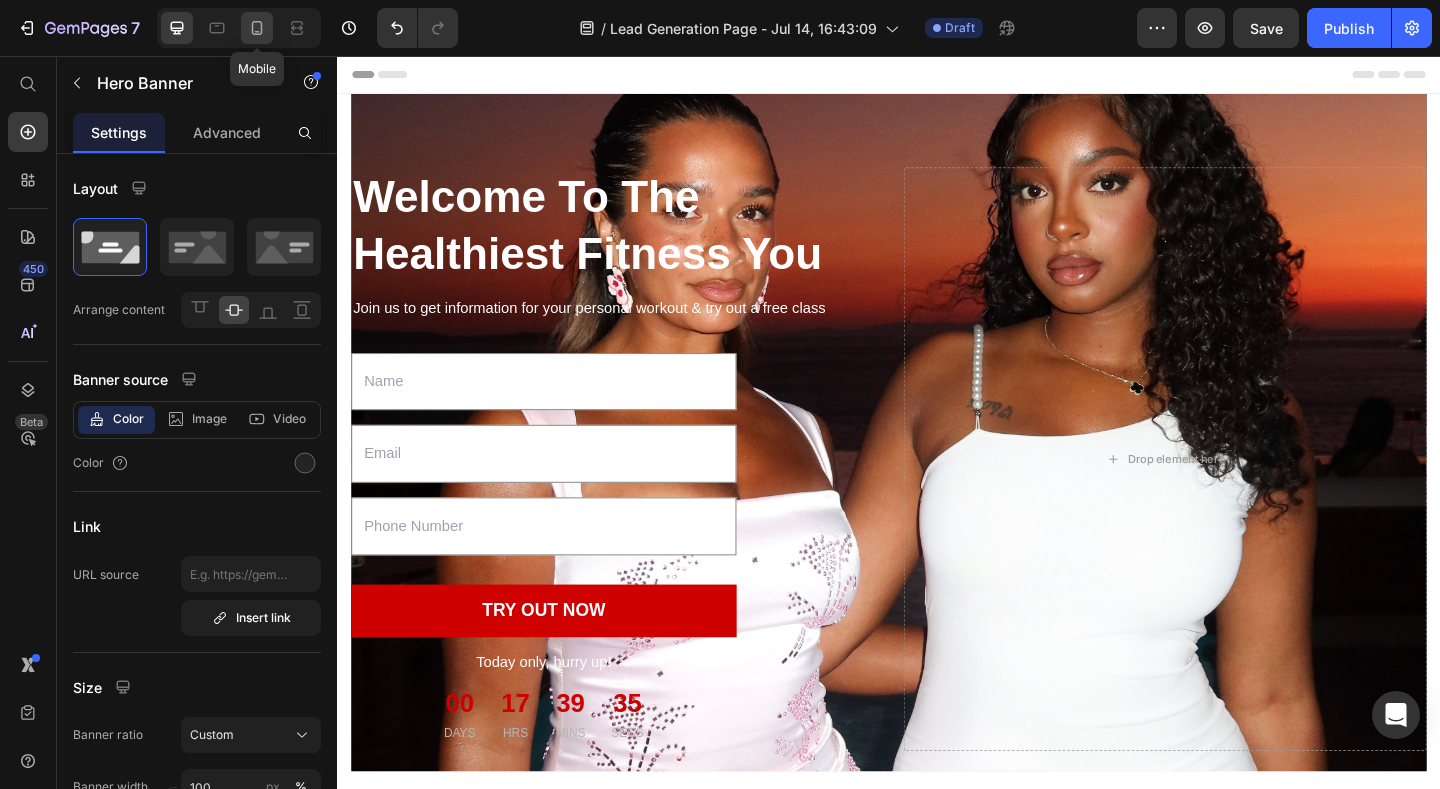 click 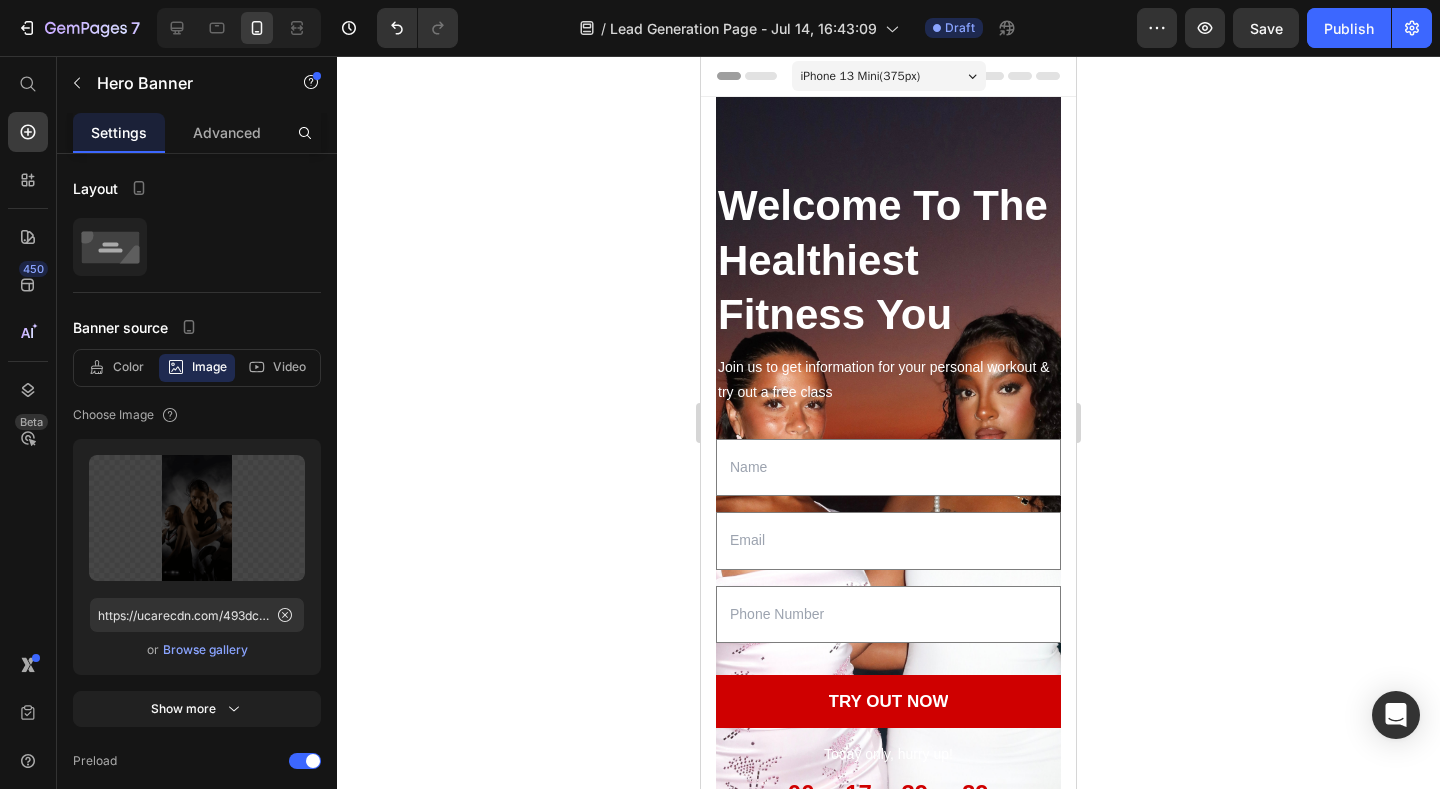 click 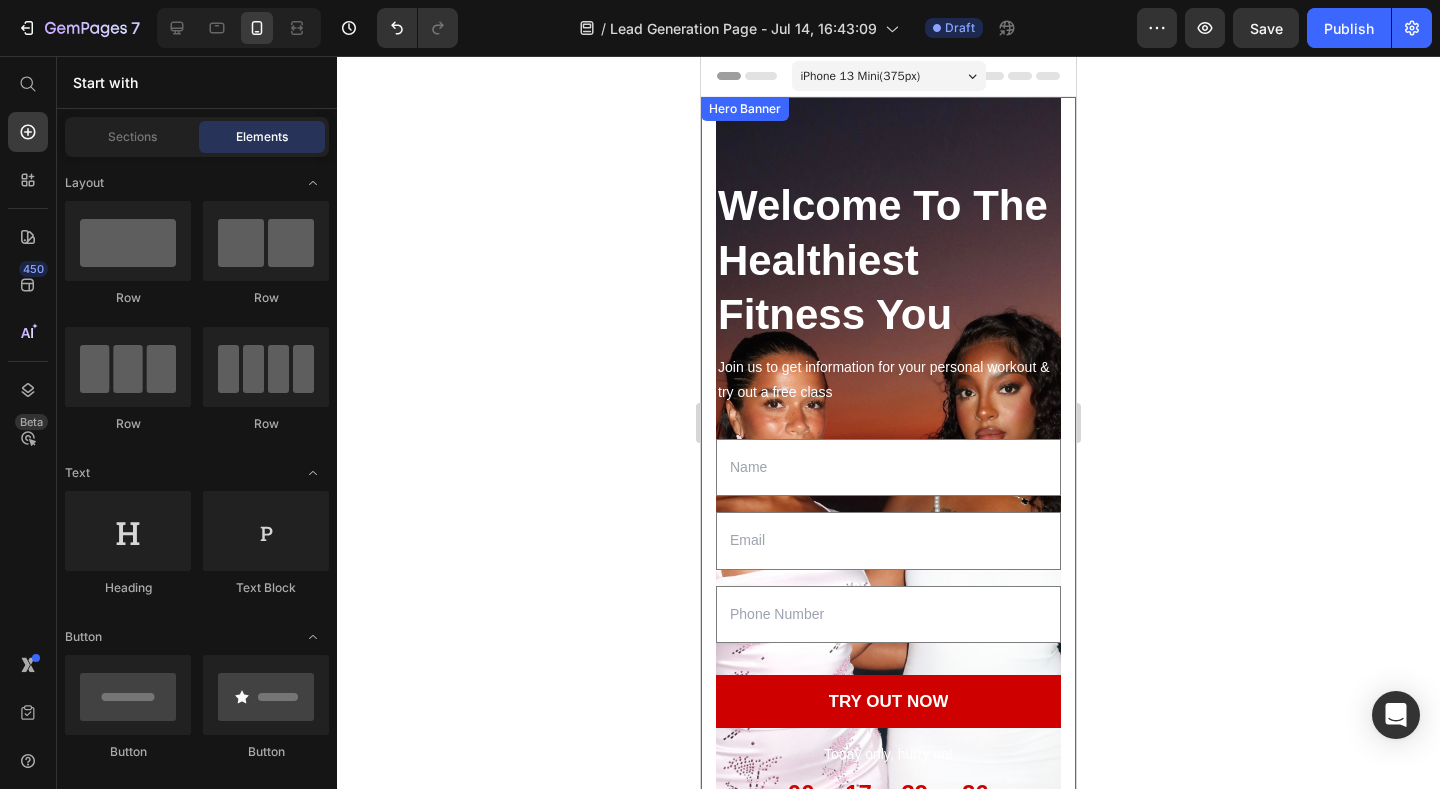 click on "Welcome To The Healthiest Fitness You Heading Join us to get information for your personal workout & try out a free class Text block Text Field Email Field Text Field TRY OUT NOW Submit Button Today only, hurry up! Text block 00 DAYS 17 HRS 39 MINS 26 SECS CountDown Timer Contact Form Drop element here Row Hero Banner" at bounding box center [888, 601] 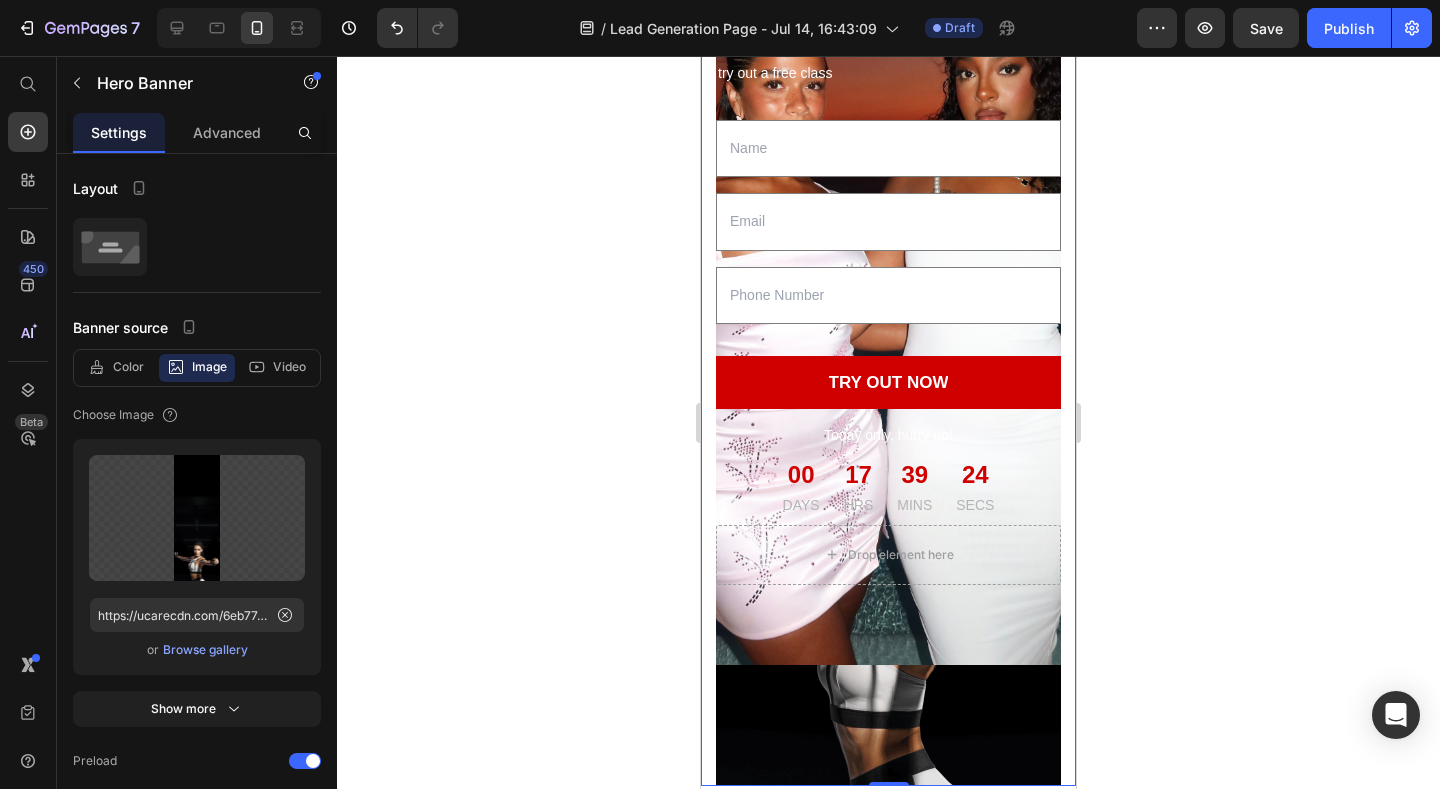 scroll, scrollTop: 320, scrollLeft: 0, axis: vertical 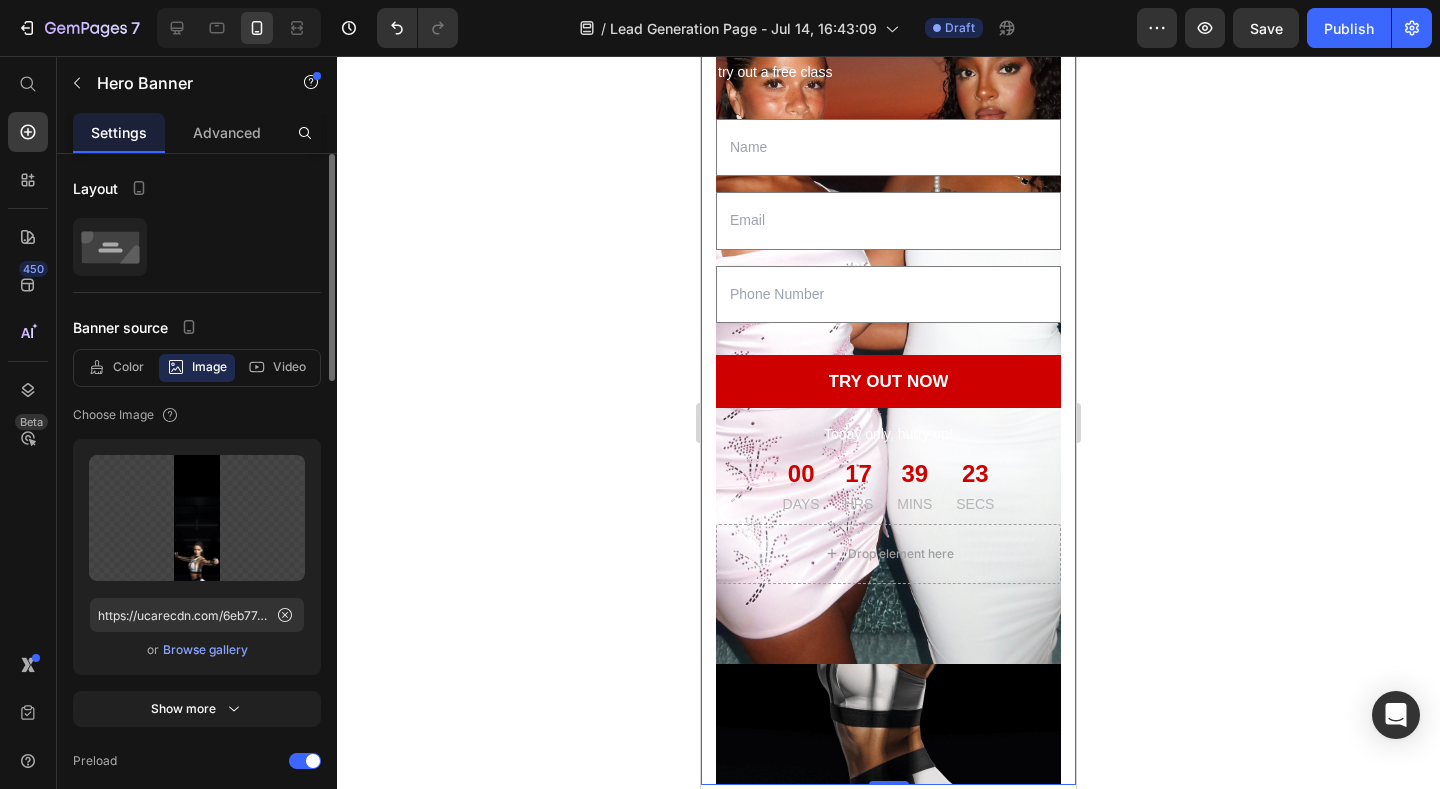 click on "Browse gallery" at bounding box center [205, 650] 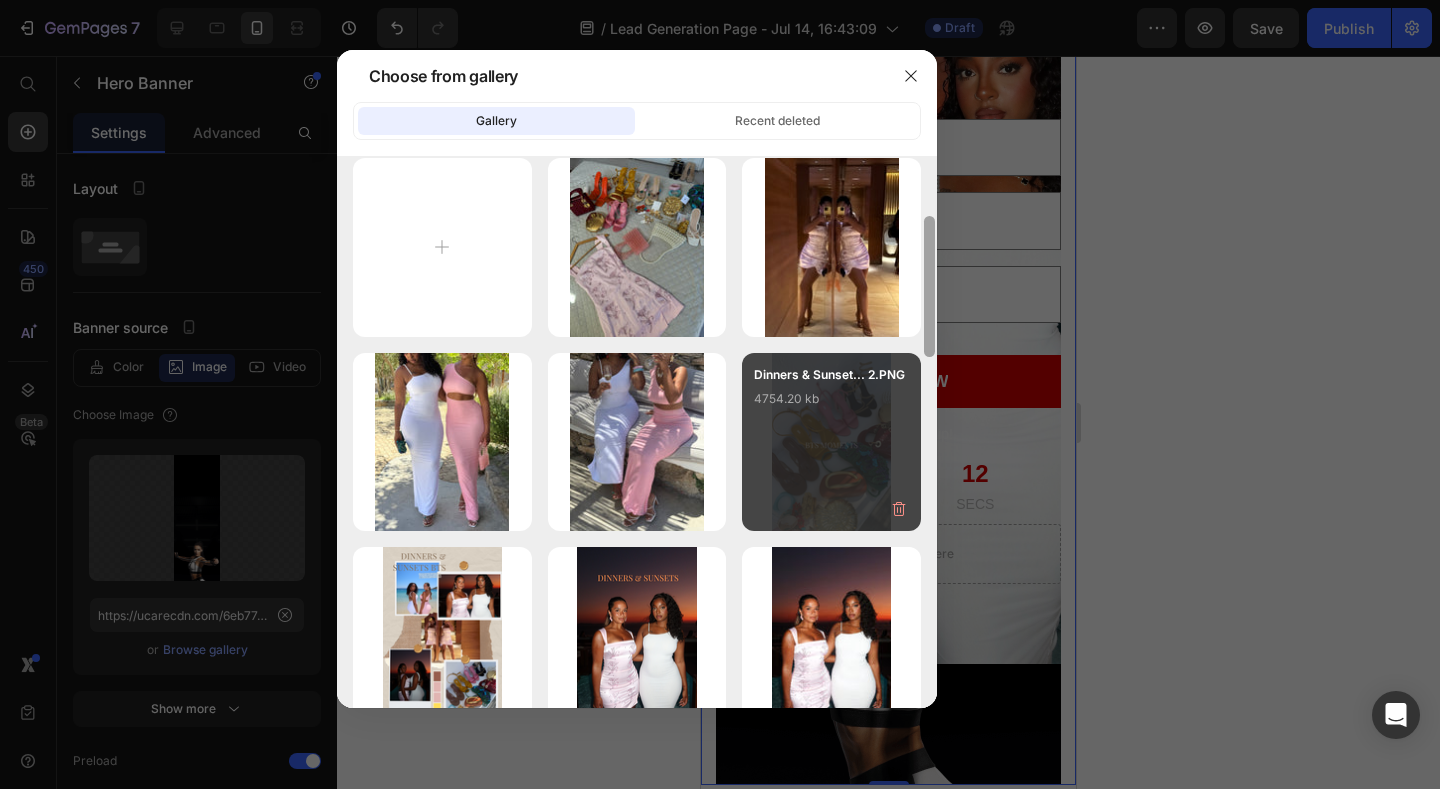 scroll, scrollTop: 0, scrollLeft: 0, axis: both 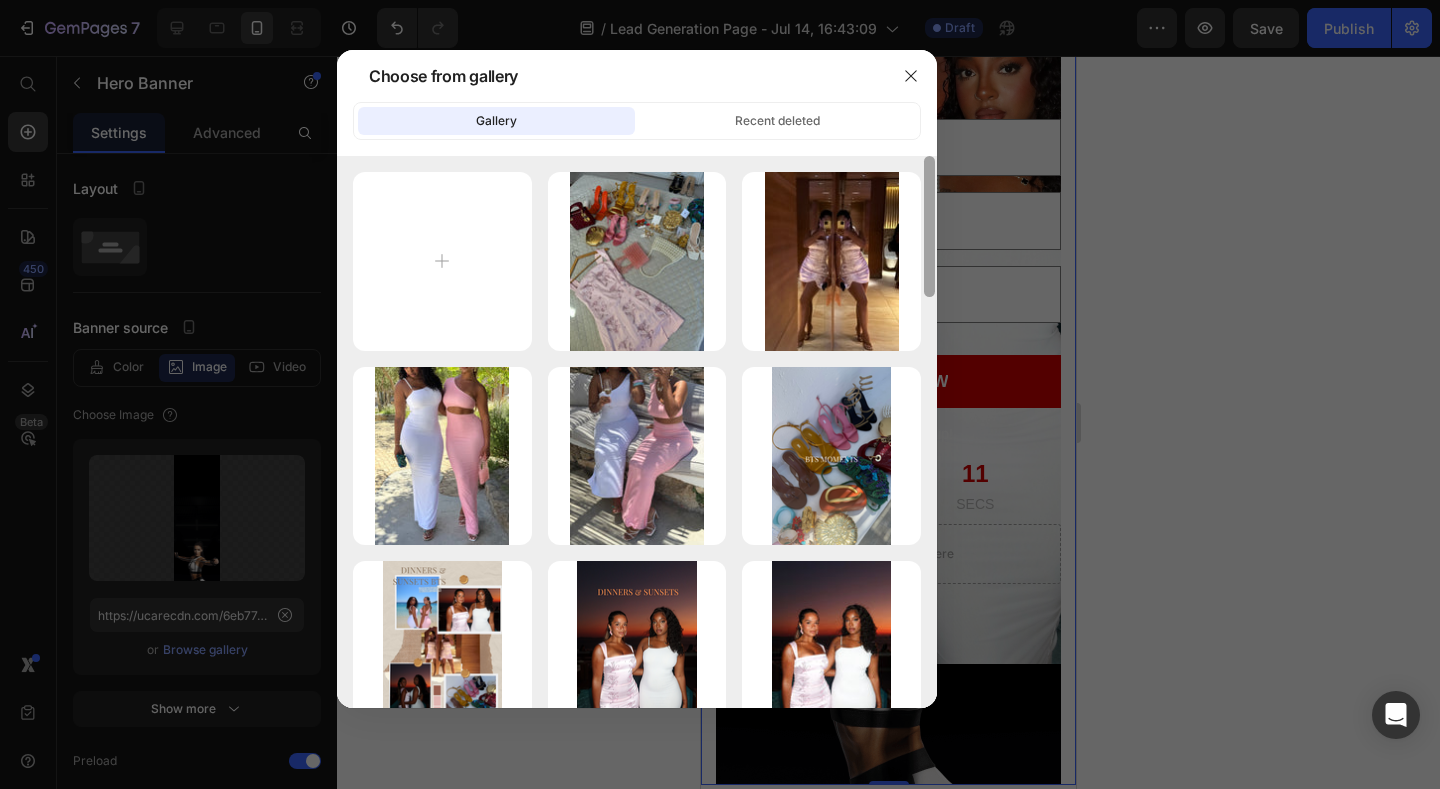 drag, startPoint x: 927, startPoint y: 399, endPoint x: 926, endPoint y: 337, distance: 62.008064 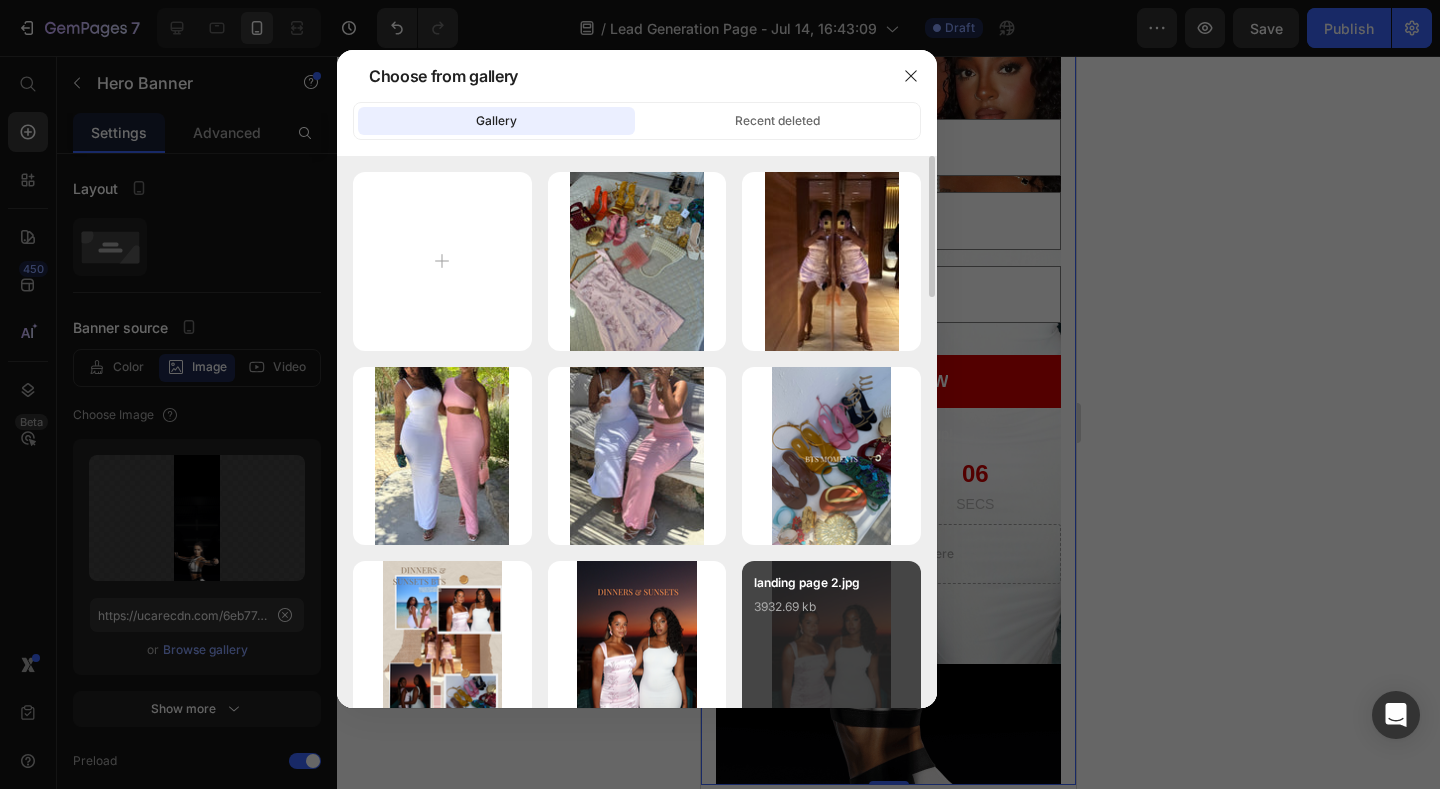 click on "landing page 2.jpg 3932.69 kb" at bounding box center [831, 613] 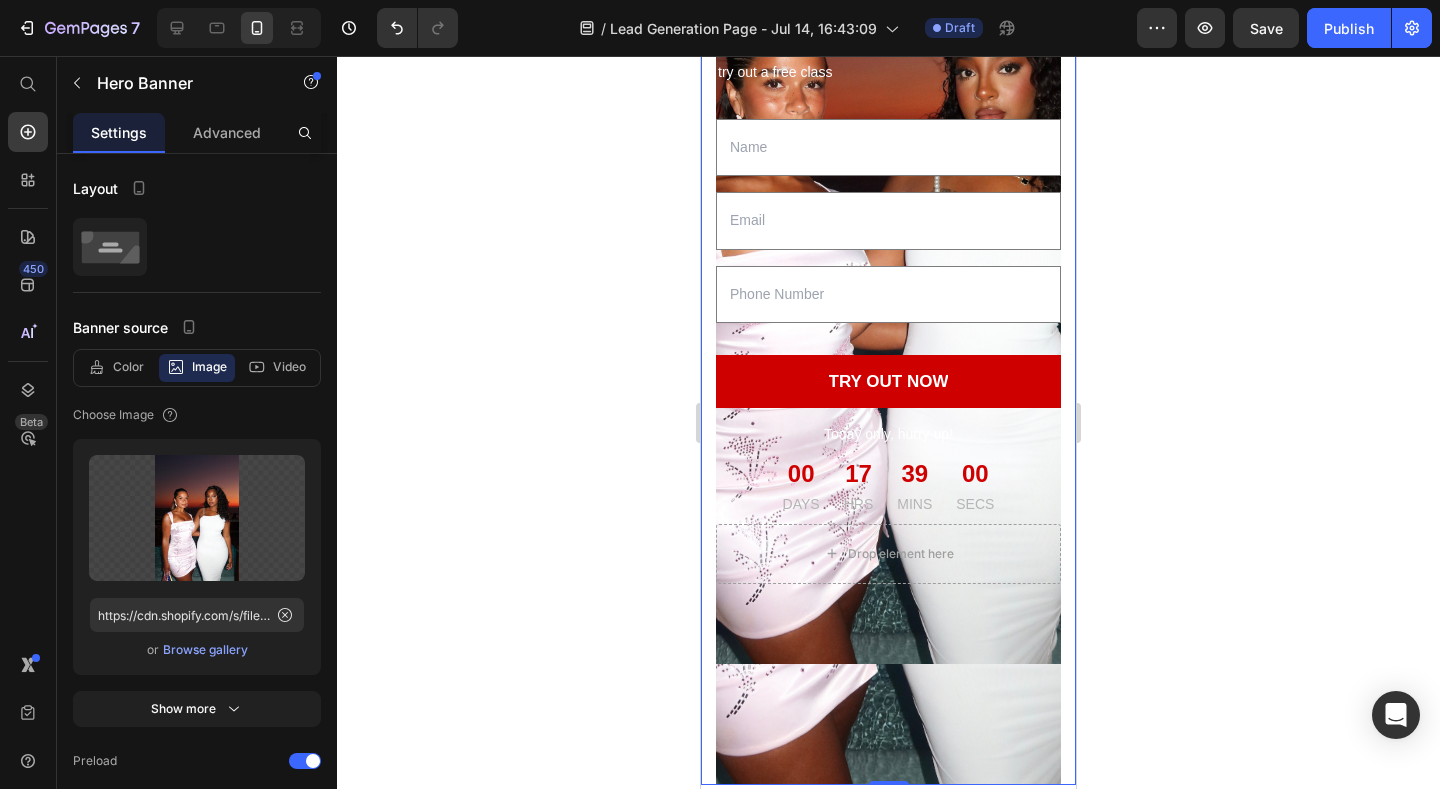 click at bounding box center (888, 281) 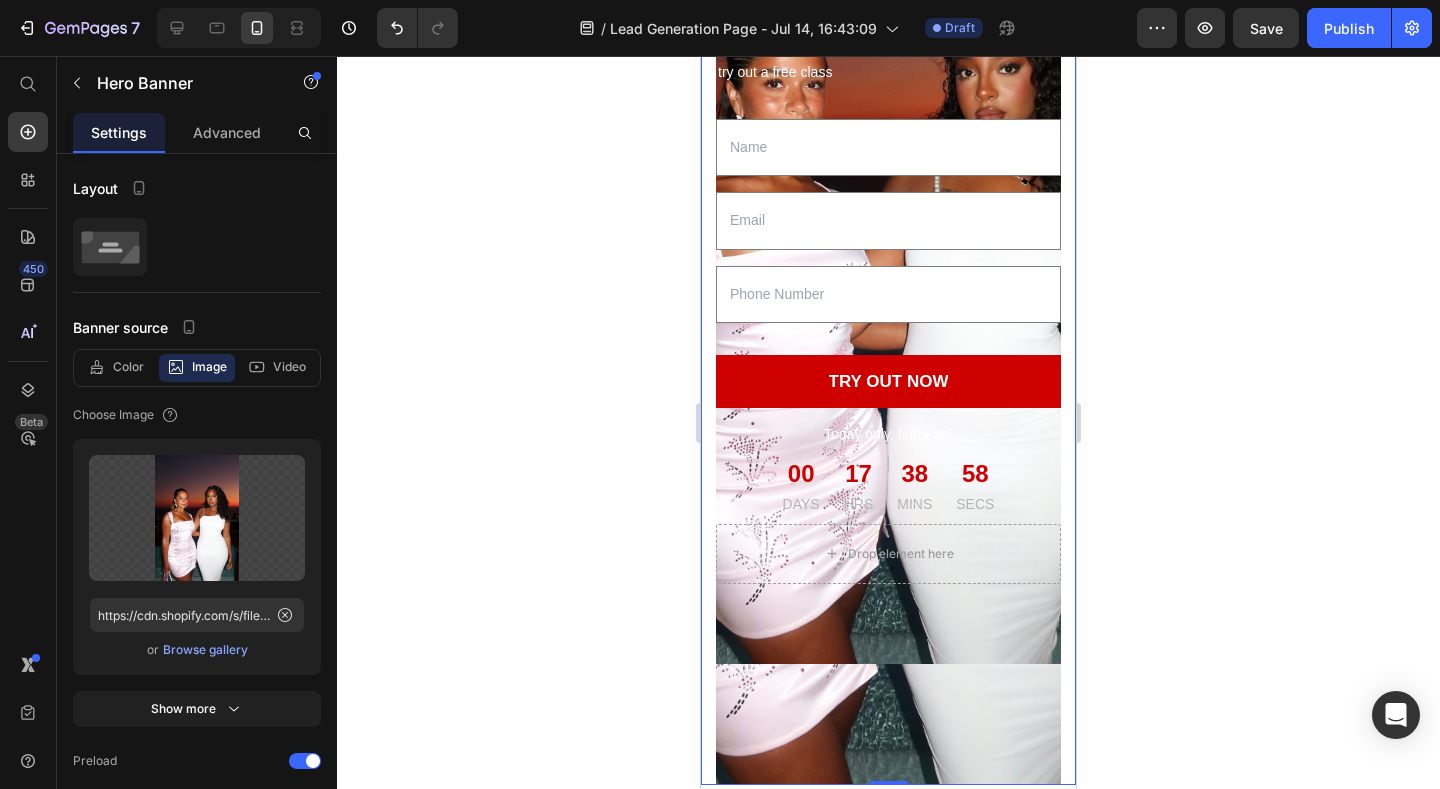 click at bounding box center [888, 281] 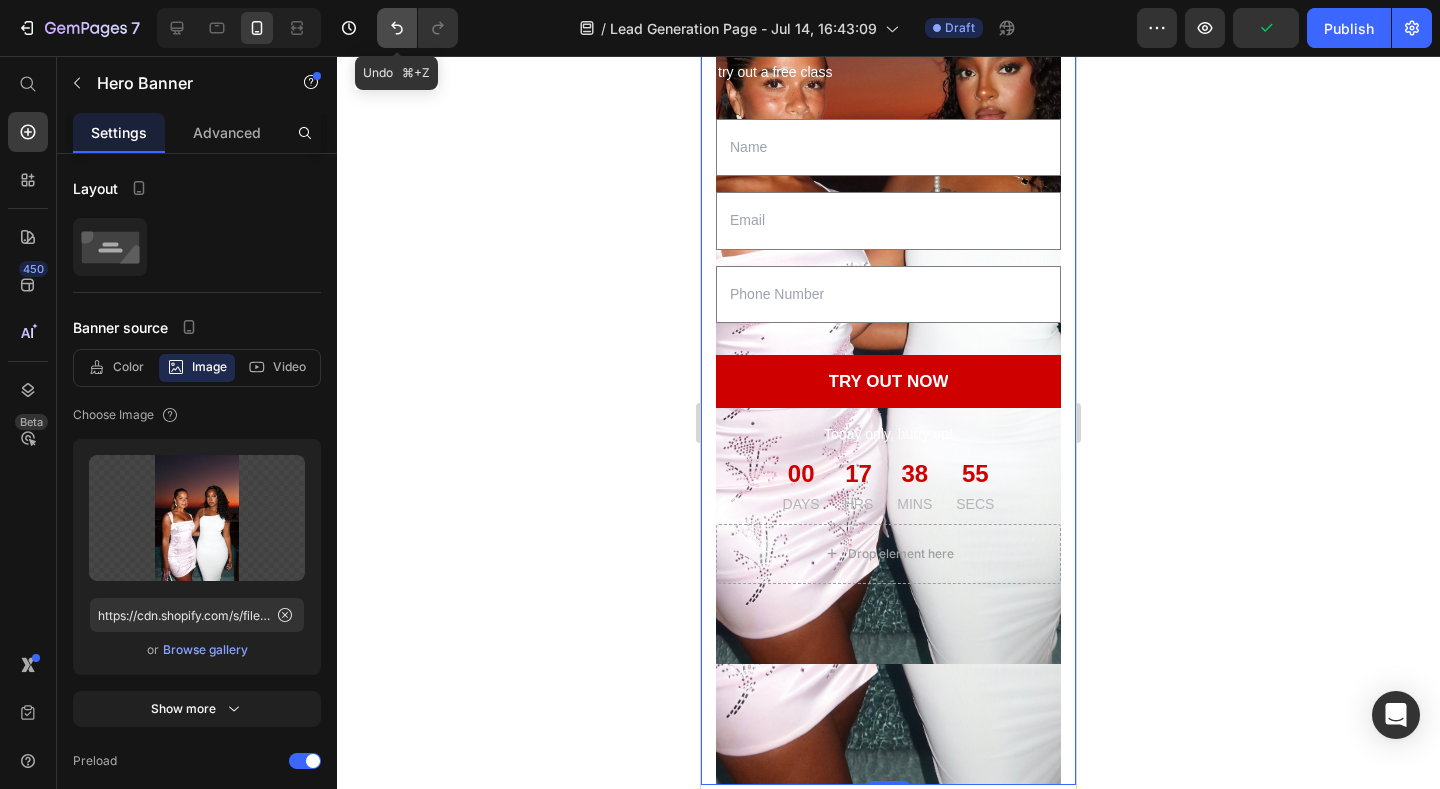 click 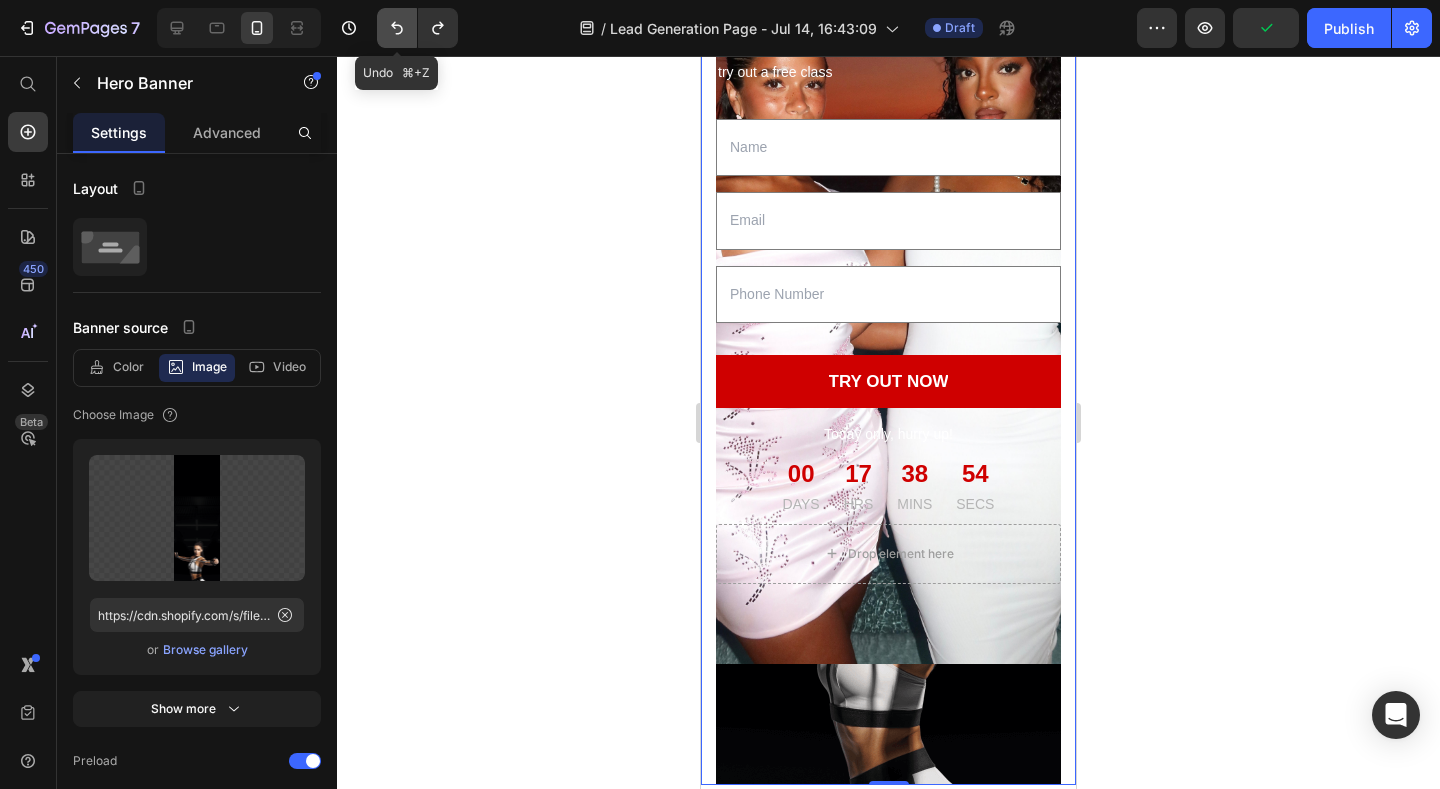 type on "https://ucarecdn.com/6eb774c7-dc23-4cb0-a21d-d2ddf267722c/" 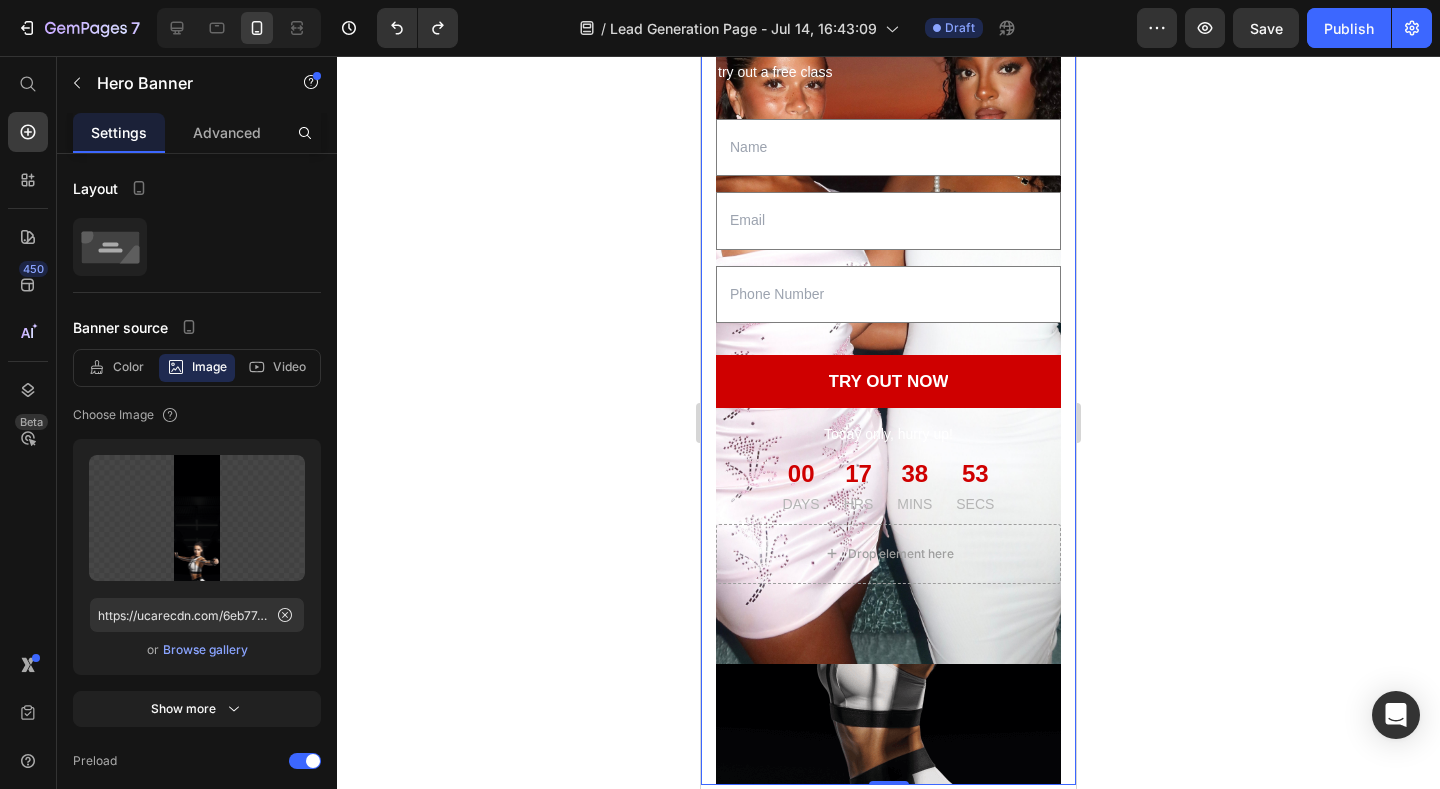 click at bounding box center [888, 281] 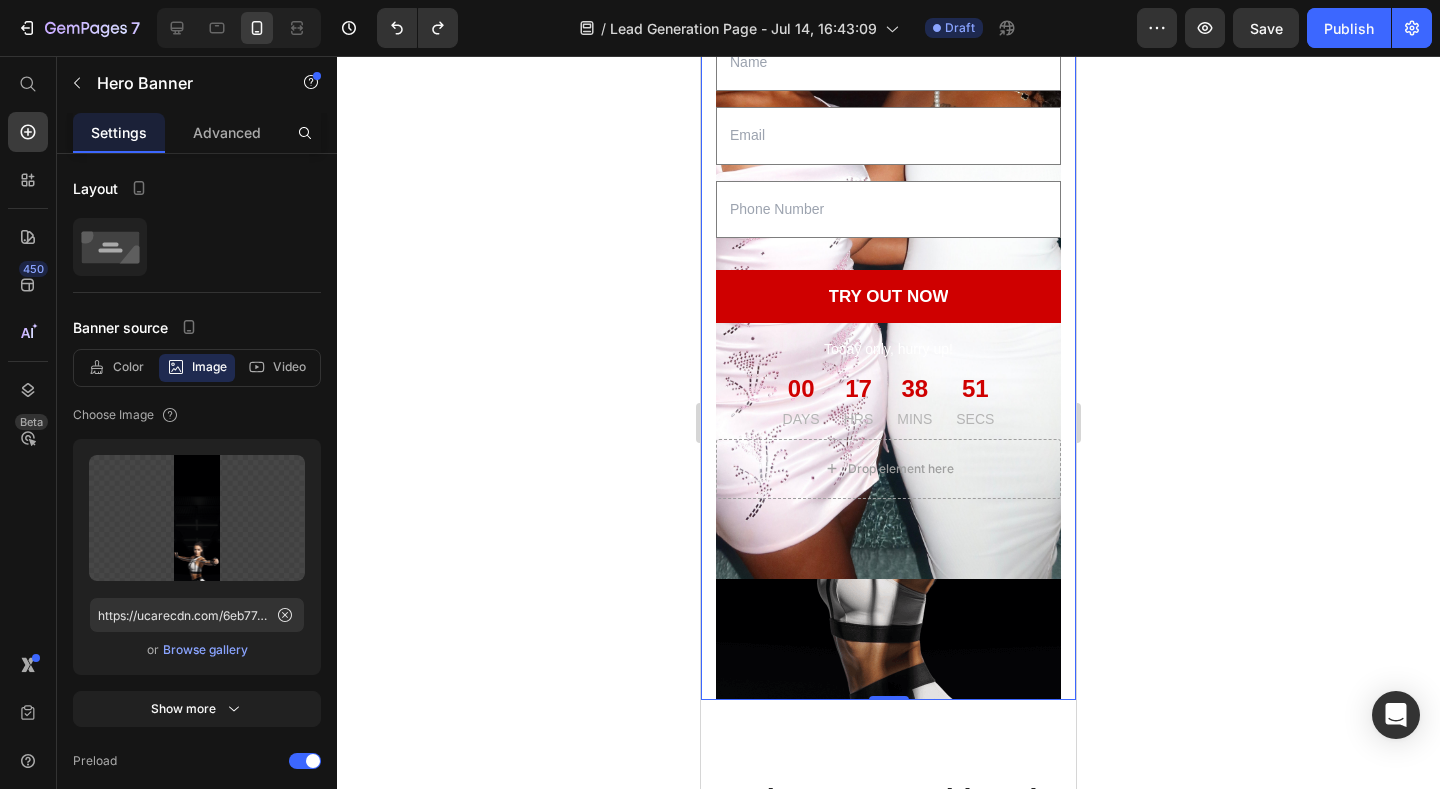scroll, scrollTop: 440, scrollLeft: 0, axis: vertical 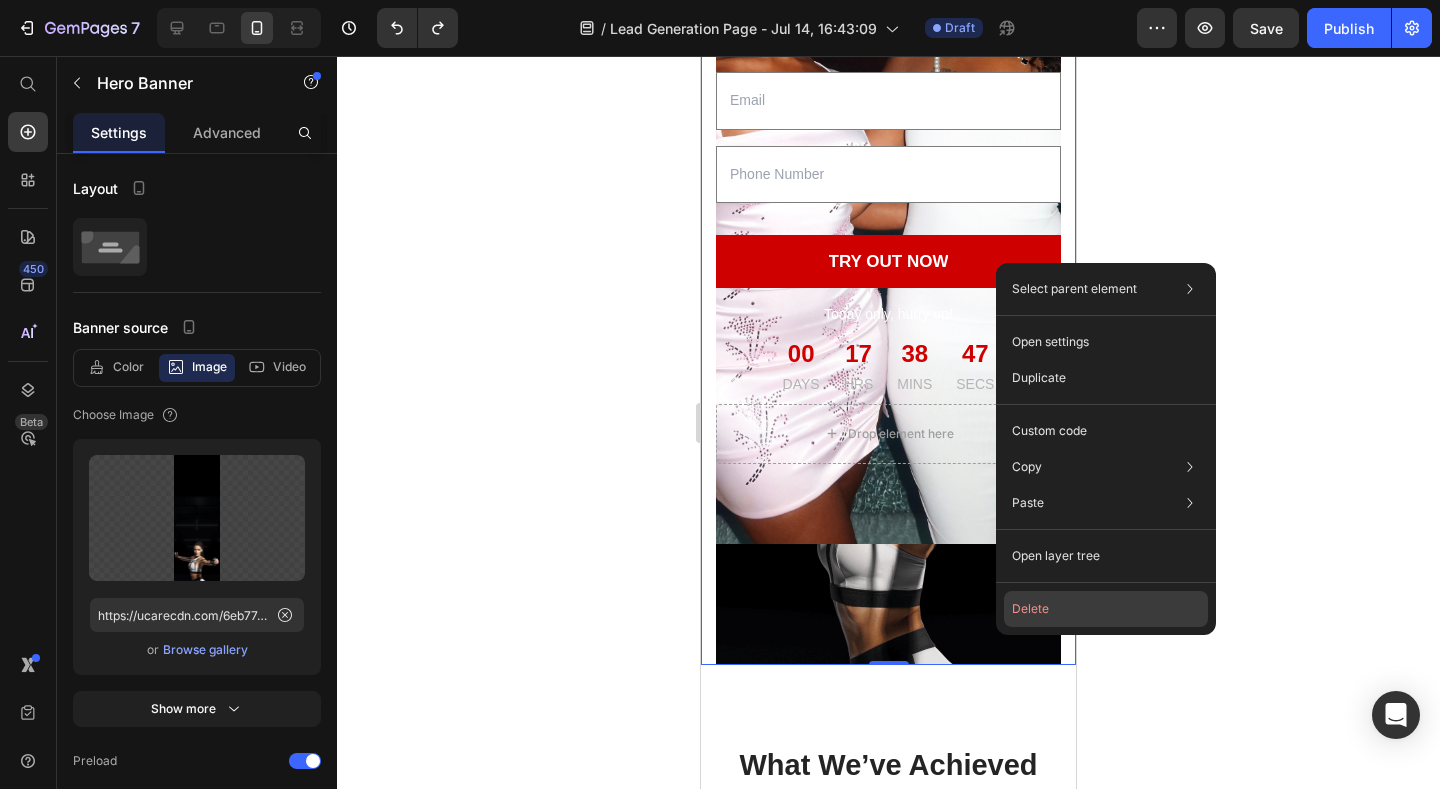 click on "Delete" 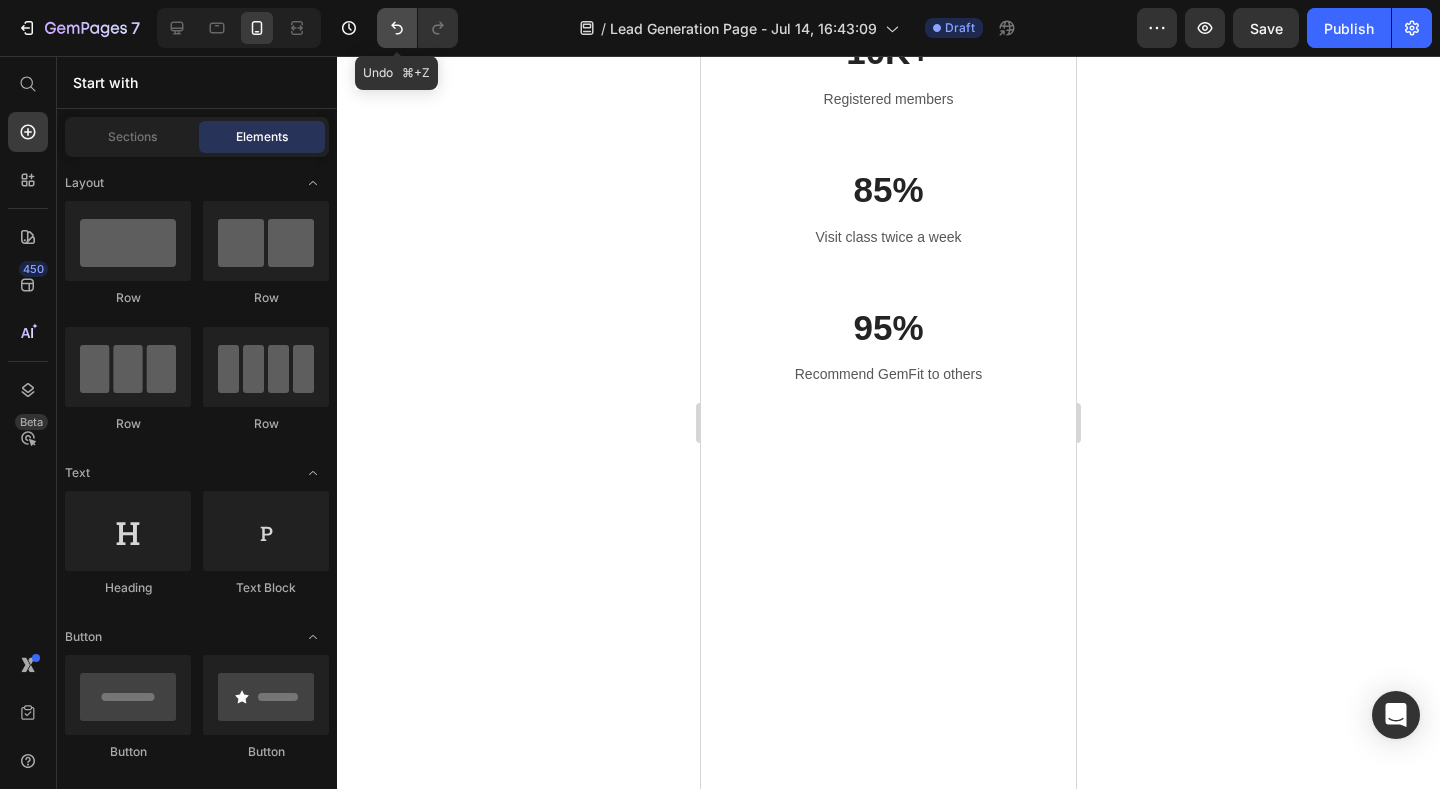 click 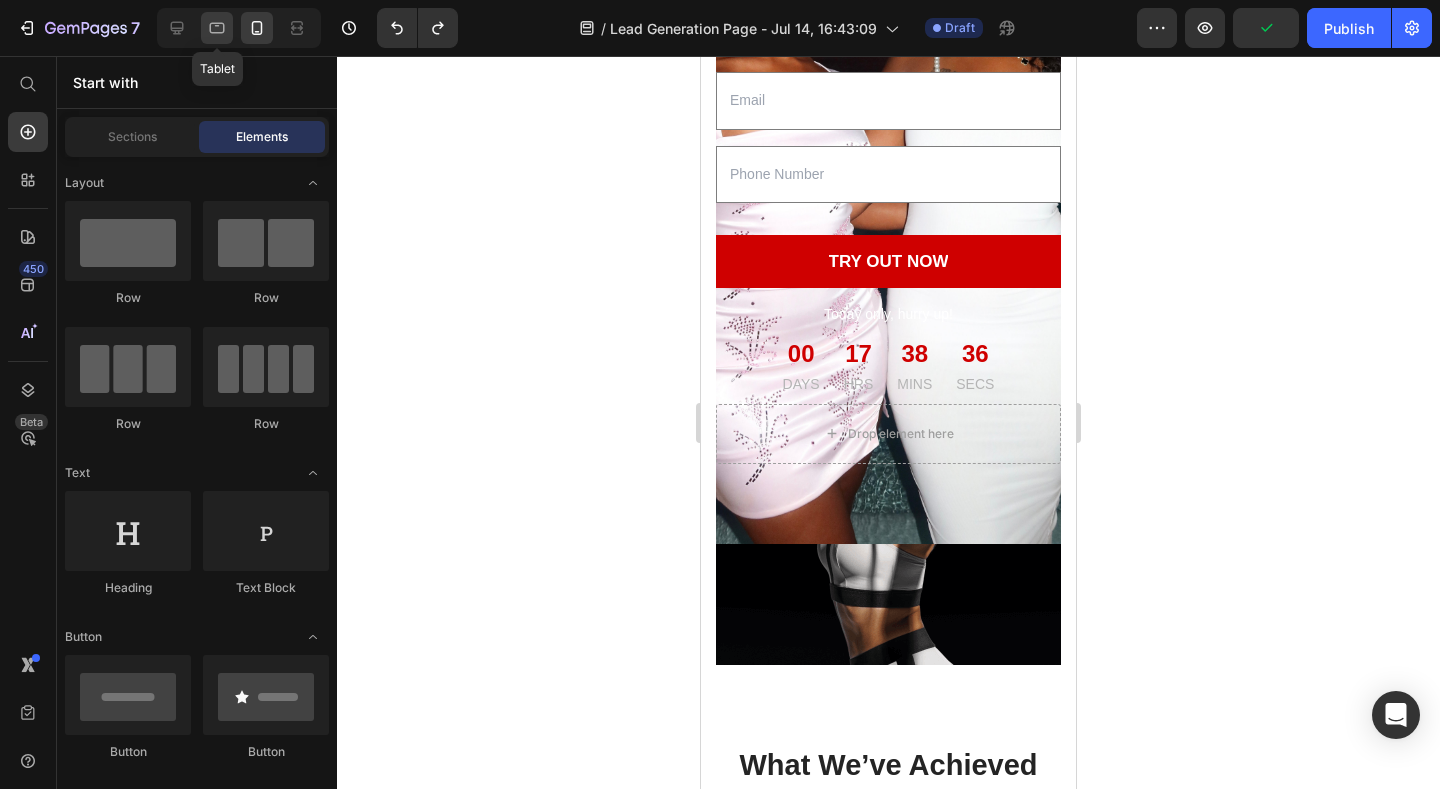 click 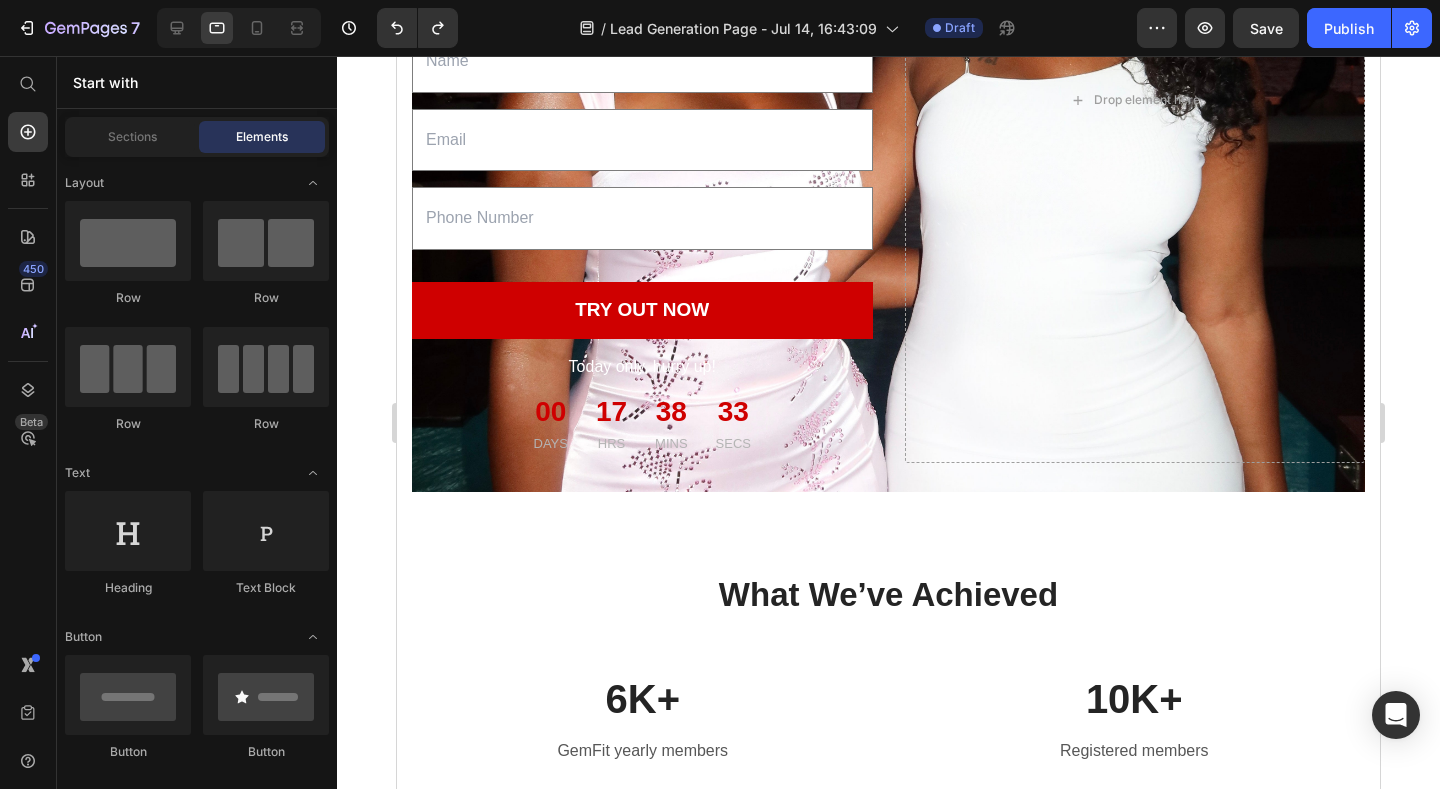 click 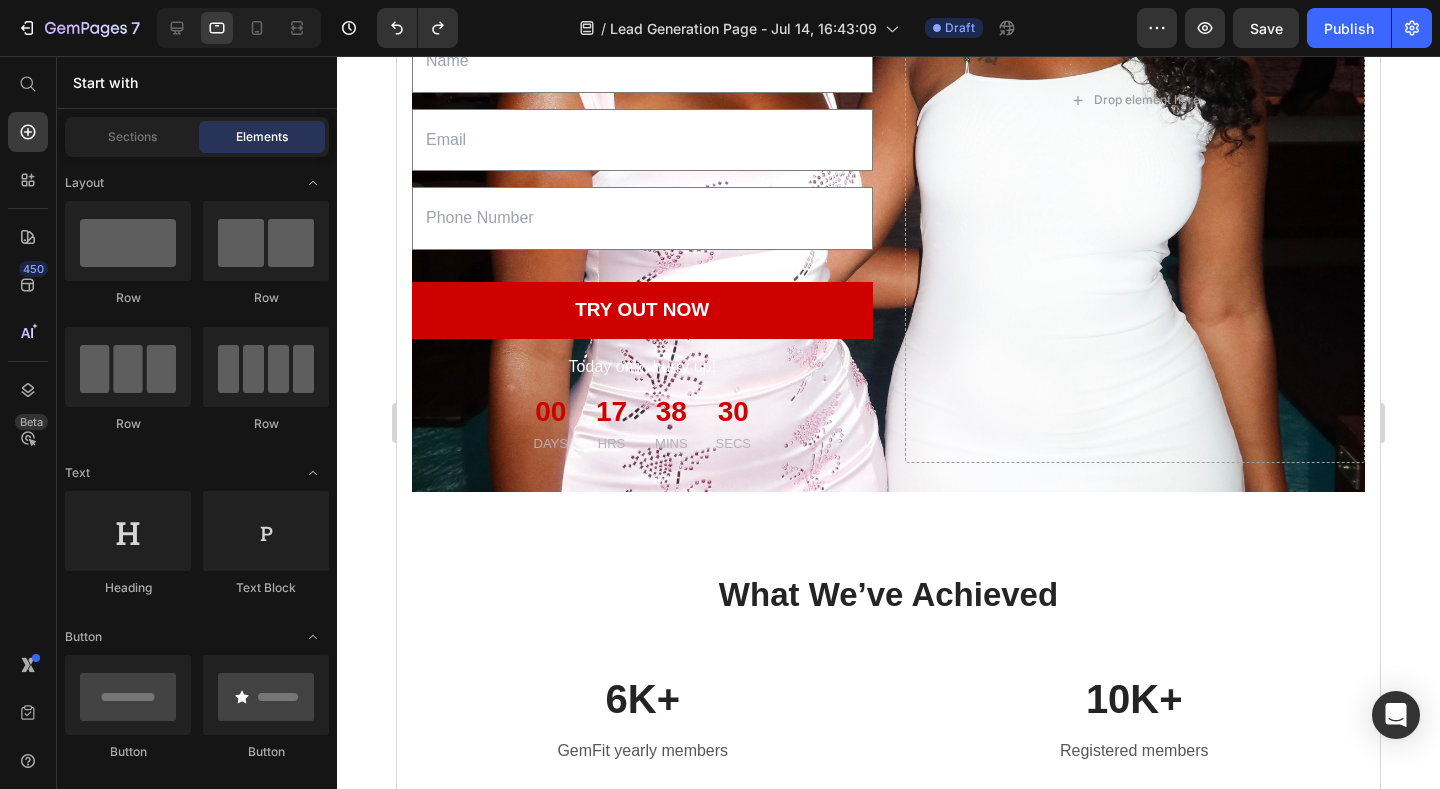 click 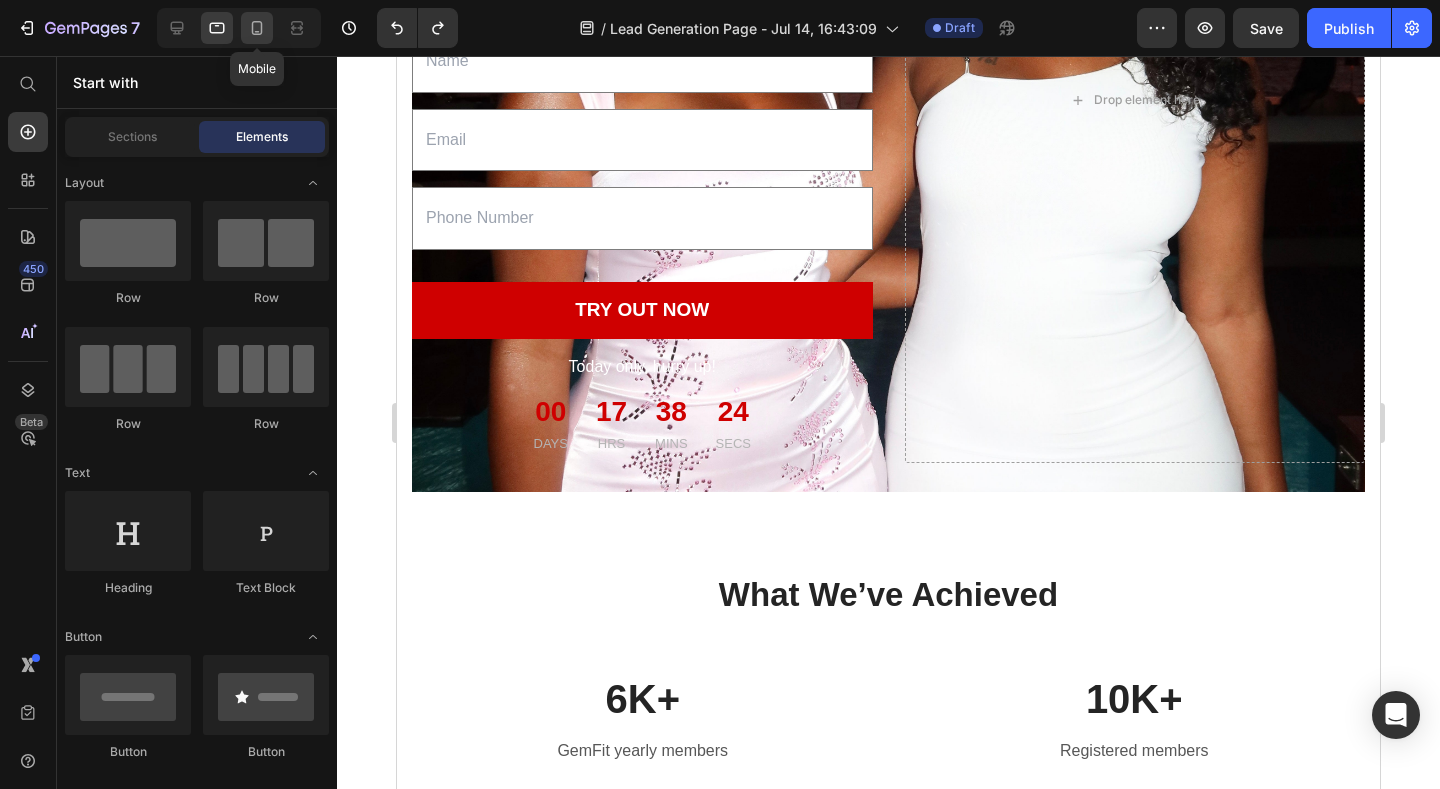 click 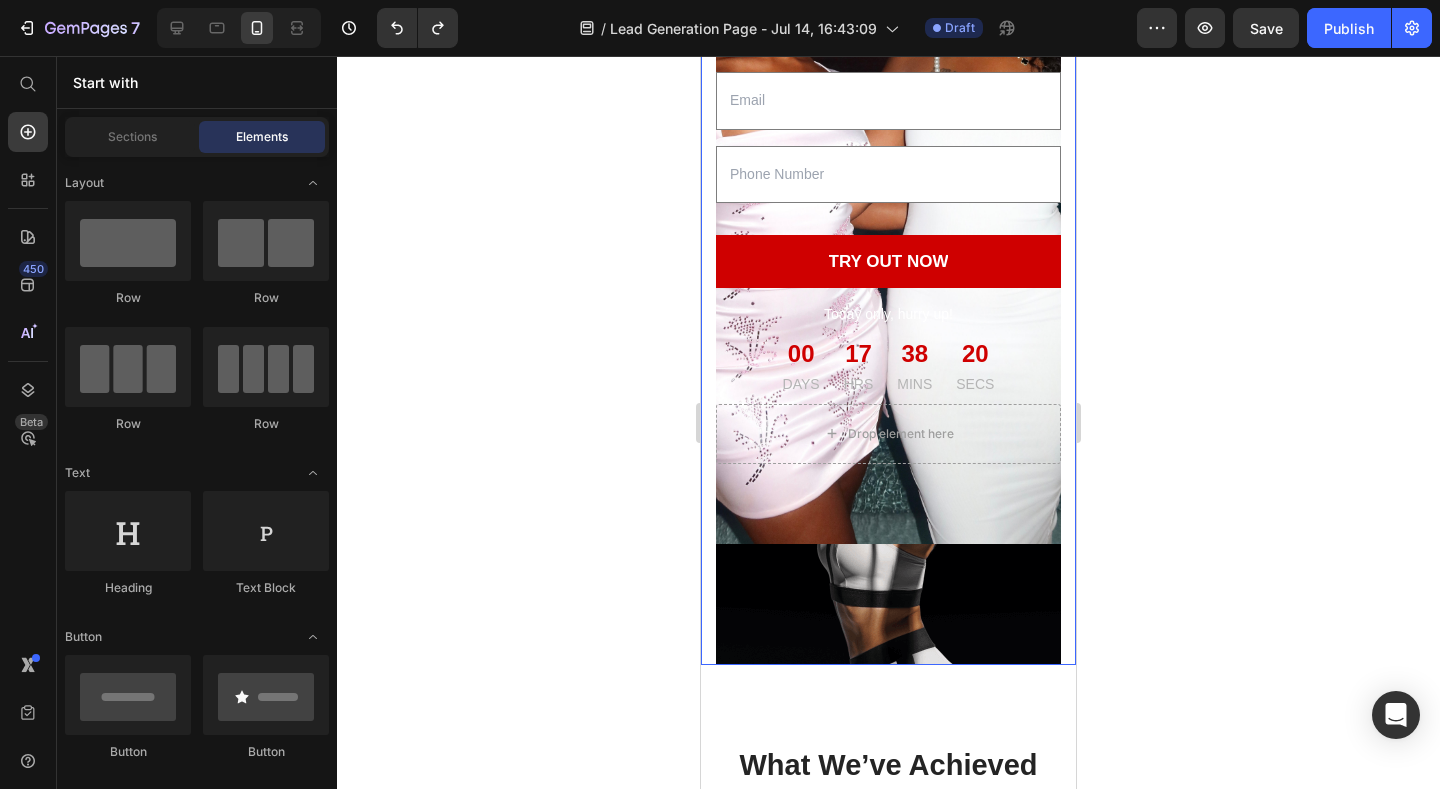 click at bounding box center [888, 161] 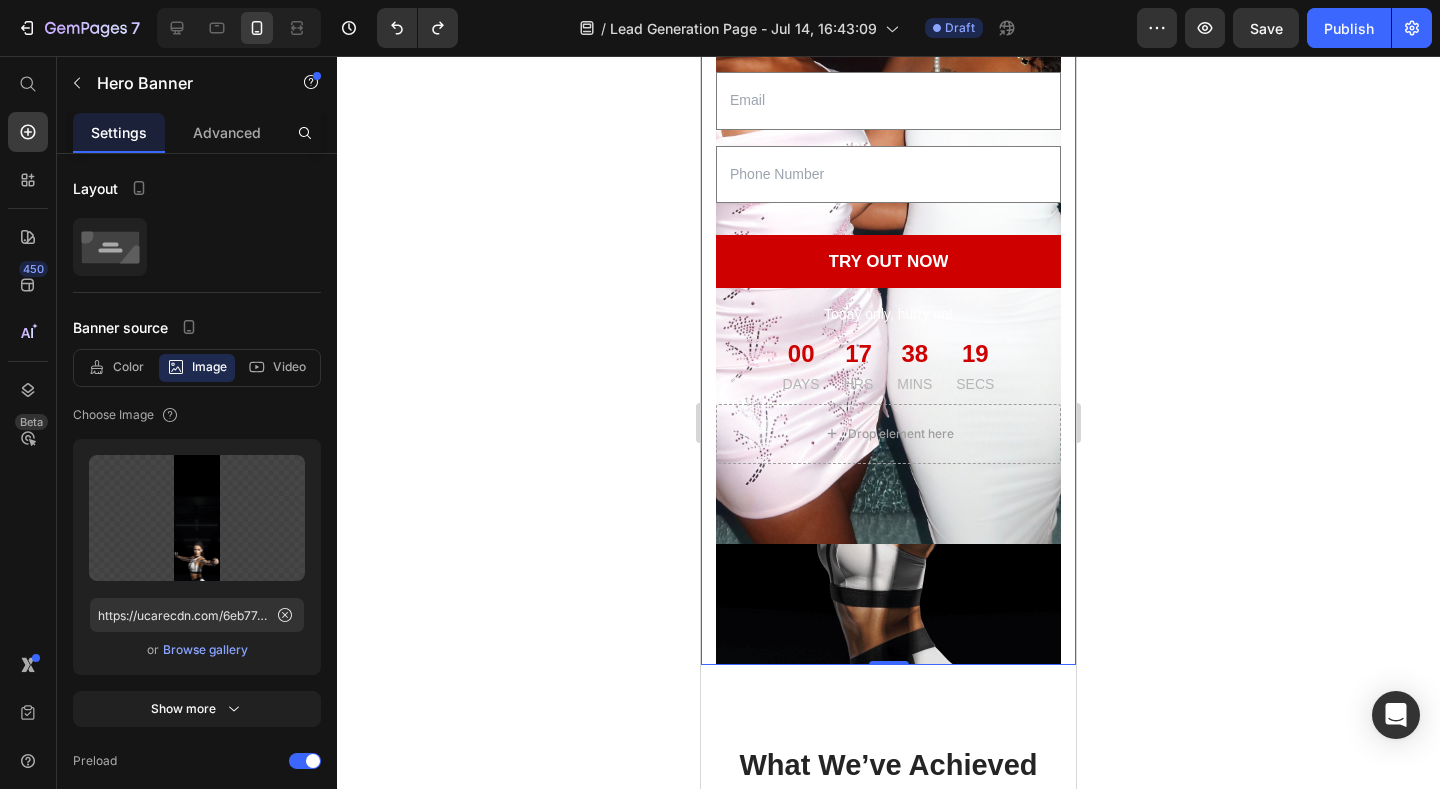 click on "Welcome To The Healthiest Fitness You Heading Join us to get information for your personal workout & try out a free class Text block Text Field Email Field Text Field TRY OUT NOW Submit Button Today only, hurry up! Text block 00 DAYS 17 HRS 38 MINS 19 SECS CountDown Timer Contact Form
Drop element here Row Hero Banner   0" at bounding box center (888, 161) 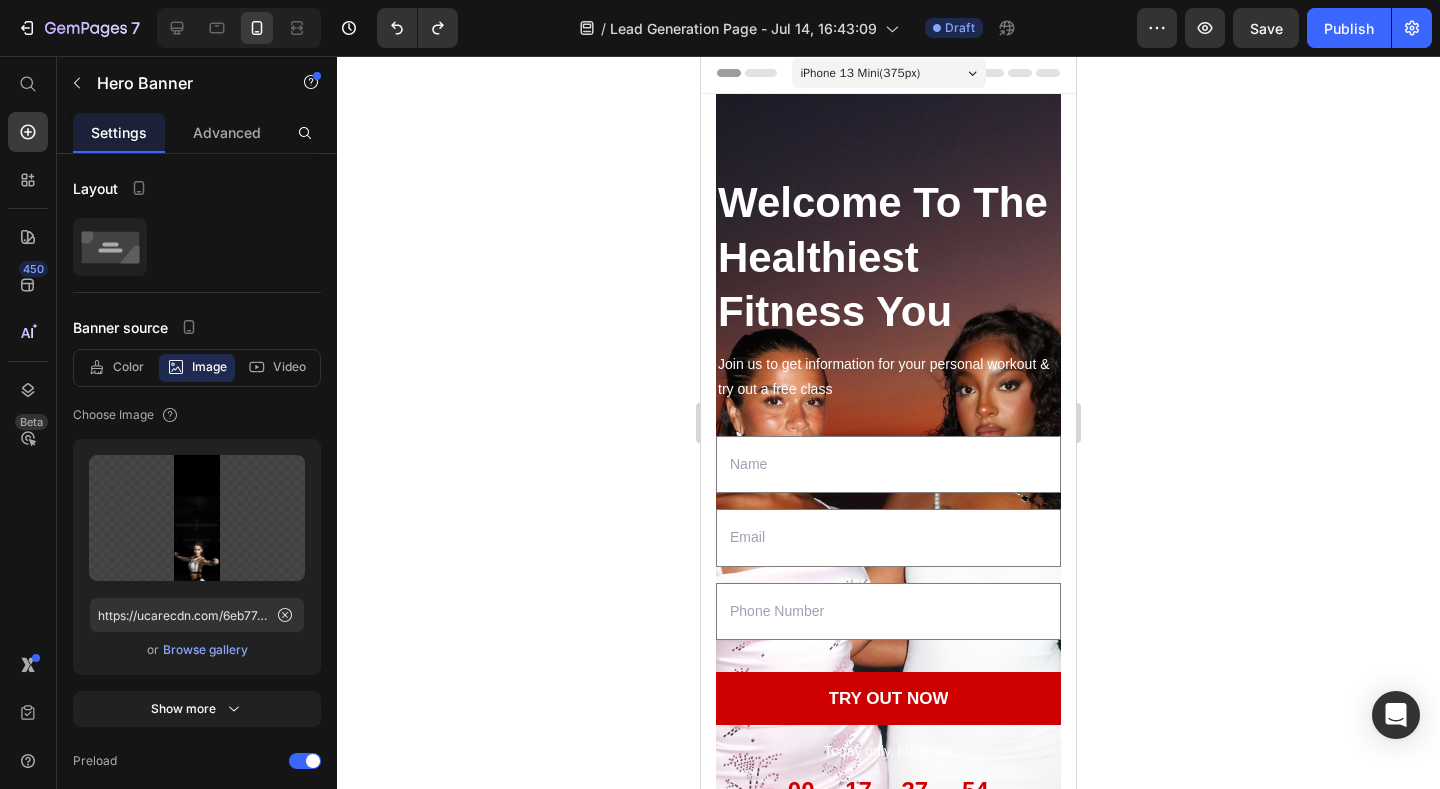 scroll, scrollTop: 0, scrollLeft: 0, axis: both 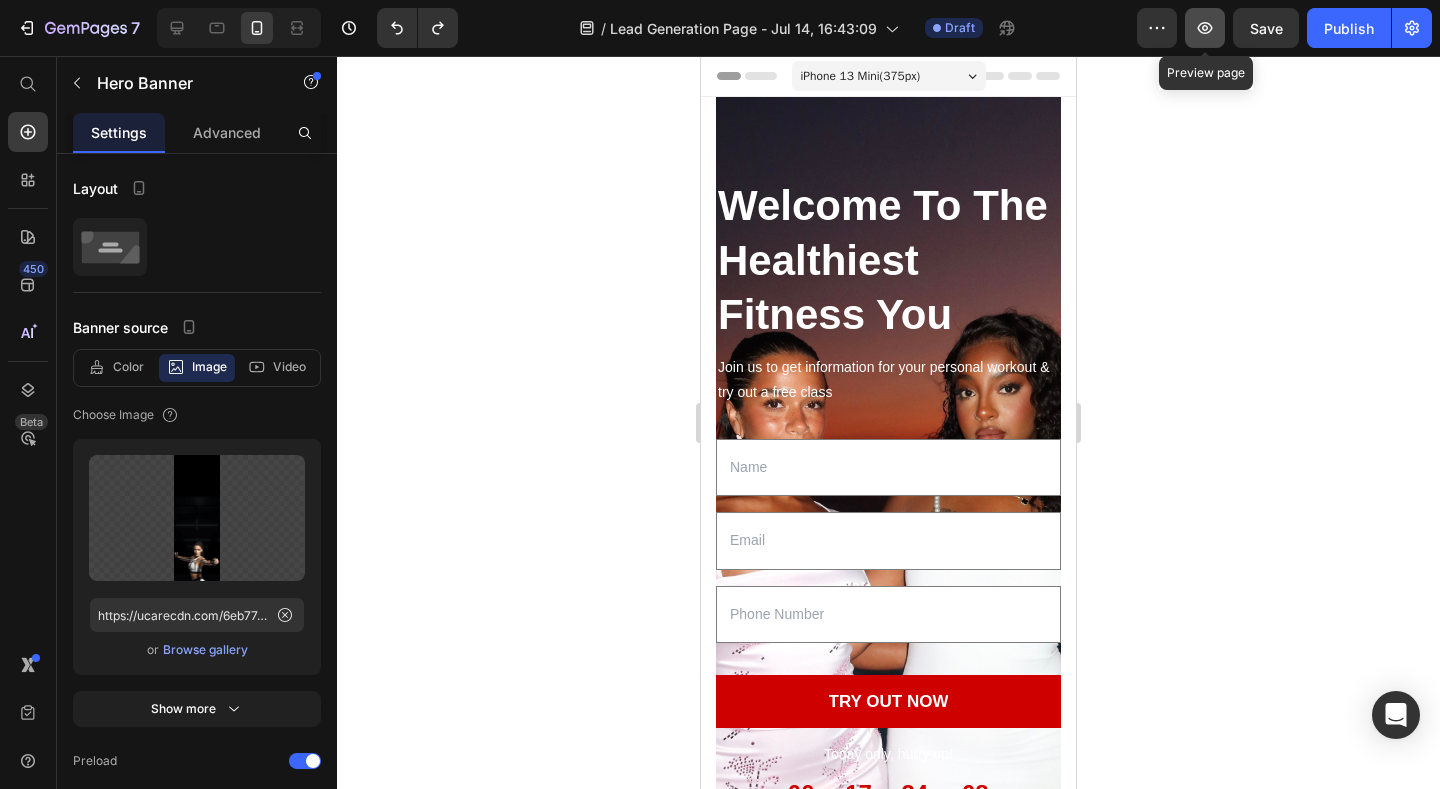 click 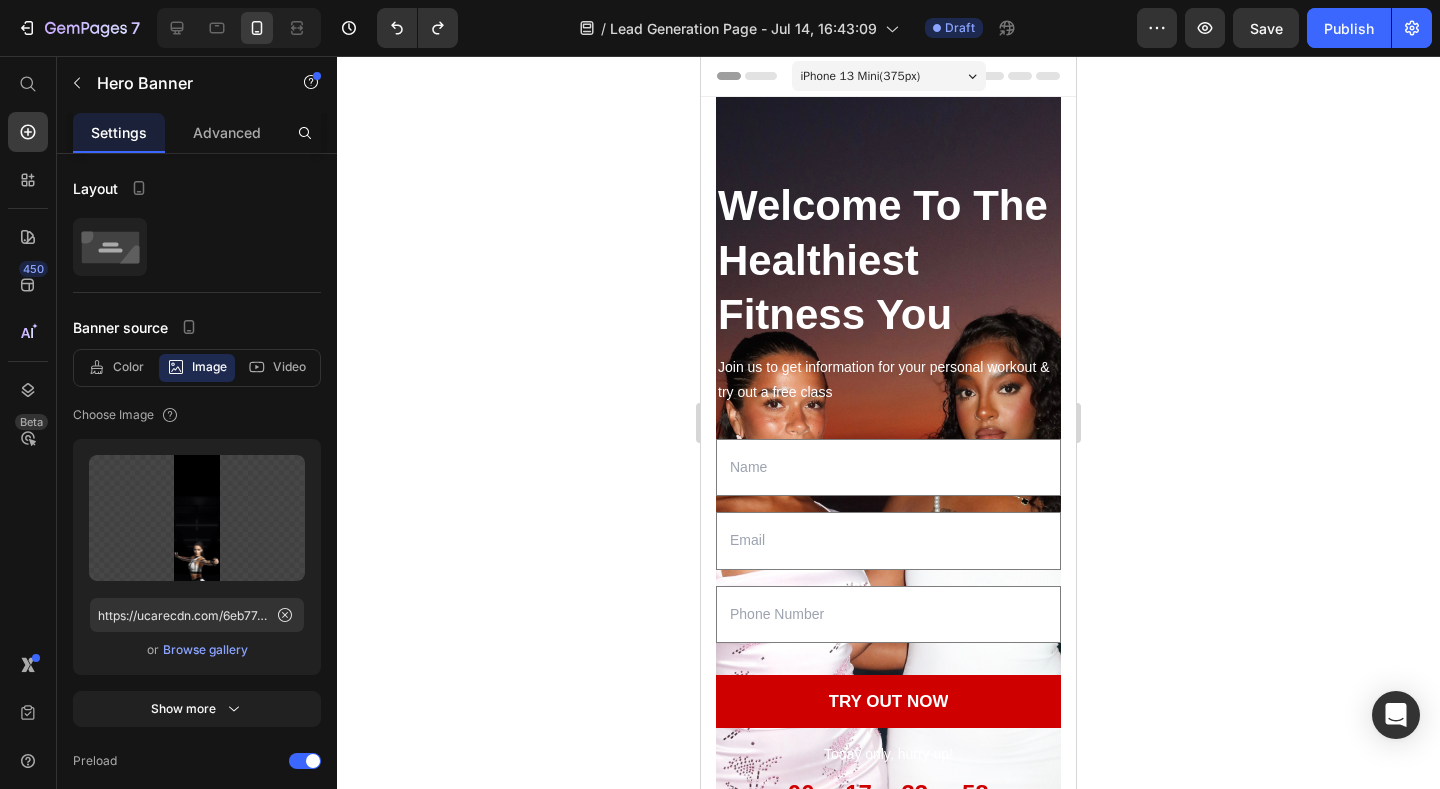 click 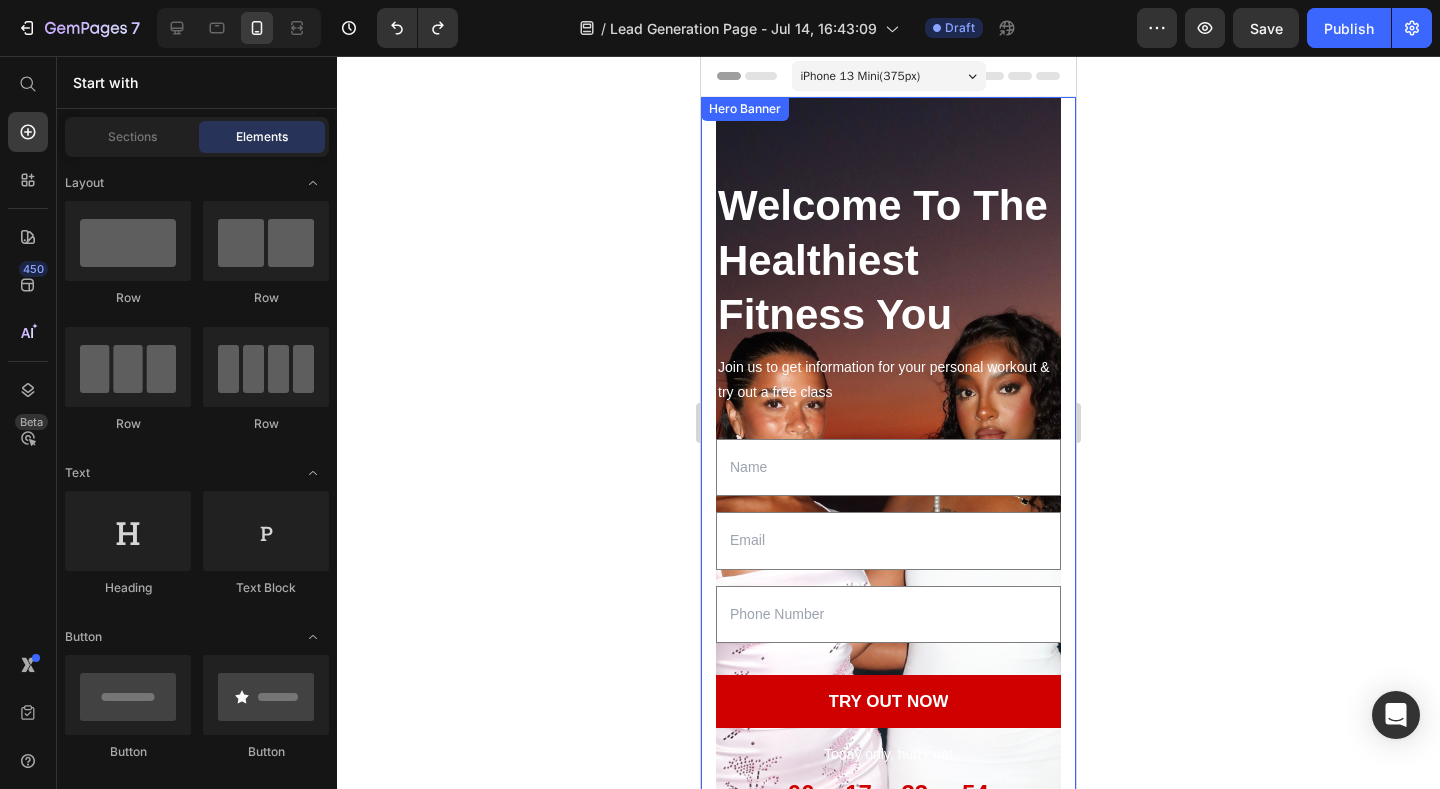 click on "Welcome To The Healthiest Fitness You Heading Join us to get information for your personal workout & try out a free class Text block Text Field Email Field Text Field TRY OUT NOW Submit Button Today only, hurry up! Text block 00 DAYS 17 HRS 33 MINS 54 SECS CountDown Timer Contact Form
Drop element here Row Hero Banner" at bounding box center [888, 601] 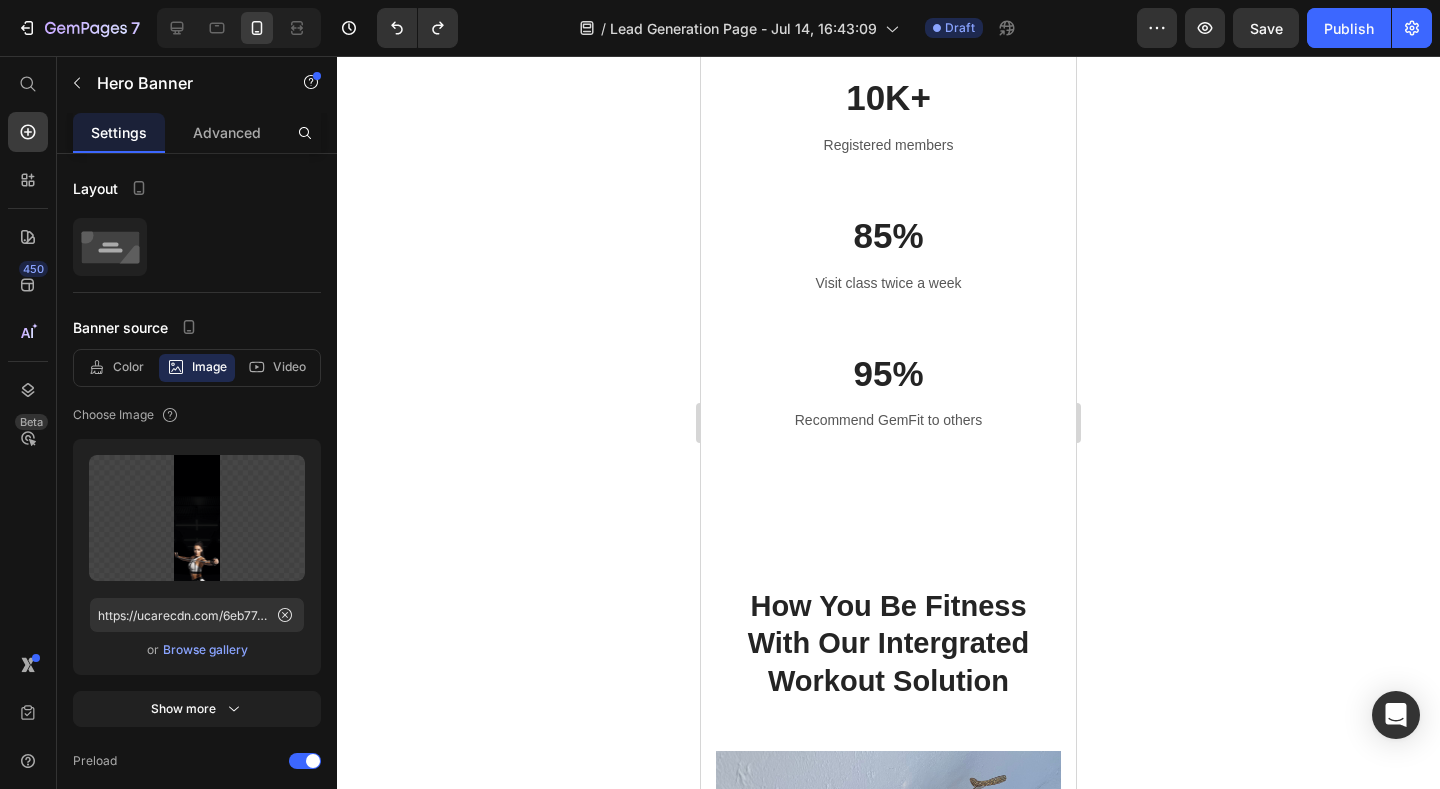 scroll, scrollTop: 1360, scrollLeft: 0, axis: vertical 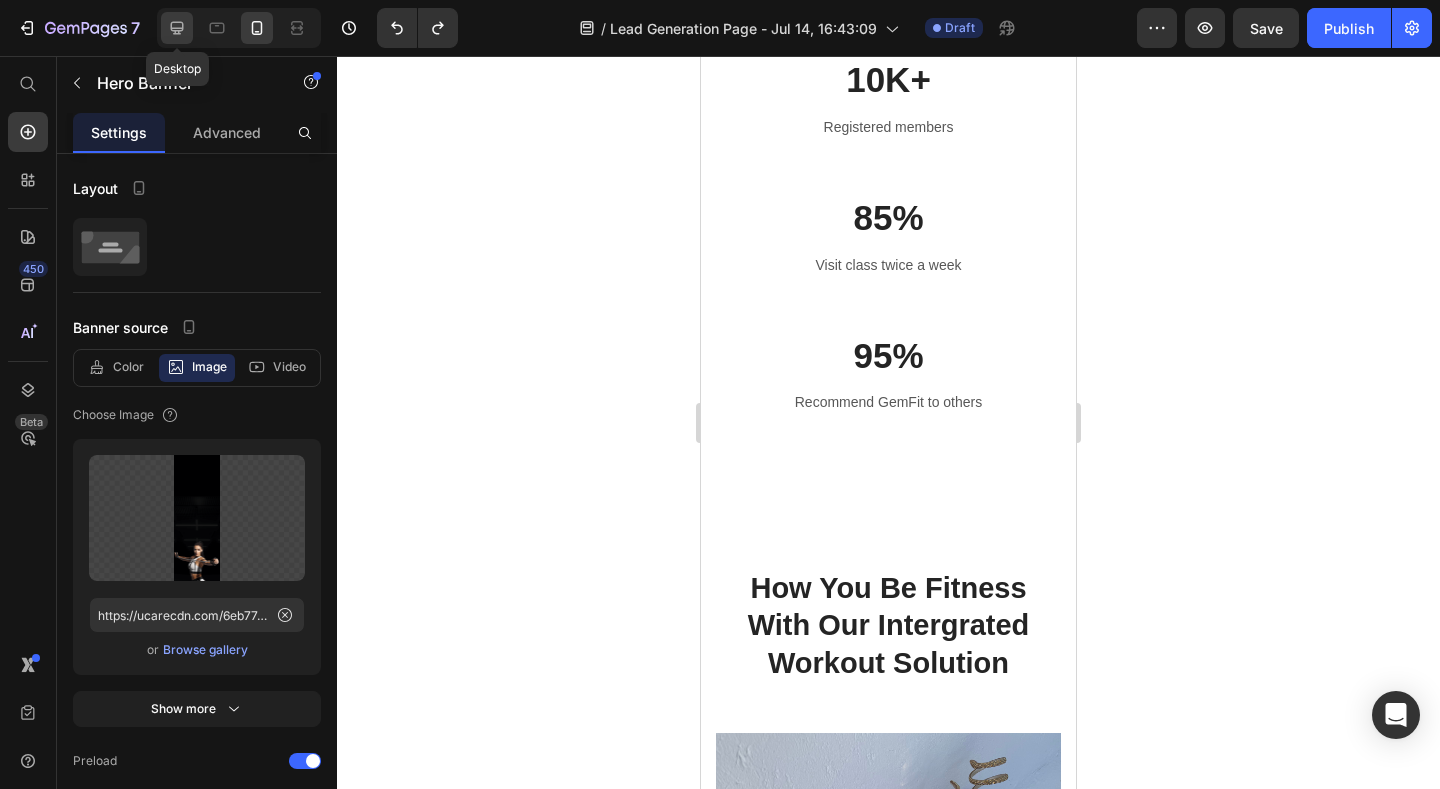 click 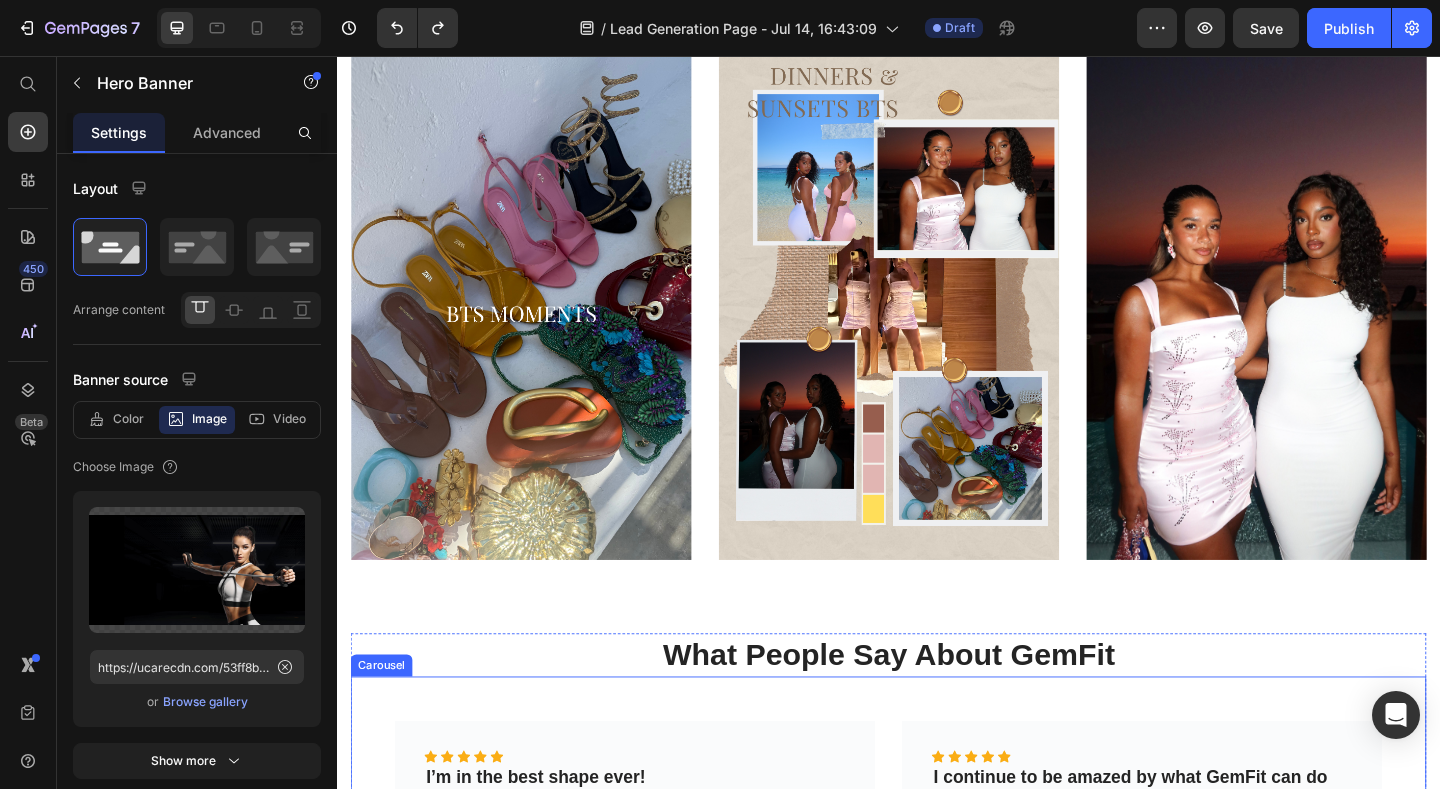 click on "What People Say About GemFit" at bounding box center (937, 707) 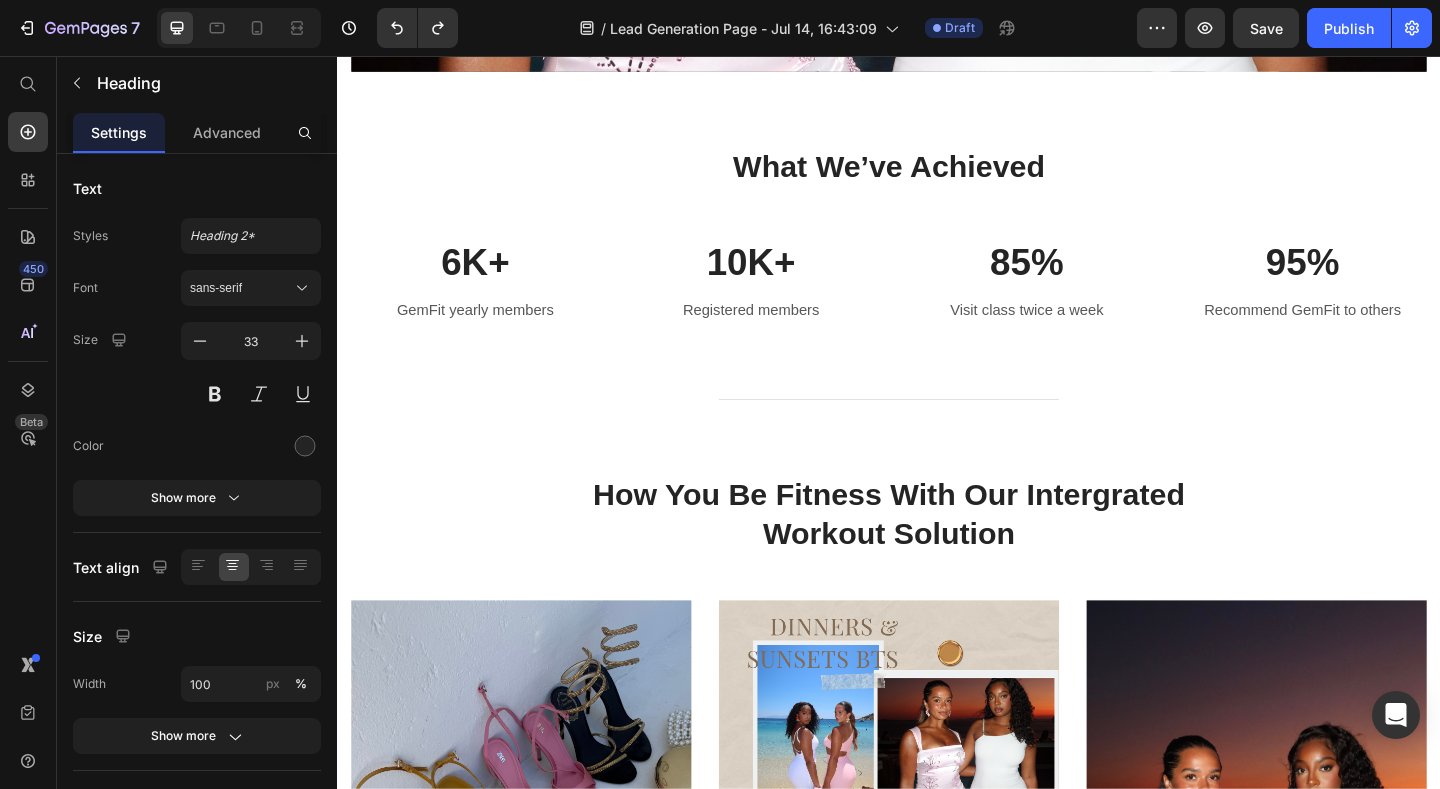 scroll, scrollTop: 760, scrollLeft: 0, axis: vertical 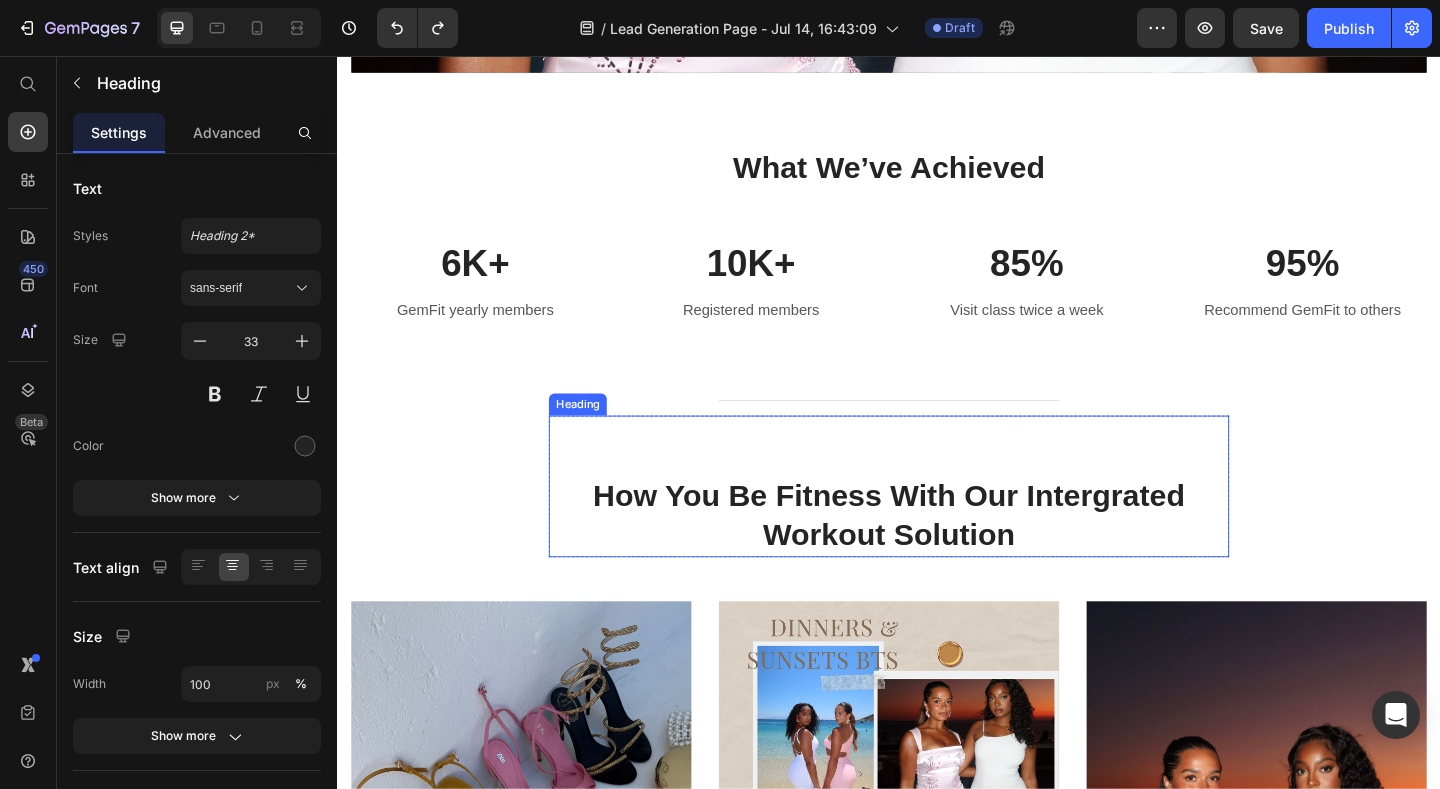 click on "how you be fitness with our intergrated workout solution" at bounding box center (937, 556) 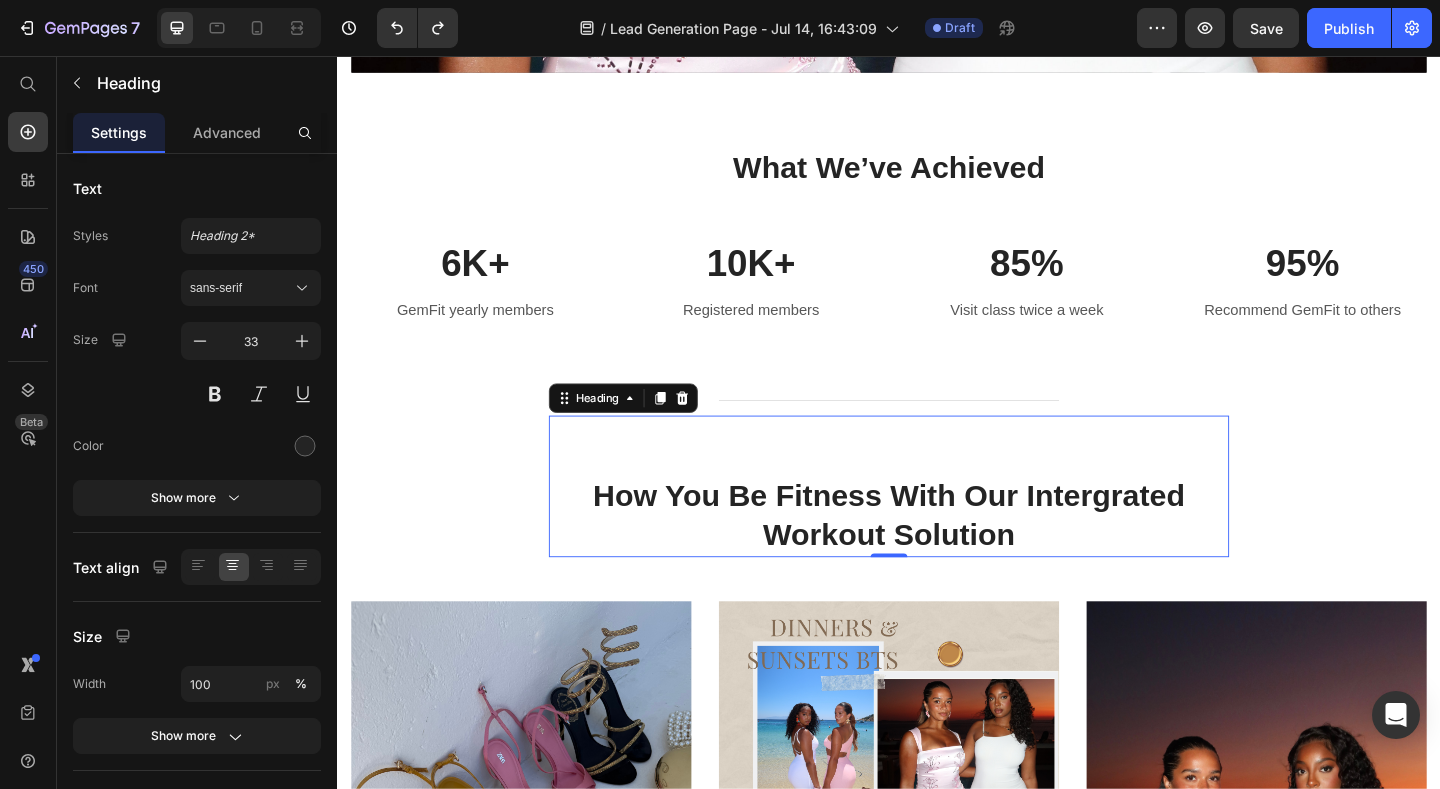 click on "how you be fitness with our intergrated workout solution" at bounding box center [937, 556] 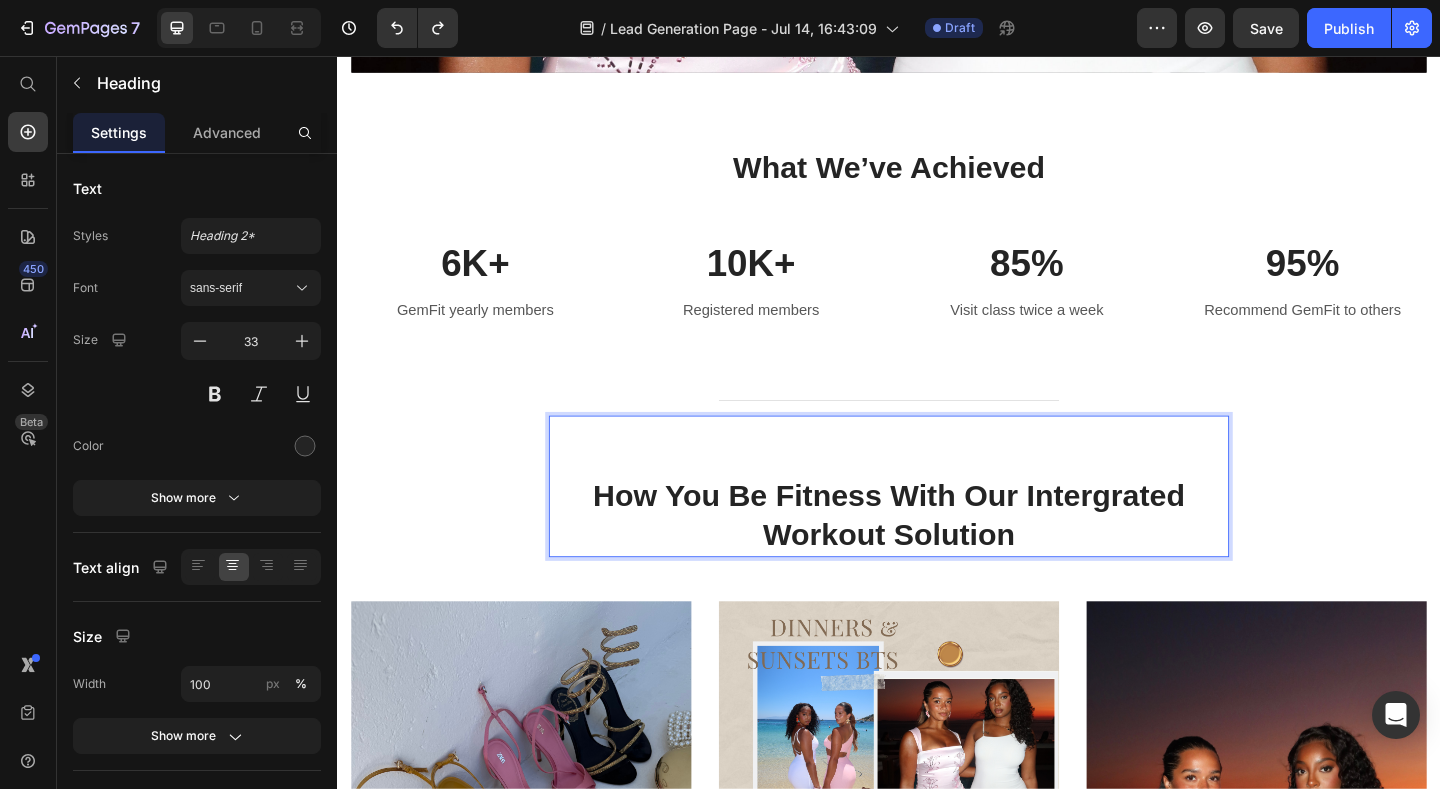 click on "how you be fitness with our intergrated workout solution" at bounding box center [937, 556] 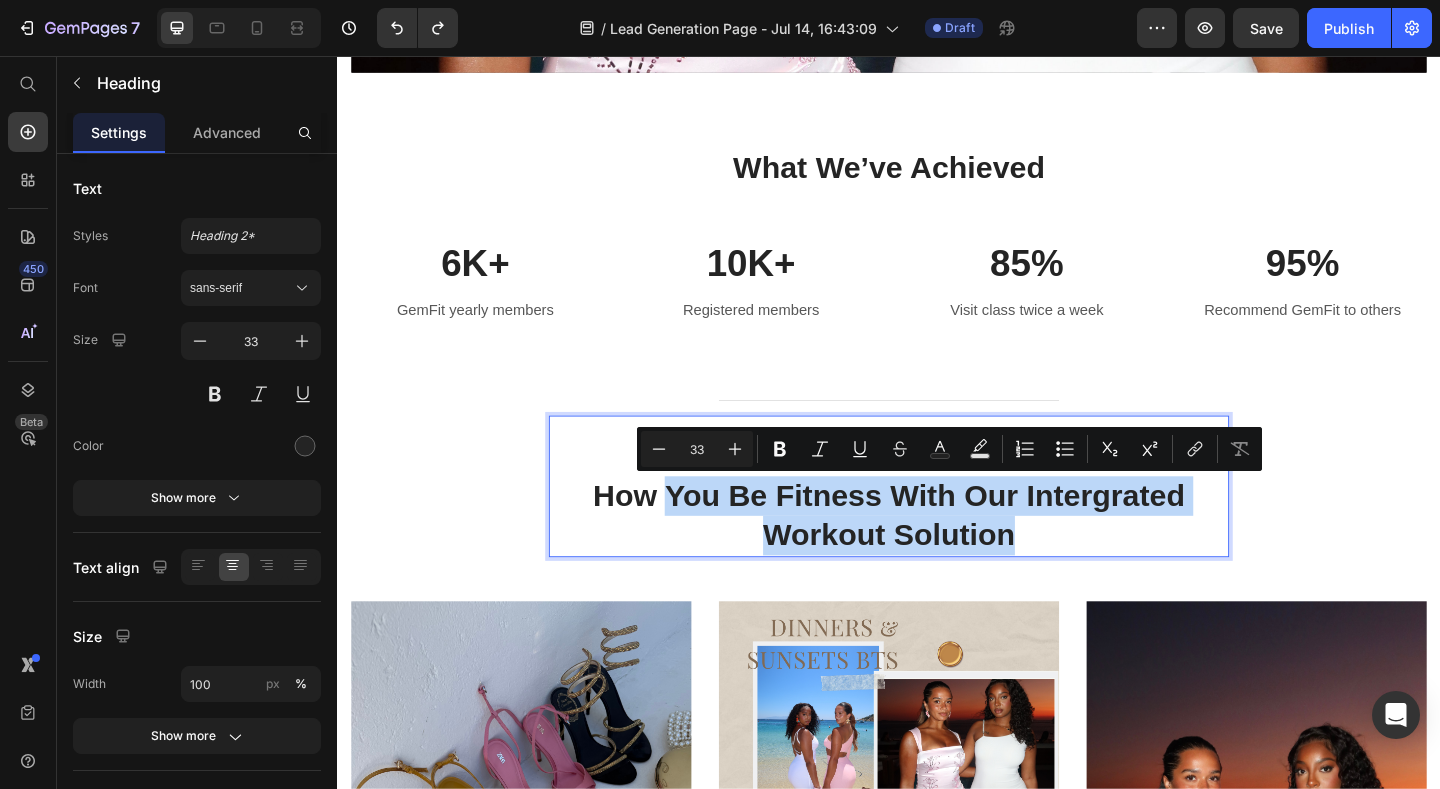 drag, startPoint x: 1089, startPoint y: 583, endPoint x: 693, endPoint y: 531, distance: 399.39954 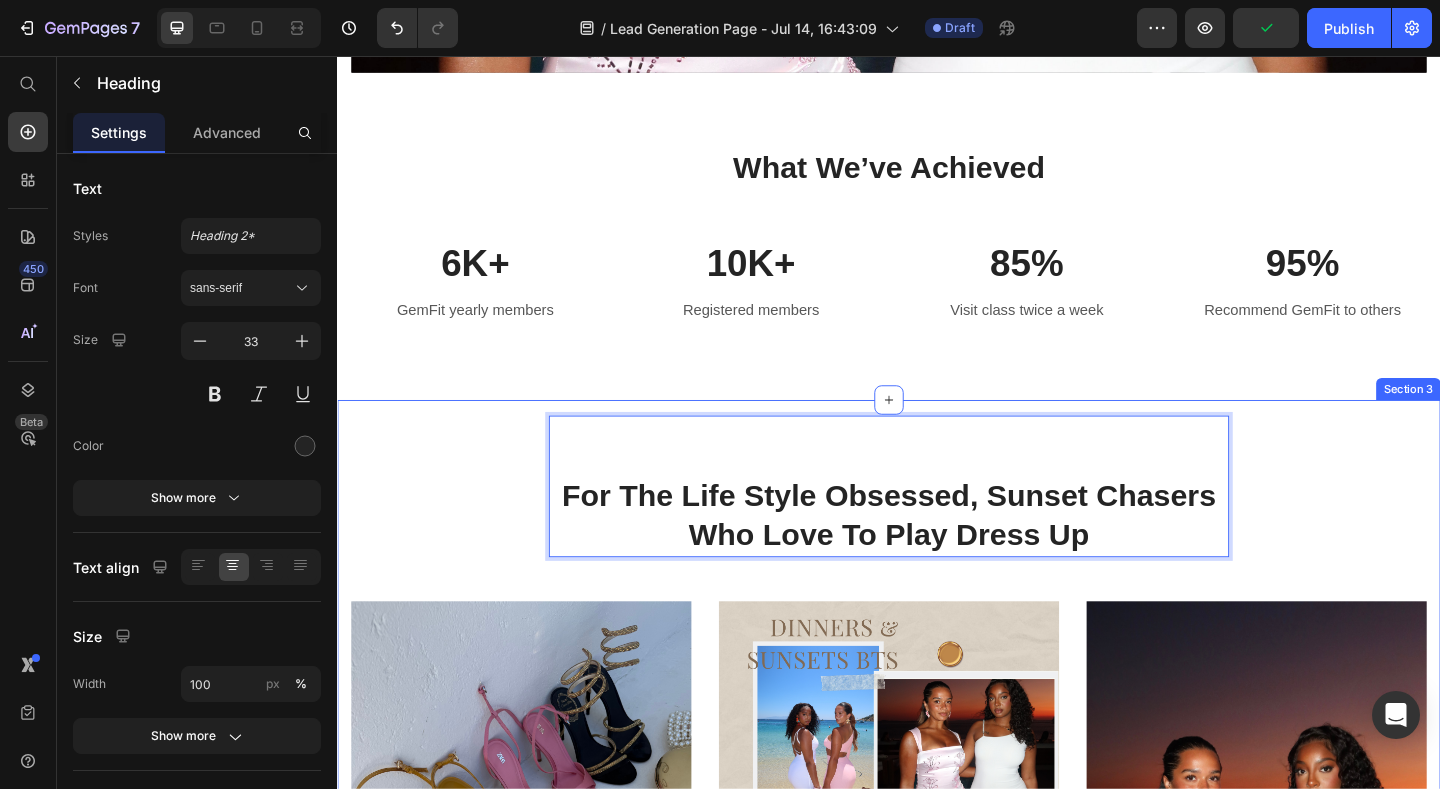 click on "Title Line For the life style obsessed, sunset chasers who love to play dress up Heading Row Image Image Image Row" at bounding box center [937, 817] 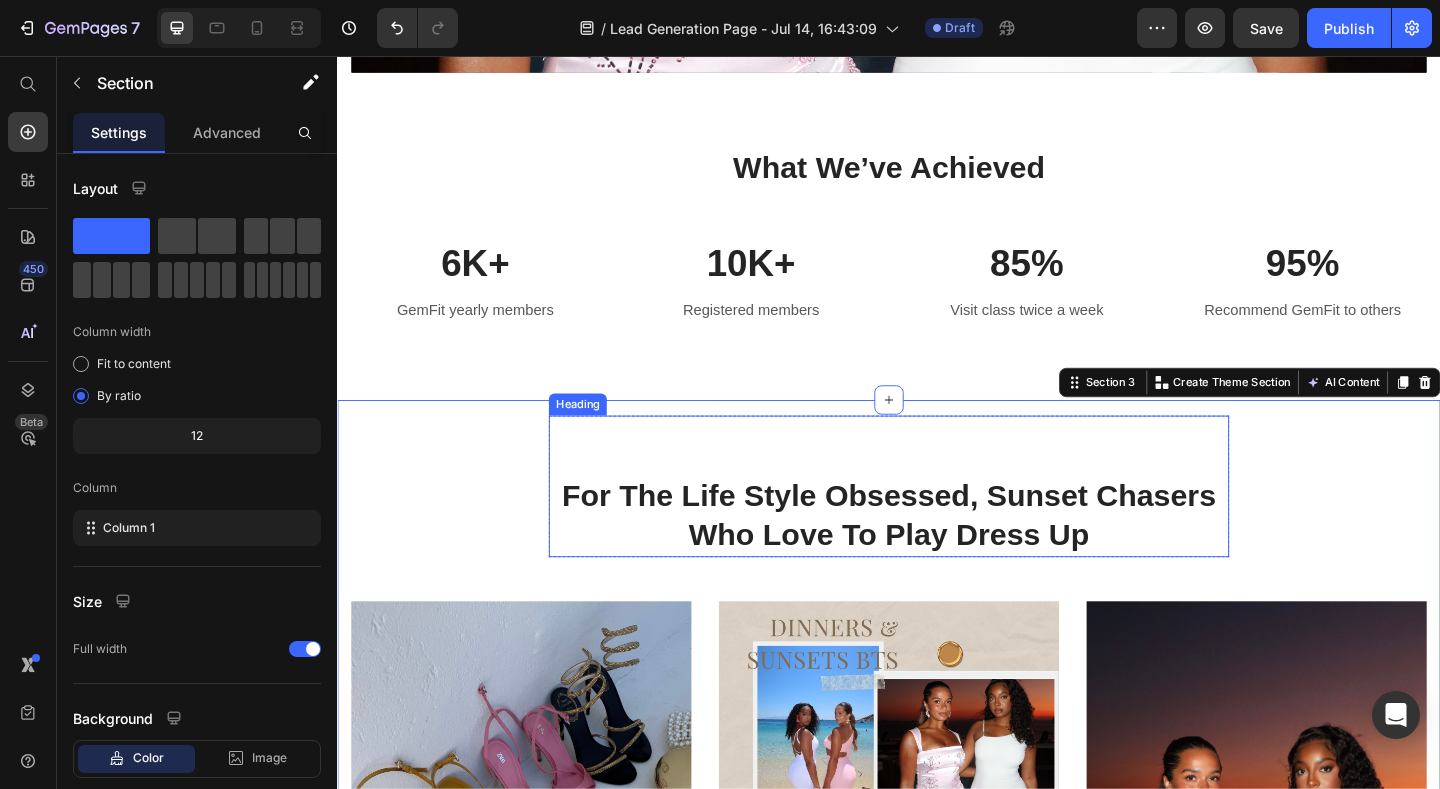 click on "For the life style obsessed, sunset chasers who love to play dress up" at bounding box center [937, 556] 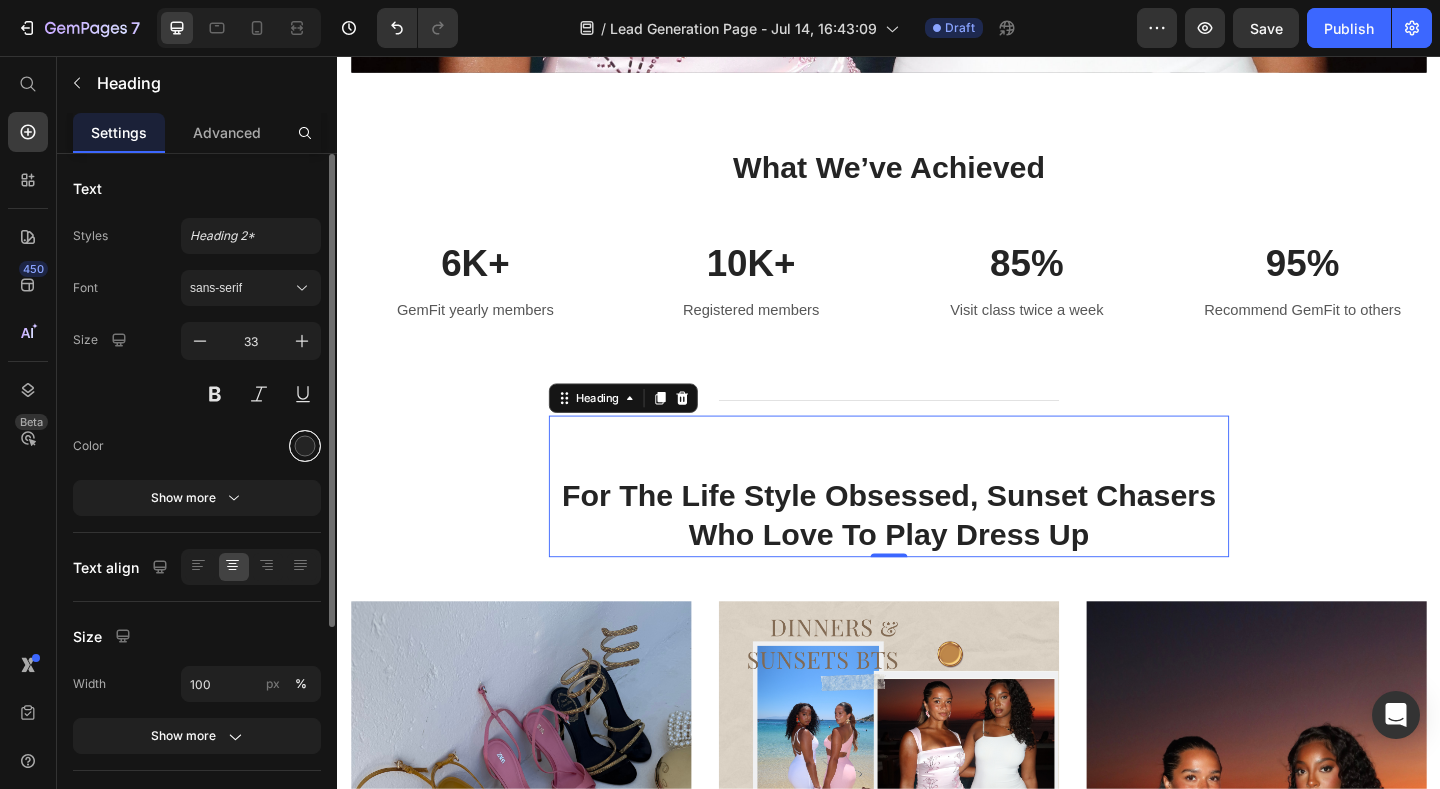 click at bounding box center (305, 446) 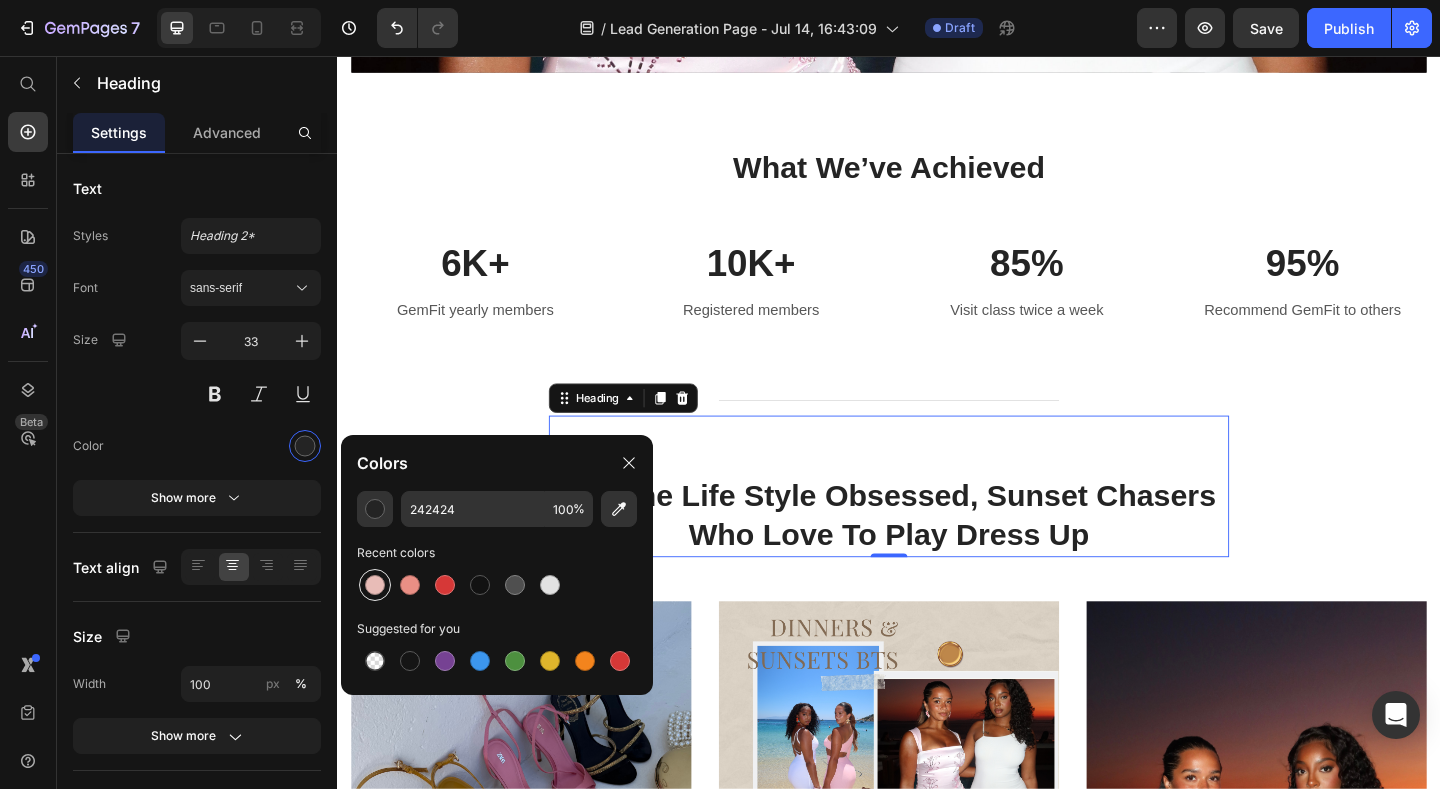 click at bounding box center (375, 585) 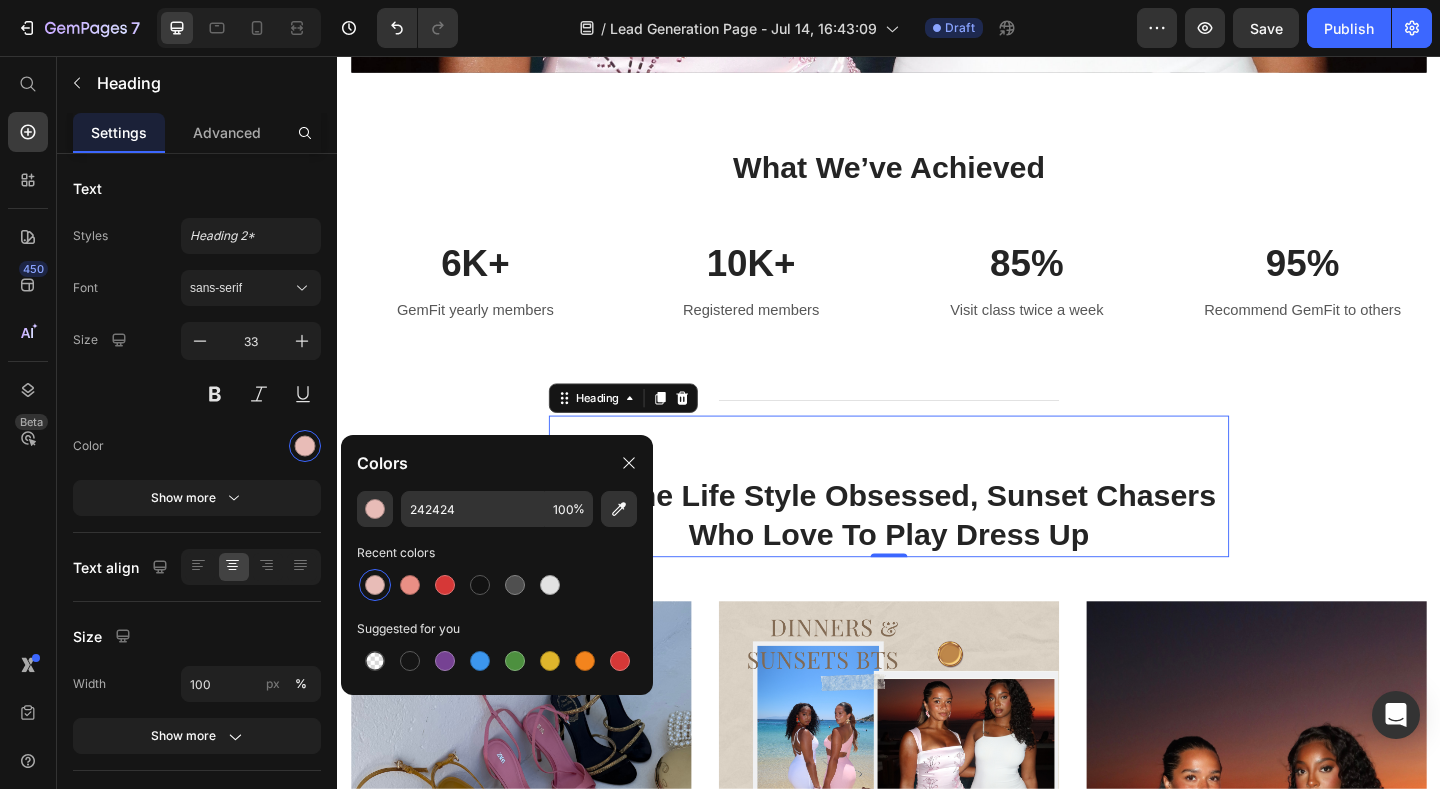 type on "E8BCB7" 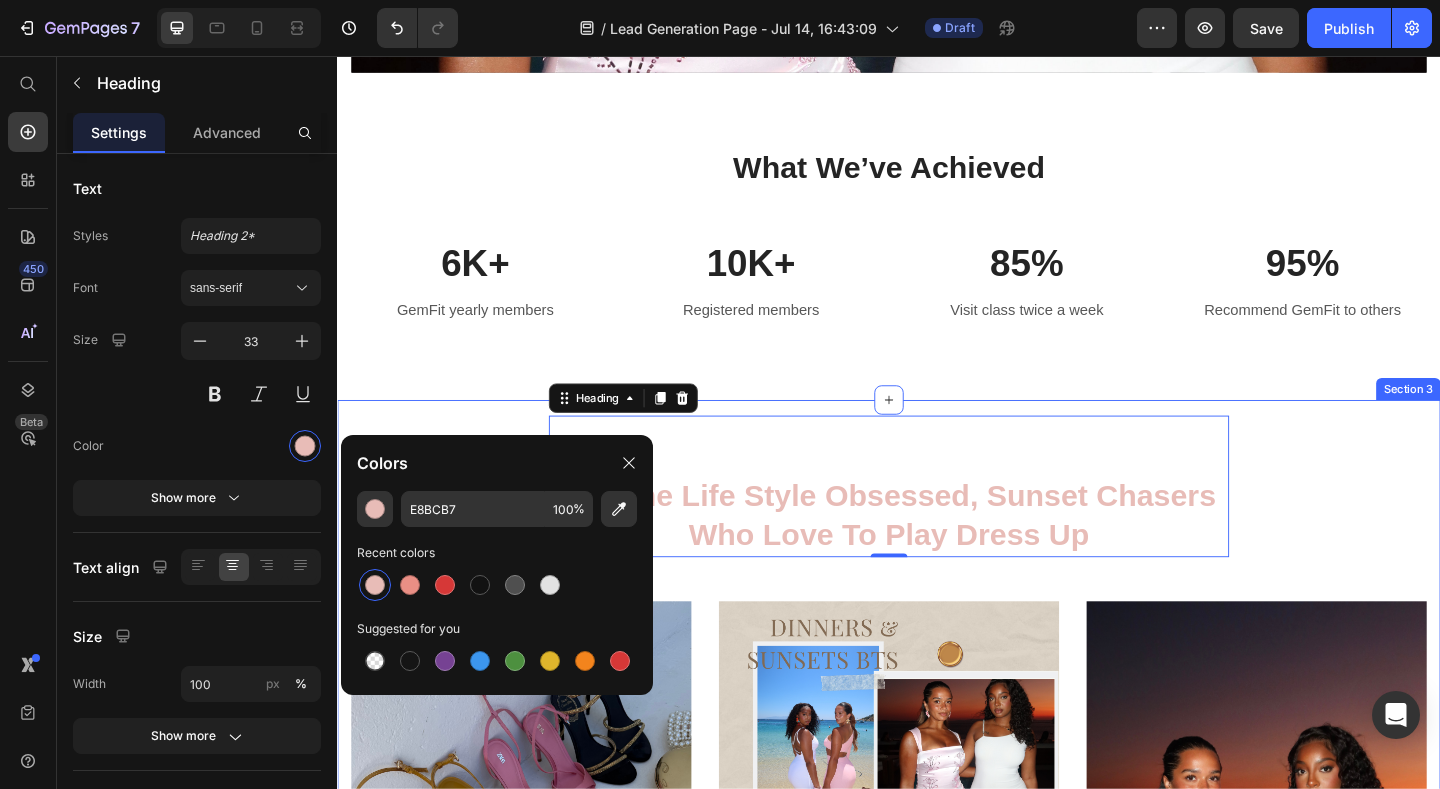click on "Title Line For the life style obsessed, sunset chasers who love to play dress up Heading Row Image Image Image Row" at bounding box center (937, 817) 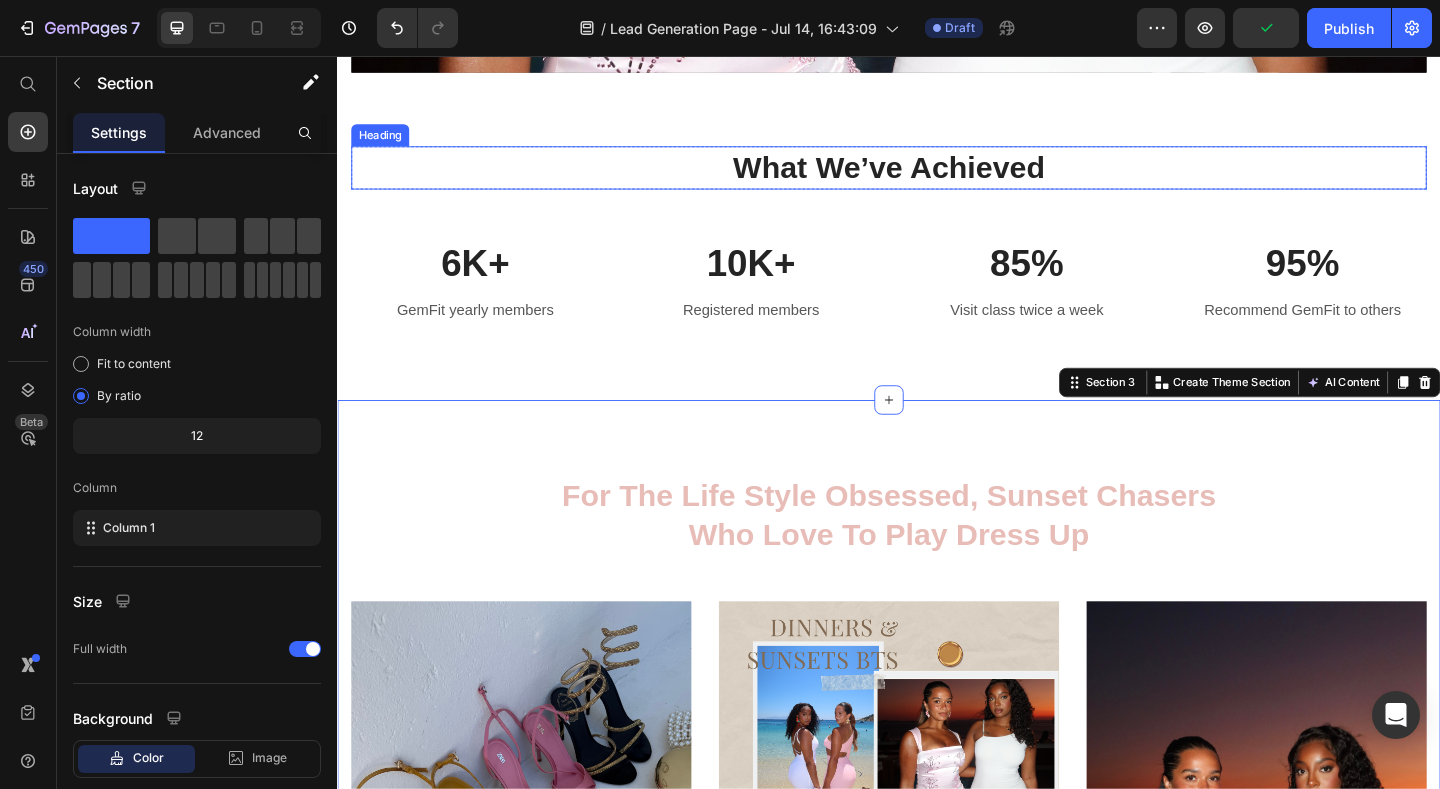 click on "What We’ve Achieved" at bounding box center [937, 177] 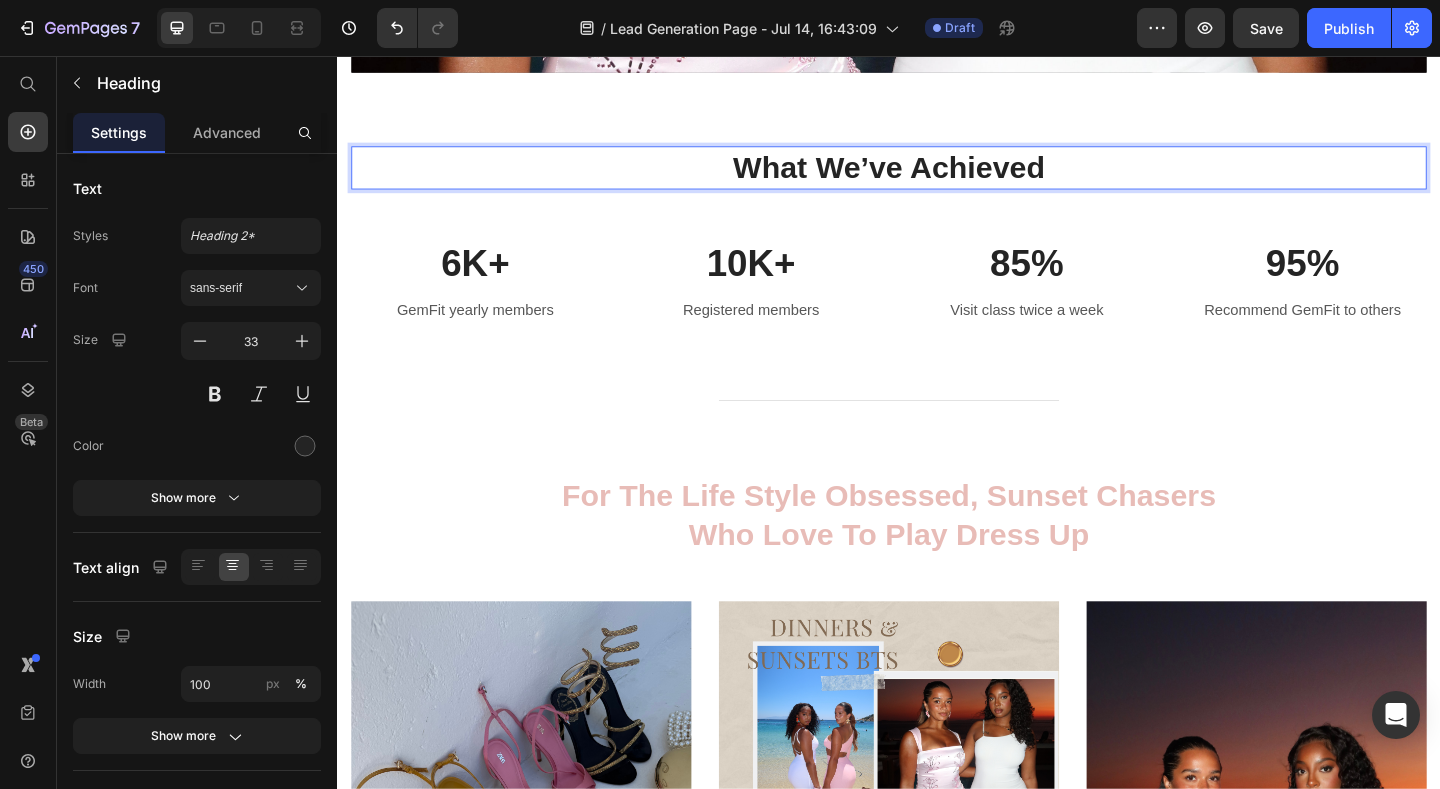 click on "What We’ve Achieved" at bounding box center [937, 177] 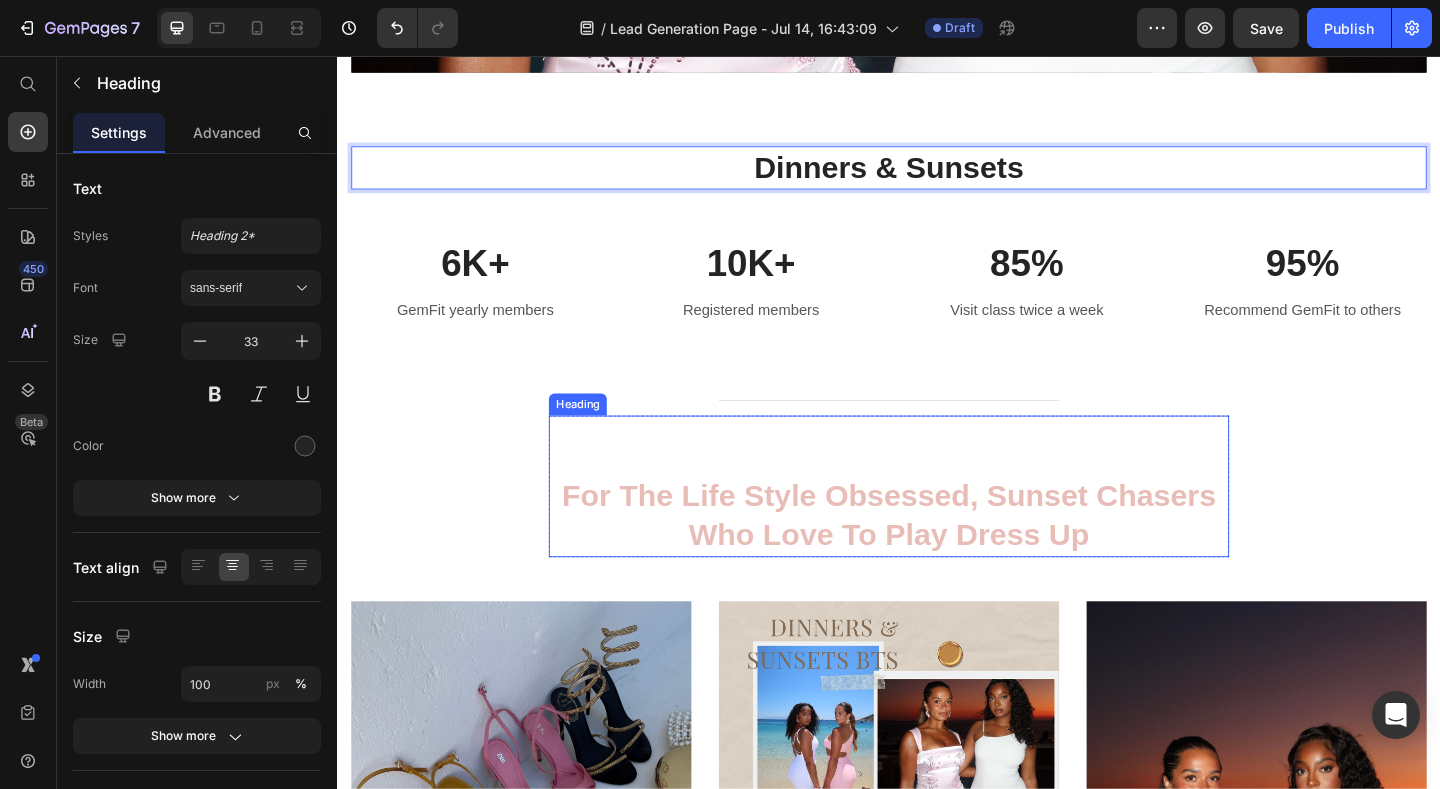 click on "For the life style obsessed, sunset chasers who love to play dress up Heading" at bounding box center [937, 524] 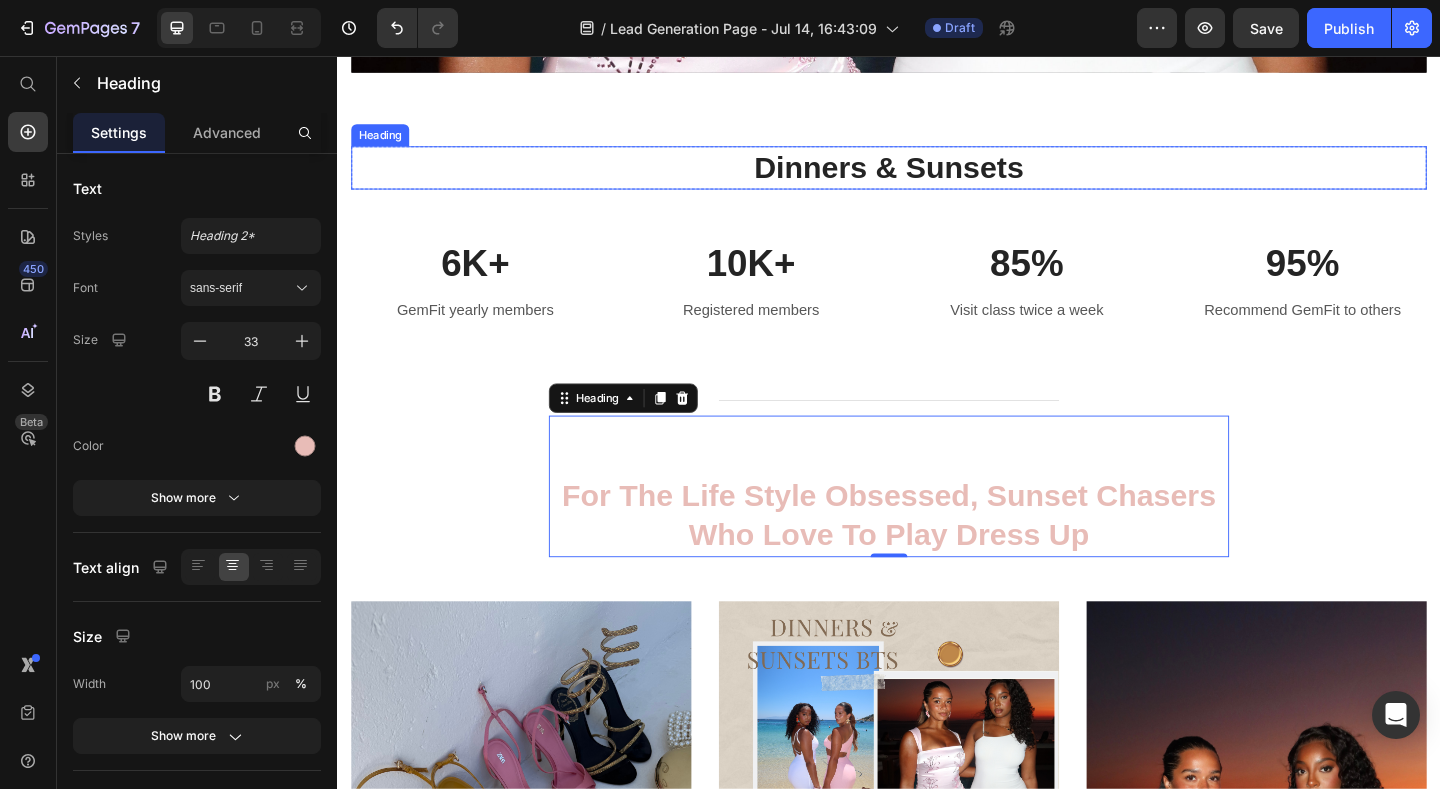 click on "Dinners & Sunsets" at bounding box center (937, 177) 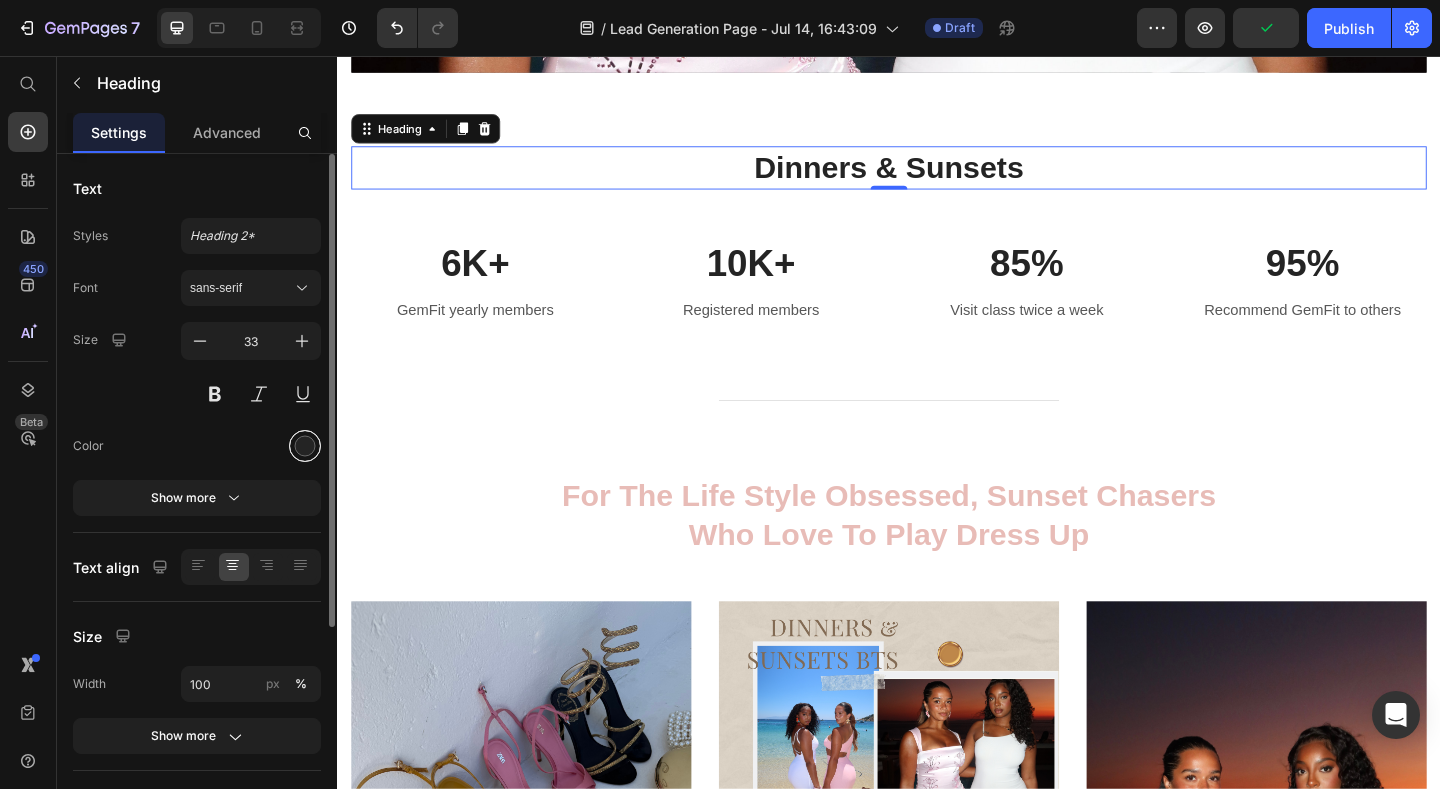 click at bounding box center [305, 446] 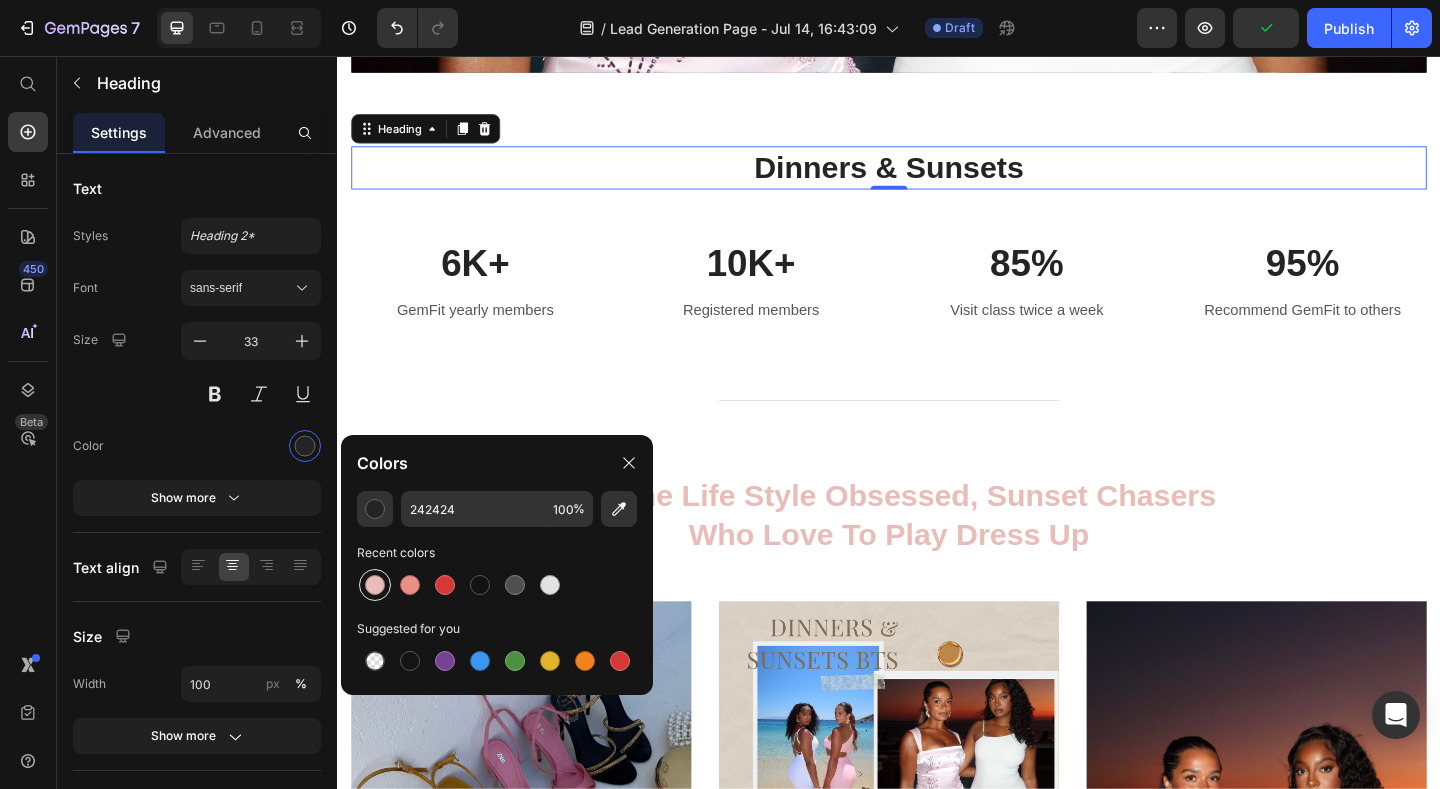 click at bounding box center (375, 585) 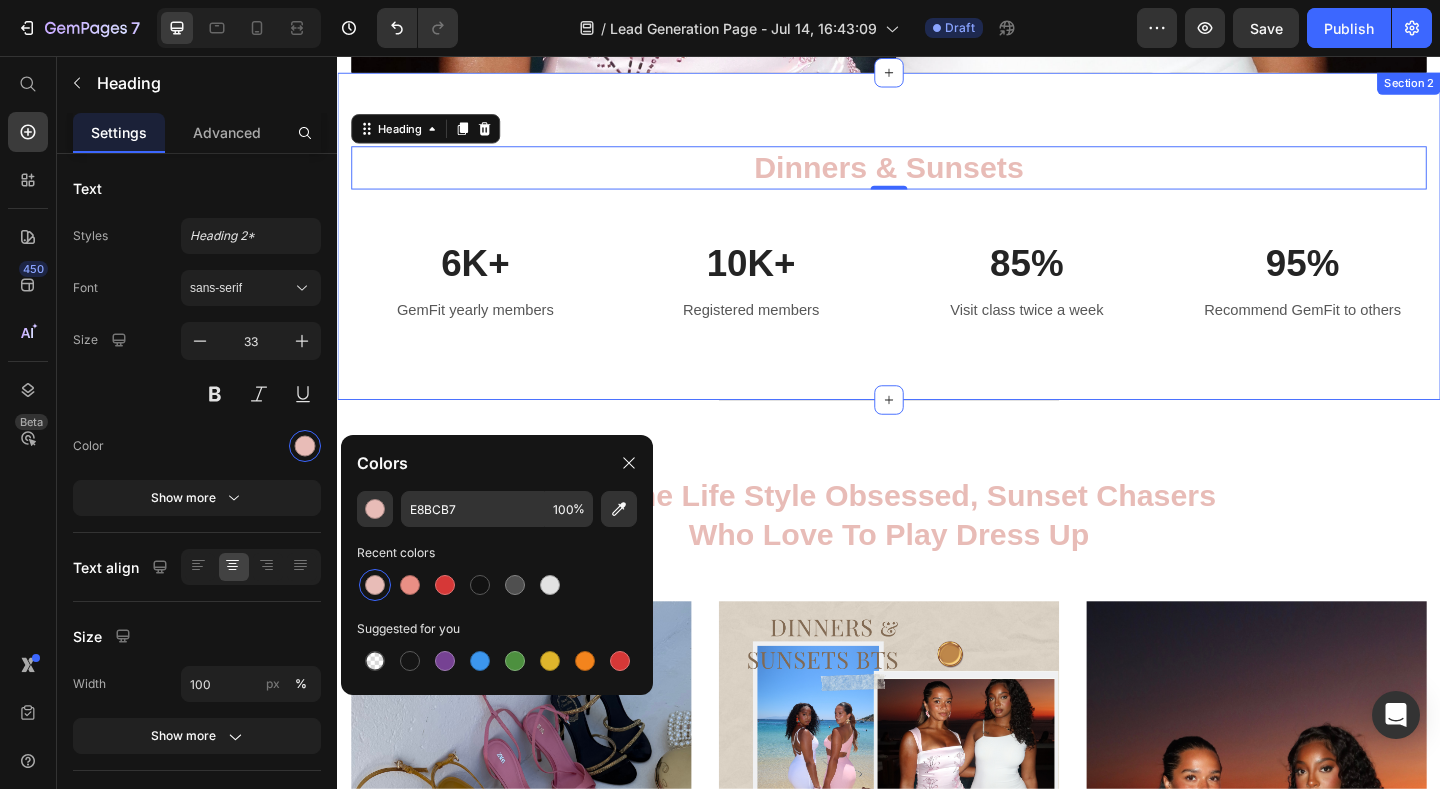 click on "Dinners & Sunsets Heading 0 Row 6K+ Text block GemFit yearly members Text block 10K+ Text block Registered members Text block Row 85% Text block Visit class twice a week Text block 95% Text block Recommend GemFit to others Text block Row Row Section 2" at bounding box center [937, 252] 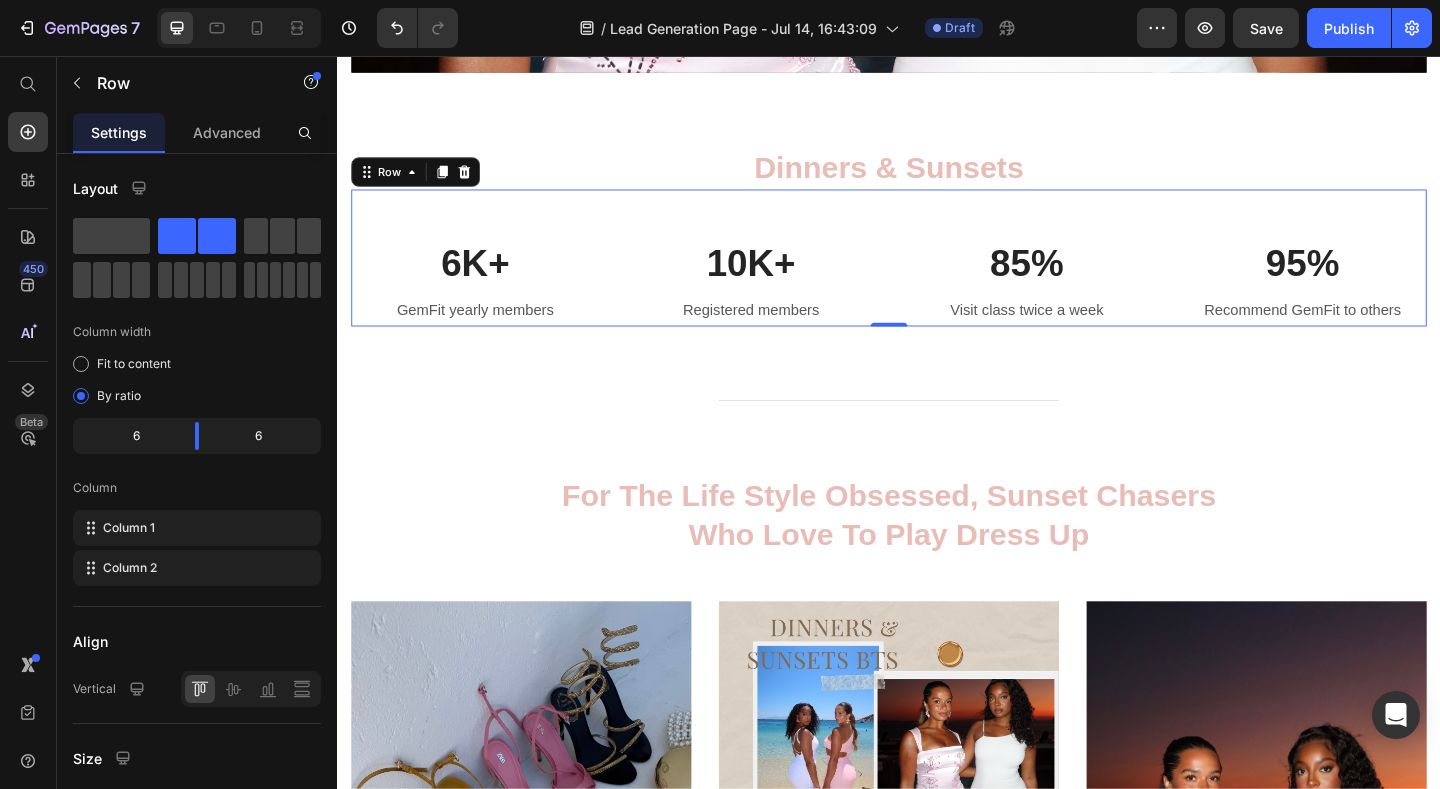 click on "6K+ Text block GemFit yearly members Text block 10K+ Text block Registered members Text block Row 85% Text block Visit class twice a week Text block 95% Text block Recommend GemFit to others Text block Row Row   0" at bounding box center [937, 275] 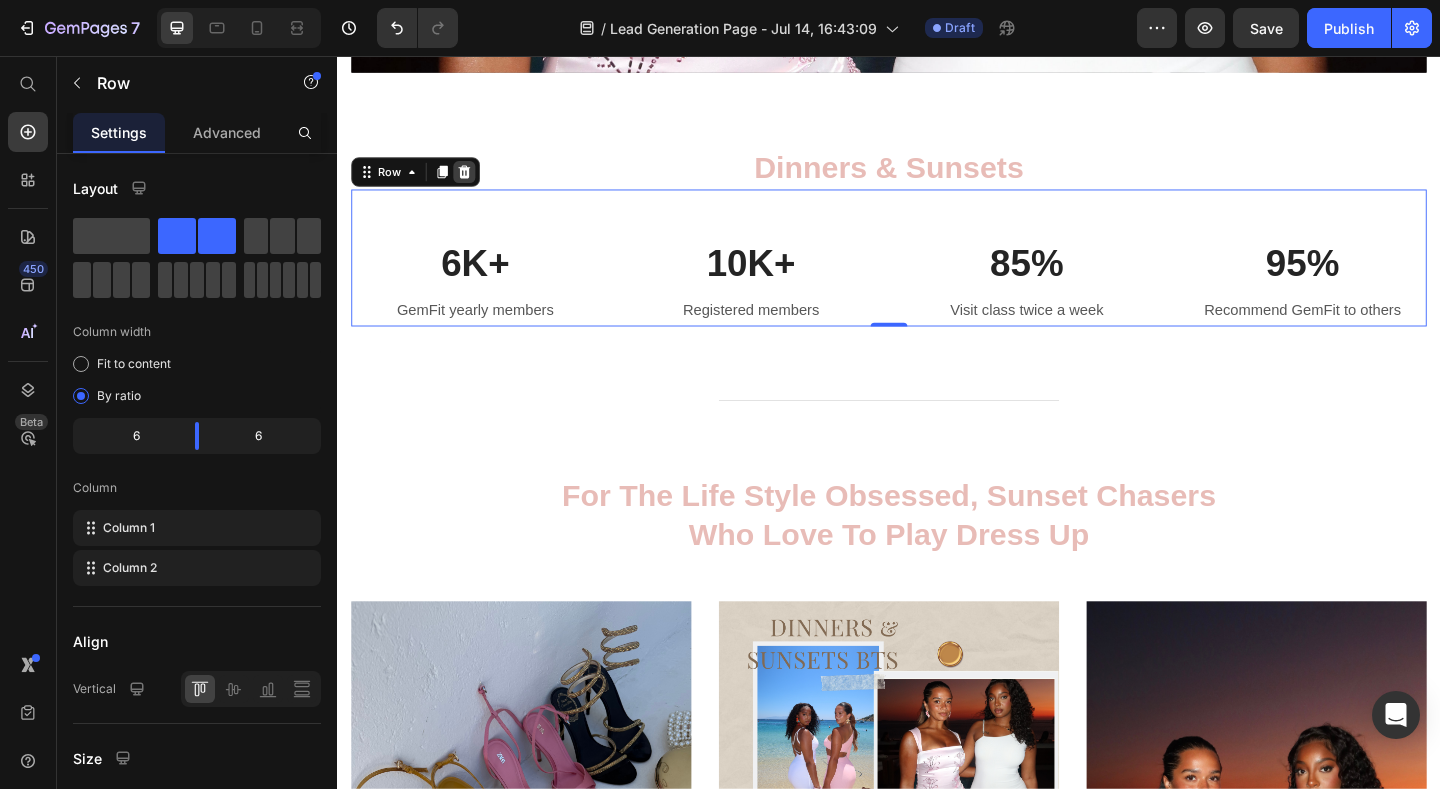 click 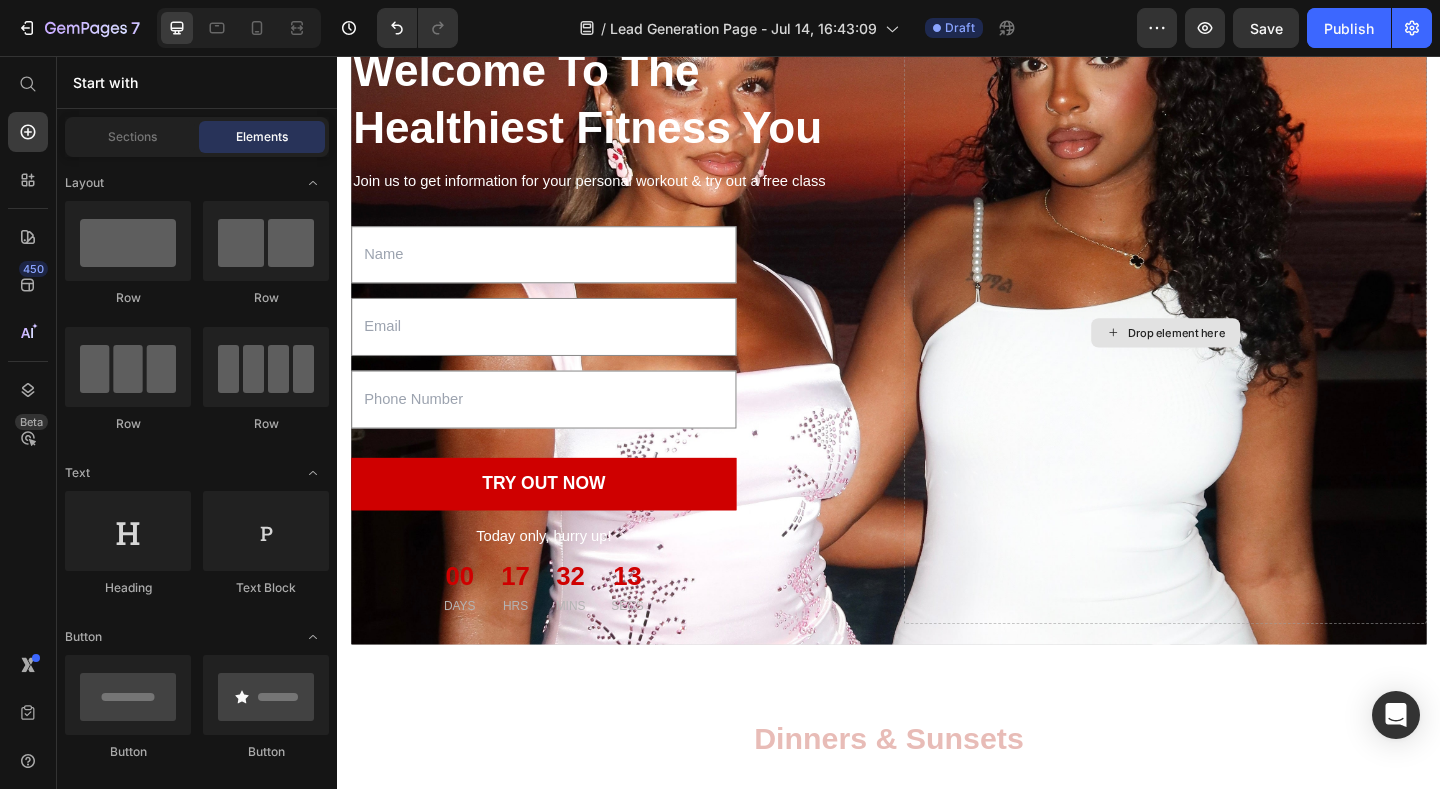 scroll, scrollTop: 40, scrollLeft: 0, axis: vertical 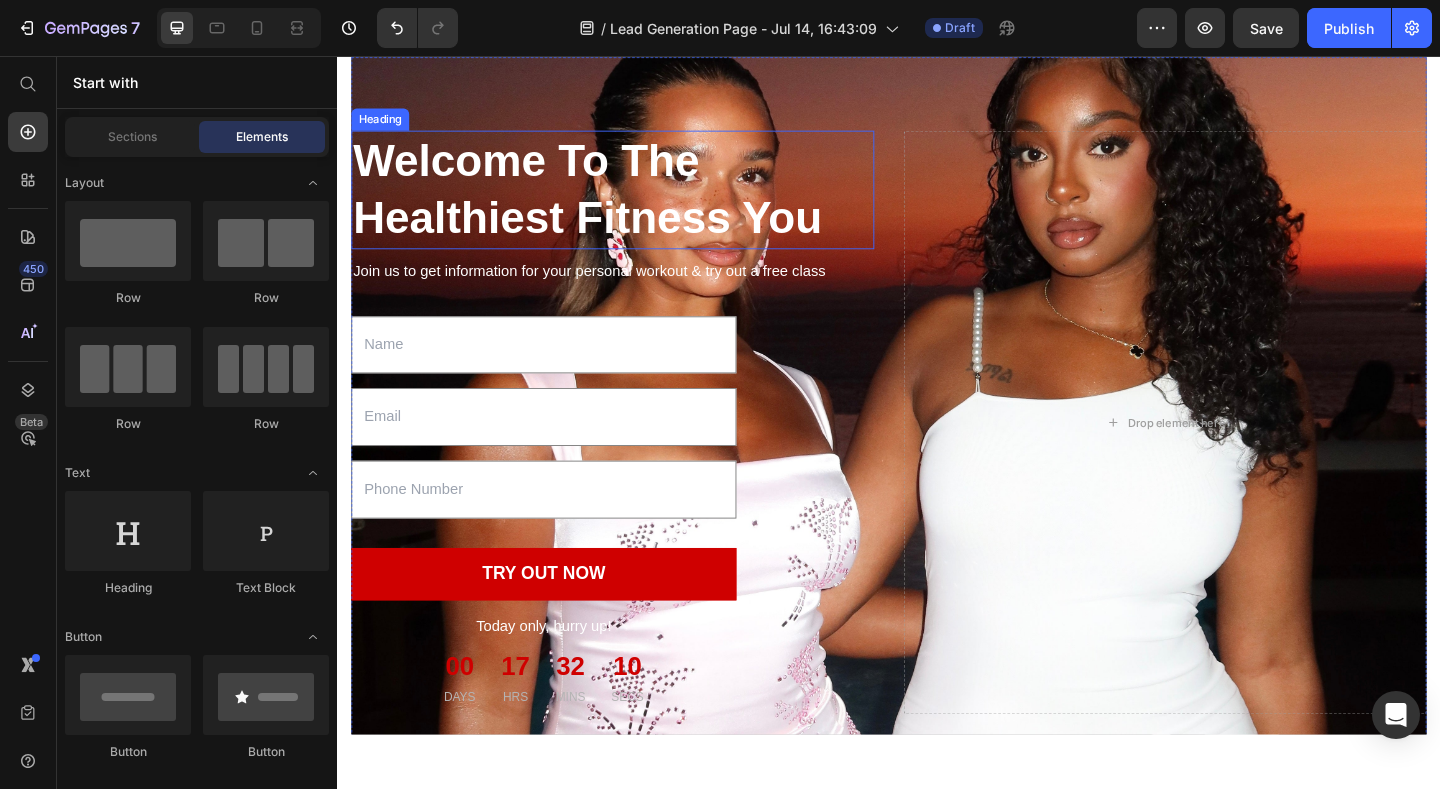click on "Welcome To The Healthiest Fitness You" at bounding box center (636, 201) 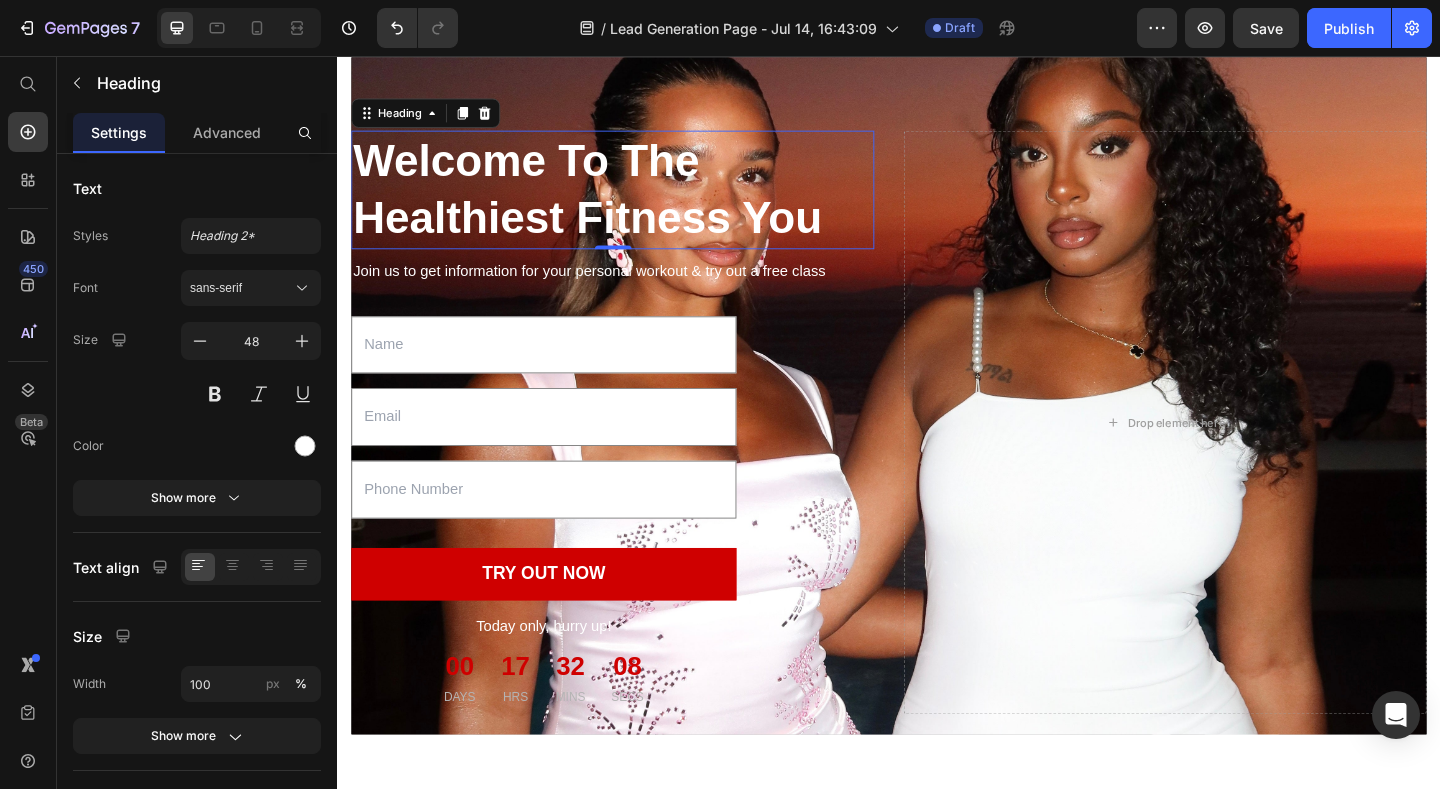 click on "Welcome To The Healthiest Fitness You" at bounding box center (636, 201) 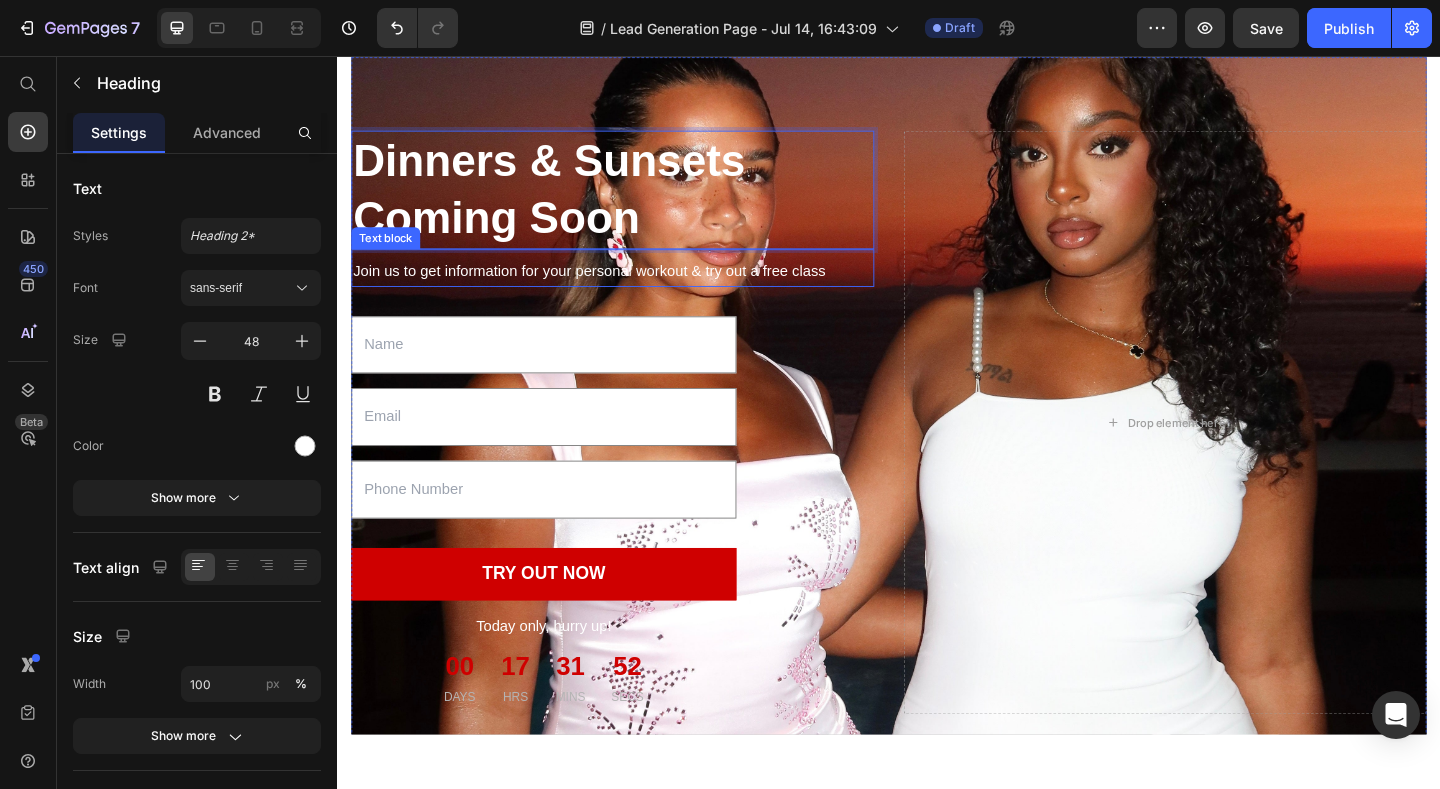 click on "Join us to get information for your personal workout & try out a free class" at bounding box center (636, 290) 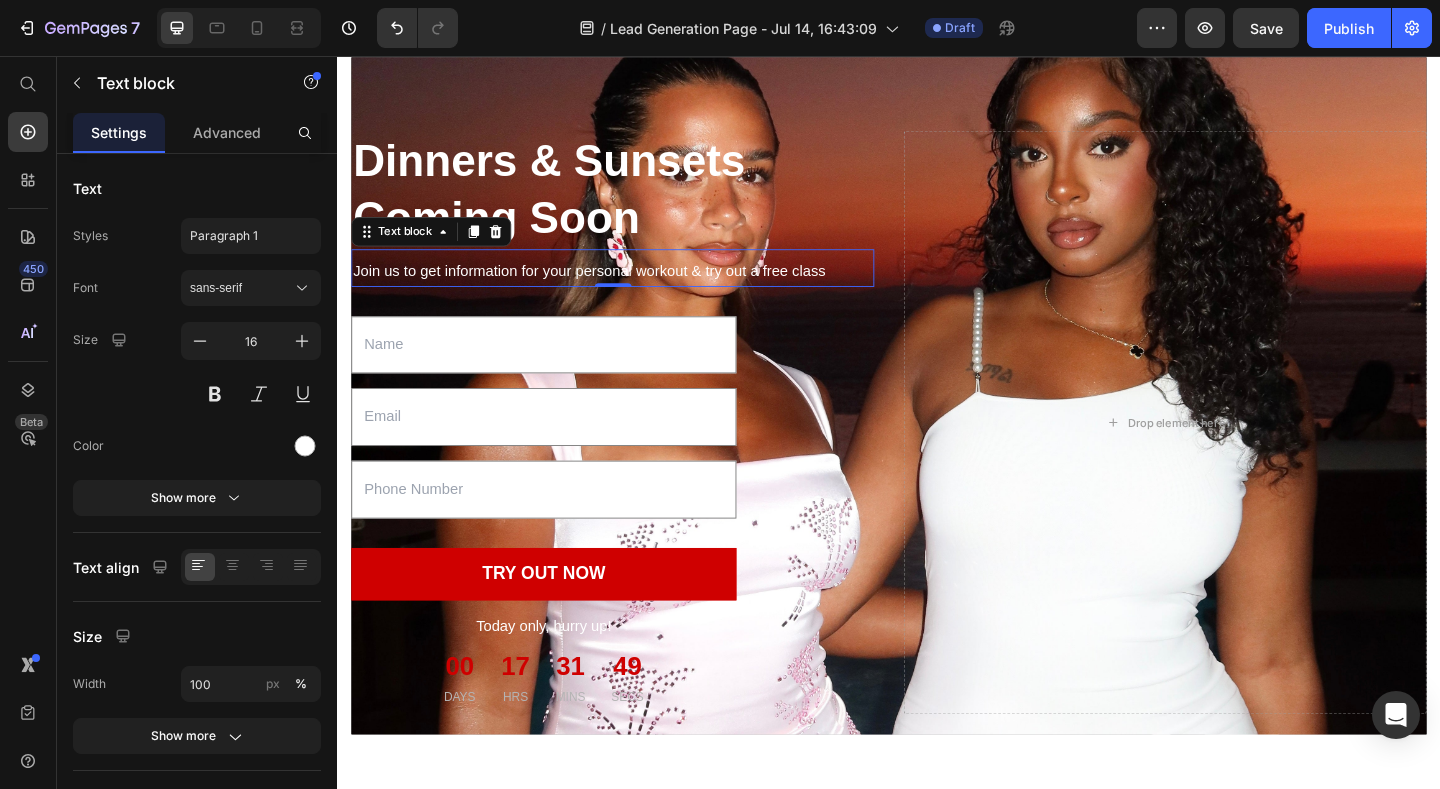 click on "Join us to get information for your personal workout & try out a free class" at bounding box center (636, 290) 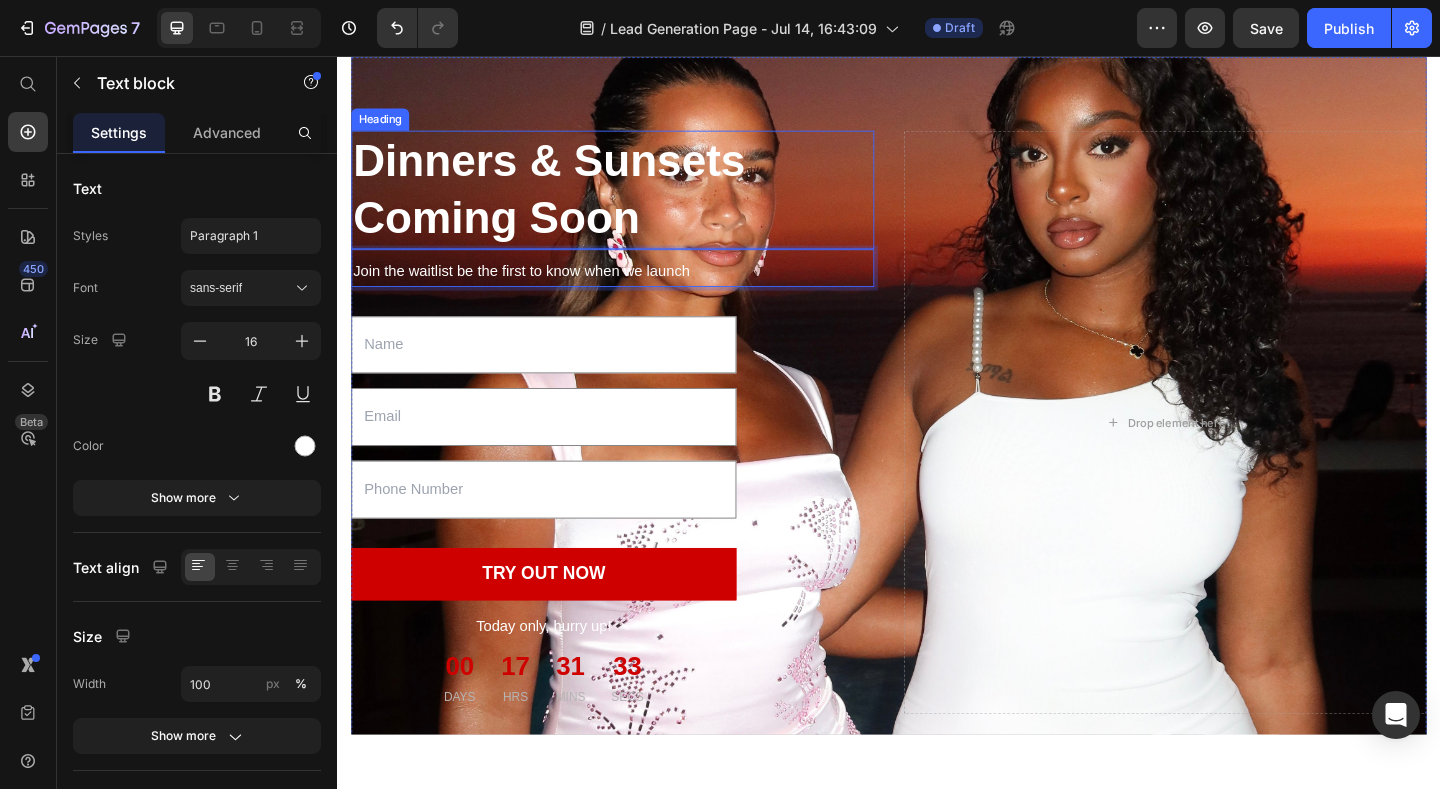 click on "Dinners & Sunsets Coming Soon" at bounding box center (636, 201) 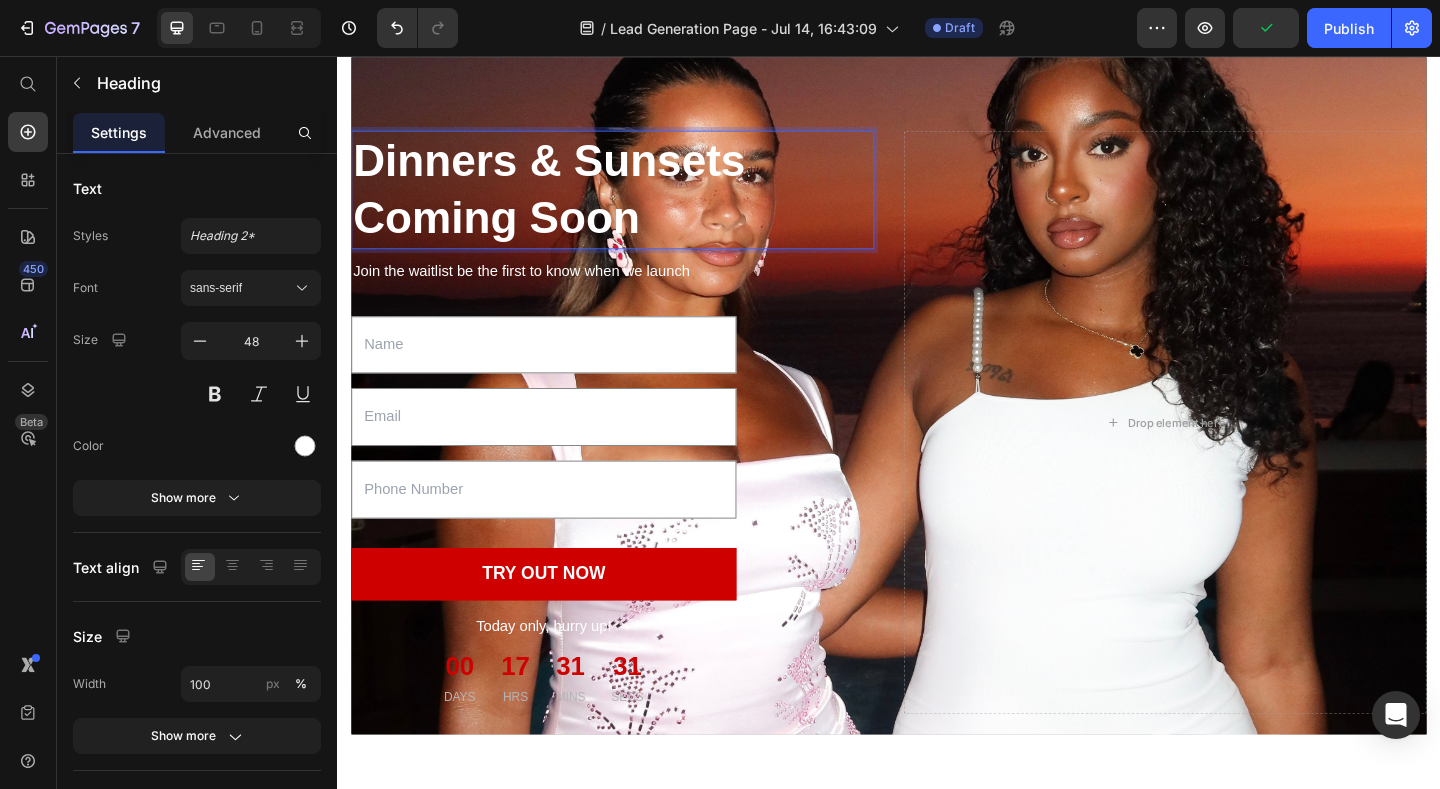drag, startPoint x: 695, startPoint y: 239, endPoint x: 353, endPoint y: 170, distance: 348.8911 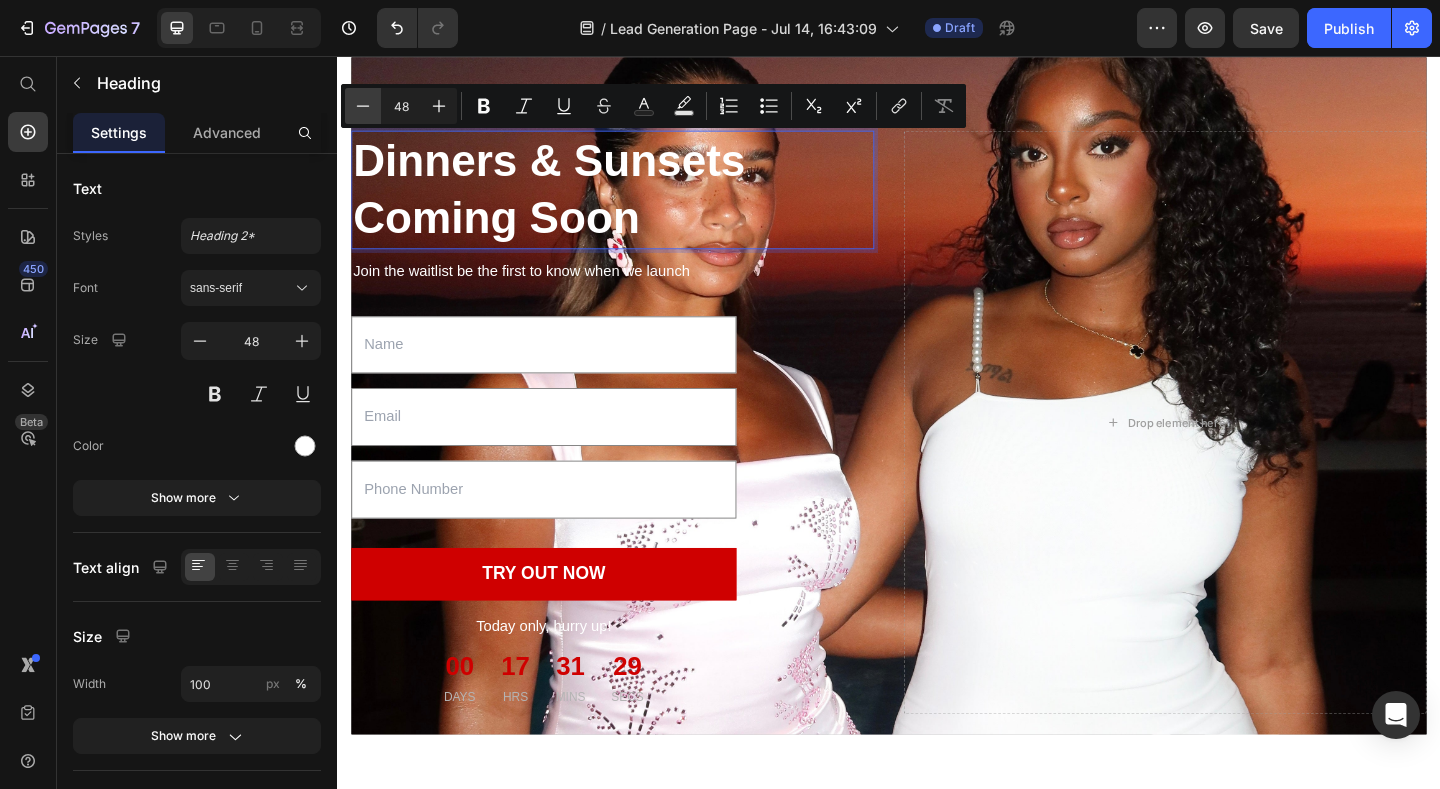 click 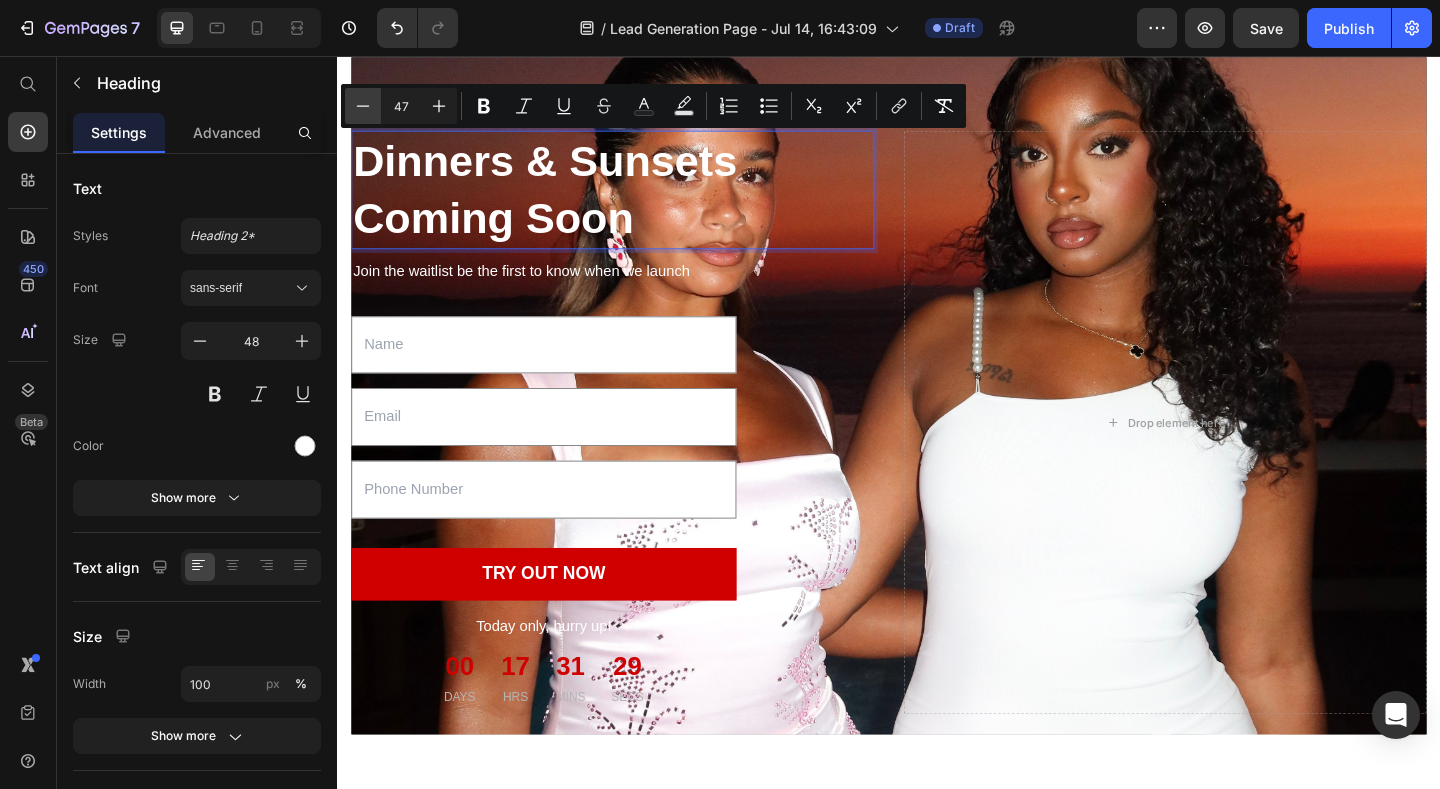 click 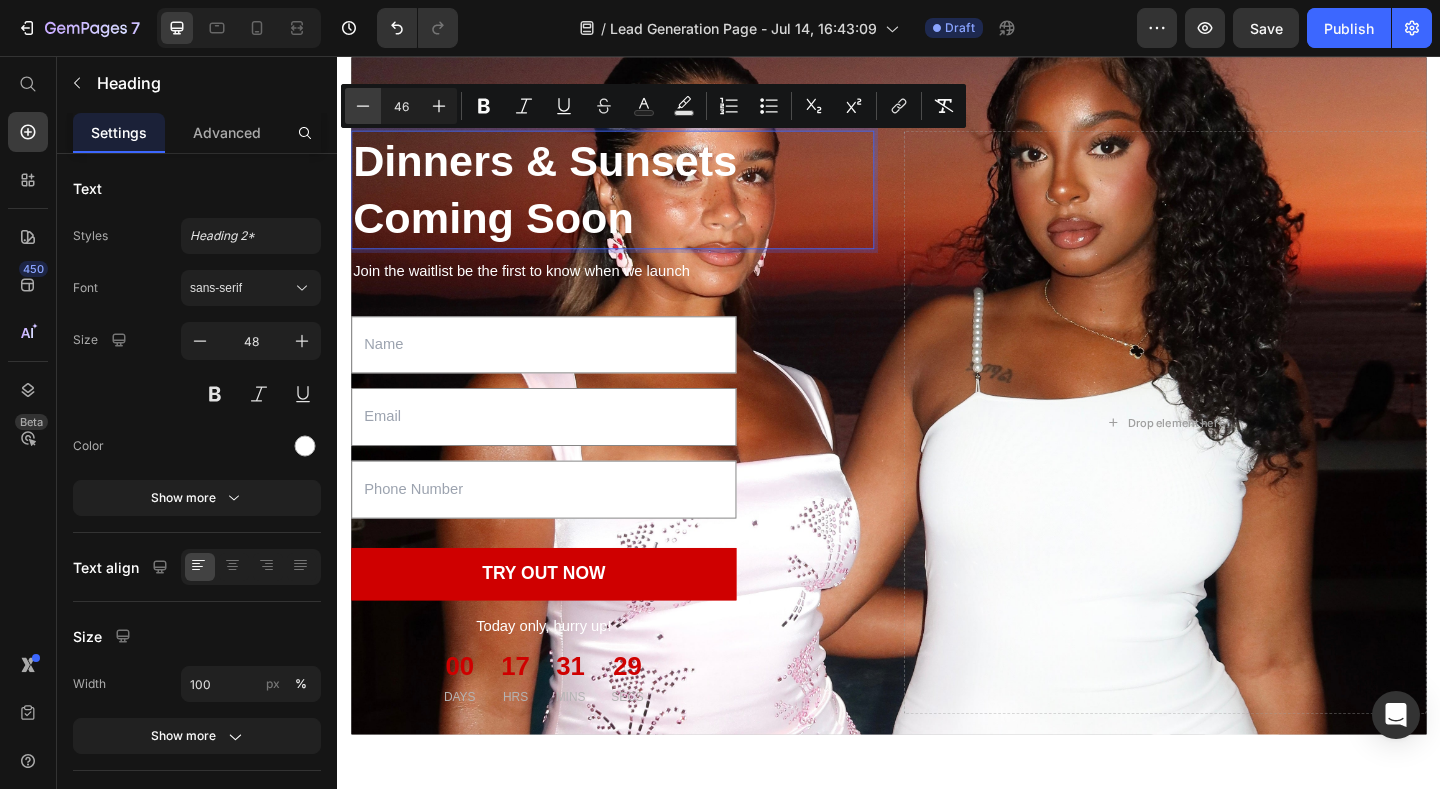 click 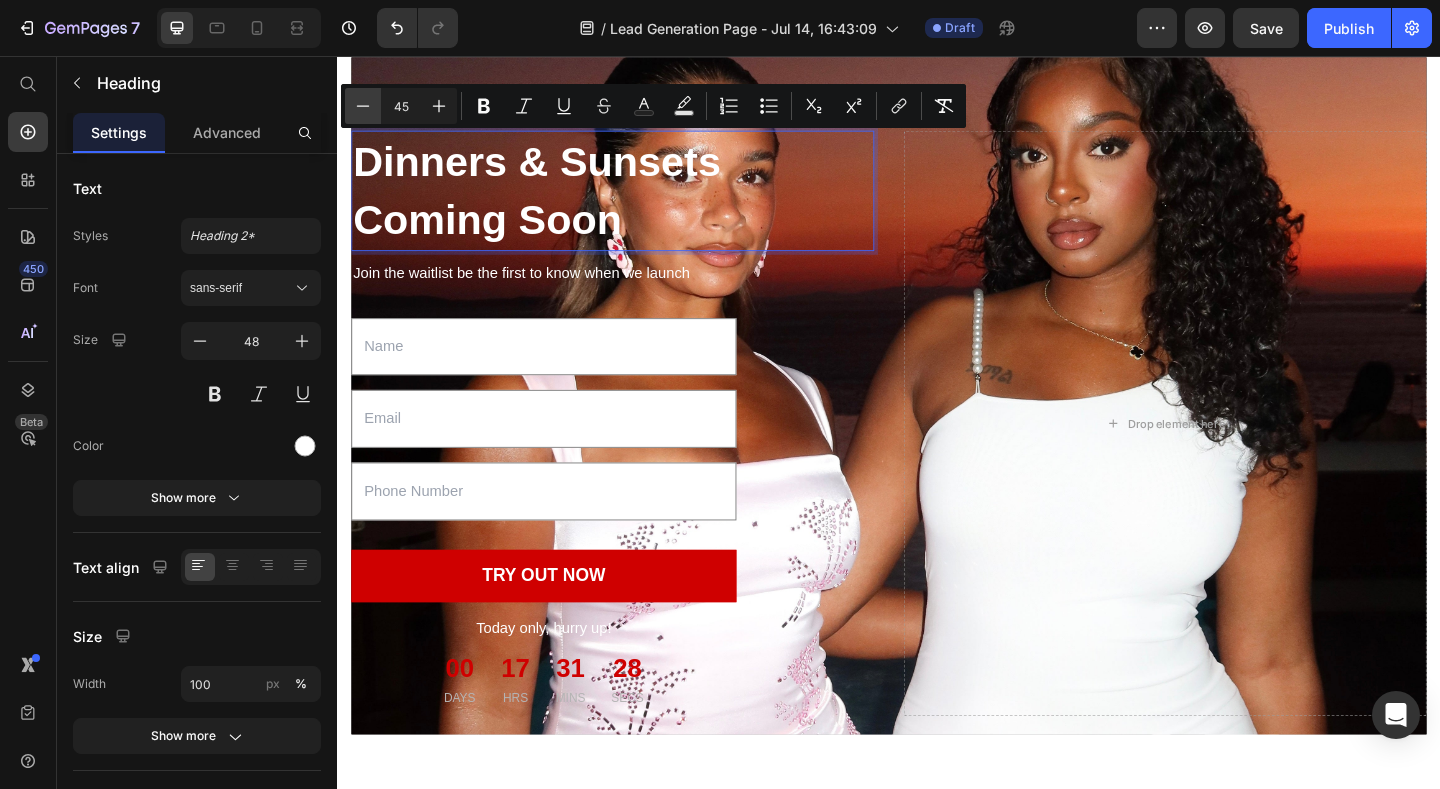 click 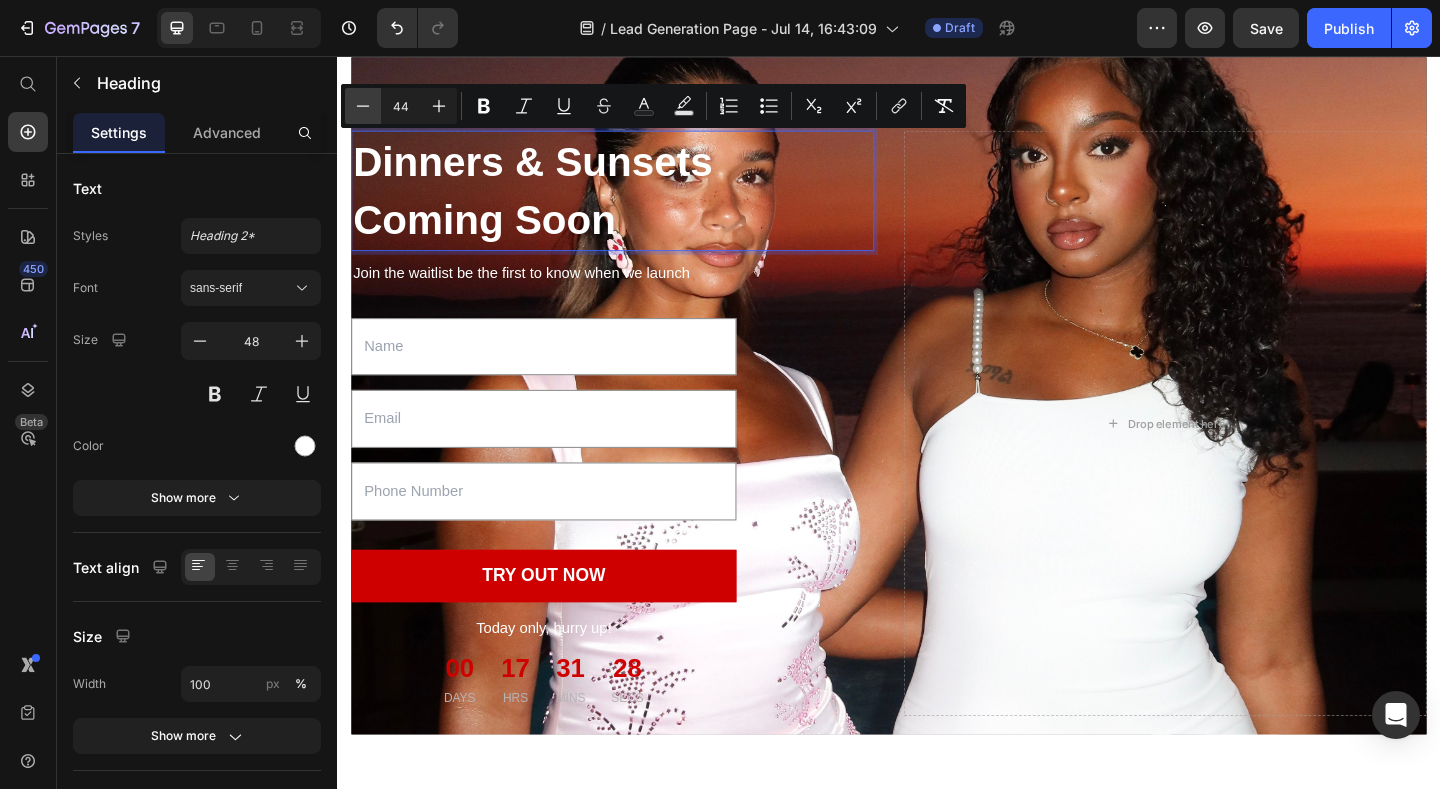 click 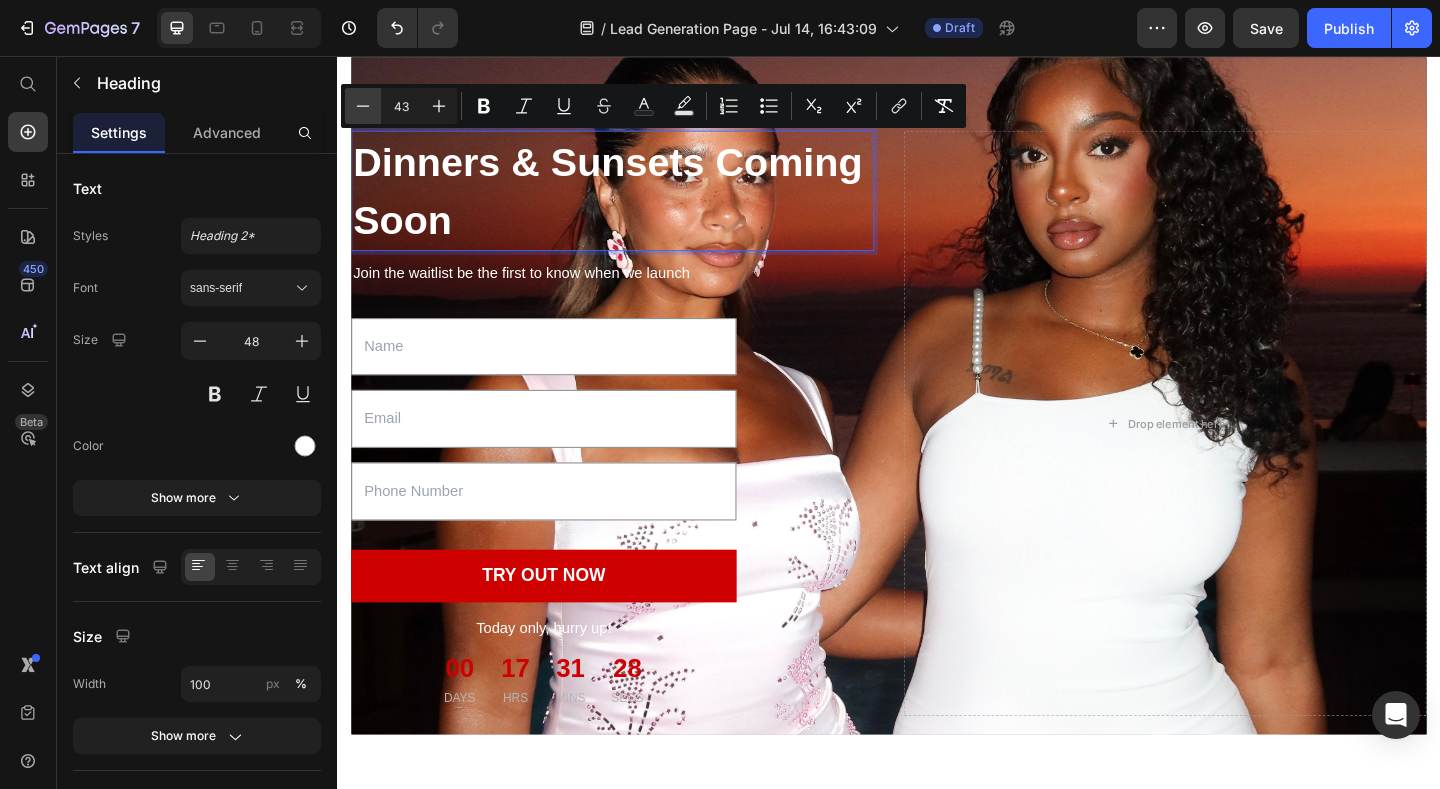 click 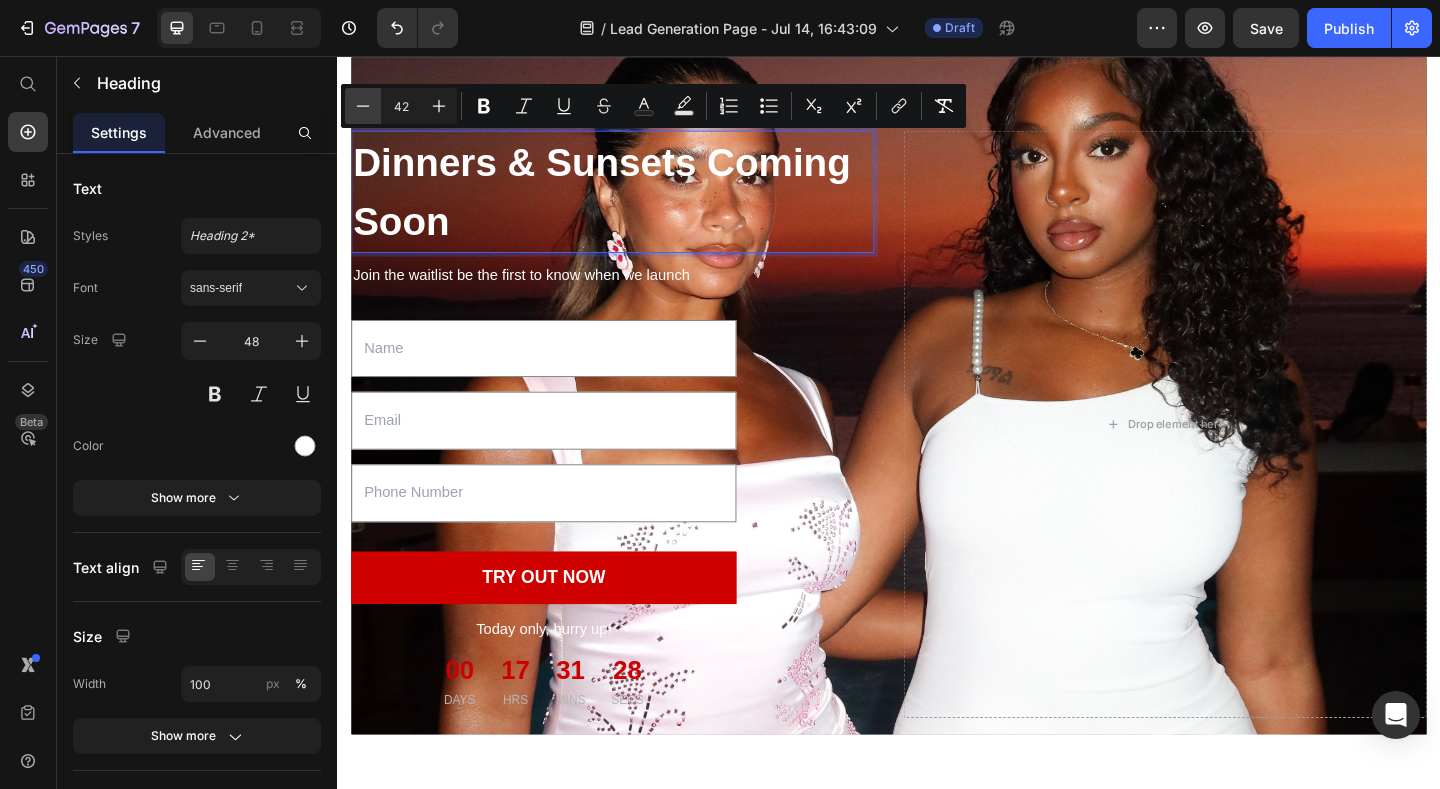 click 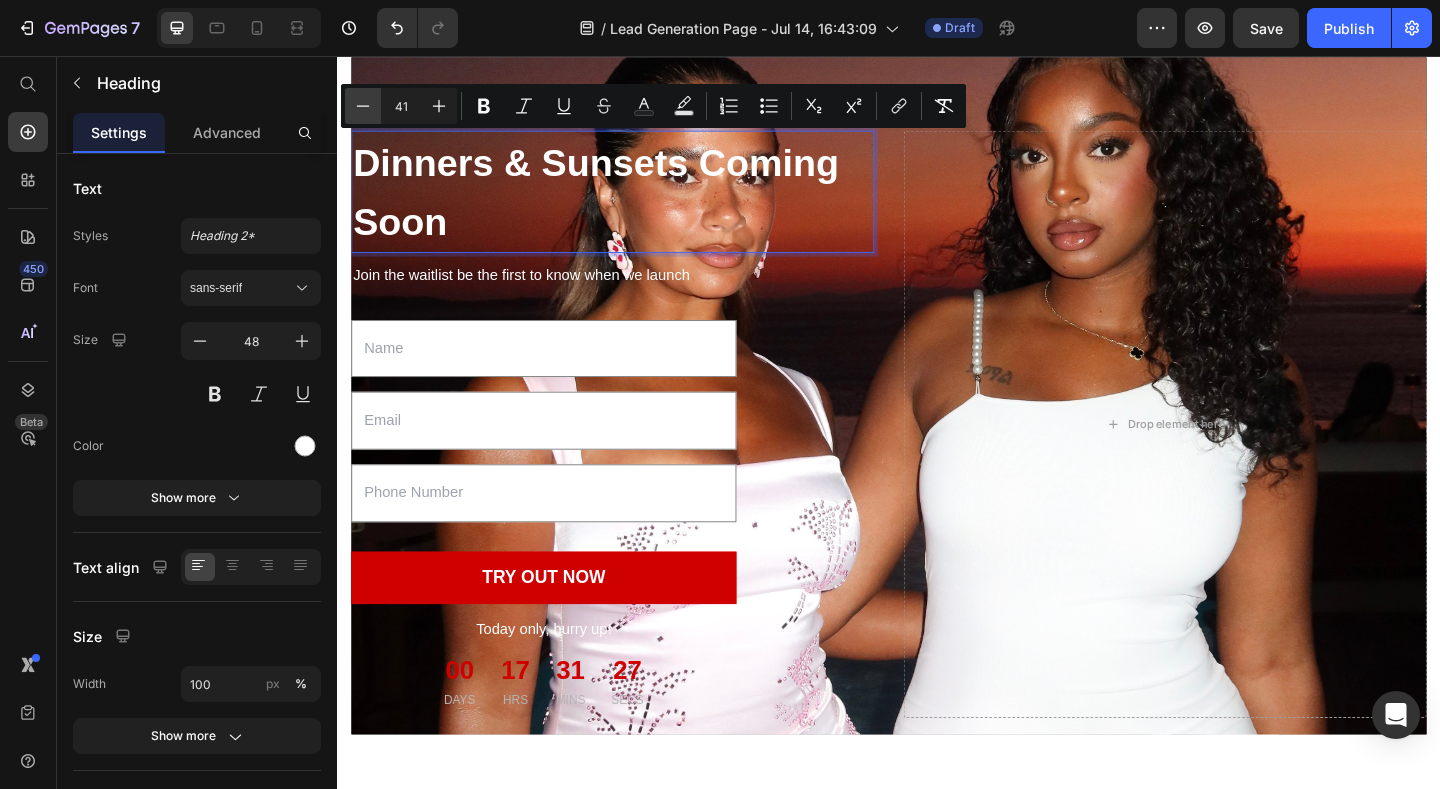 click 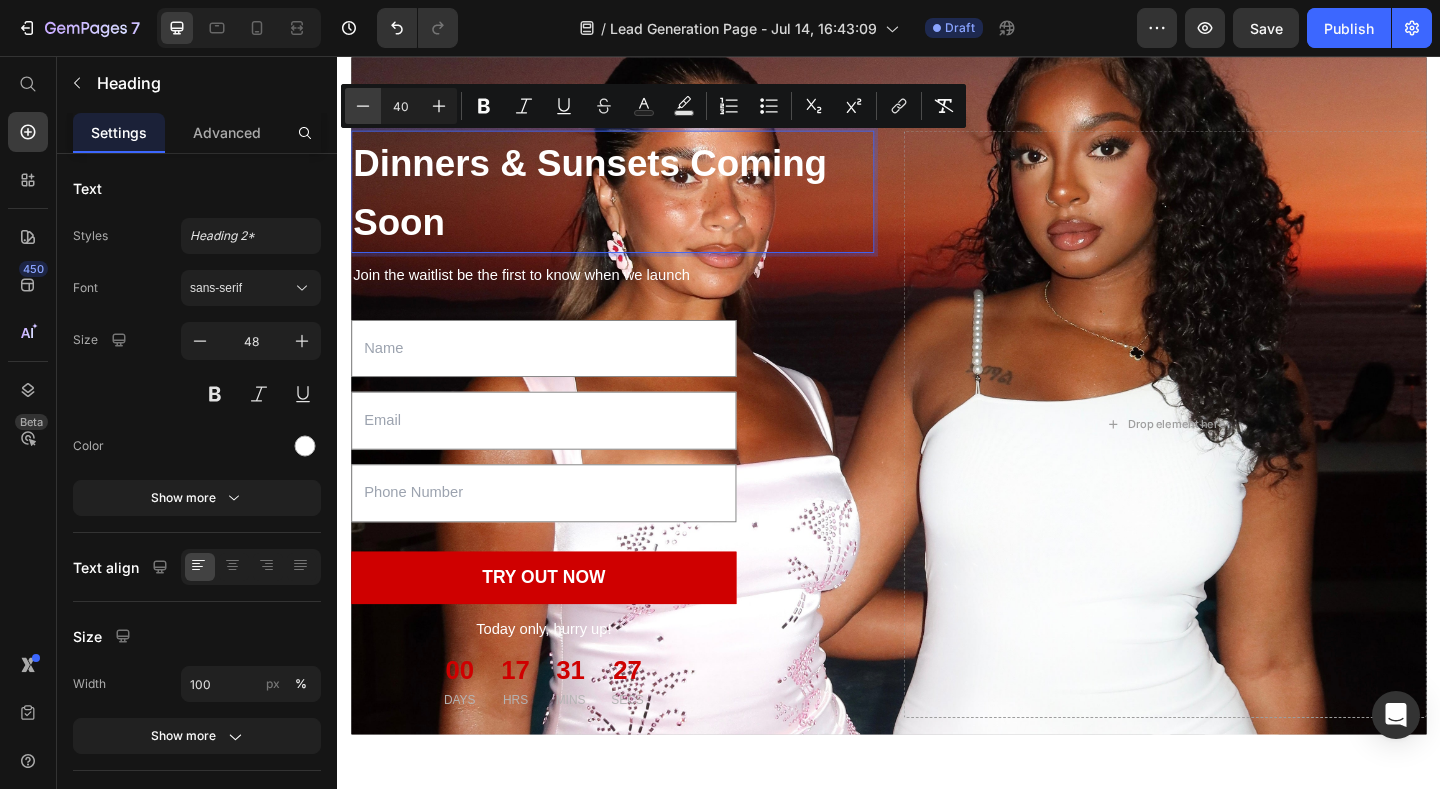 click 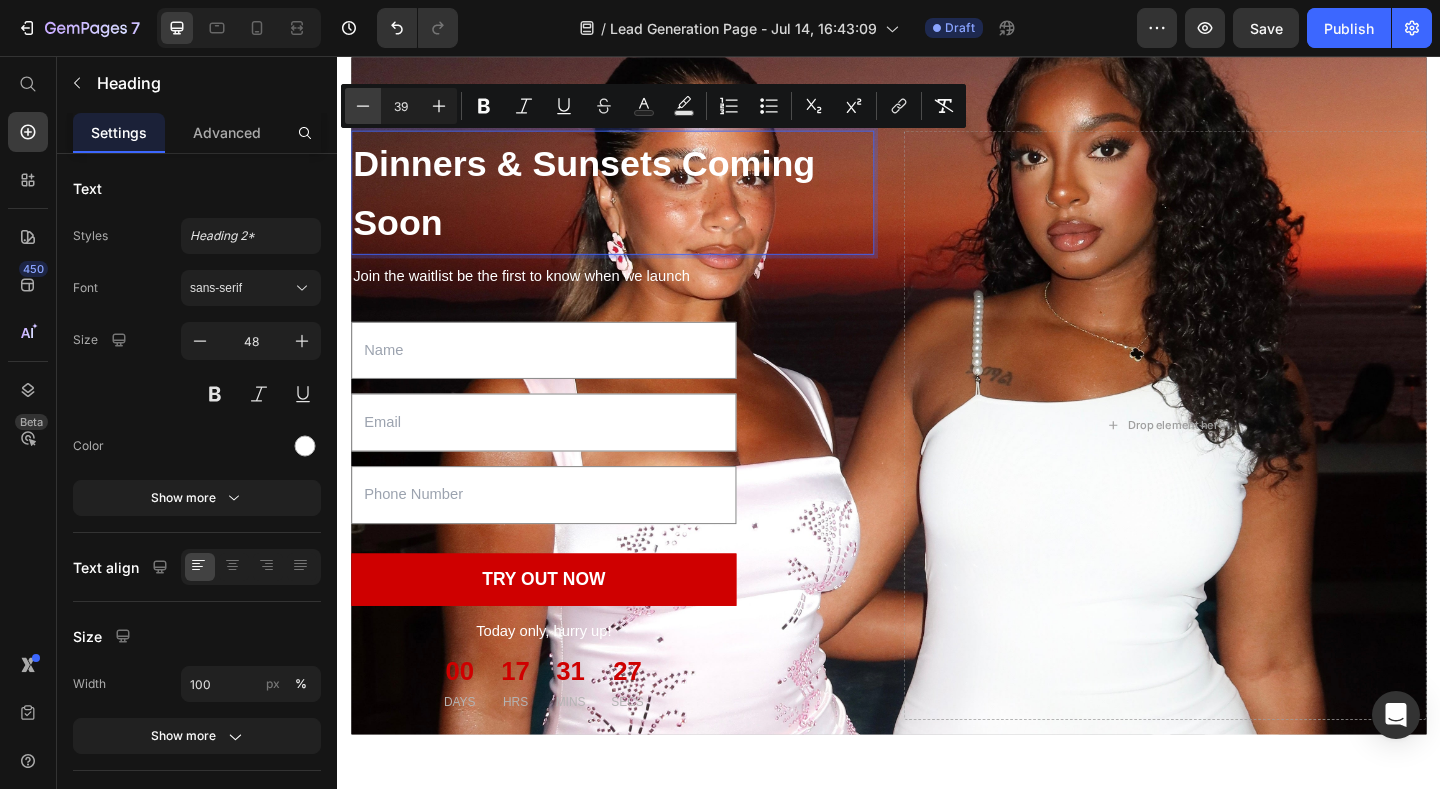 click 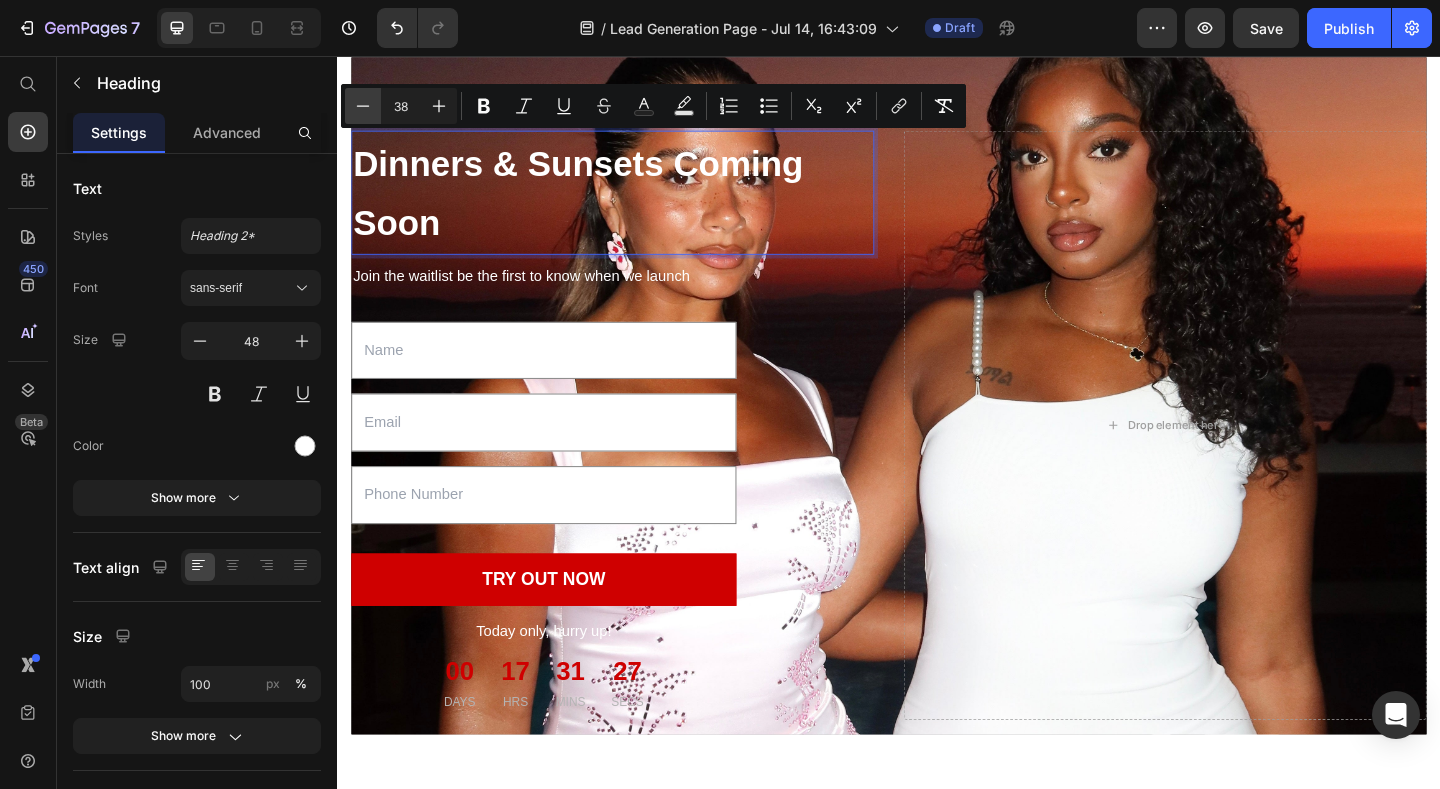 click 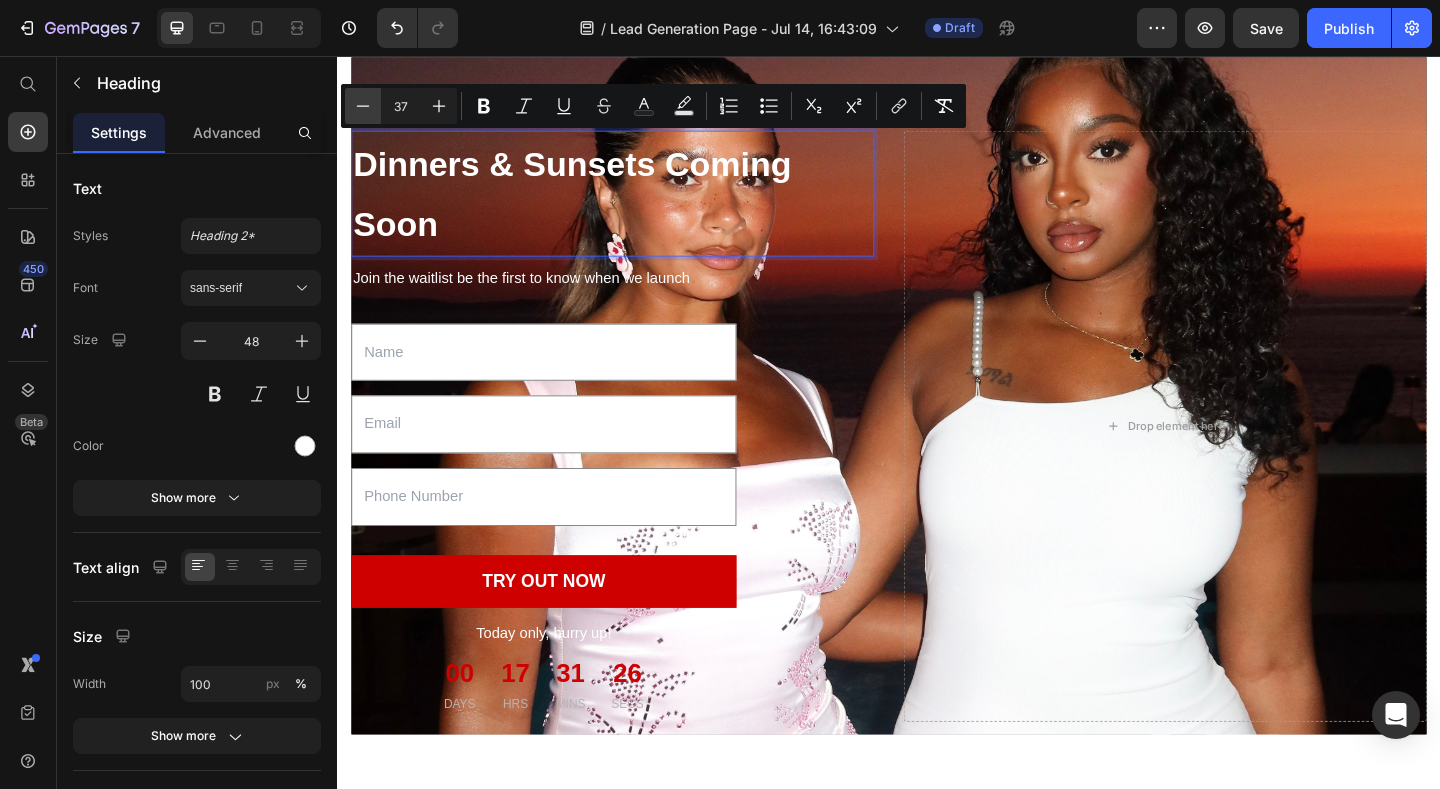 click 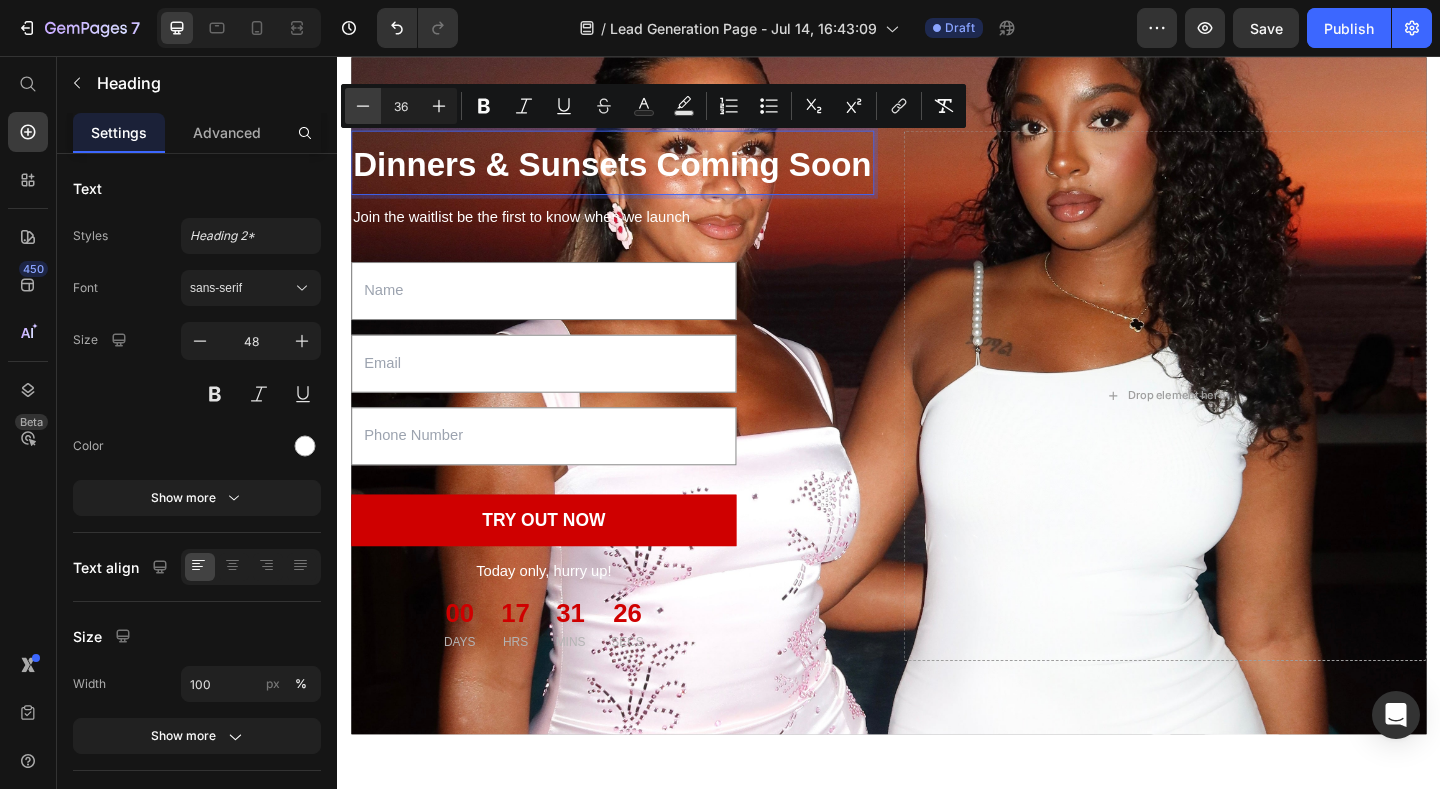 click 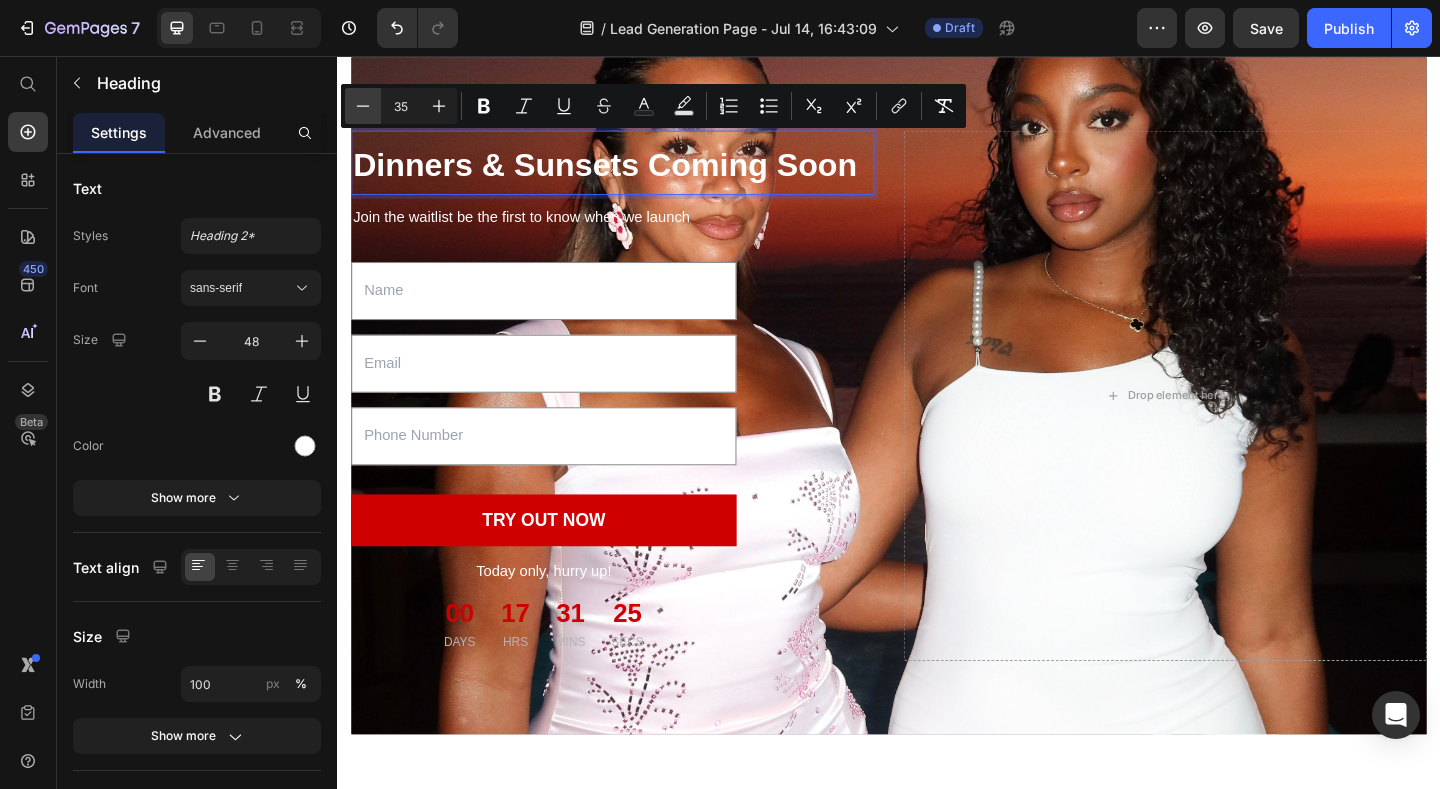 click 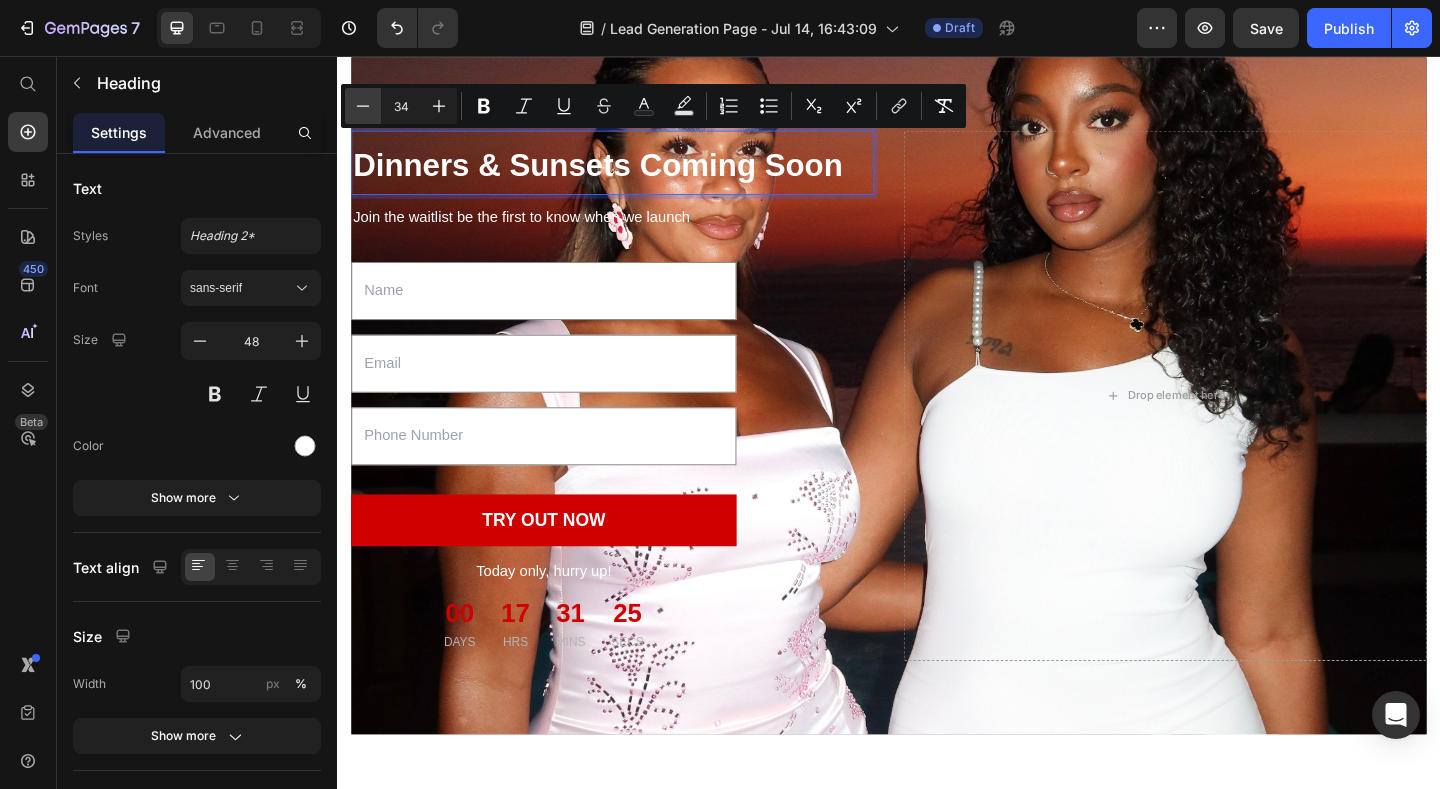 click 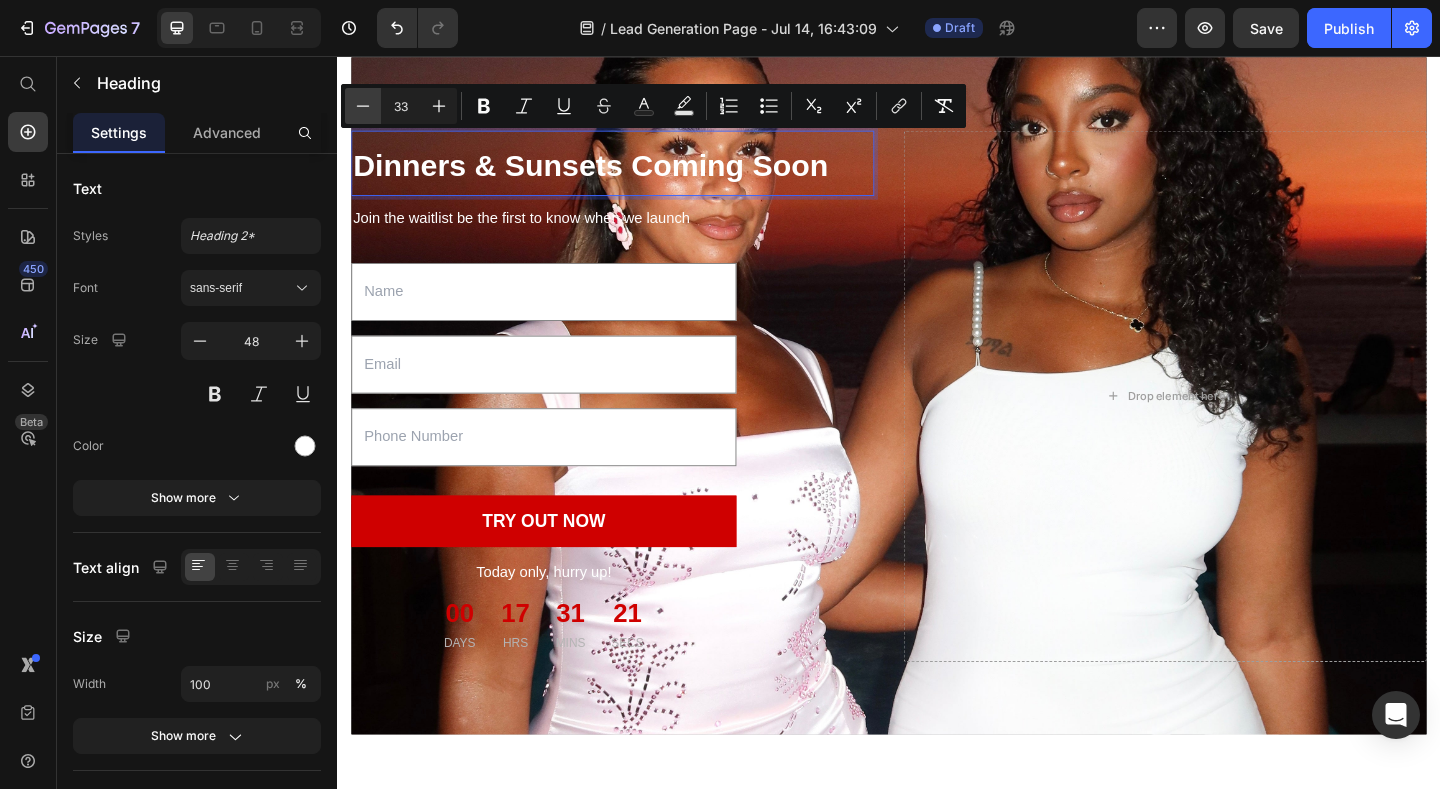 click 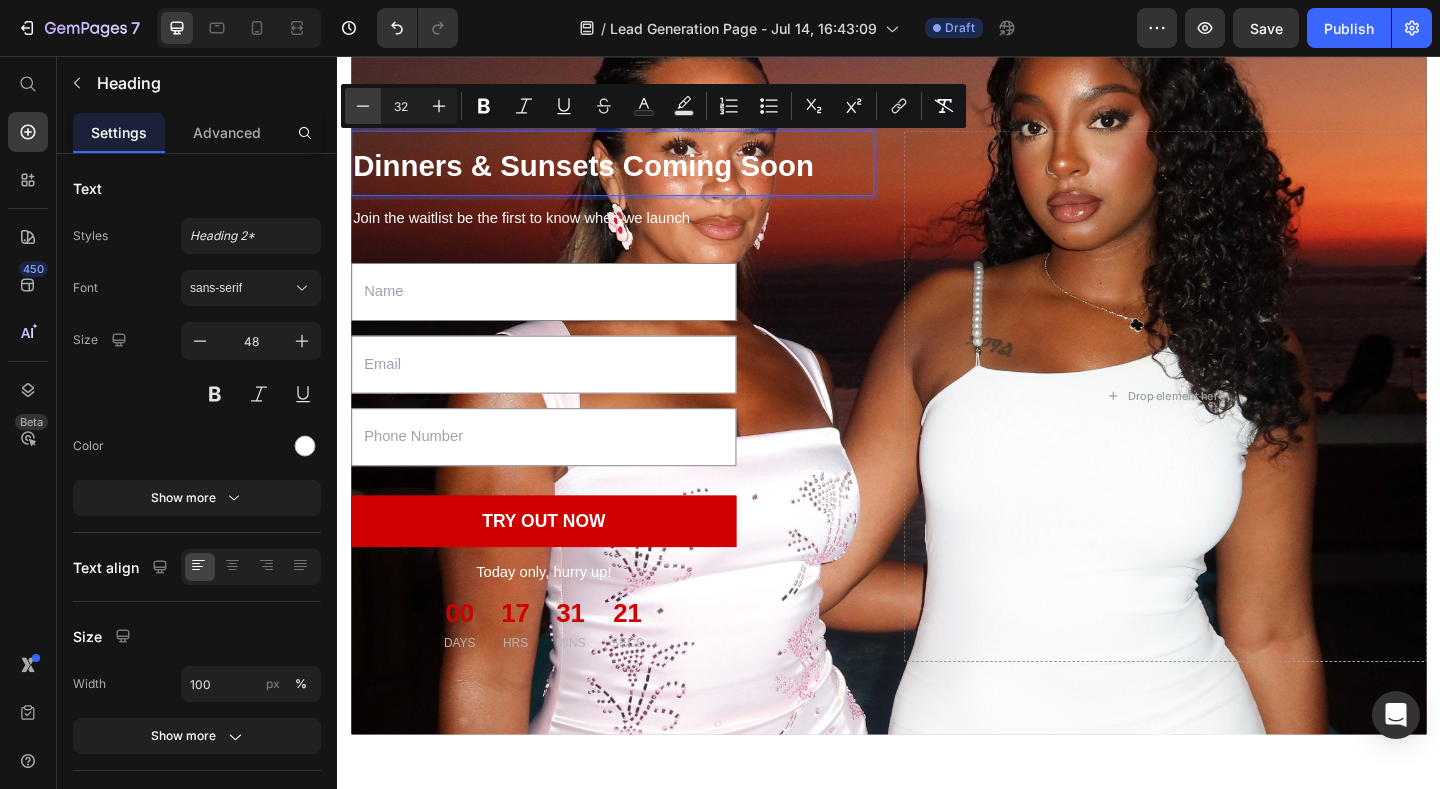 click 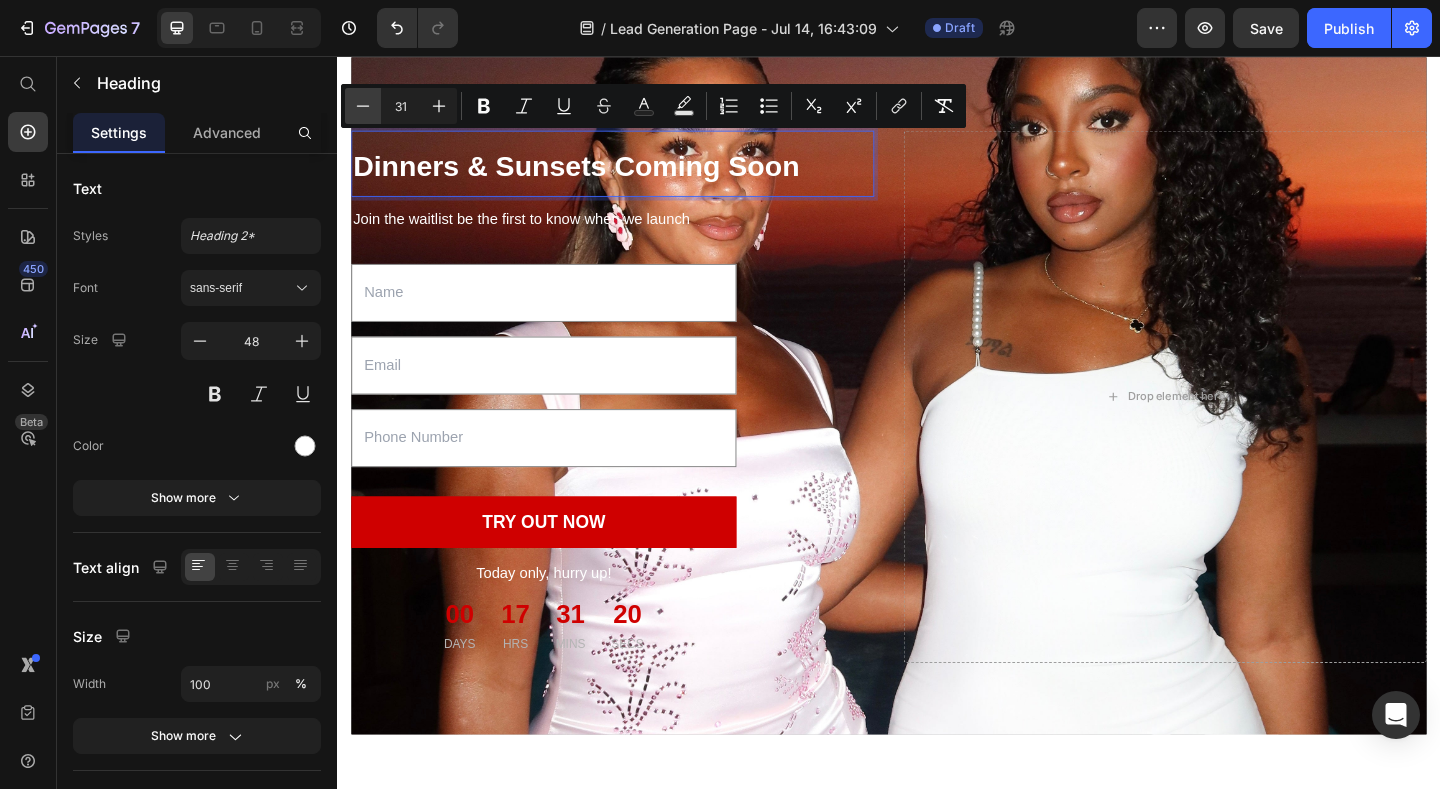 click 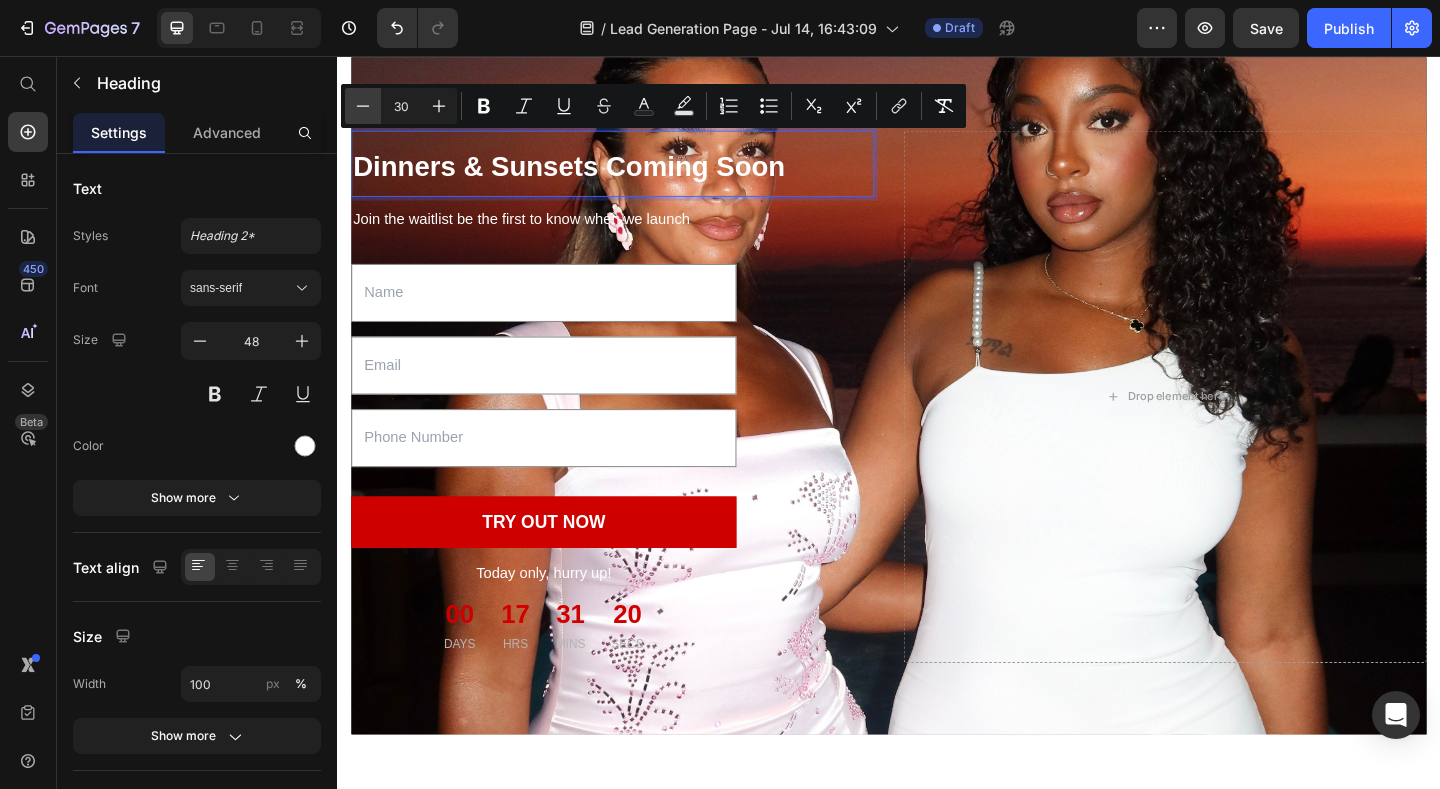 click 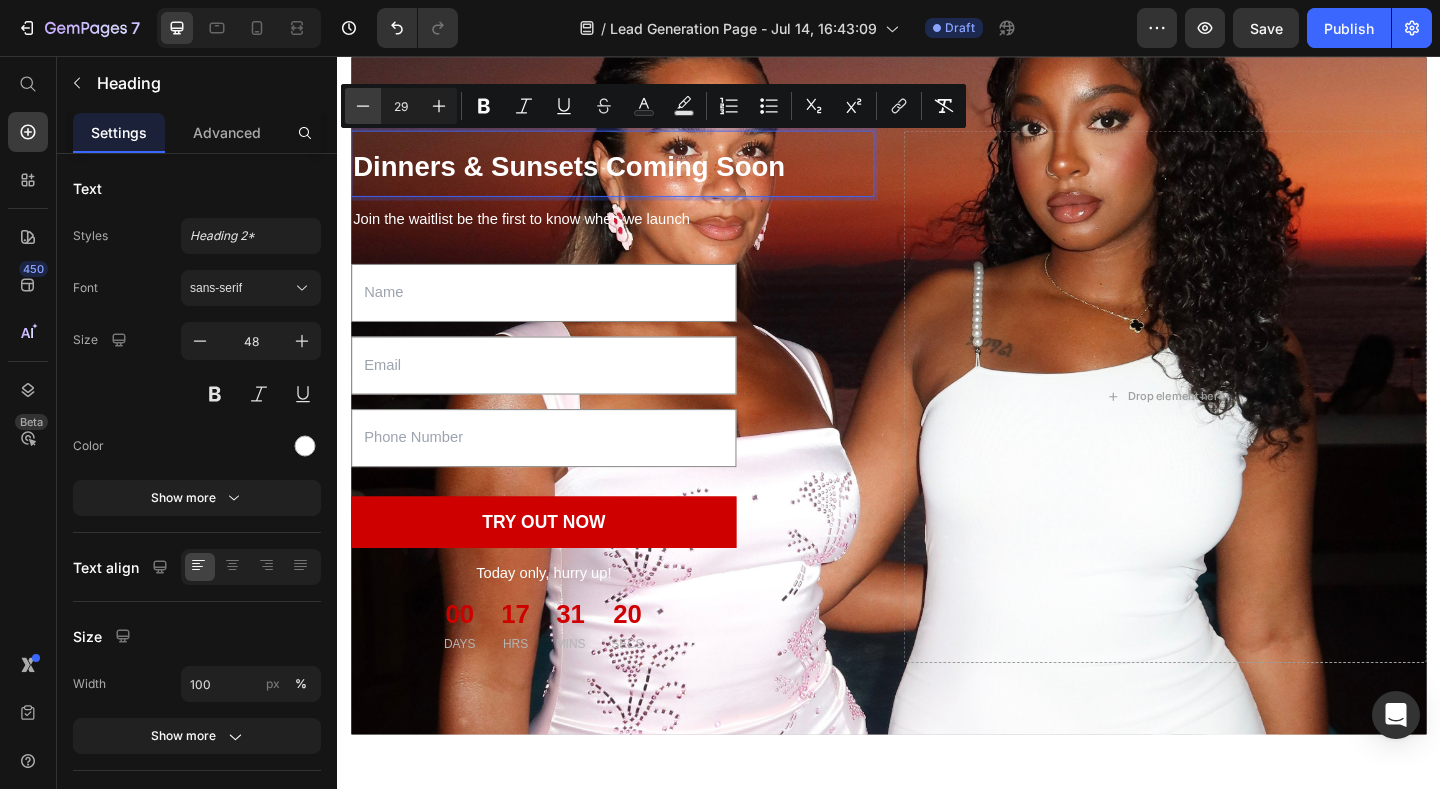 click 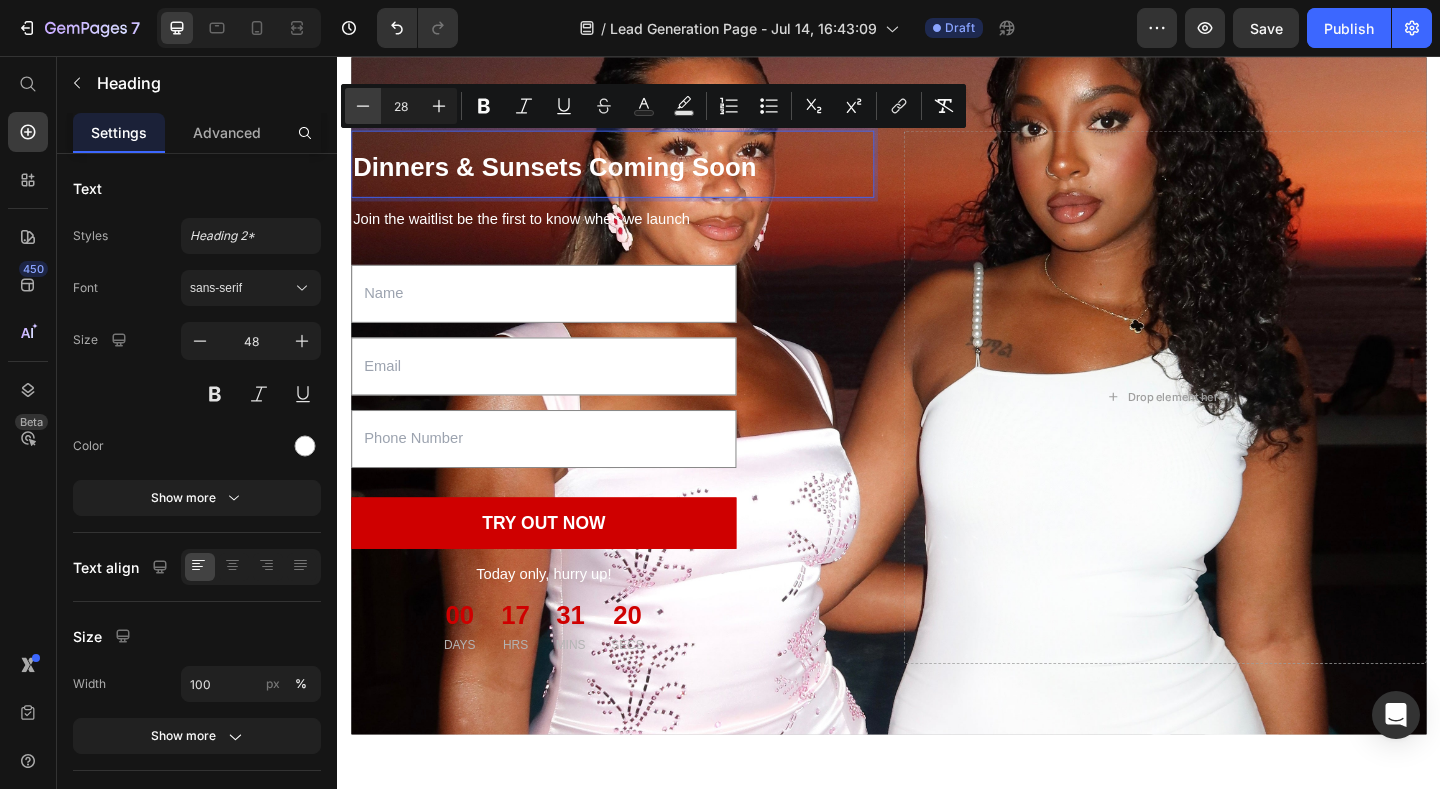 click 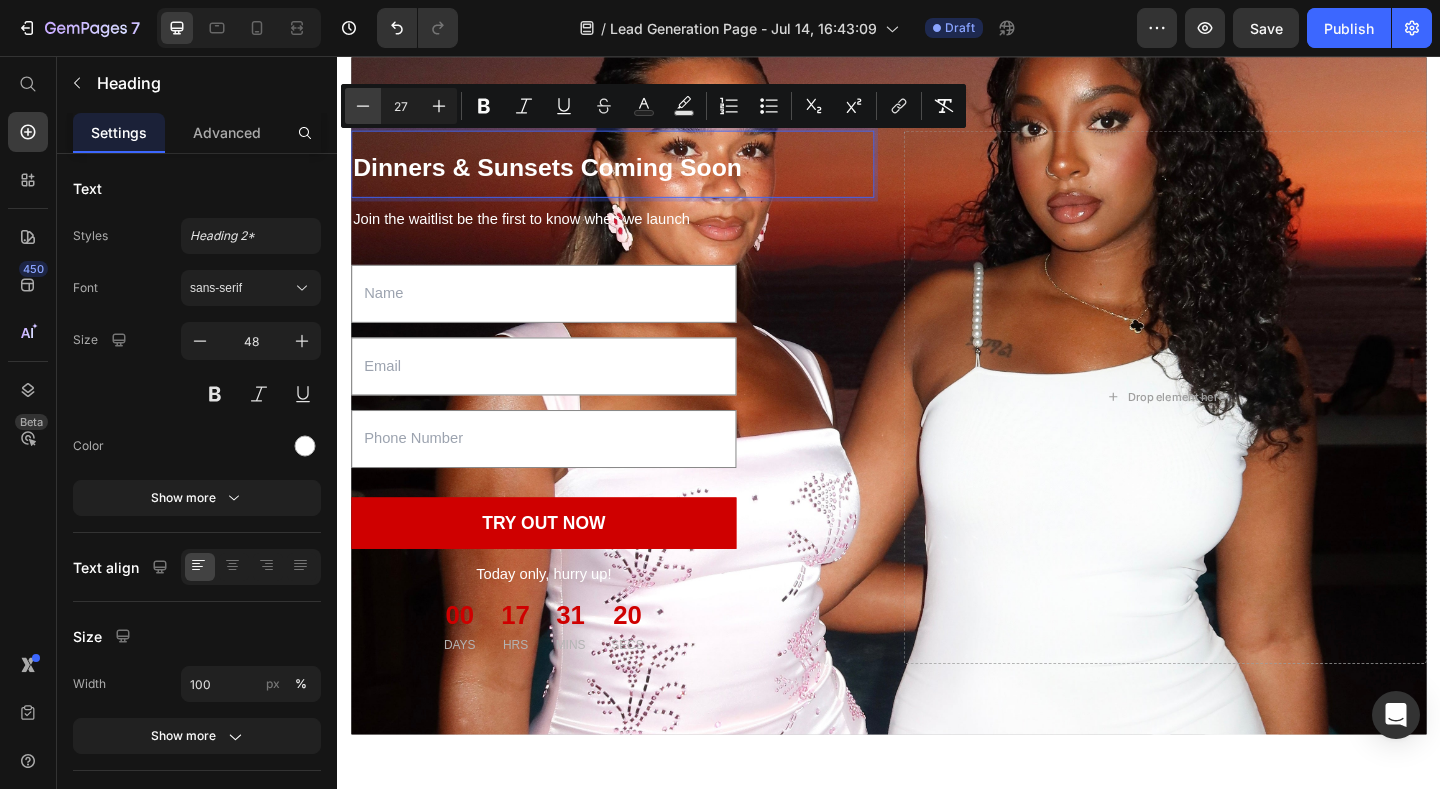 click 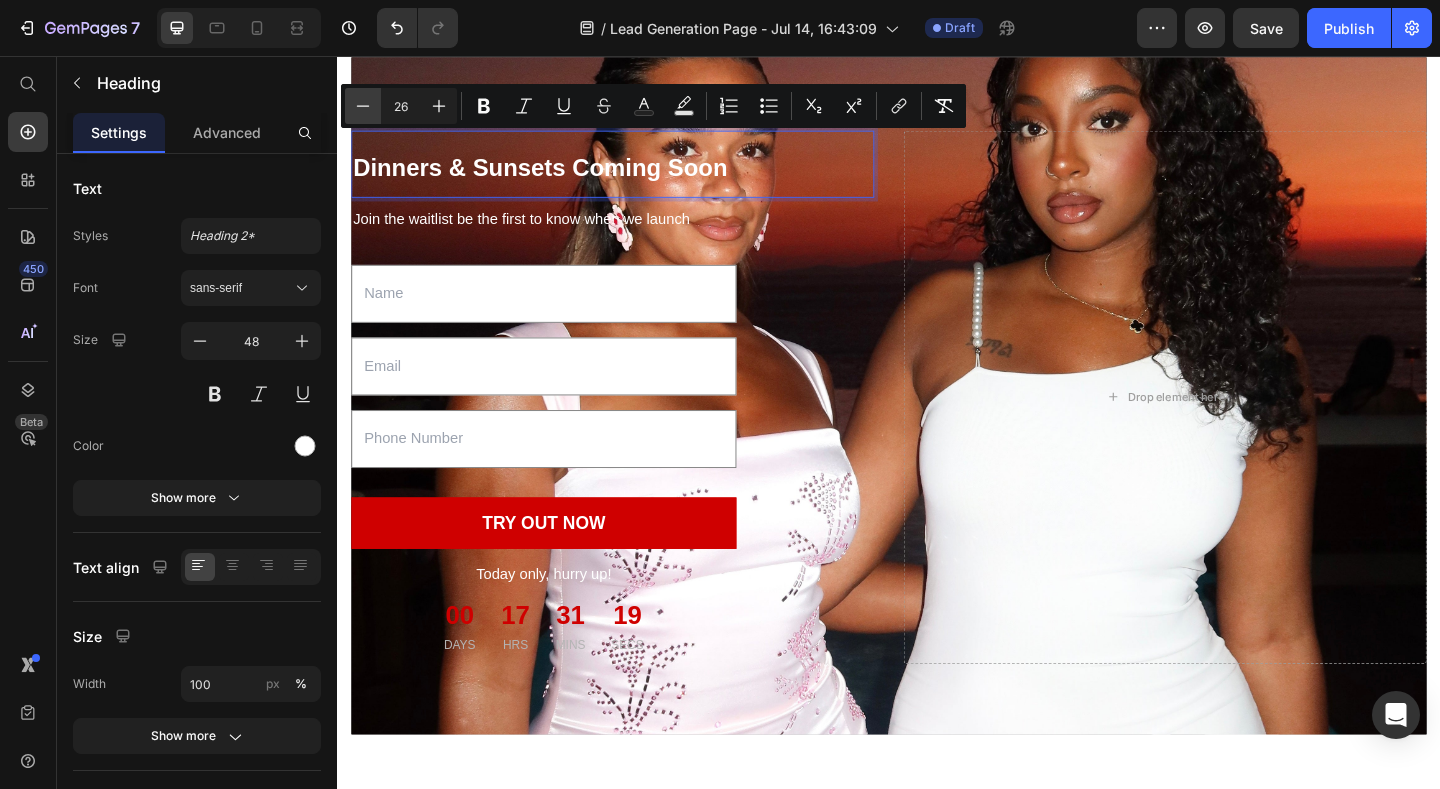 click 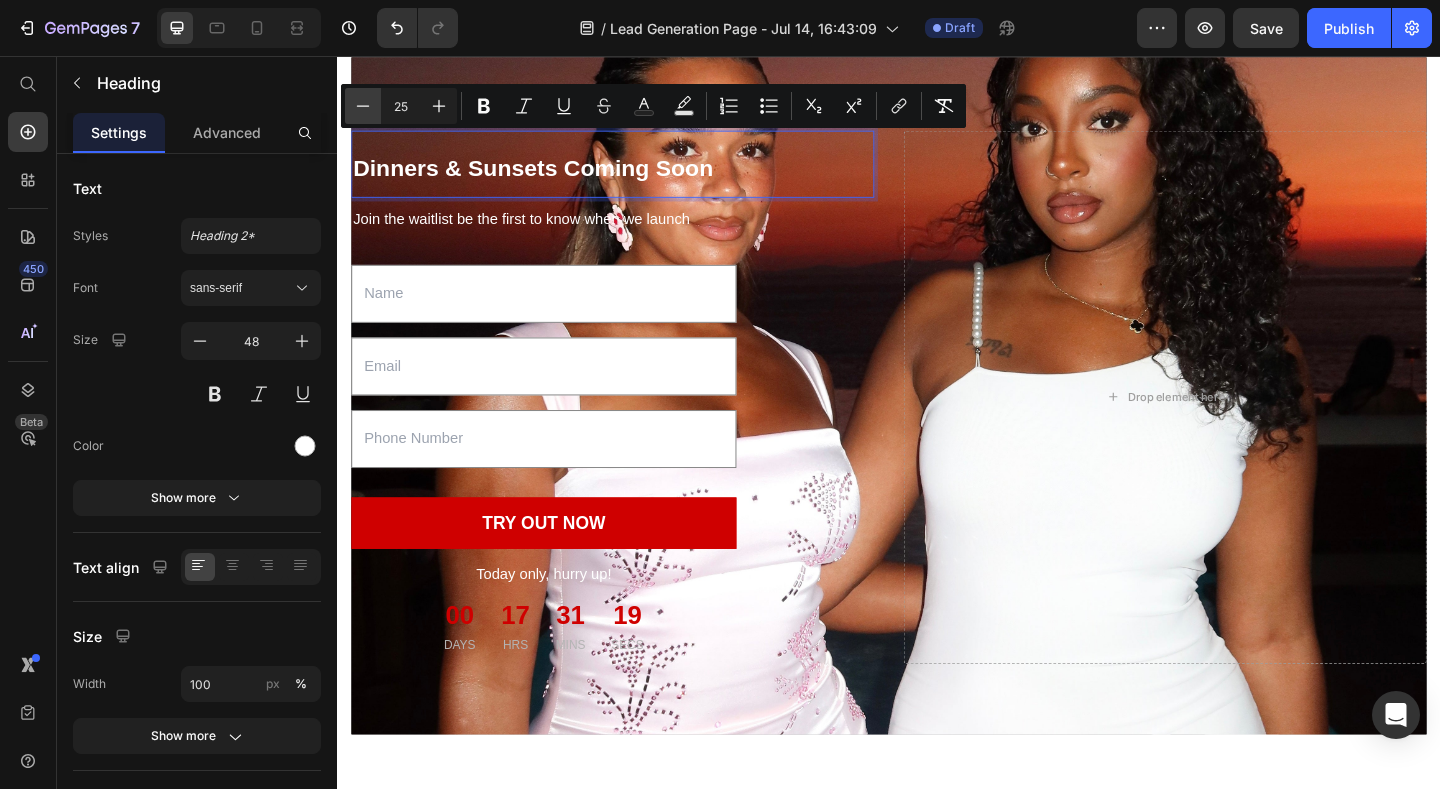 click 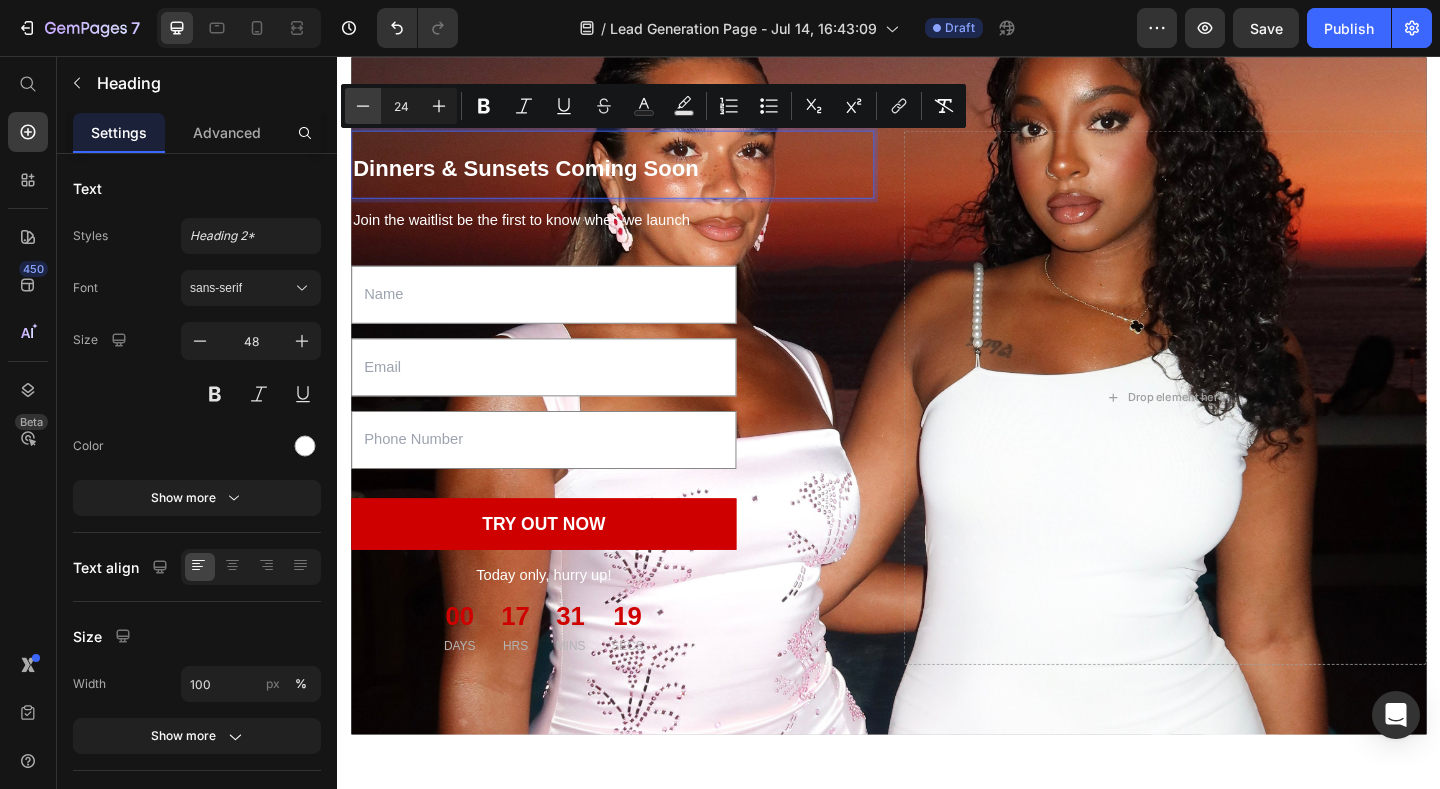 click 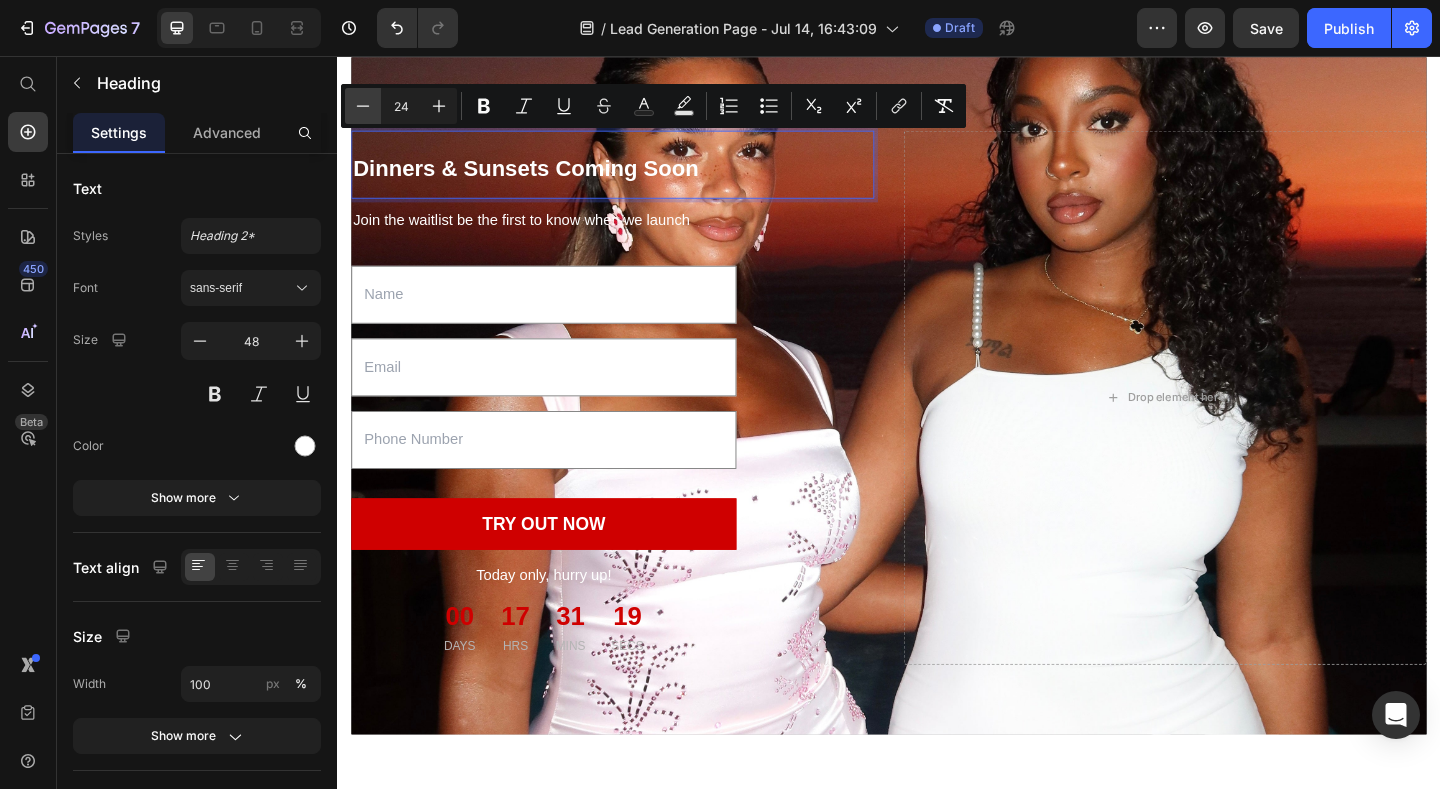 type on "23" 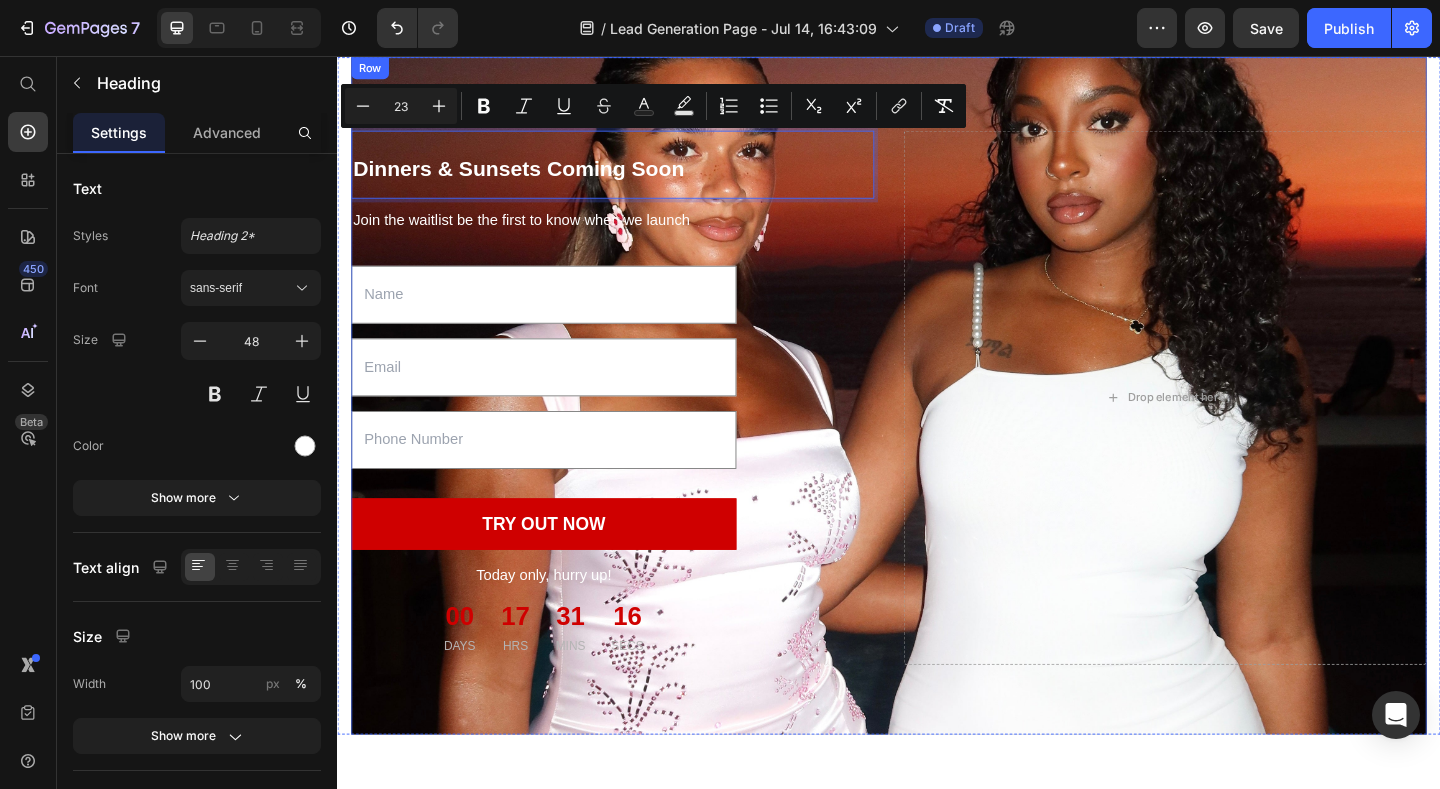 click on "Dinners & Sunsets Coming Soon Heading 0 Join the waitlist be the first to know when we launch Text block Text Field Email Field Text Field TRY OUT NOW Submit Button Today only, hurry up! Text block 00 DAYS 17 HRS 31 MINS 16 SECS CountDown Timer Contact Form Drop element here Row" at bounding box center [937, 427] 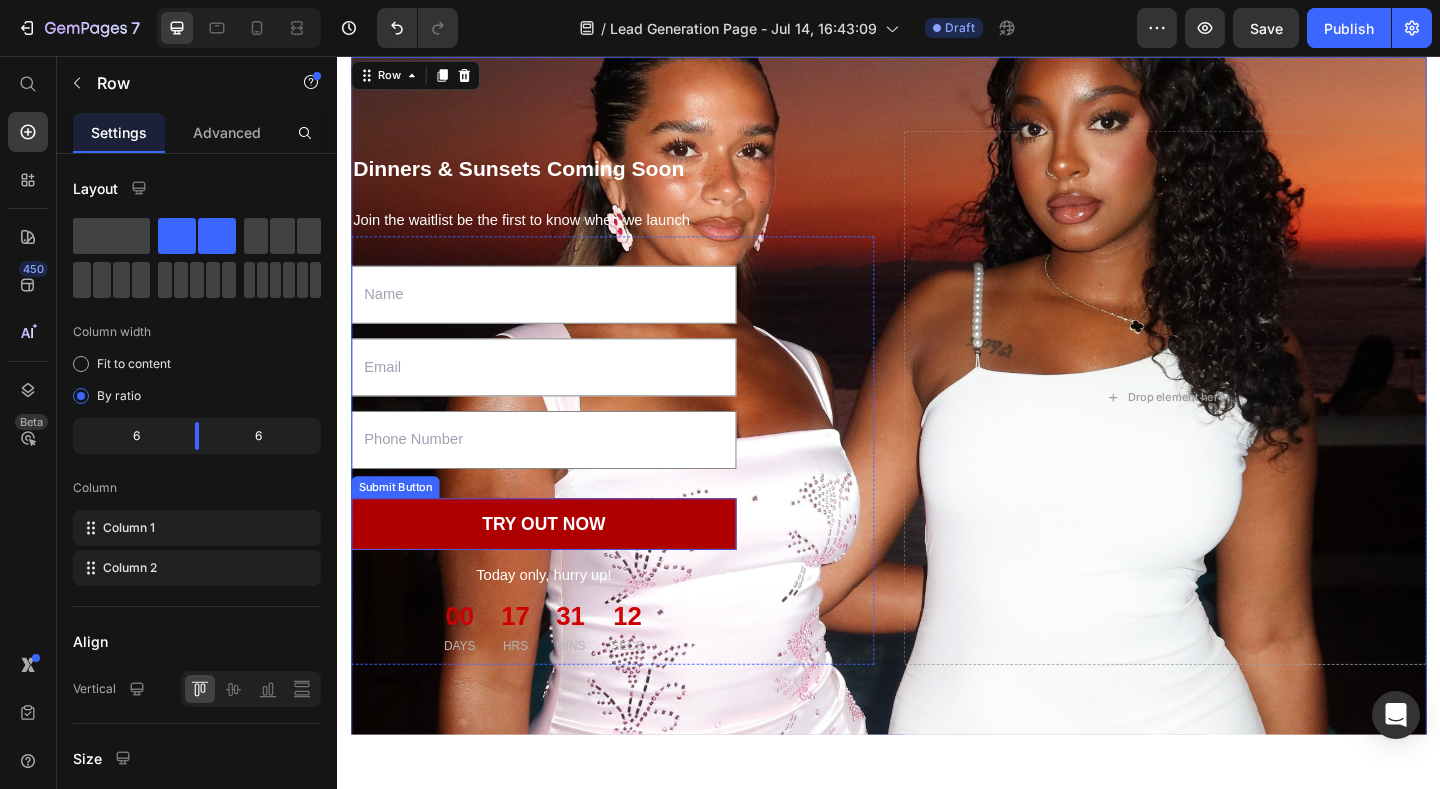 click on "TRY OUT NOW" at bounding box center (561, 565) 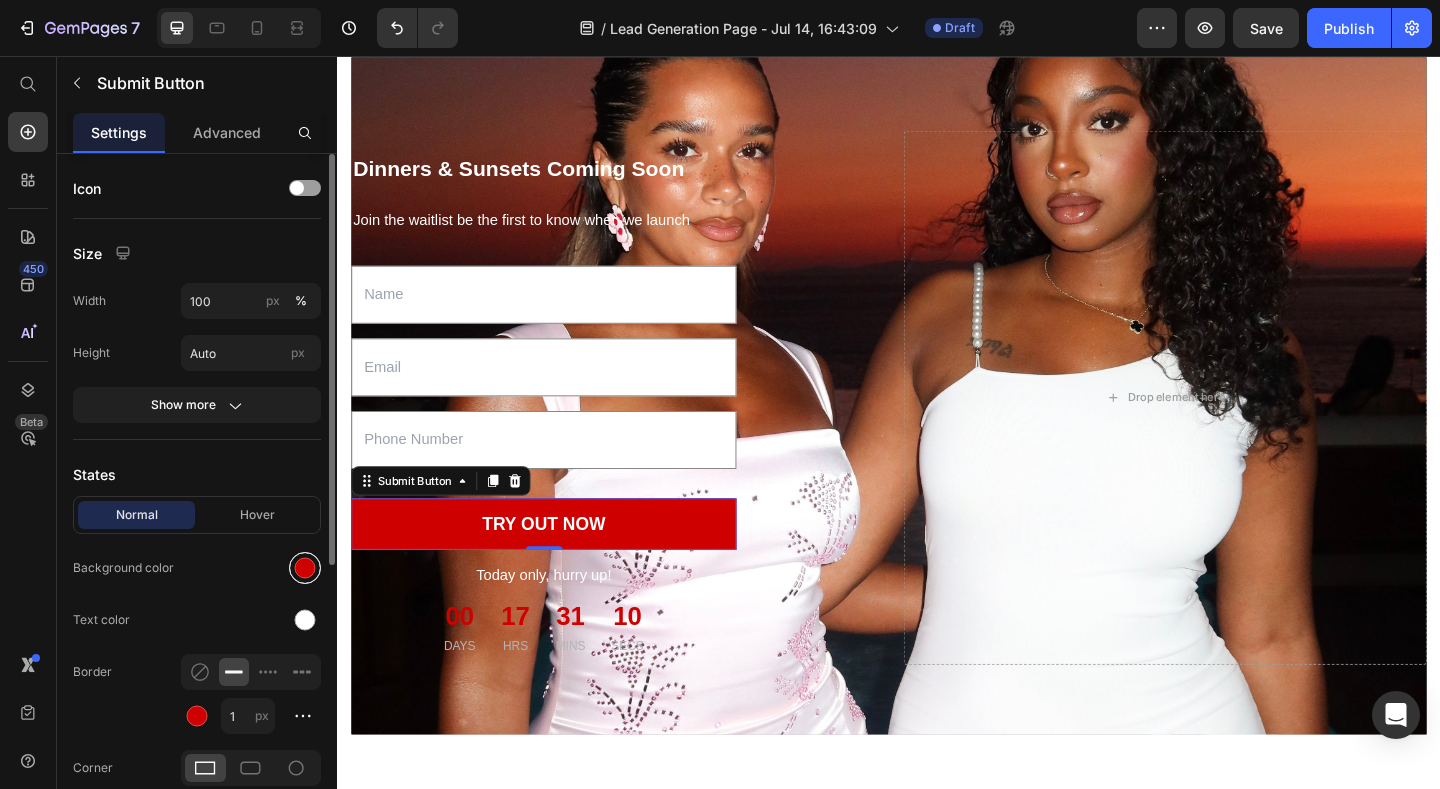click at bounding box center (305, 568) 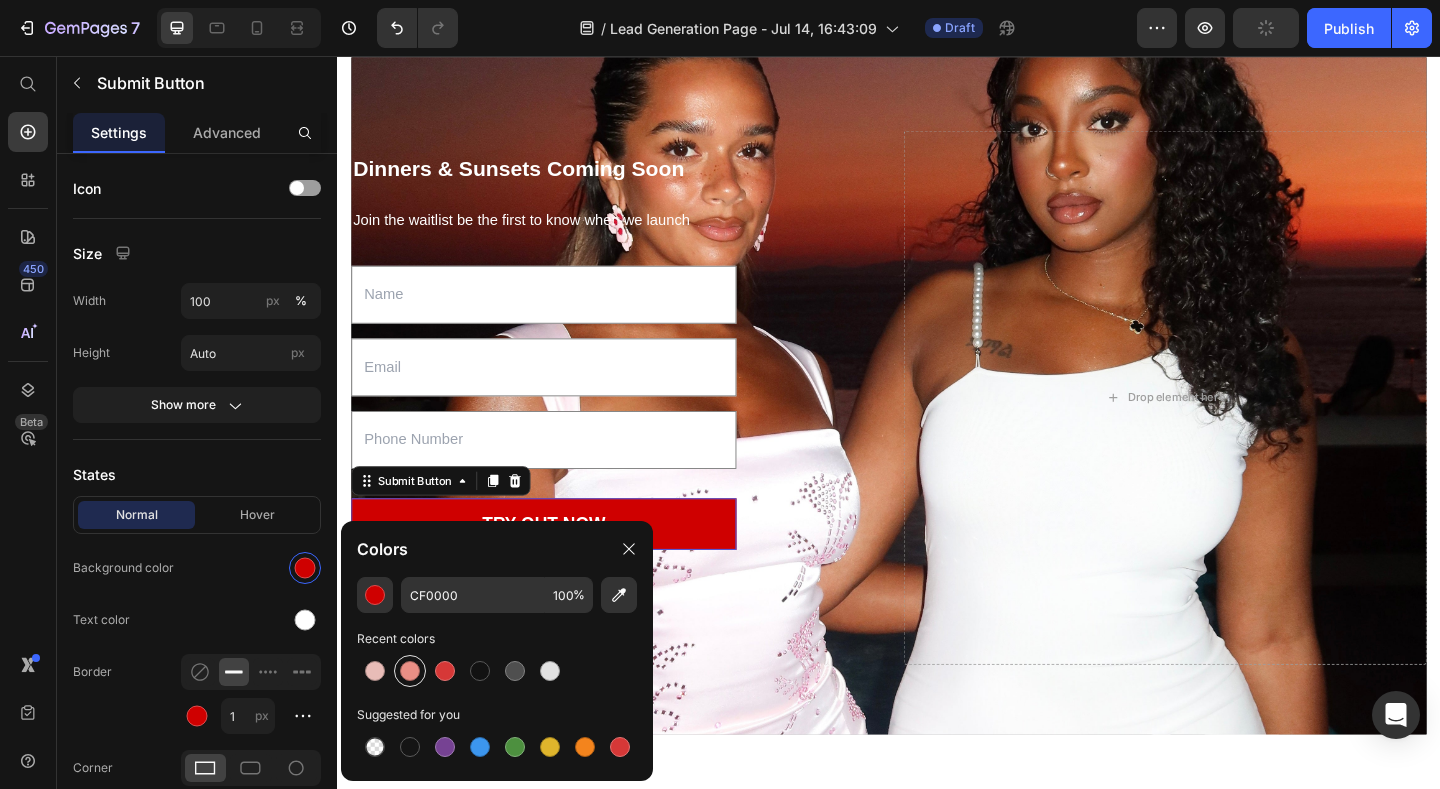 click at bounding box center (410, 671) 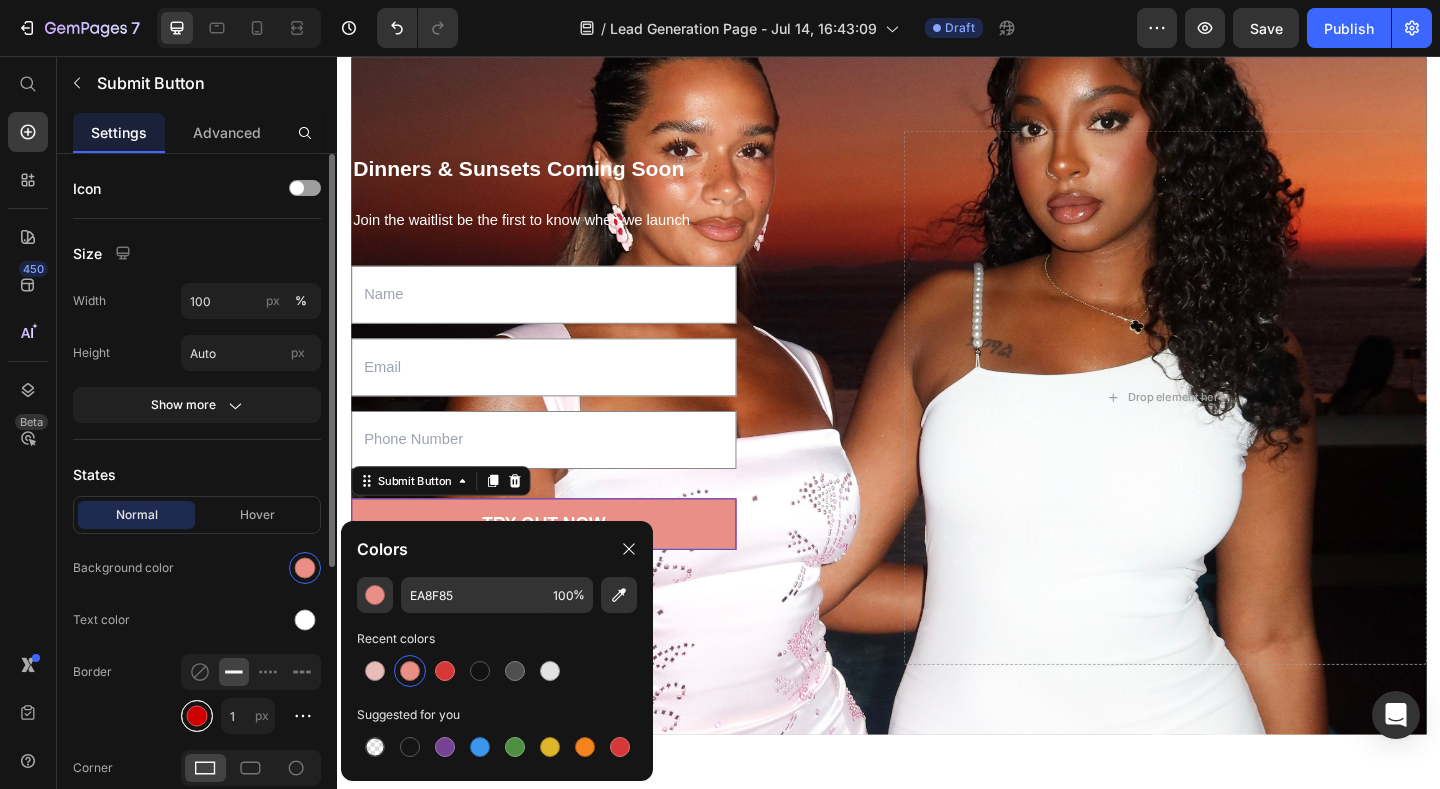 click at bounding box center (197, 716) 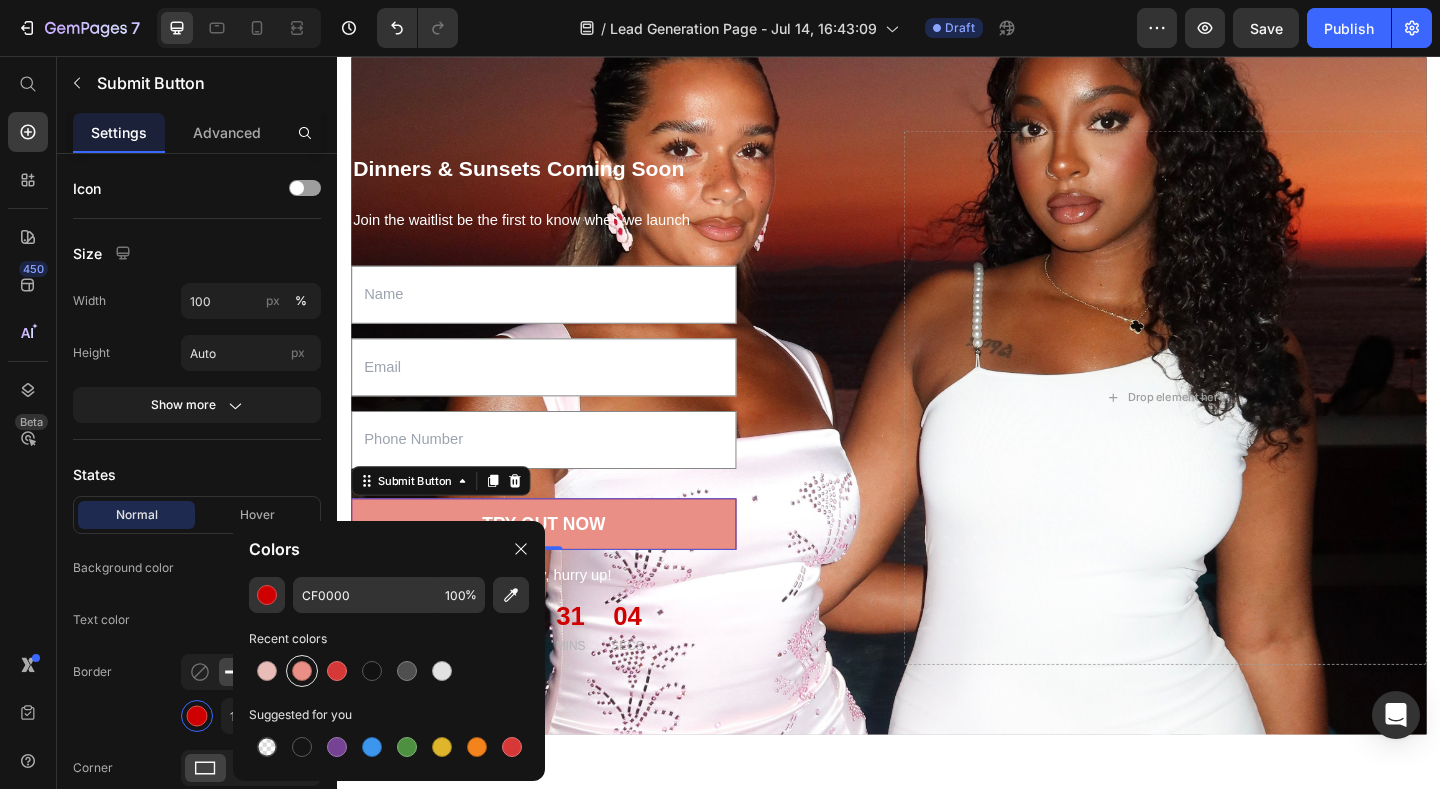 click at bounding box center [302, 671] 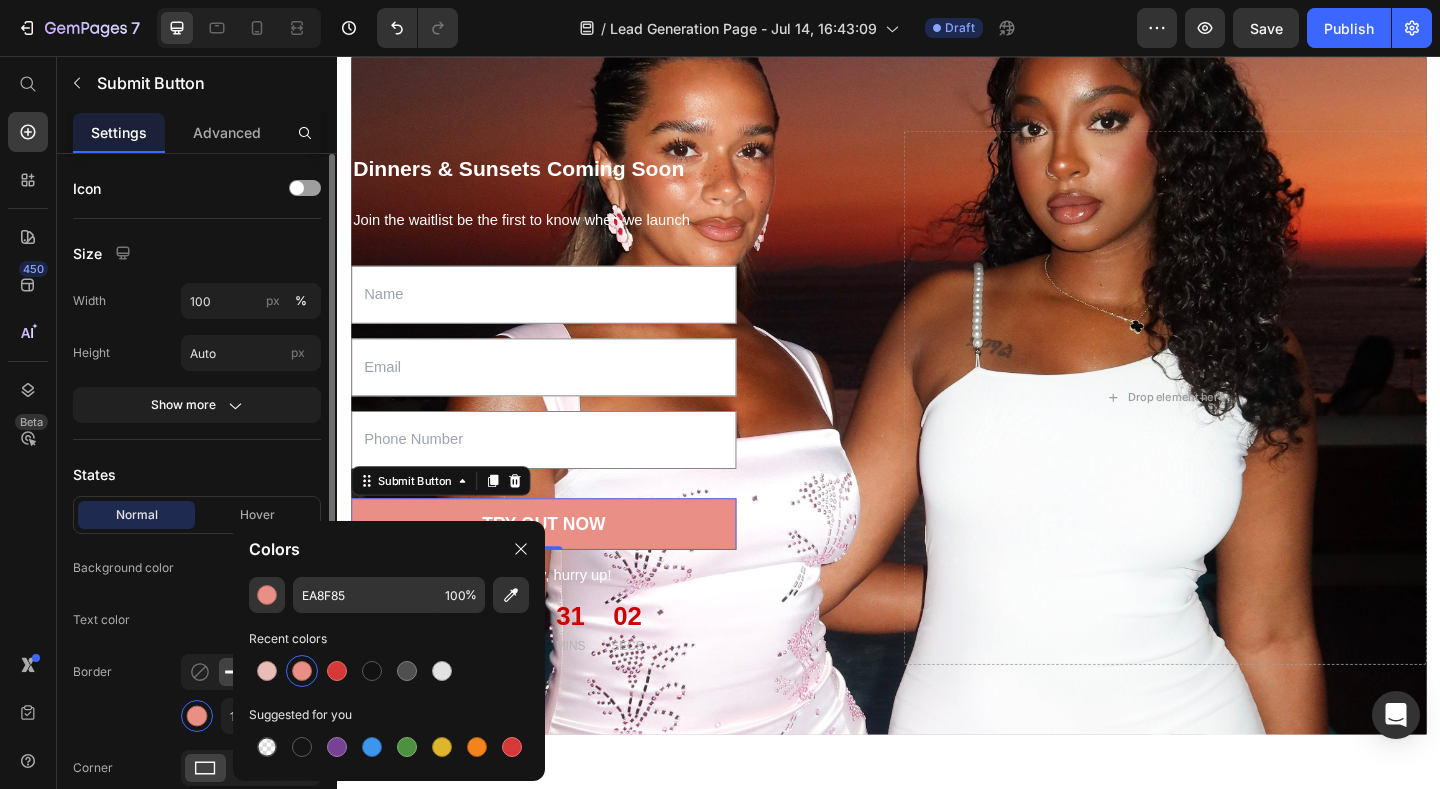 click on "Text color" 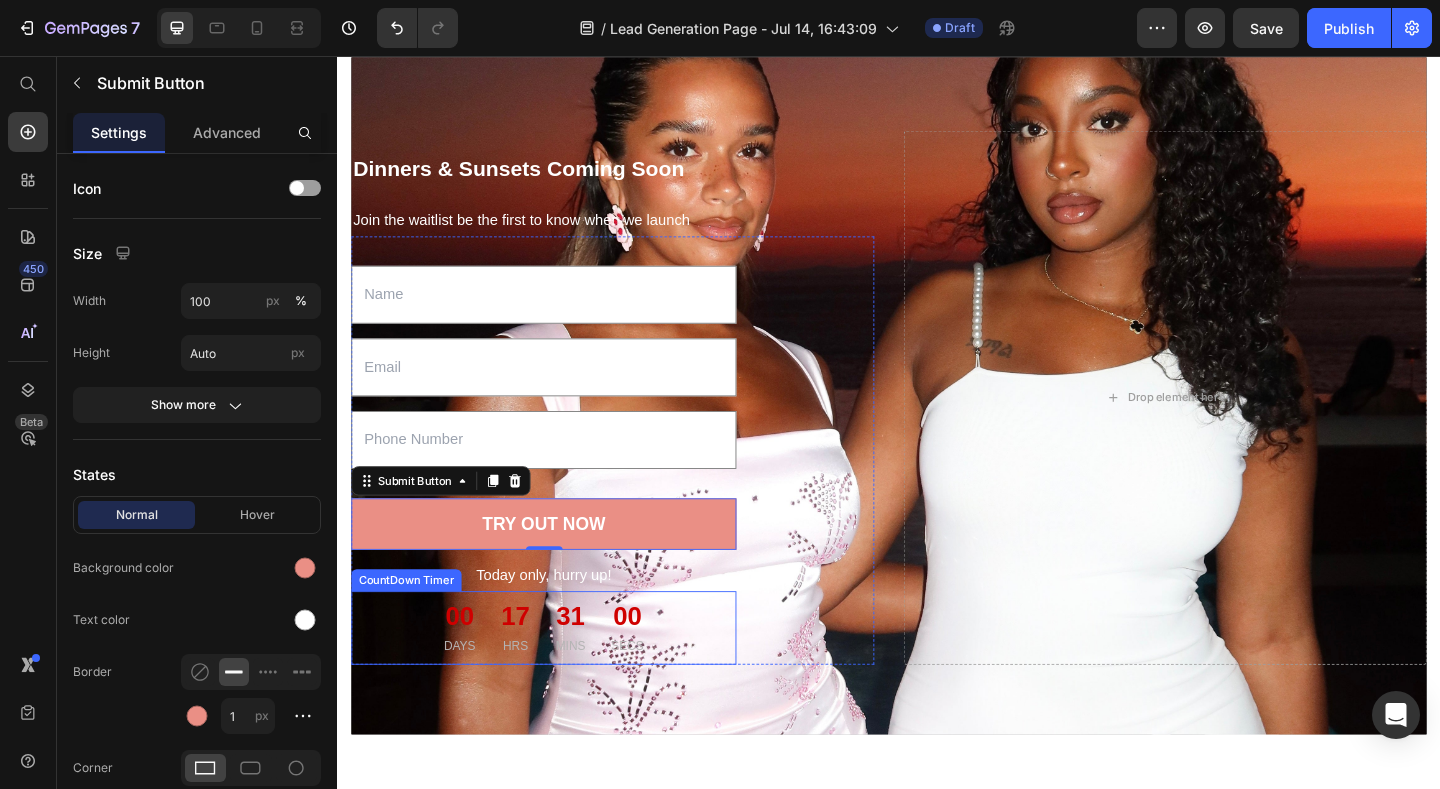 click on "00" at bounding box center [470, 666] 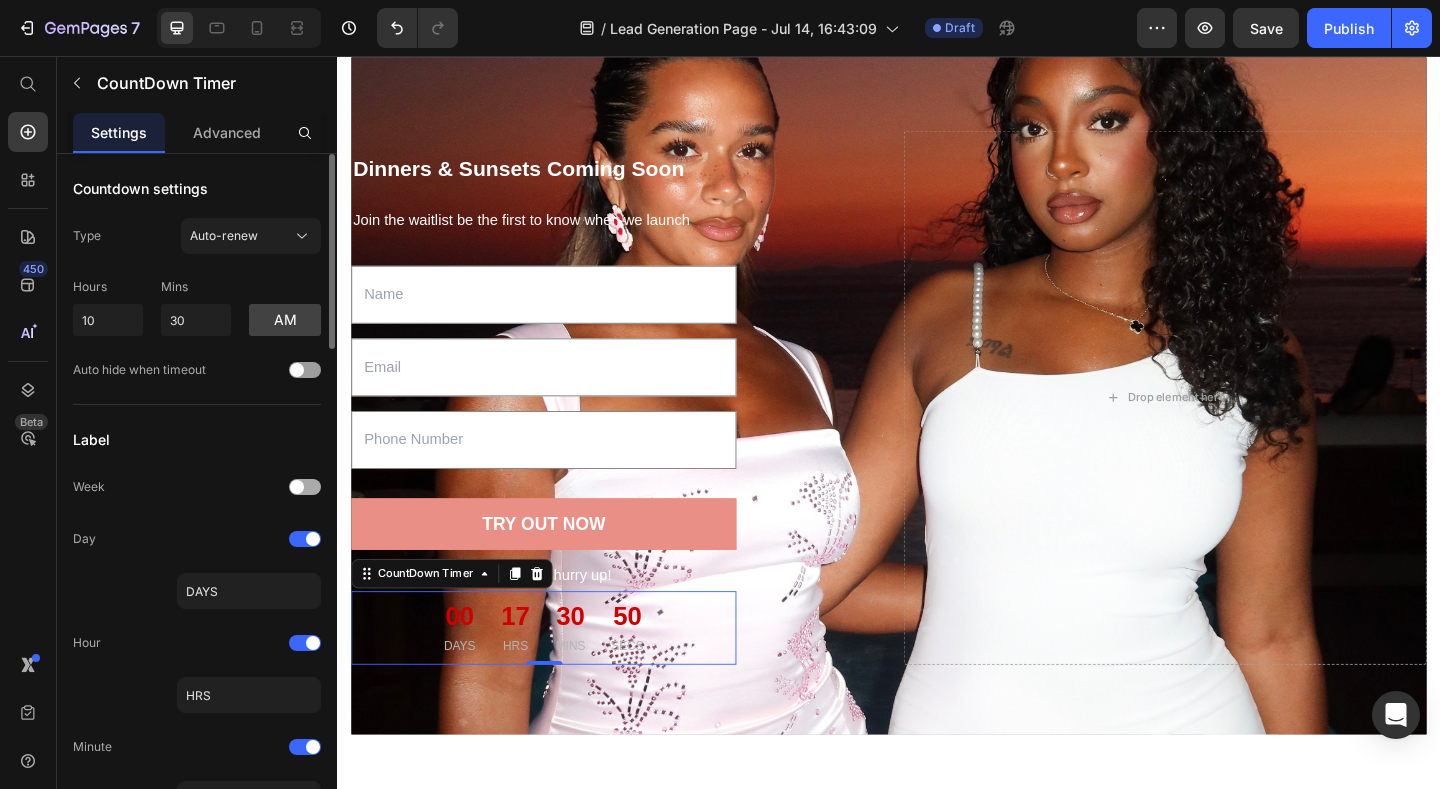 click at bounding box center (297, 487) 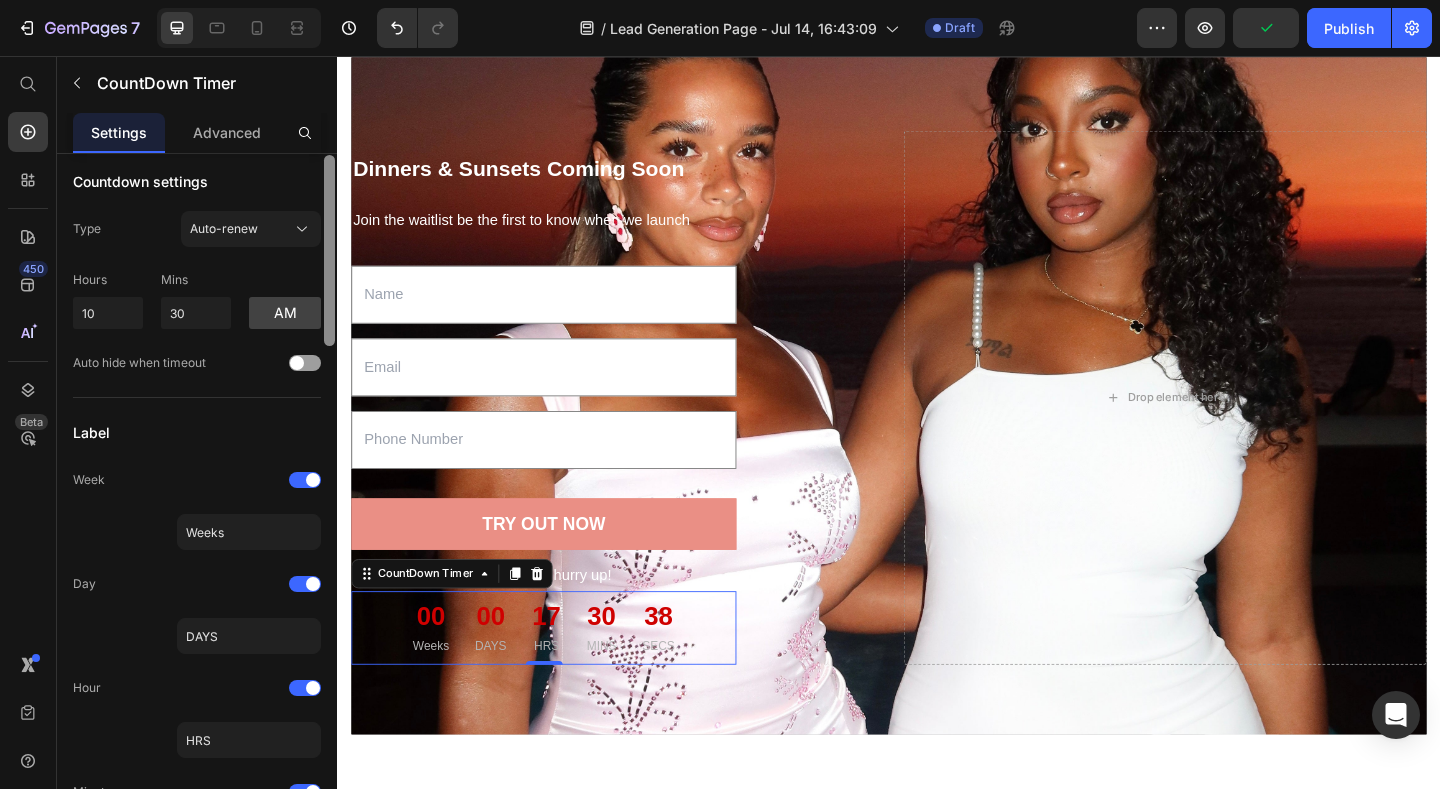 scroll, scrollTop: 0, scrollLeft: 0, axis: both 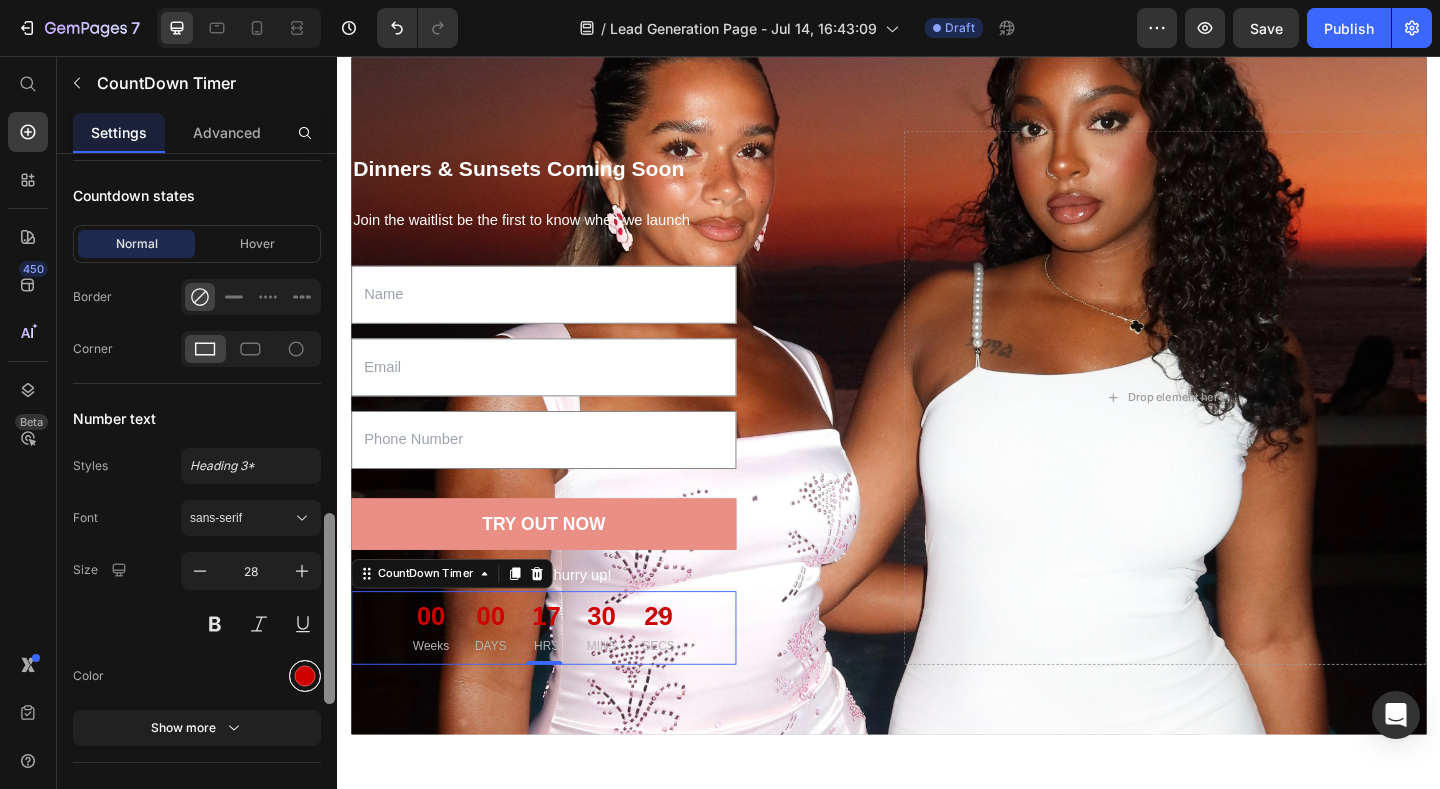 drag, startPoint x: 330, startPoint y: 333, endPoint x: 310, endPoint y: 696, distance: 363.55054 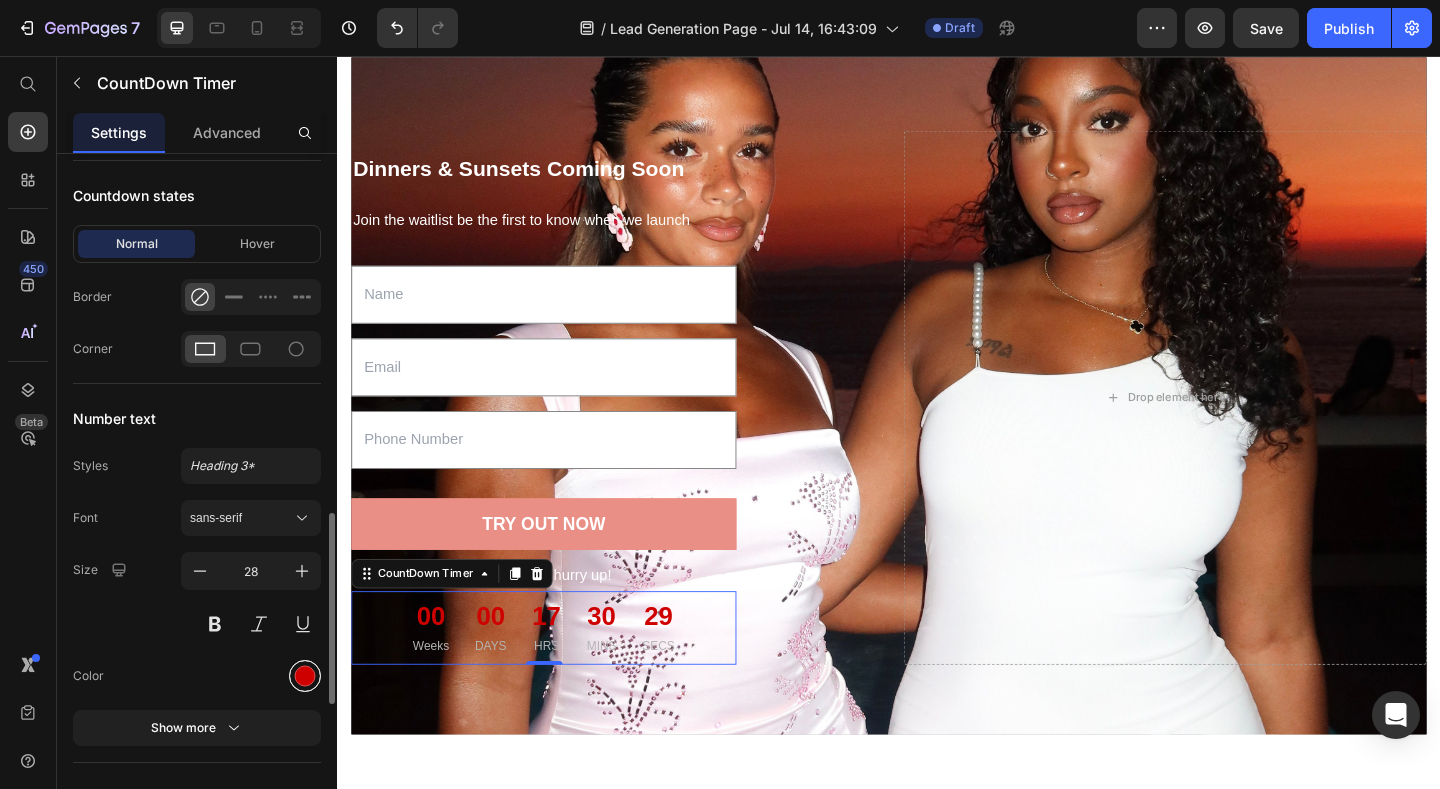 scroll, scrollTop: 1312, scrollLeft: 0, axis: vertical 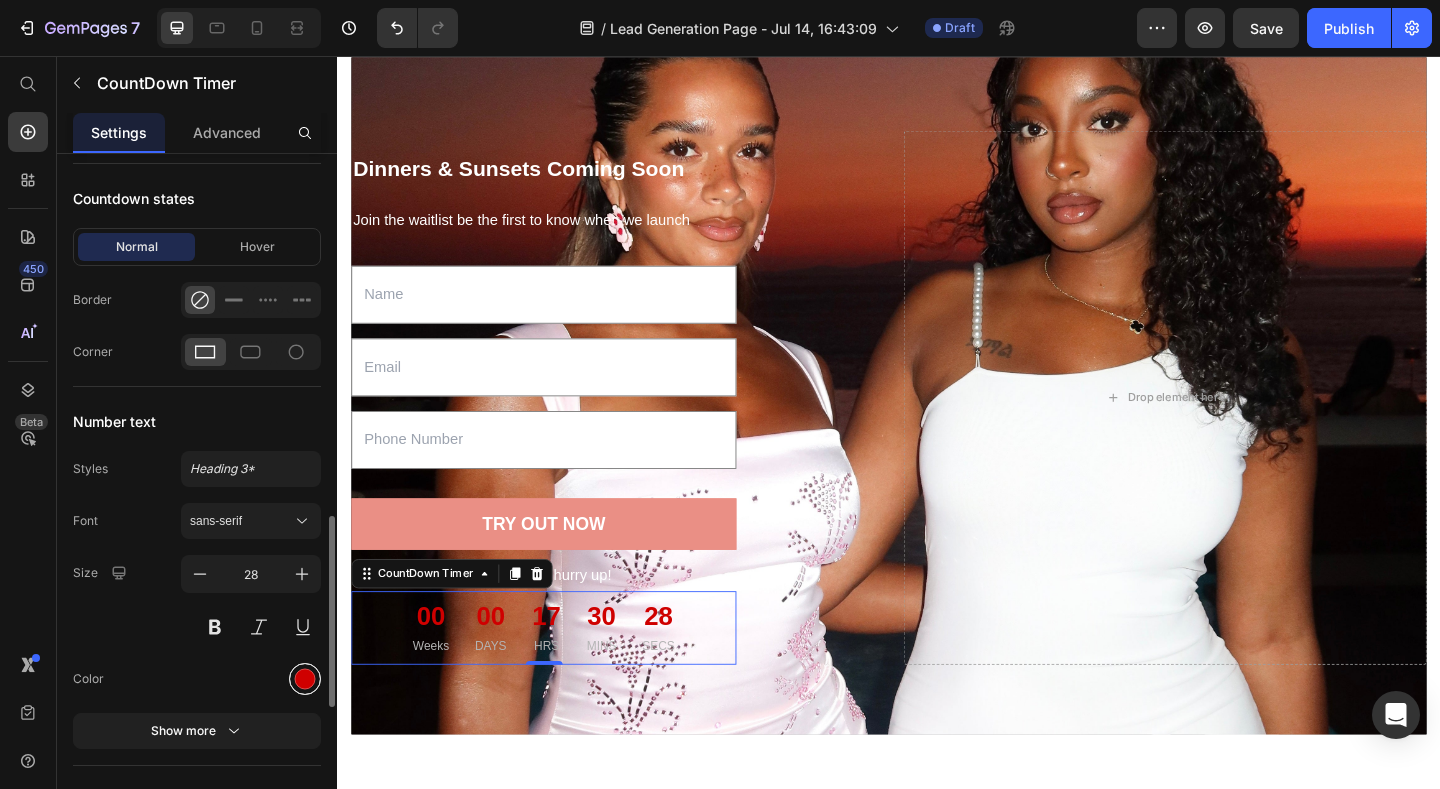 click at bounding box center (305, 679) 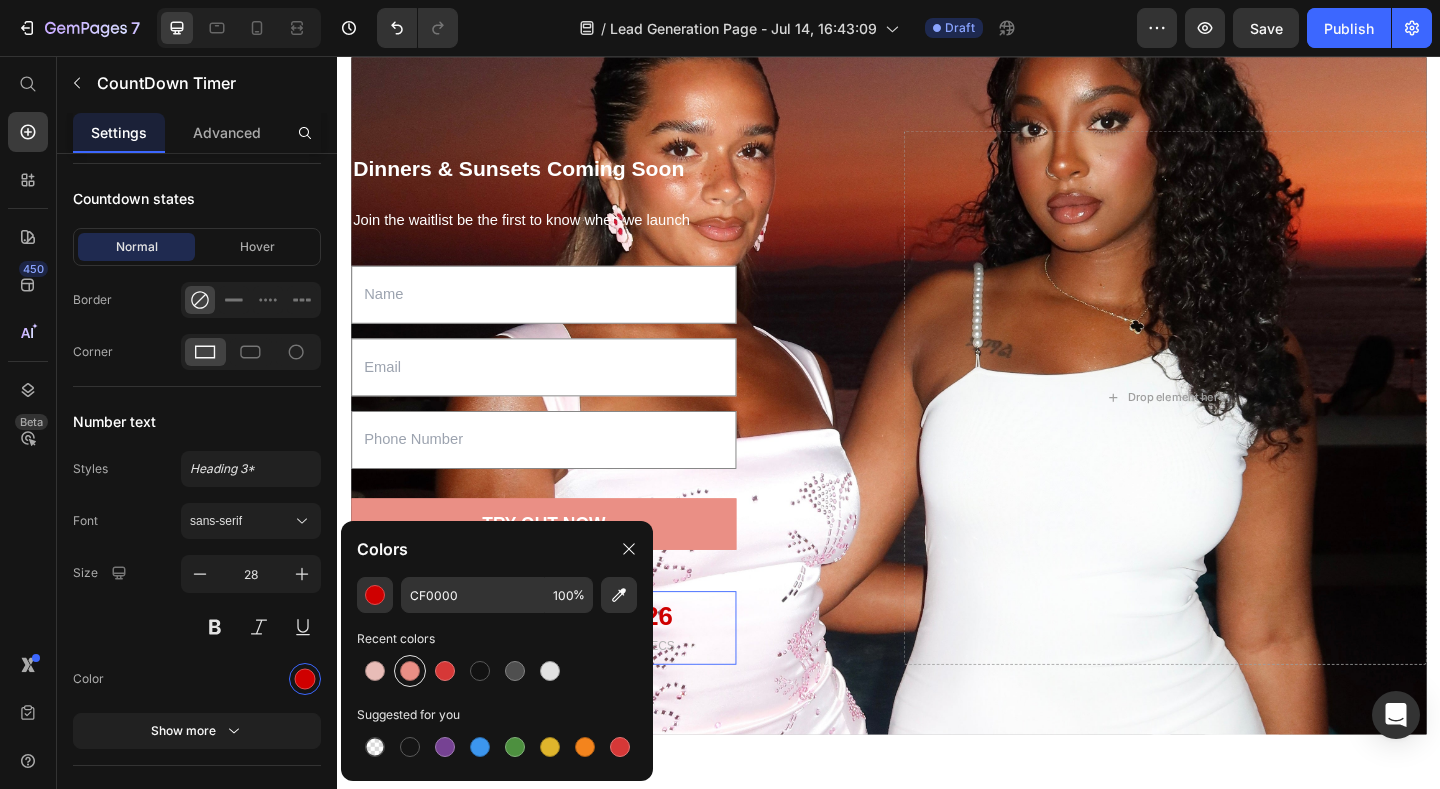 click at bounding box center [410, 671] 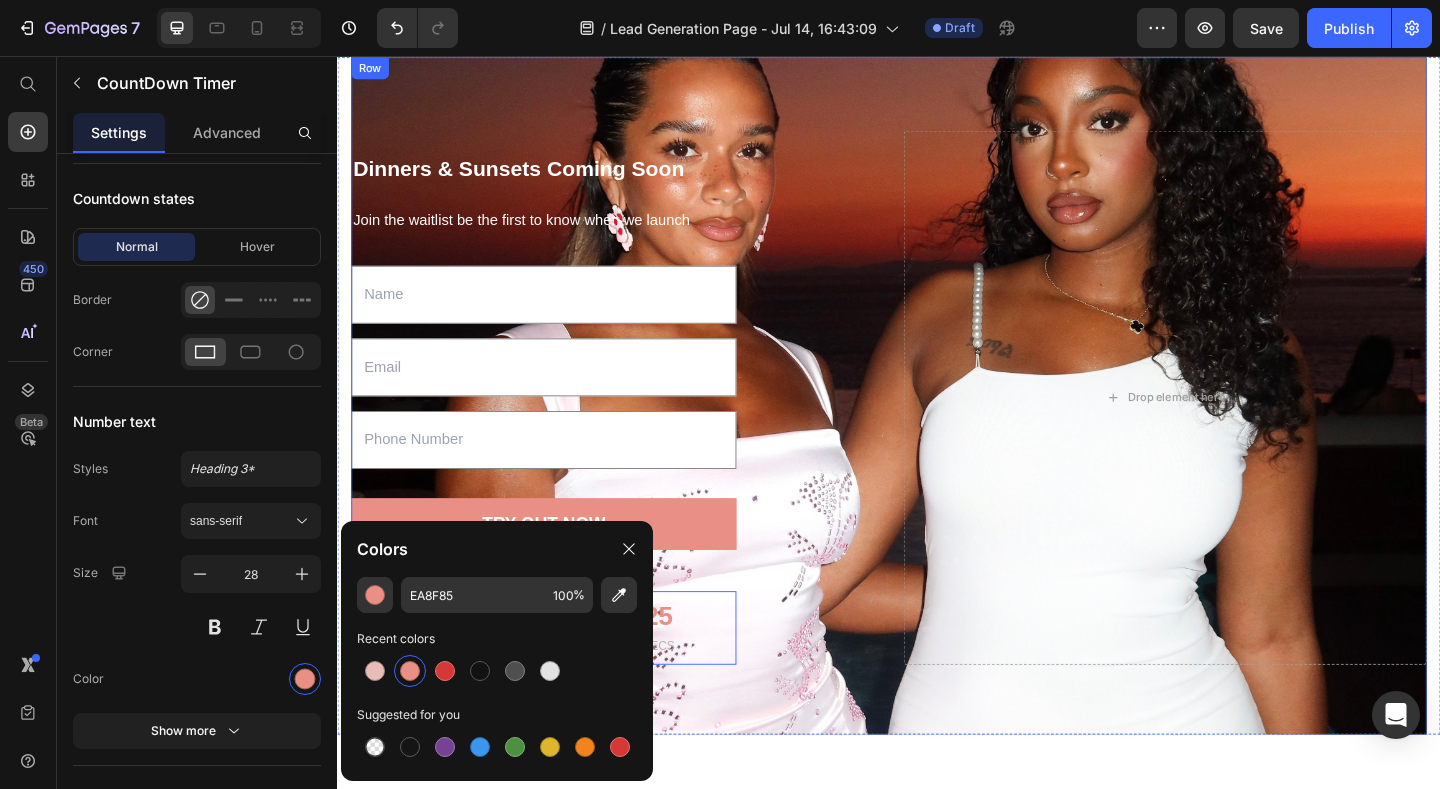 click on "⁠⁠⁠⁠⁠⁠⁠ Dinners & Sunsets Coming Soon Heading Join the waitlist be the first to know when we launch Text block Text Field Email Field Text Field TRY OUT NOW Submit Button Today only, hurry up! Text block 00 Weeks 00 DAYS 17 HRS 30 MINS 25 SECS CountDown Timer 0 Contact Form
Drop element here Row" at bounding box center [937, 427] 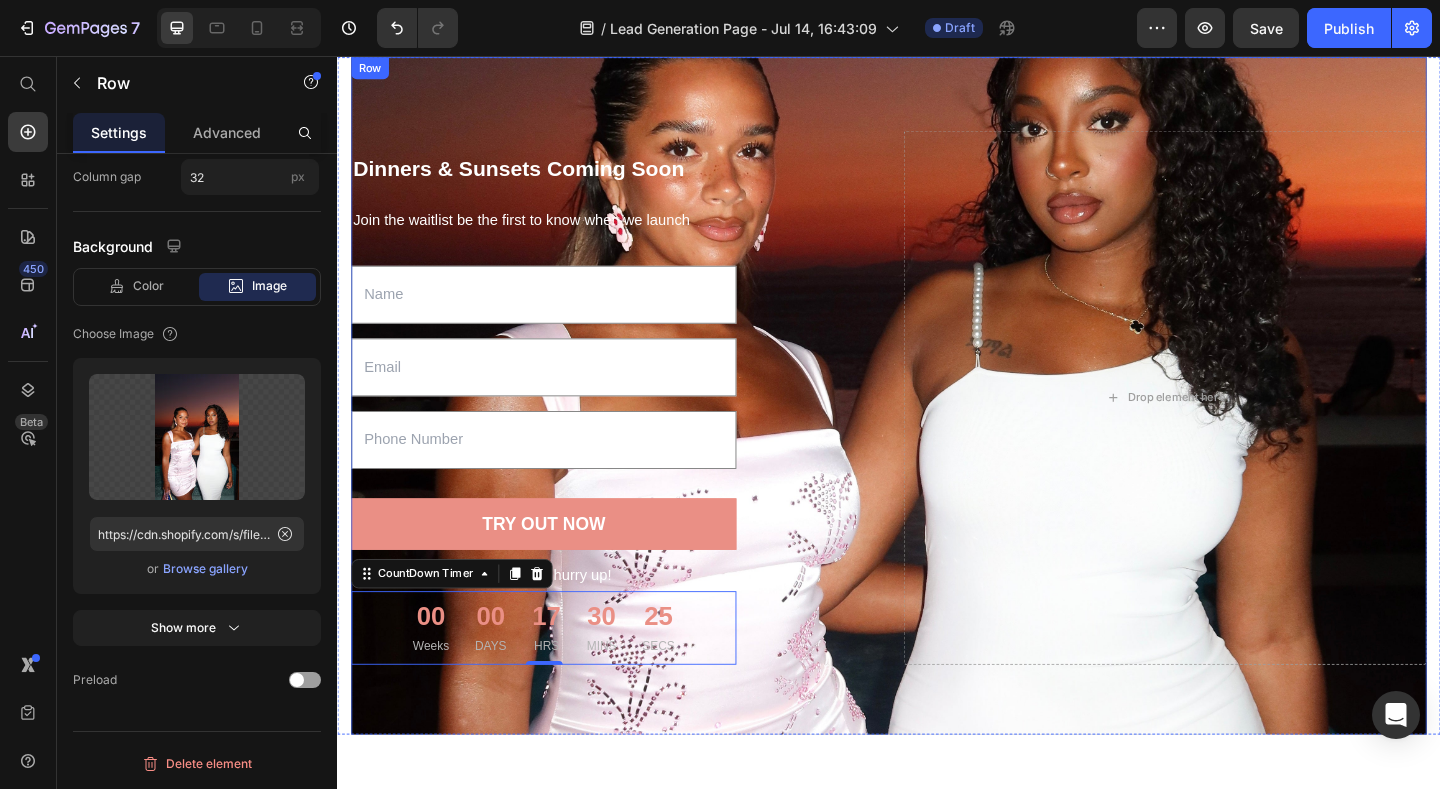 scroll, scrollTop: 0, scrollLeft: 0, axis: both 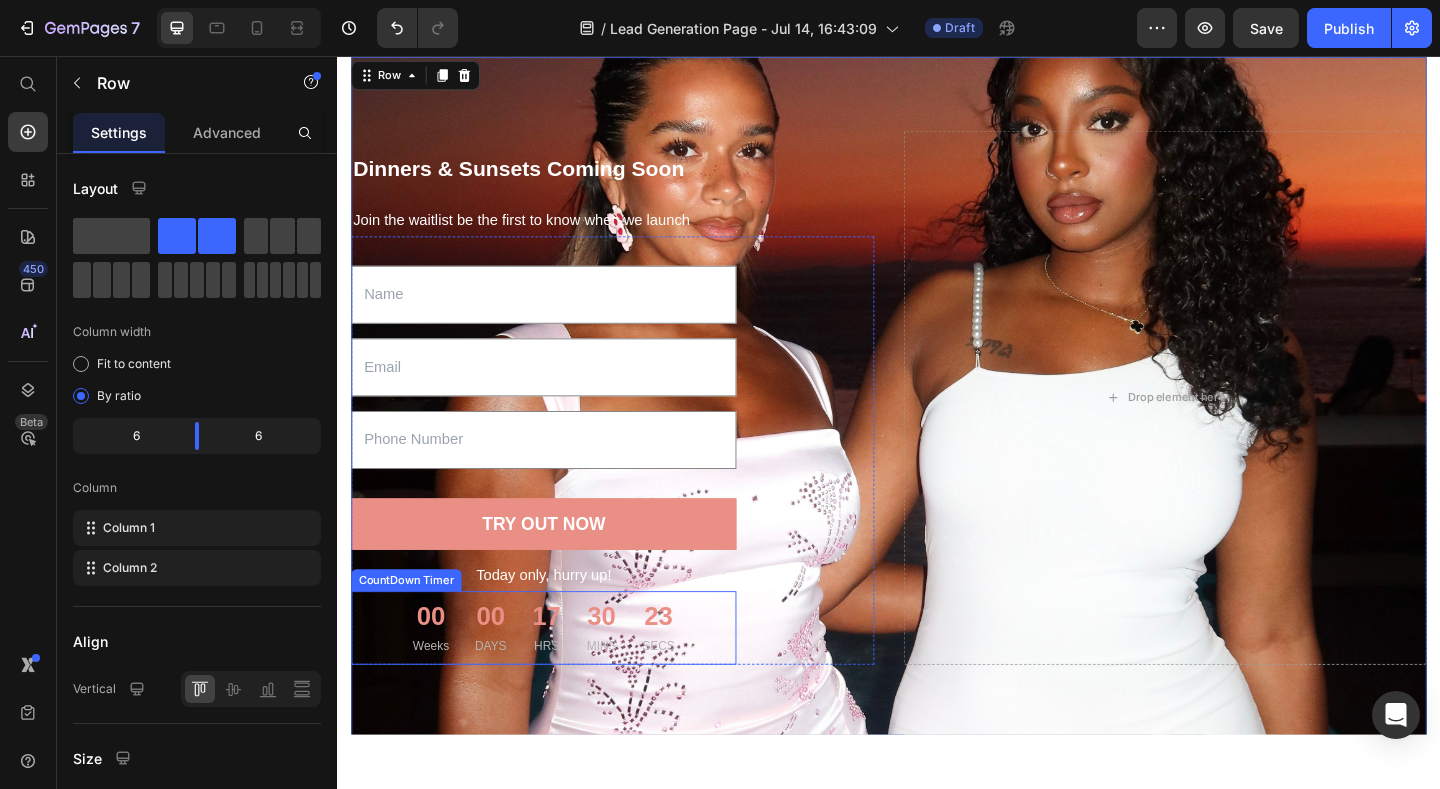 click on "30" at bounding box center (624, 666) 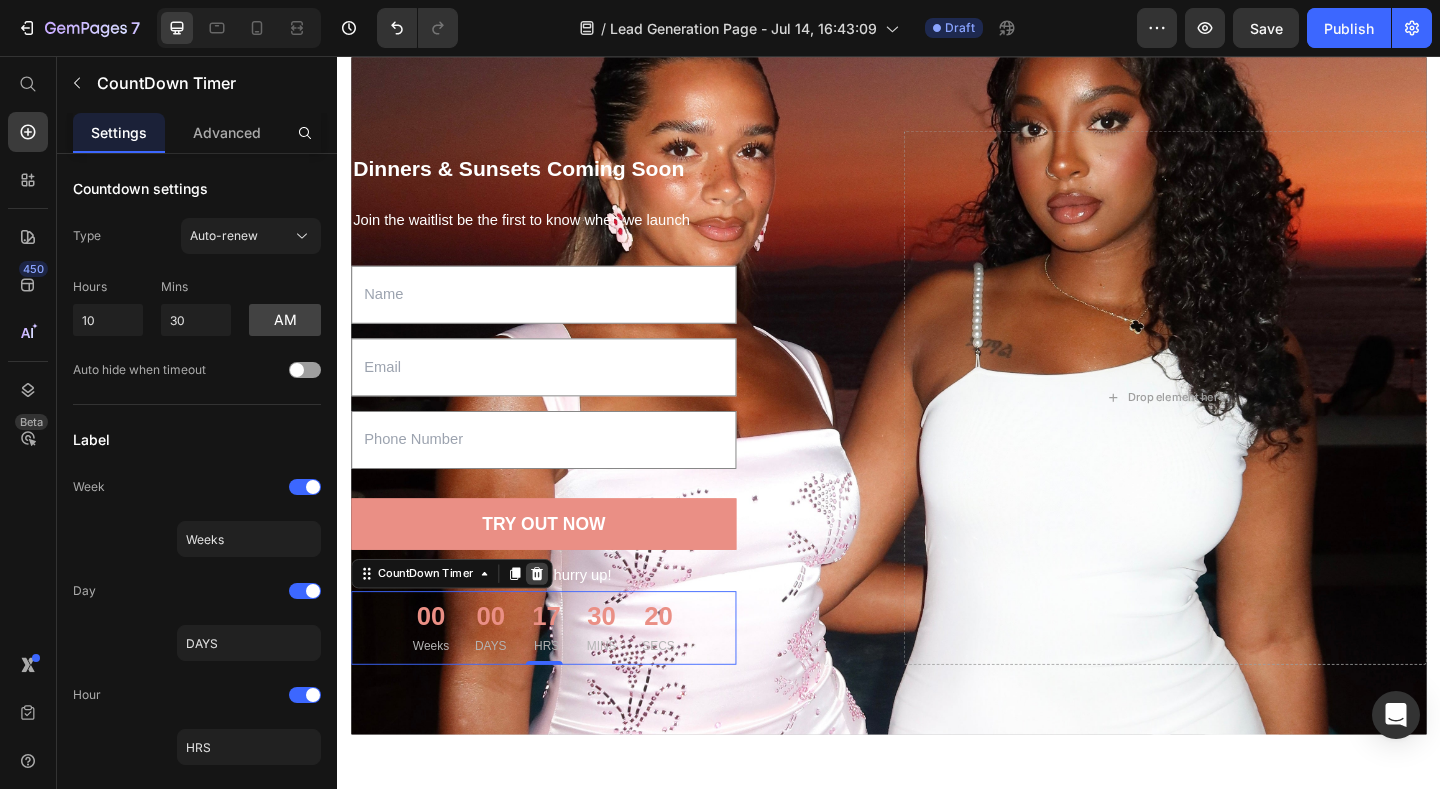 click 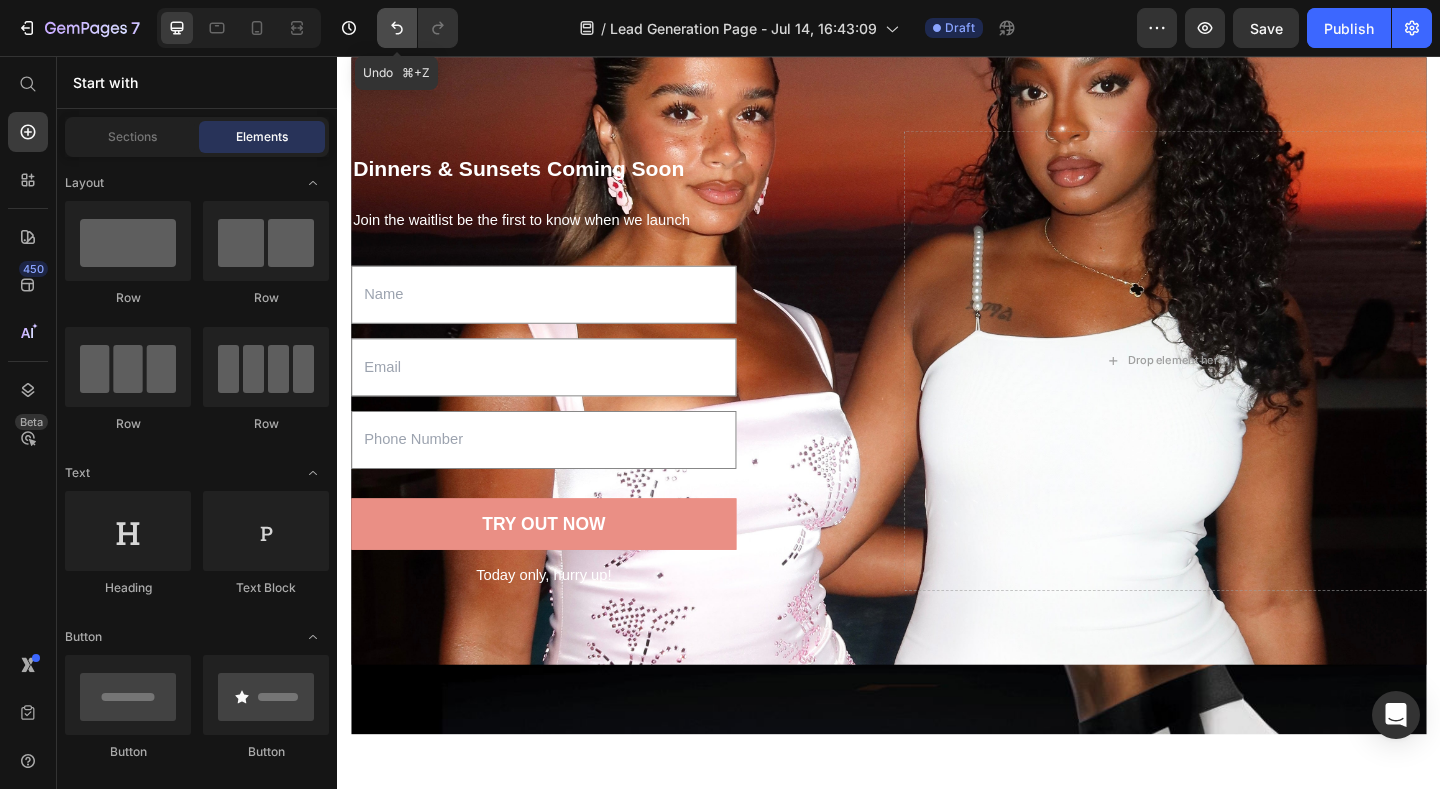 click 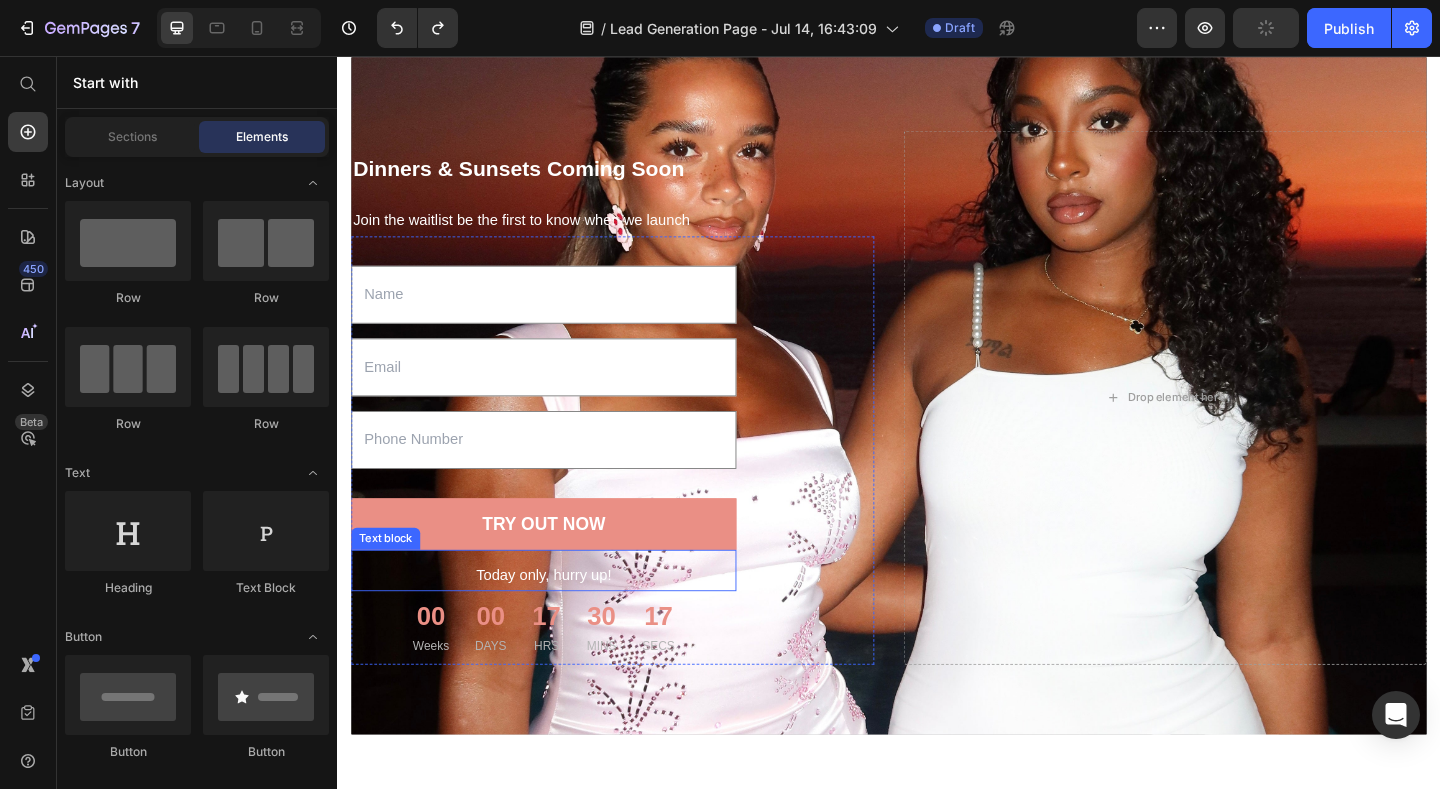 click on "Today only, hurry up!" at bounding box center [561, 621] 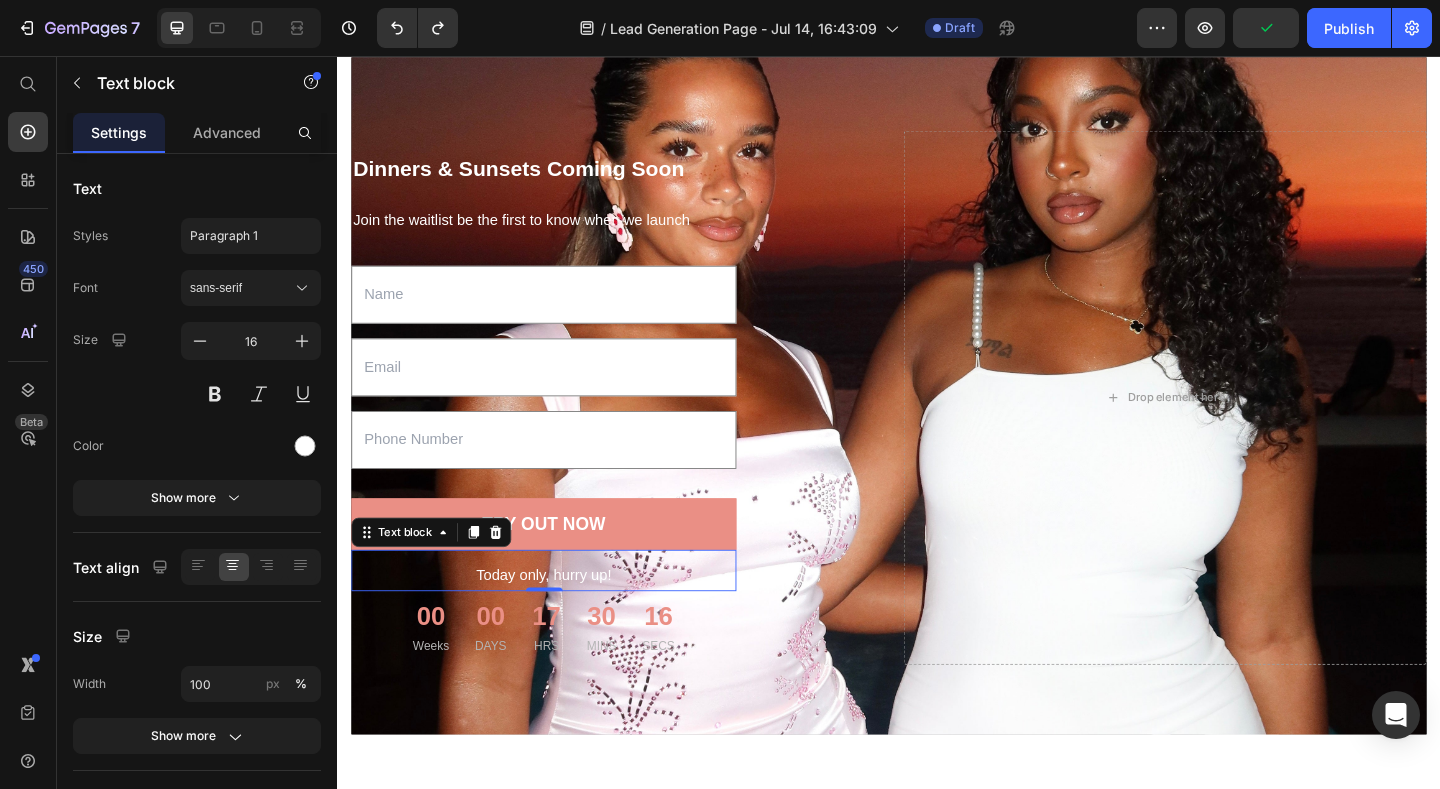 click on "Today only, hurry up!" at bounding box center (561, 621) 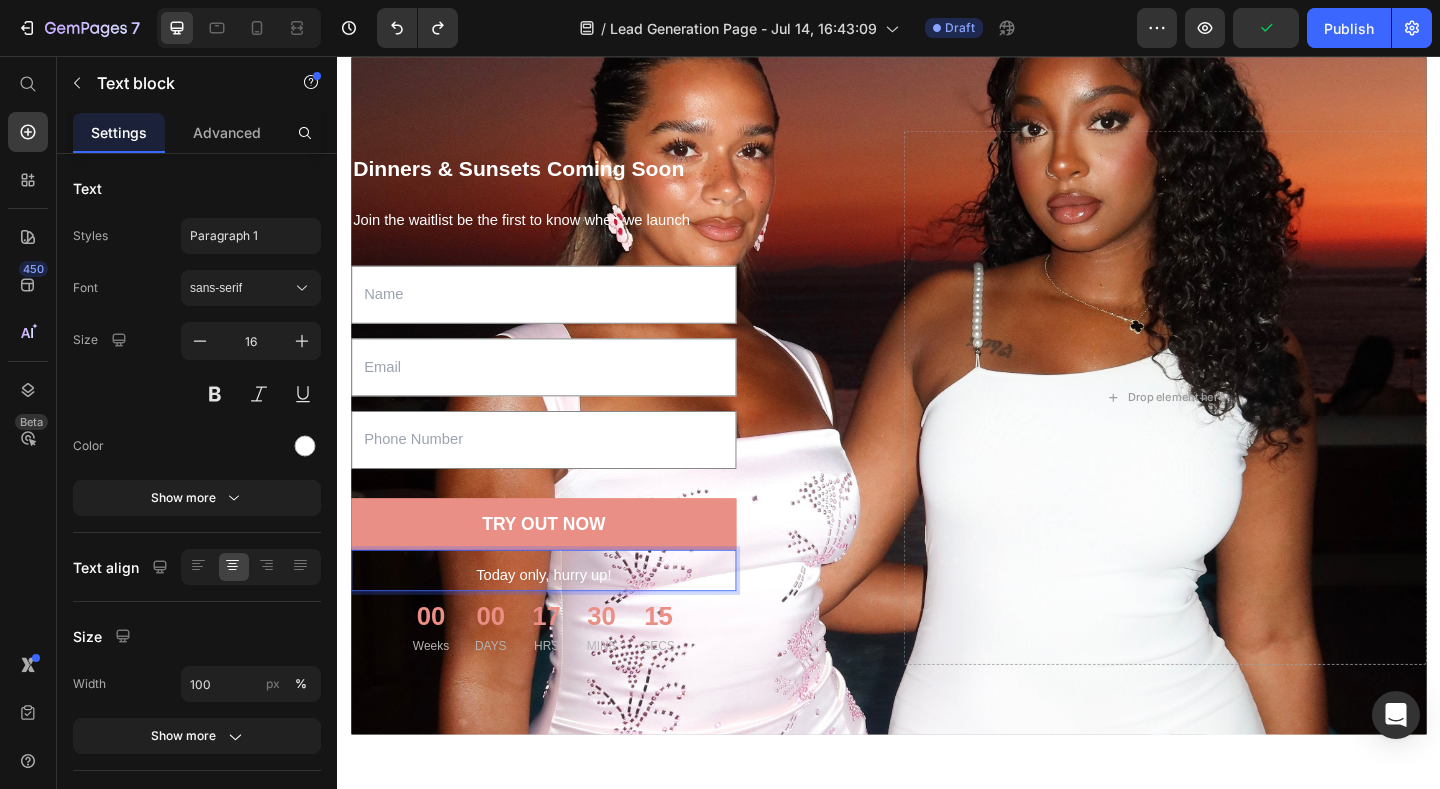 click on "Today only, hurry up!" at bounding box center [561, 621] 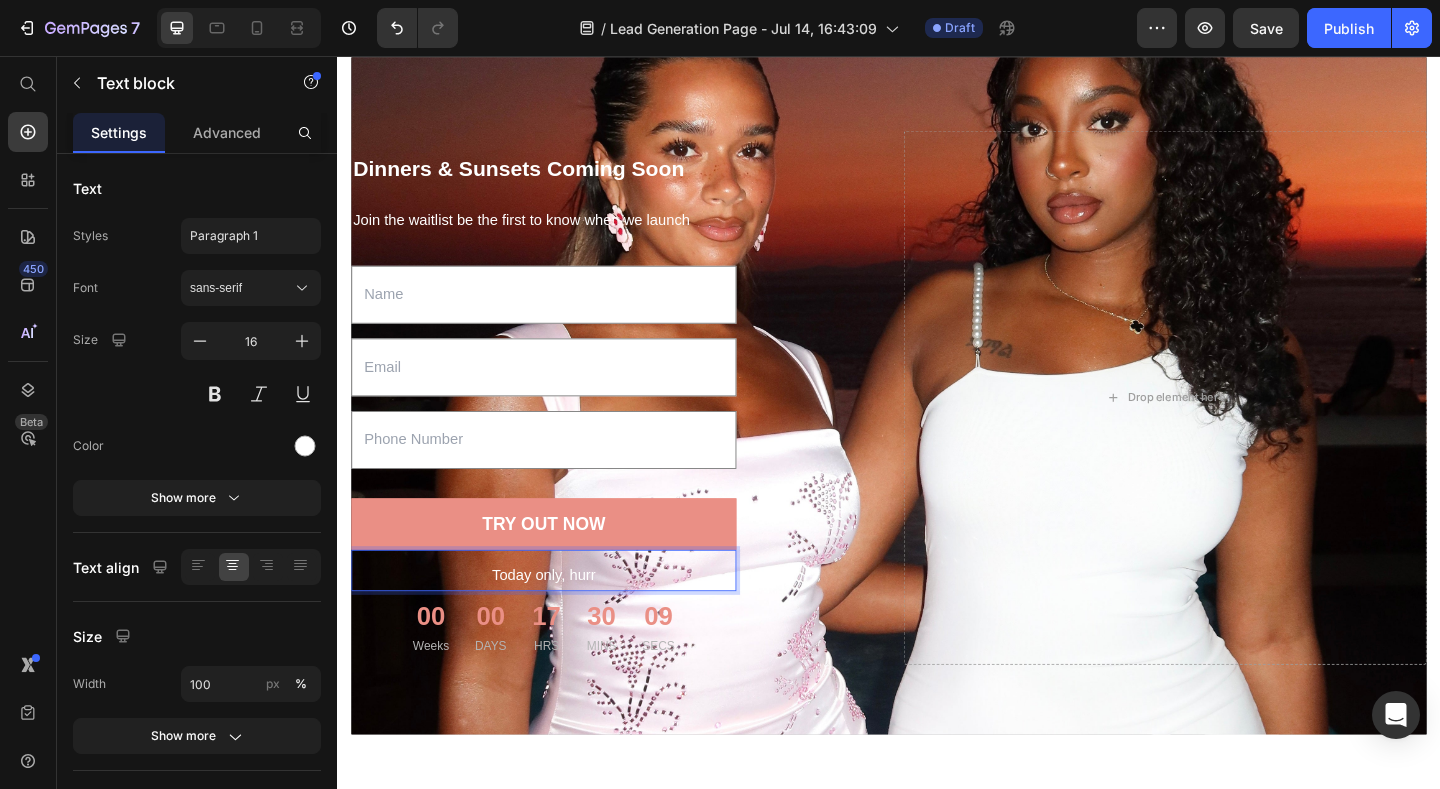 click on "Today only, hurr" at bounding box center (561, 621) 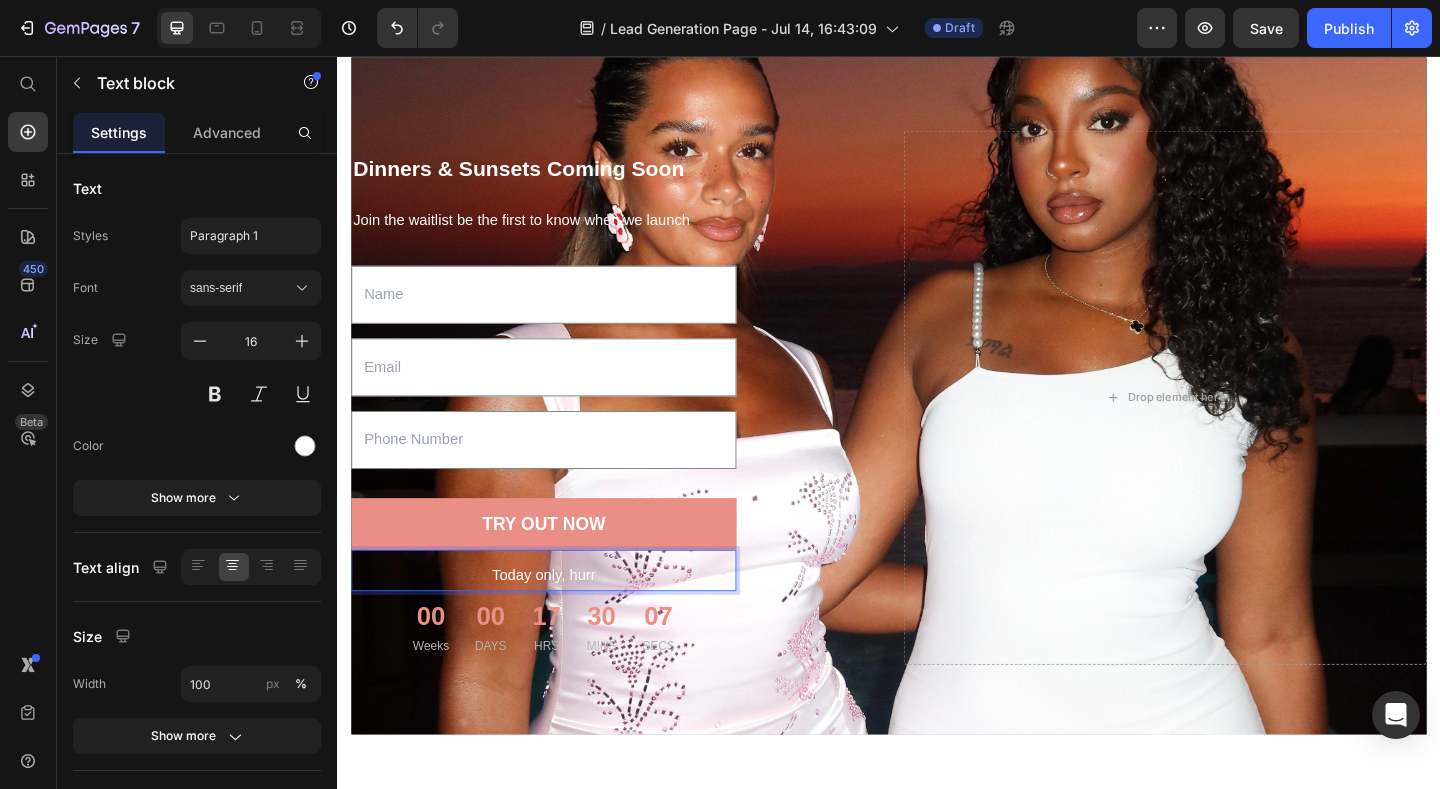click on "Today only, hurr" at bounding box center [561, 621] 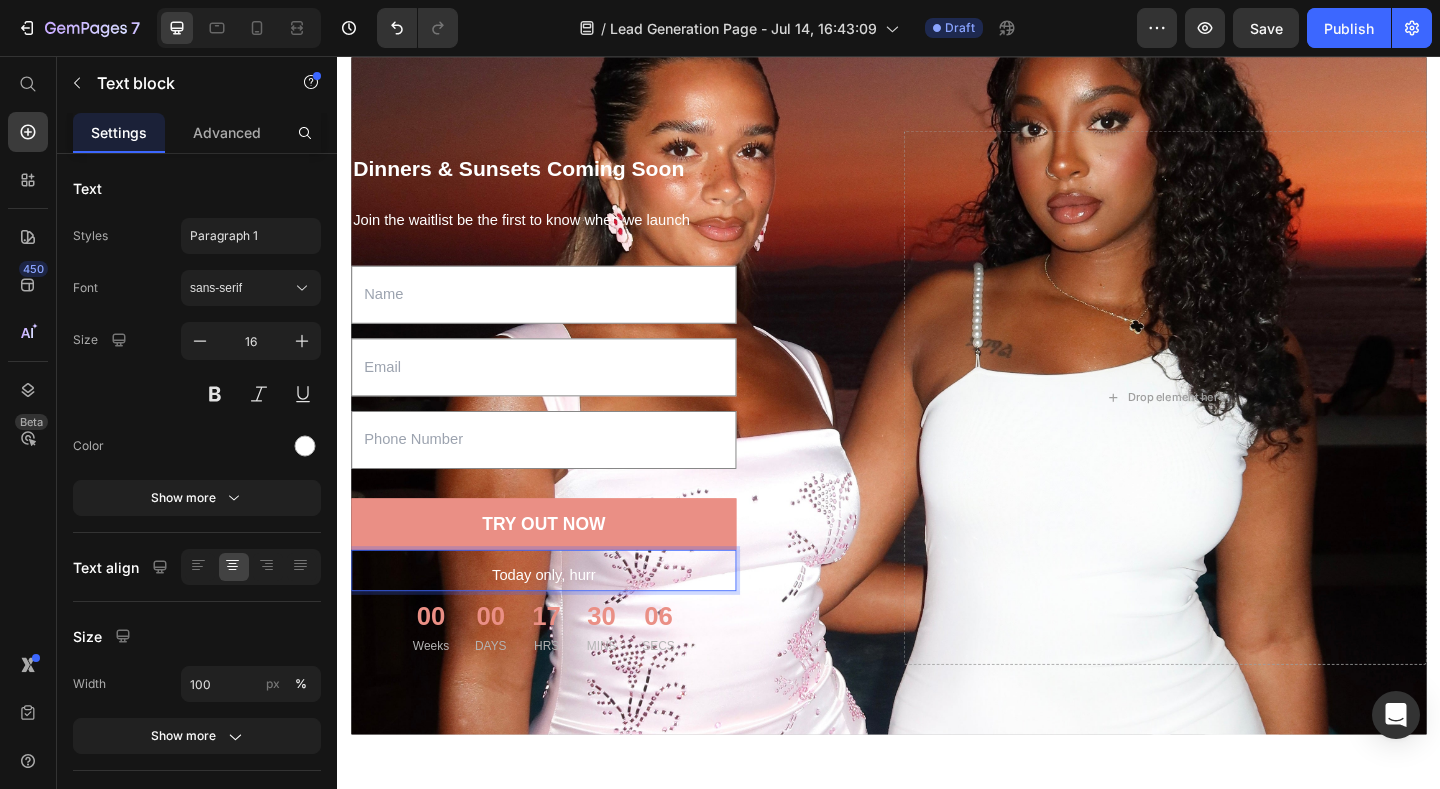 click on "Today only, hurr" at bounding box center [561, 621] 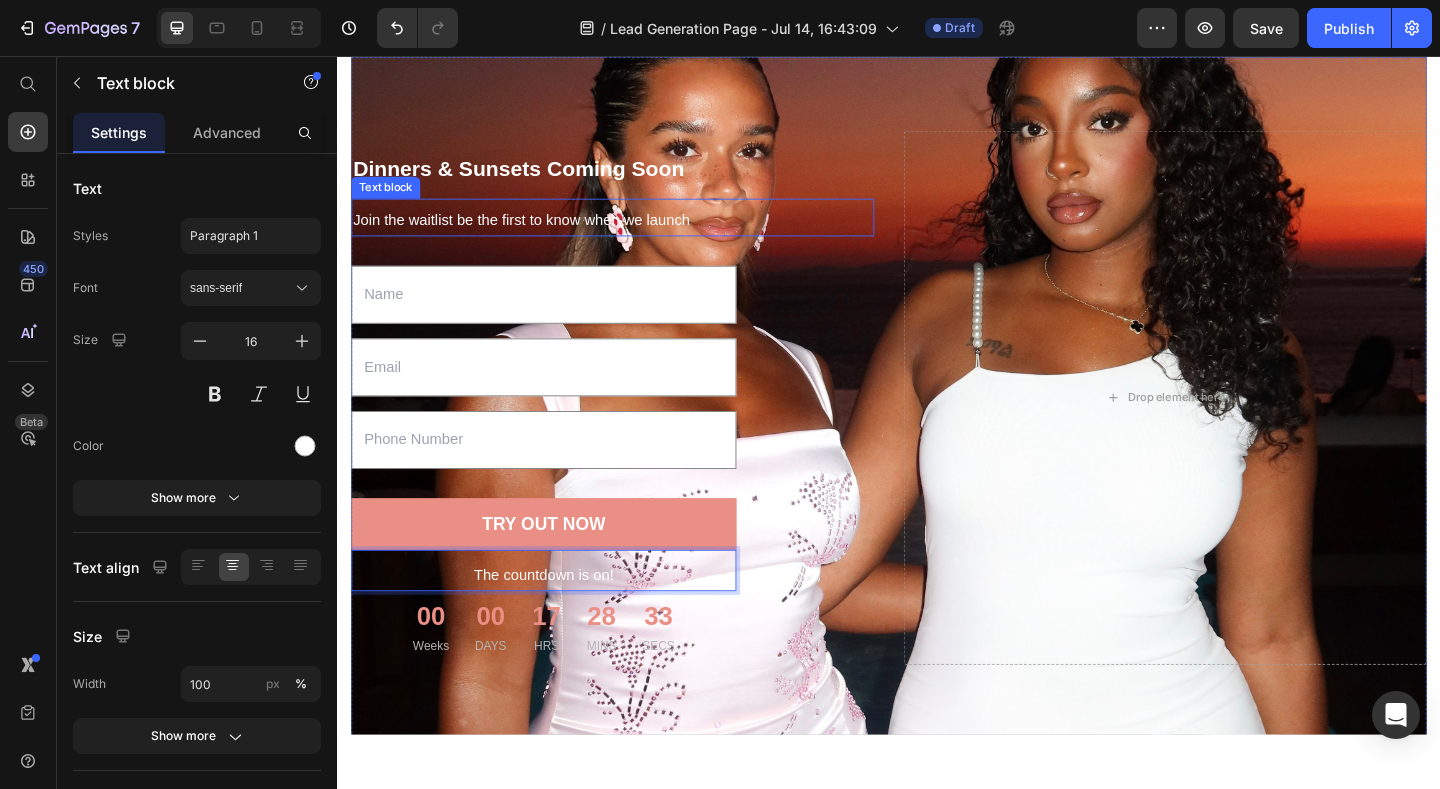 click on "Join the waitlist be the first to know when we launch" at bounding box center [636, 235] 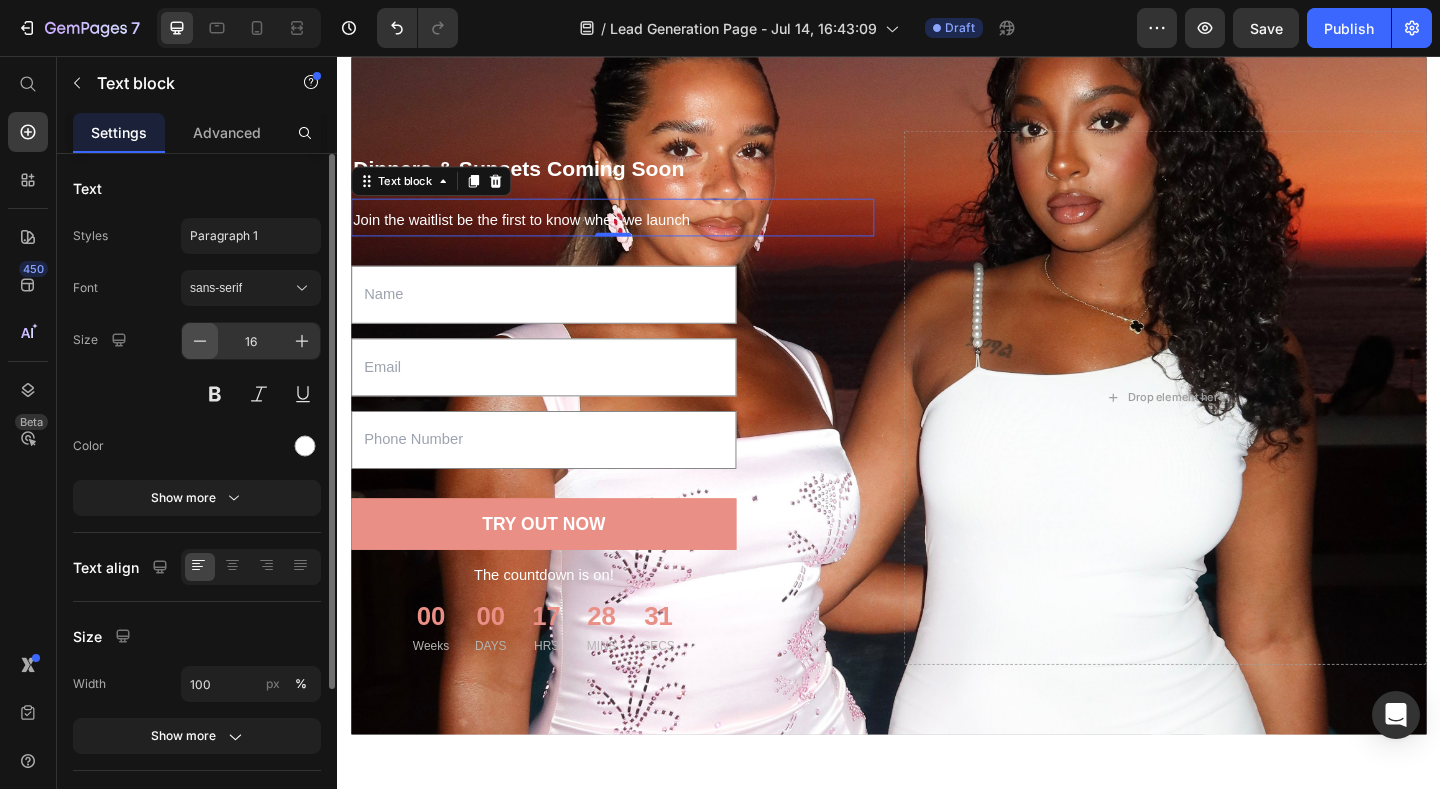 click 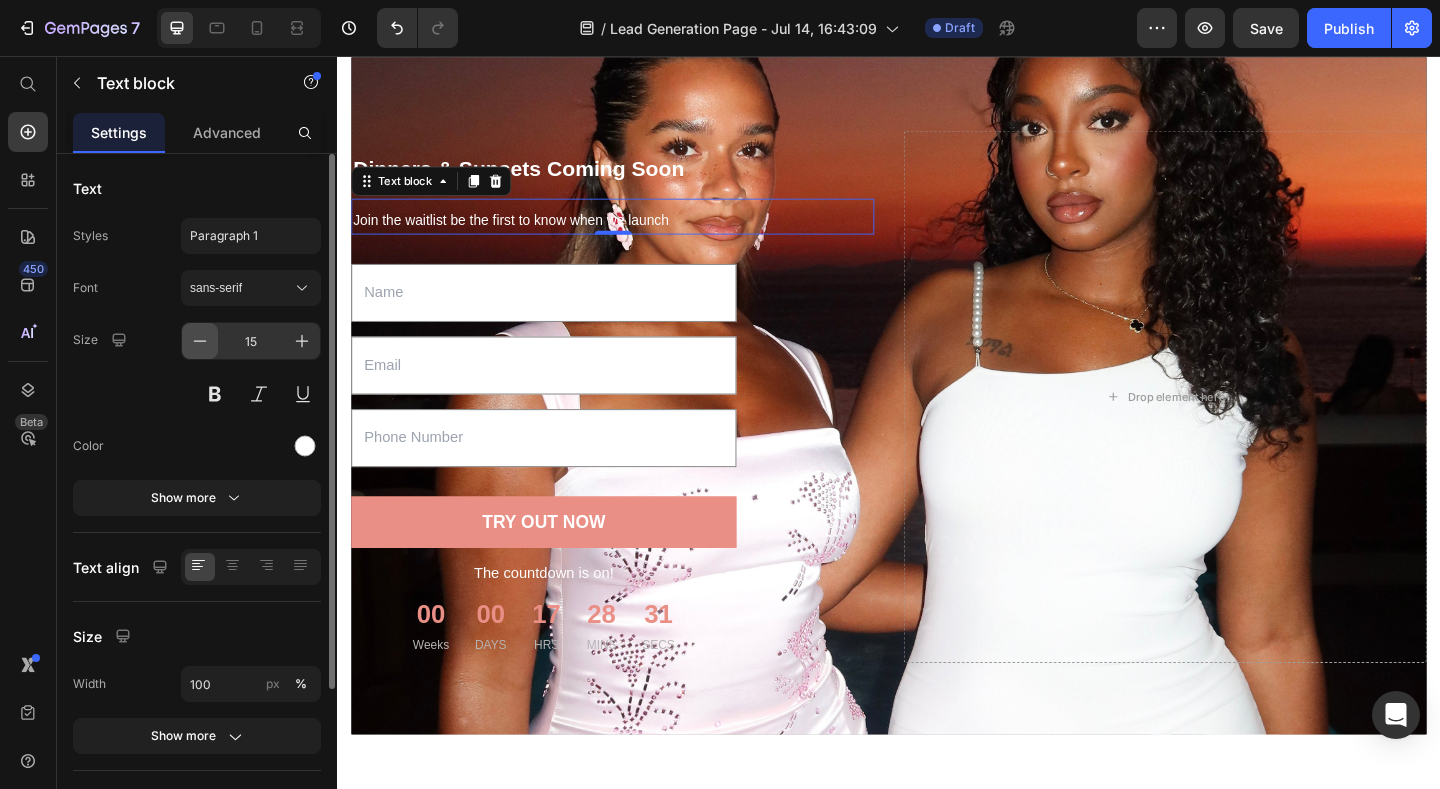click 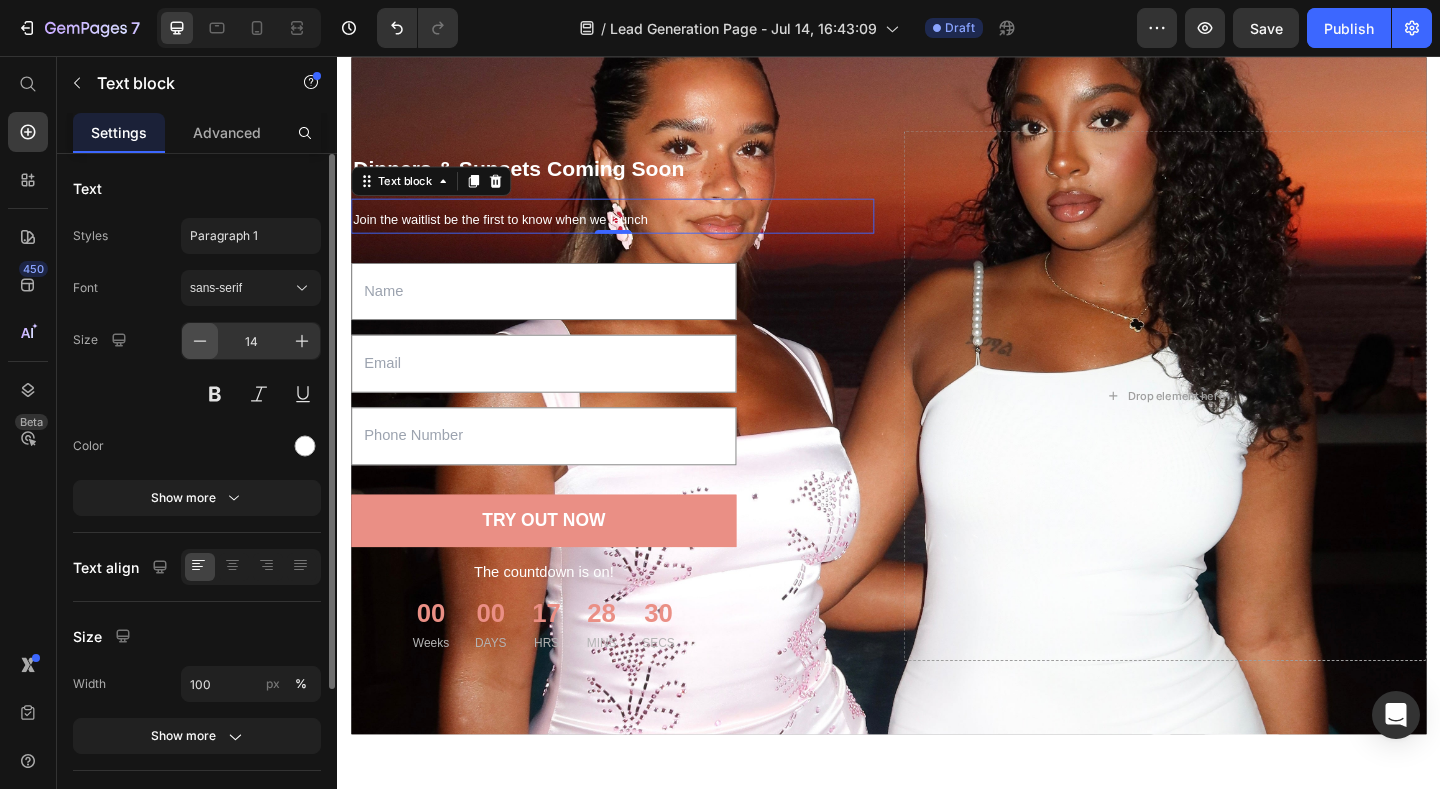 click 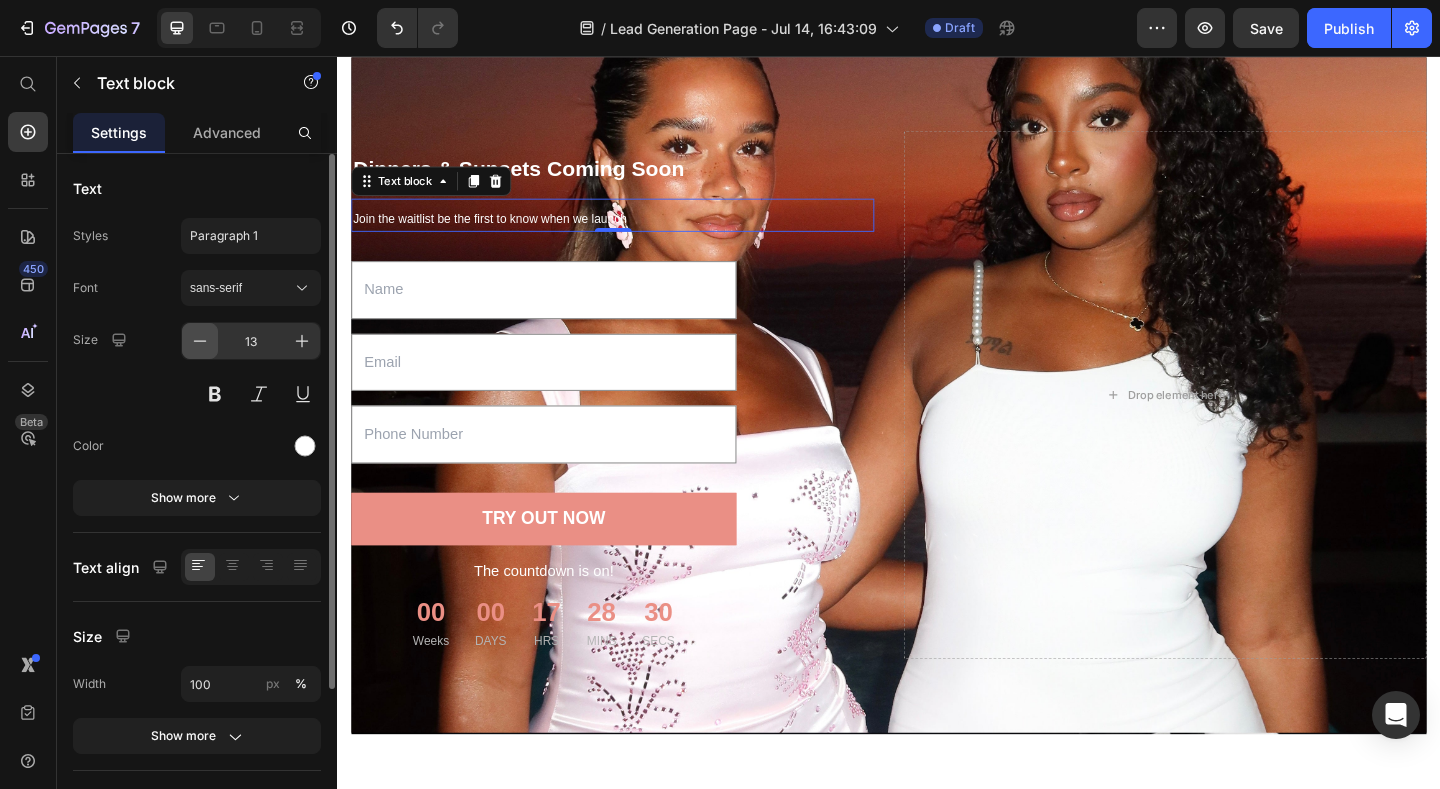 click 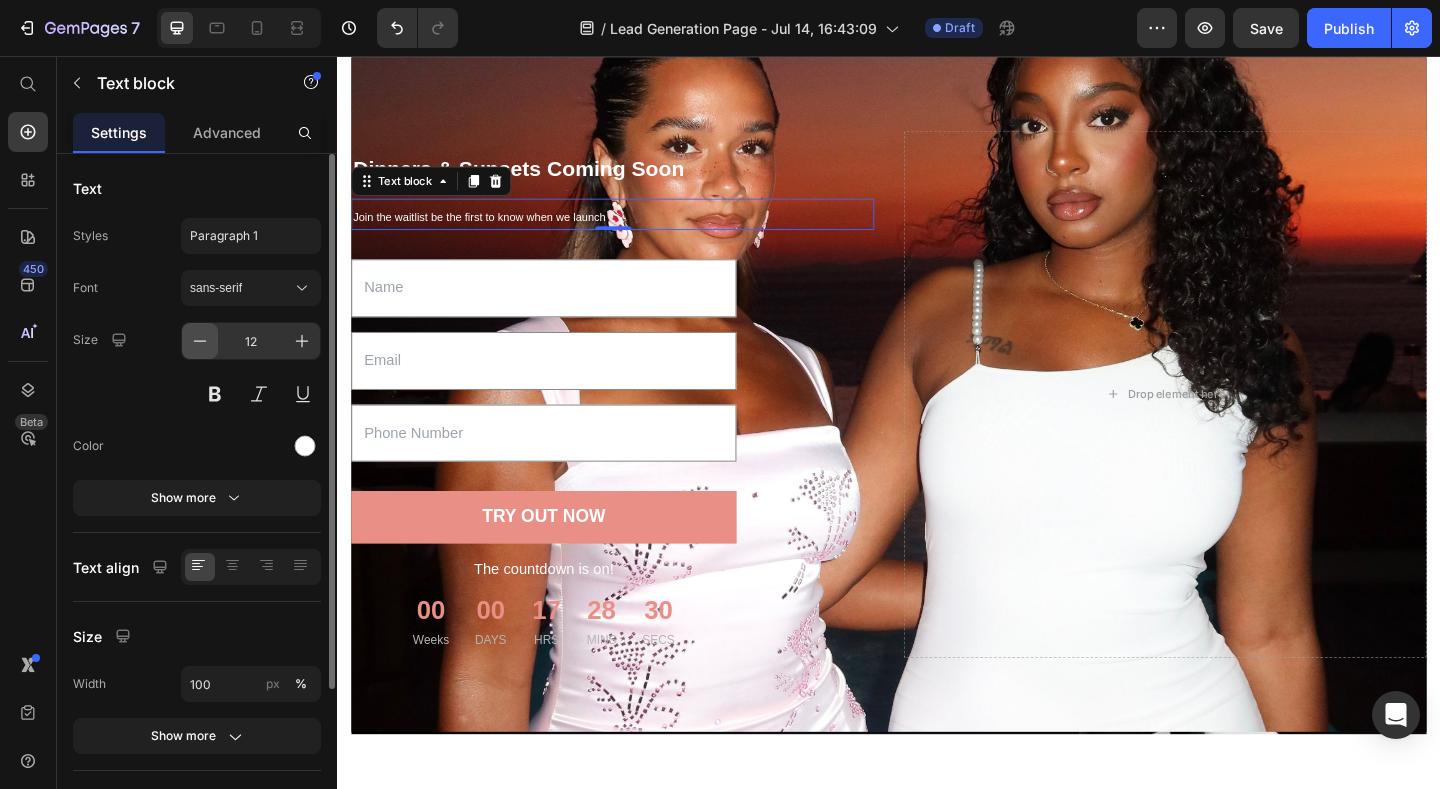 click 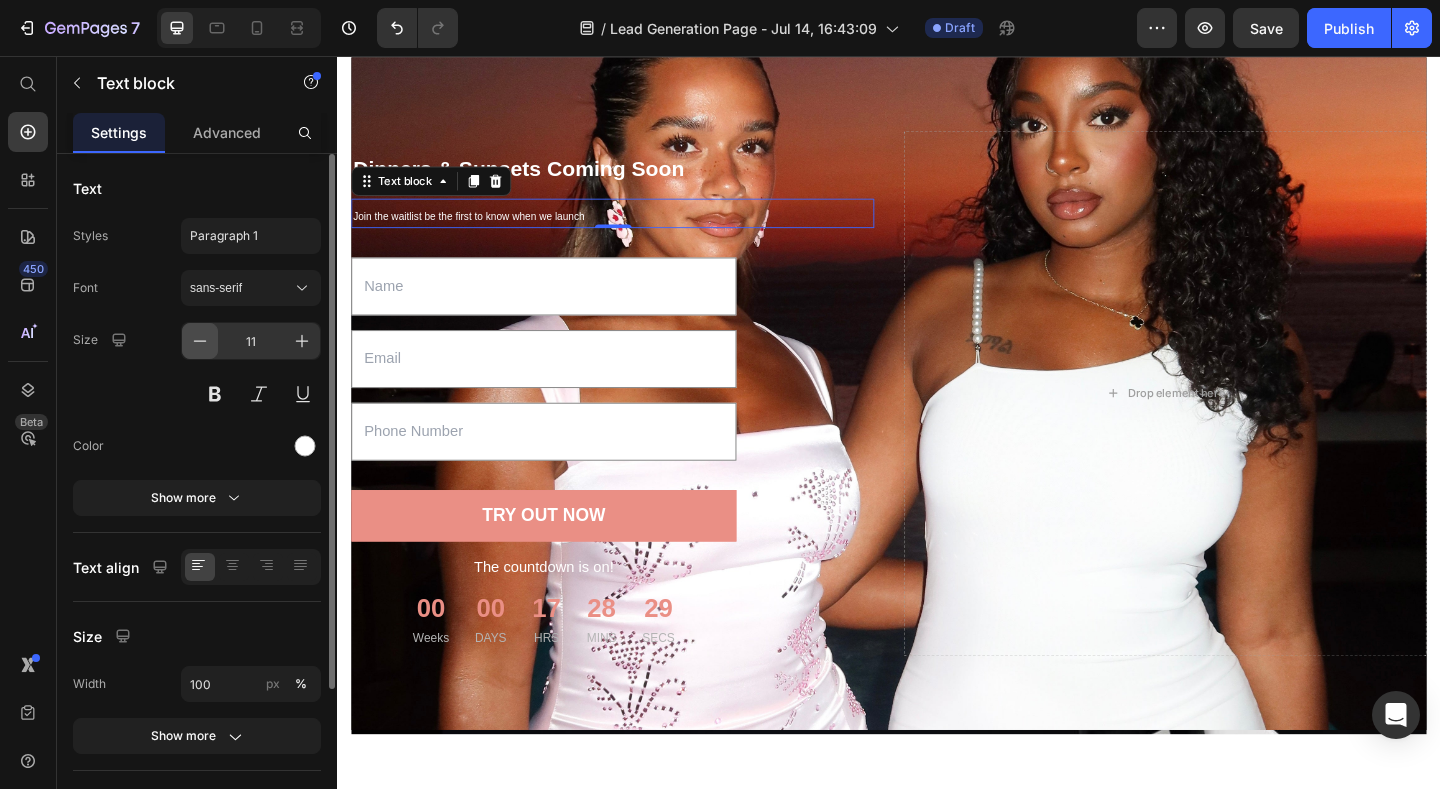 click 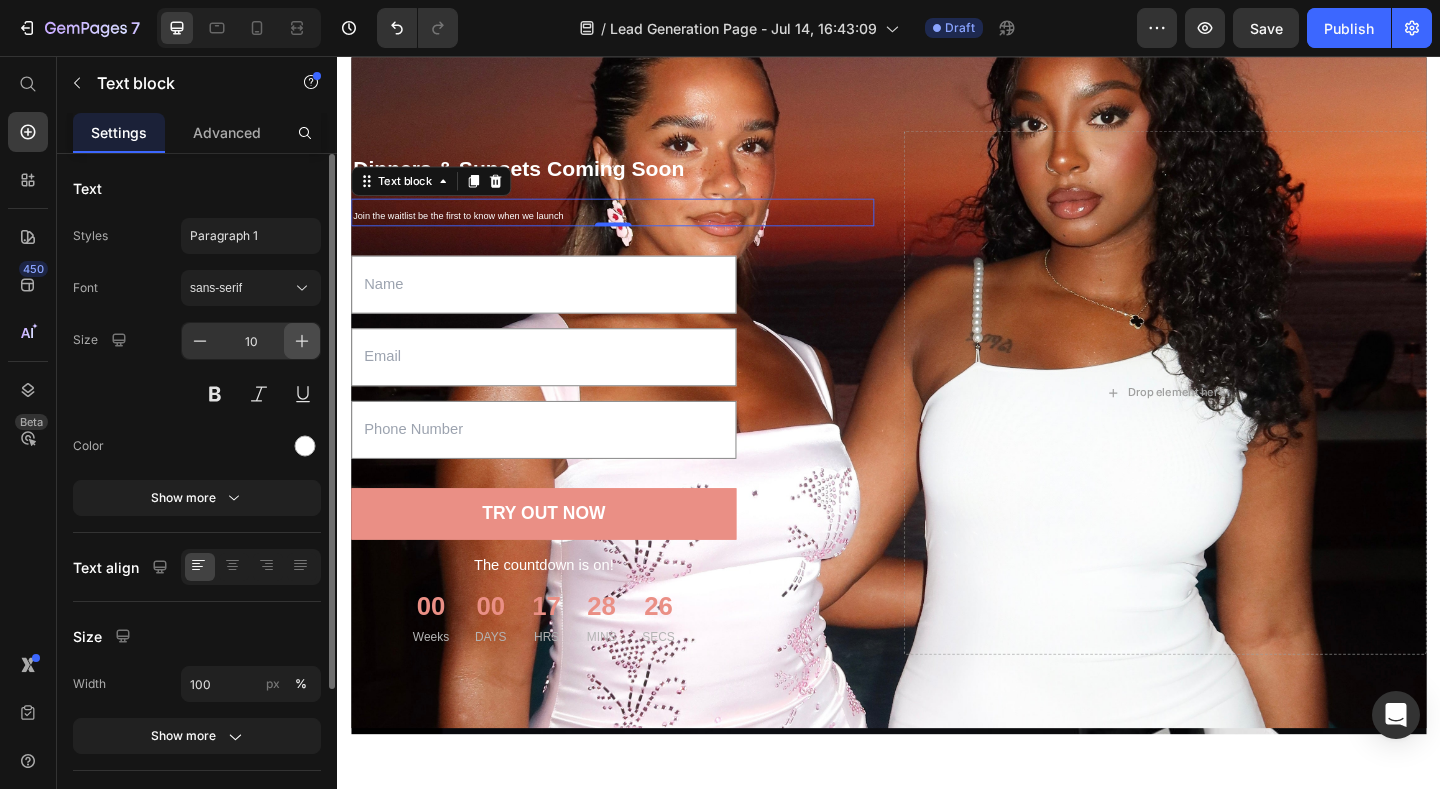 click 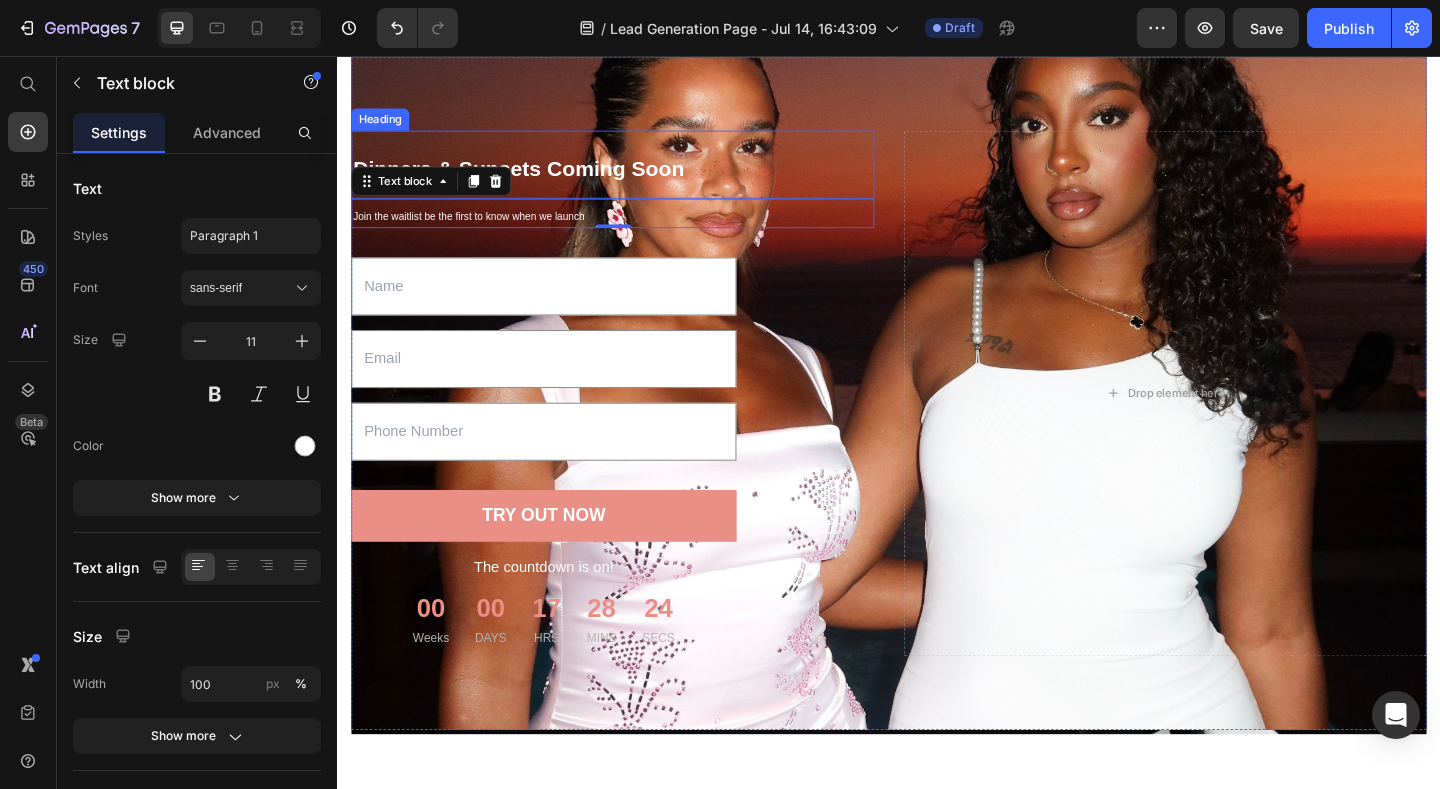 click on "Dinners & Sunsets Coming Soon" at bounding box center (534, 178) 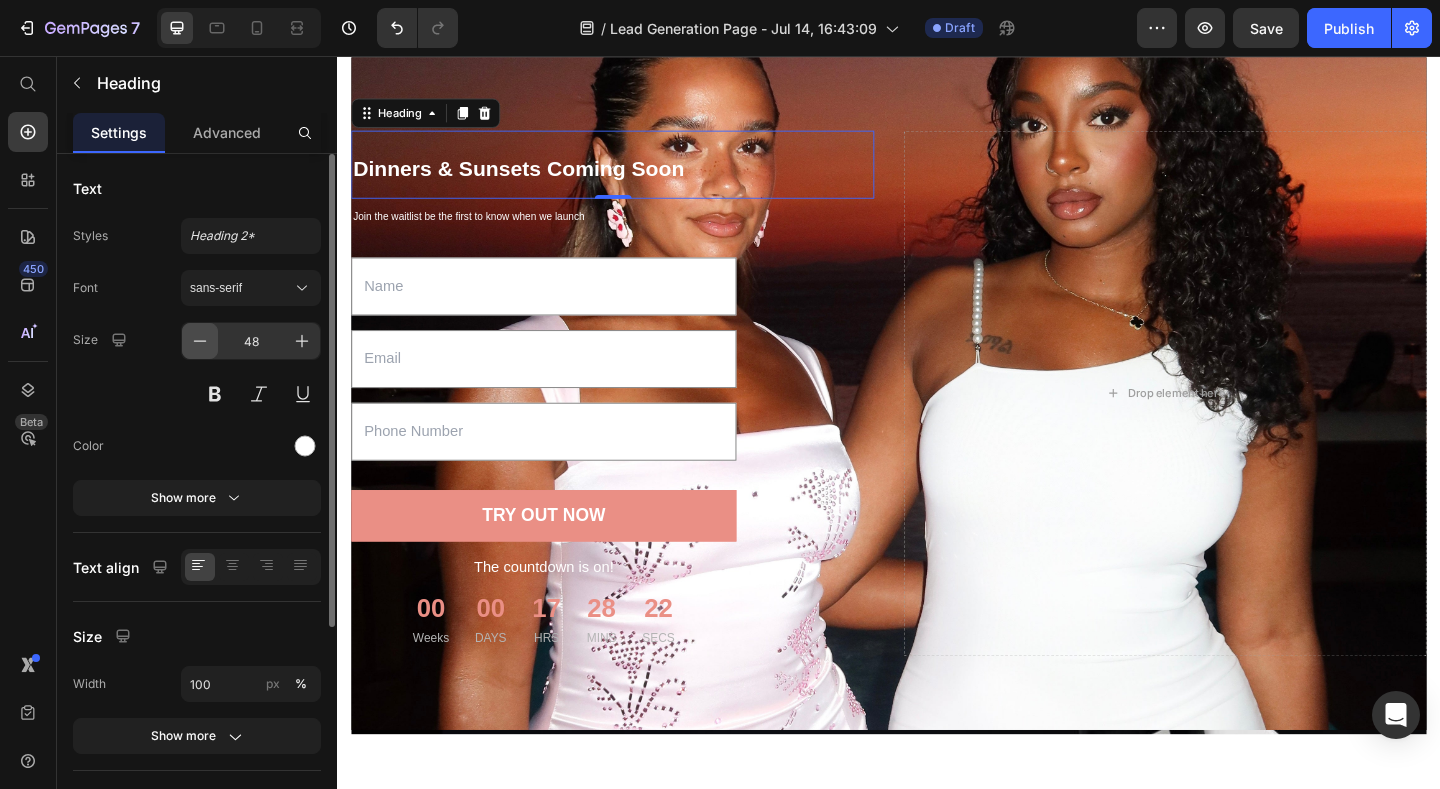 click 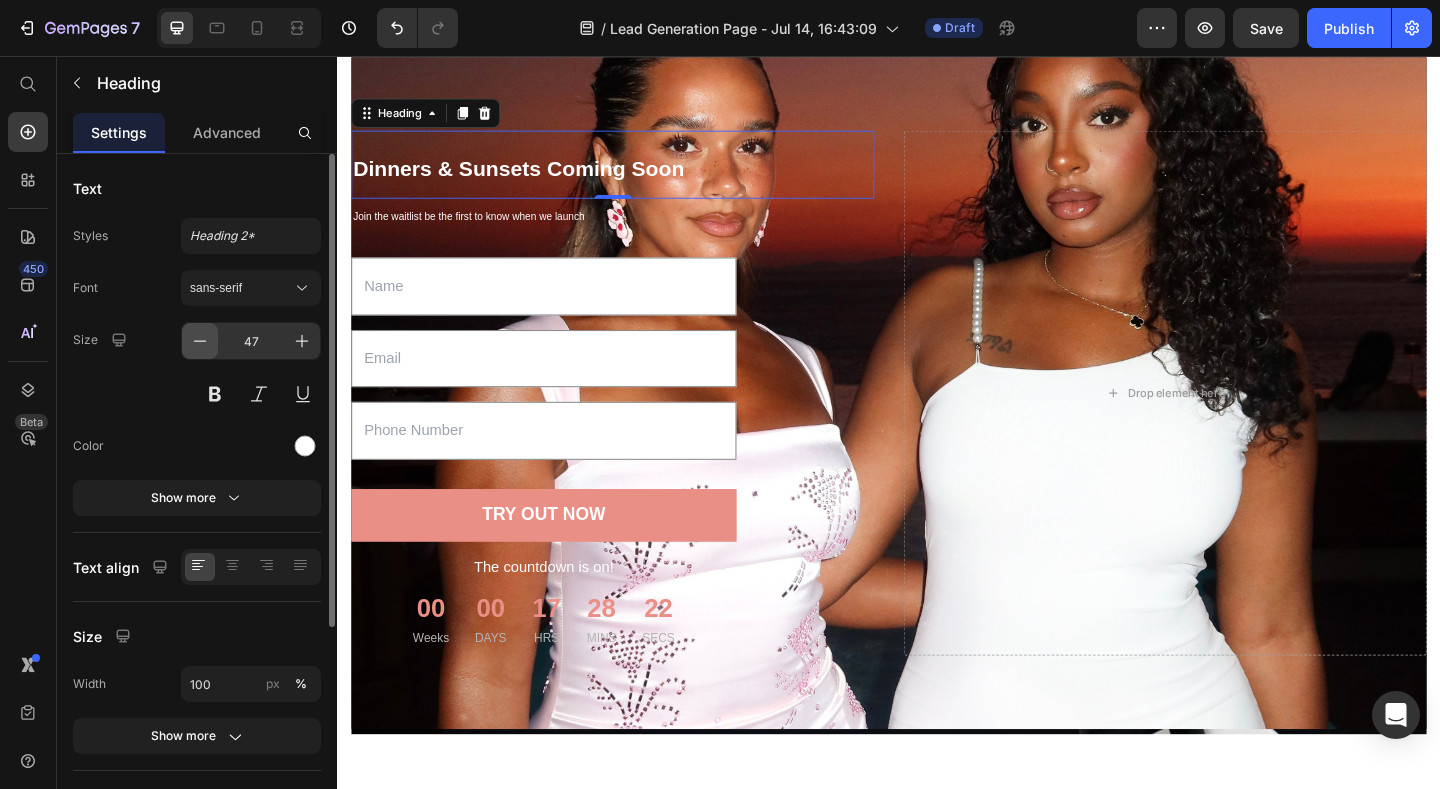 click 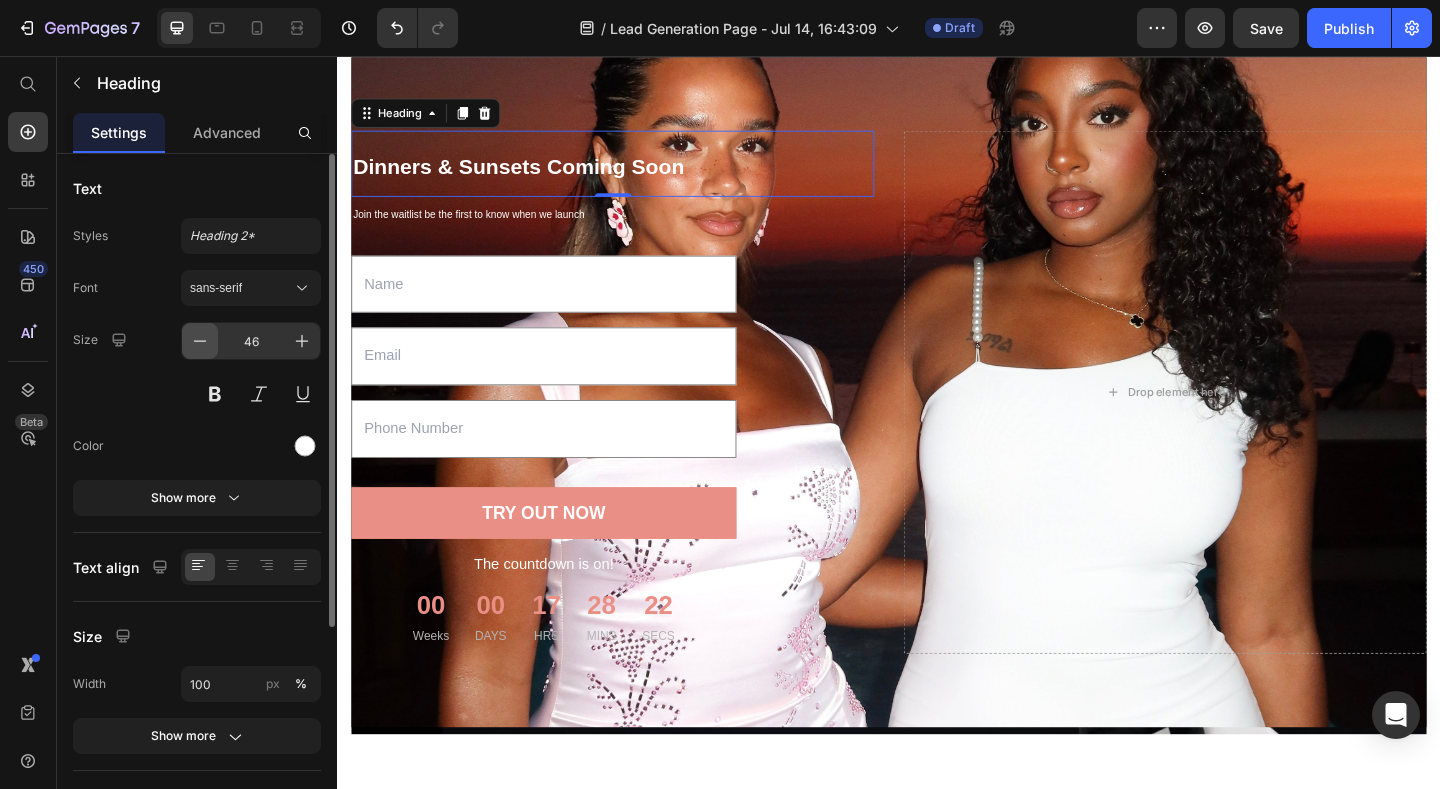 click 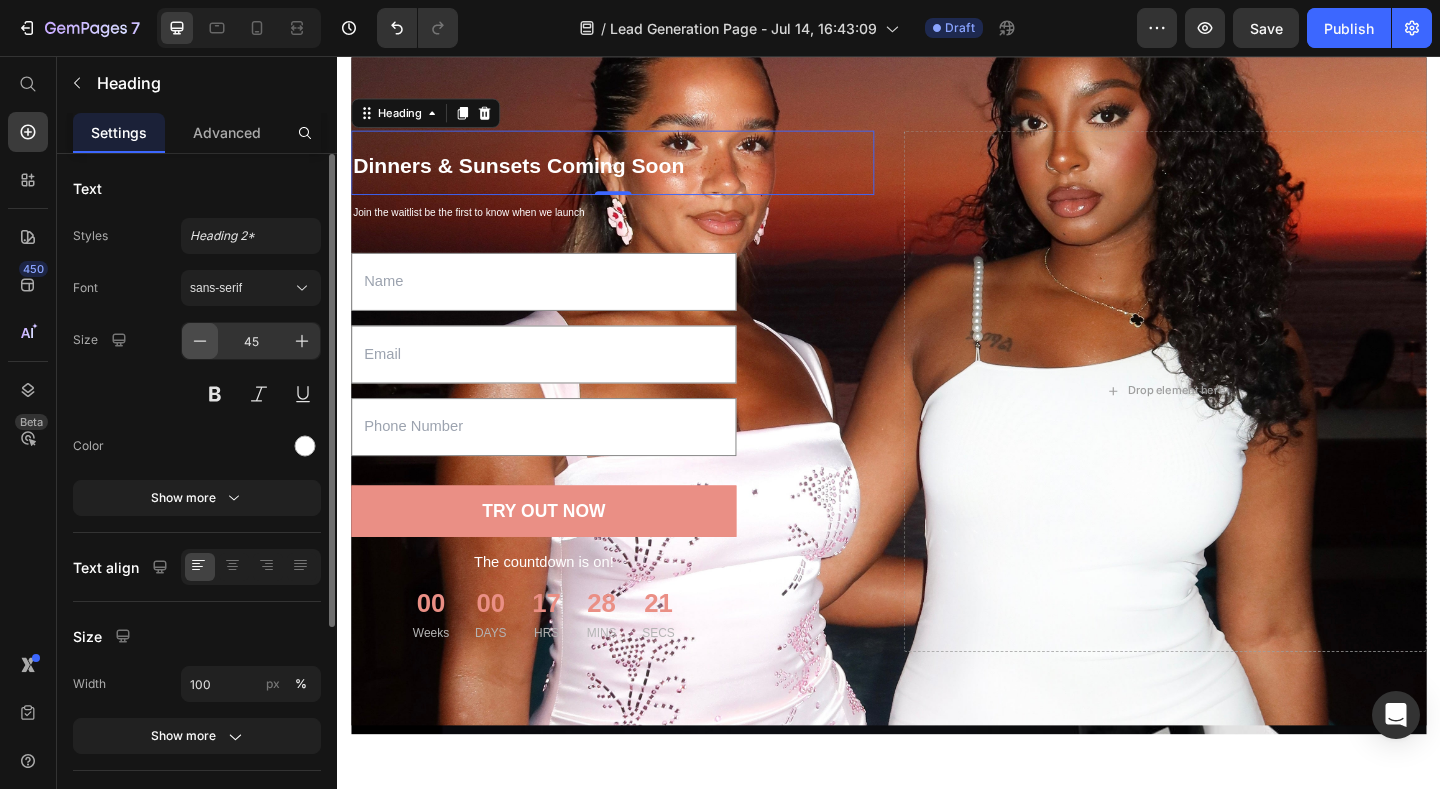 click 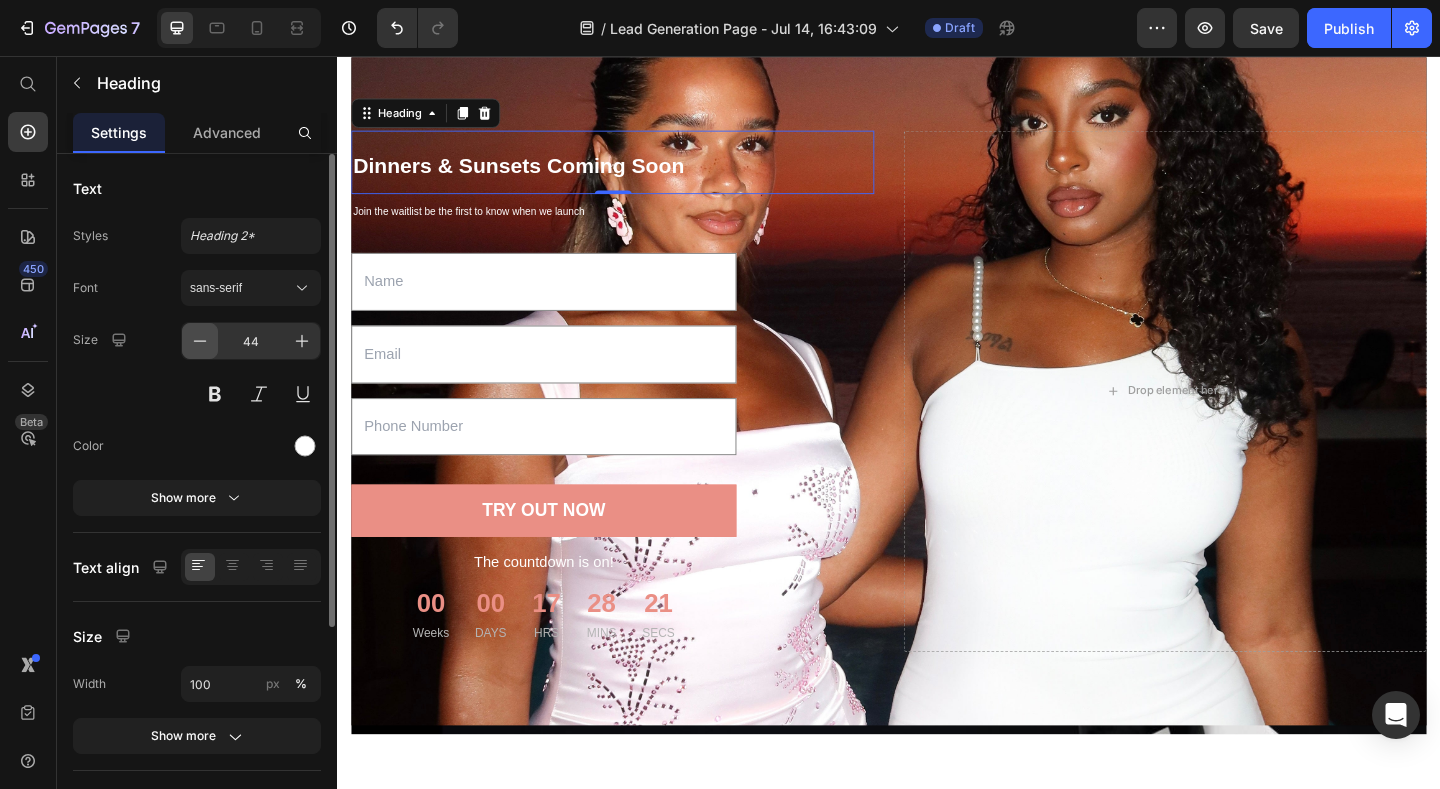 click 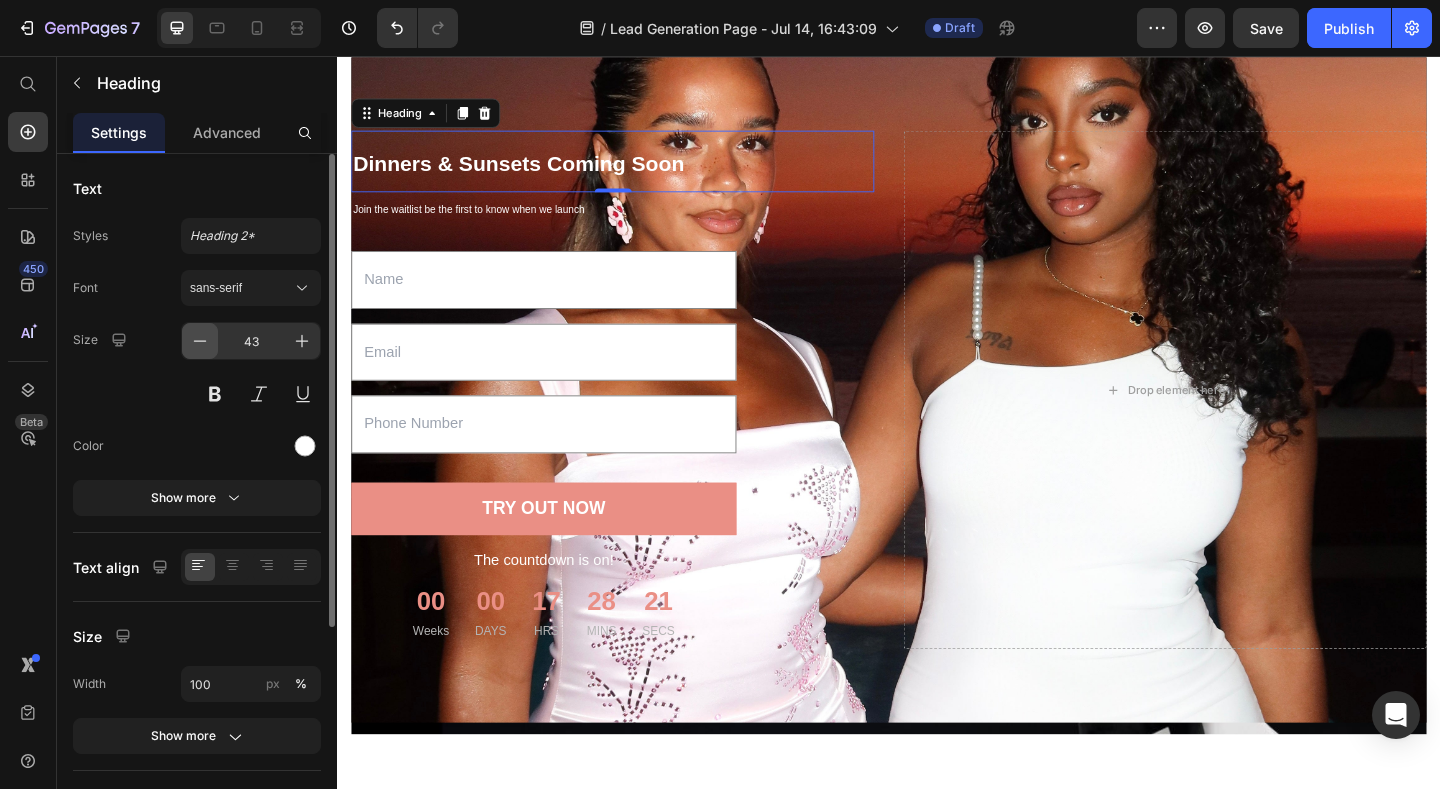 click 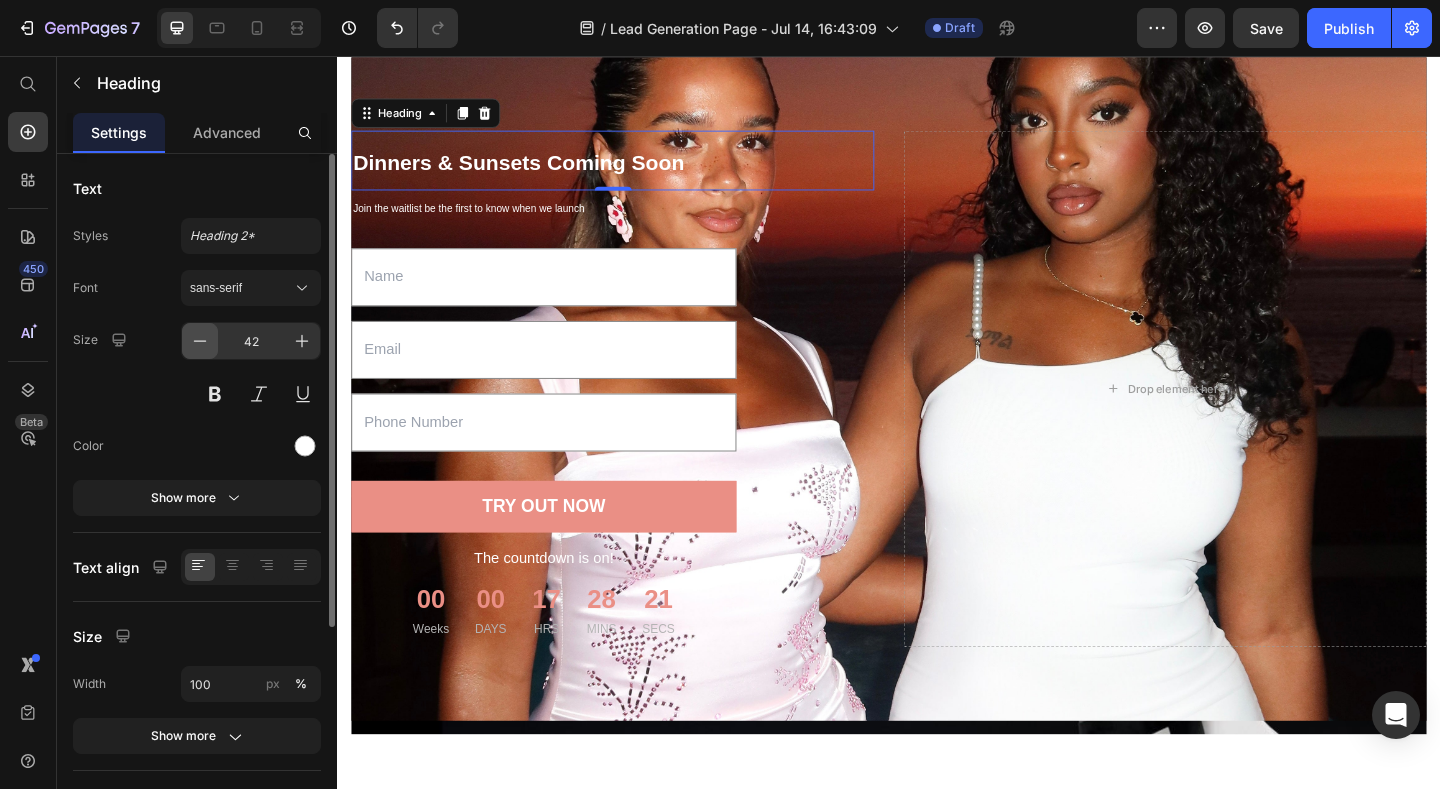 click 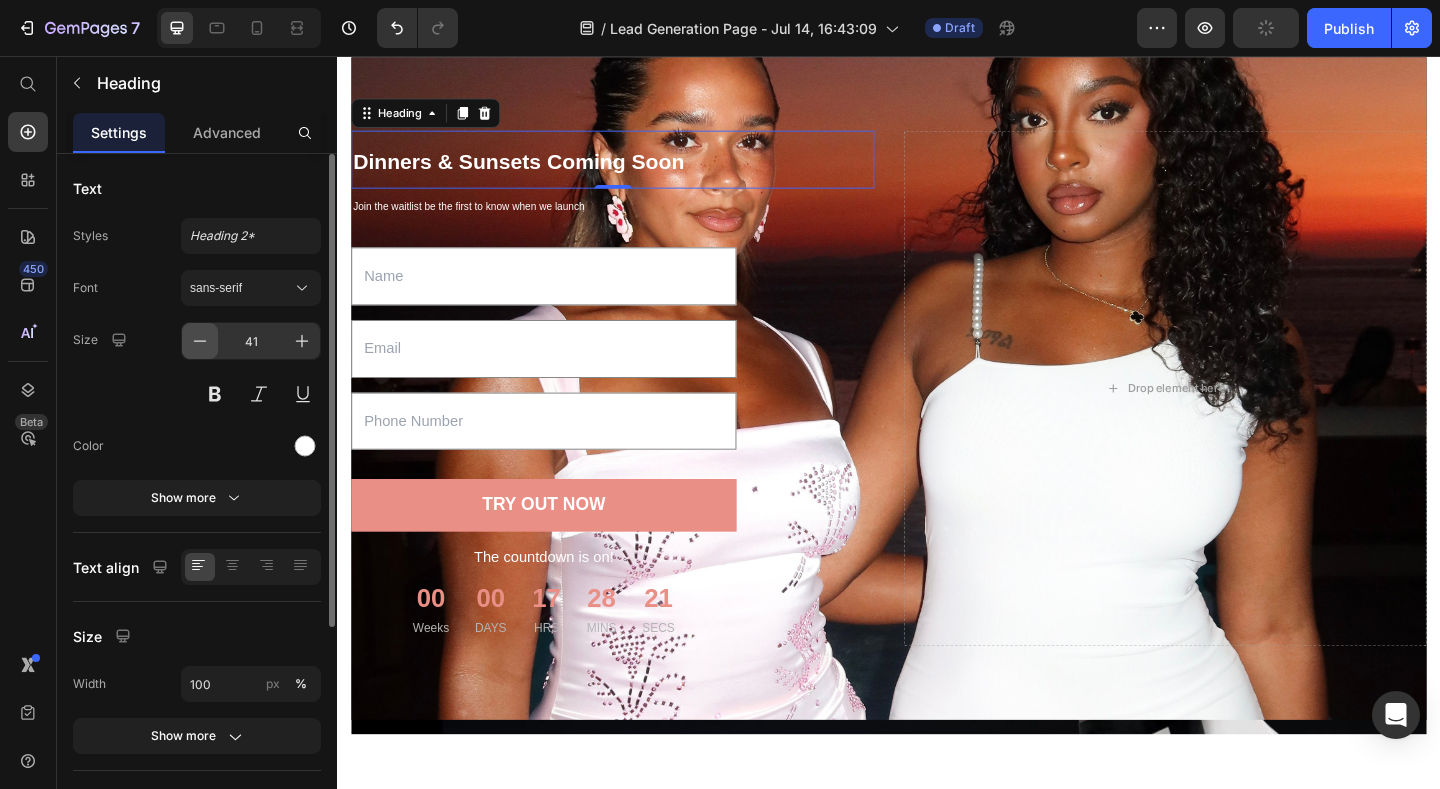 click 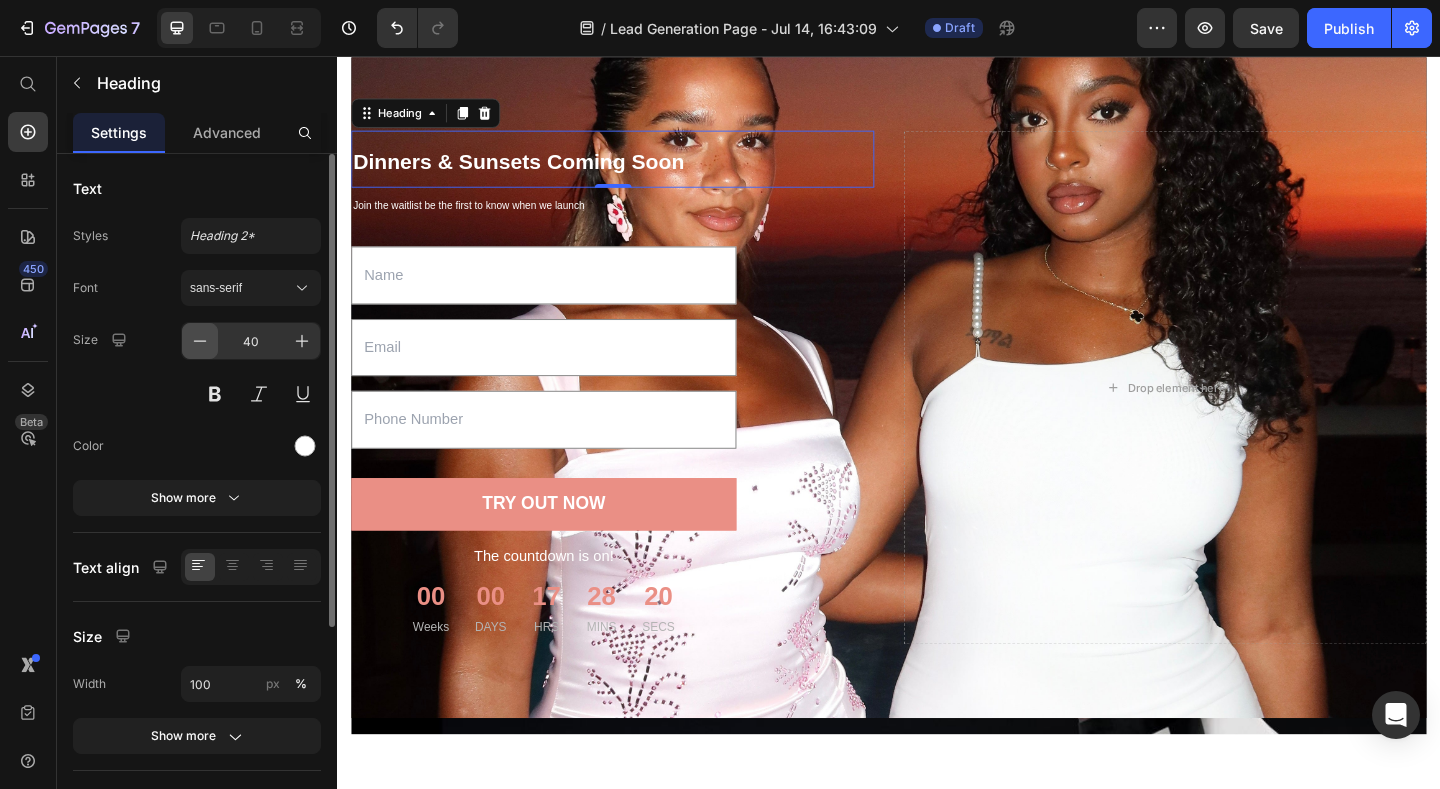 click 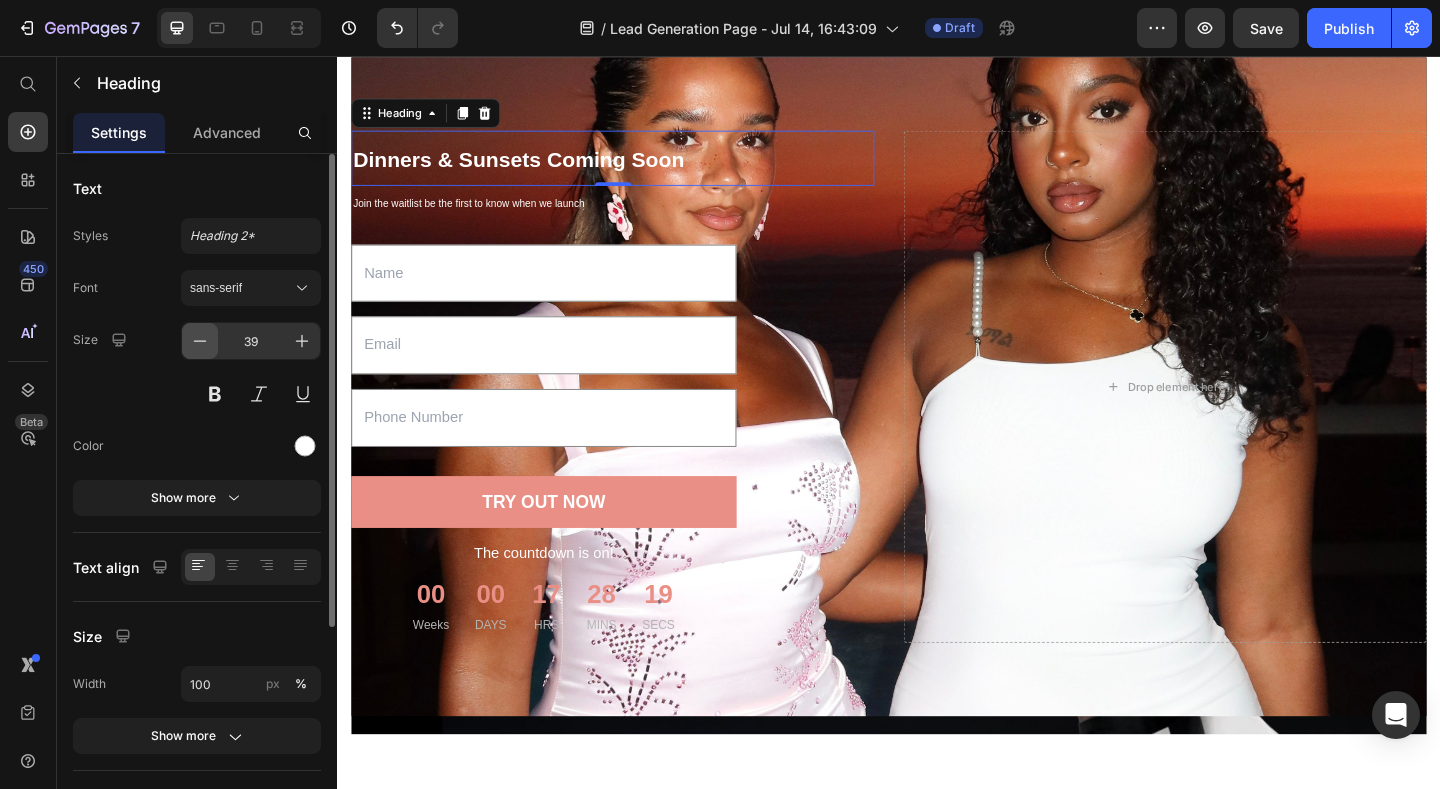 click 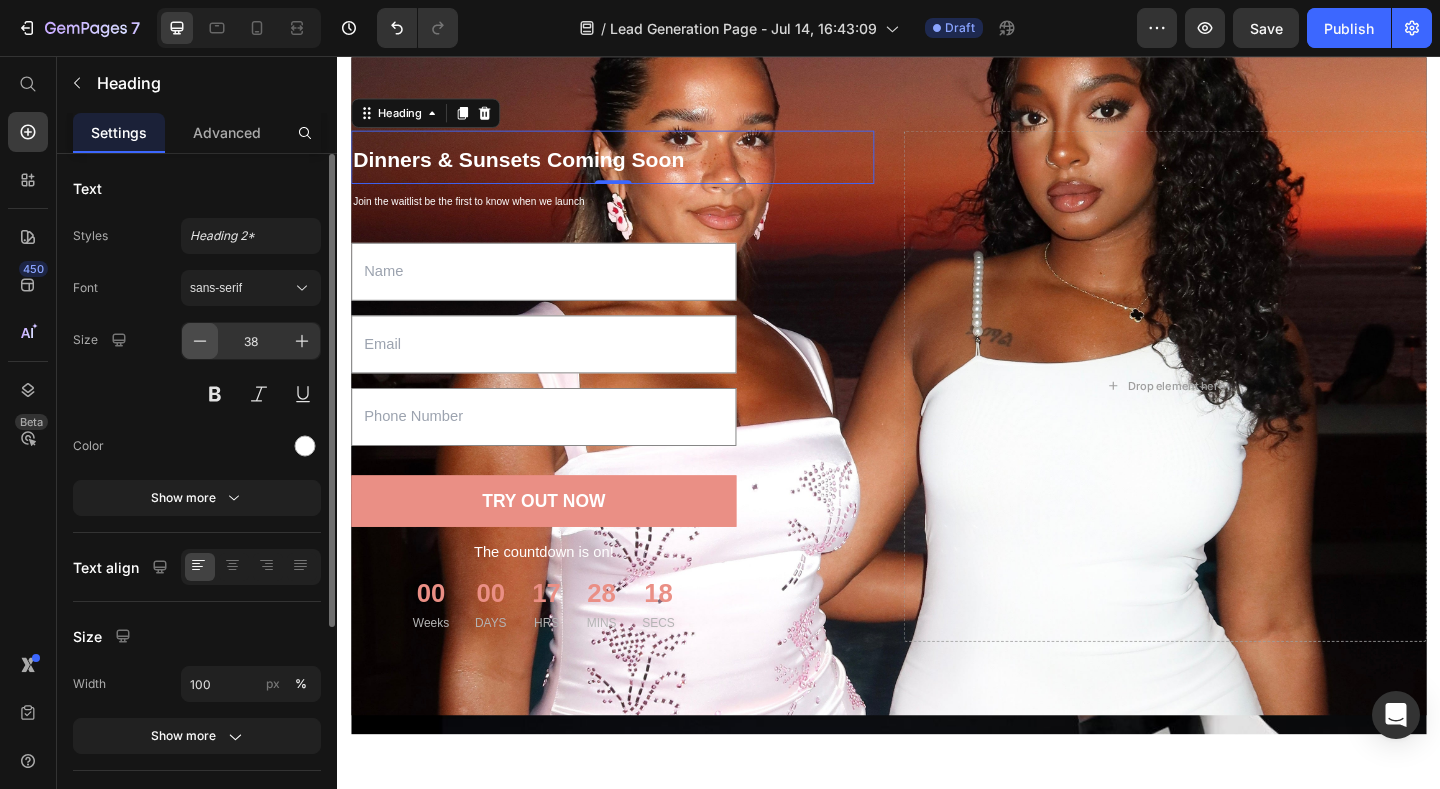 click 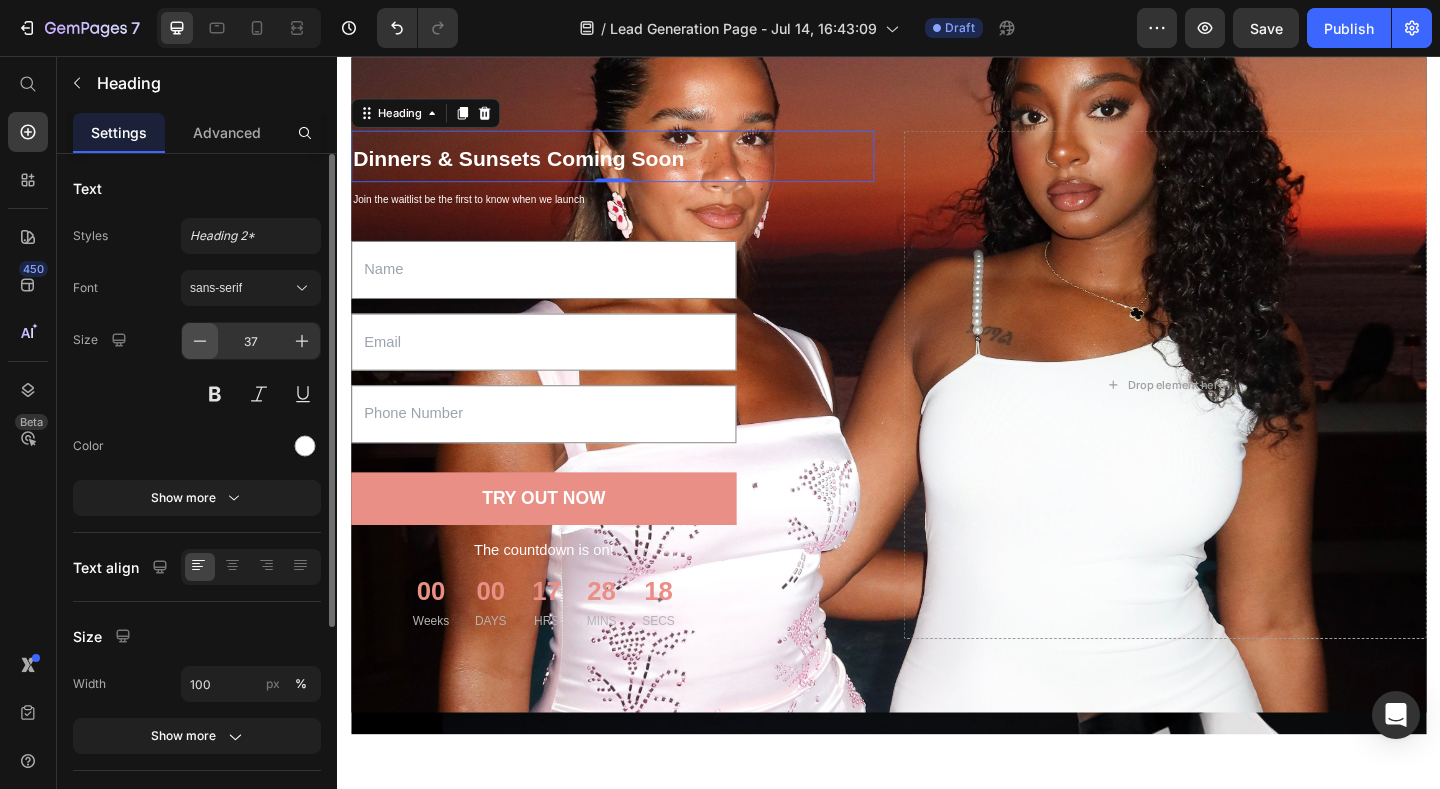click 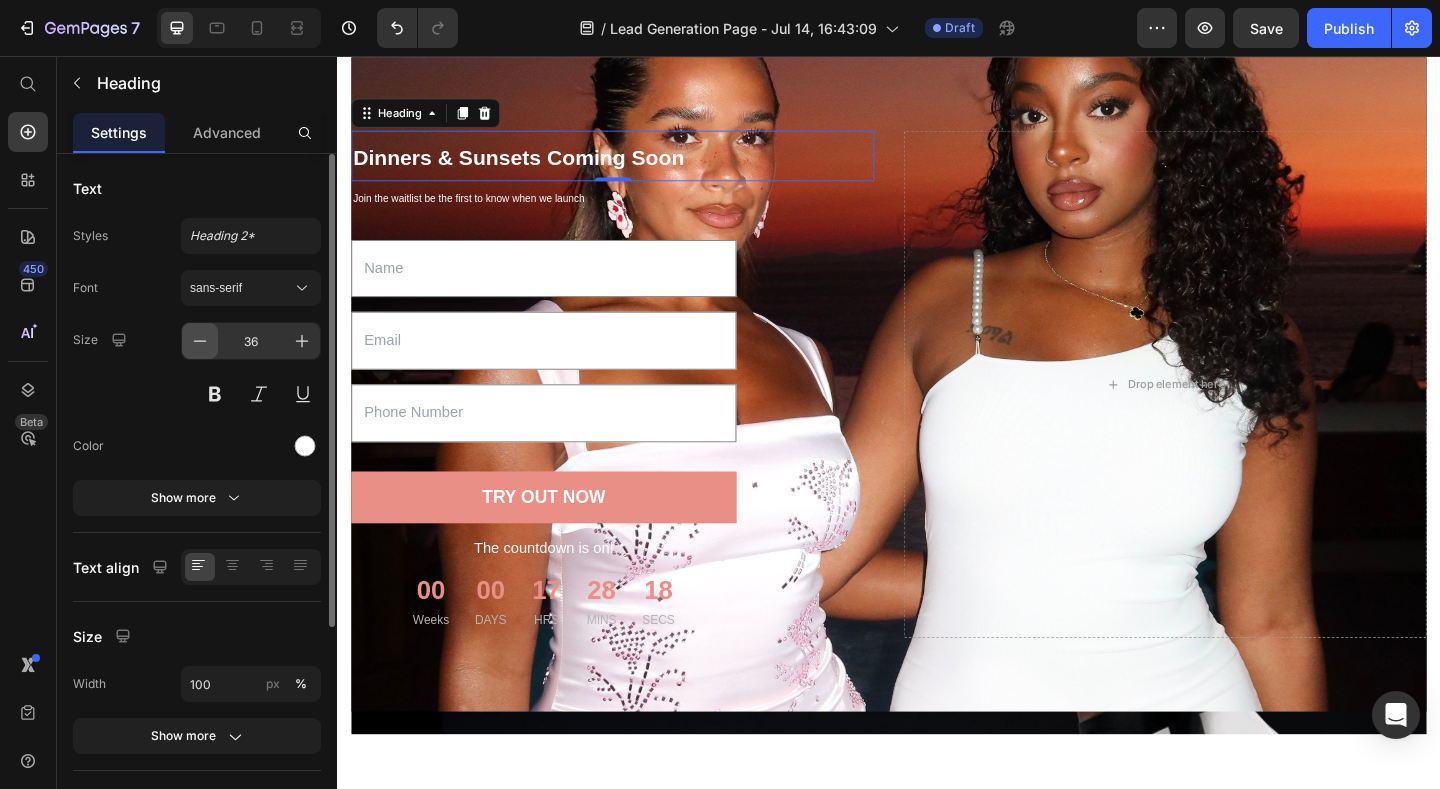 click 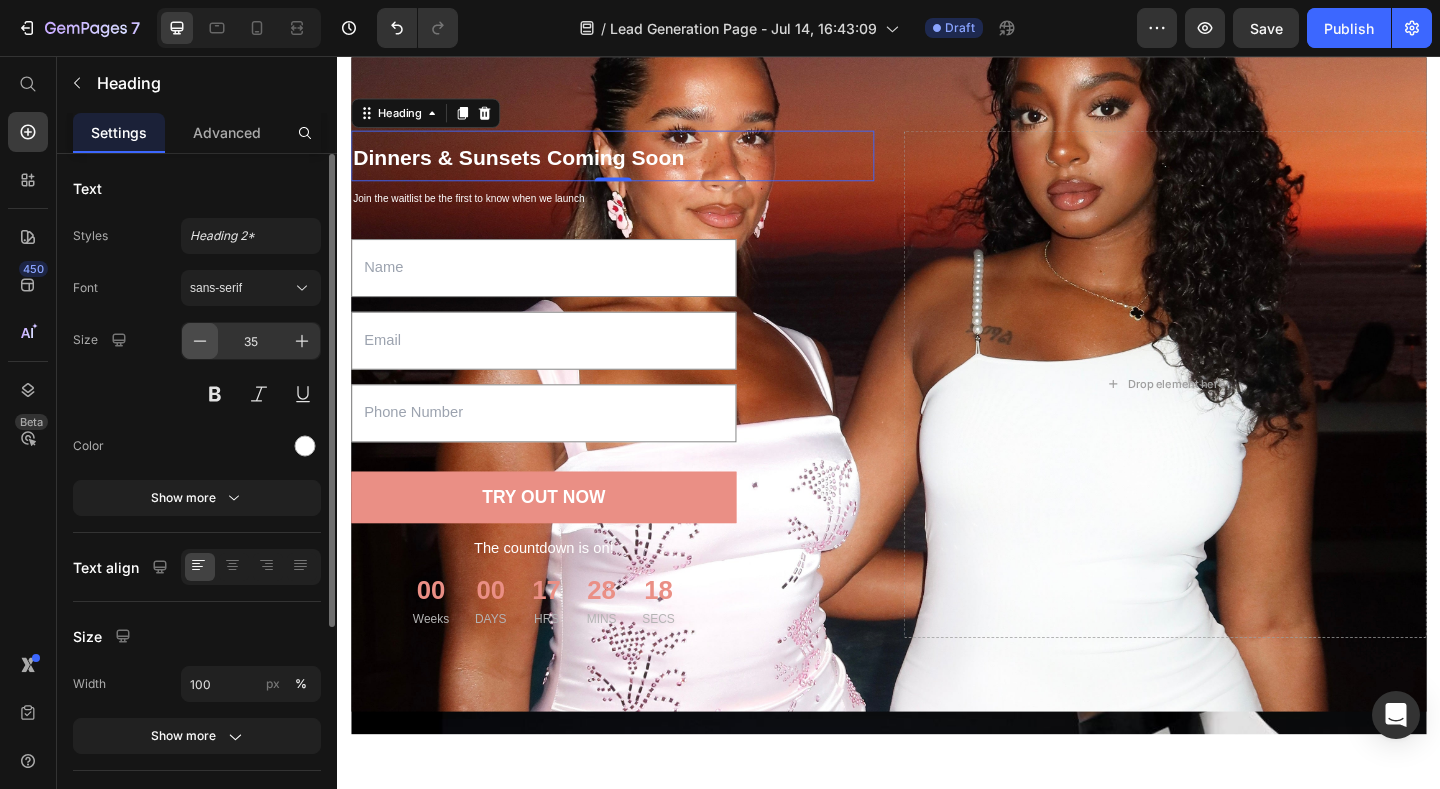 click 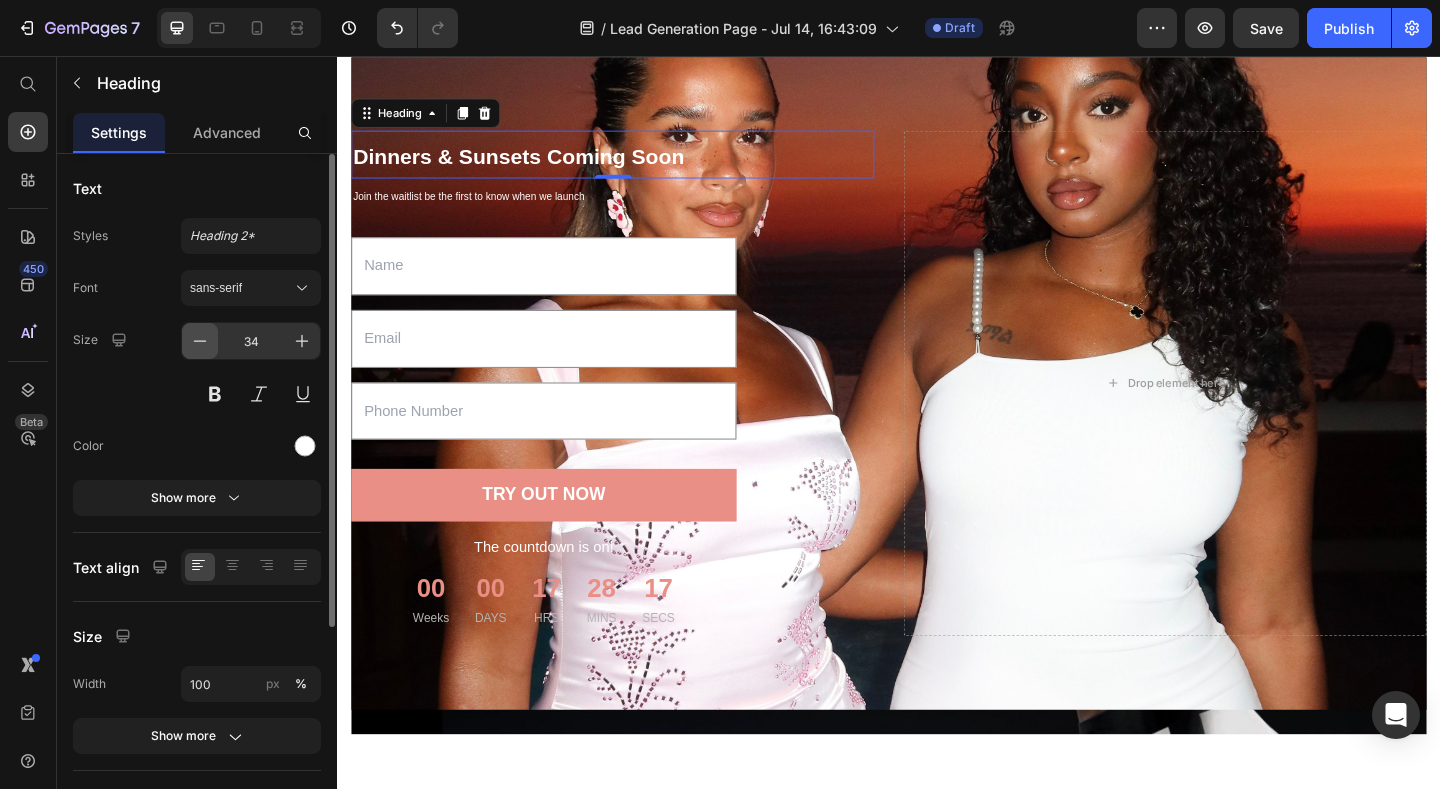 click 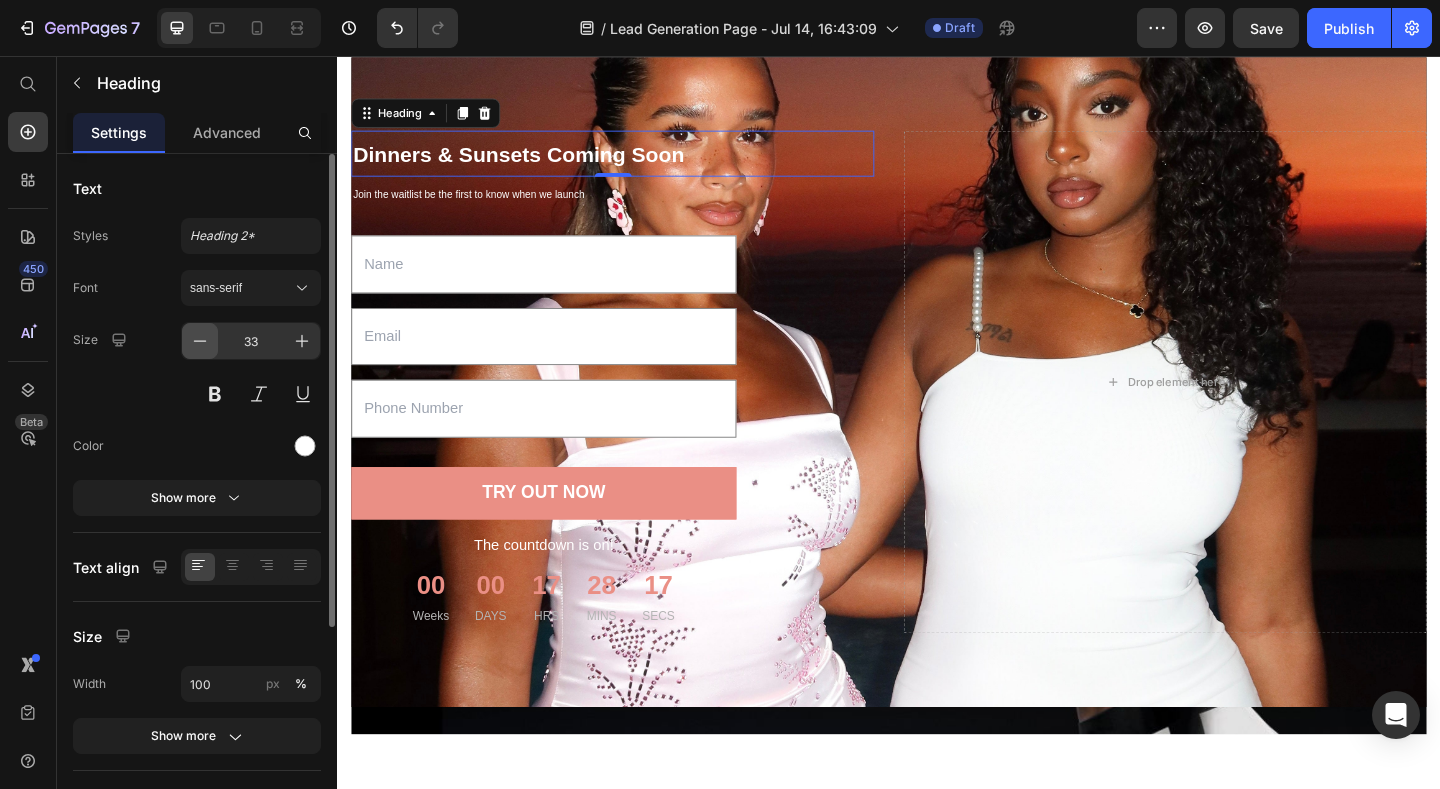 click 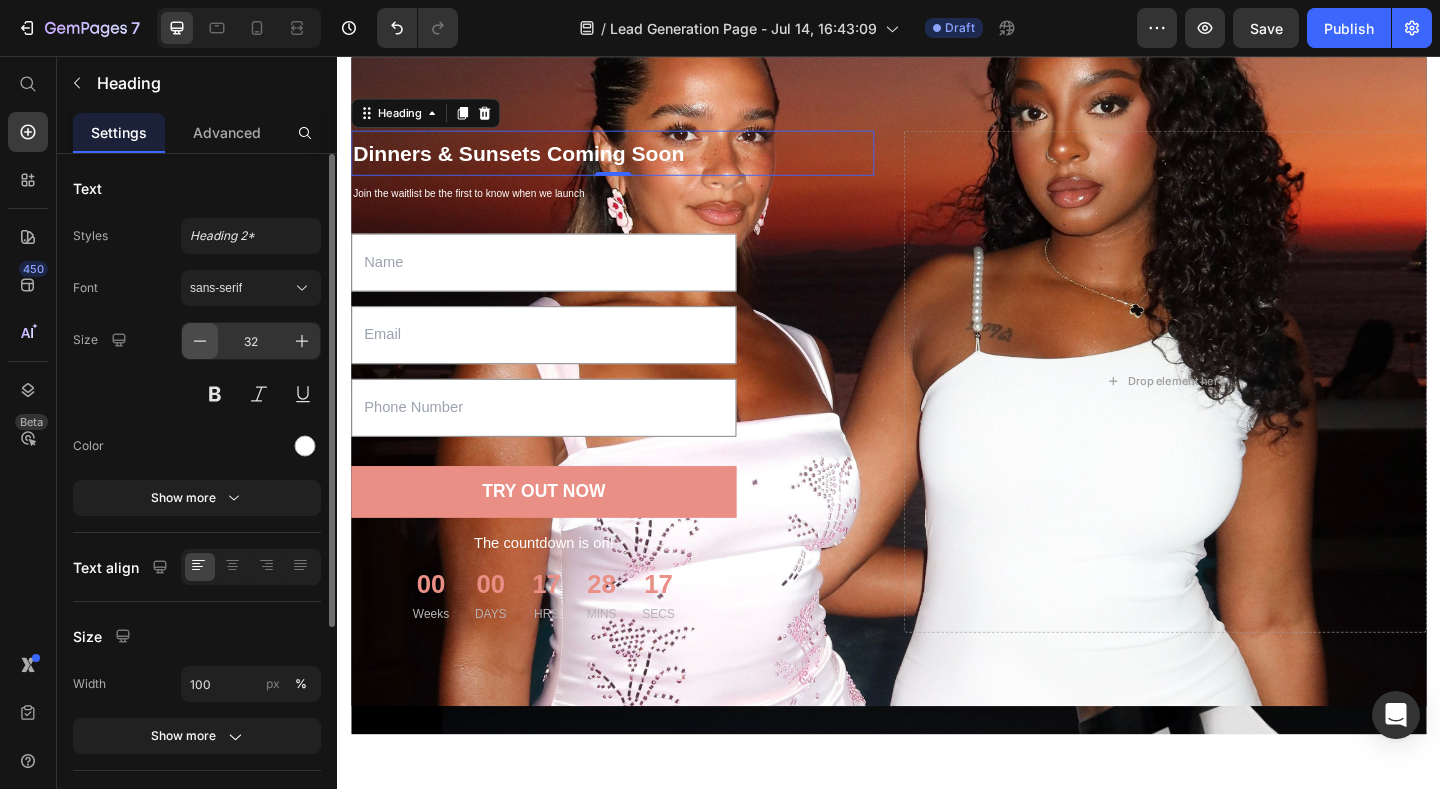 click 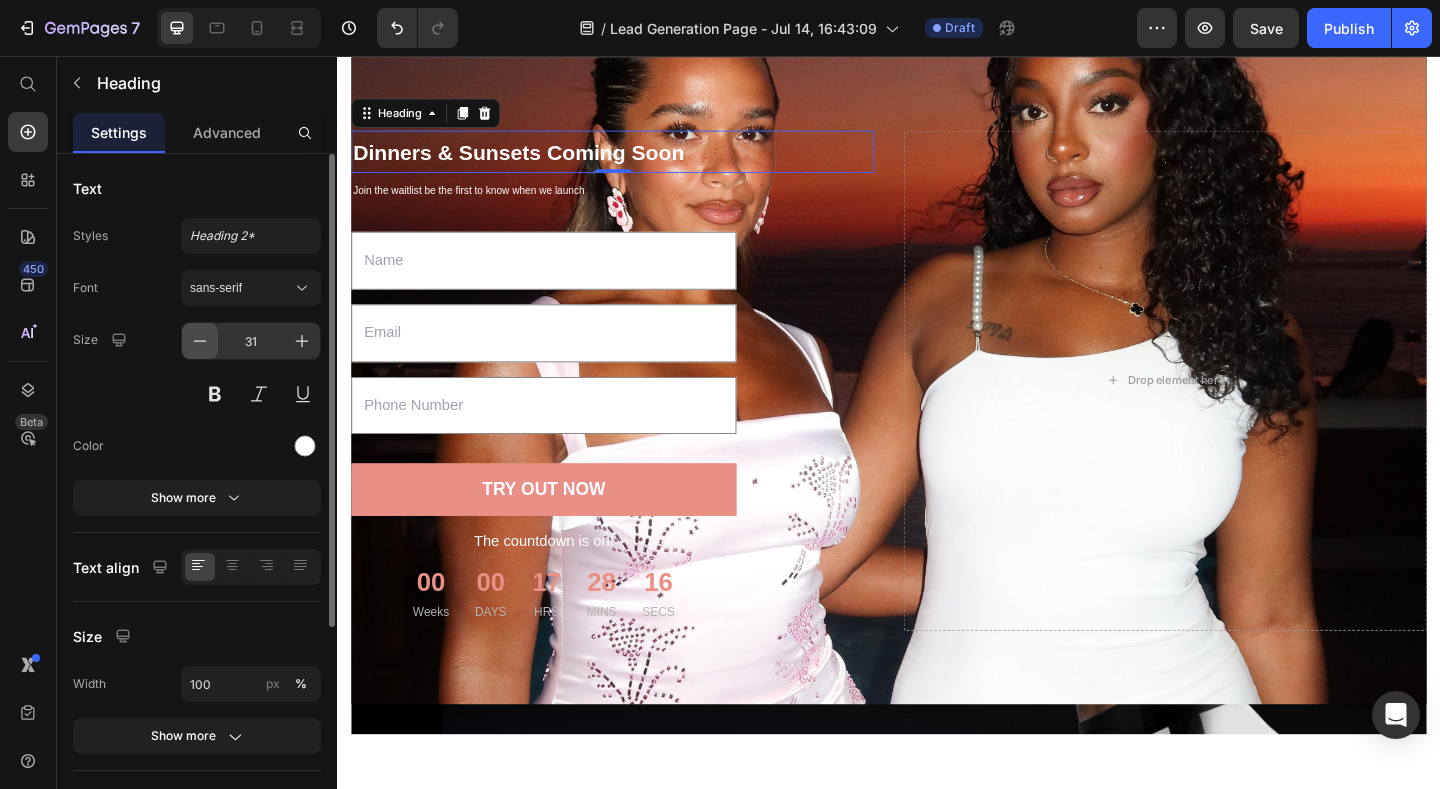 click 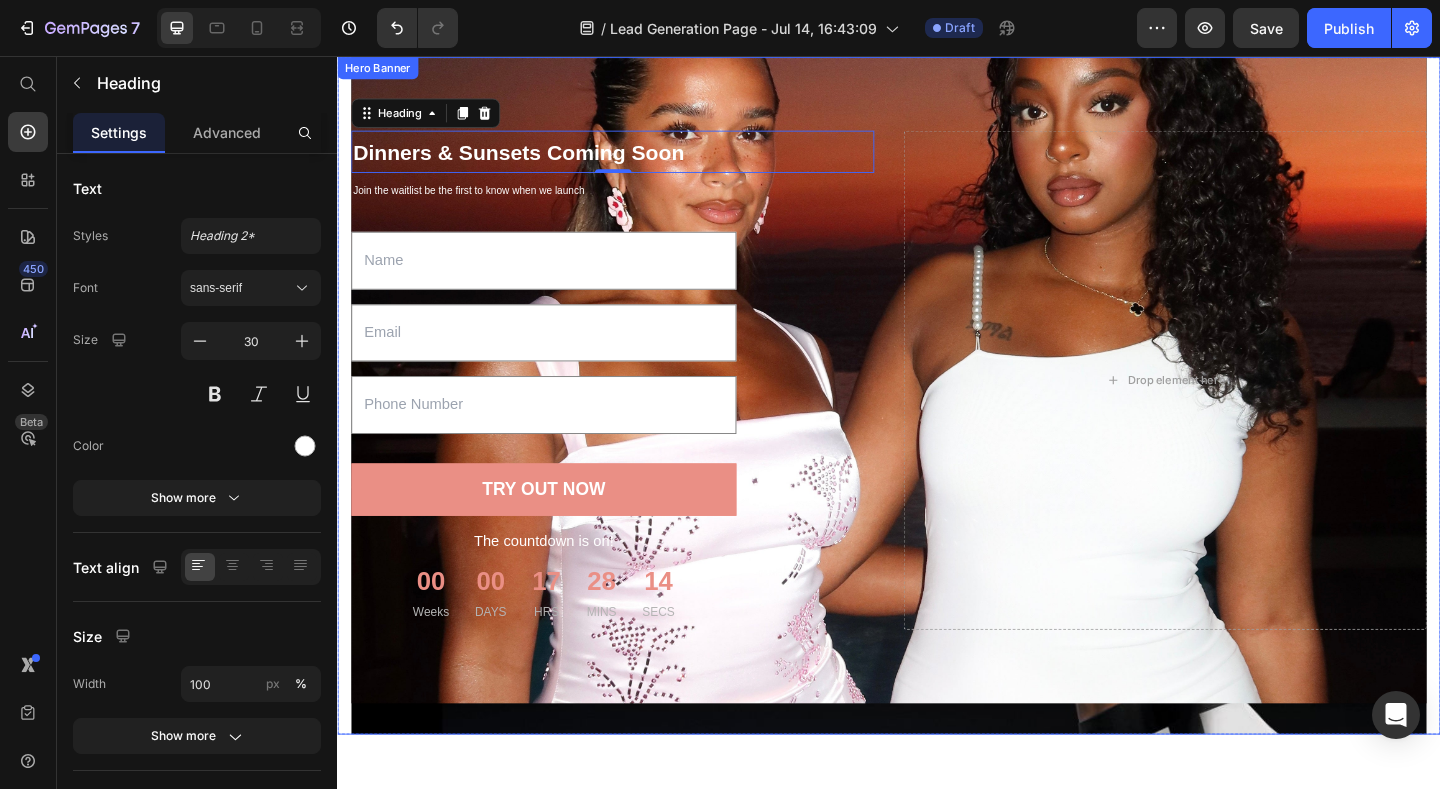 click on "⁠⁠⁠⁠⁠⁠⁠ Dinners & Sunsets Coming Soon Heading 0 Join the waitlist be the first to know when we launch Text block Text Field Email Field Text Field TRY OUT NOW Submit Button The countdown is on! Text block 00 Weeks 00 DAYS 17 HRS 28 MINS 14 SECS CountDown Timer Contact Form
Drop element here Row Hero Banner" at bounding box center [937, 425] 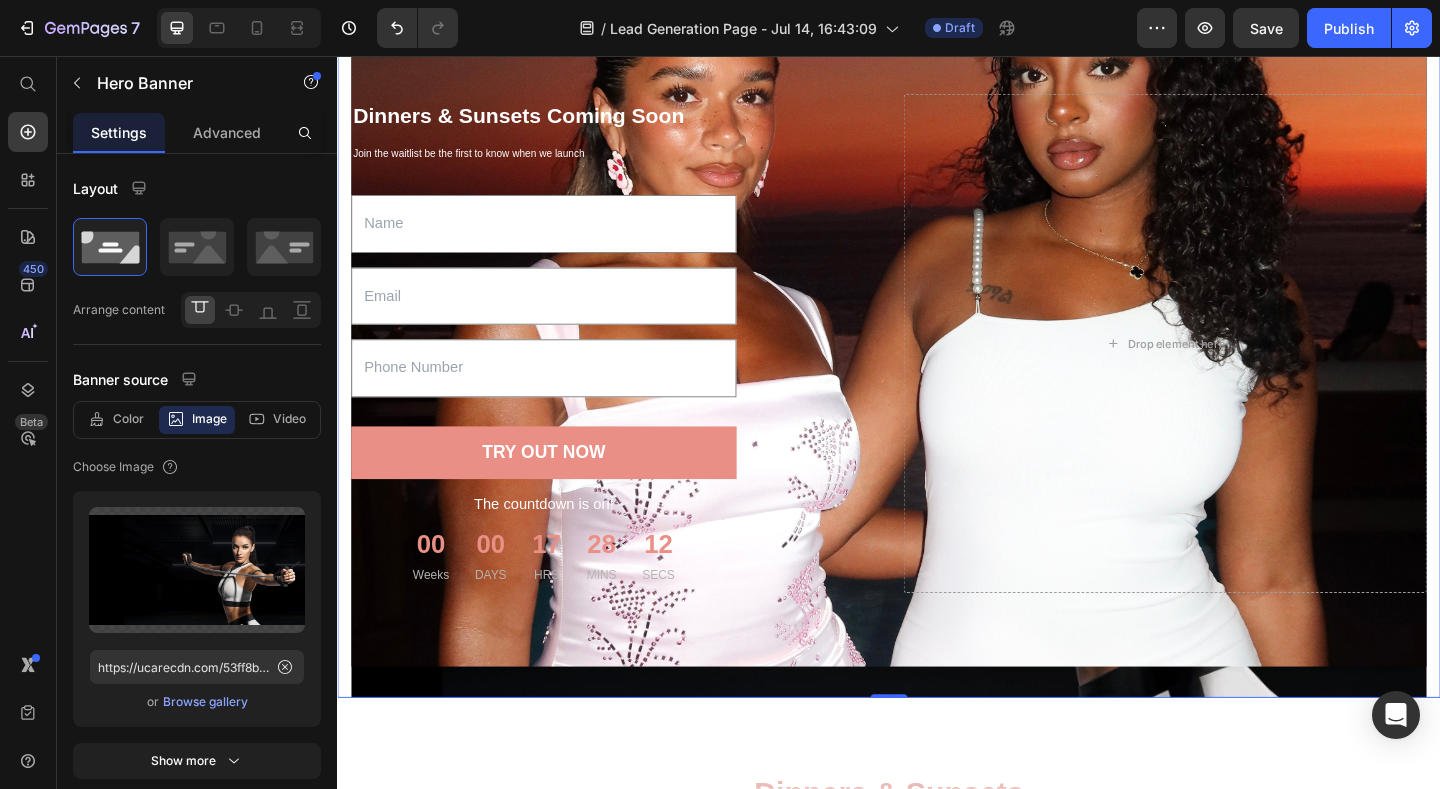 scroll, scrollTop: 120, scrollLeft: 0, axis: vertical 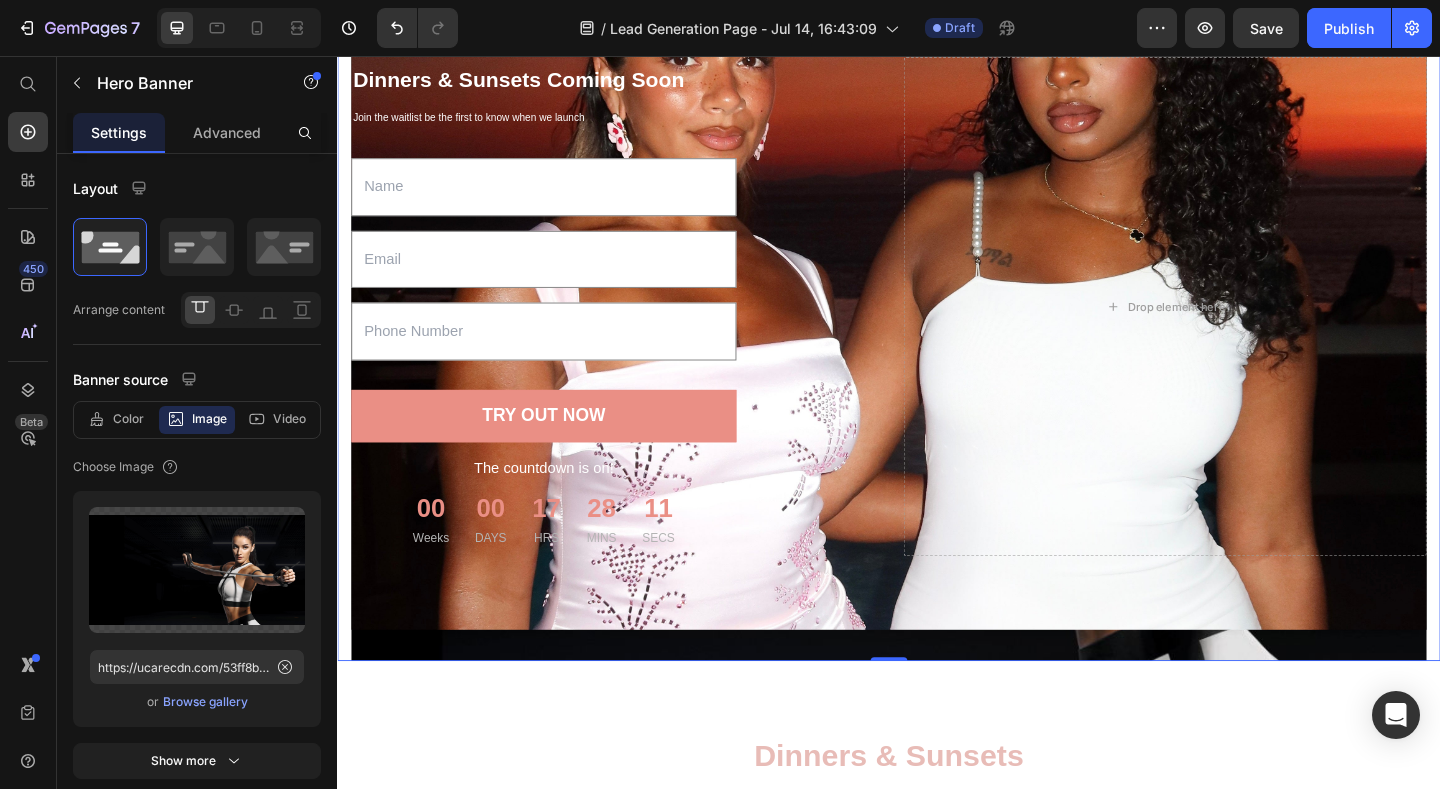 click at bounding box center (937, 345) 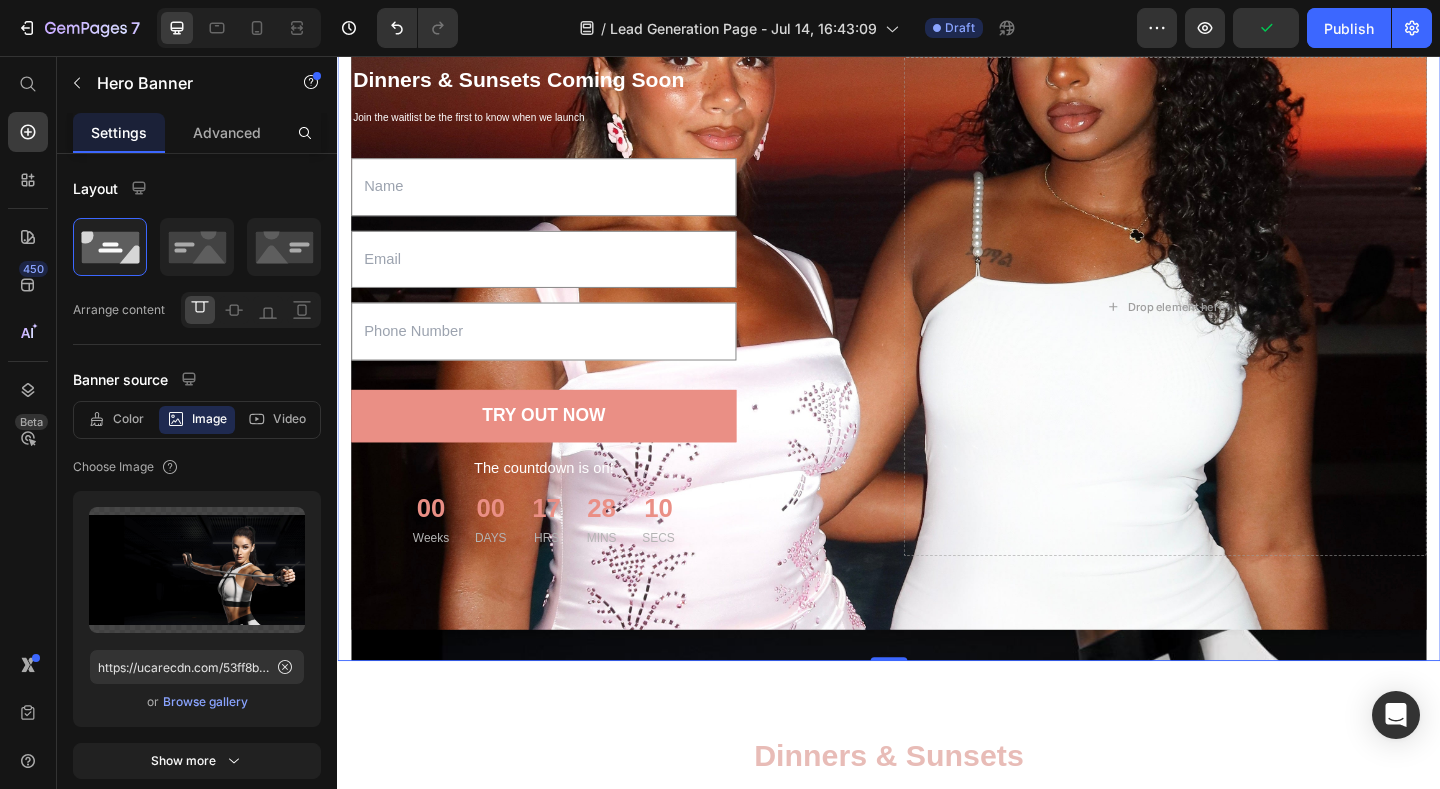 click at bounding box center (937, 345) 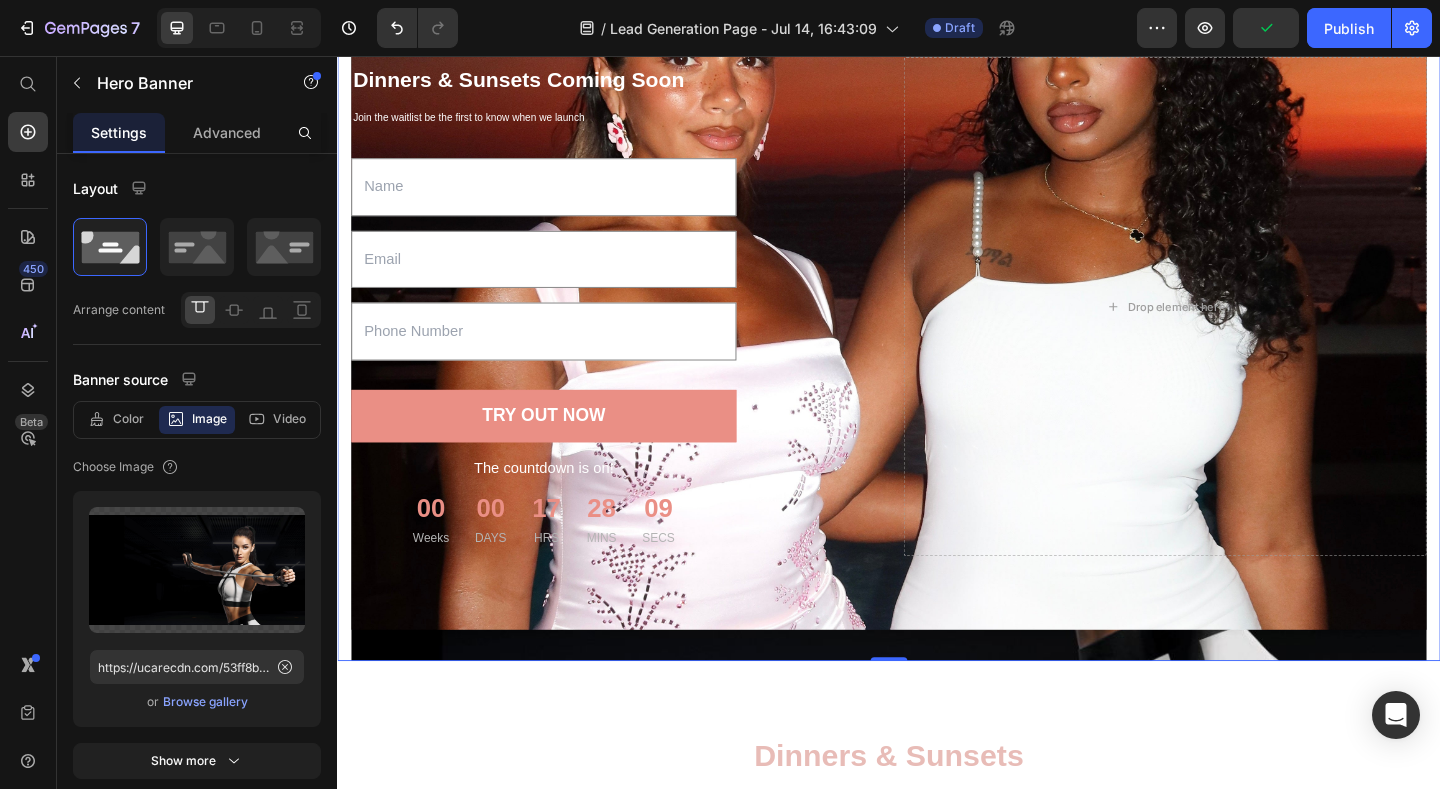 click at bounding box center (937, 345) 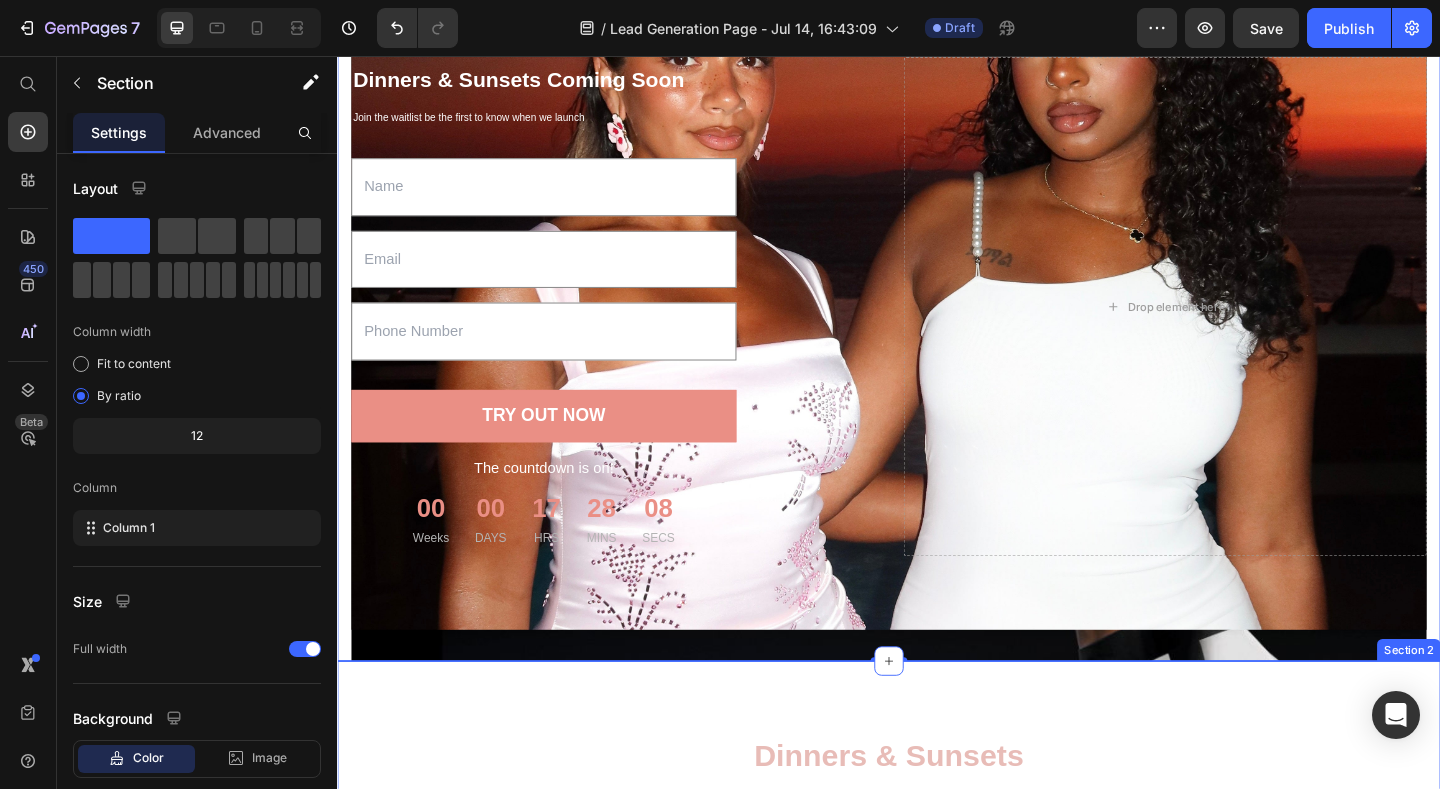 click on "Dinners & Sunsets Heading Row Section 2" at bounding box center [937, 817] 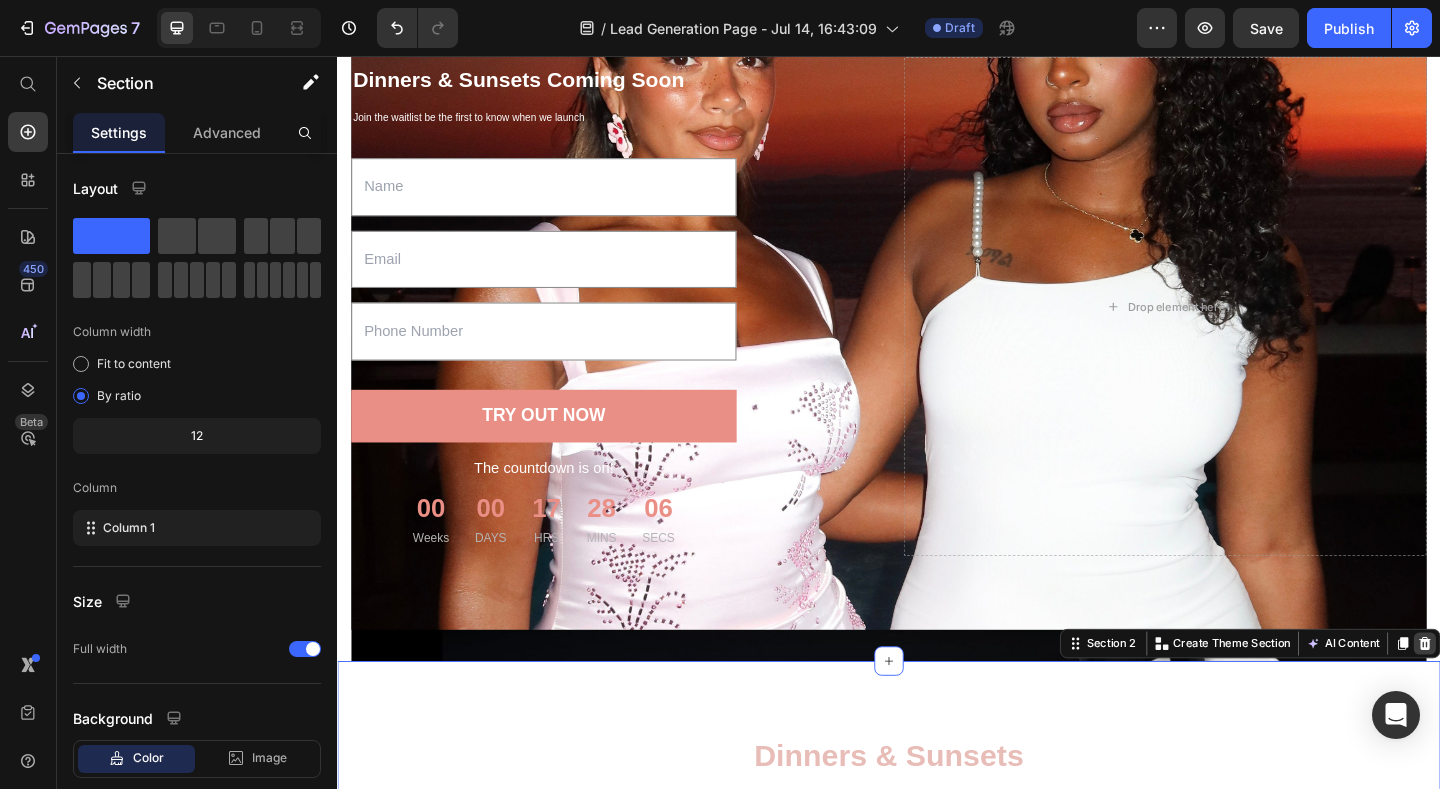 click 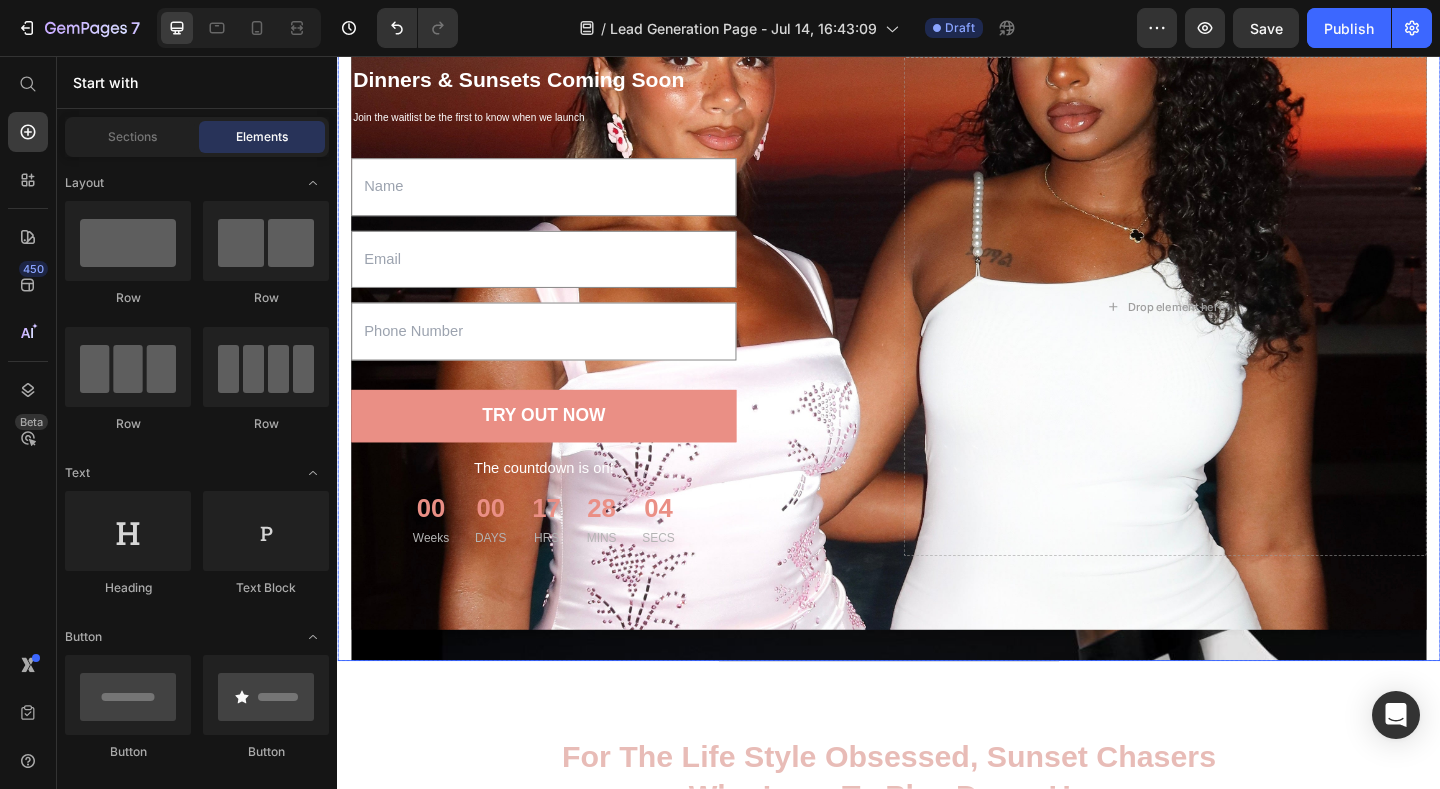 click at bounding box center (937, 345) 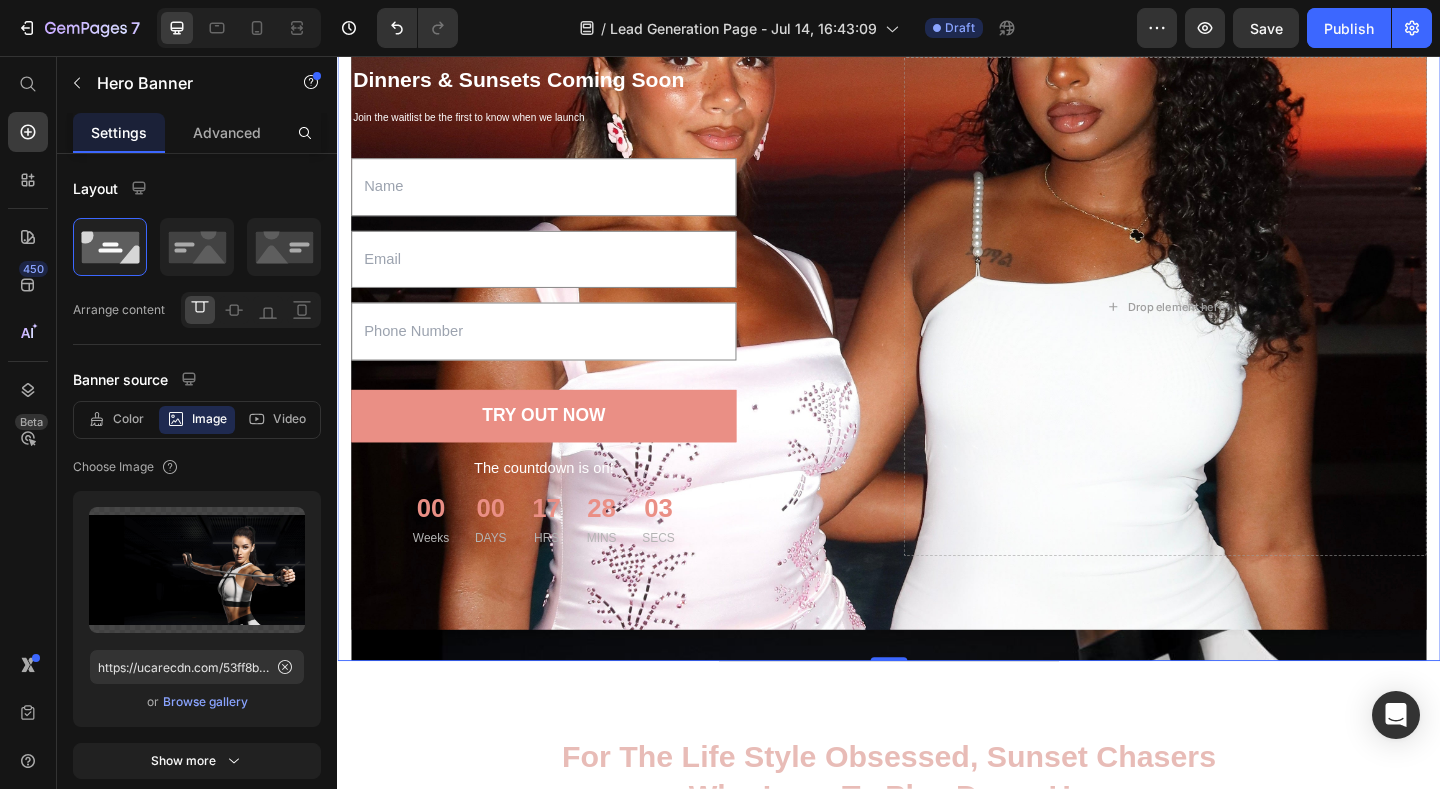 click at bounding box center (937, 345) 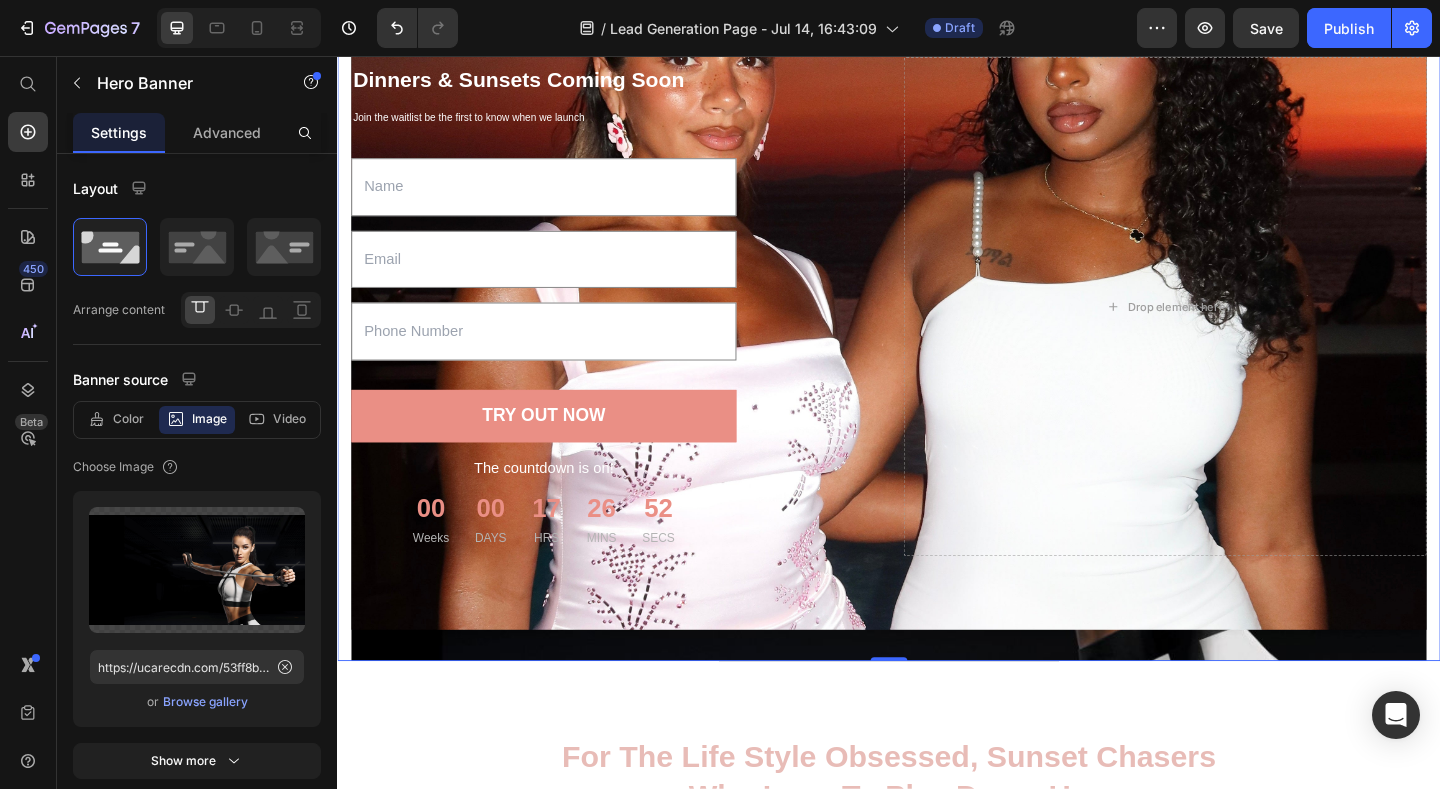 click at bounding box center [937, 345] 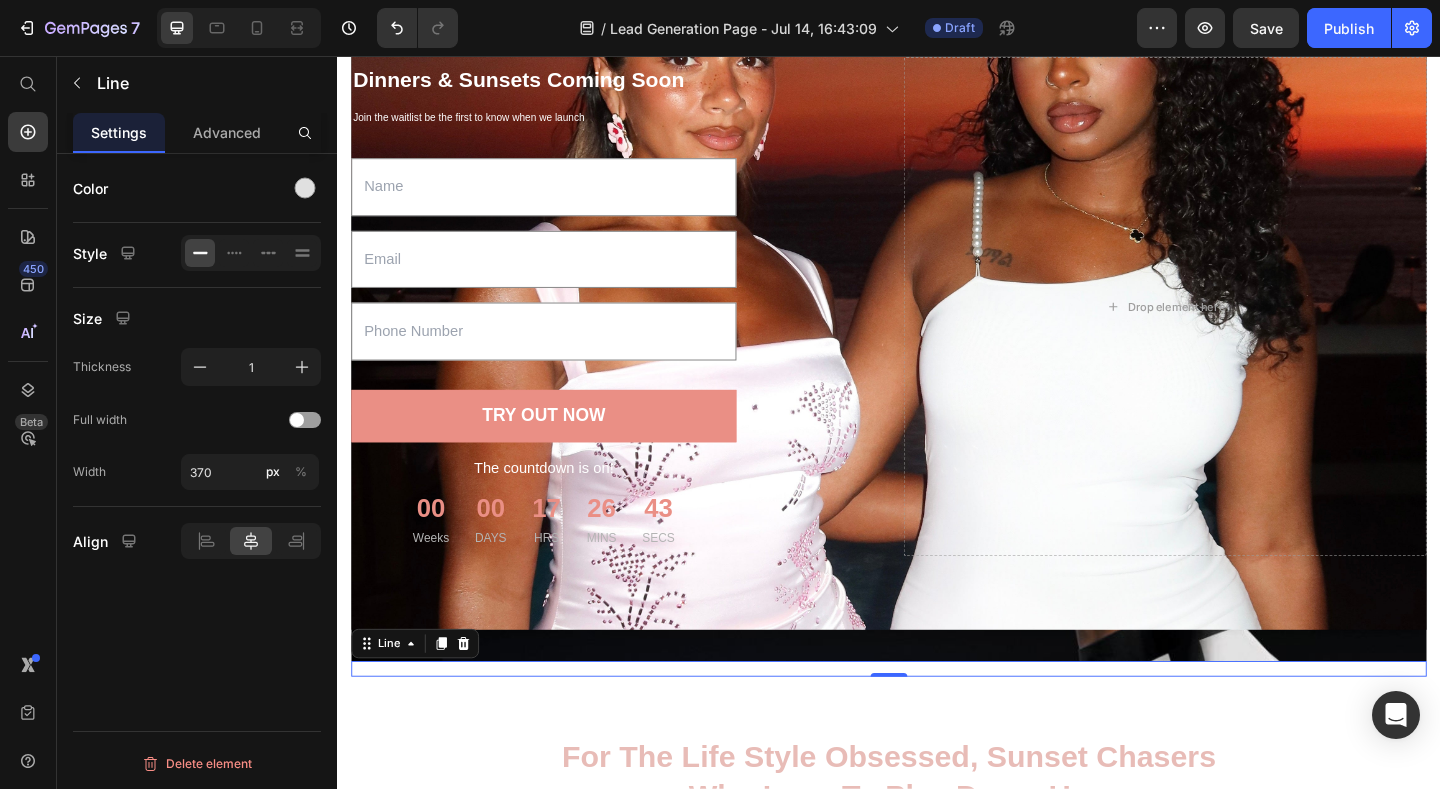 click on "Title Line   0" at bounding box center [937, 722] 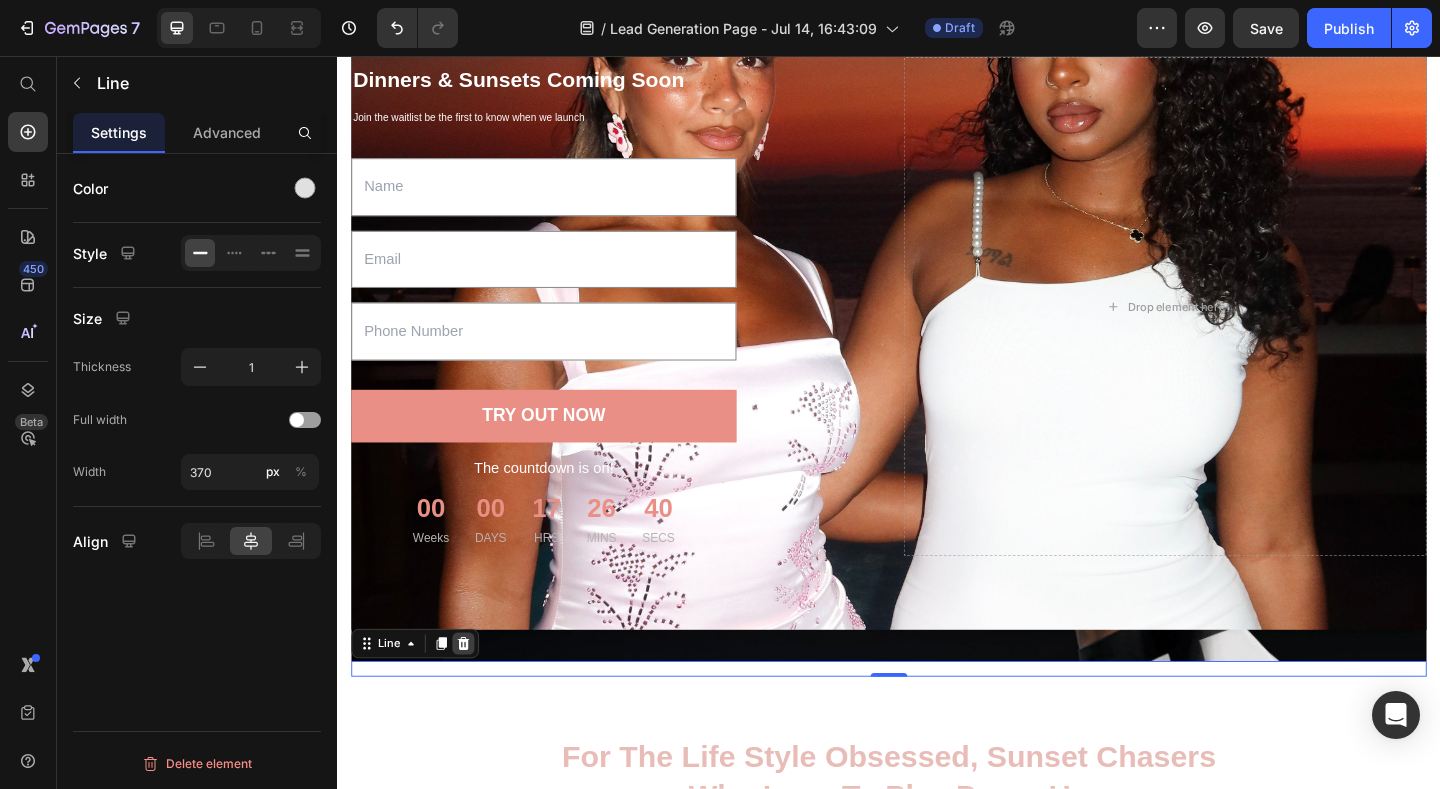 click 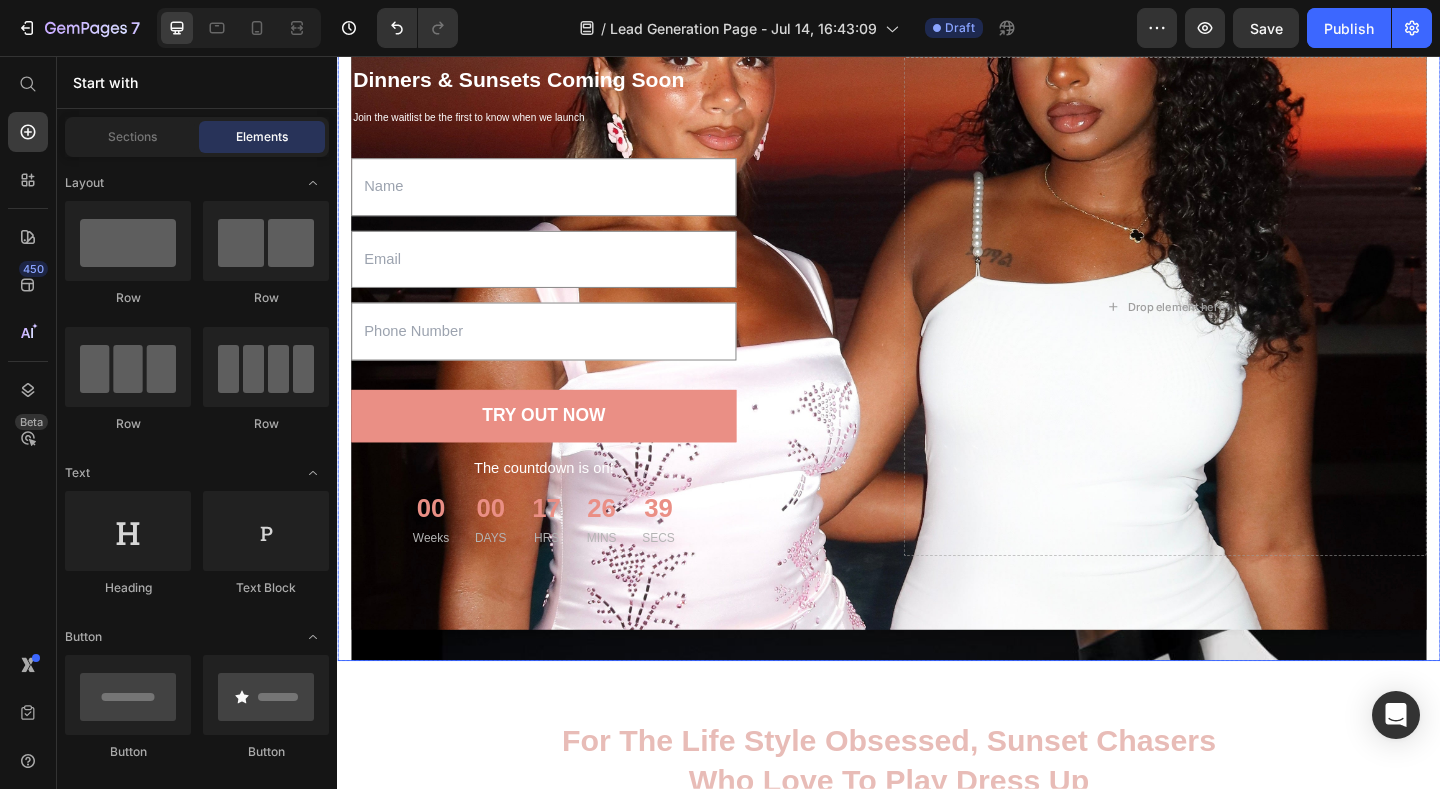click at bounding box center (937, 345) 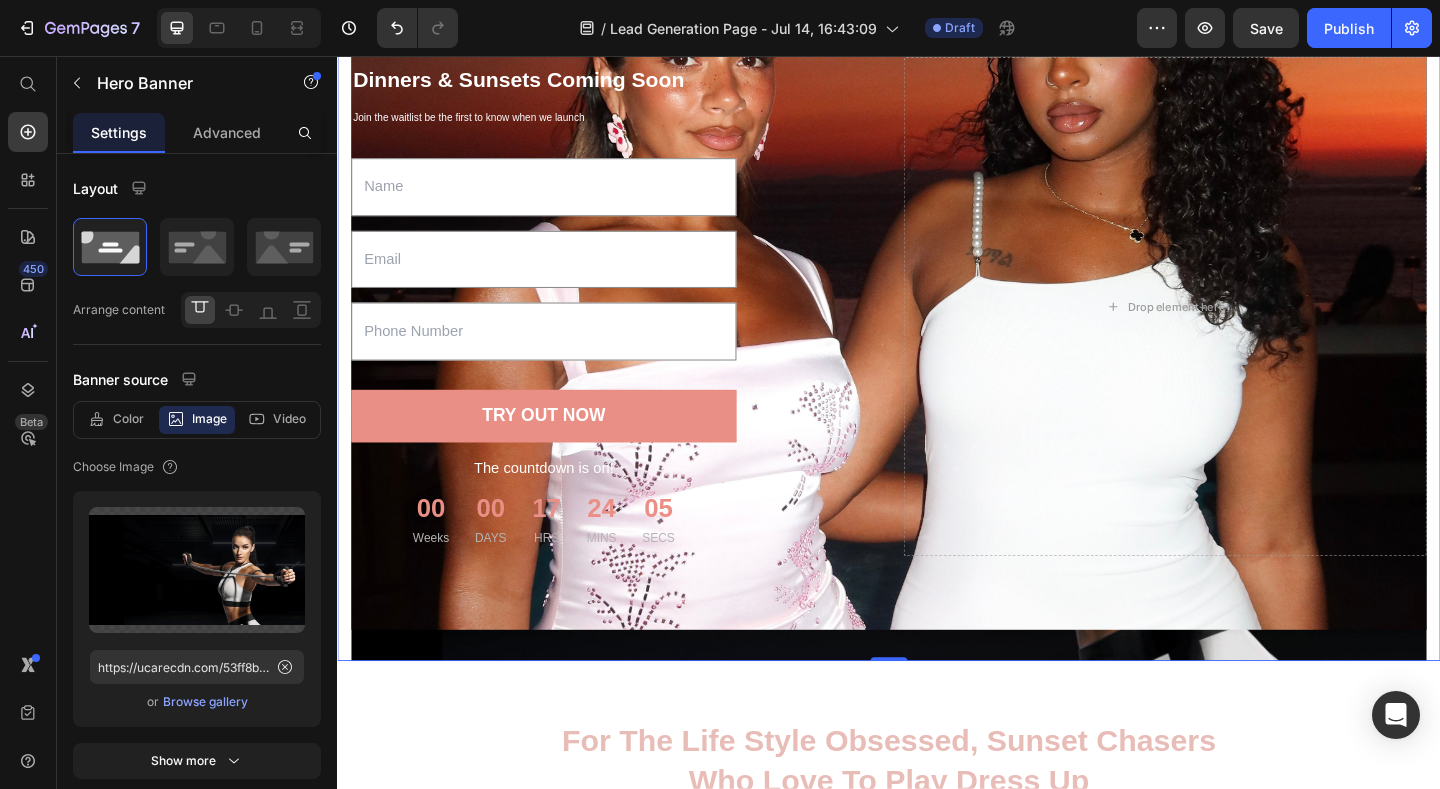 click at bounding box center (937, 345) 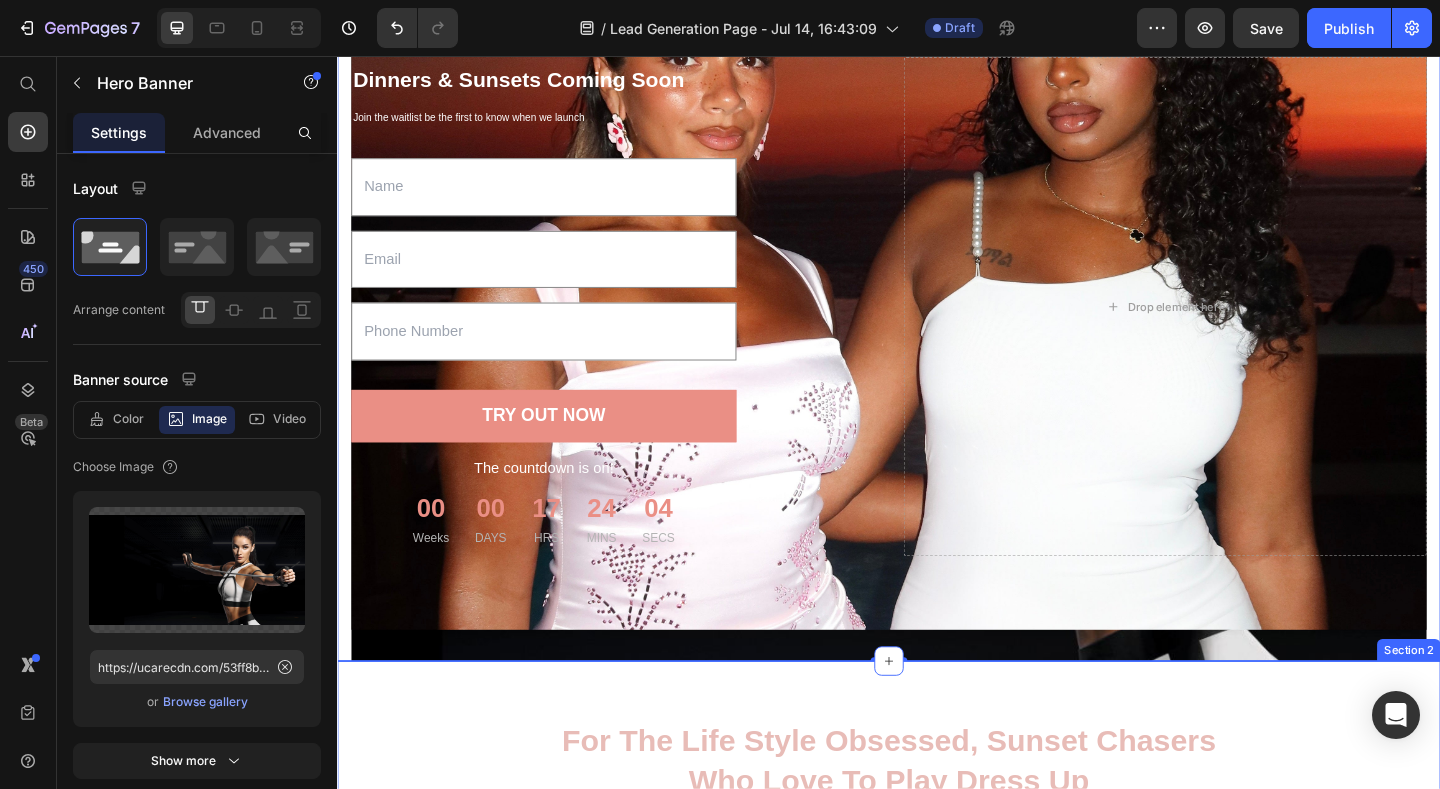 click on "For the life style obsessed, sunset chasers who love to play dress up Heading Row Image Image Image Row" at bounding box center [937, 1092] 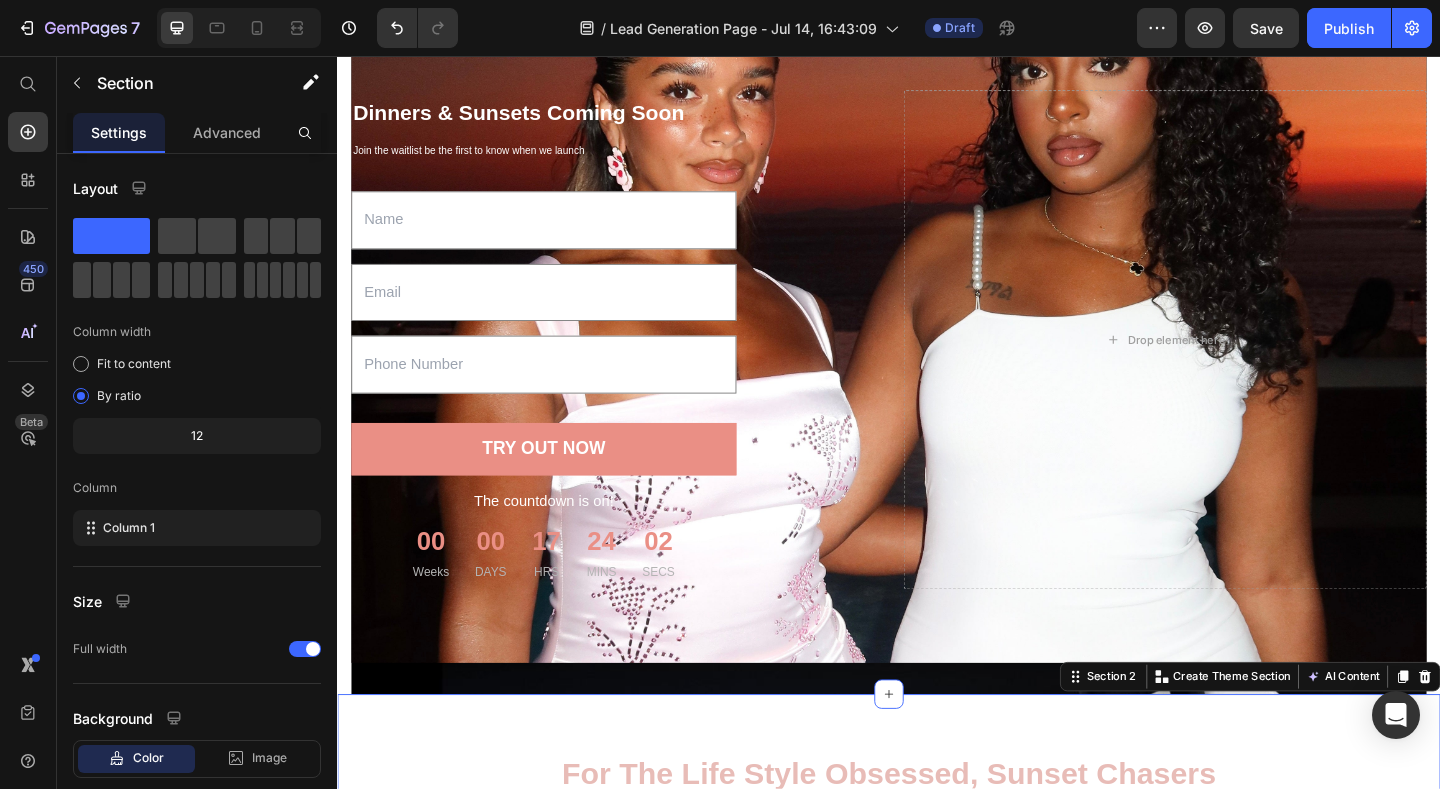scroll, scrollTop: 80, scrollLeft: 0, axis: vertical 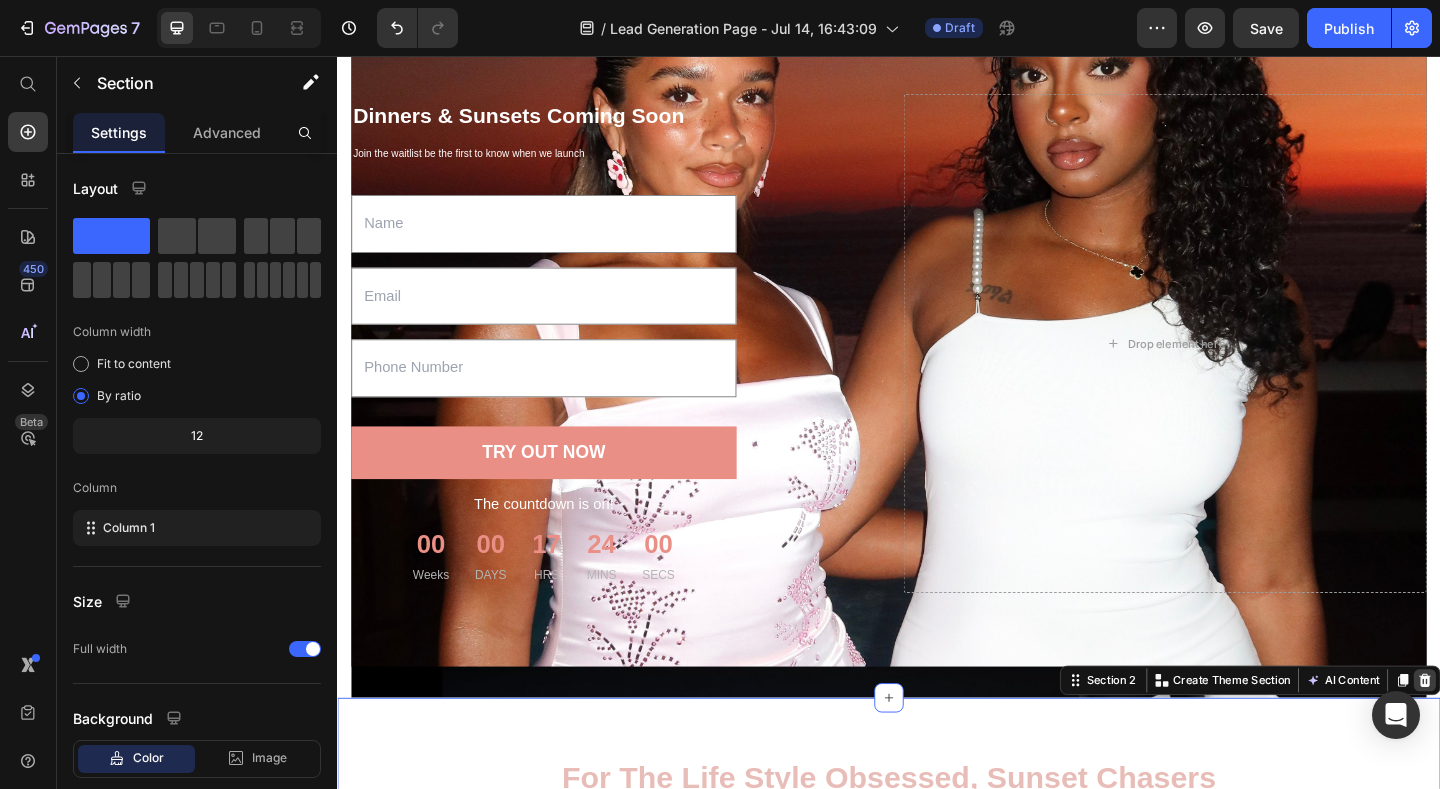 click 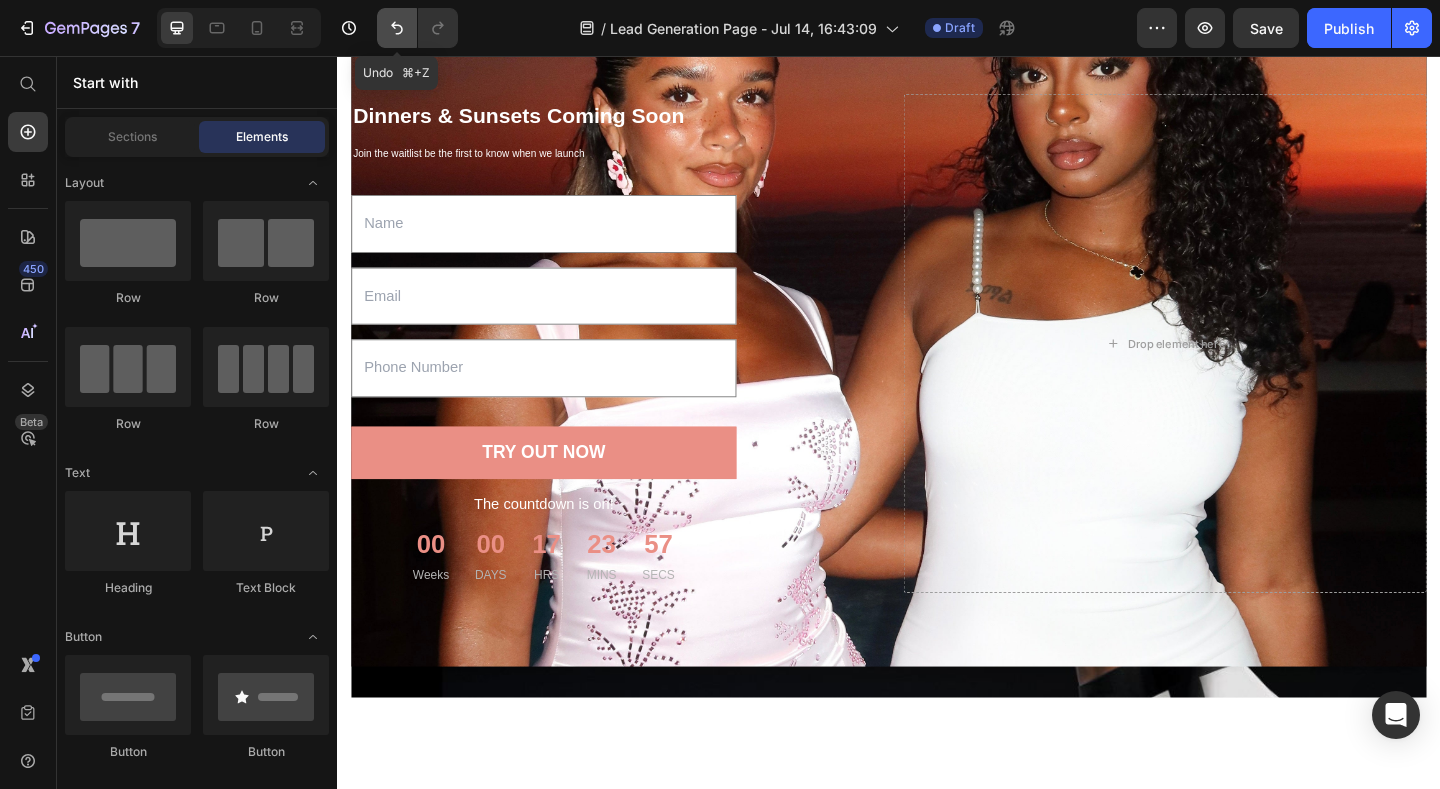 click 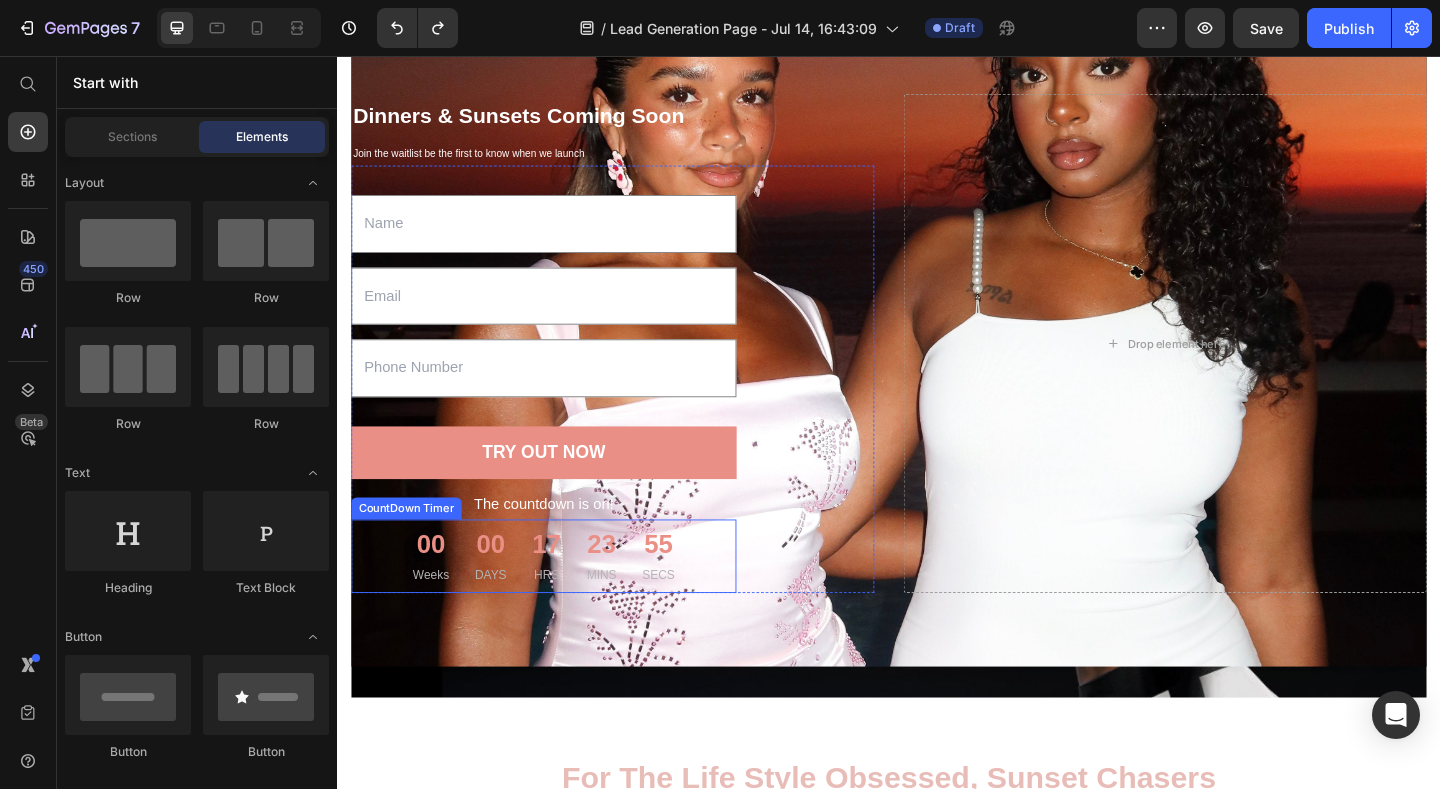 type 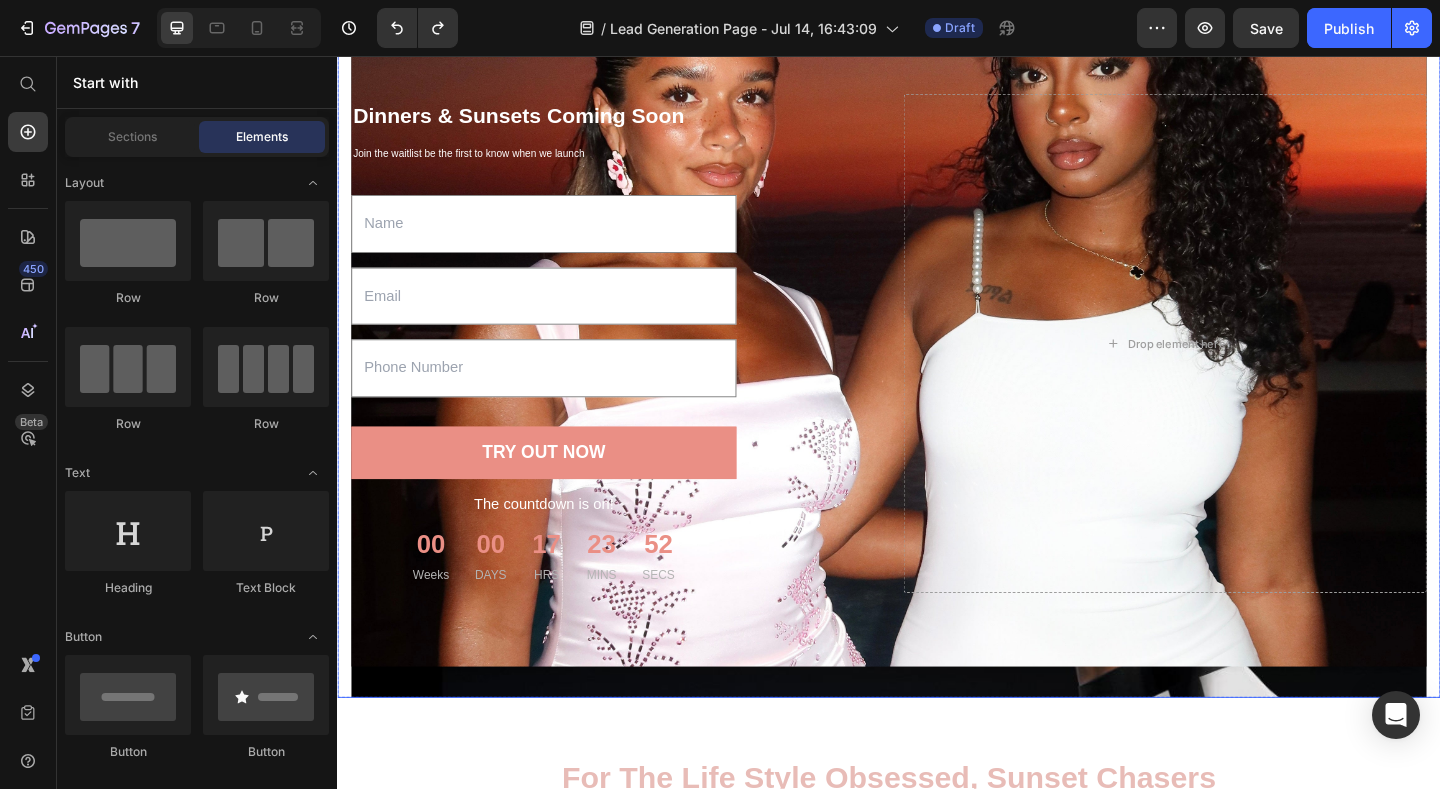 click at bounding box center (937, 385) 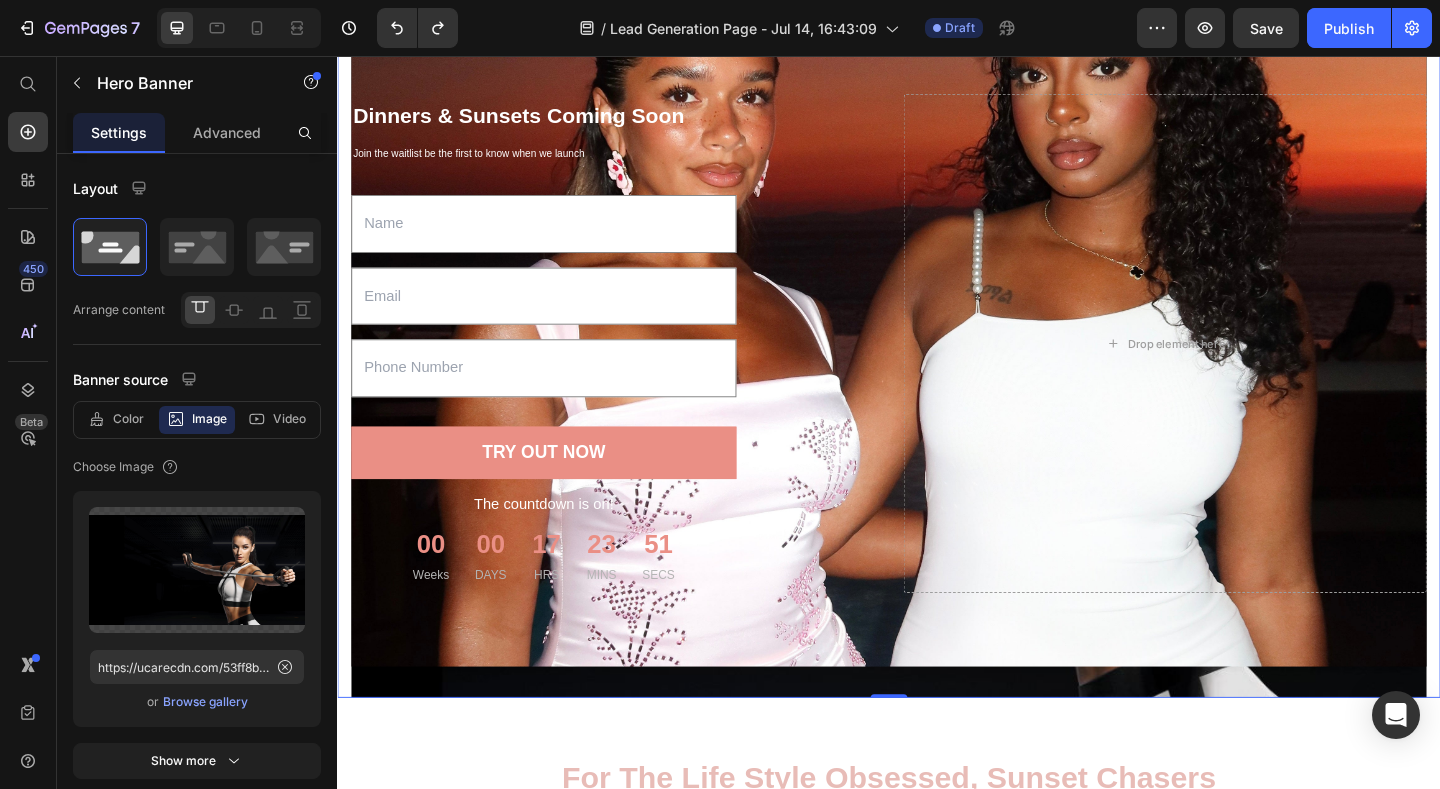 click at bounding box center (937, 385) 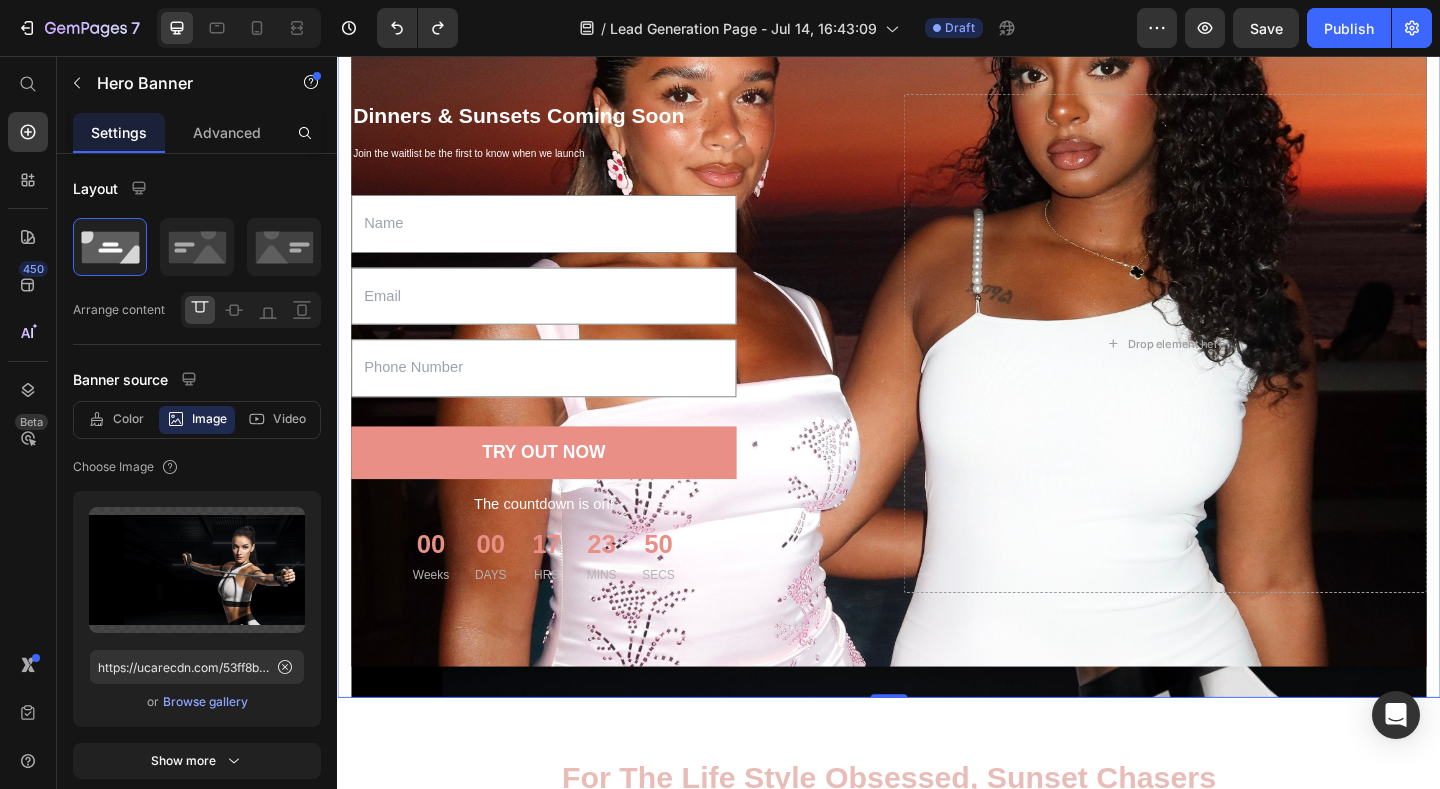 click at bounding box center [937, 385] 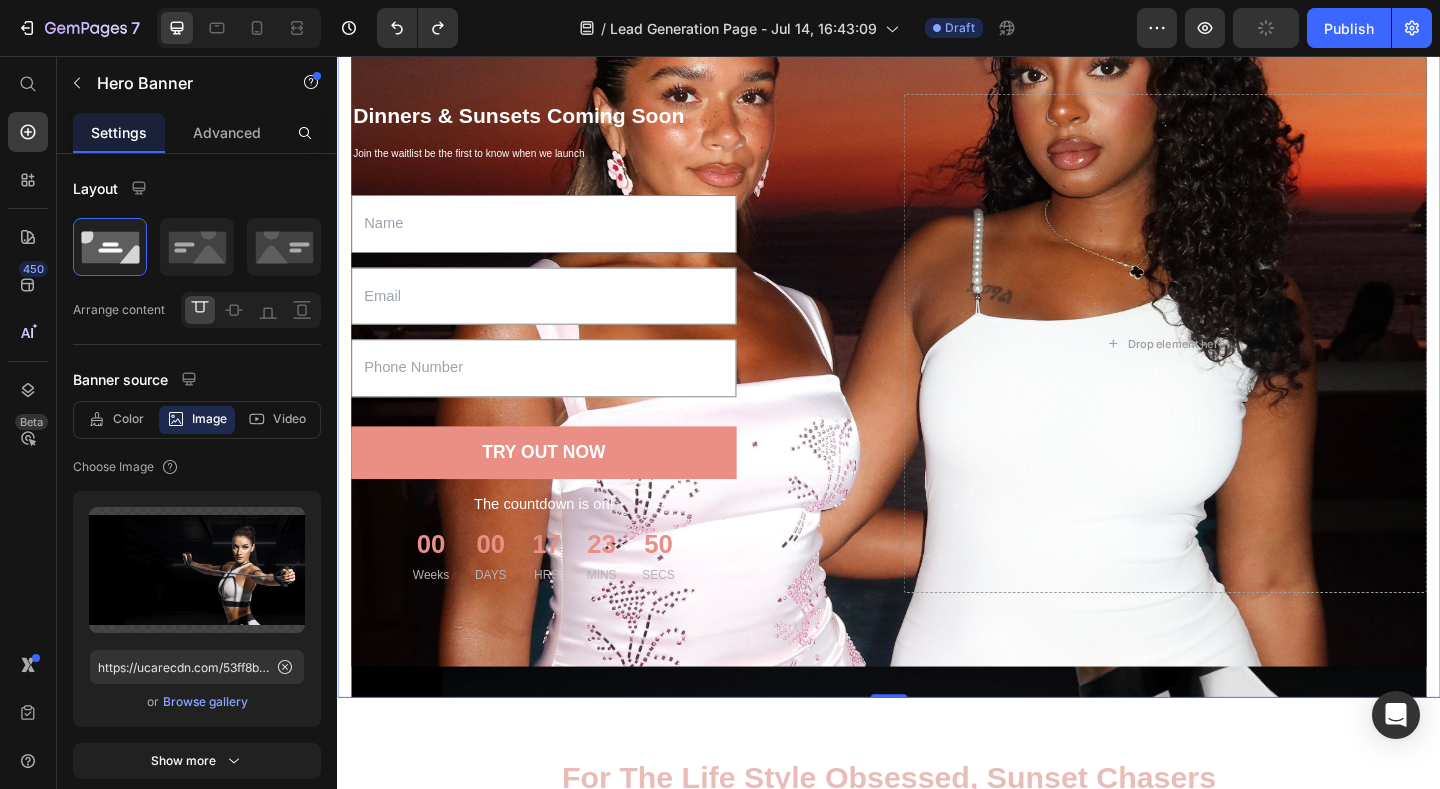 click at bounding box center (937, 385) 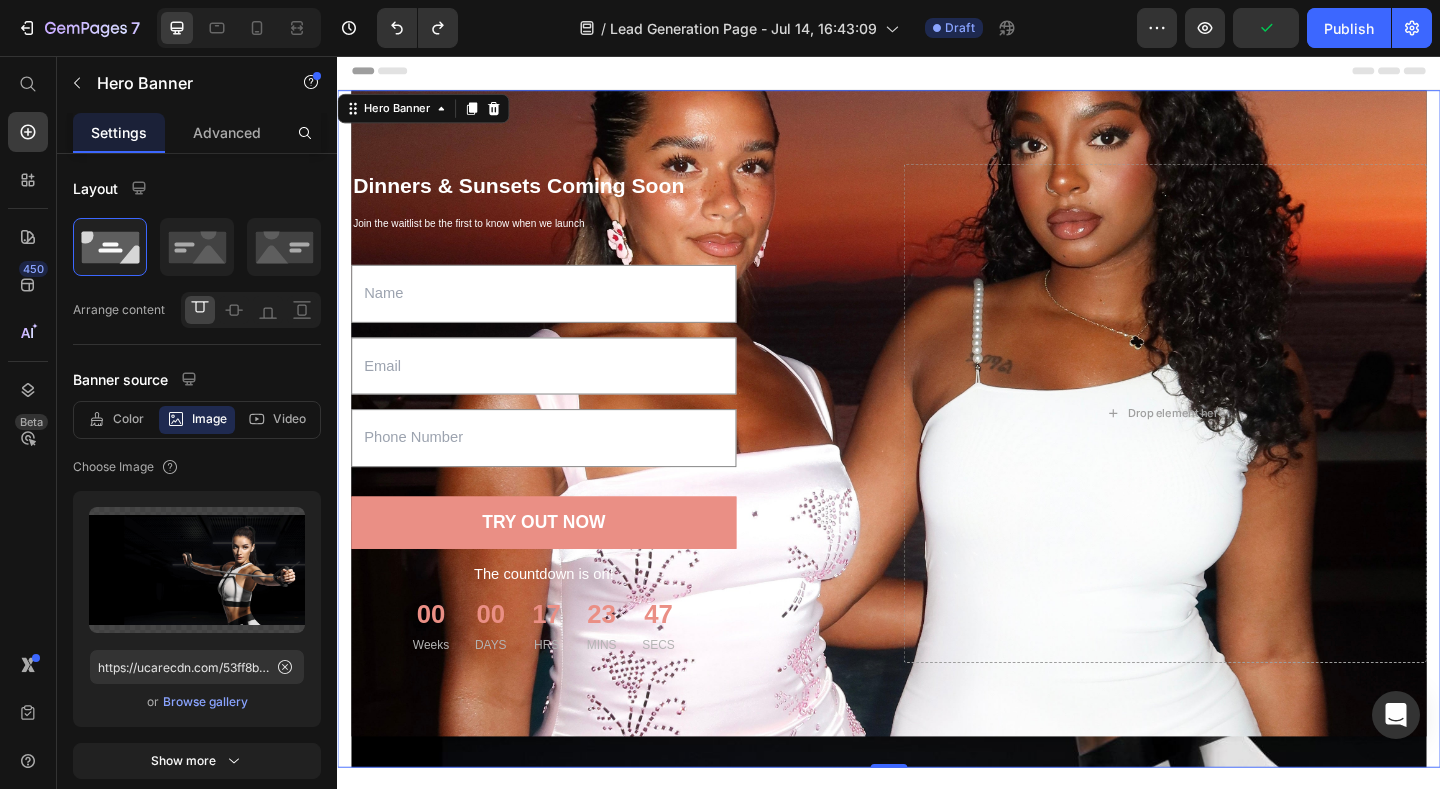 scroll, scrollTop: 0, scrollLeft: 0, axis: both 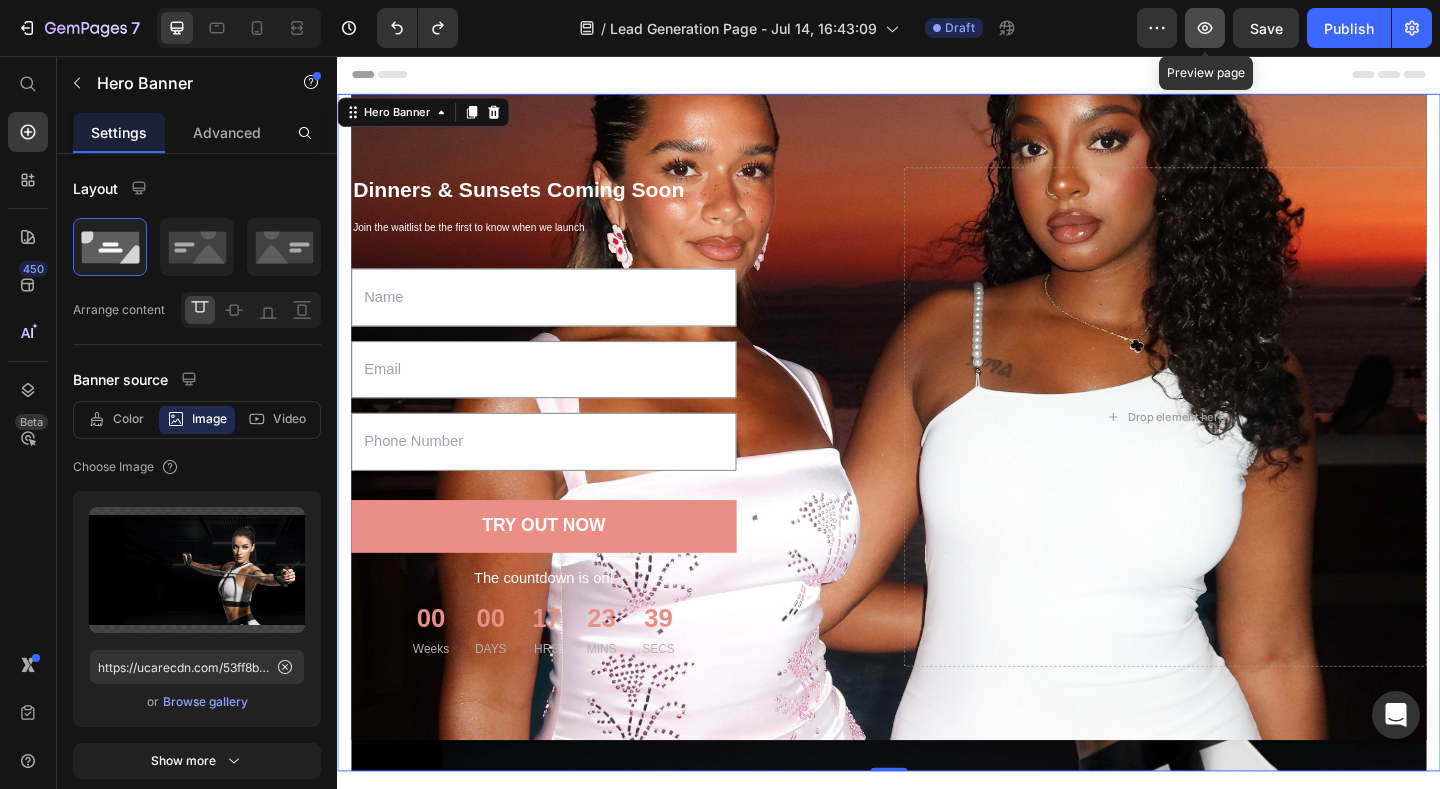 click 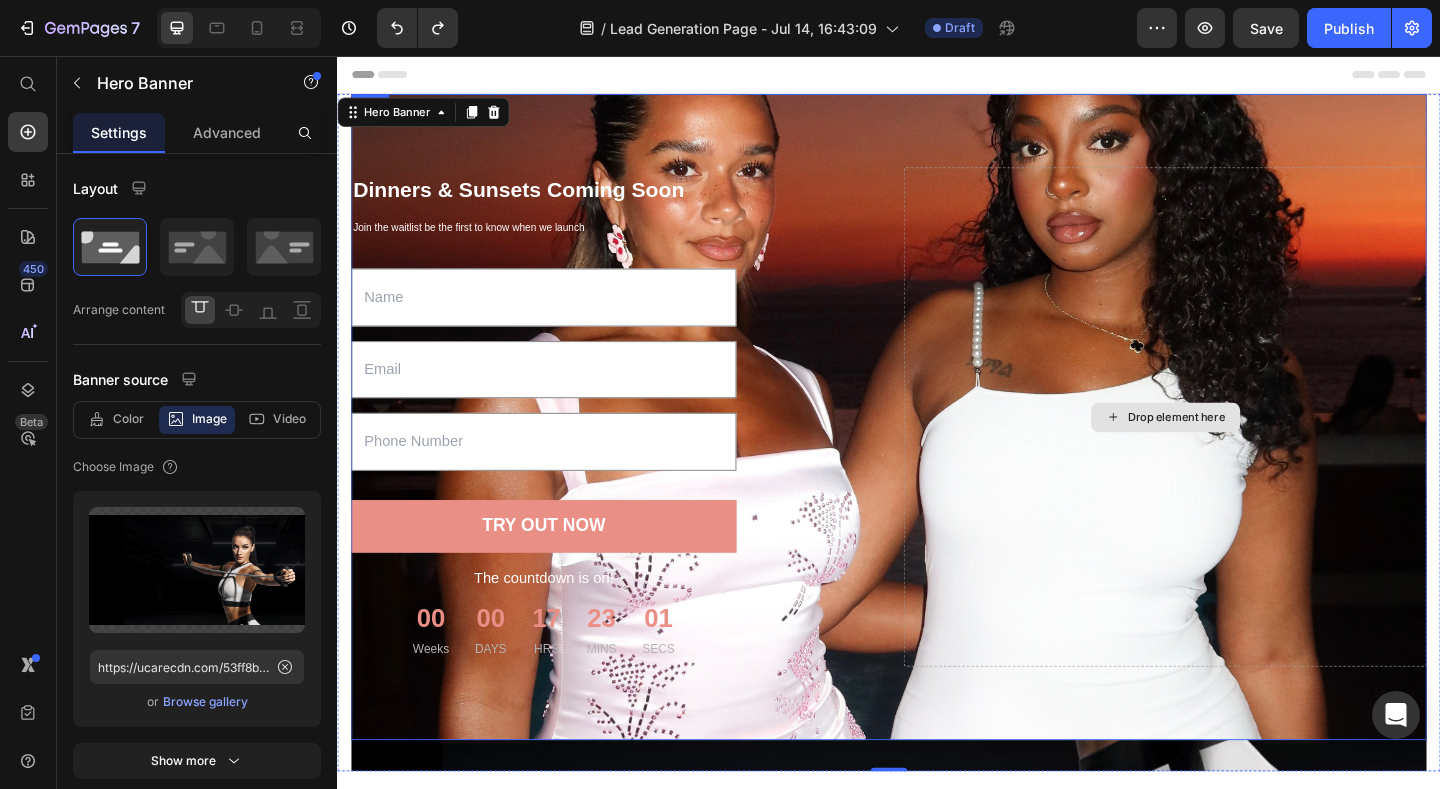 type 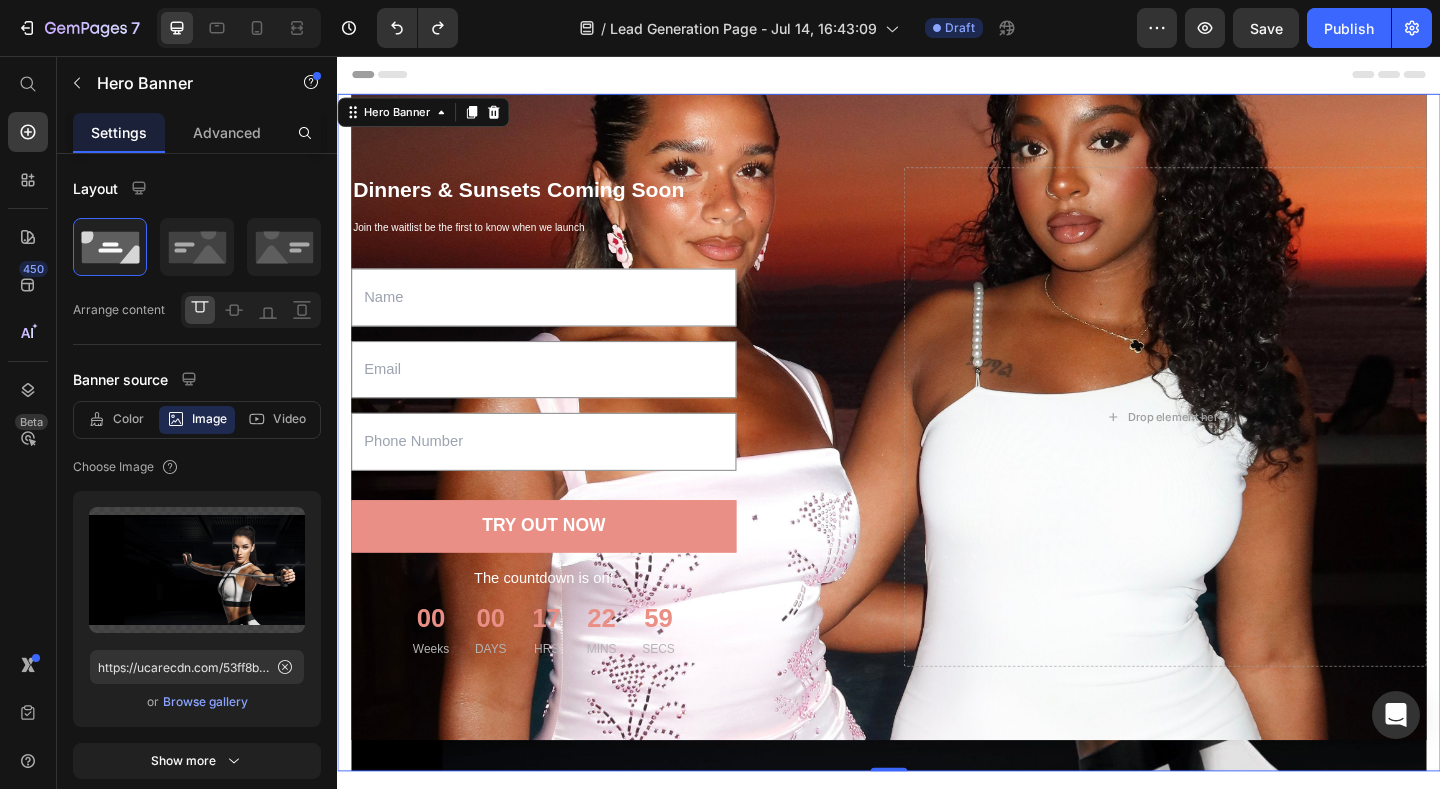 click on "⁠⁠⁠⁠⁠⁠⁠ Dinners & Sunsets Coming Soon Heading Join the waitlist be the first to know when we launch Text block Text Field Email Field Text Field TRY OUT NOW Submit Button The countdown is on! Text block 00 Weeks 00 DAYS 17 HRS 22 MINS 59 SECS CountDown Timer Contact Form
Drop element here Row Hero Banner 0" at bounding box center [937, 465] 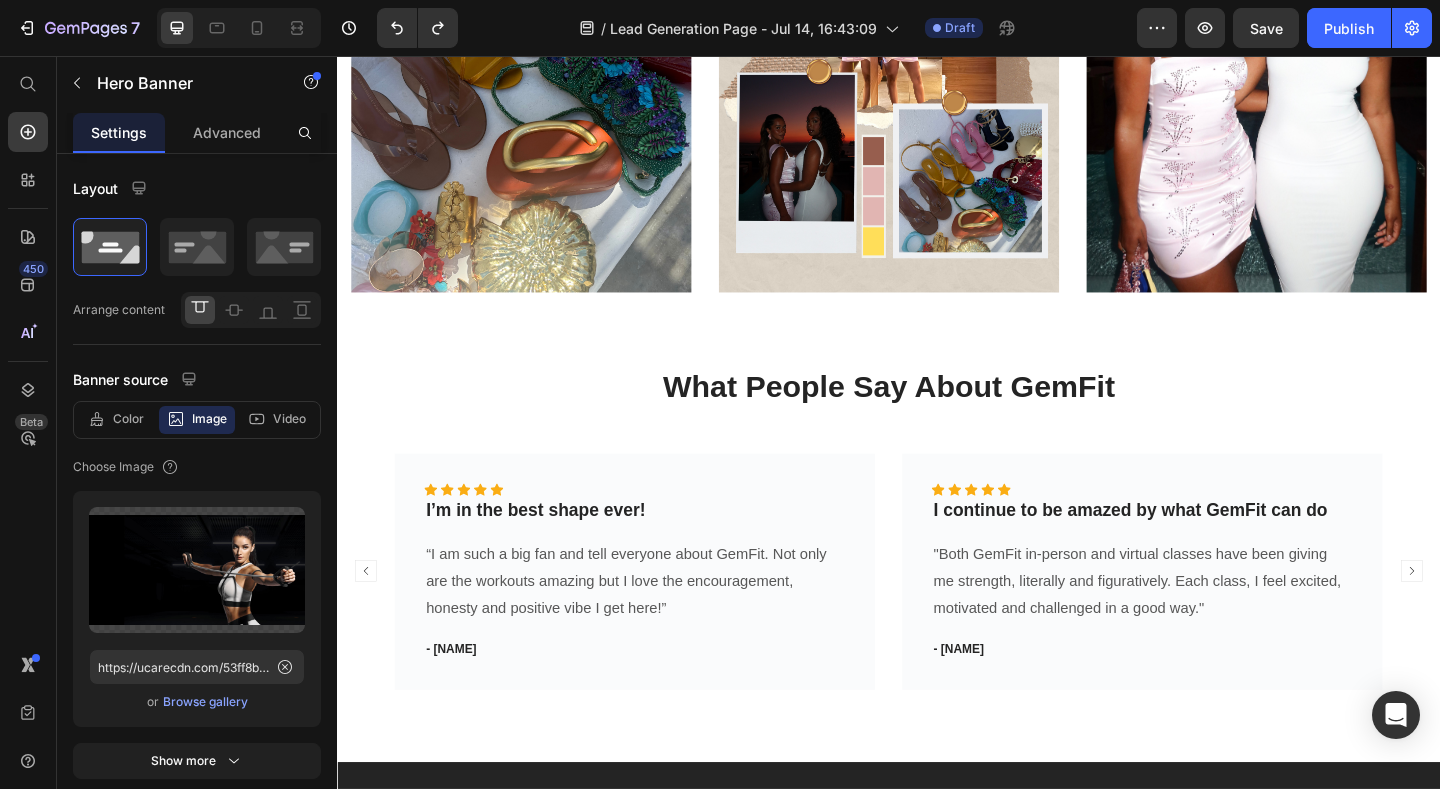 scroll, scrollTop: 1280, scrollLeft: 0, axis: vertical 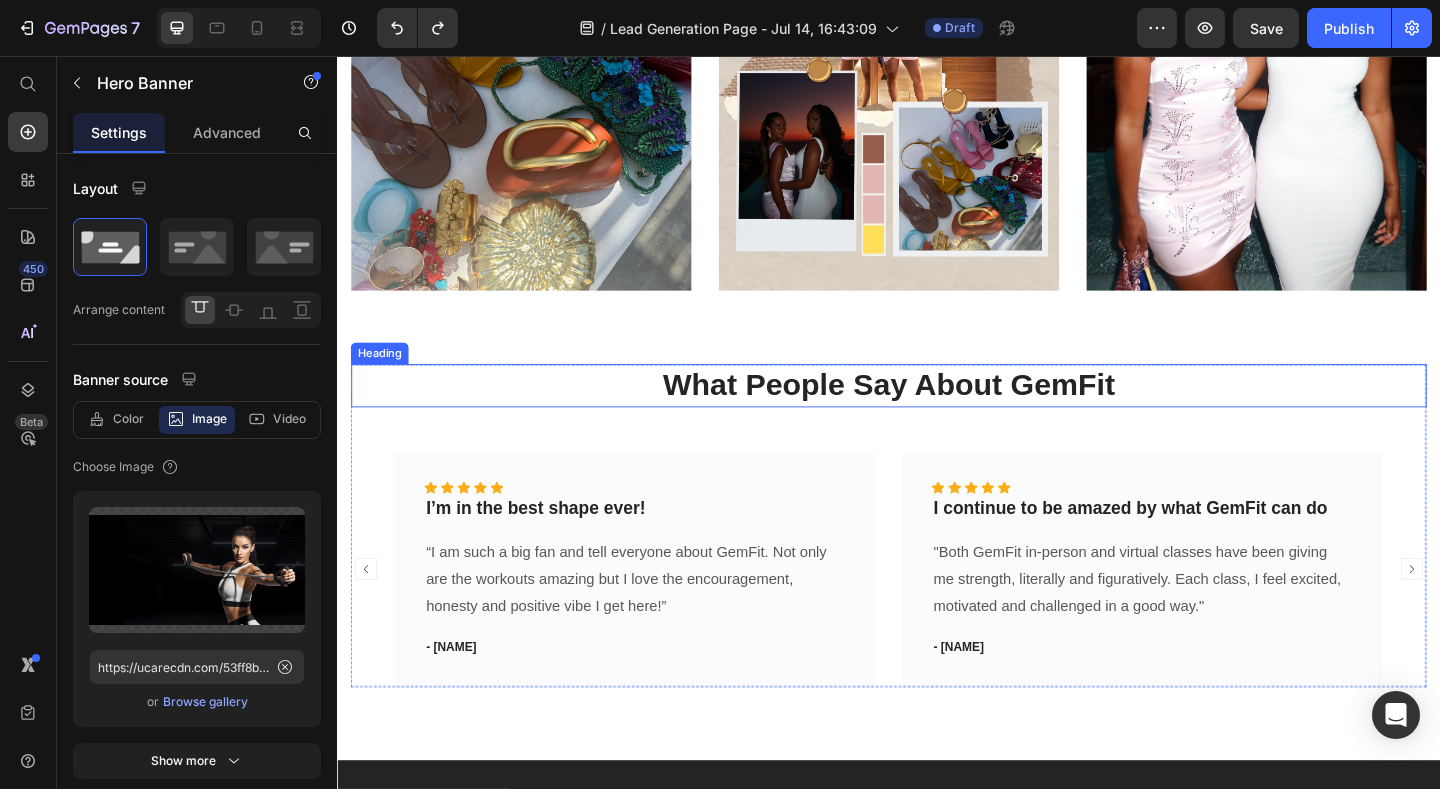 click on "What People Say About GemFit" at bounding box center (937, 414) 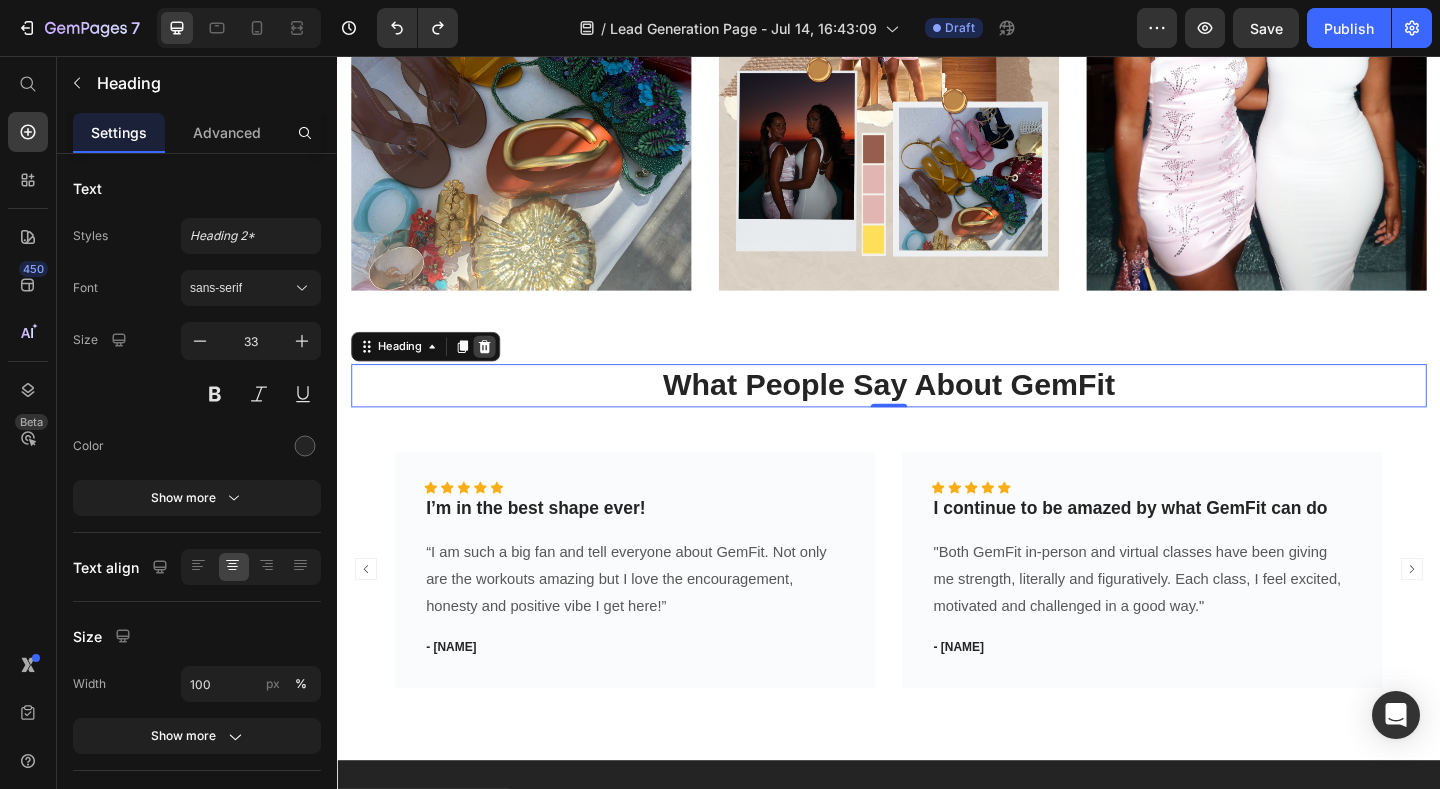 click 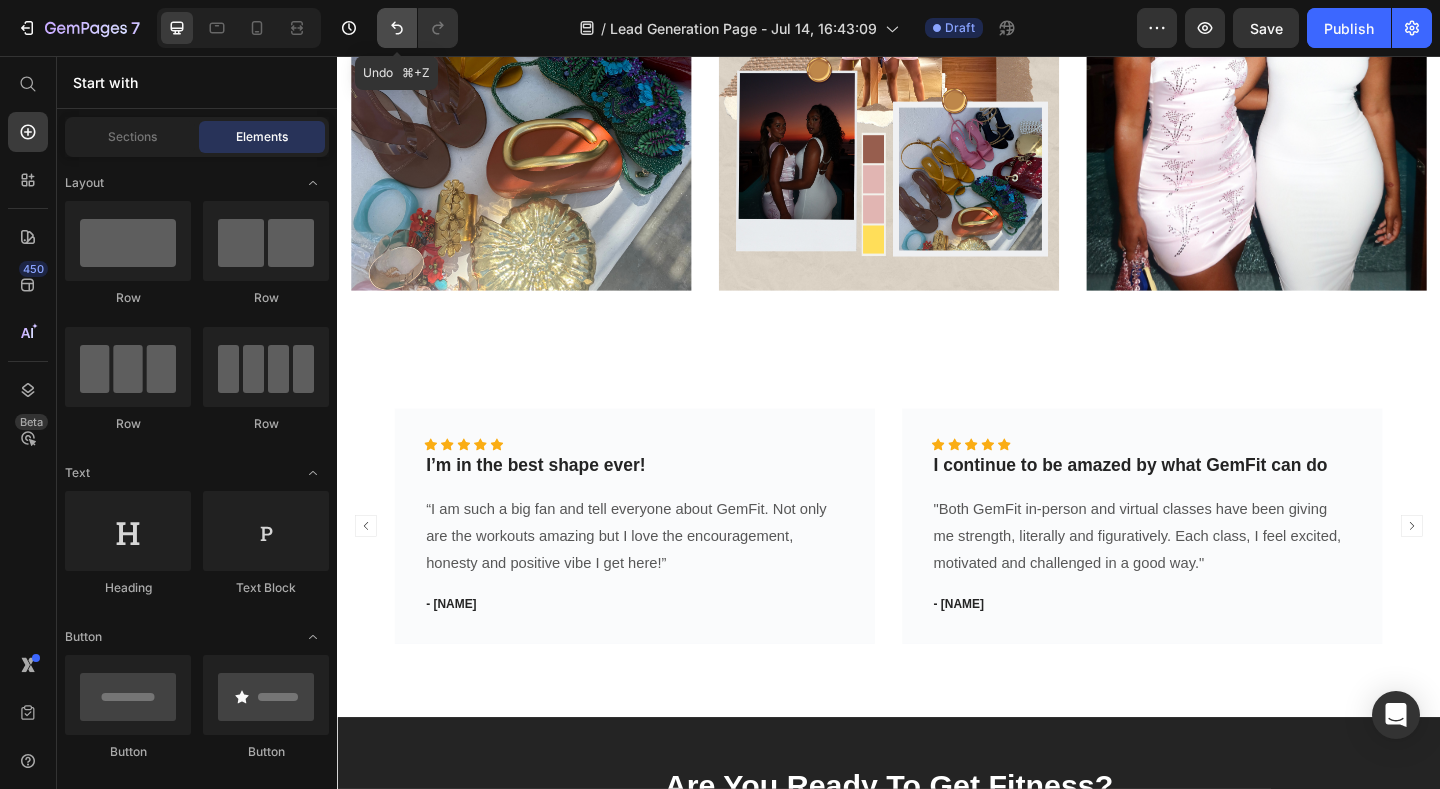 click 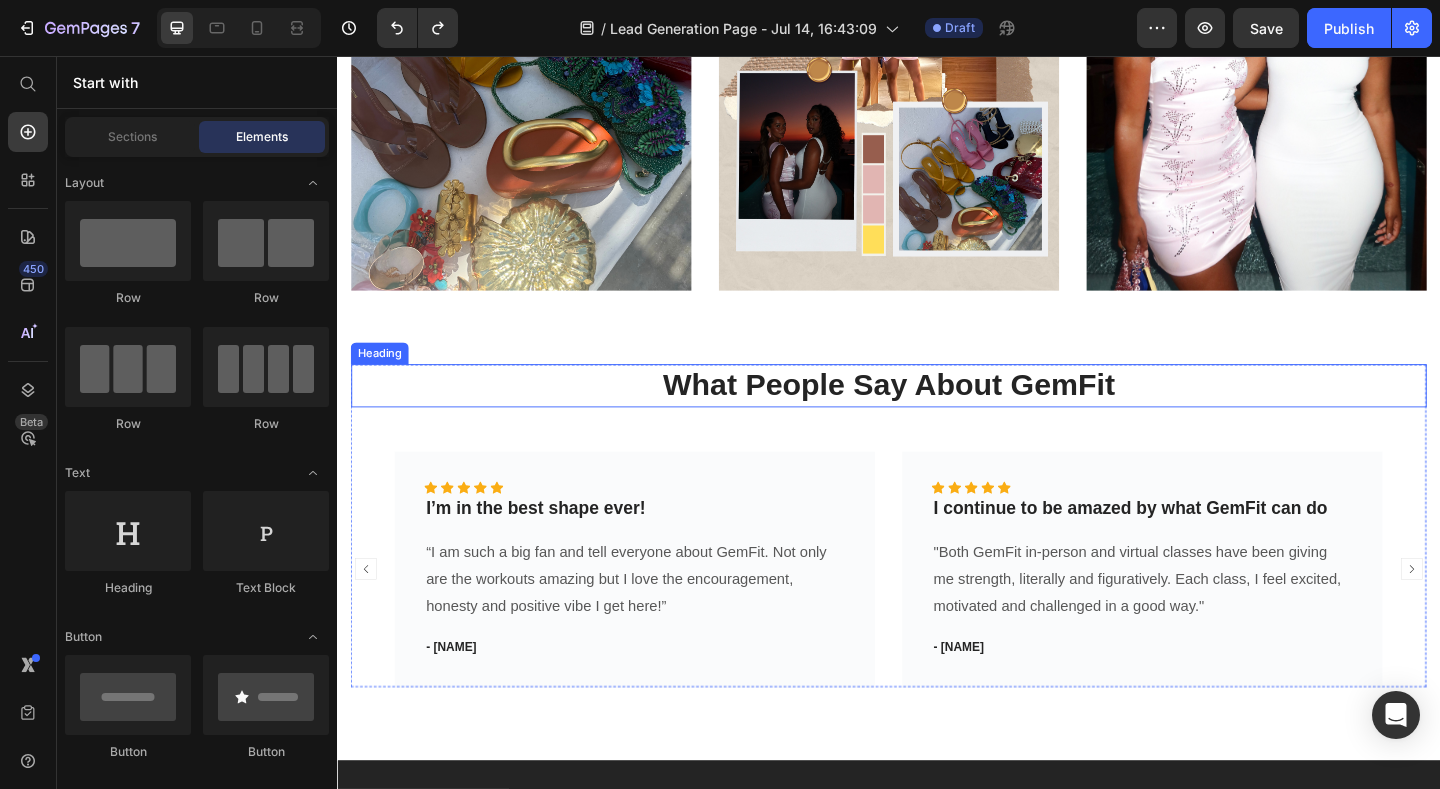 click on "What People Say About GemFit" at bounding box center [937, 414] 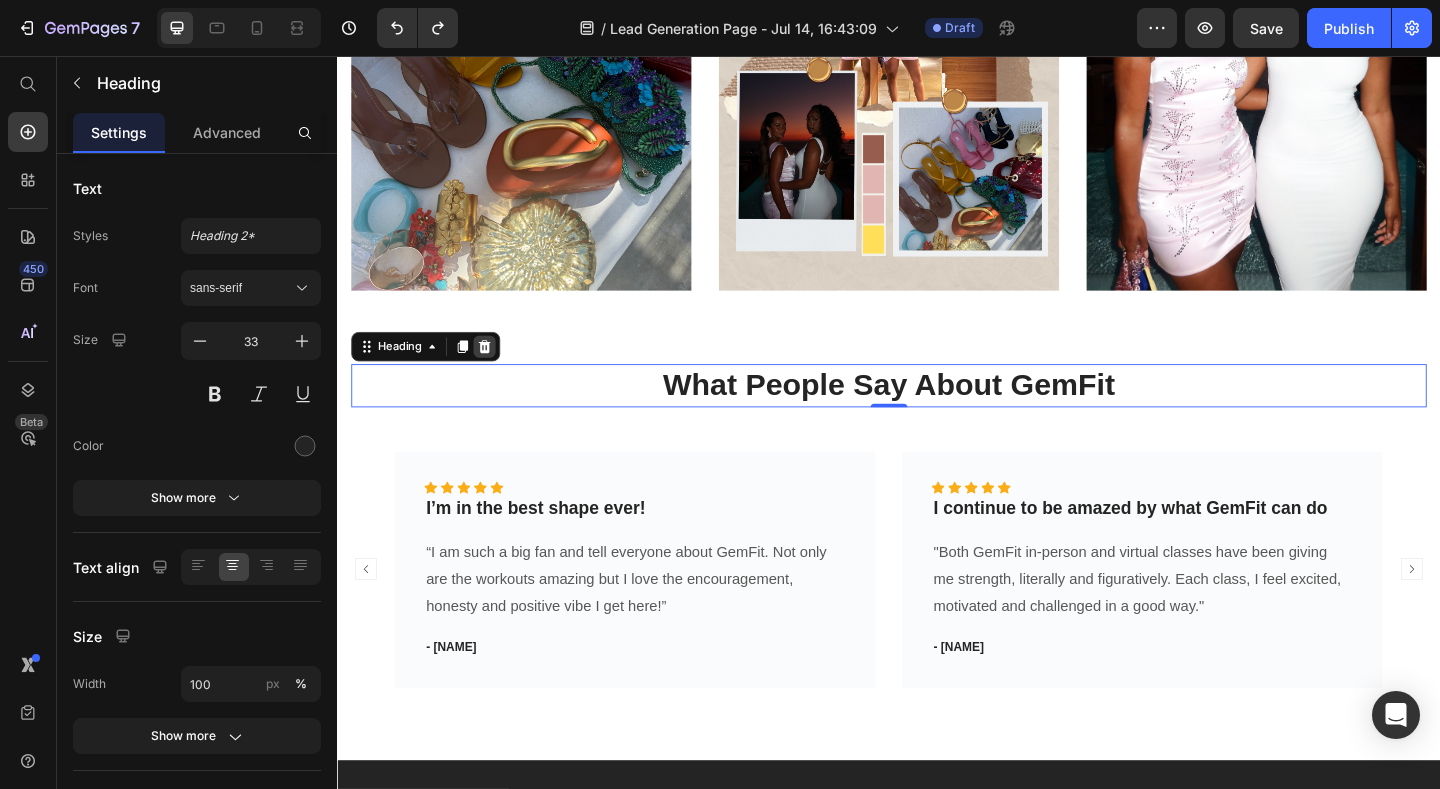 click at bounding box center [497, 372] 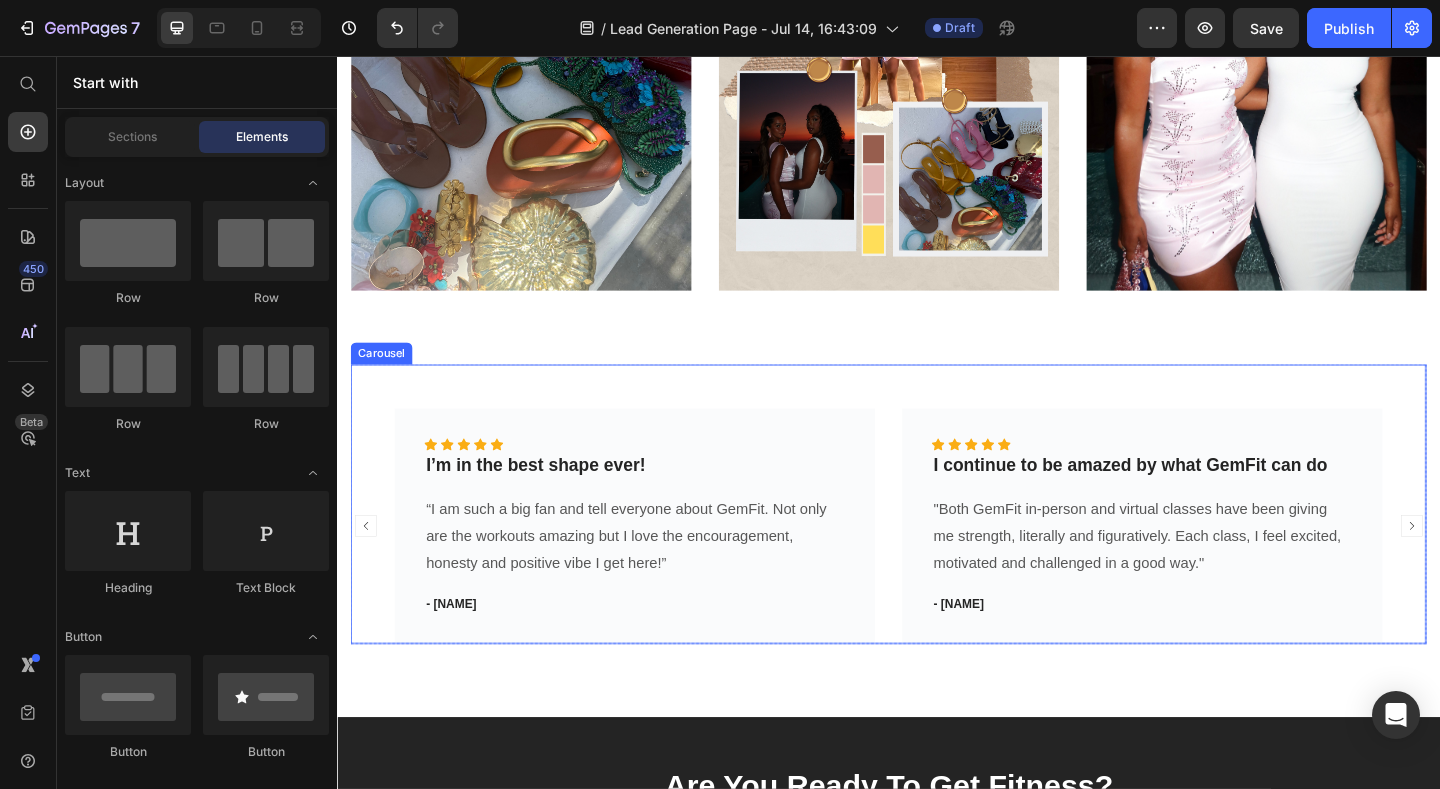 click on "Icon Icon Icon Icon Icon Icon List Hoz I’m in the best shape ever! Text block “I am such a big fan and tell everyone about GemFit. Not only are the workouts amazing but I love the encouragement, honesty and positive vibe I get here!” Text block - [NAME] Text block Row Icon Icon Icon Icon Icon Icon List Hoz I continue to be amazed by what GemFit can do Text block "Both GemFit in-person and virtual classes have been giving me strength, literally and figuratively. Each class, I feel excited, motivated and challenged in a good way." Text block - [NAME] Text block Row Icon Icon Icon Icon Icon Icon List Hoz Can’t say enough about GemFit Text block Text block - [NAME] Text block Row Icon Icon Icon Icon Icon Row" at bounding box center (937, 543) 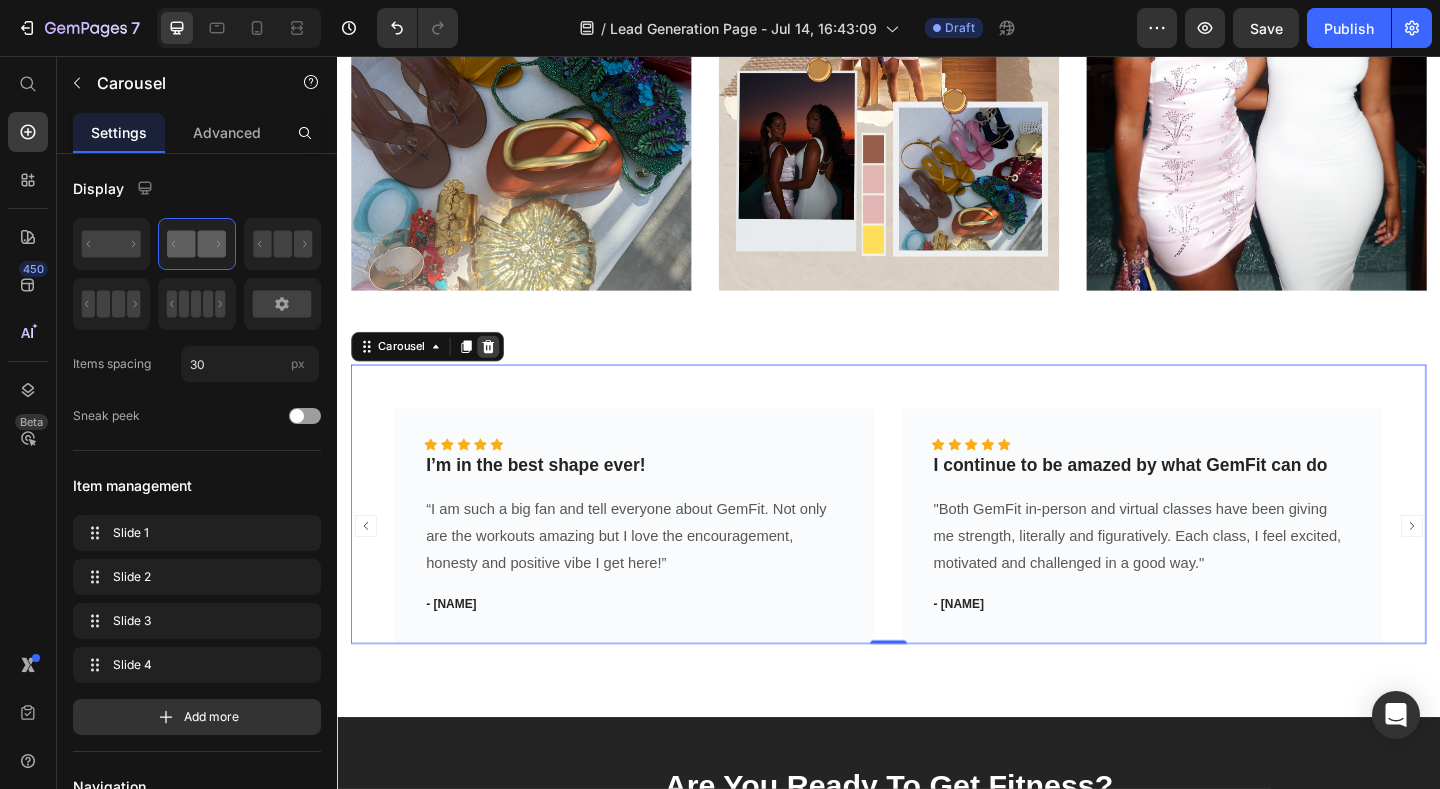click 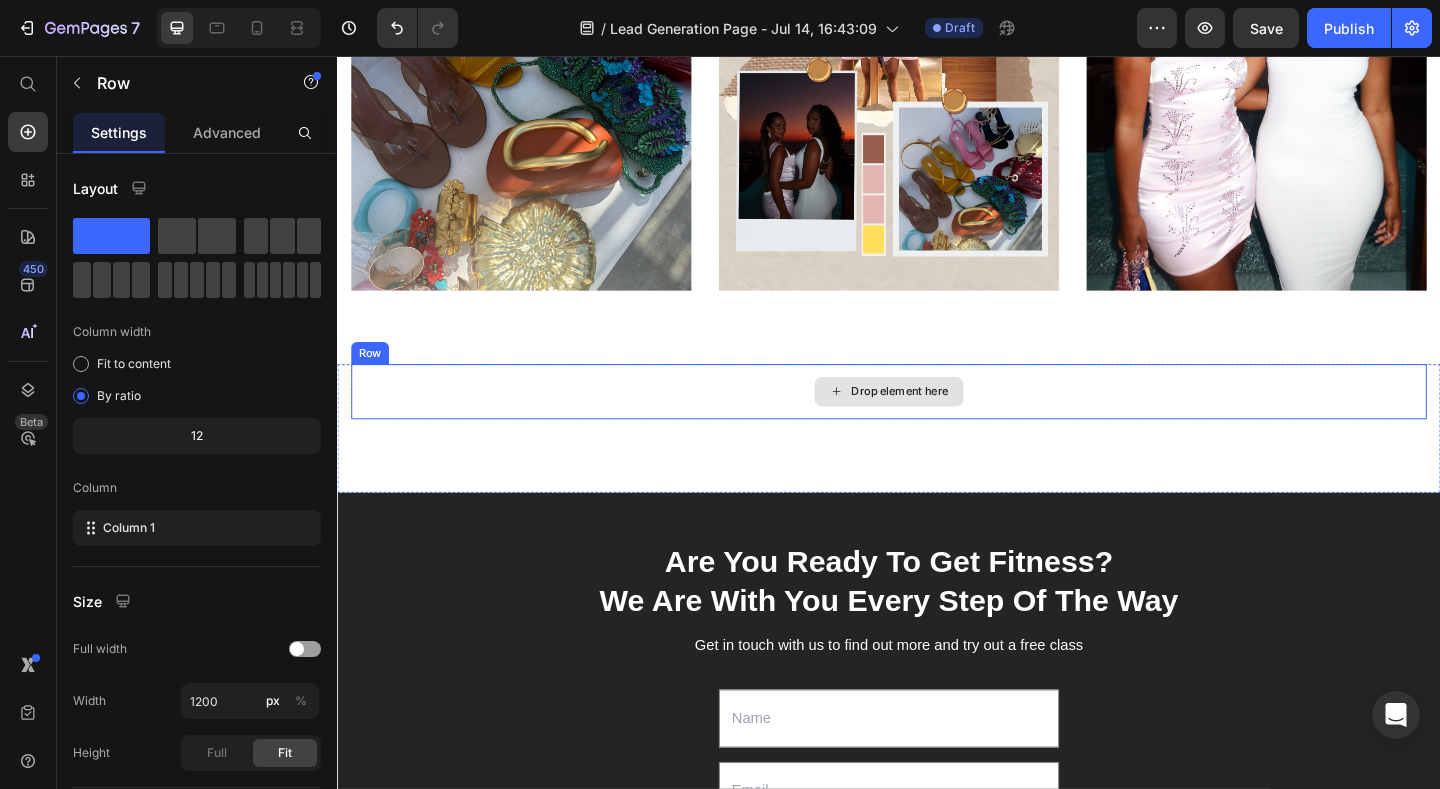 click on "Drop element here" at bounding box center (937, 421) 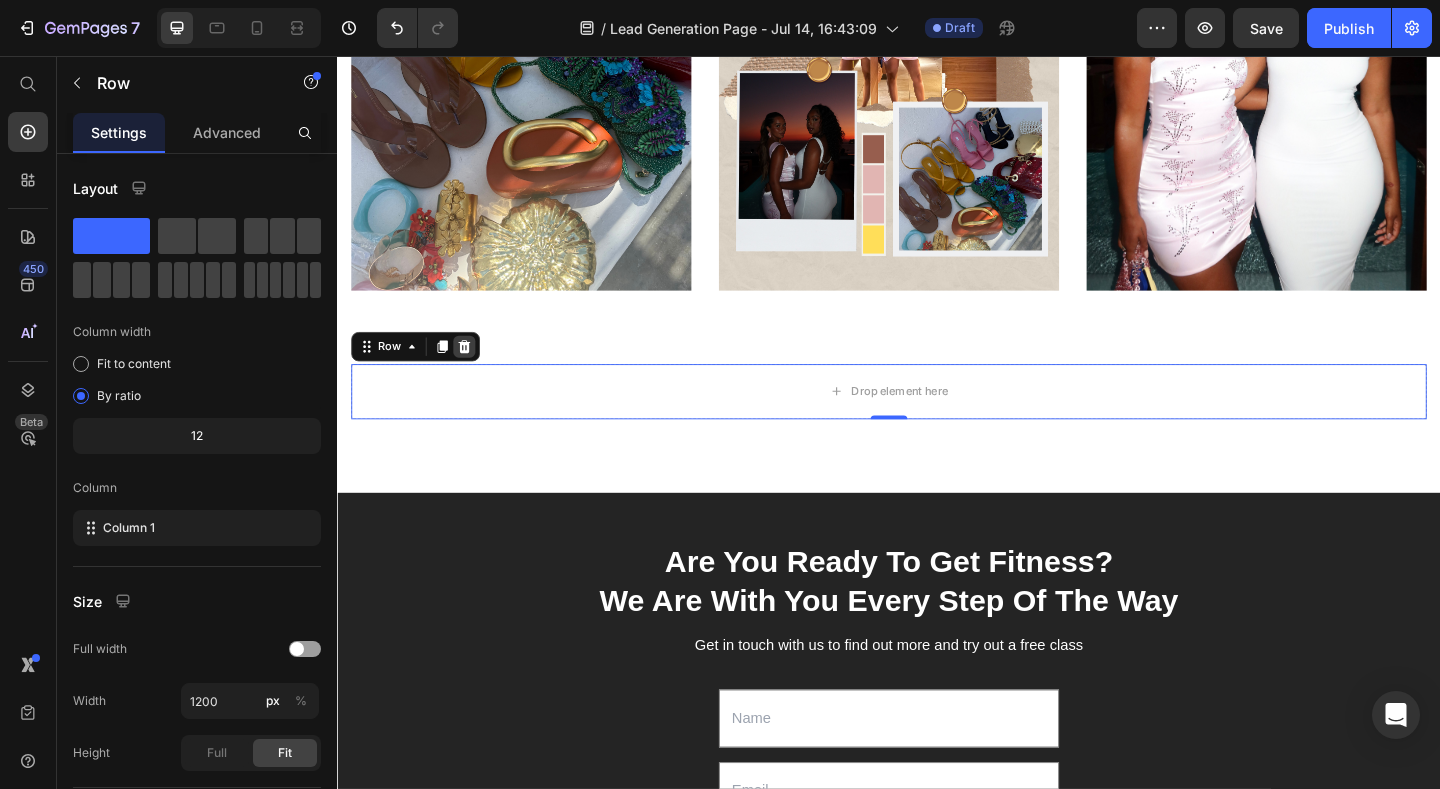click 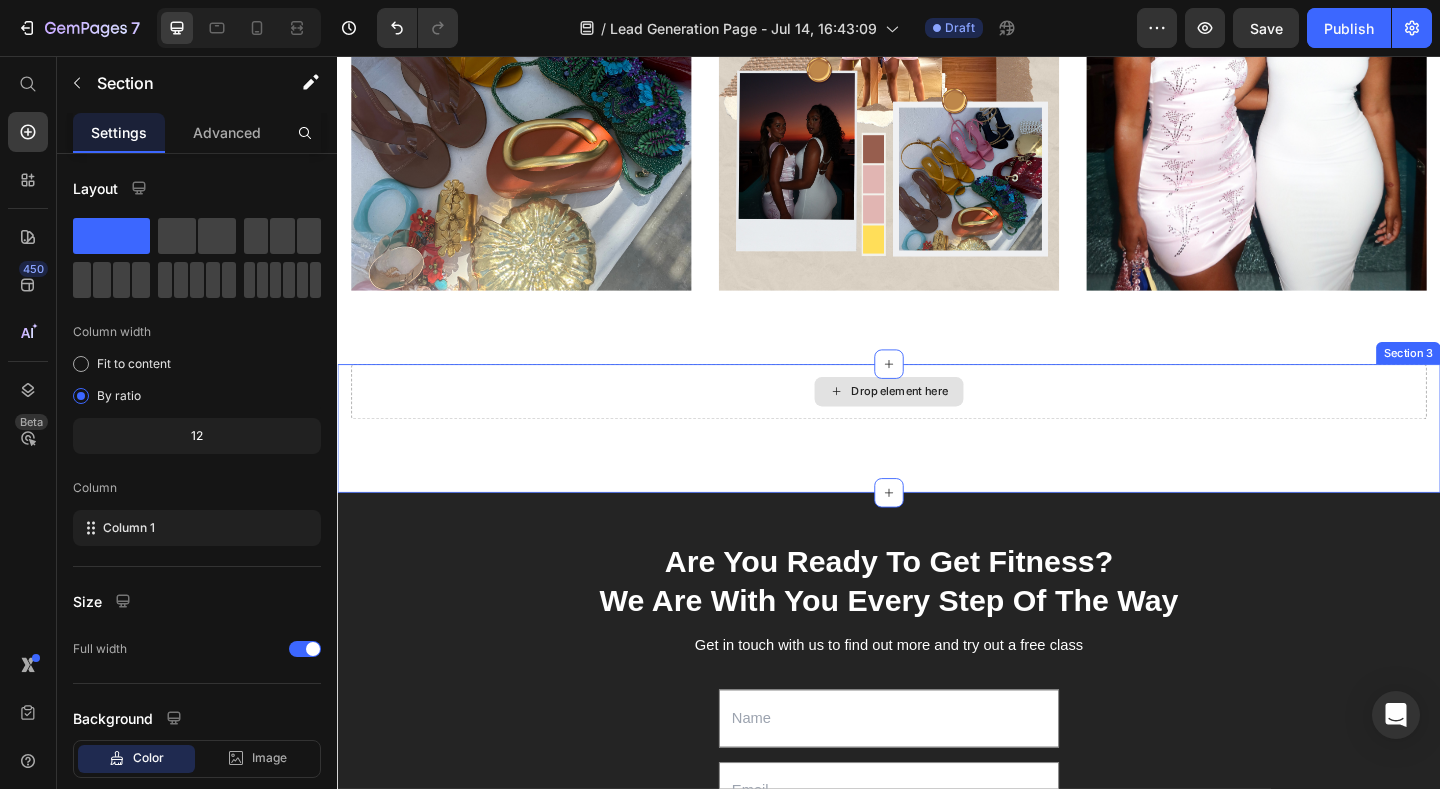 click on "Drop element here" at bounding box center (937, 421) 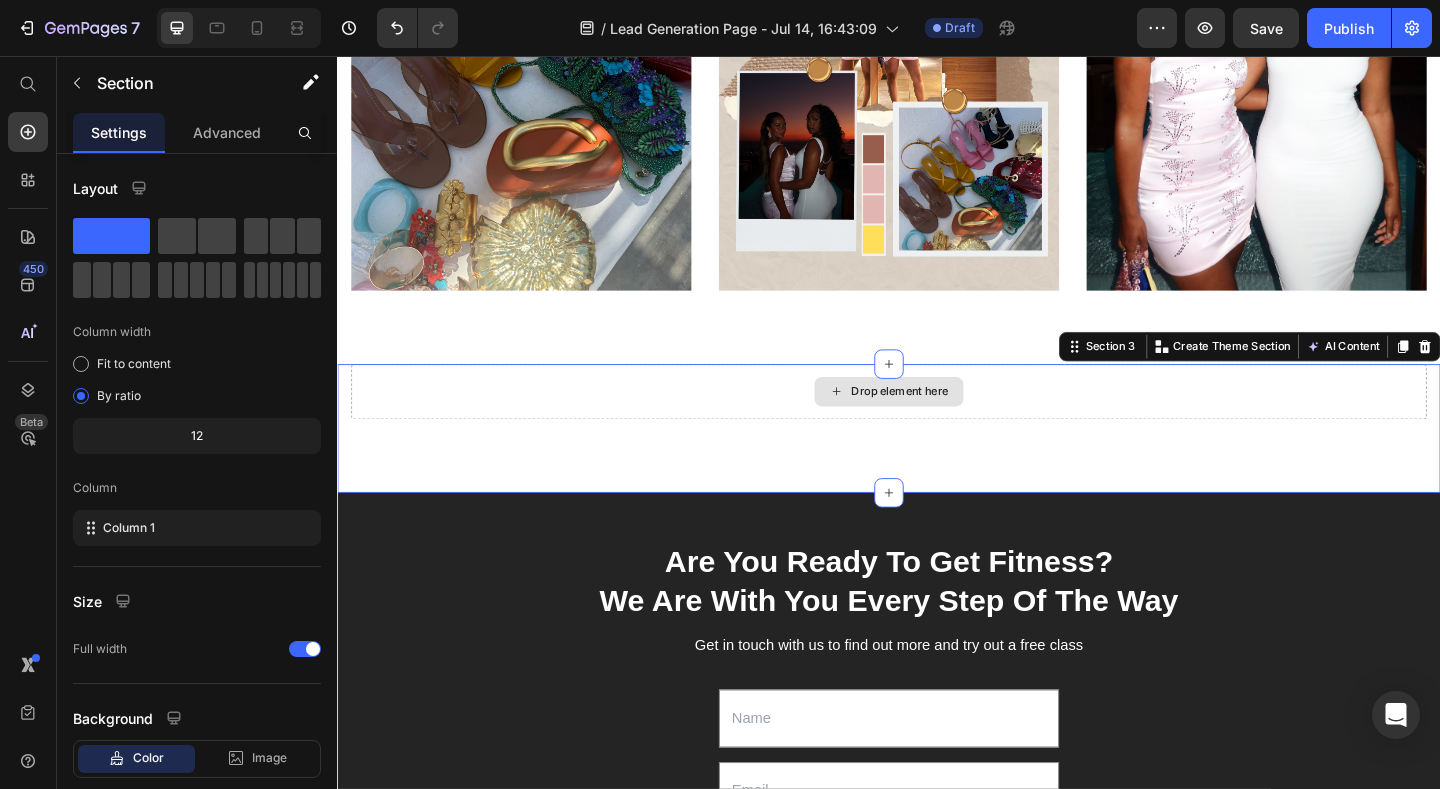 click on "Drop element here" at bounding box center (937, 421) 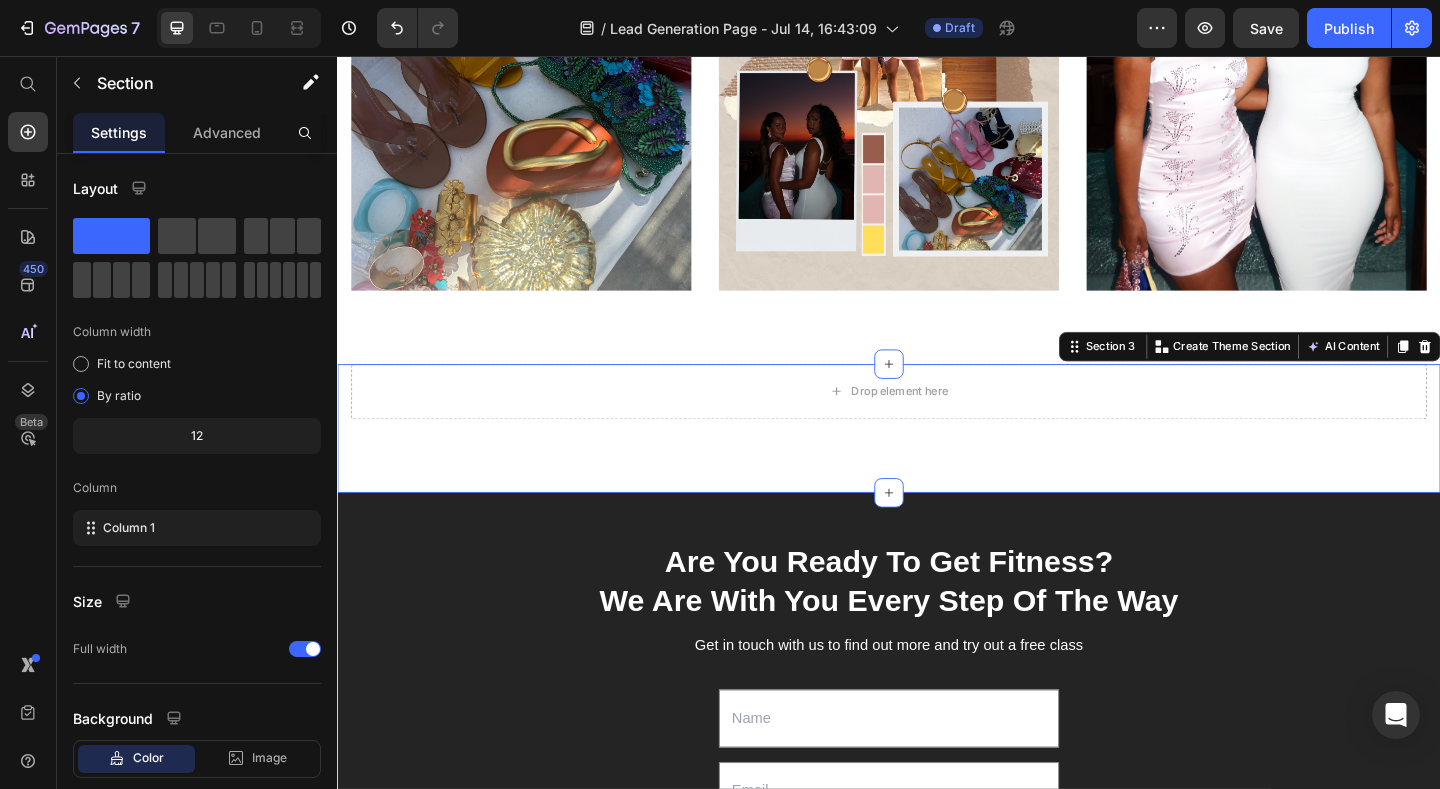 click on "Drop element here Section 3 You can create reusable sections Create Theme Section AI Content Write with GemAI What would you like to describe here? Tone and Voice Persuasive Product Cut Out Pearl Mini Dress Show more Generate" at bounding box center (937, 461) 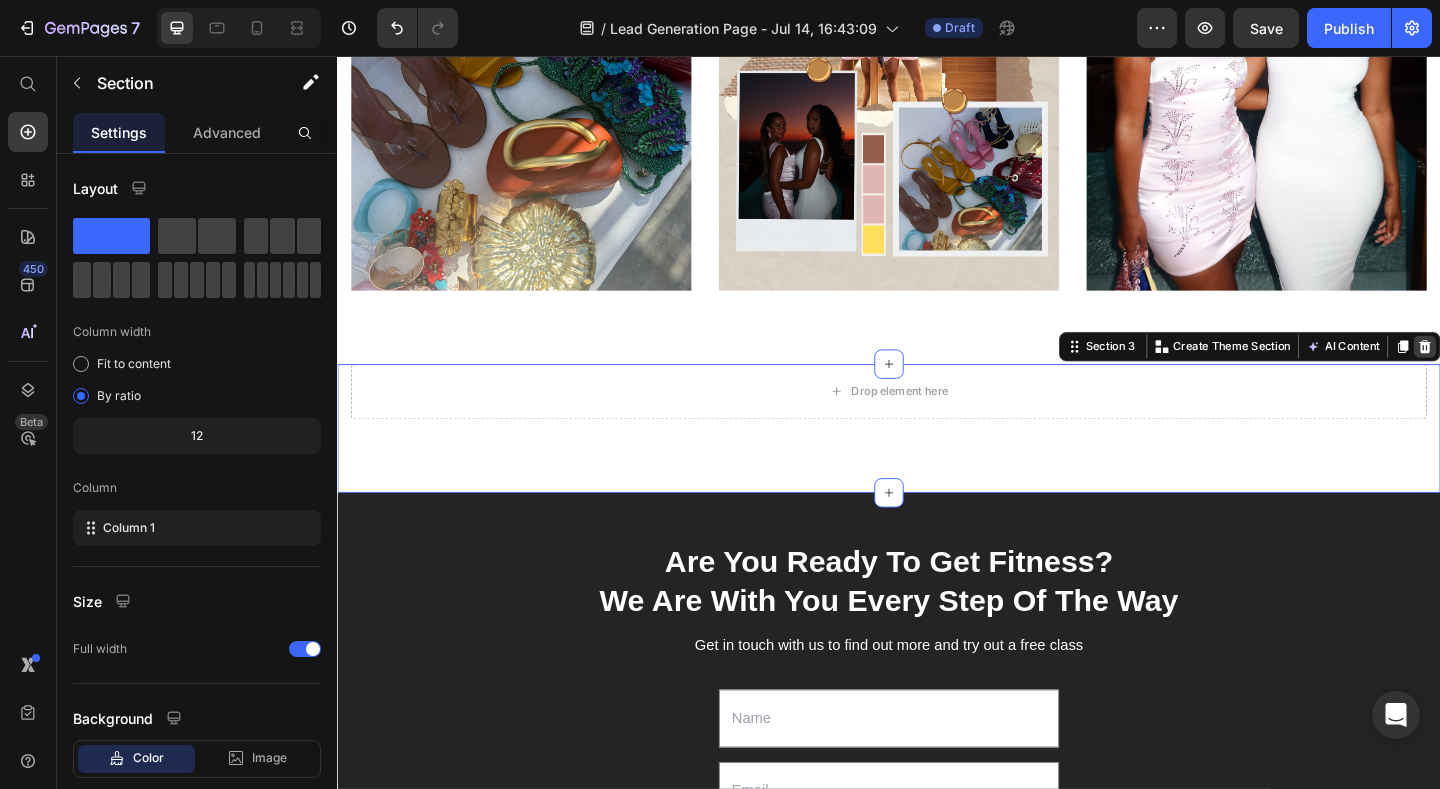 click 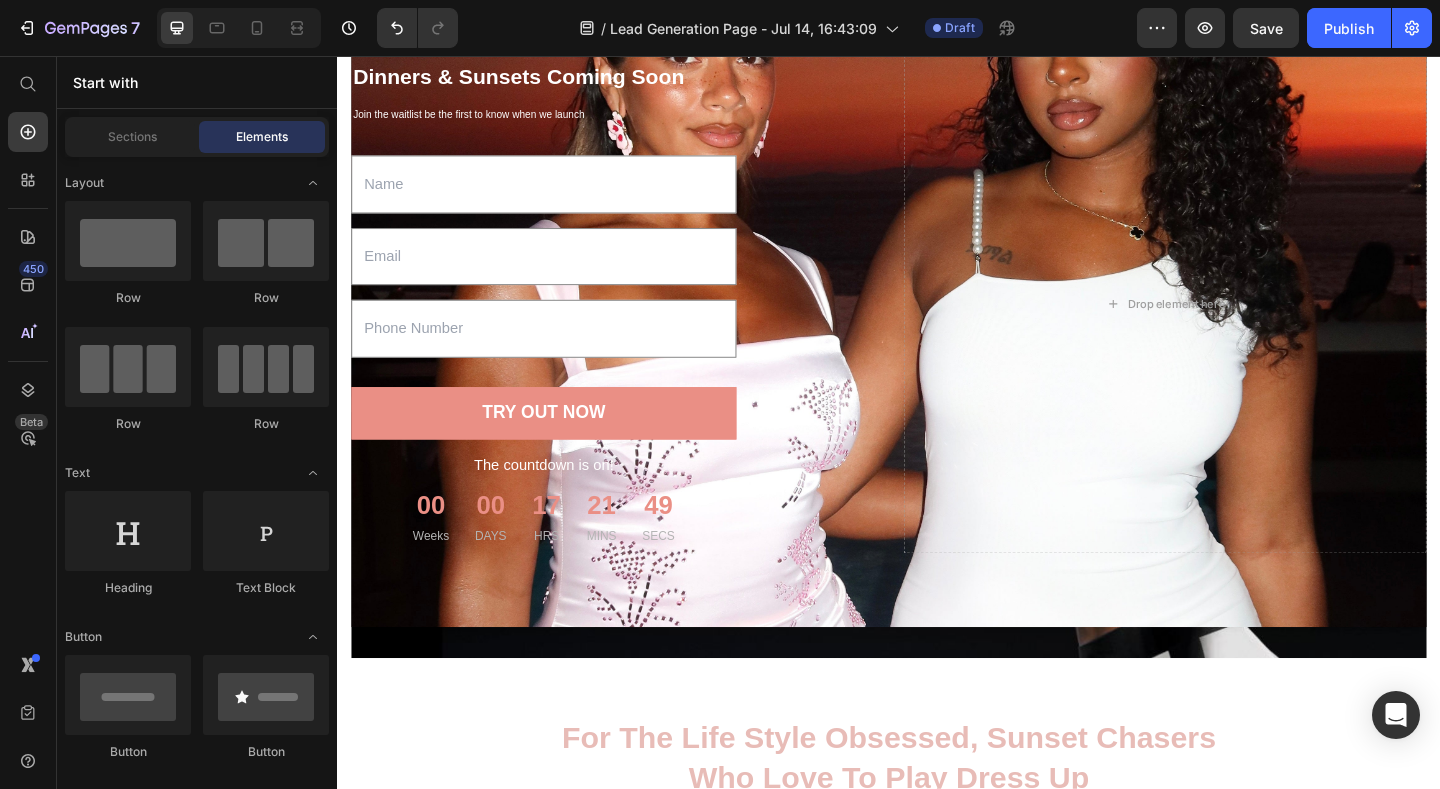 scroll, scrollTop: 80, scrollLeft: 0, axis: vertical 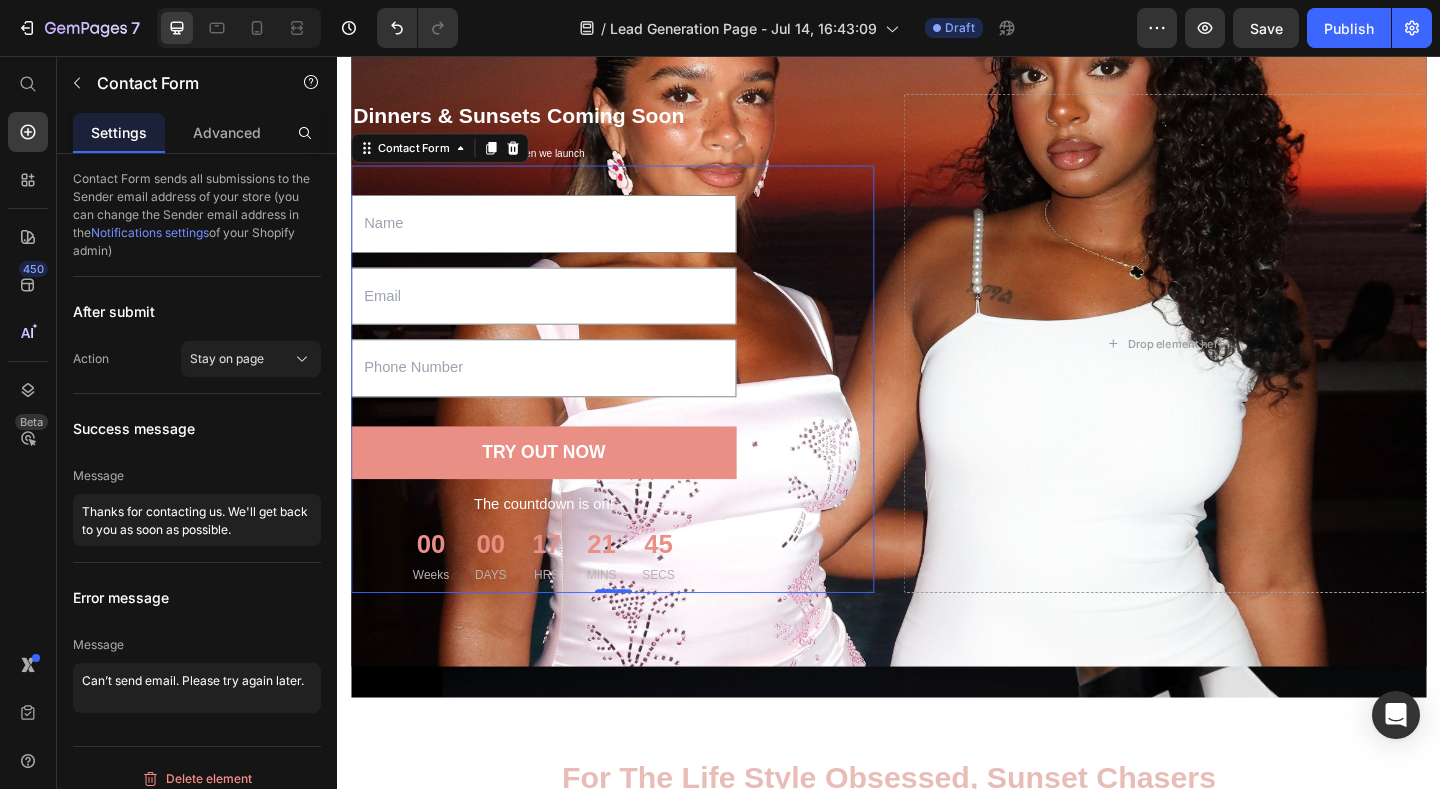 click on "Text Field Email Field Text Field TRY OUT NOW Submit Button The countdown is on! Text block 00 Weeks 00 DAYS 17 HRS 21 MINS 45 SECS CountDown Timer Contact Form 0" at bounding box center (636, 408) 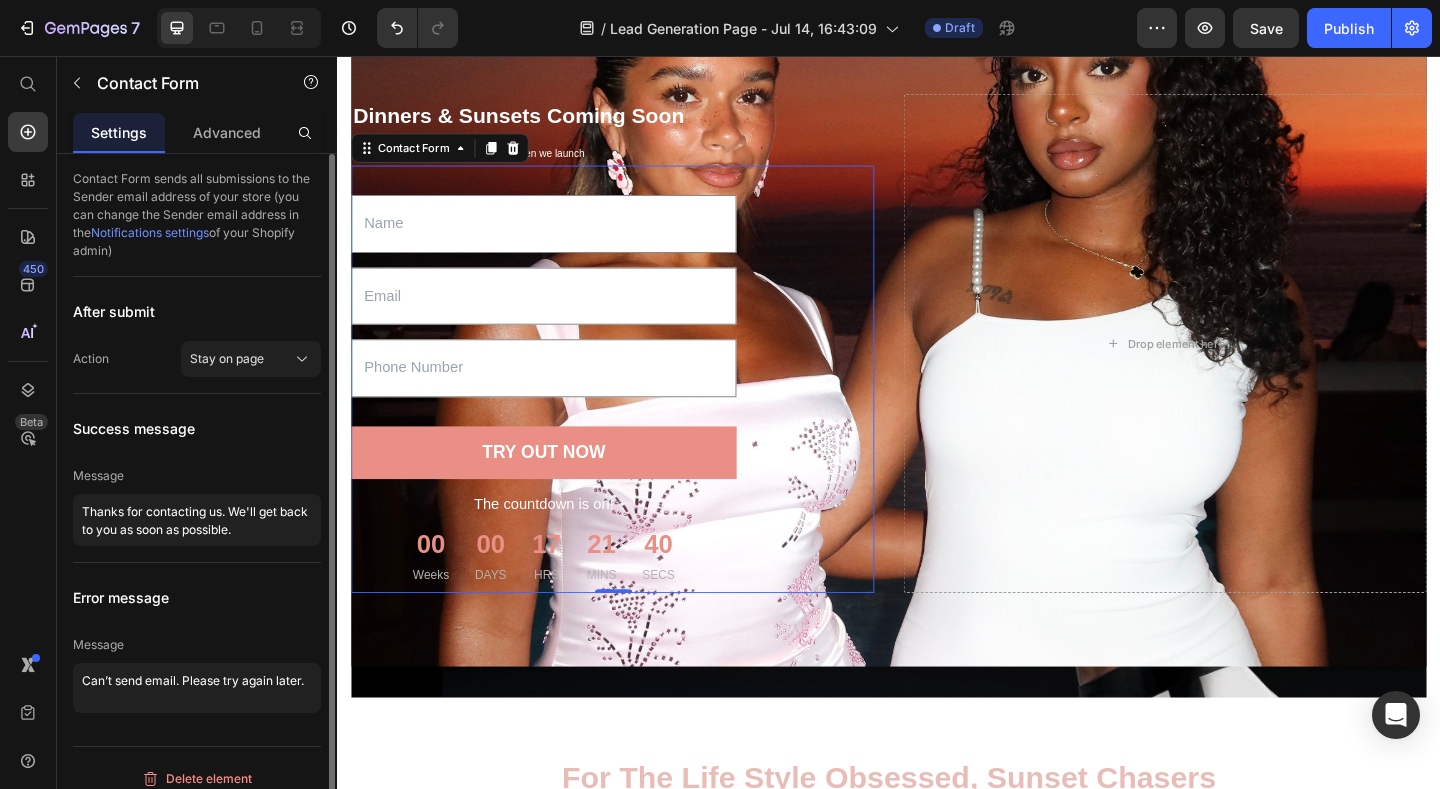 click on "Error message Message Can’t send email. Please try again later." 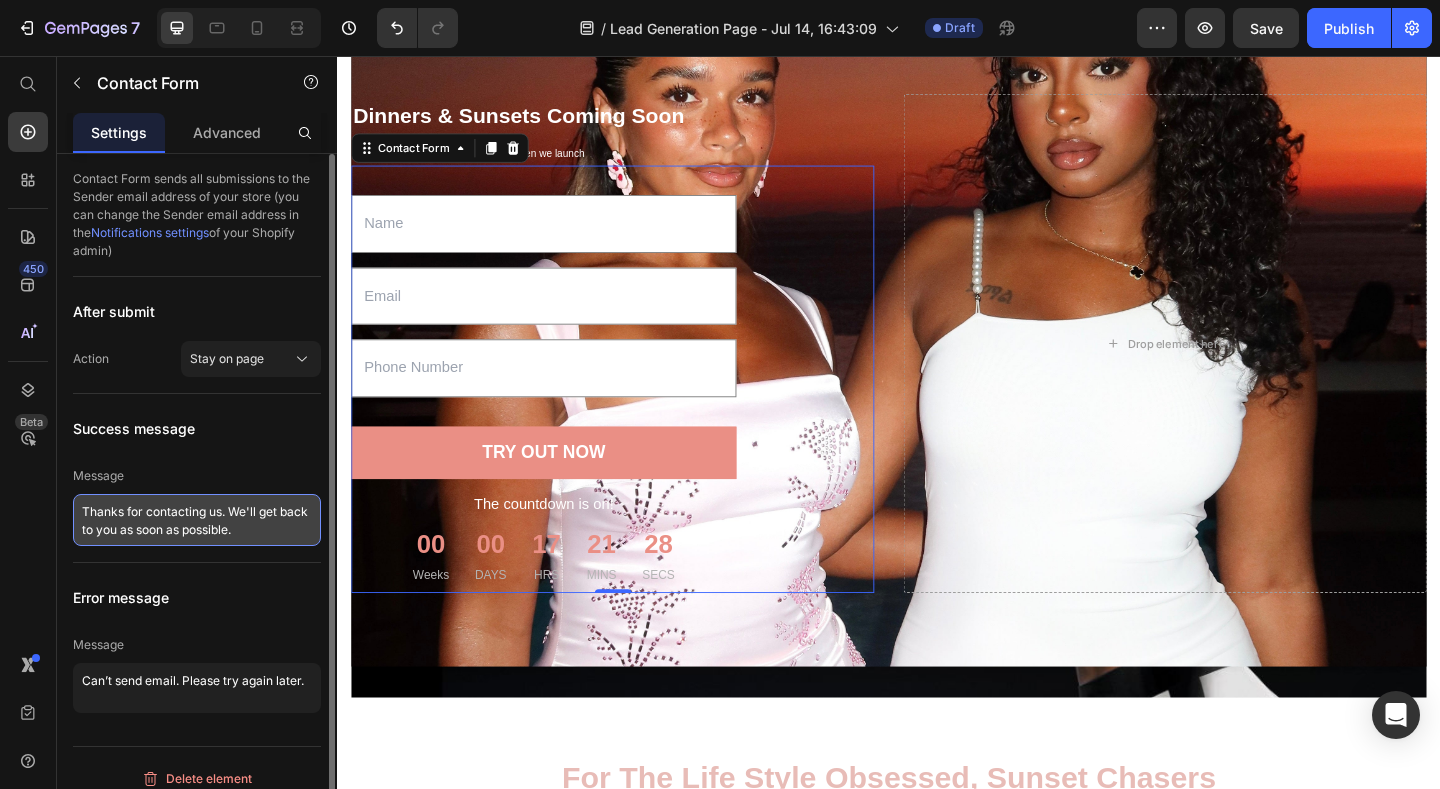 click on "Thanks for contacting us. We'll get back to you as soon as possible." at bounding box center (197, 520) 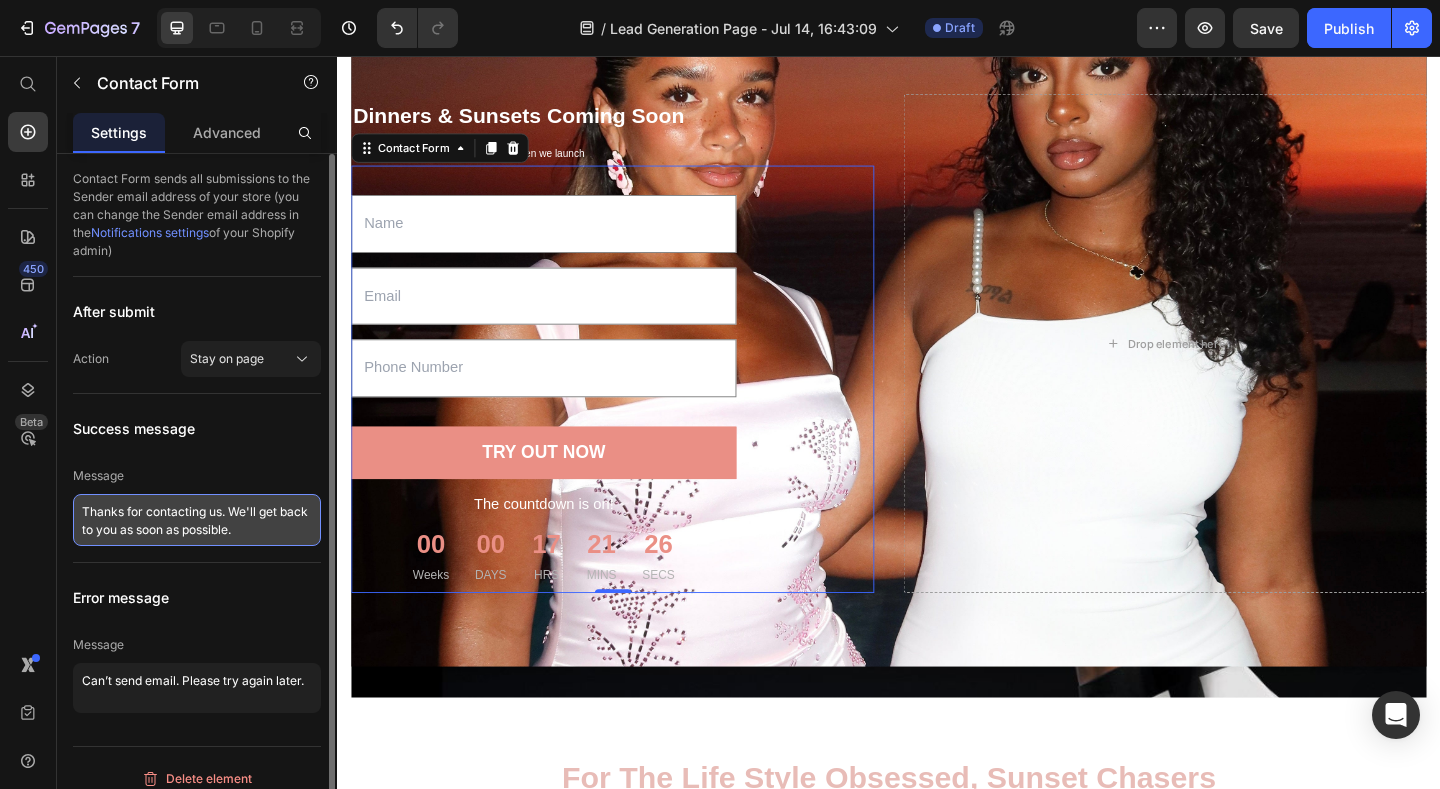 drag, startPoint x: 246, startPoint y: 521, endPoint x: 85, endPoint y: 507, distance: 161.60754 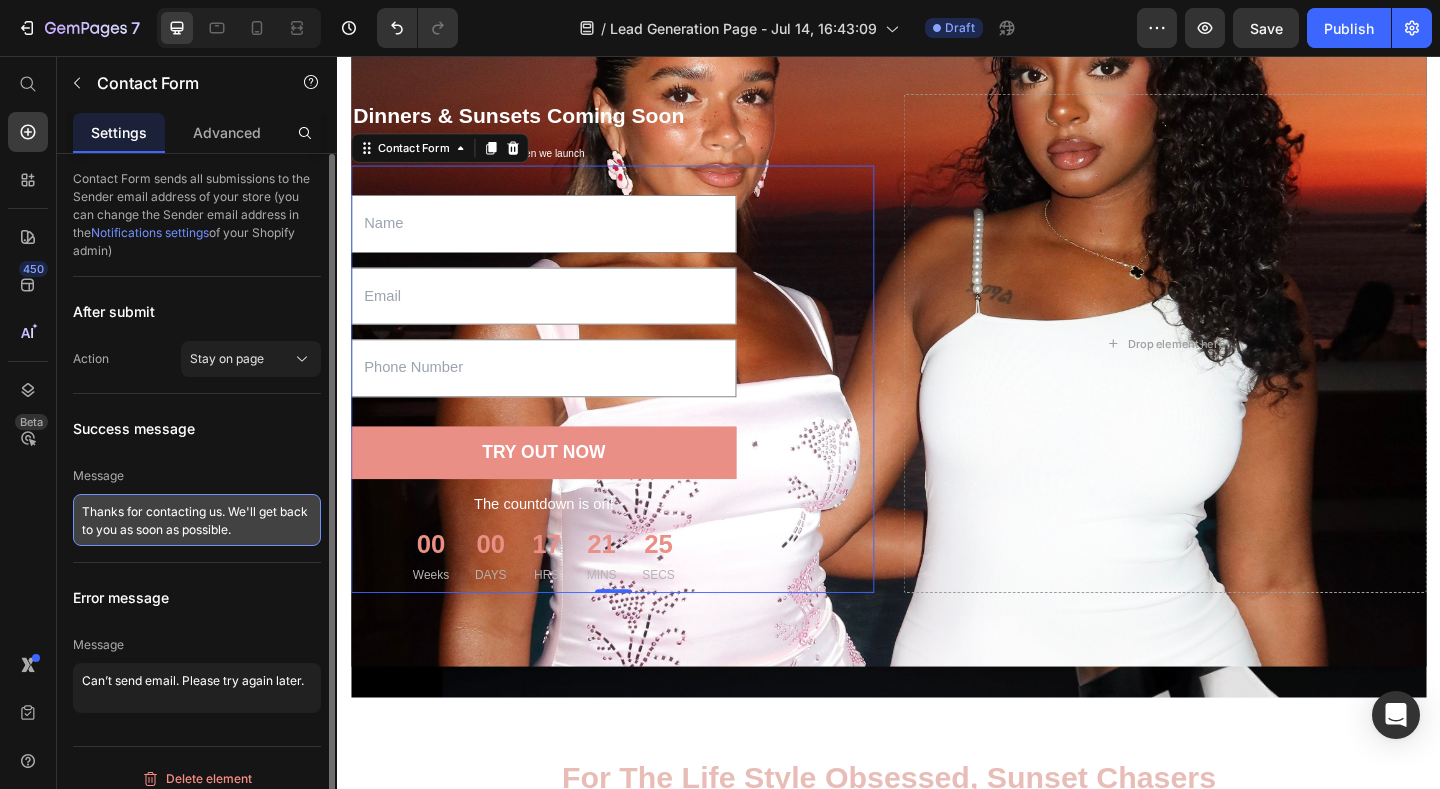 type on "T" 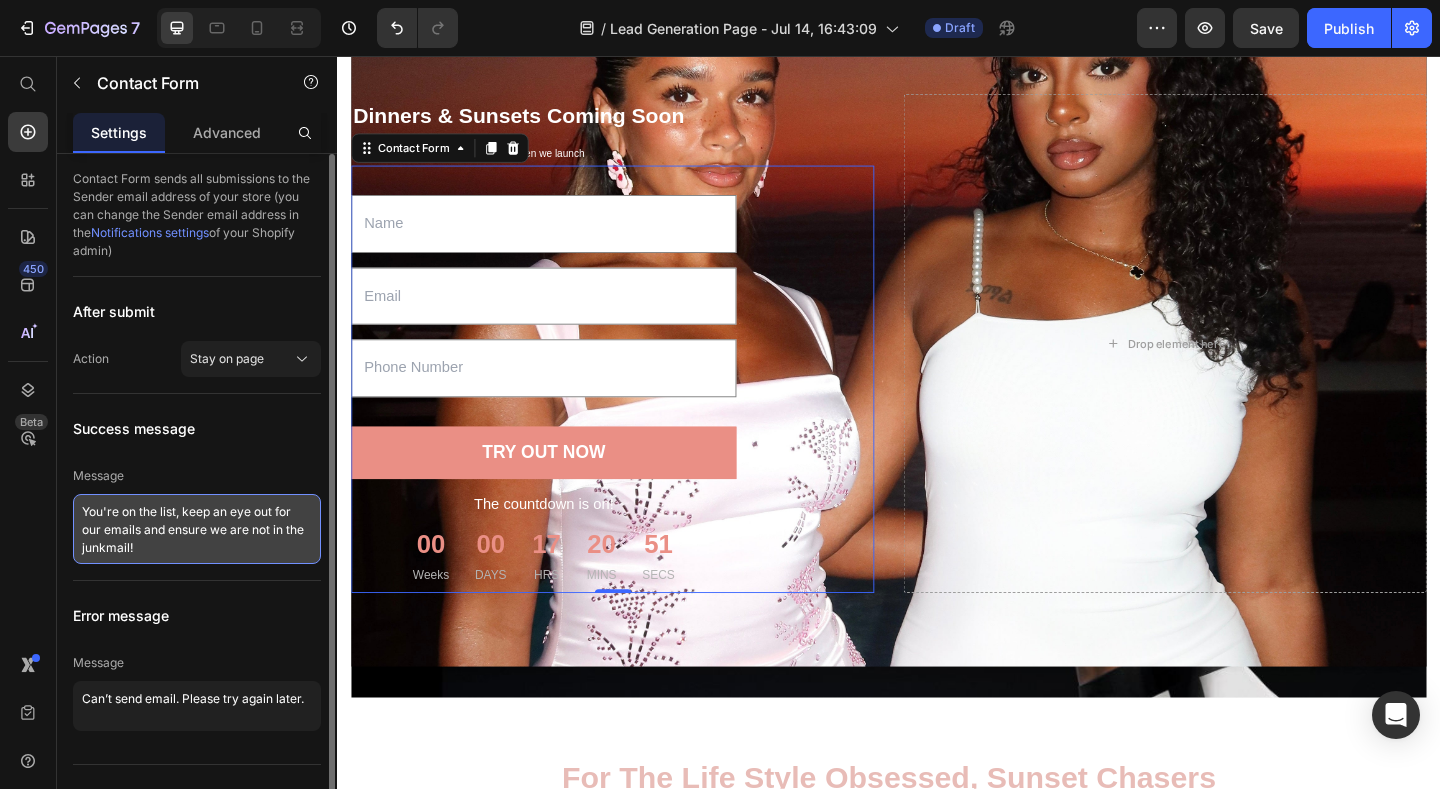 drag, startPoint x: 112, startPoint y: 546, endPoint x: 142, endPoint y: 551, distance: 30.413813 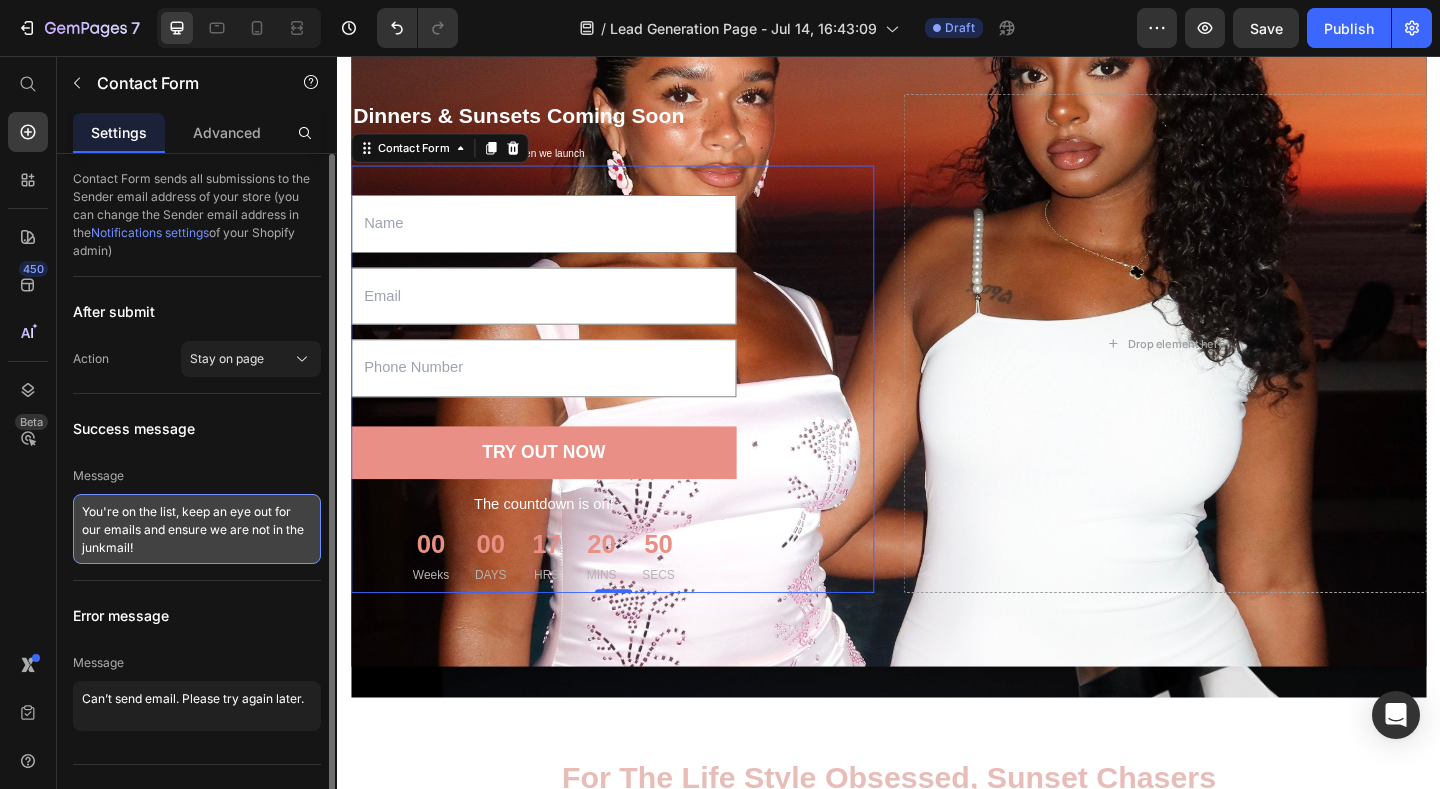 click on "You're on the list, keep an eye out for our emails and ensure we are not in the junkmail!" at bounding box center [197, 529] 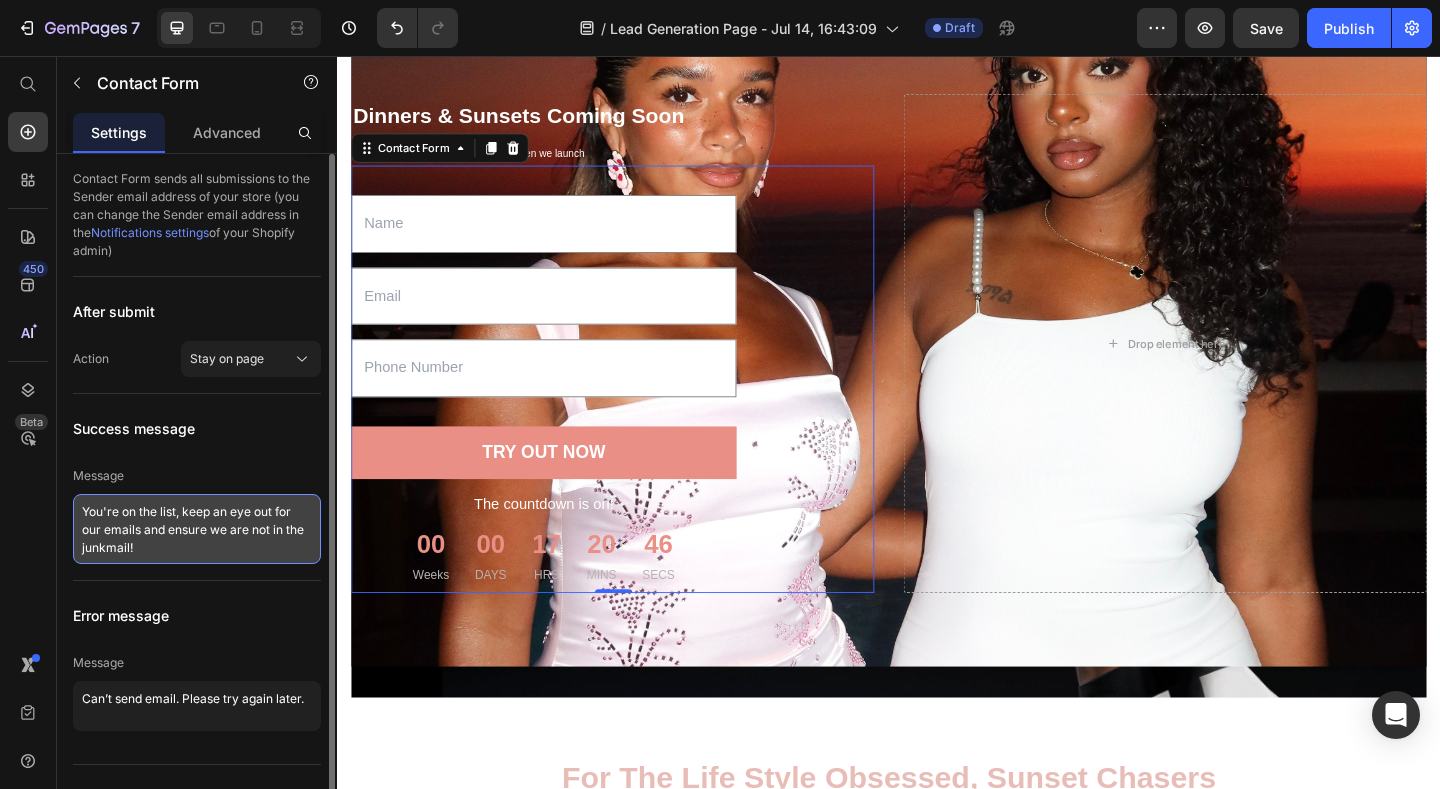 drag, startPoint x: 129, startPoint y: 549, endPoint x: 81, endPoint y: 552, distance: 48.09366 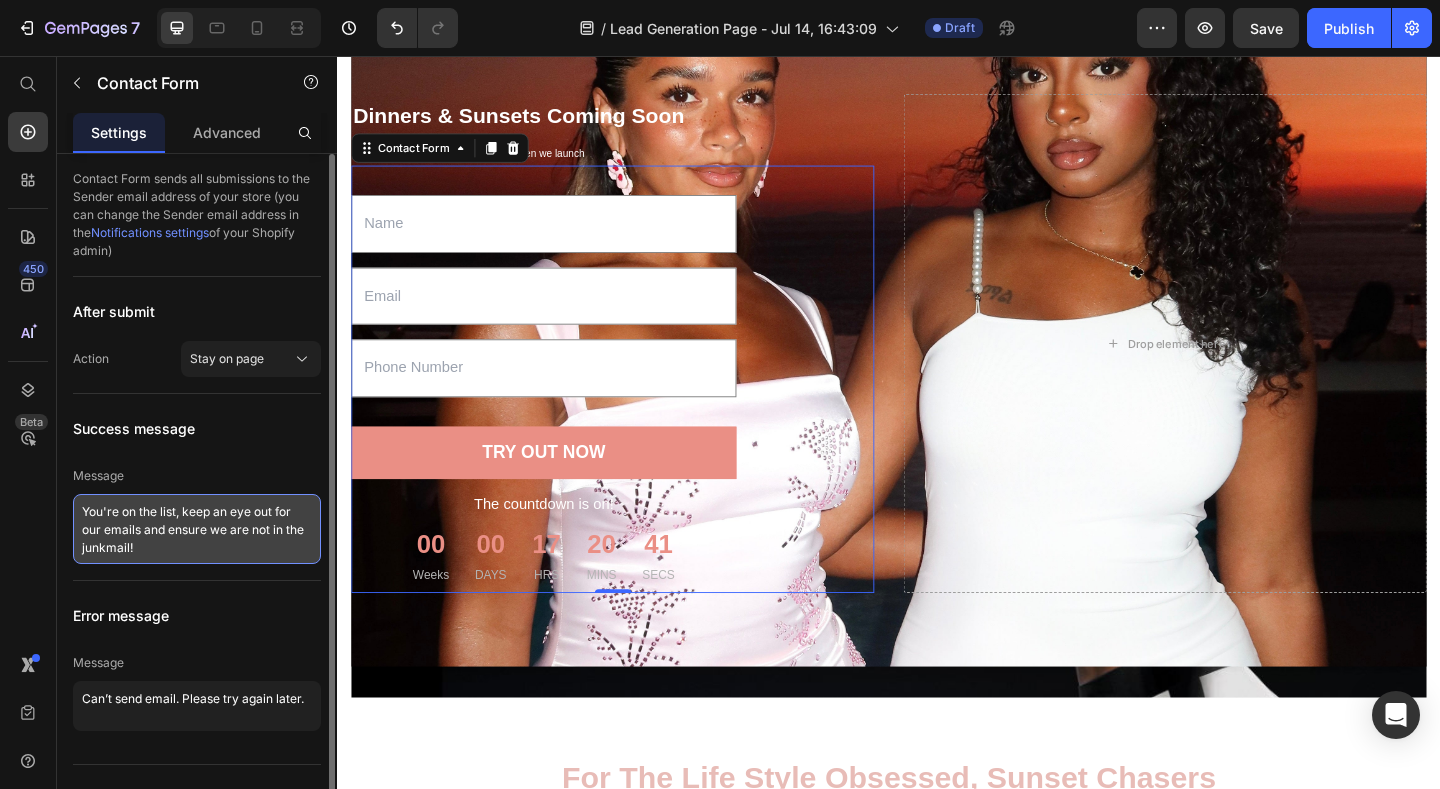 click on "You're on the list, keep an eye out for our emails and ensure we are not in the junkmail!" at bounding box center [197, 529] 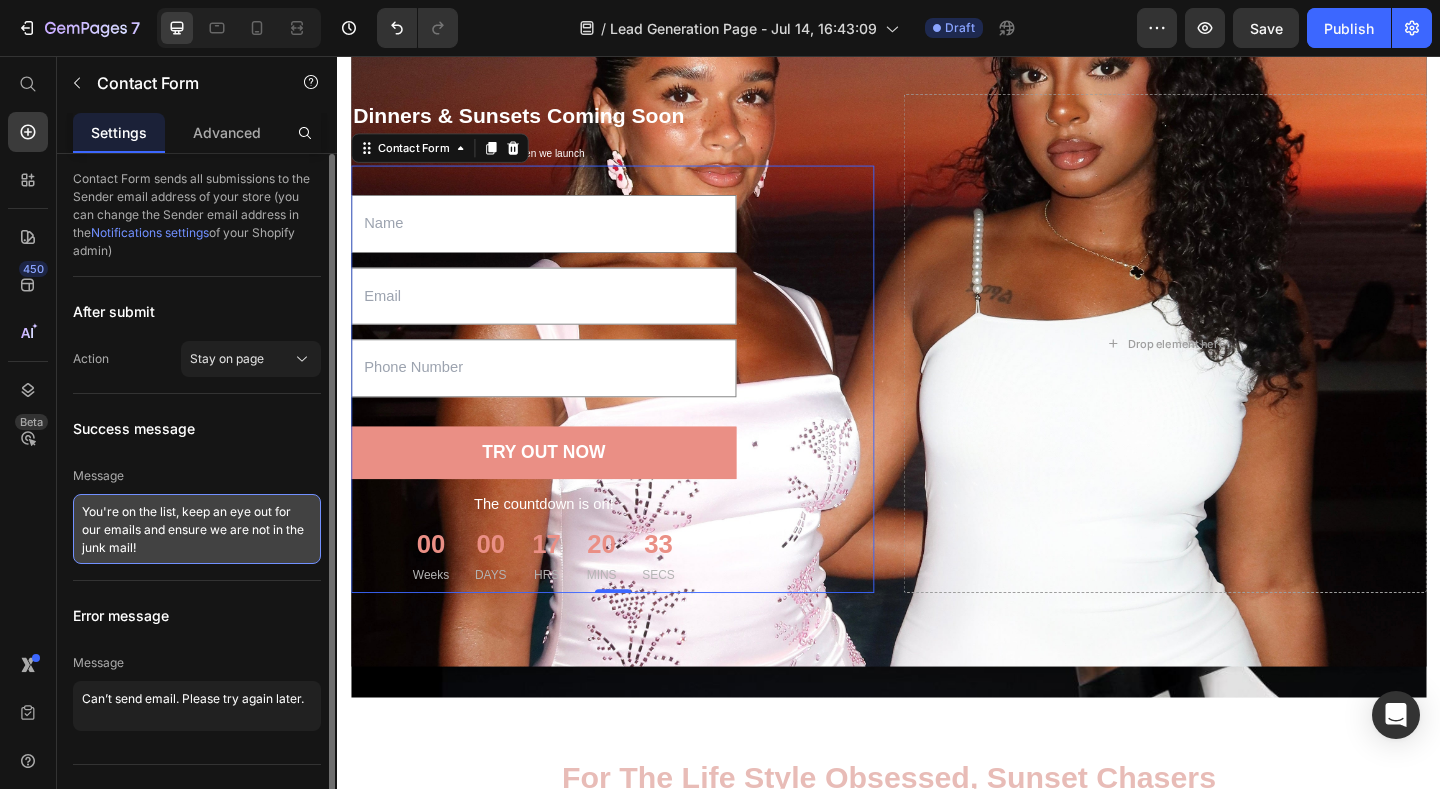 click on "You're on the list, keep an eye out for our emails and ensure we are not in the junk mail!" at bounding box center (197, 529) 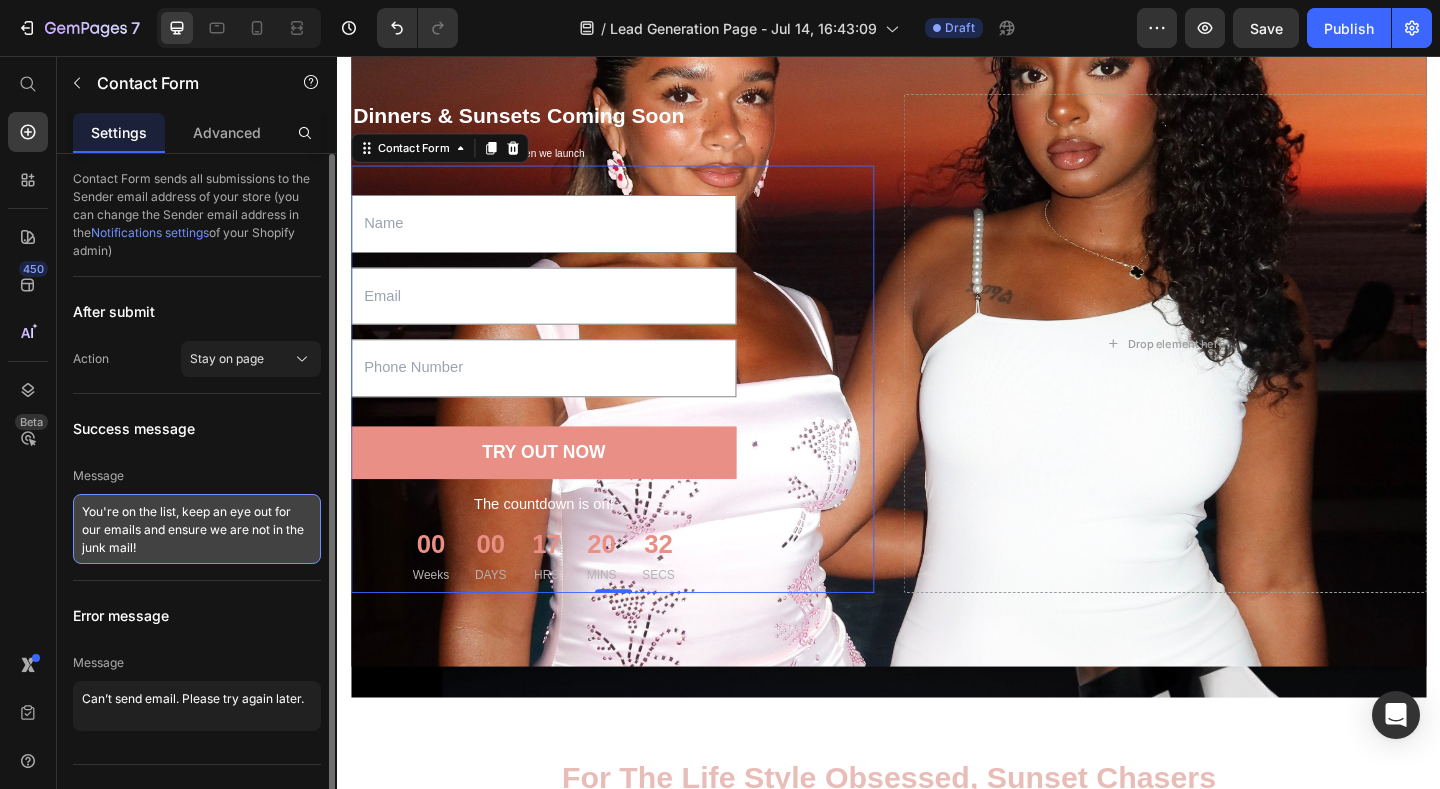click on "You're on the list, keep an eye out for our emails and ensure we are not in the junk mail!" at bounding box center [197, 529] 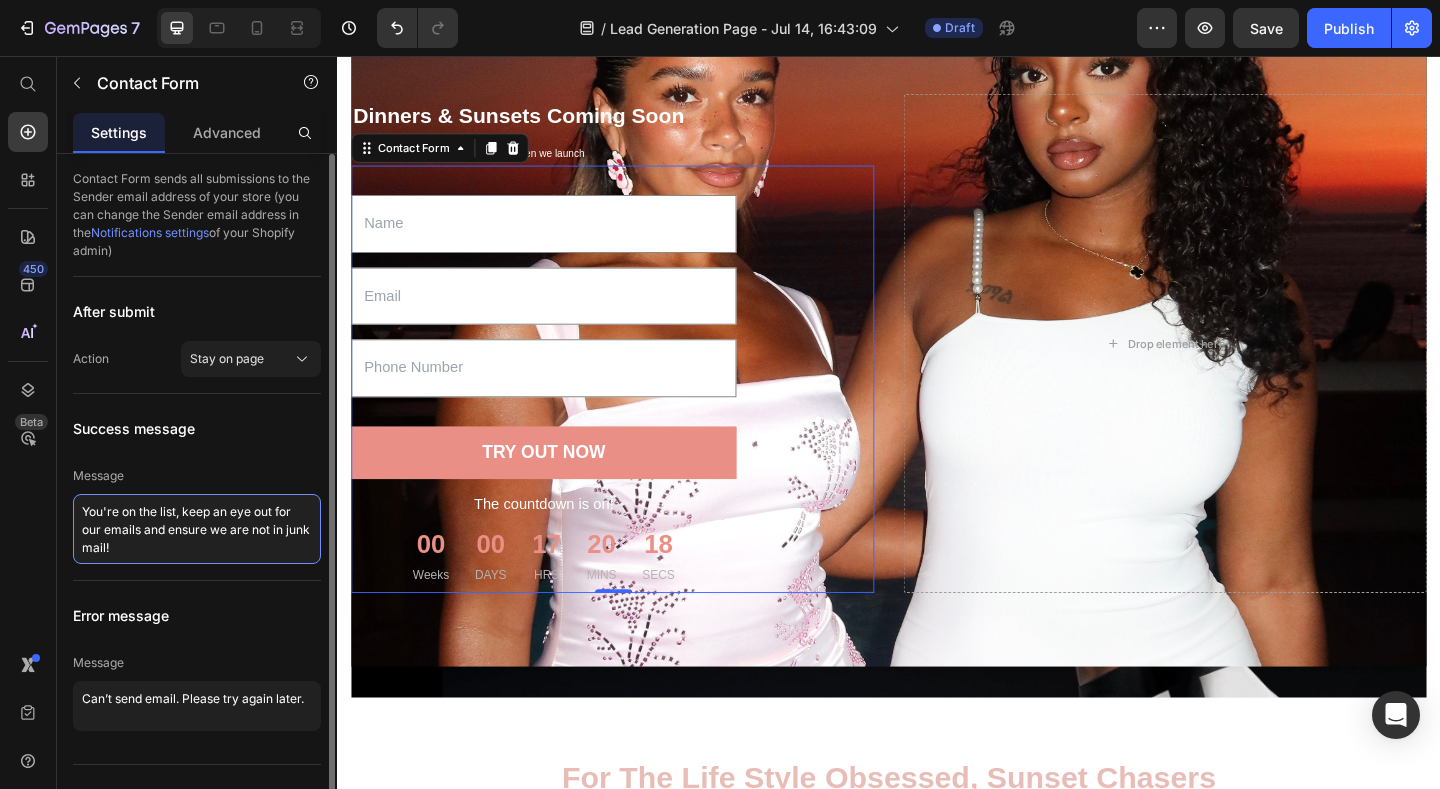 type on "You're on the list, keep an eye out for our emails and ensure we are not in junk mail!" 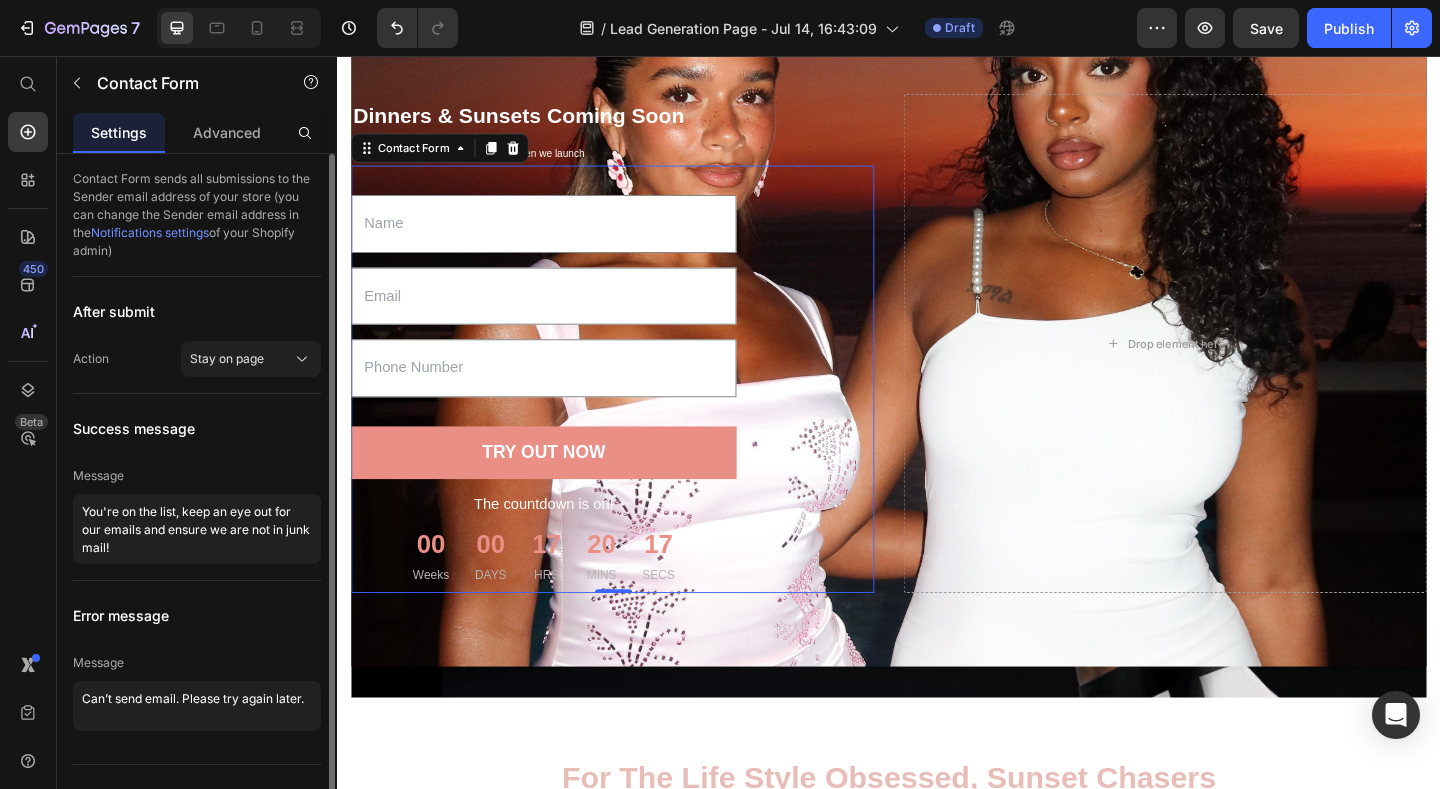 click on "Success message" at bounding box center (197, 428) 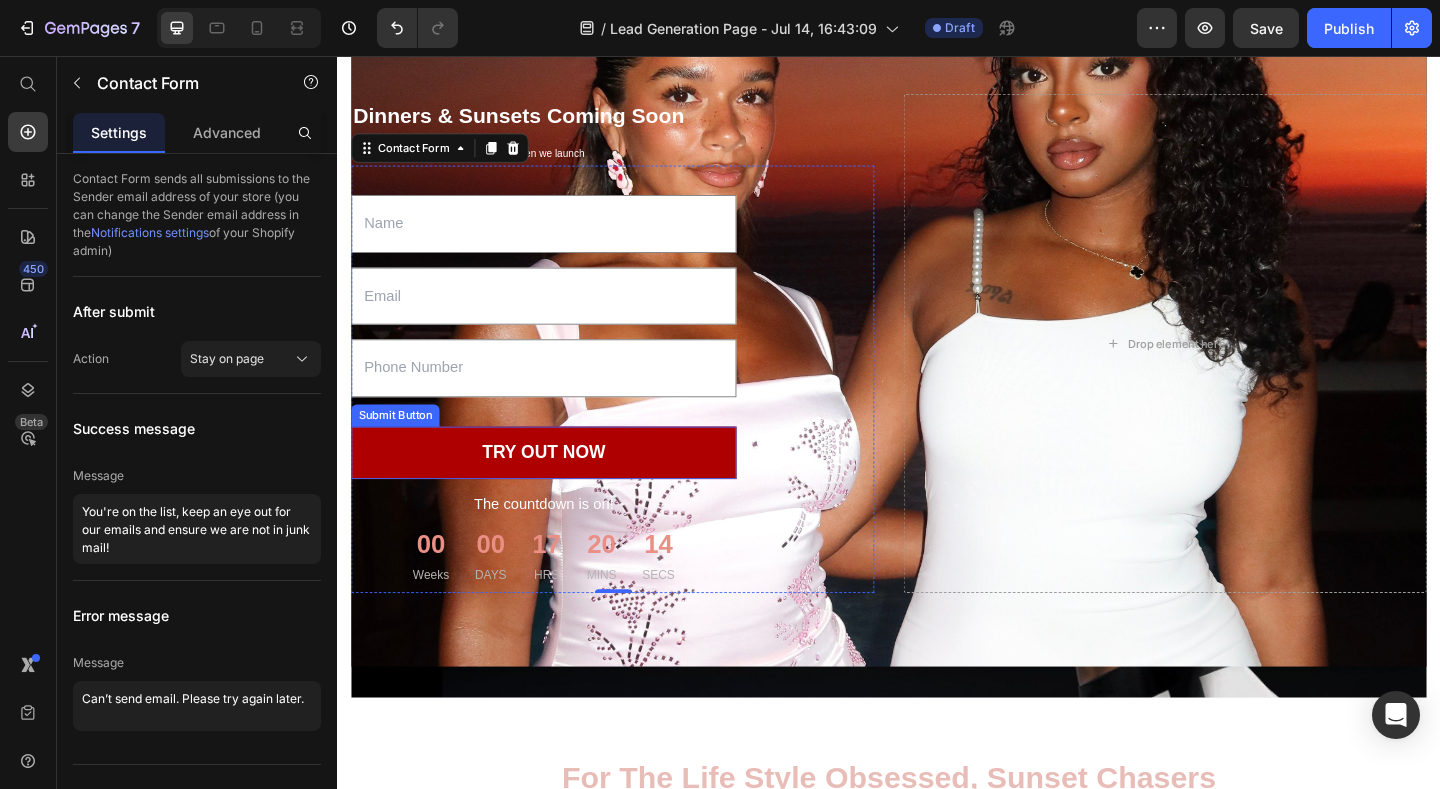 click on "TRY OUT NOW" at bounding box center (561, 487) 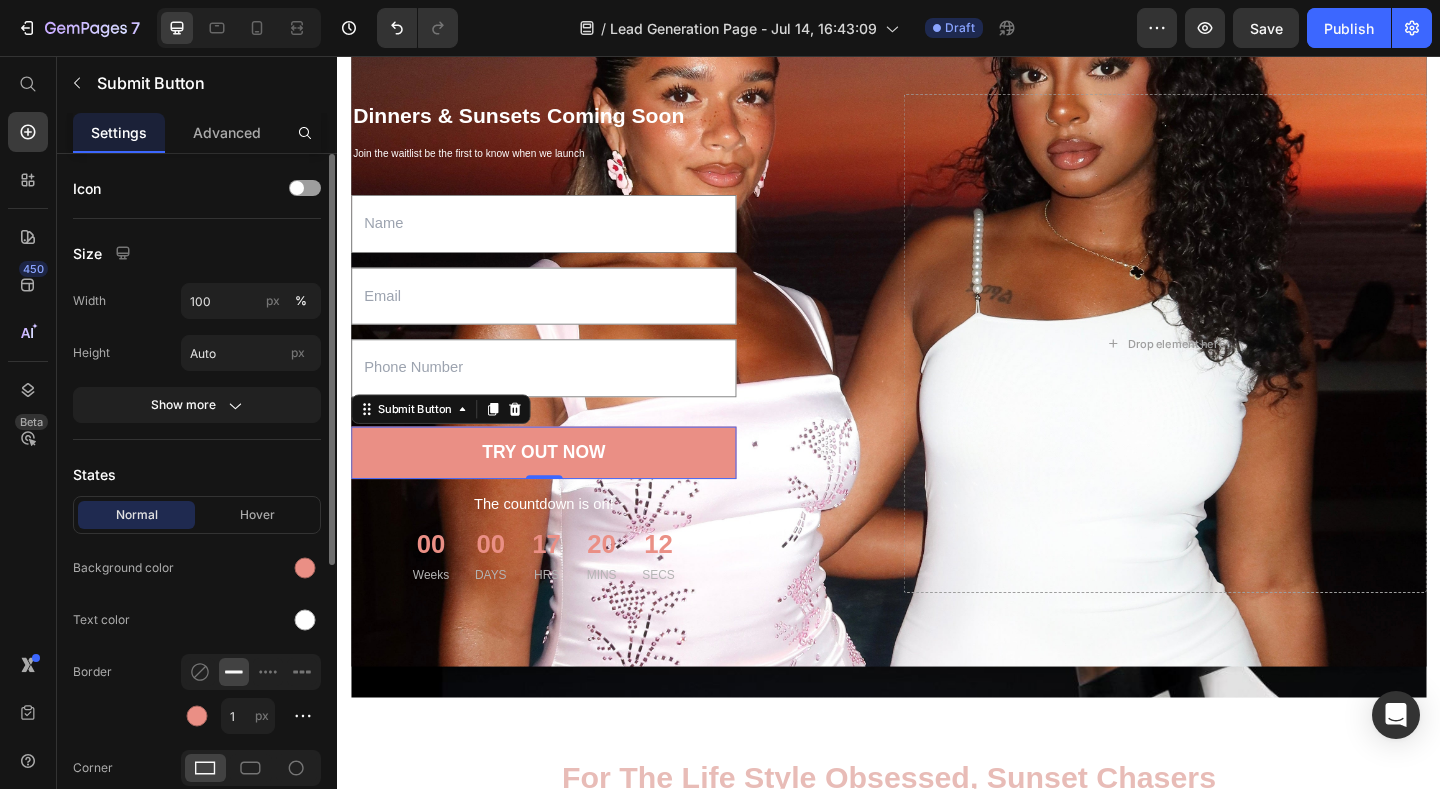 click on "Text color" 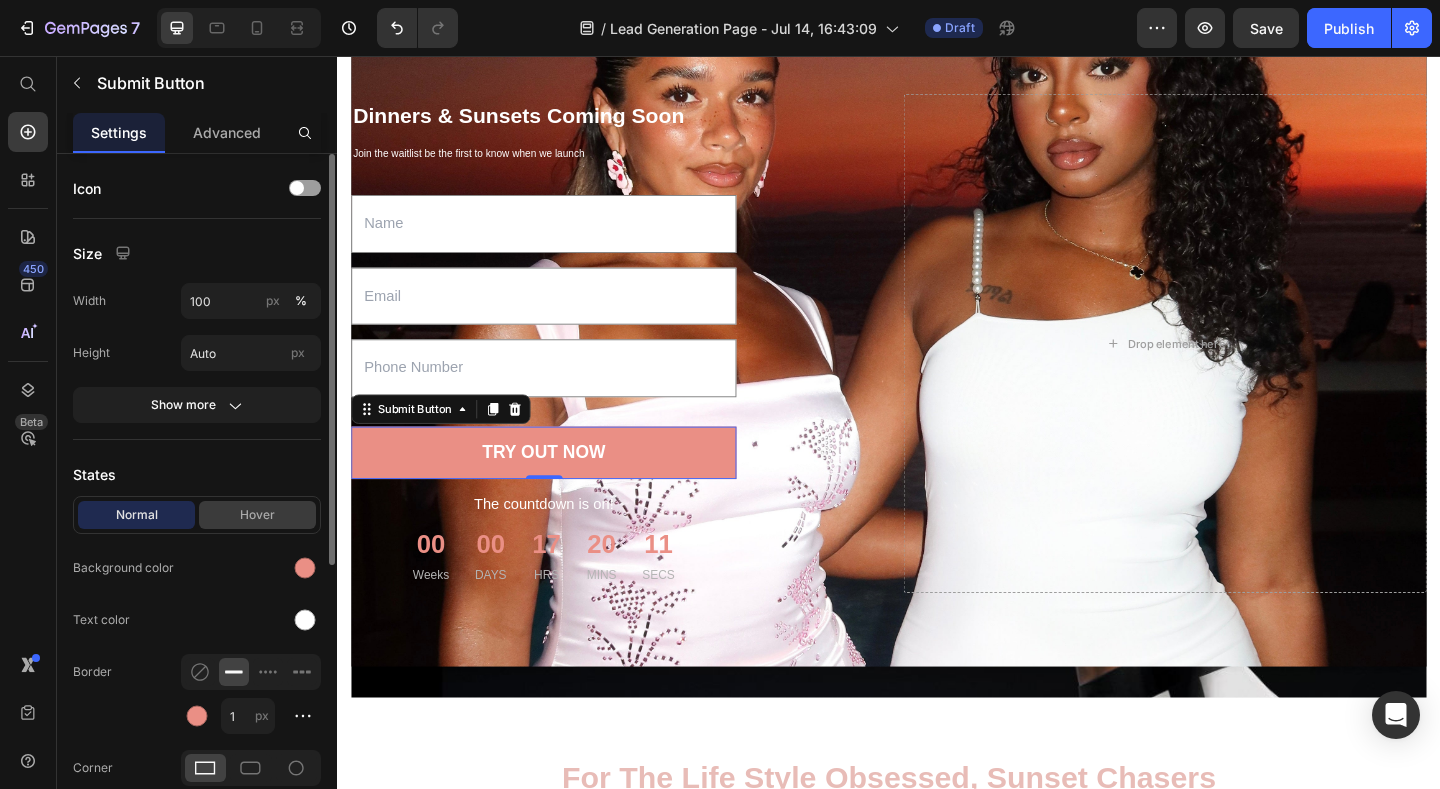 click on "Hover" at bounding box center [257, 515] 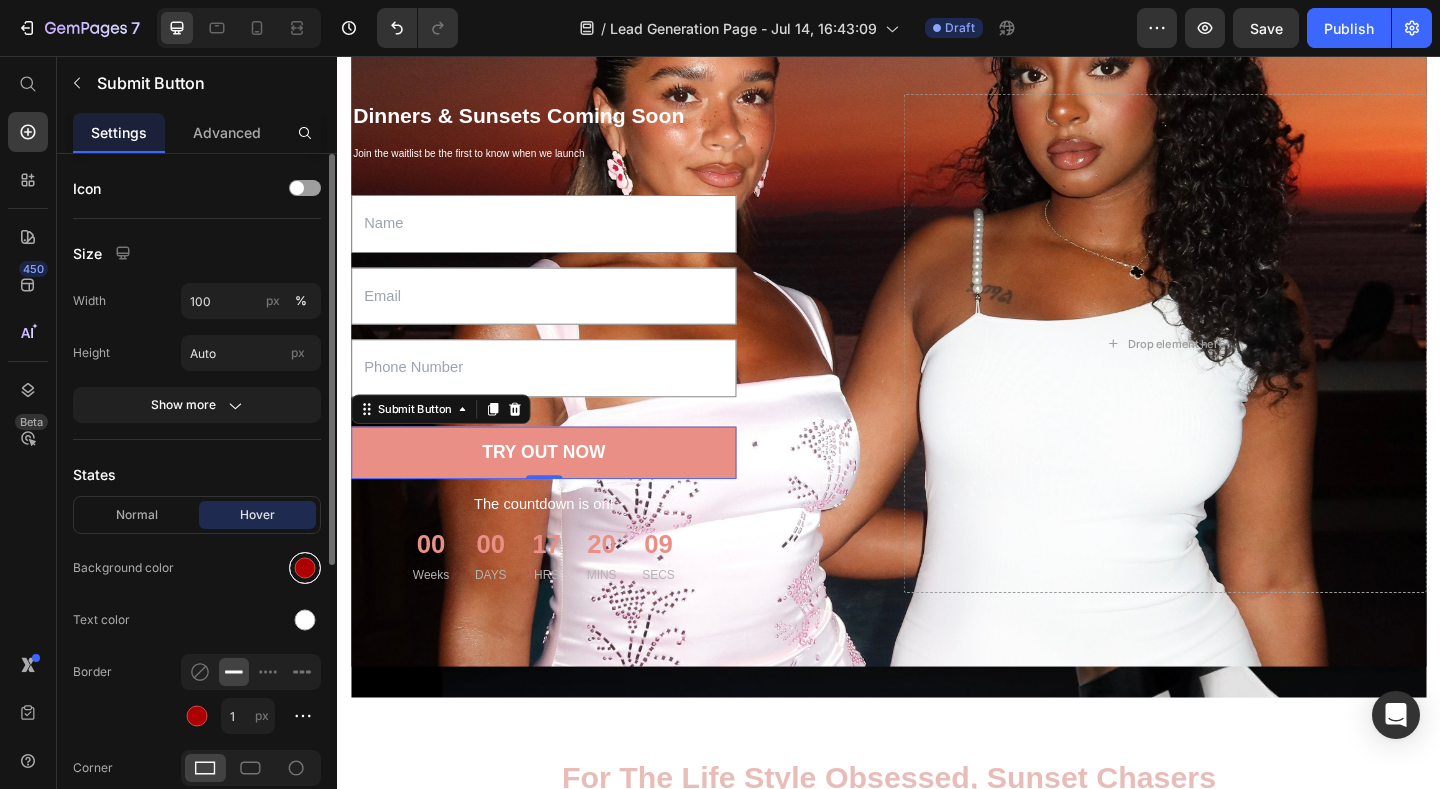 click at bounding box center (305, 568) 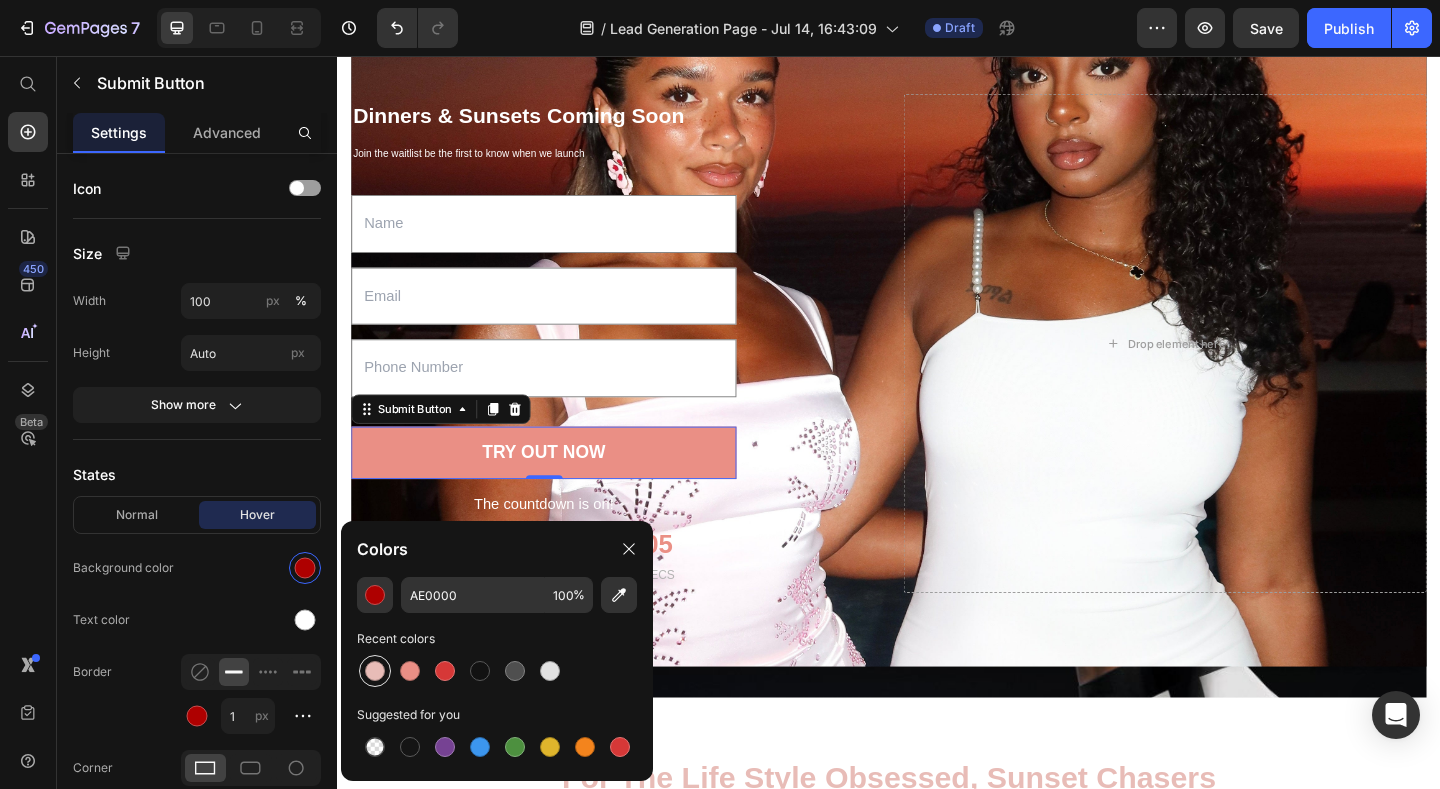 click at bounding box center (375, 671) 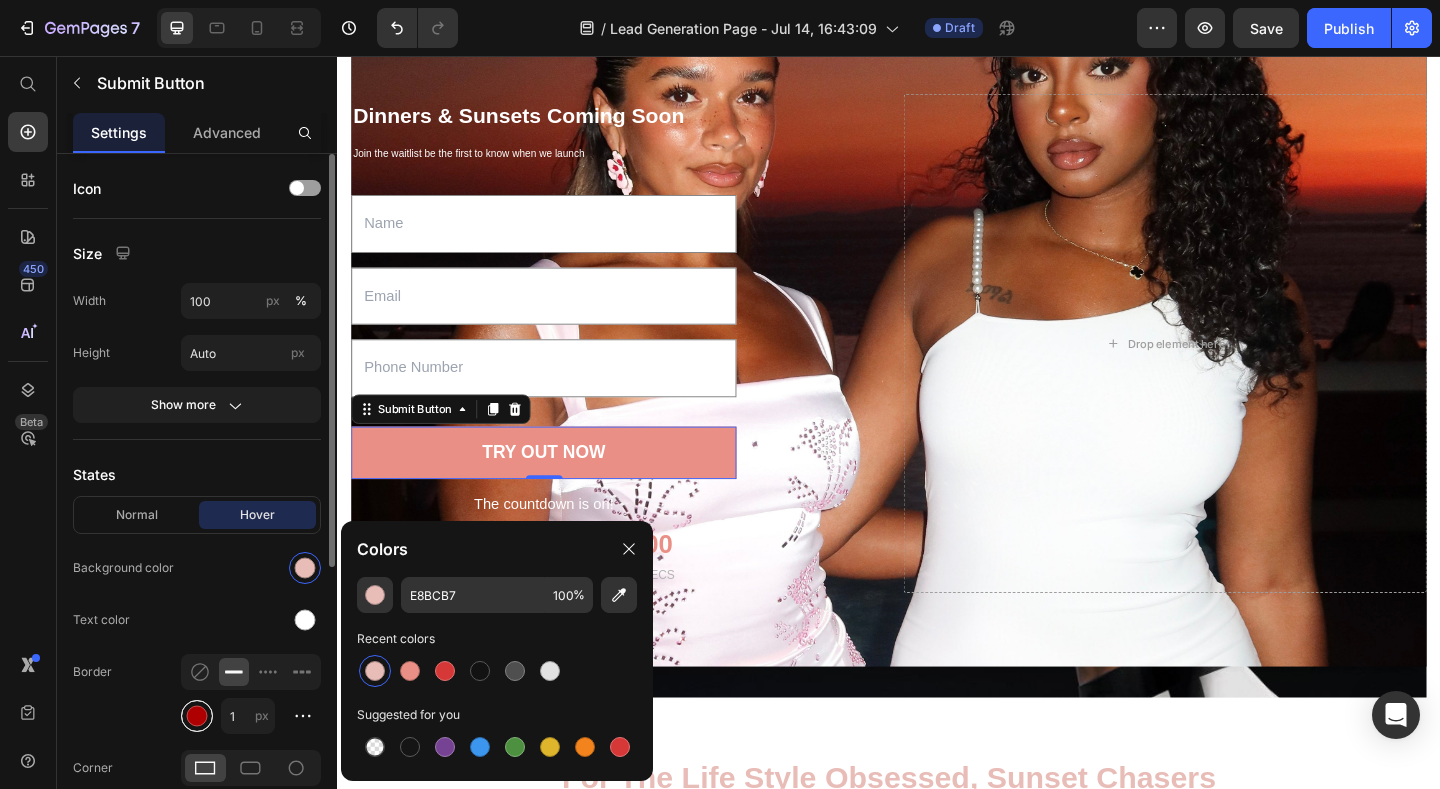 click at bounding box center (197, 716) 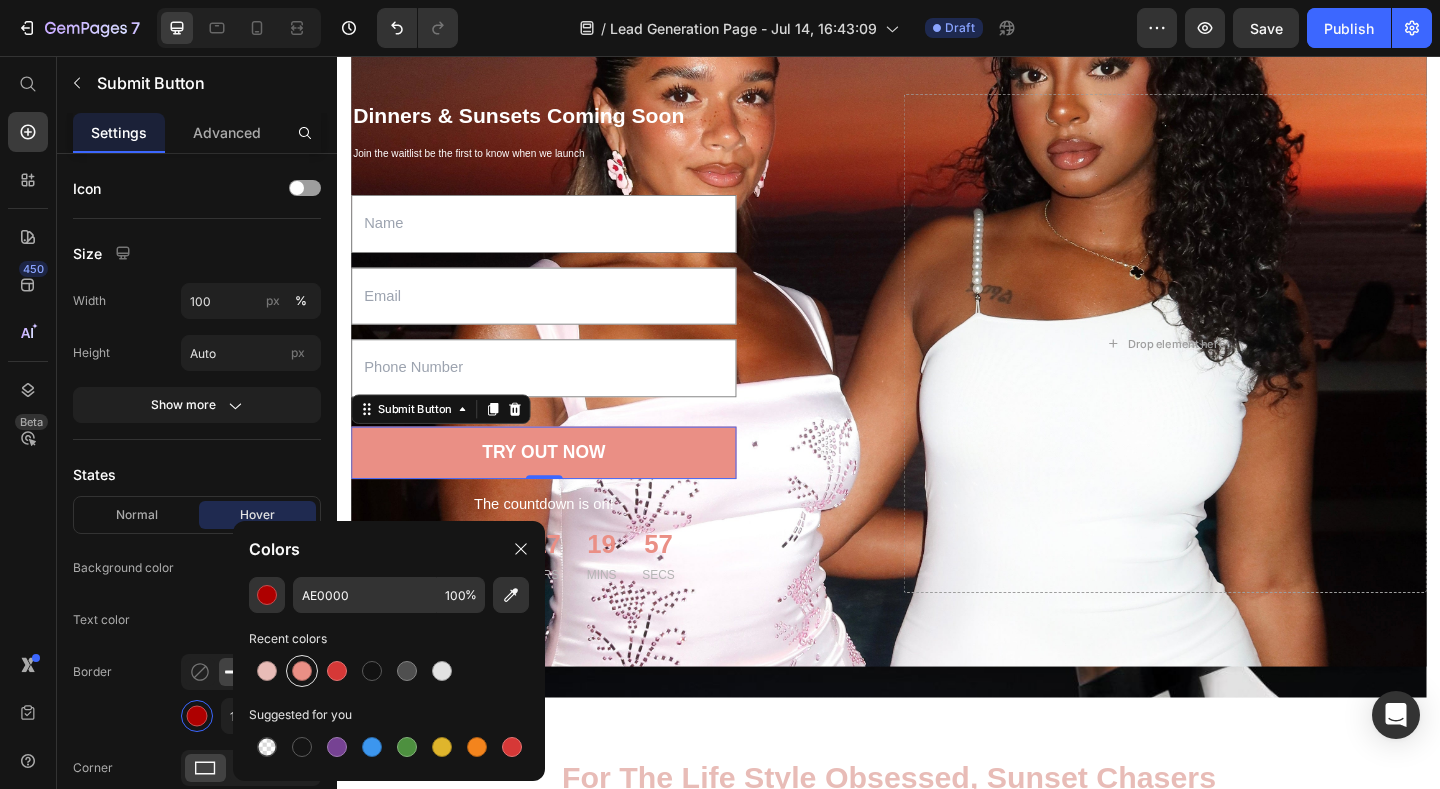 click at bounding box center [302, 671] 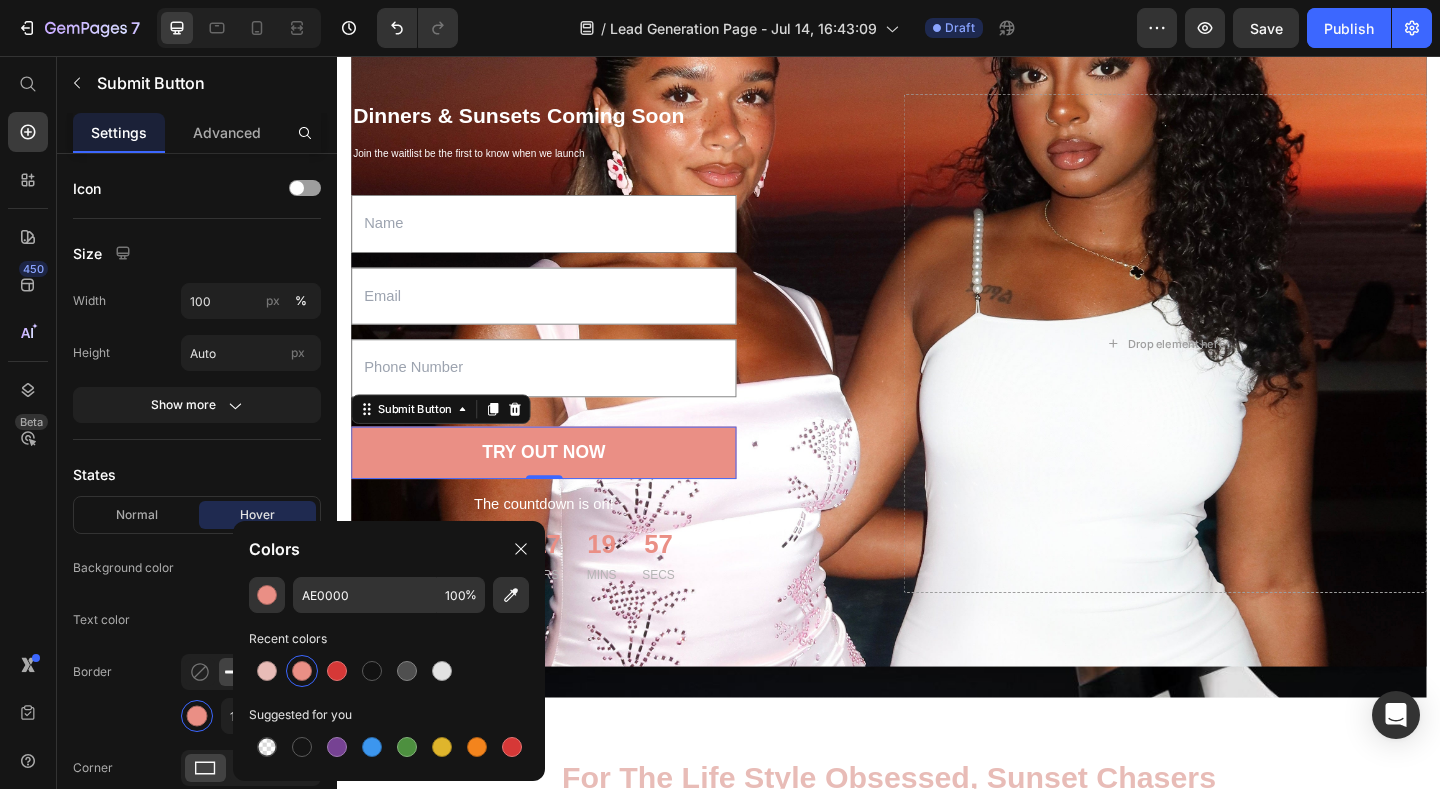 type on "EA8F85" 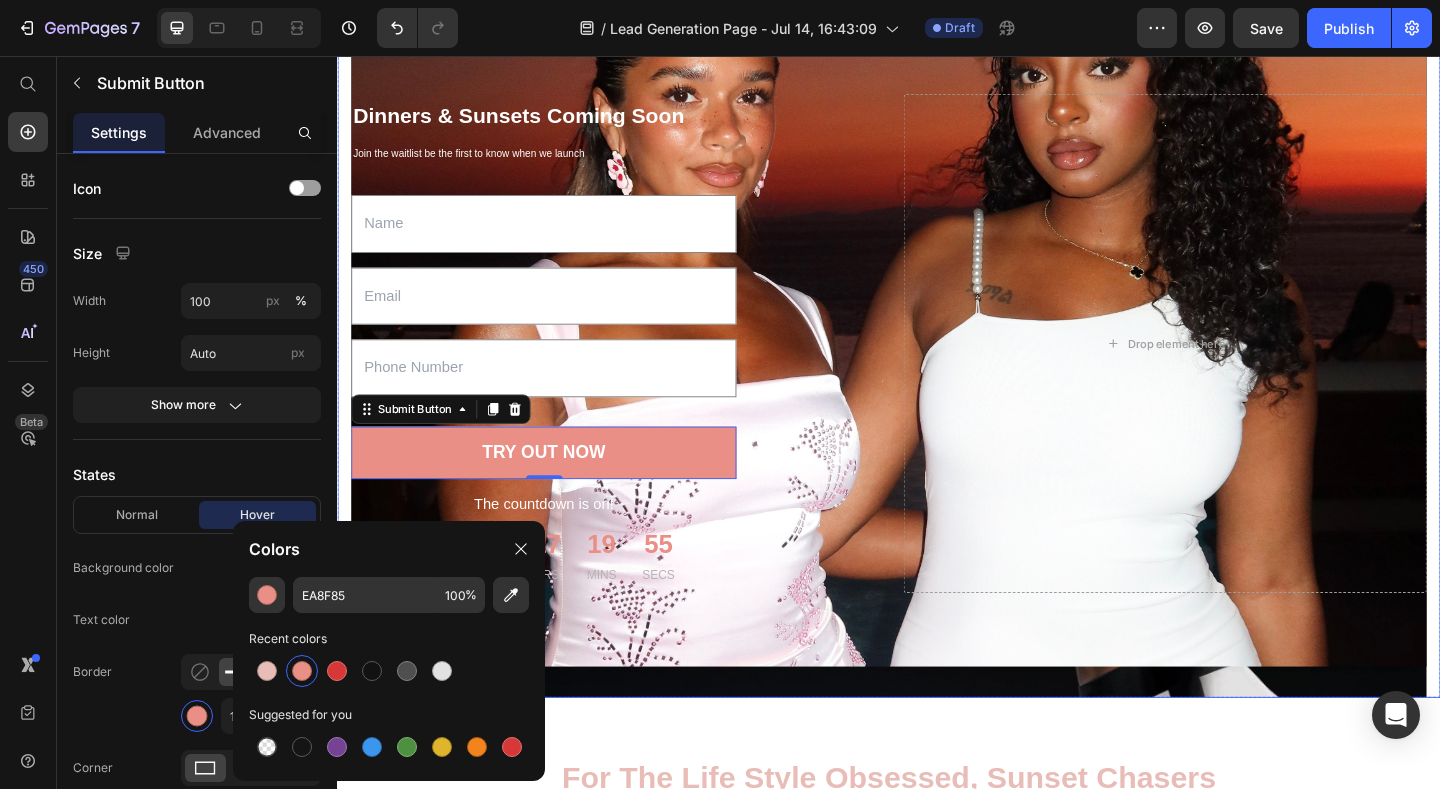 click at bounding box center (937, 385) 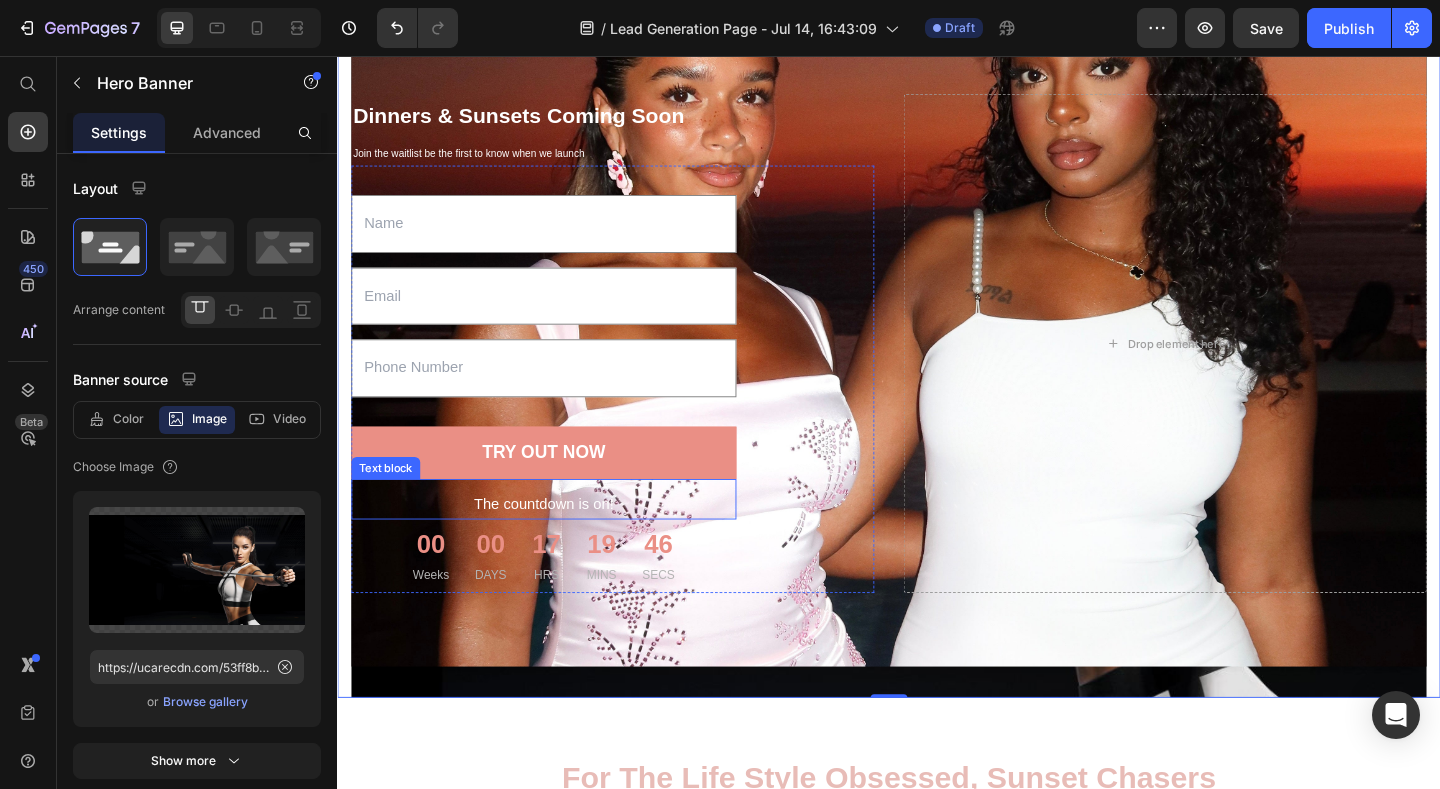 click on "The countdown is on!" at bounding box center [561, 544] 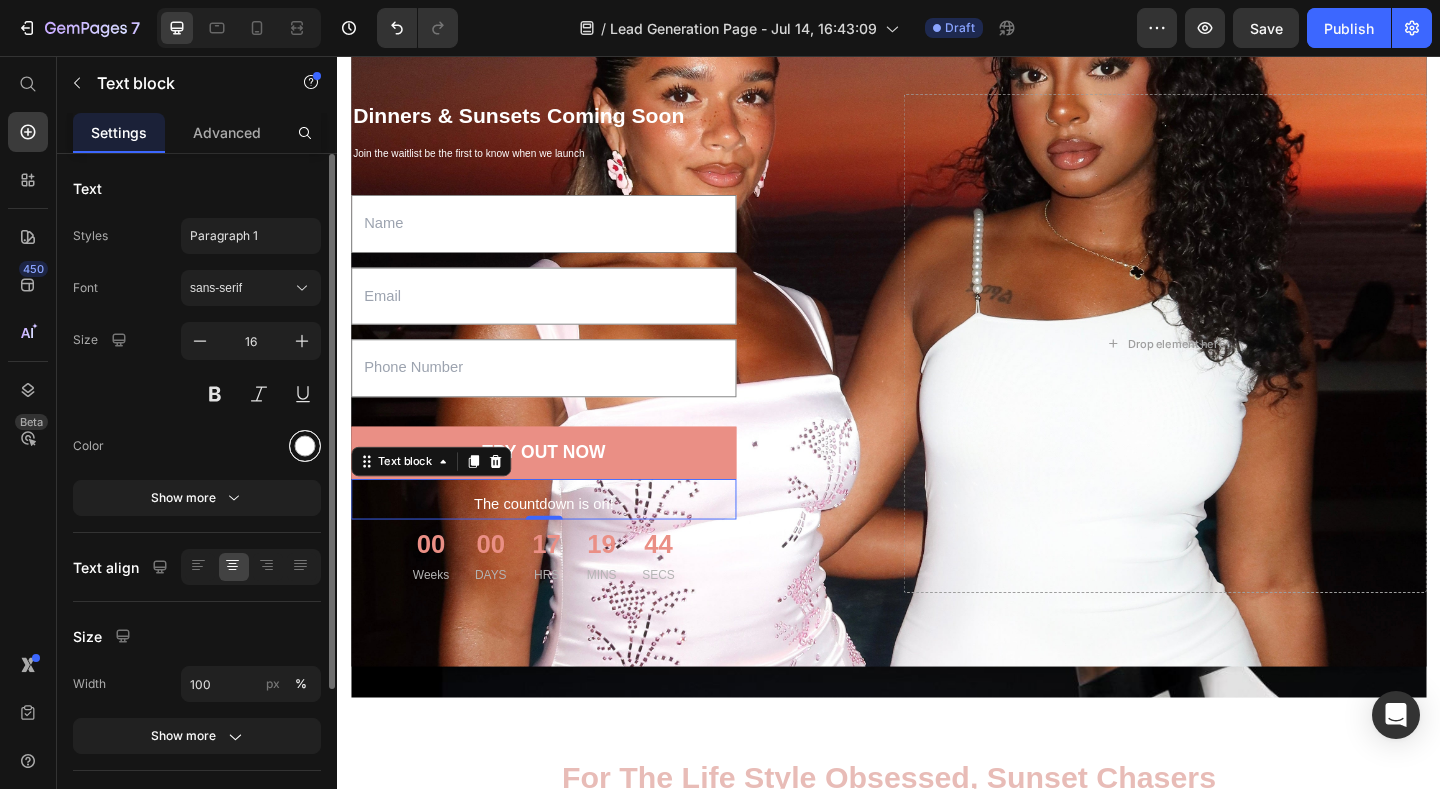 click at bounding box center (305, 446) 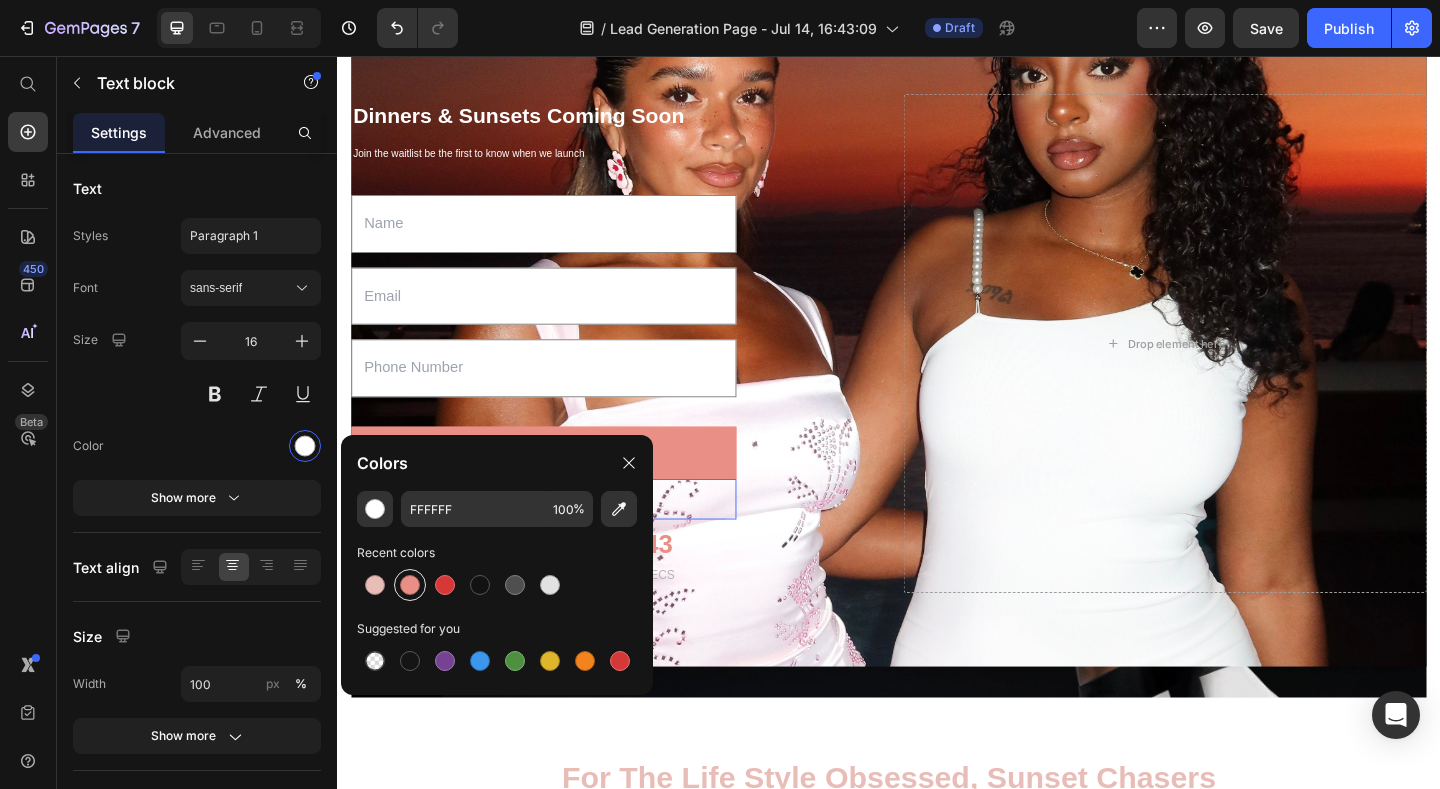 click at bounding box center [410, 585] 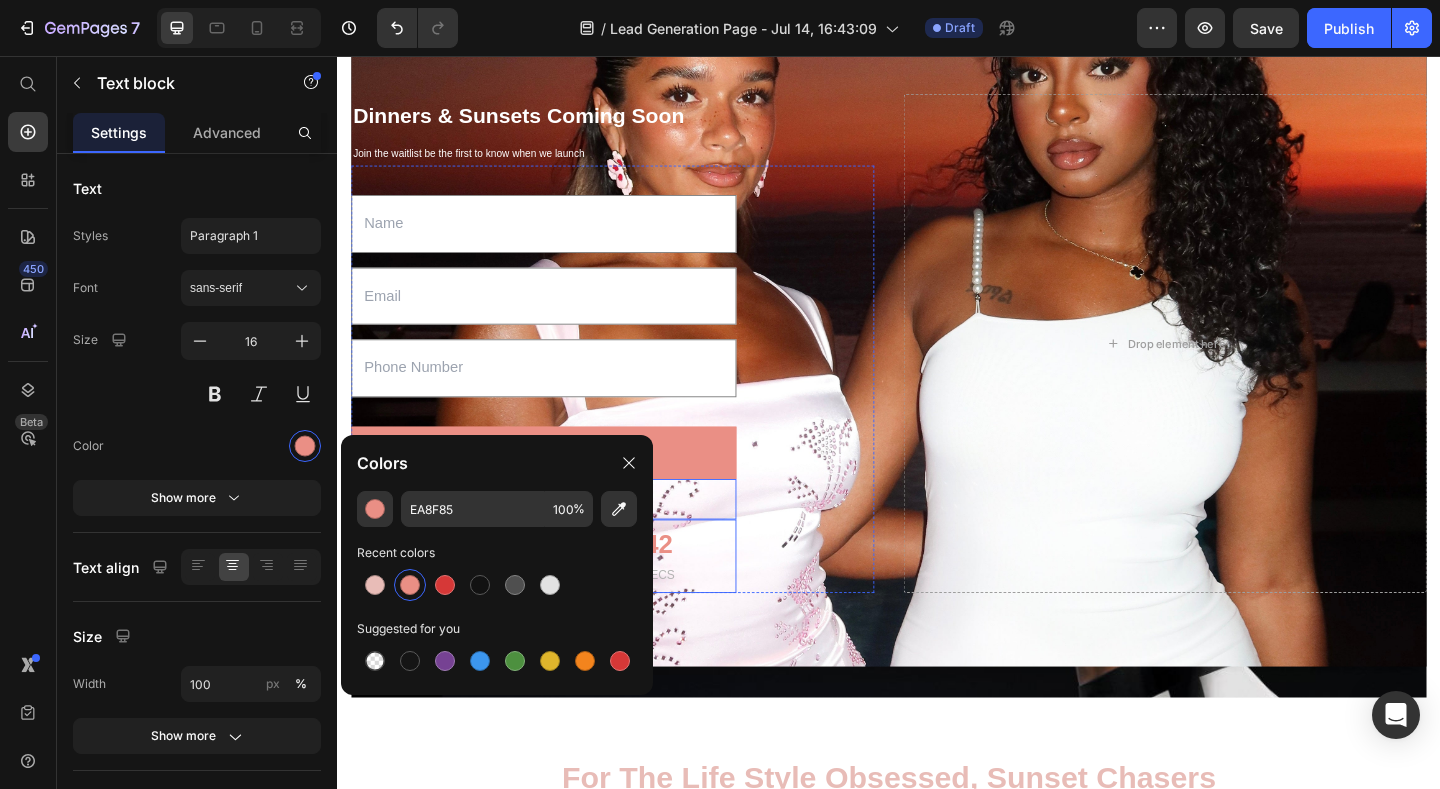 click on "00 Weeks 00 DAYS 17 HRS 19 MINS 42 SECS" at bounding box center [561, 600] 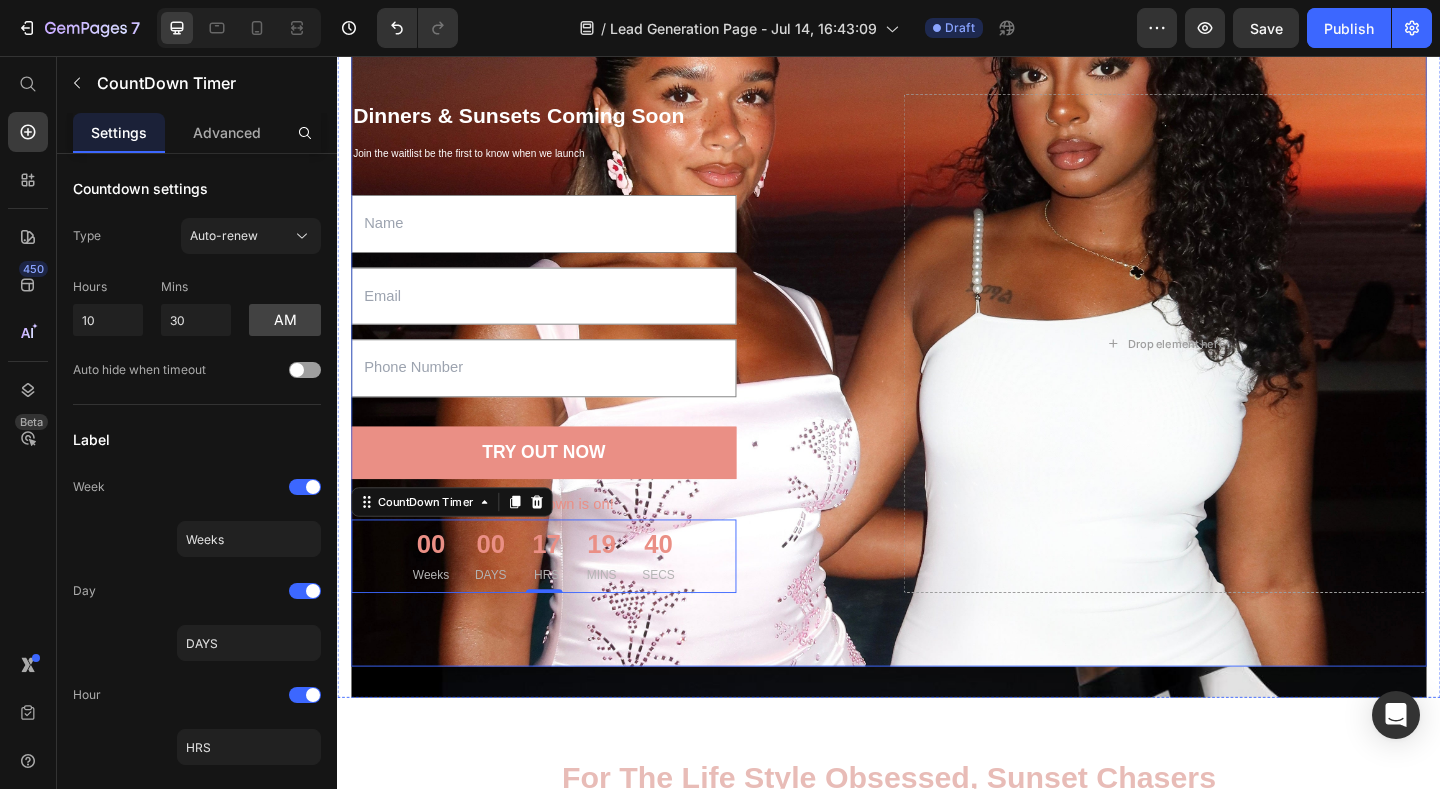 click on "Dinners & Sunsets Coming Soon Heading Join the waitlist be the first to know when we launch Text block Text Field Email Field Text Field TRY OUT NOW Submit Button The countdown is on! Text block 00 Weeks 00 DAYS 17 HRS 19 MINS 40 SECS CountDown Timer 0 Contact Form
Drop element here Row" at bounding box center (937, 368) 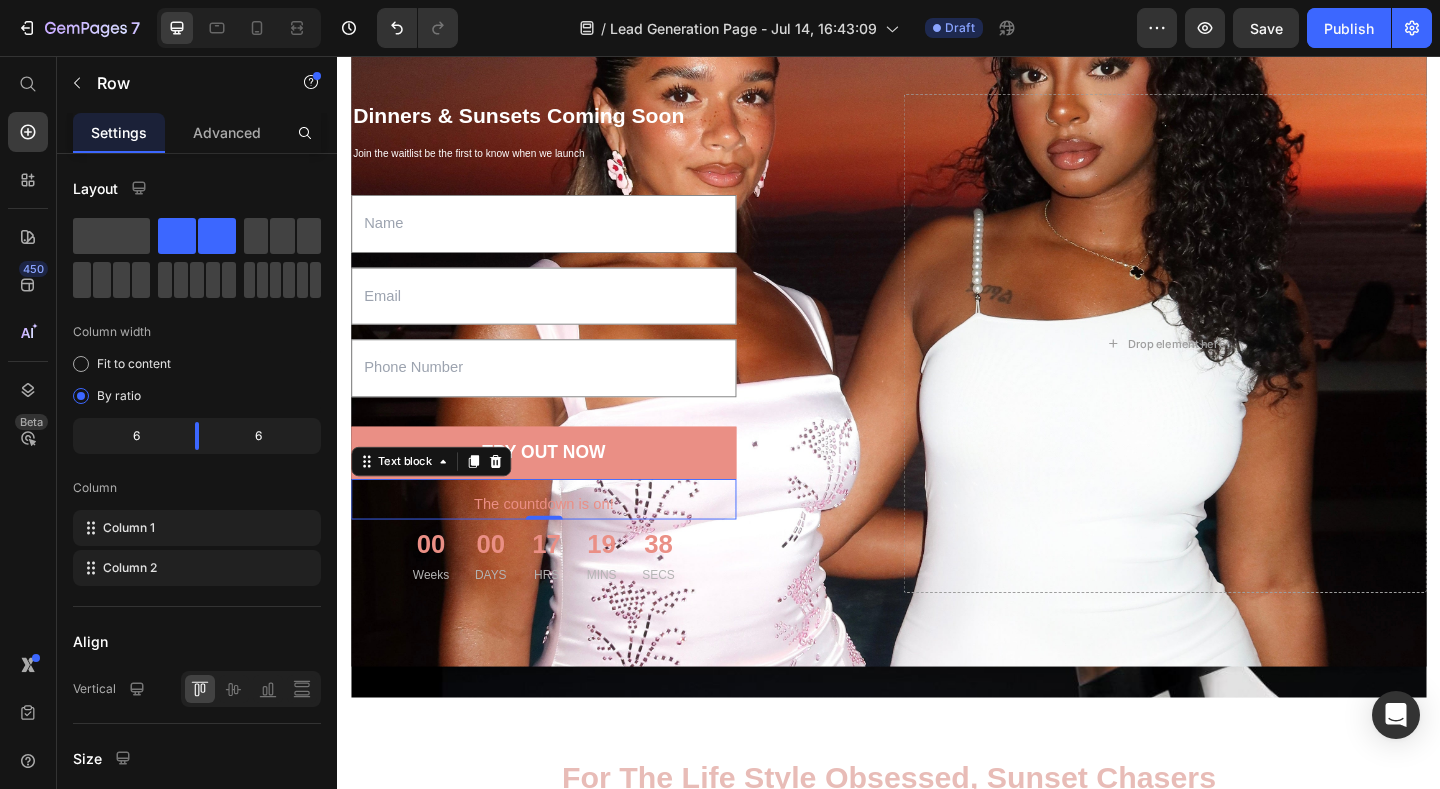 click on "The countdown is on!" at bounding box center (561, 544) 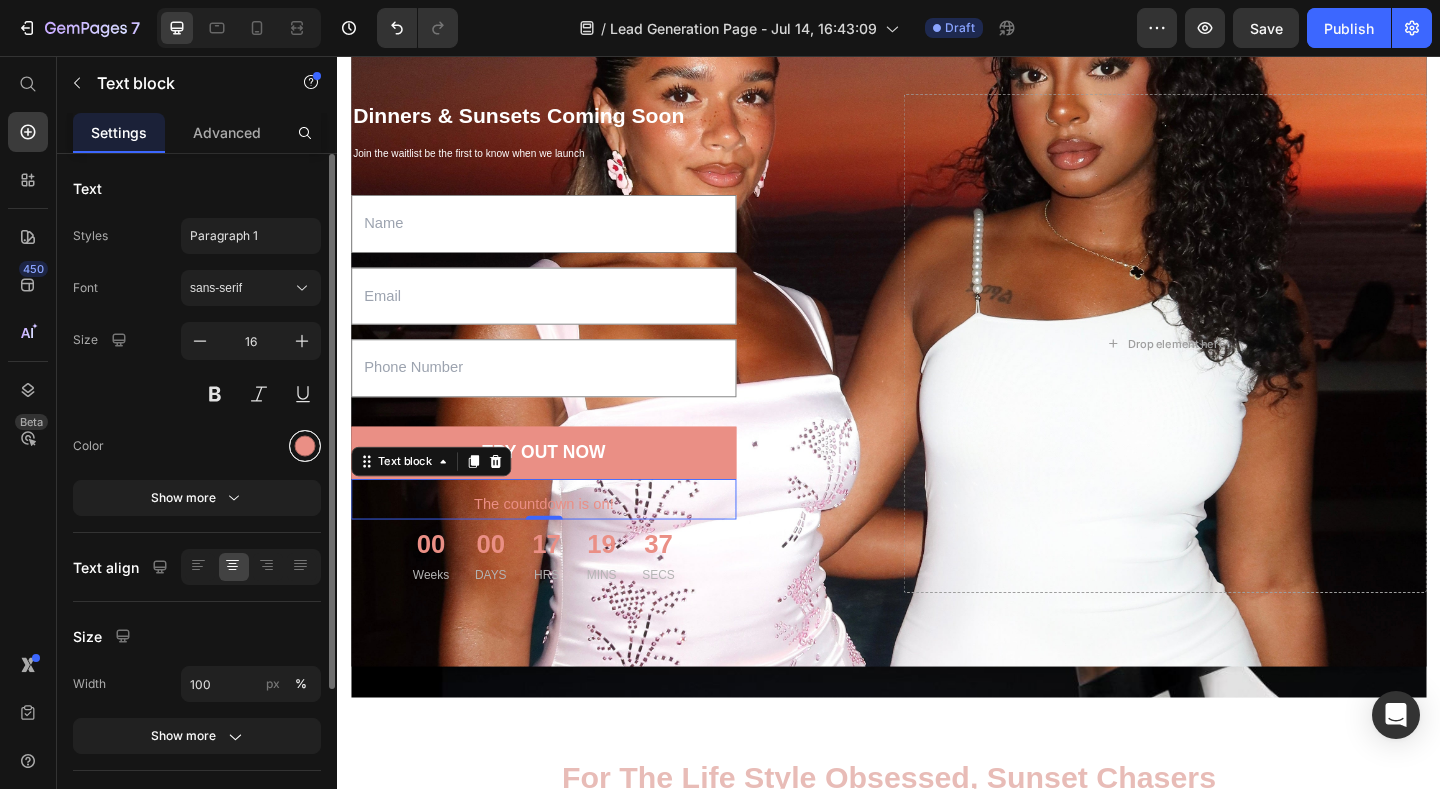 click at bounding box center (305, 446) 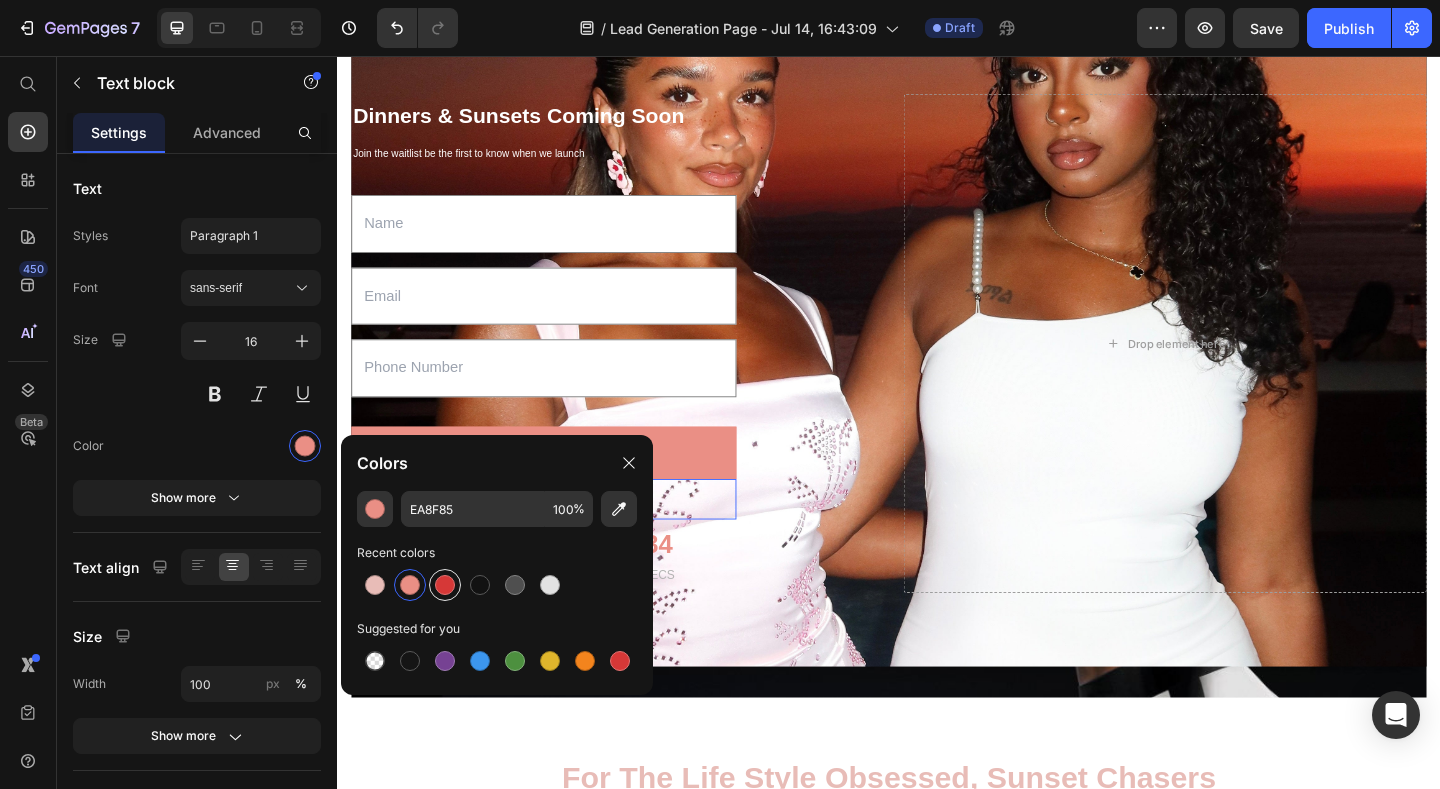 click at bounding box center [445, 585] 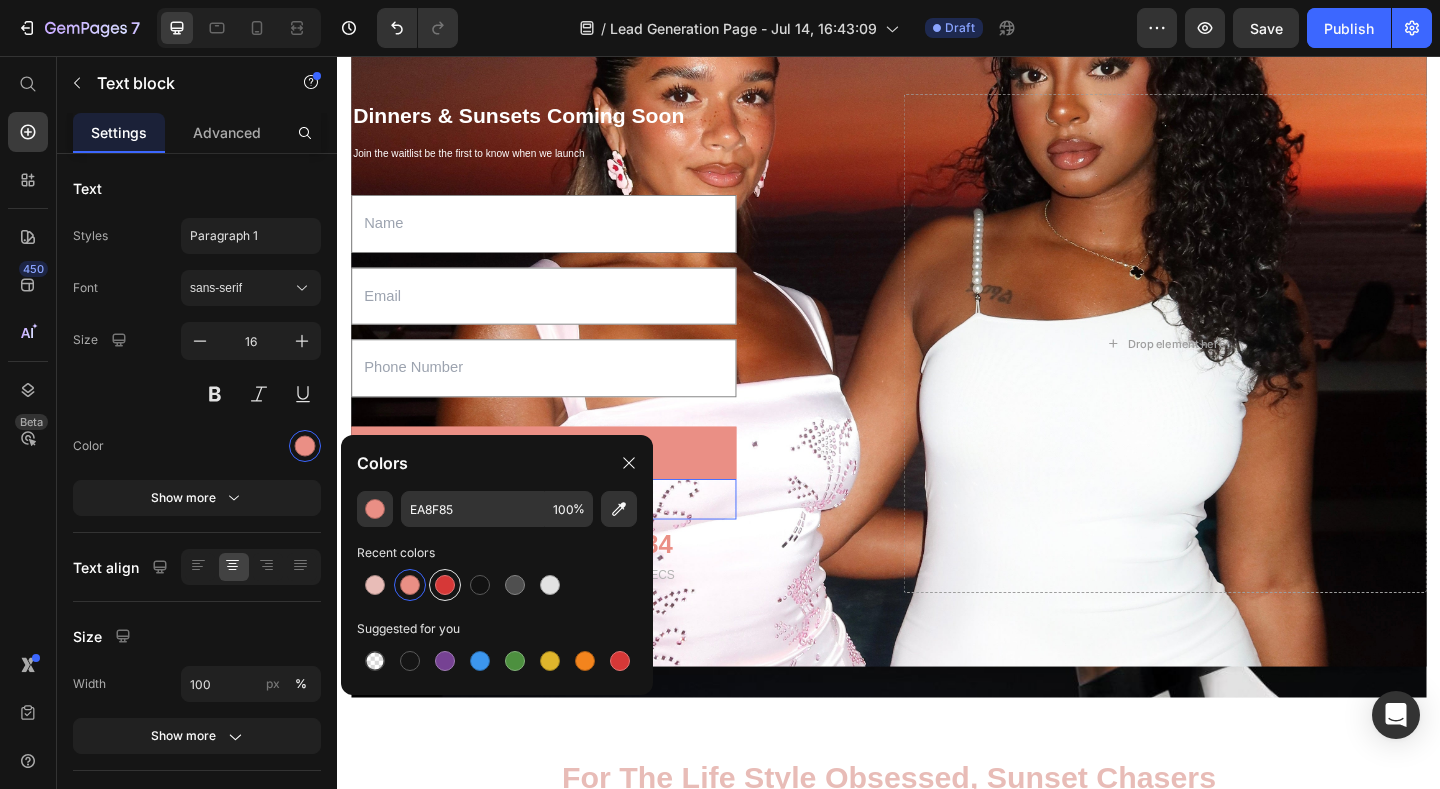 type on "D63837" 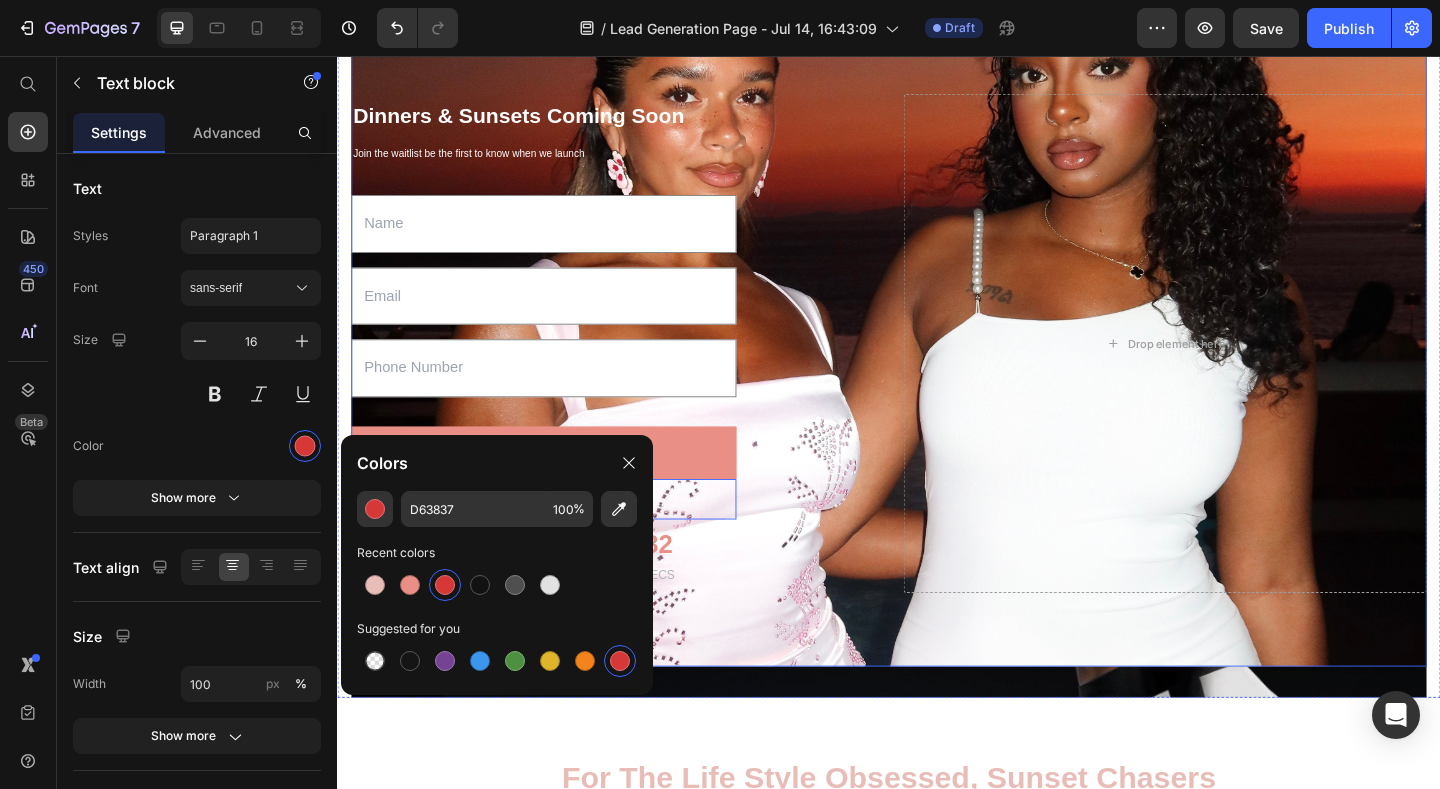 click on "Dinners & Sunsets Coming Soon Heading Join the waitlist be the first to know when we launch Text block Text Field Email Field Text Field TRY OUT NOW Submit Button The countdown is on! Text block 0 00 Weeks 00 DAYS 17 HRS 19 MINS 32 SECS CountDown Timer Contact Form Drop element here Row" at bounding box center (937, 368) 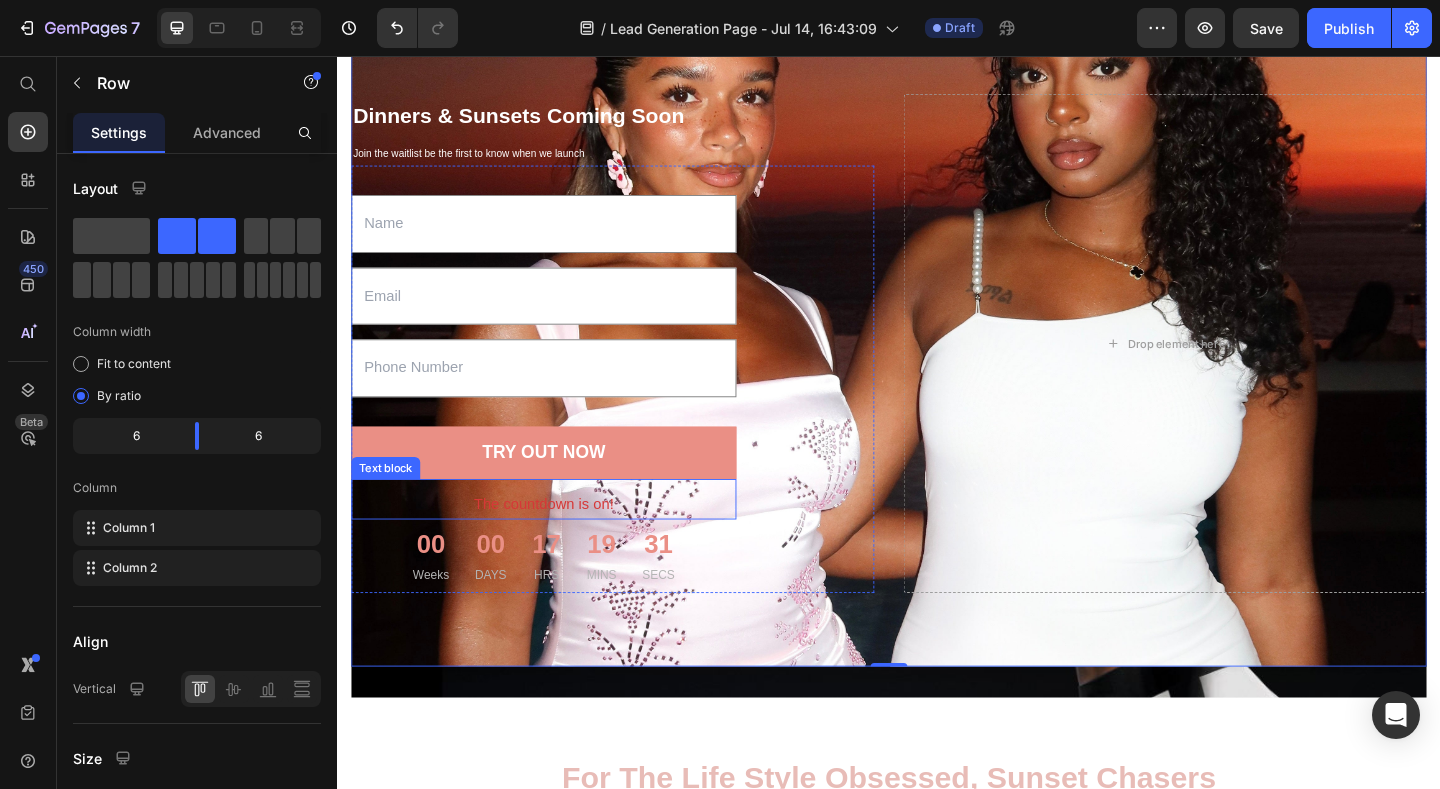 click on "The countdown is on!" at bounding box center [561, 544] 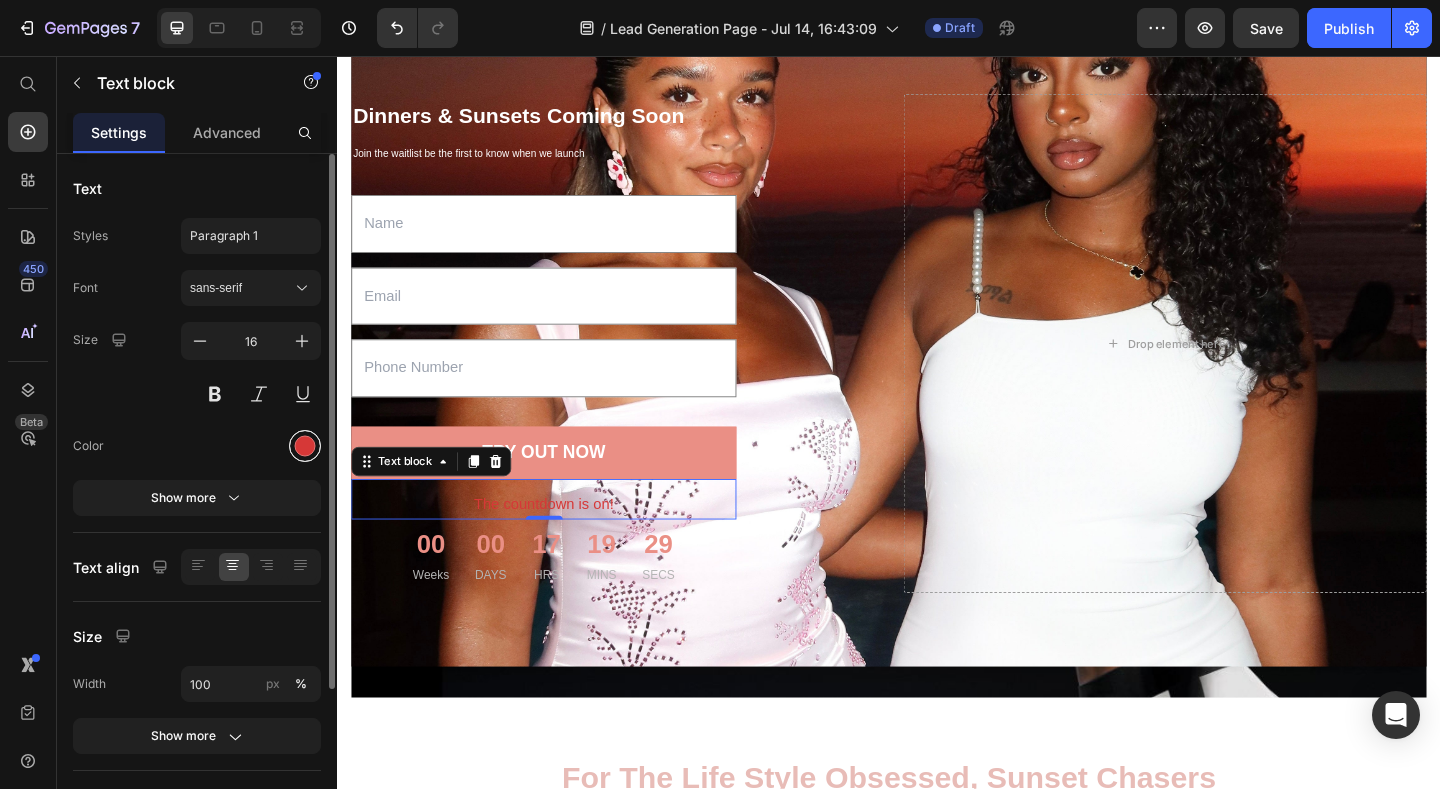 click at bounding box center [305, 446] 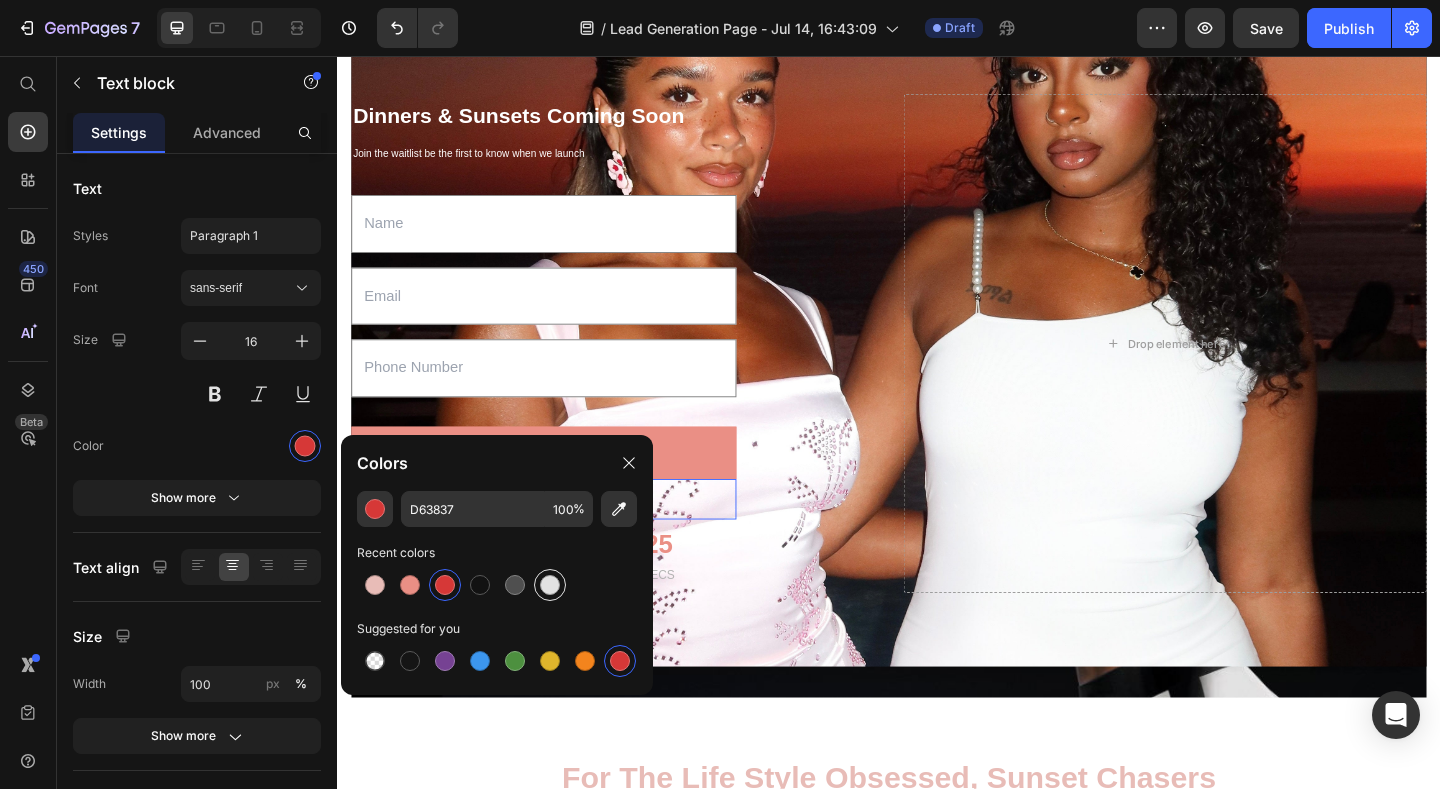 click at bounding box center [550, 585] 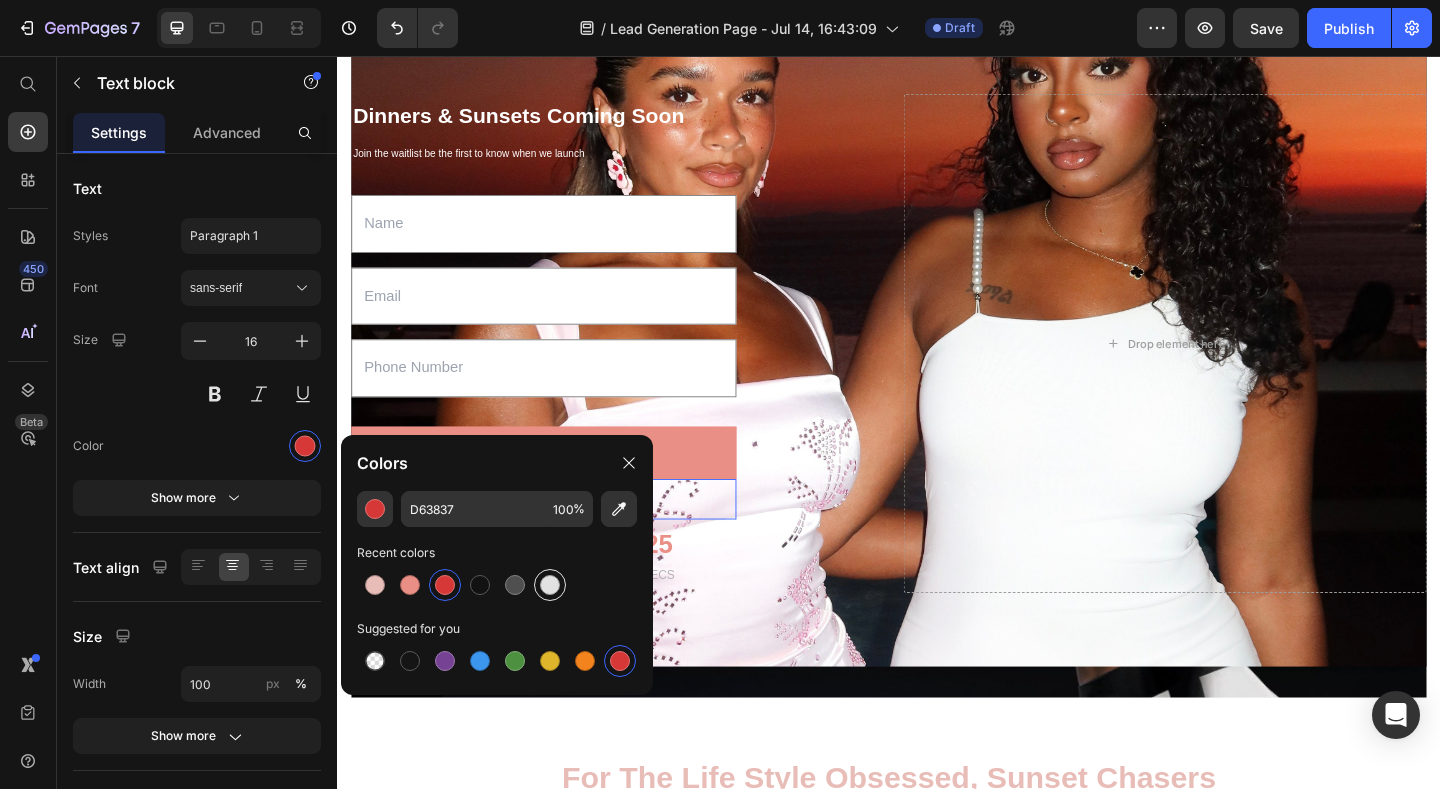 type on "E2E2E2" 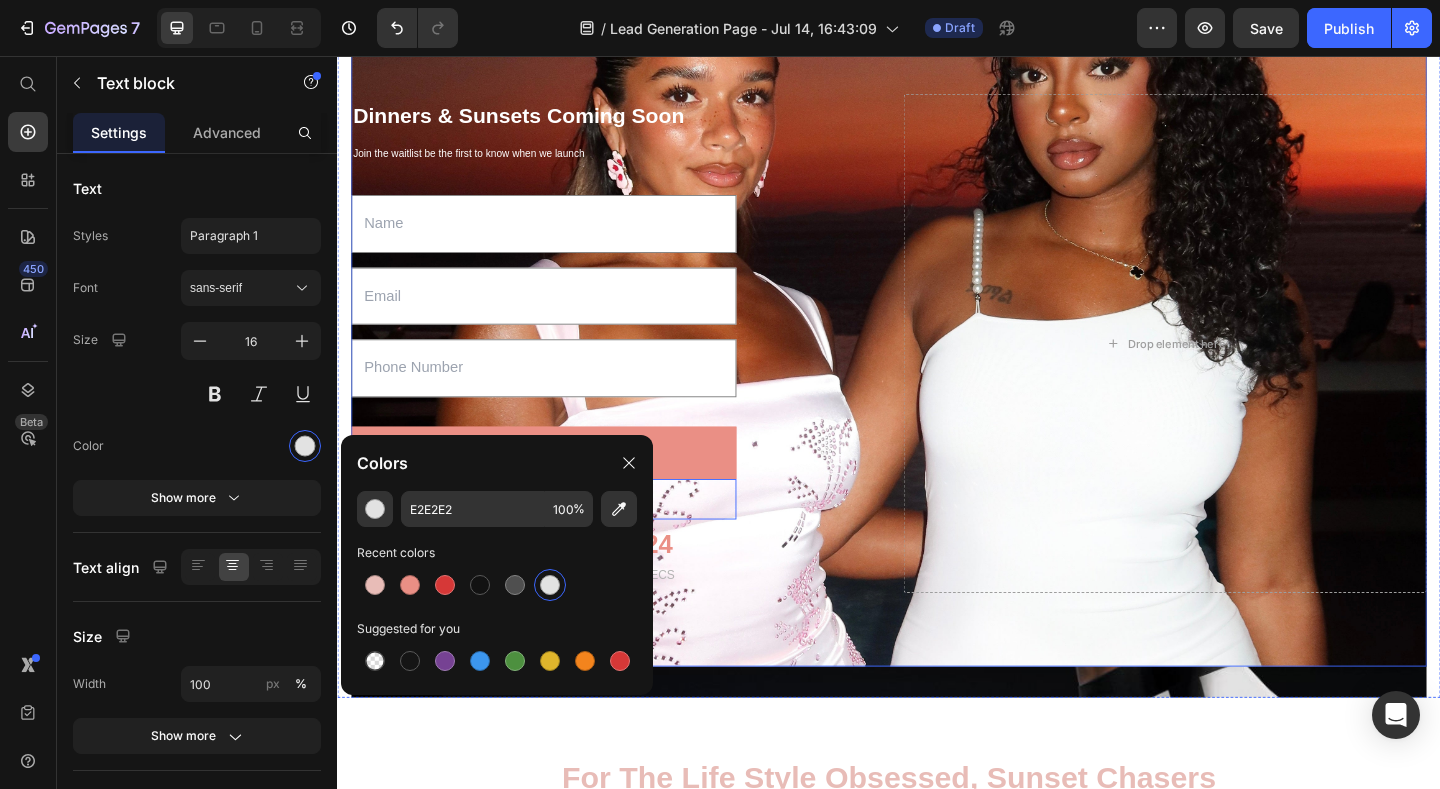 click on "Dinners & Sunsets Coming Soon Heading Join the waitlist be the first to know when we launch Text block Text Field Email Field Text Field TRY OUT NOW Submit Button The countdown is on! Text block 0 00 Weeks 00 DAYS 17 HRS 19 MINS 24 SECS CountDown Timer Contact Form Drop element here Row" at bounding box center [937, 368] 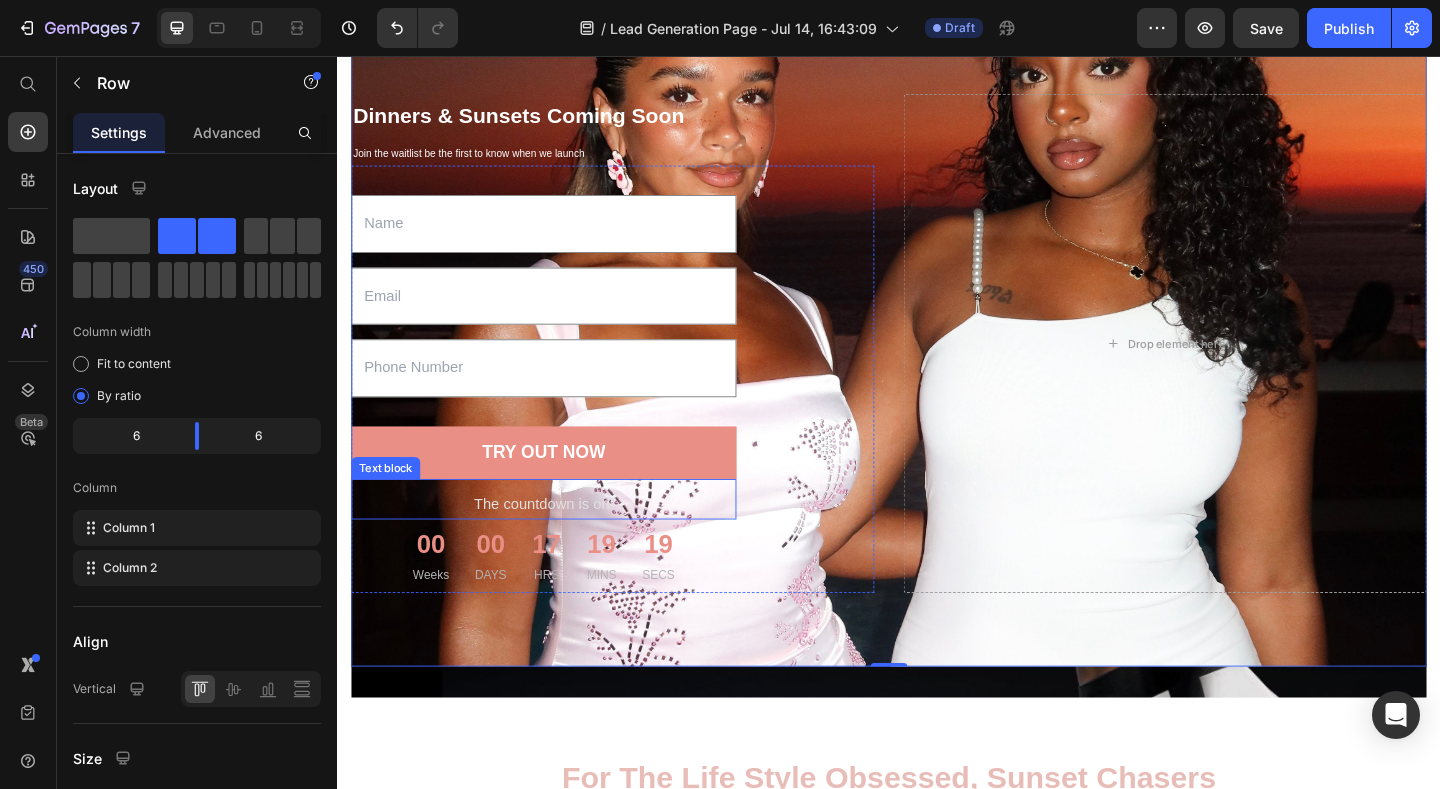 click on "The countdown is on!" at bounding box center (561, 544) 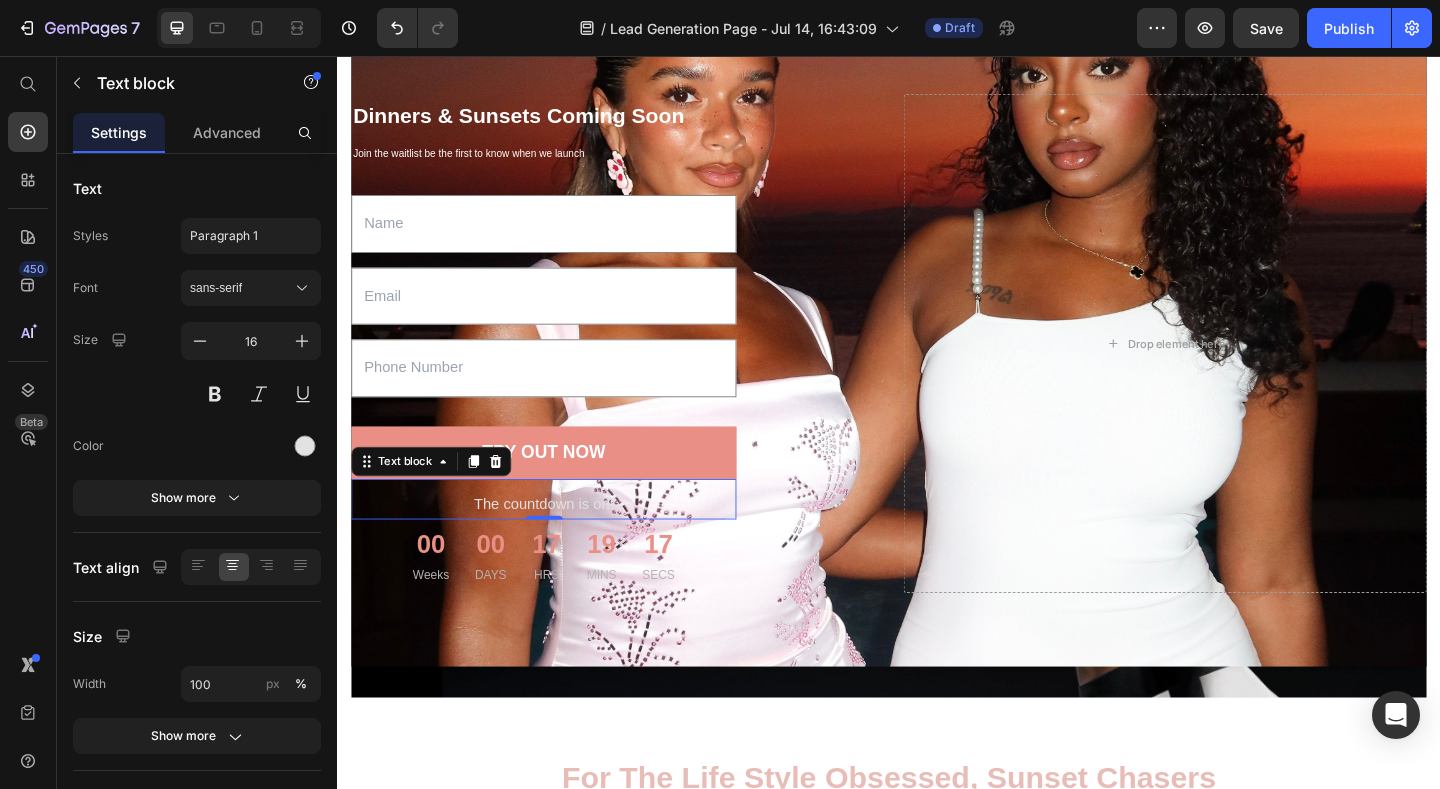 click on "The countdown is on!" at bounding box center [561, 544] 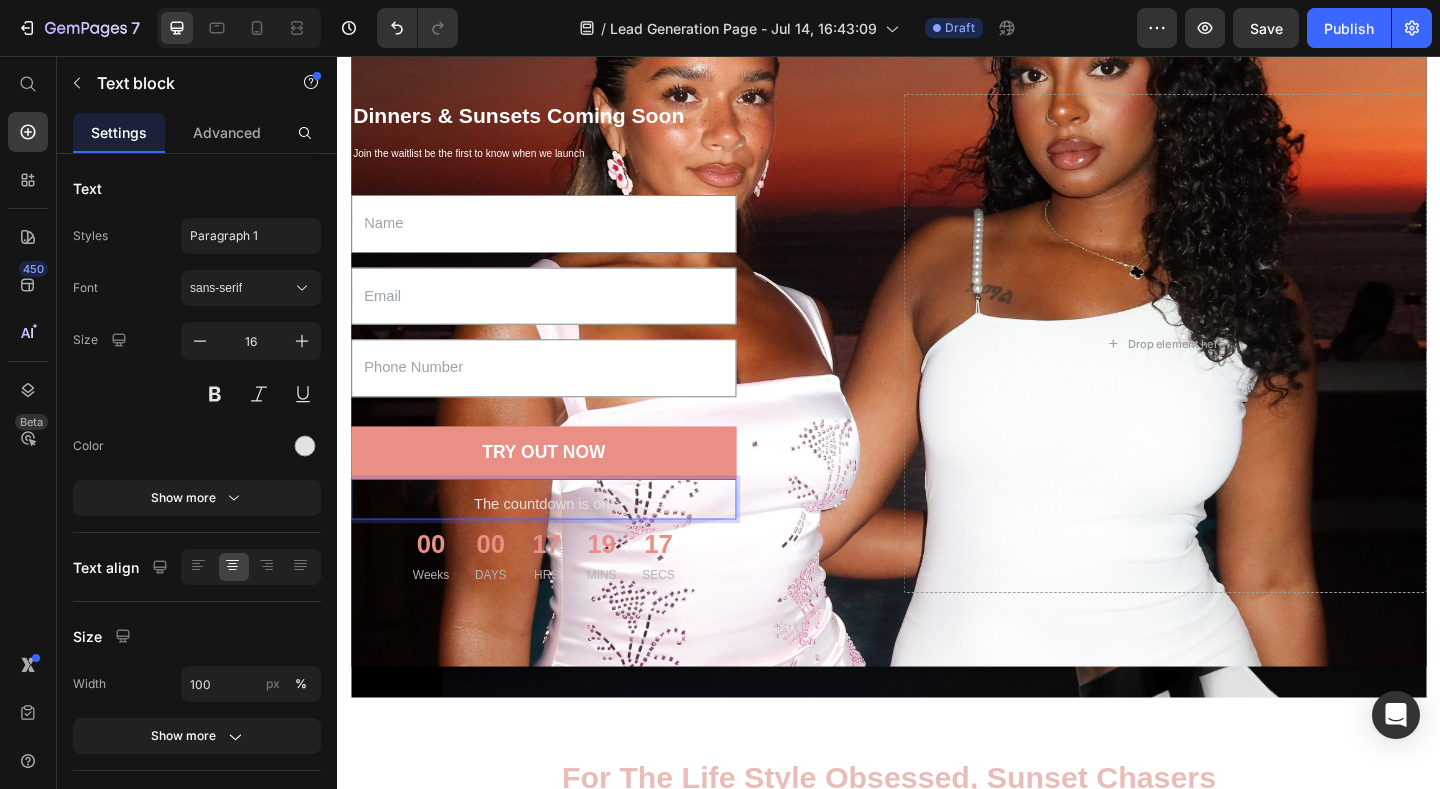 click on "The countdown is on!" at bounding box center [561, 544] 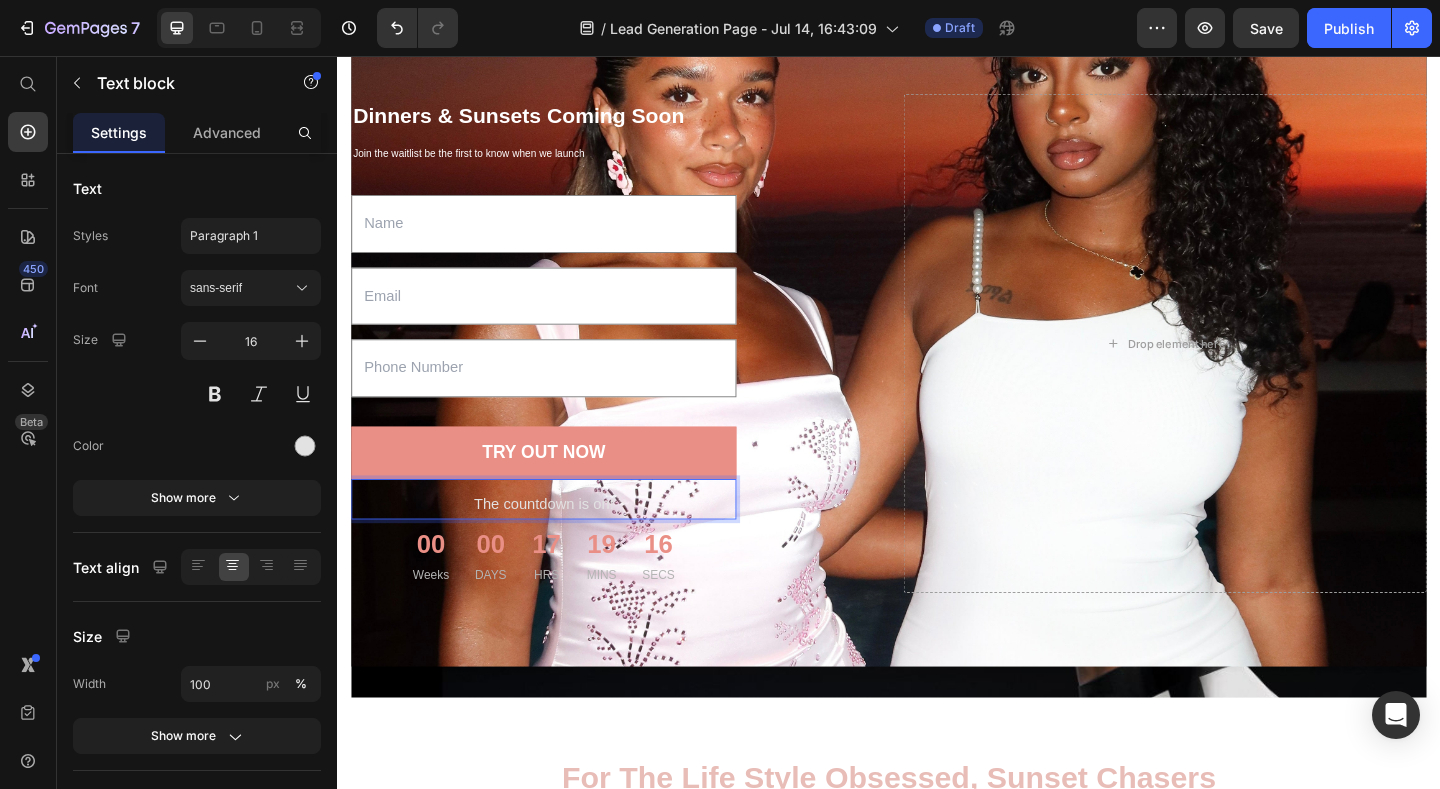 click on "The countdown is on!" at bounding box center (561, 544) 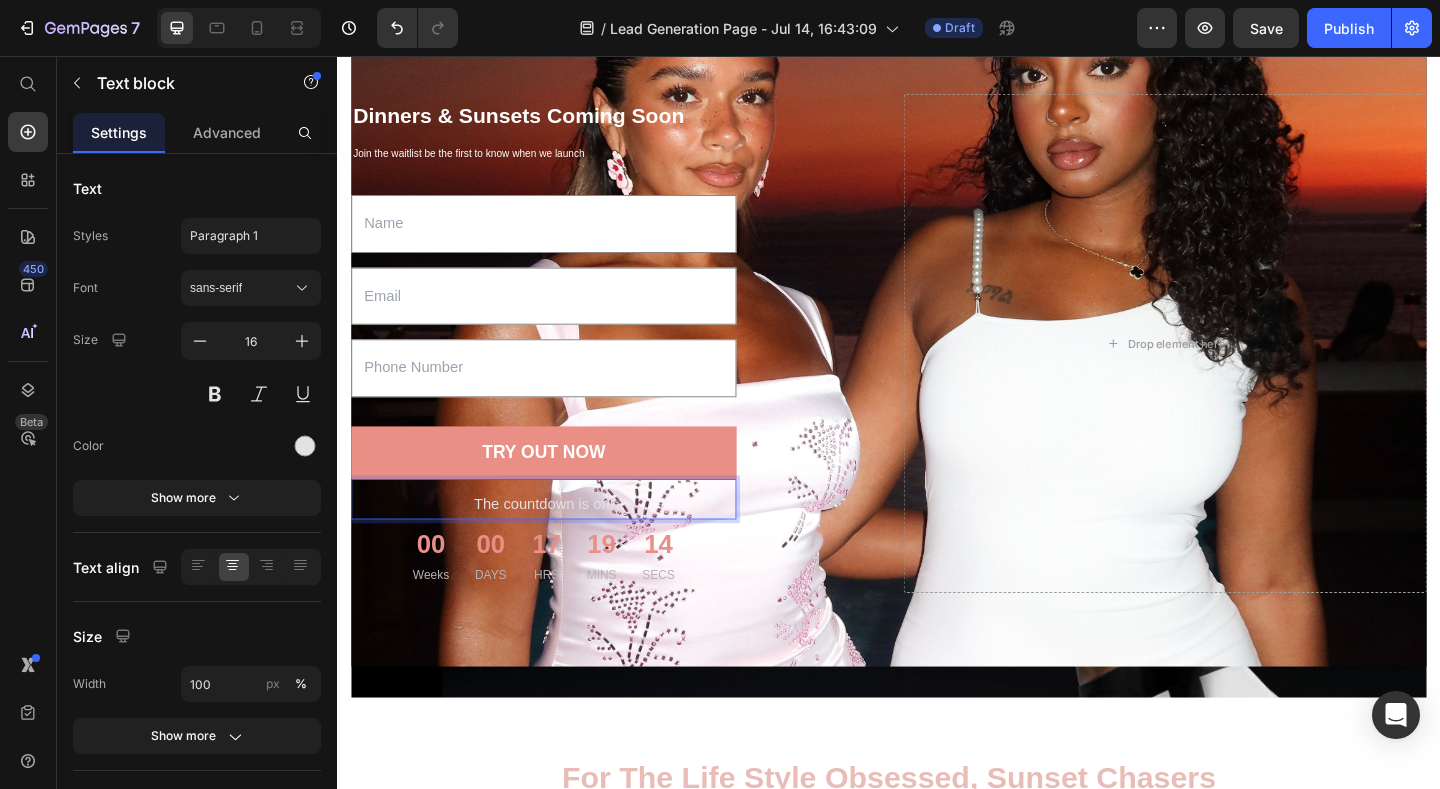 click on "The countdown is on!" at bounding box center (561, 544) 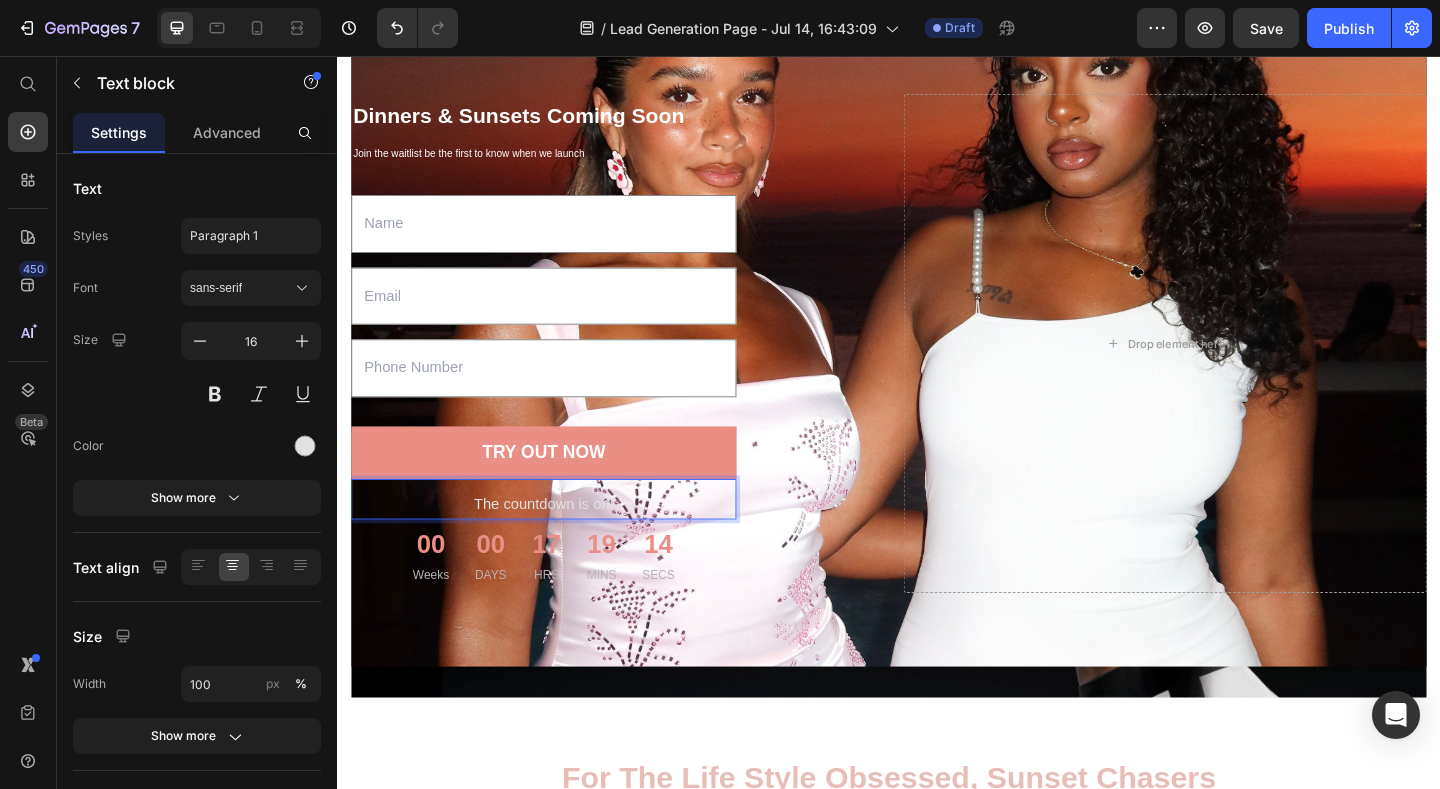 click on "The countdown is on!" at bounding box center [561, 544] 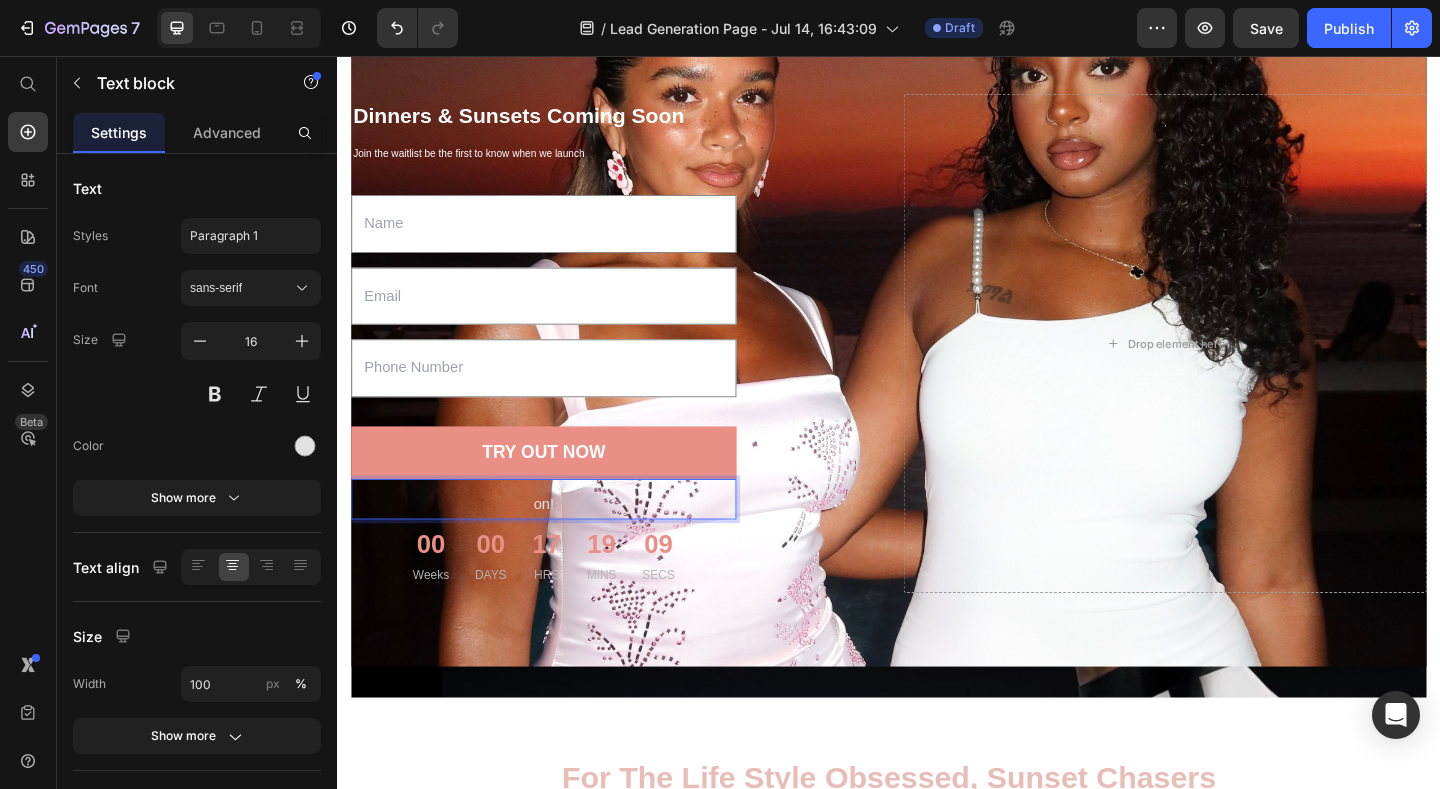 click on "on!" at bounding box center [561, 544] 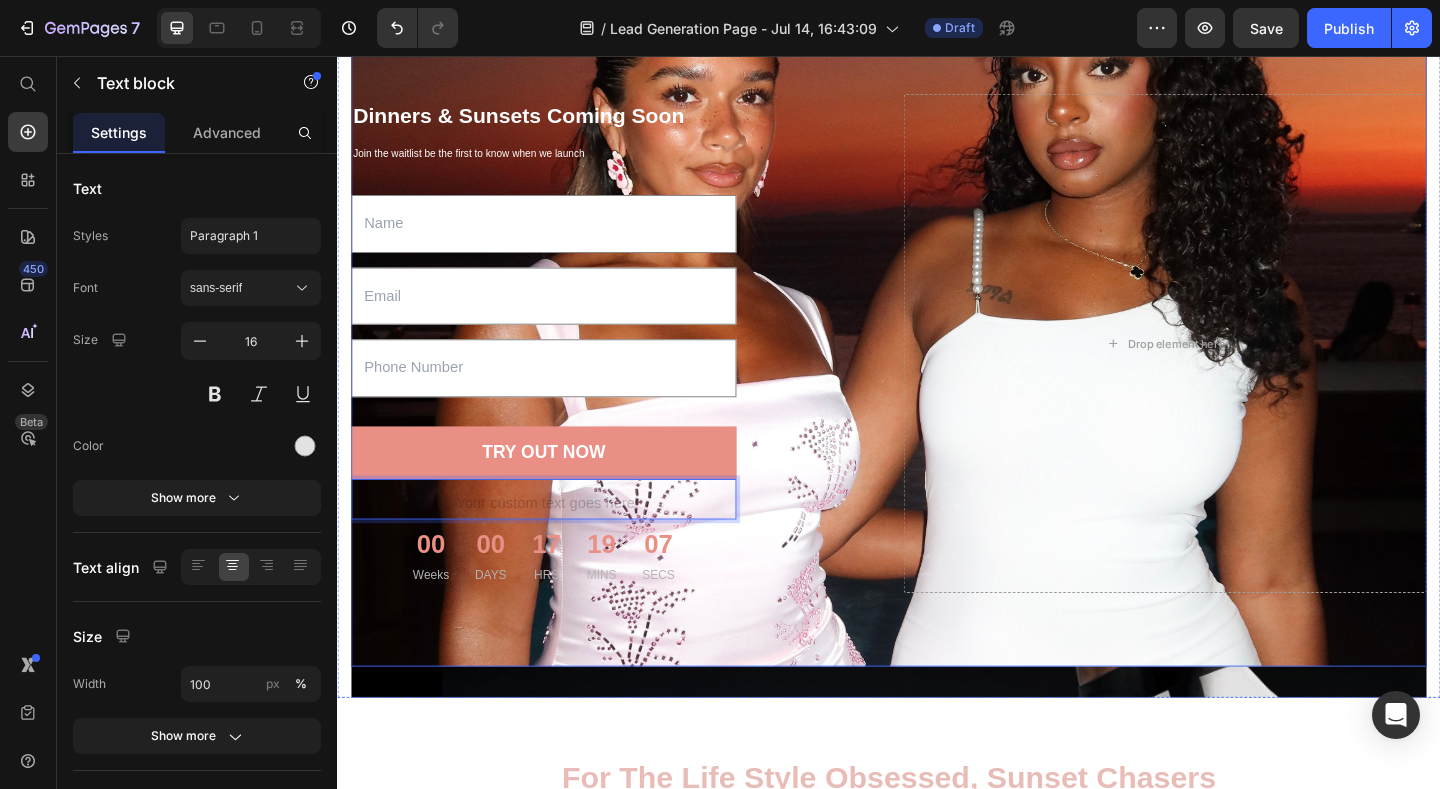 click on "Dinners & Sunsets Coming Soon Heading Join the waitlist be the first to know when we launch Text block Text Field Email Field Text Field TRY OUT NOW Submit Button Text block 0 00 Weeks 00 DAYS 17 HRS 19 MINS 07 SECS CountDown Timer Contact Form
Drop element here Row" at bounding box center [937, 368] 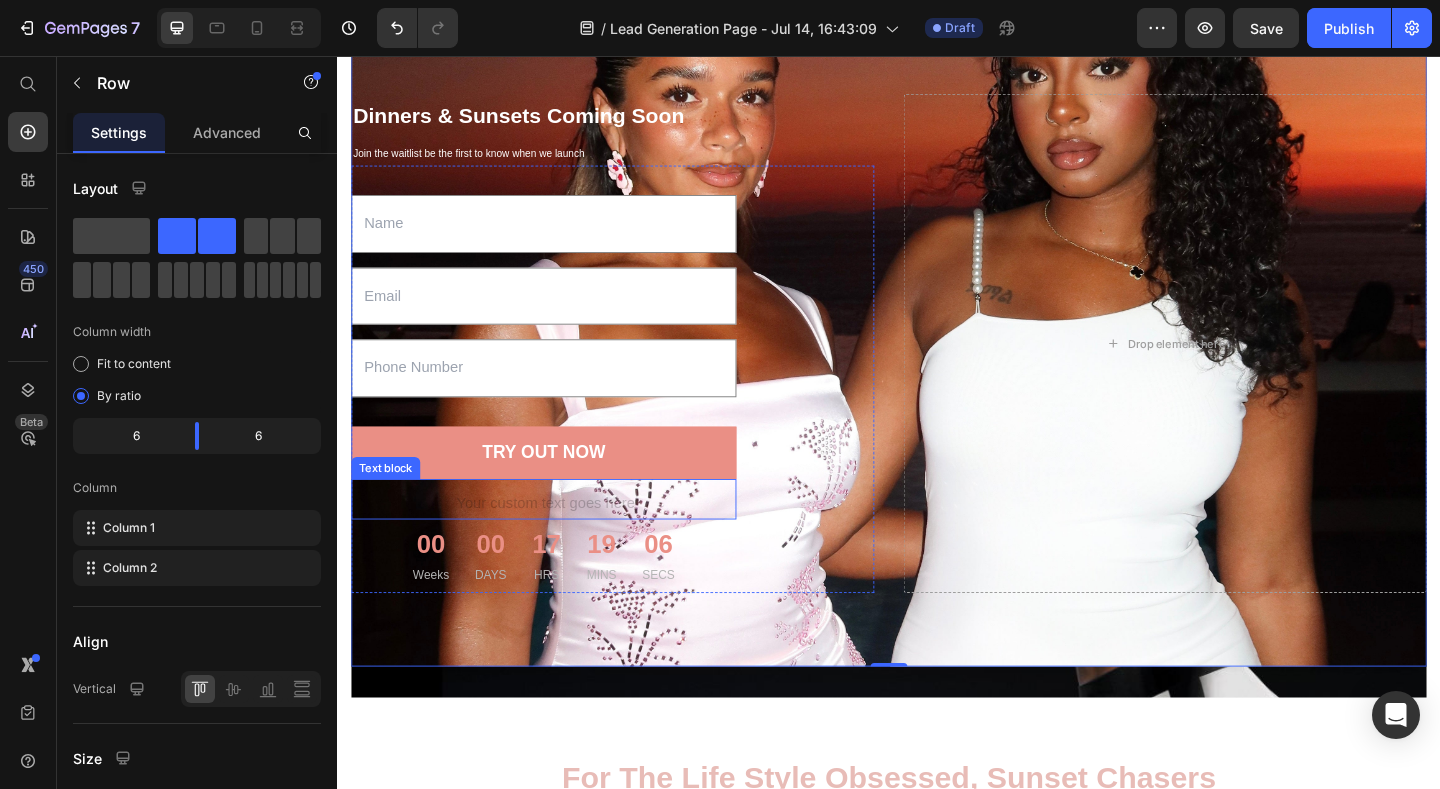 click at bounding box center [561, 544] 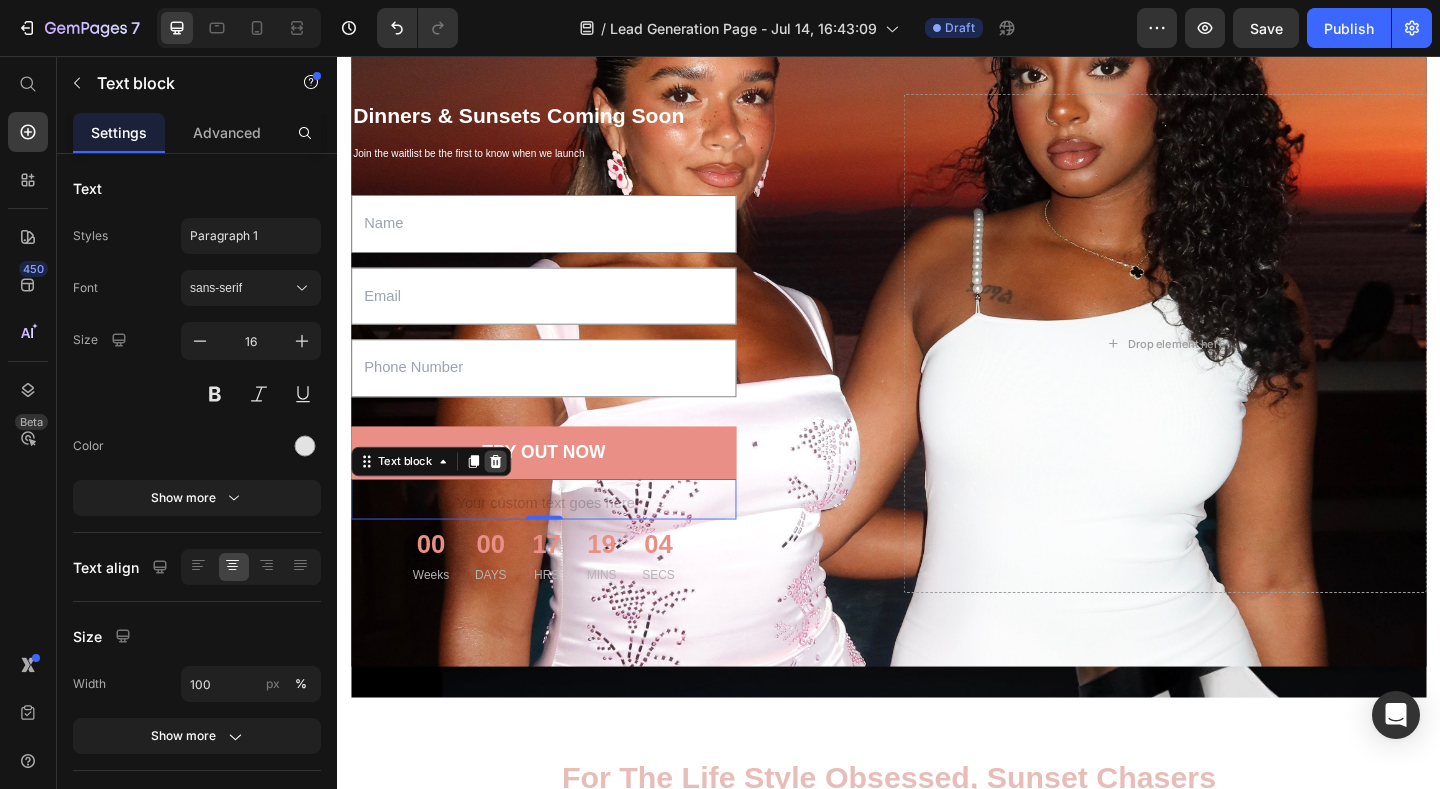 click 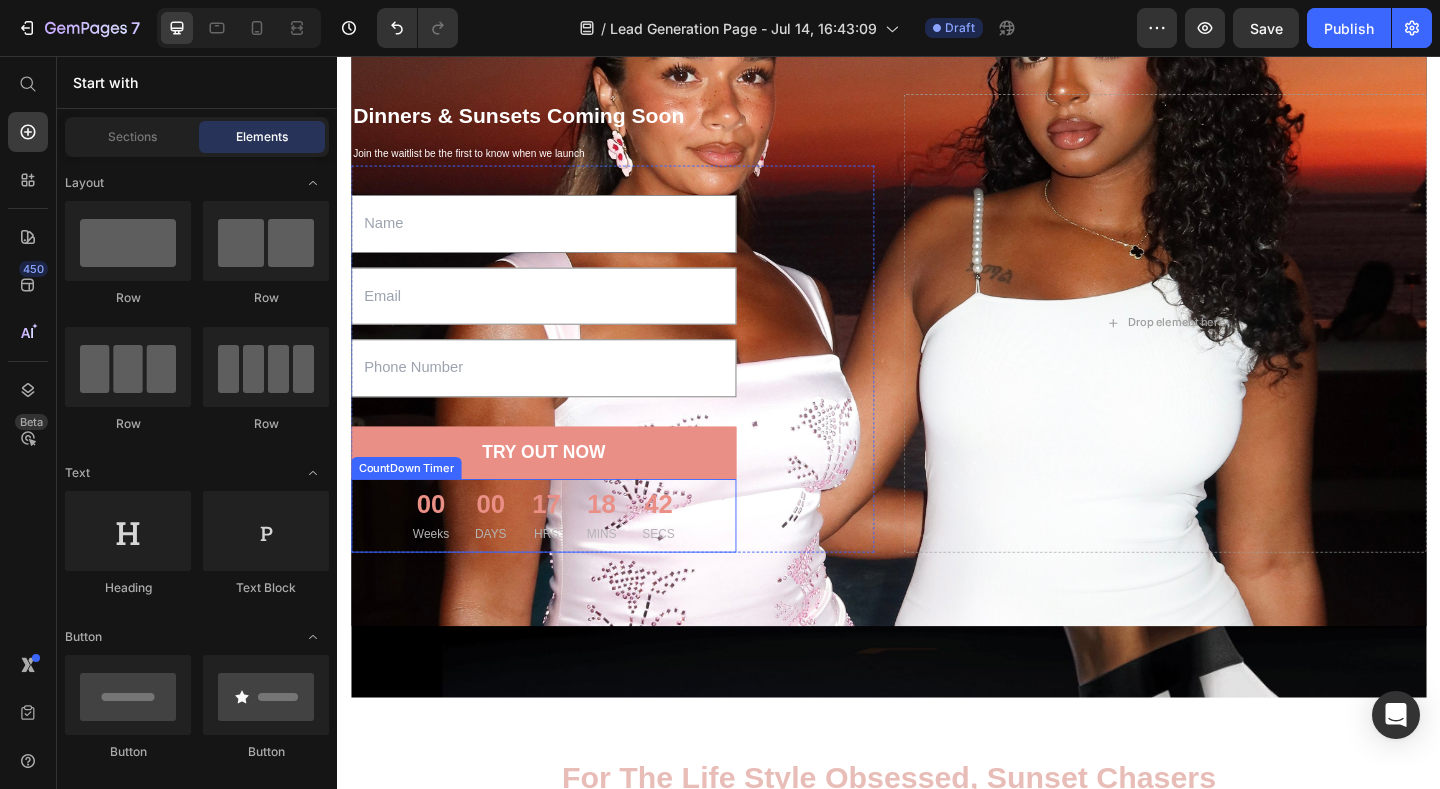 click on "DAYS" at bounding box center [504, 576] 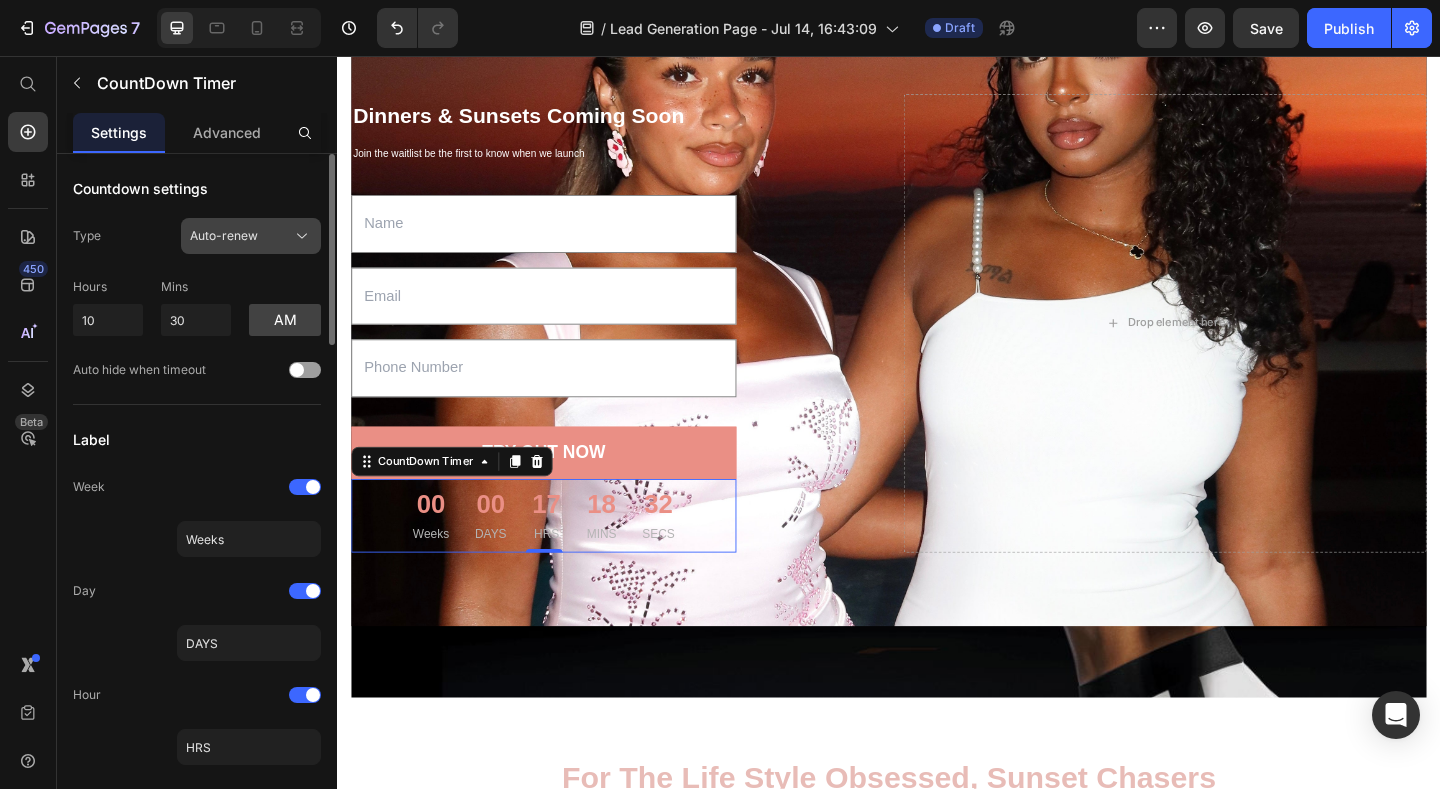 click 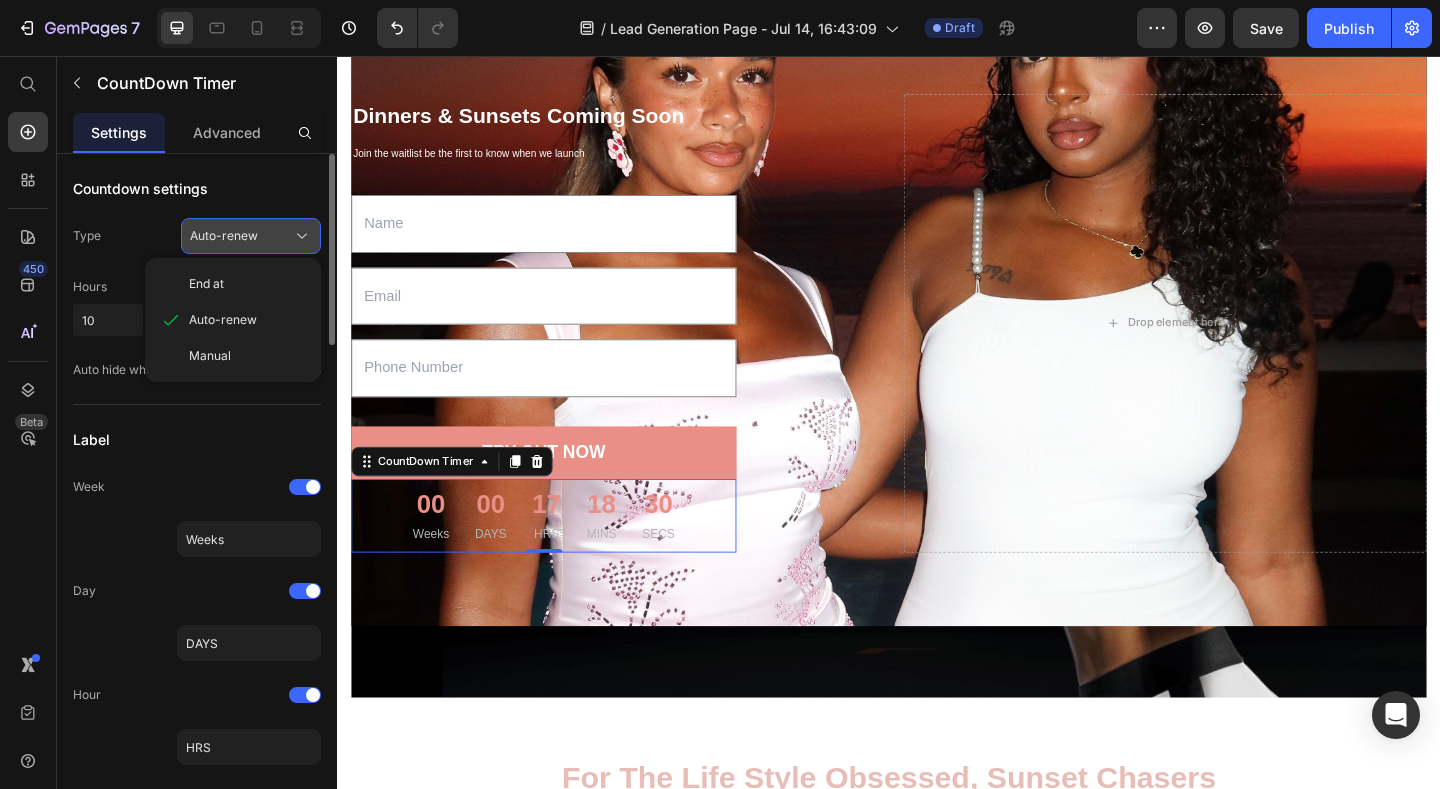 click 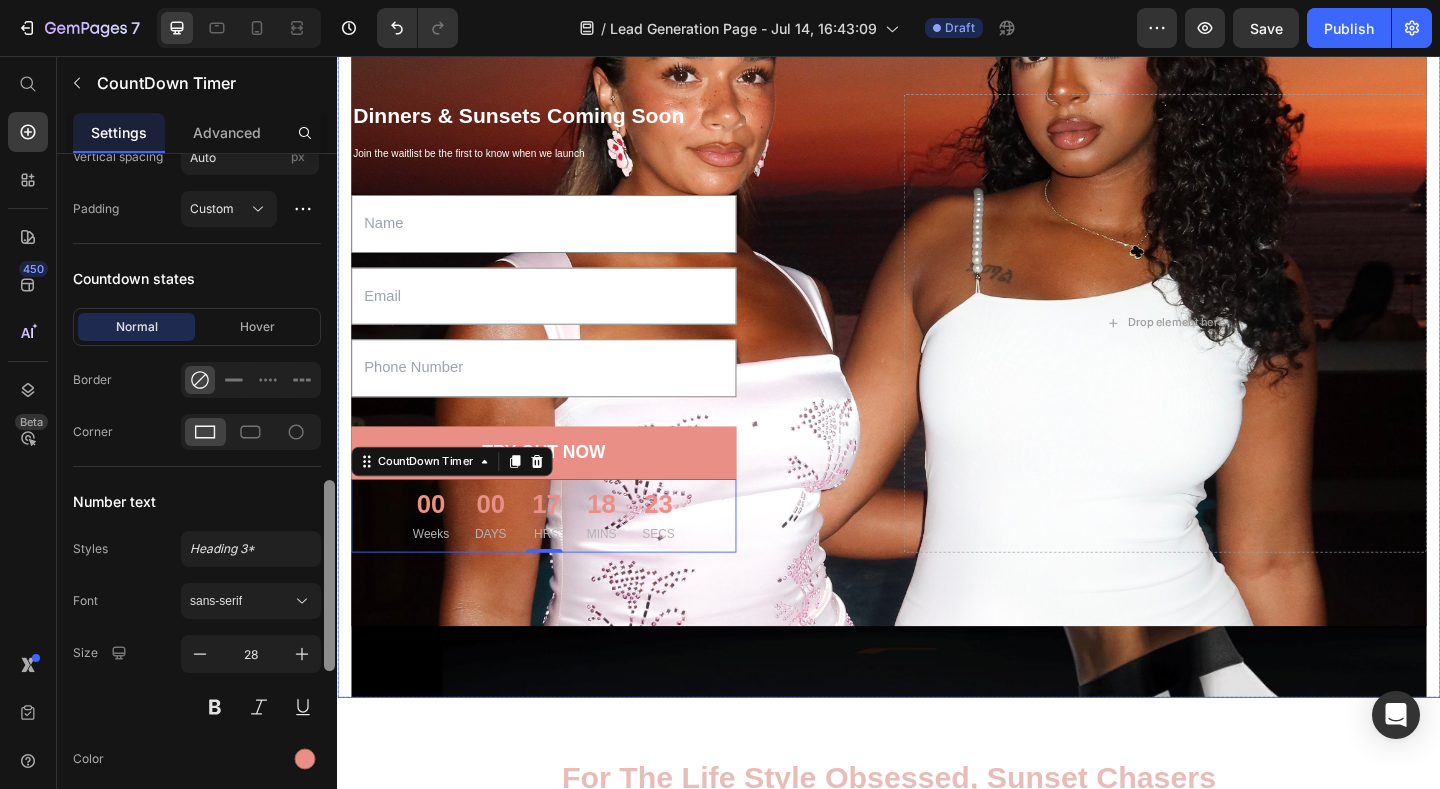 scroll, scrollTop: 1239, scrollLeft: 0, axis: vertical 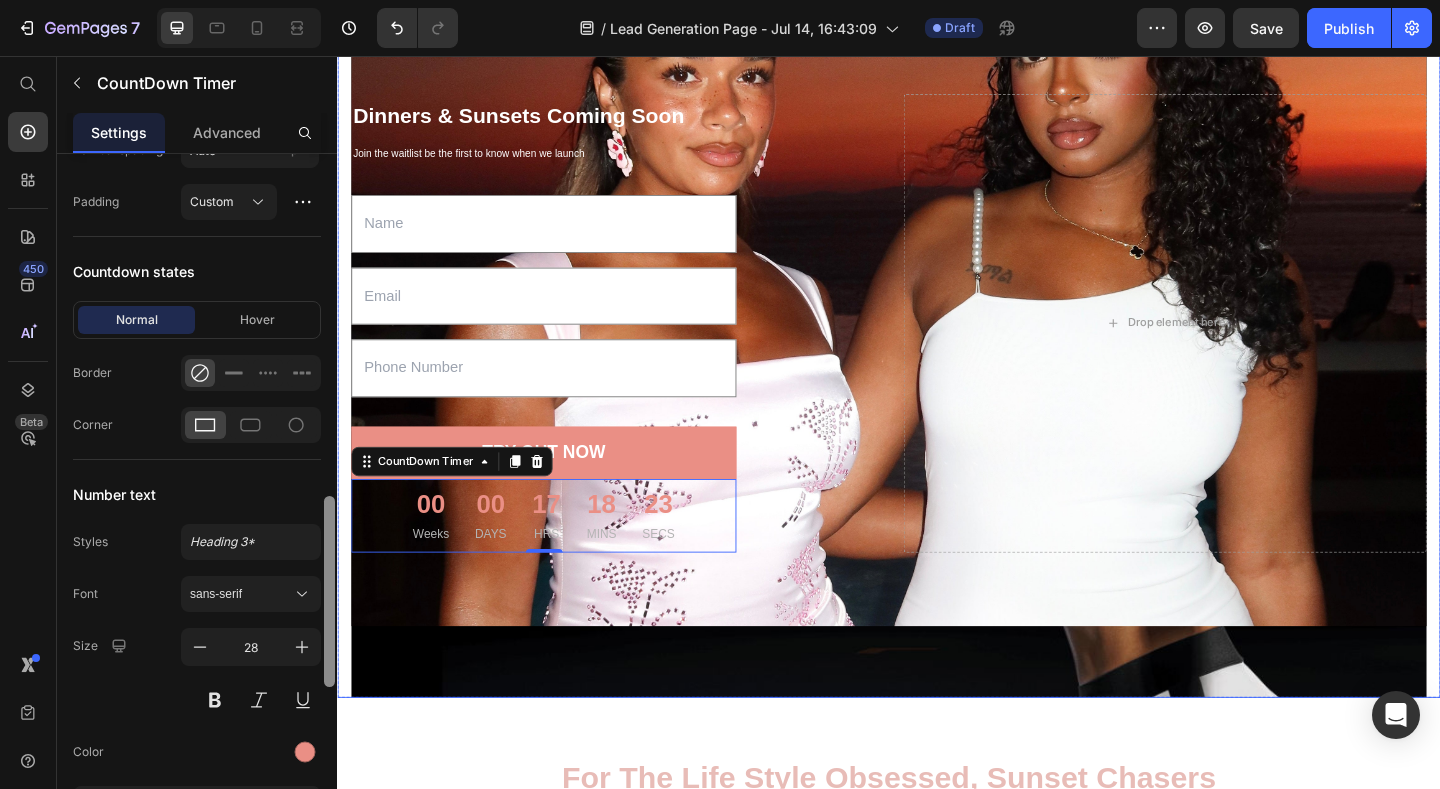 drag, startPoint x: 667, startPoint y: 292, endPoint x: 338, endPoint y: 644, distance: 481.81427 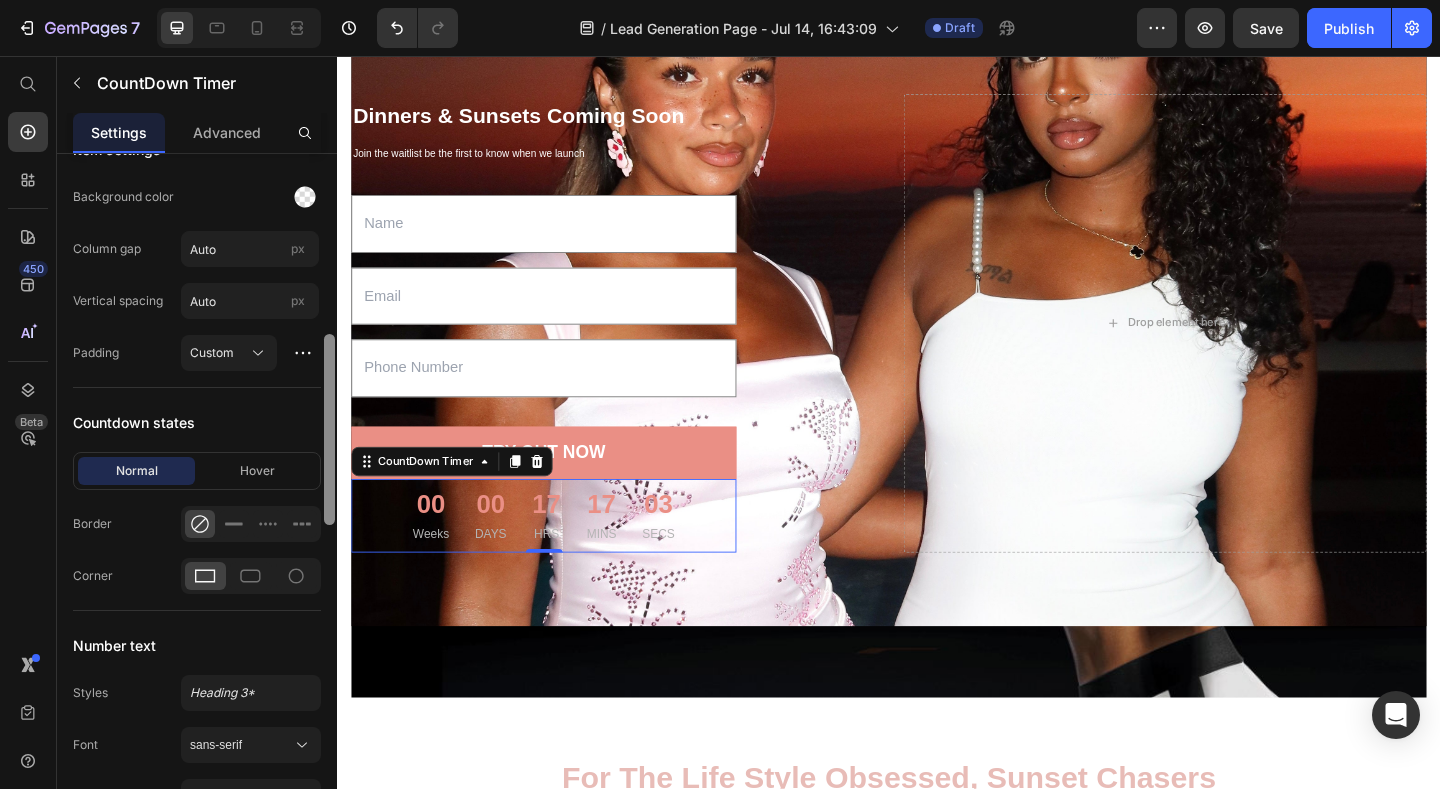 scroll, scrollTop: 914, scrollLeft: 0, axis: vertical 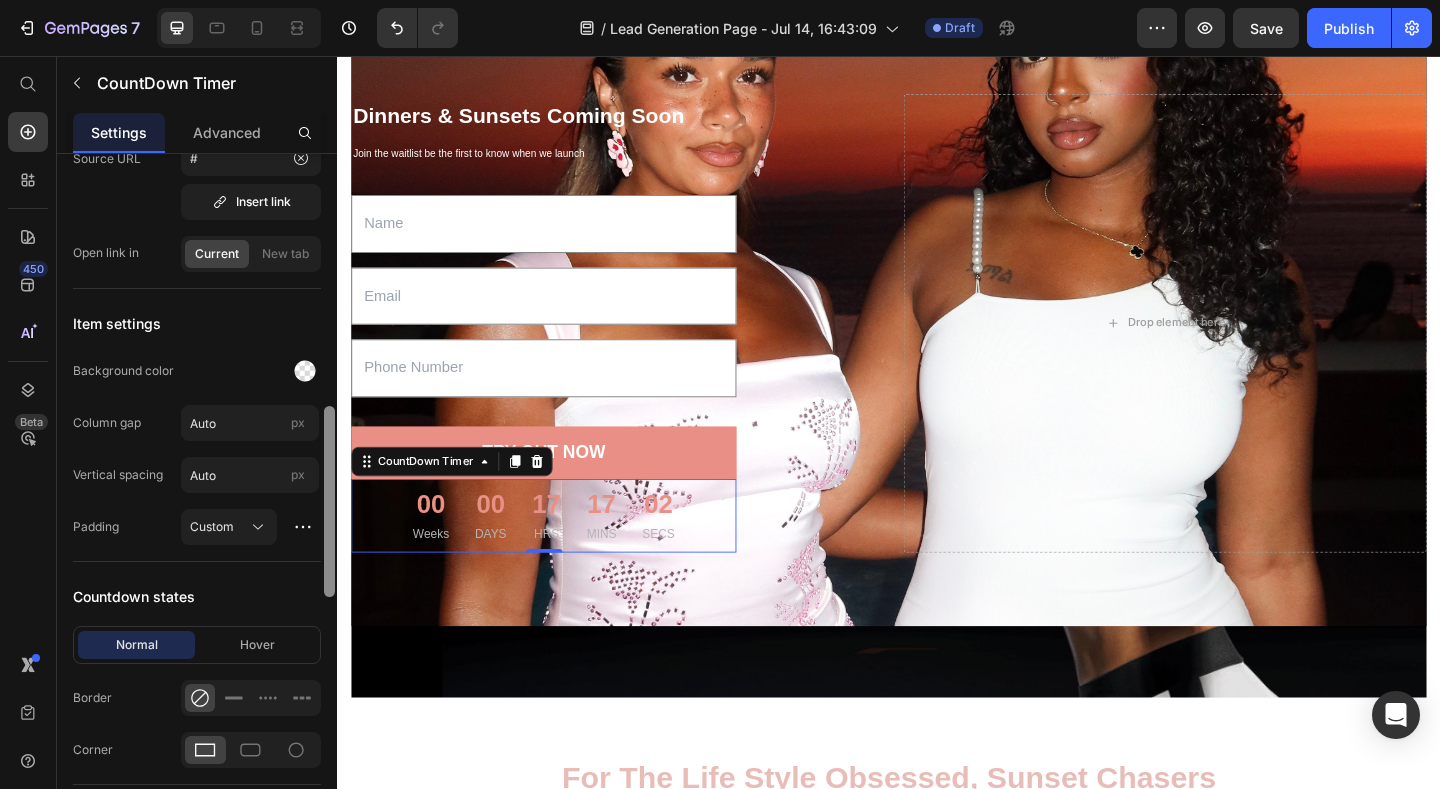 click on "00 Weeks" at bounding box center (439, 556) 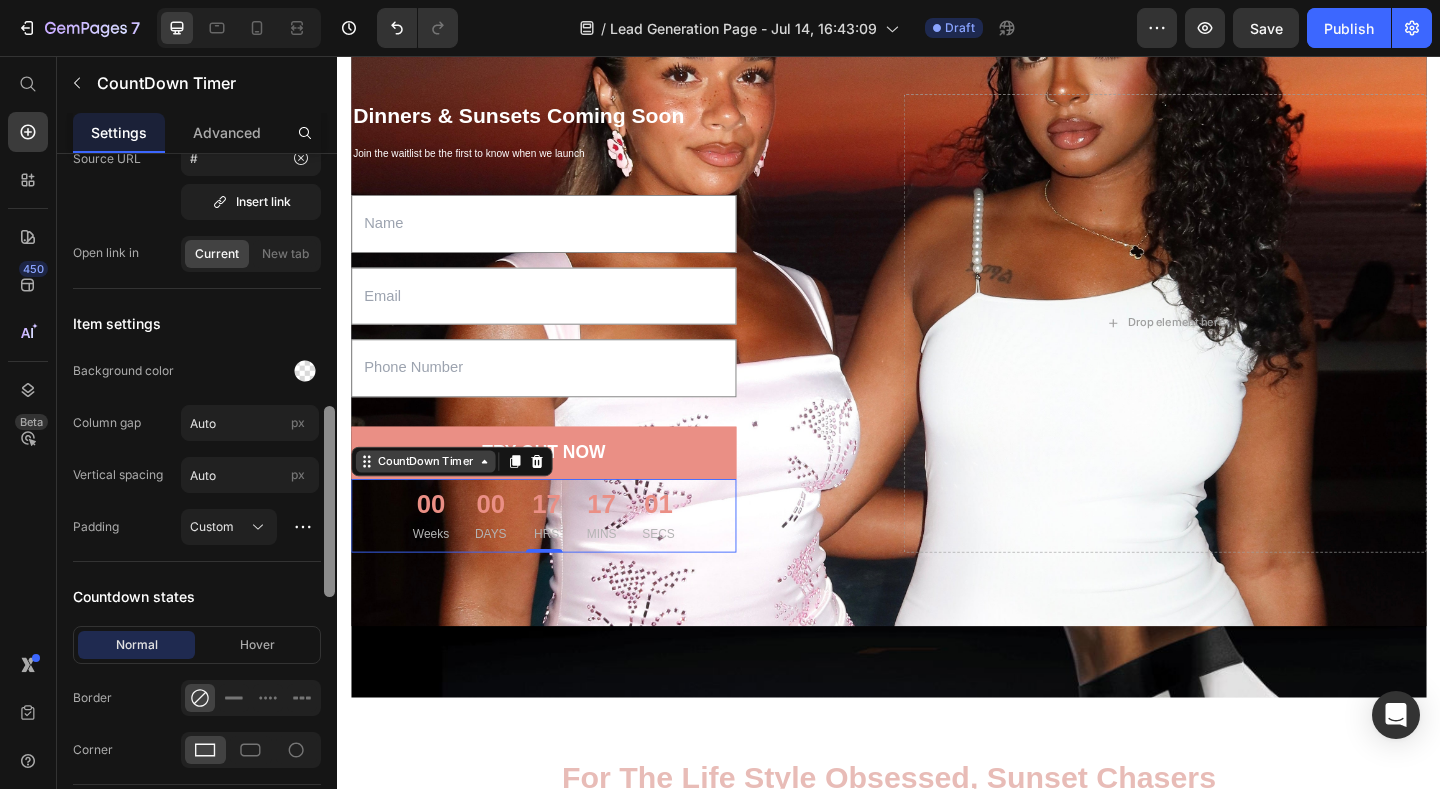 click 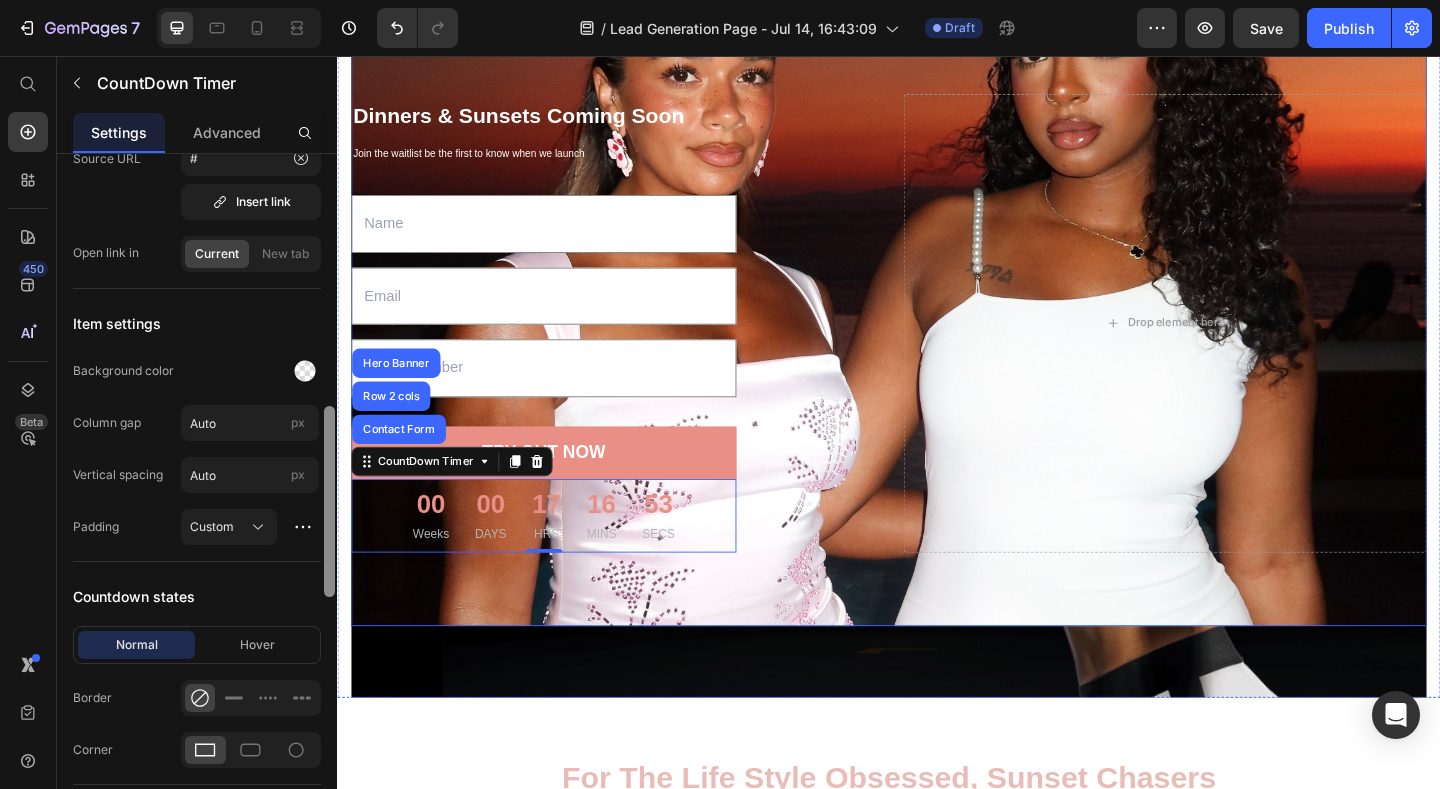 click on "Dinners & Sunsets Coming Soon Heading Join the waitlist be the first to know when we launch Text block Text Field Email Field Text Field TRY OUT NOW Submit Button 00 Weeks 00 DAYS 17 HRS 16 MINS 53 SECS CountDown Timer Contact Form Row 2 cols Hero Banner 0 Contact Form
Drop element here Row" at bounding box center (937, 346) 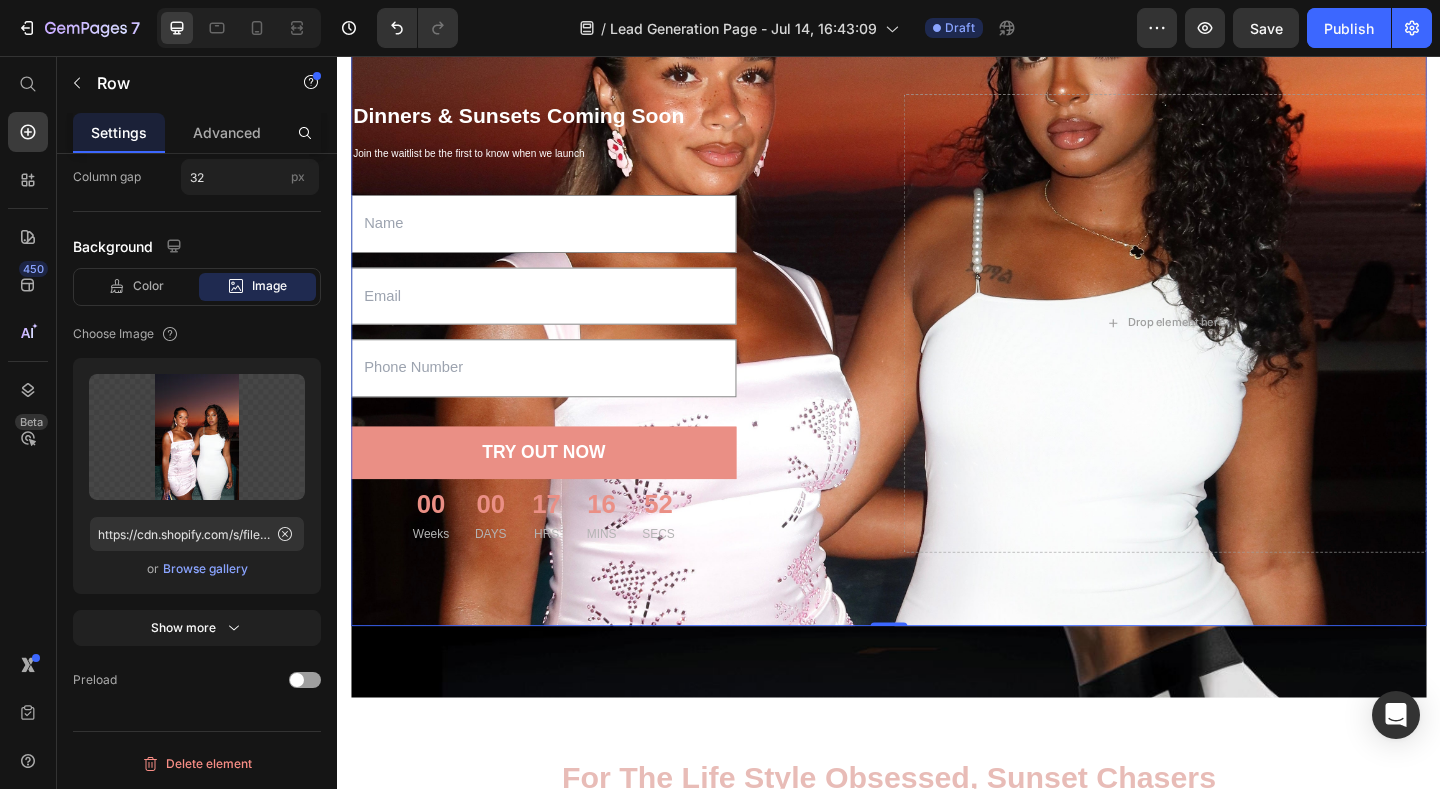 scroll, scrollTop: 0, scrollLeft: 0, axis: both 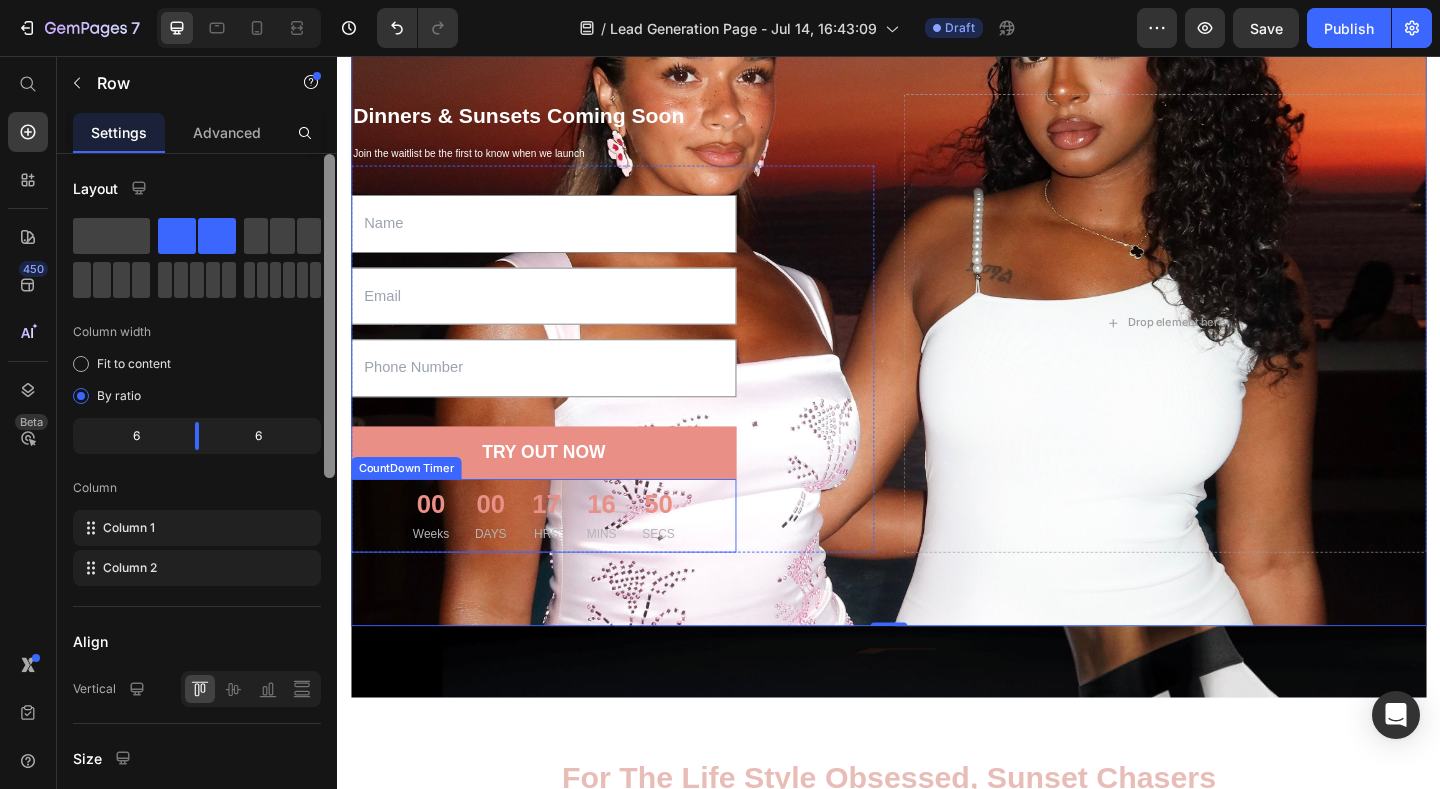 click on "00" at bounding box center [439, 544] 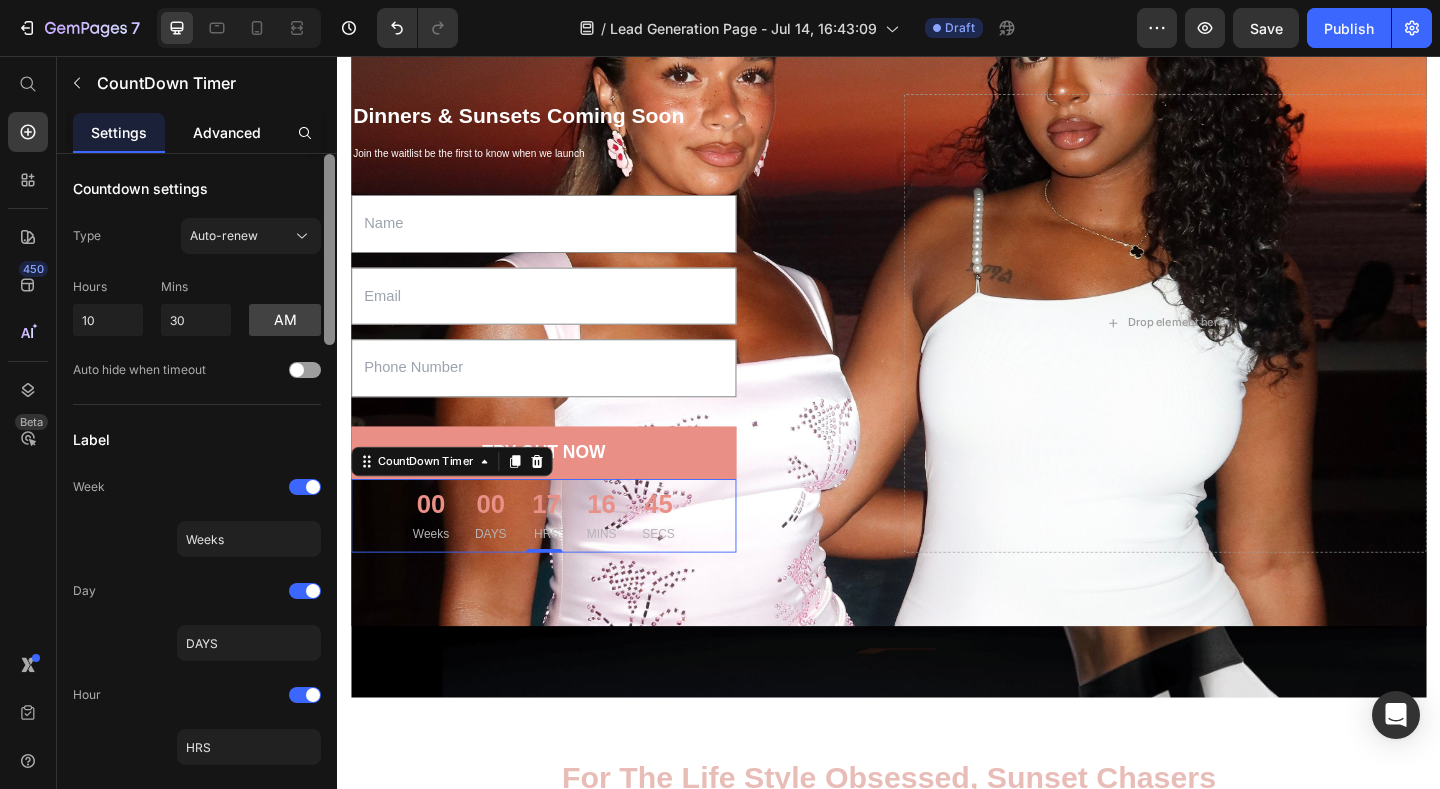 scroll, scrollTop: 0, scrollLeft: 0, axis: both 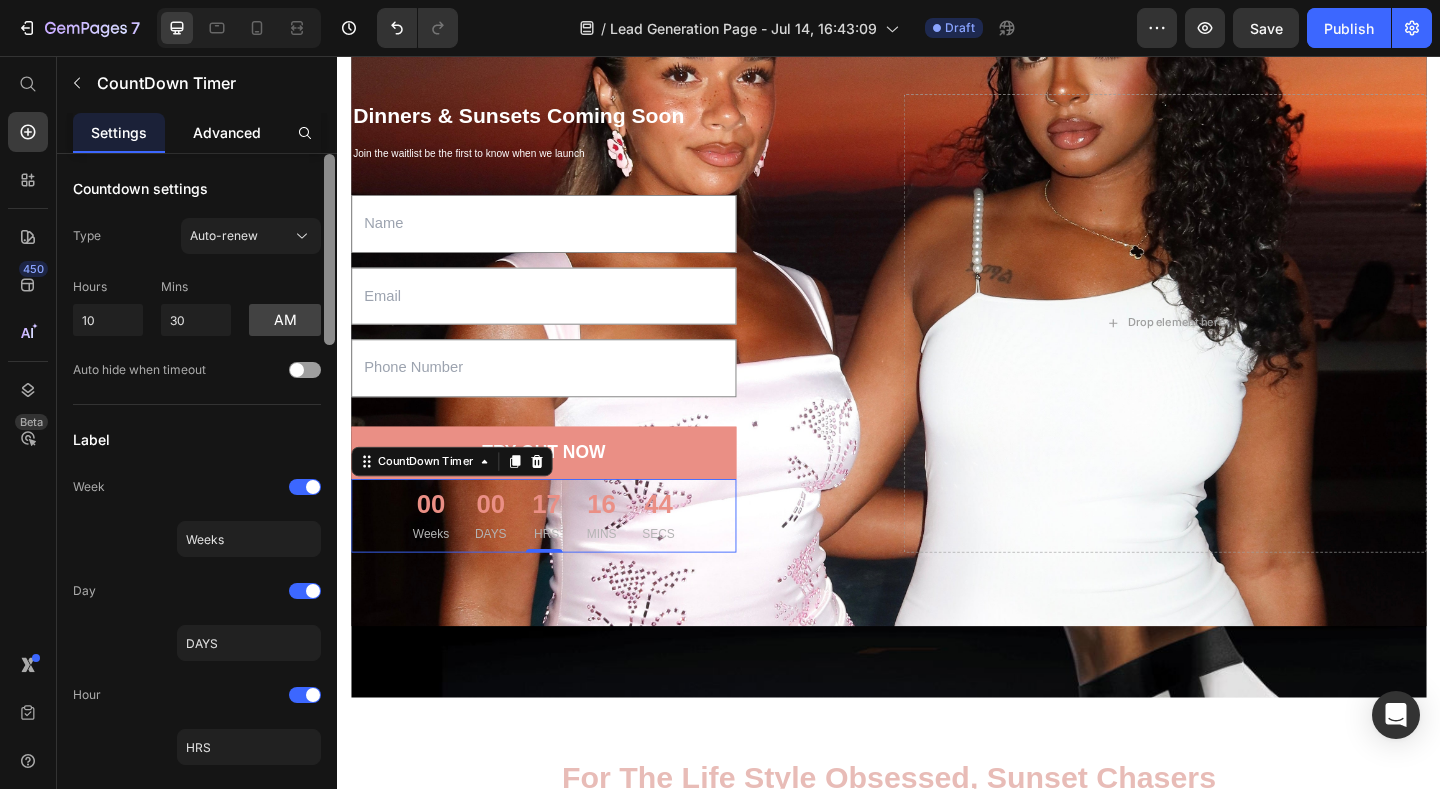 click on "Advanced" at bounding box center [227, 132] 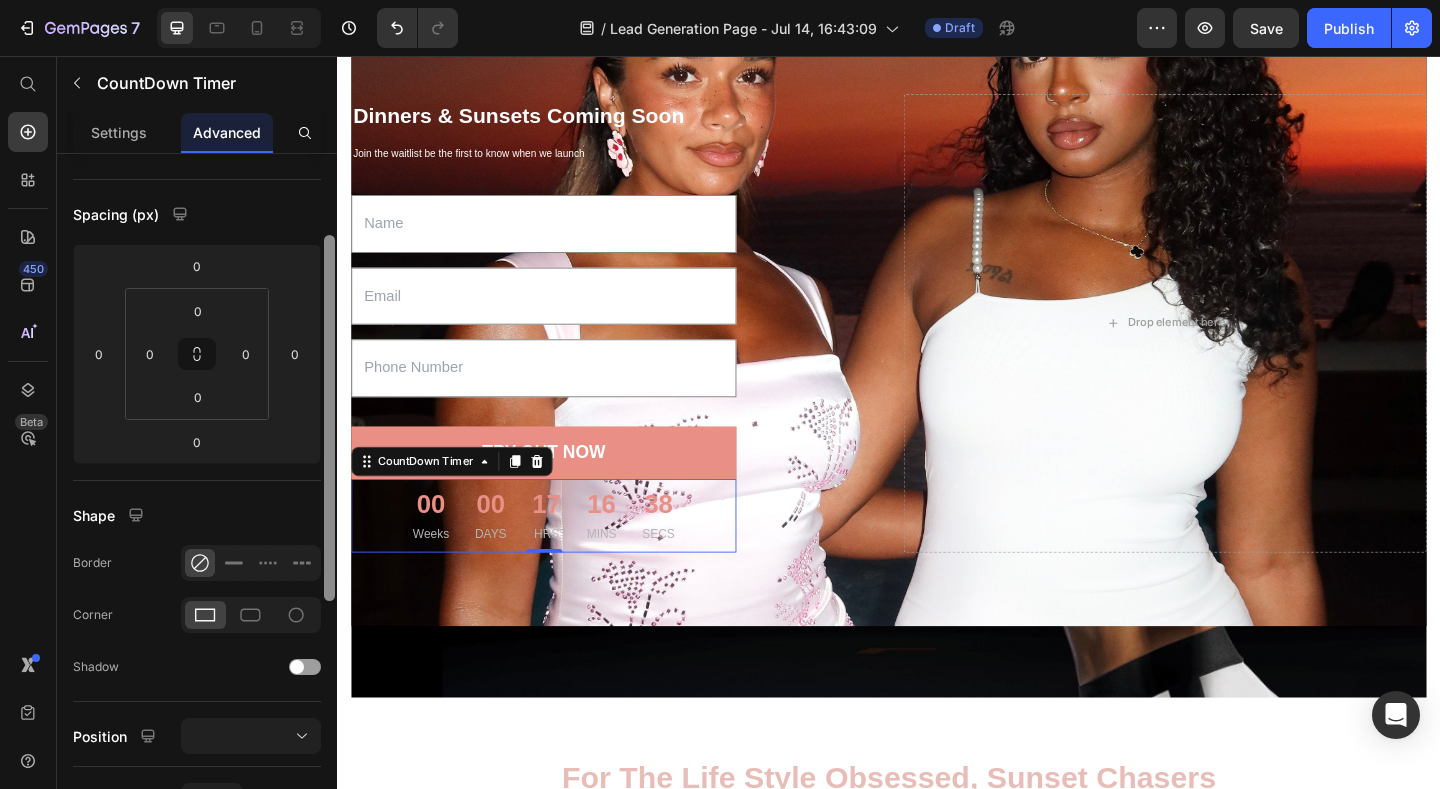 scroll, scrollTop: 151, scrollLeft: 0, axis: vertical 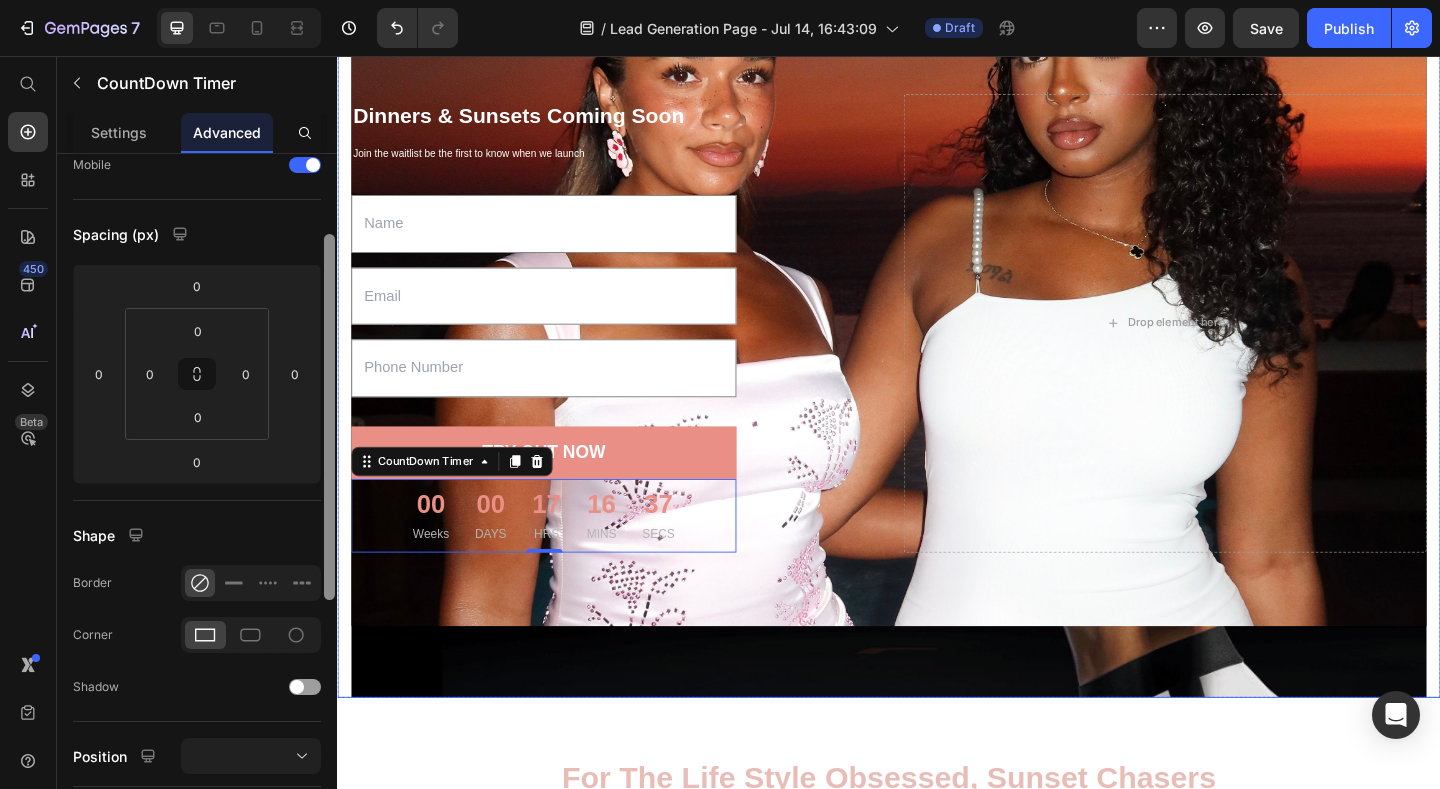 drag, startPoint x: 668, startPoint y: 254, endPoint x: 349, endPoint y: 188, distance: 325.75604 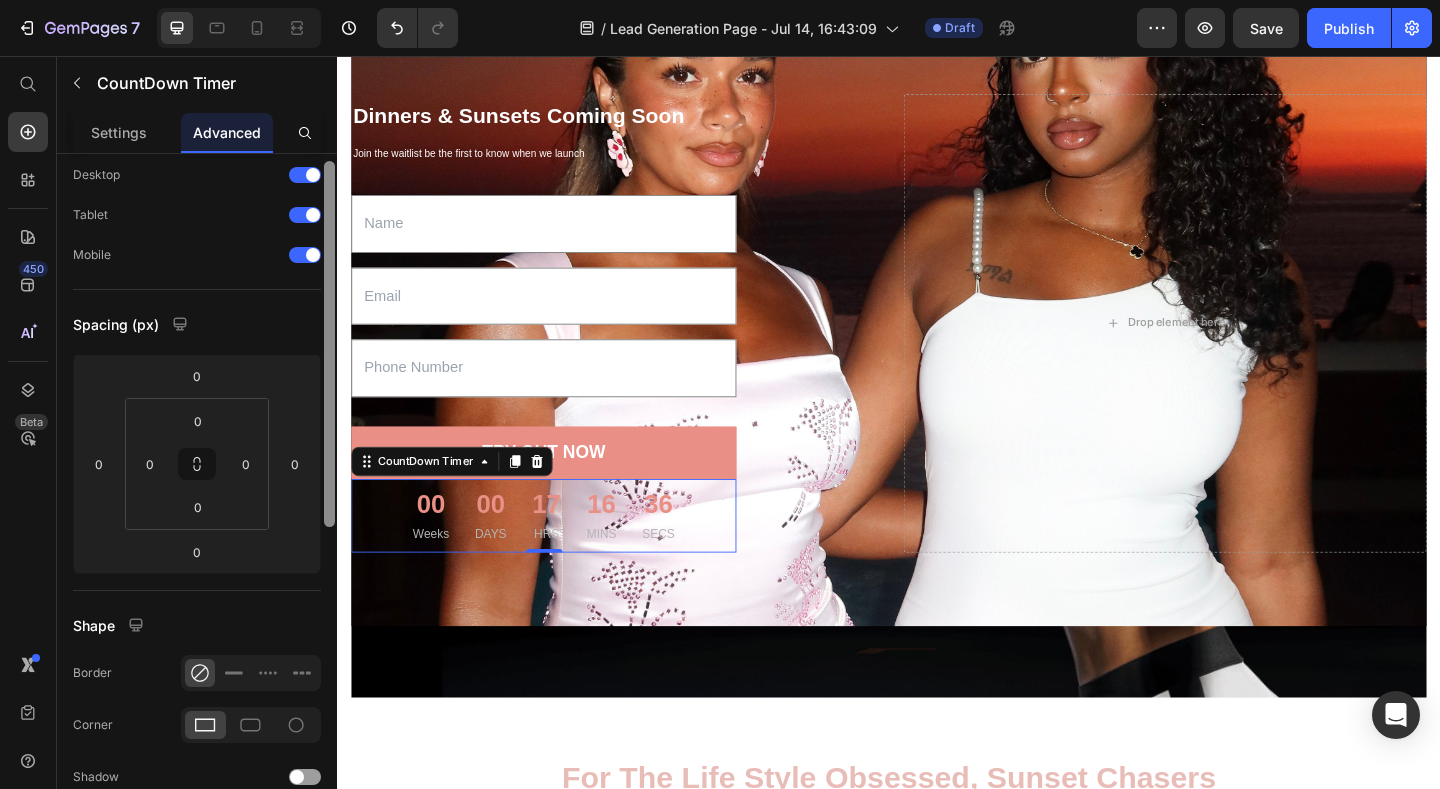 scroll, scrollTop: 0, scrollLeft: 0, axis: both 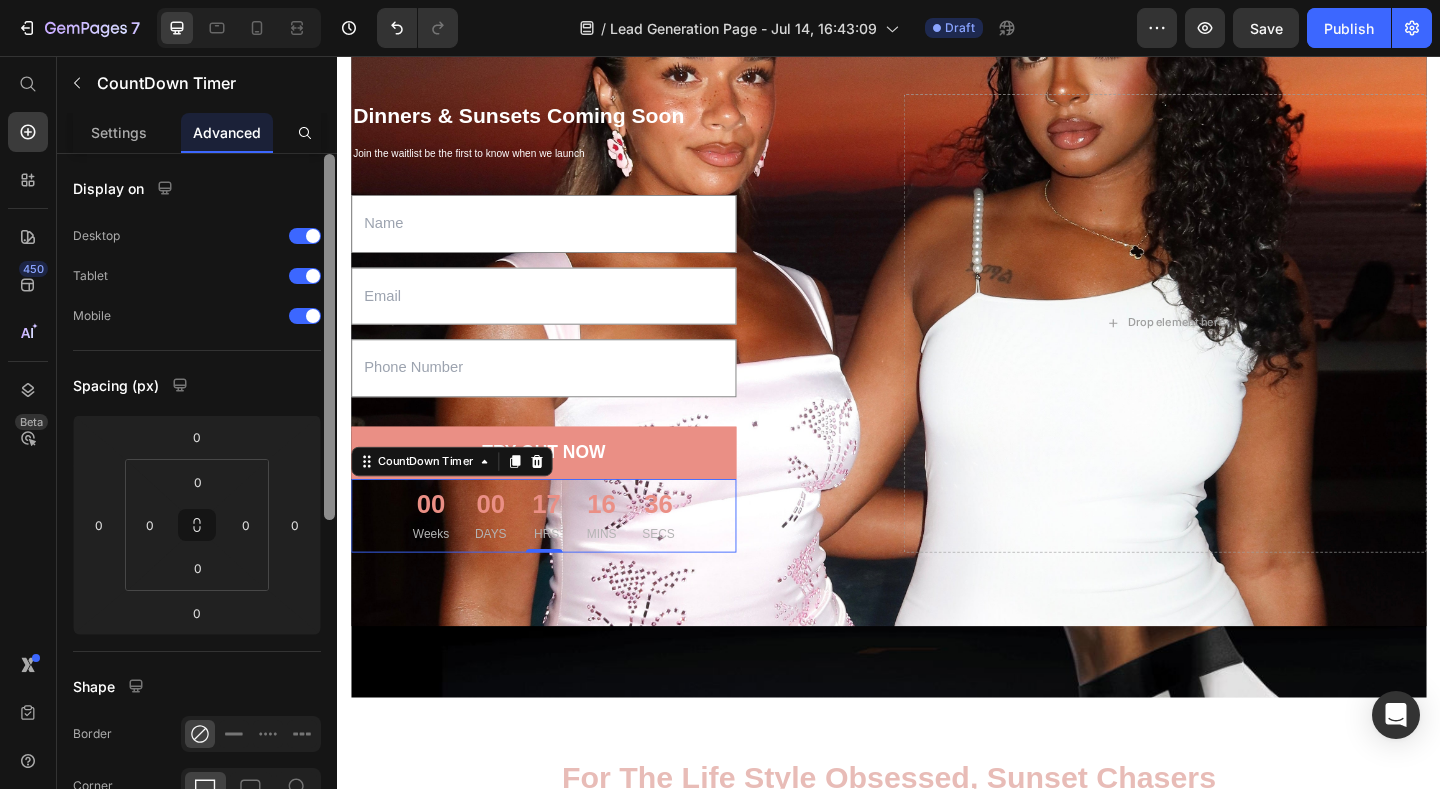 click at bounding box center [329, 337] 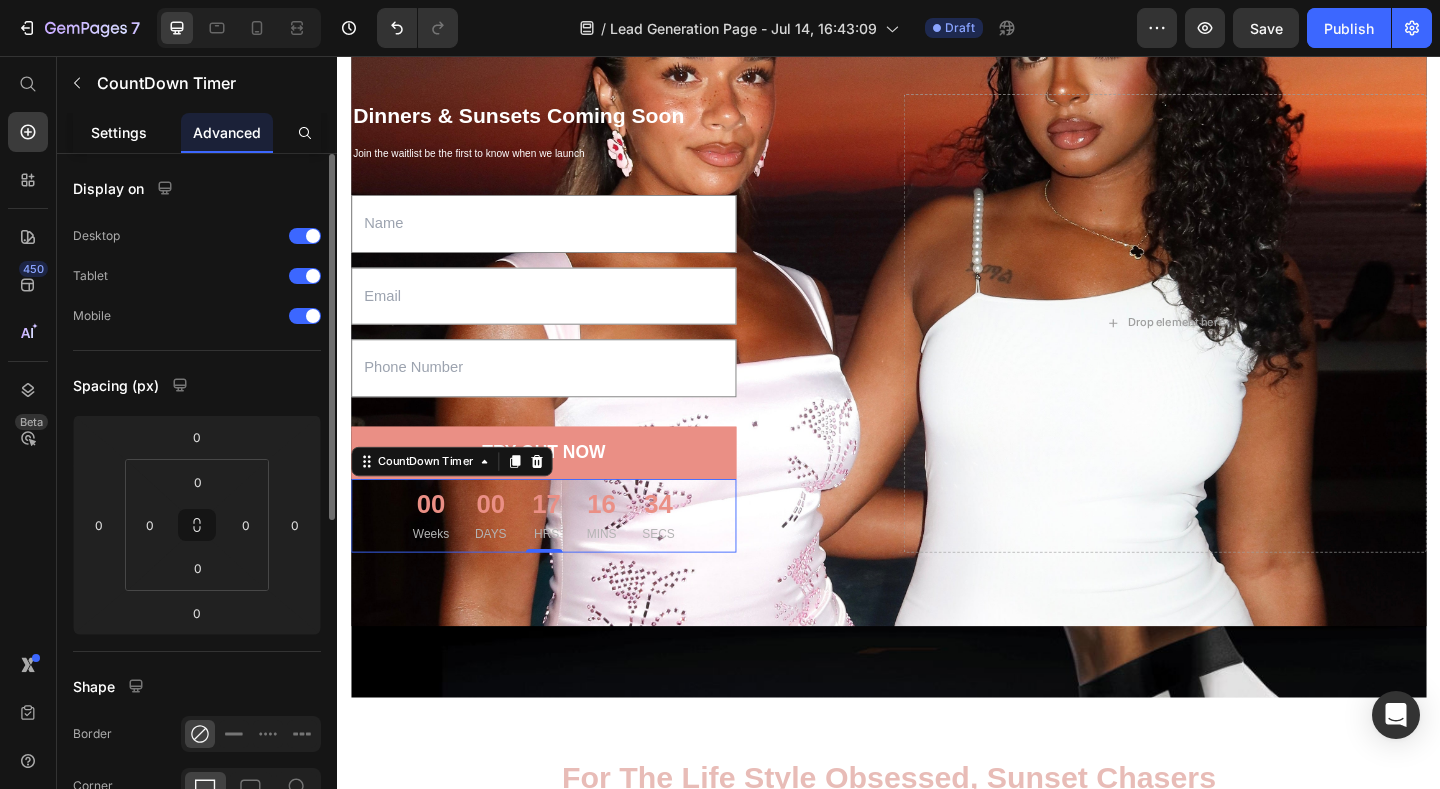 click on "Settings" at bounding box center [119, 132] 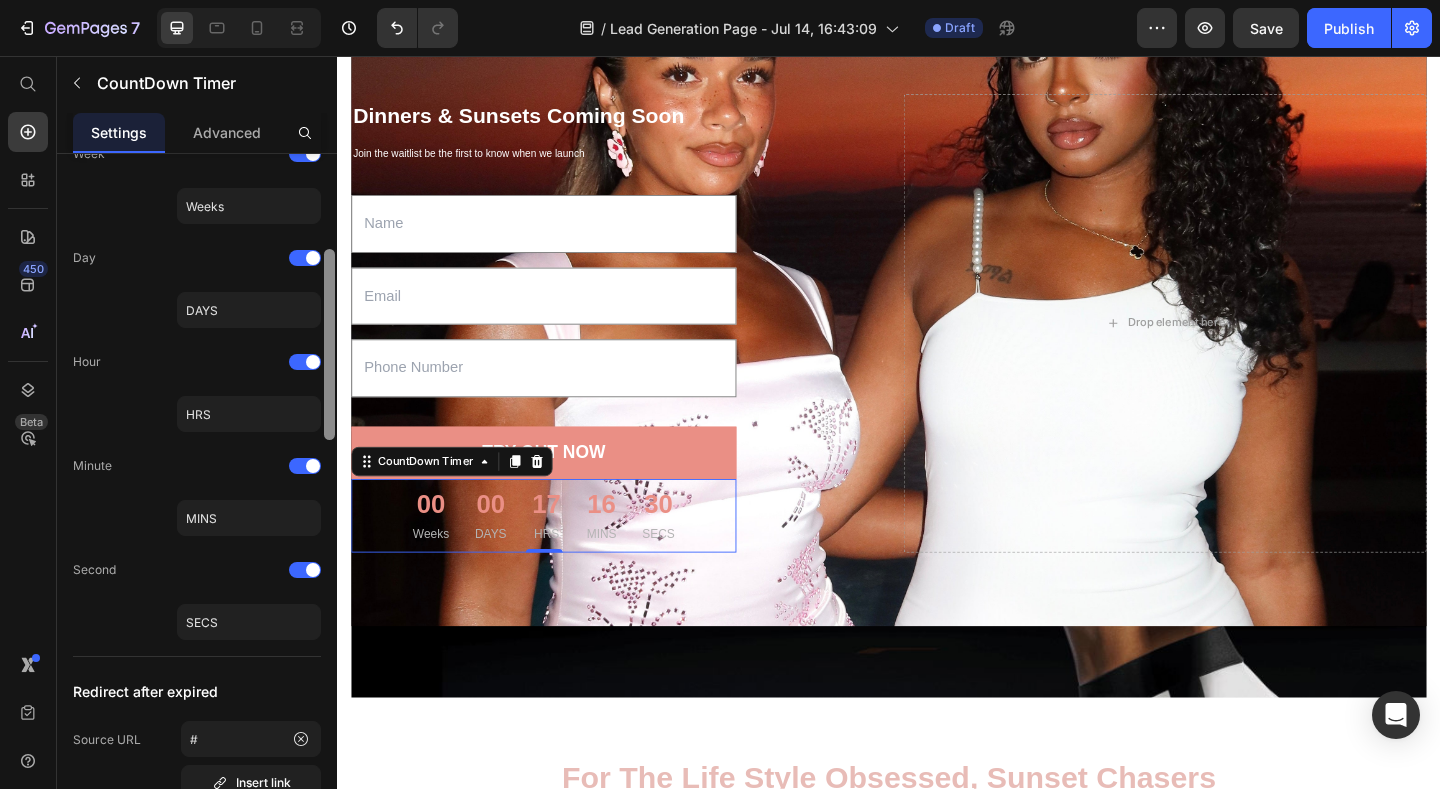 scroll, scrollTop: 336, scrollLeft: 0, axis: vertical 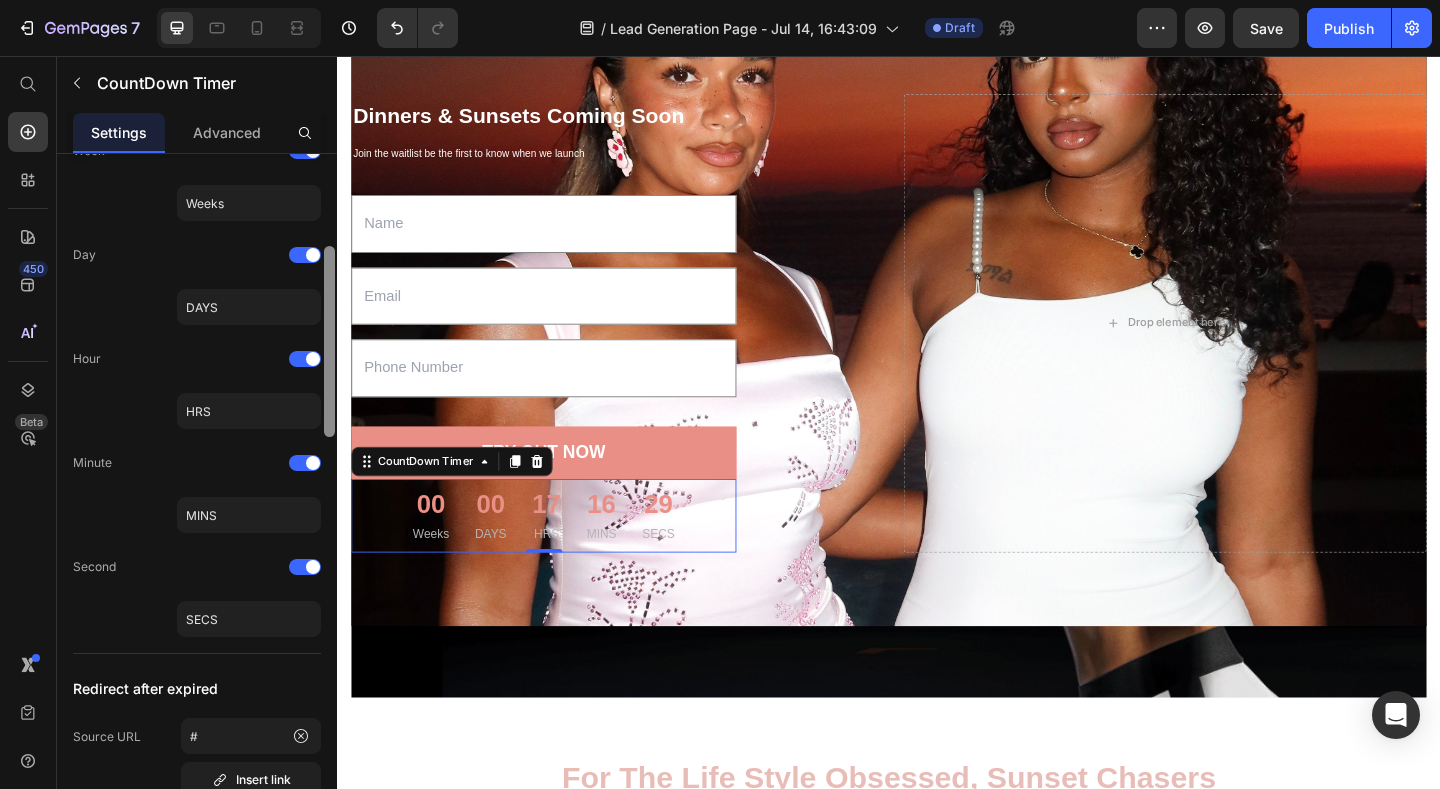drag, startPoint x: 668, startPoint y: 390, endPoint x: 353, endPoint y: 545, distance: 351.0698 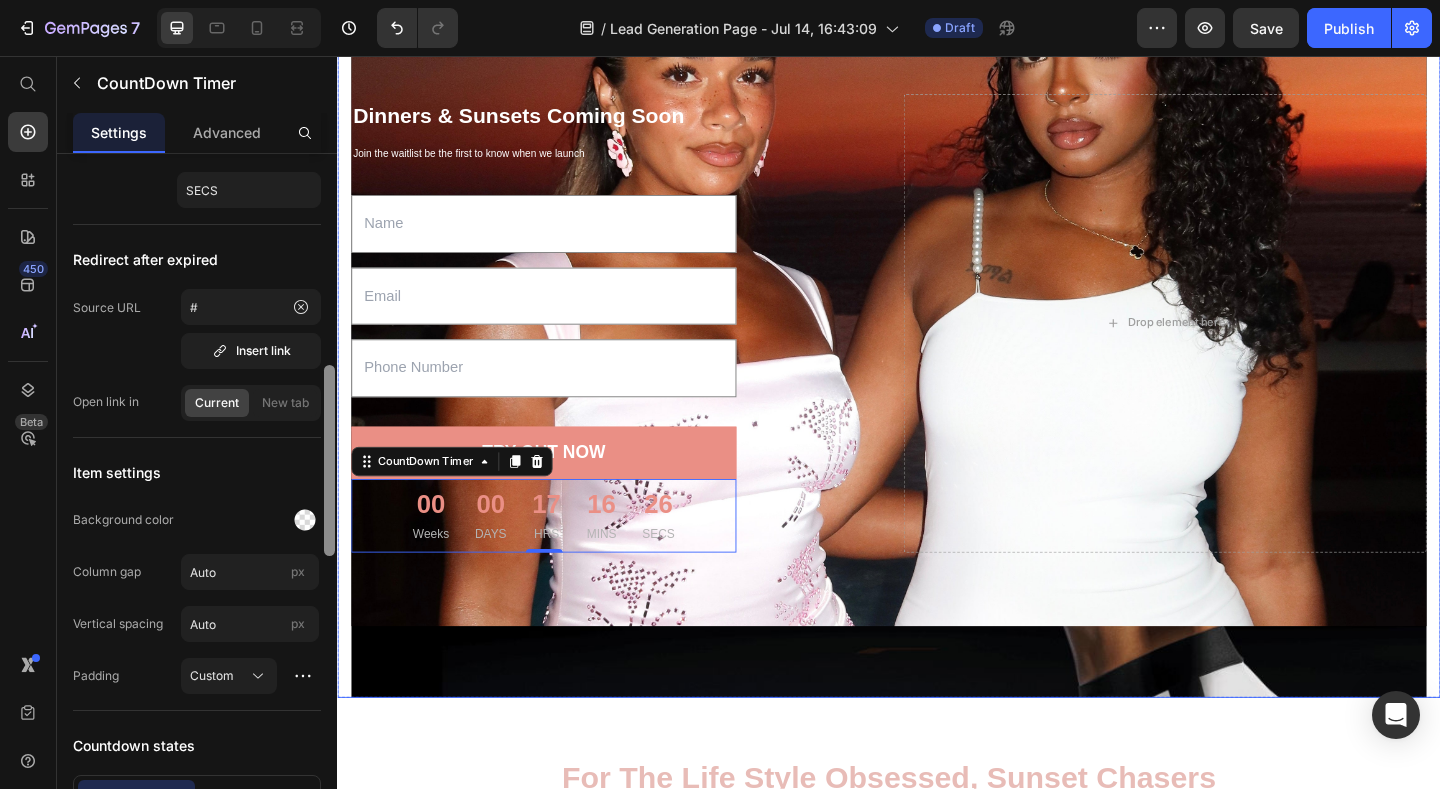 scroll, scrollTop: 787, scrollLeft: 0, axis: vertical 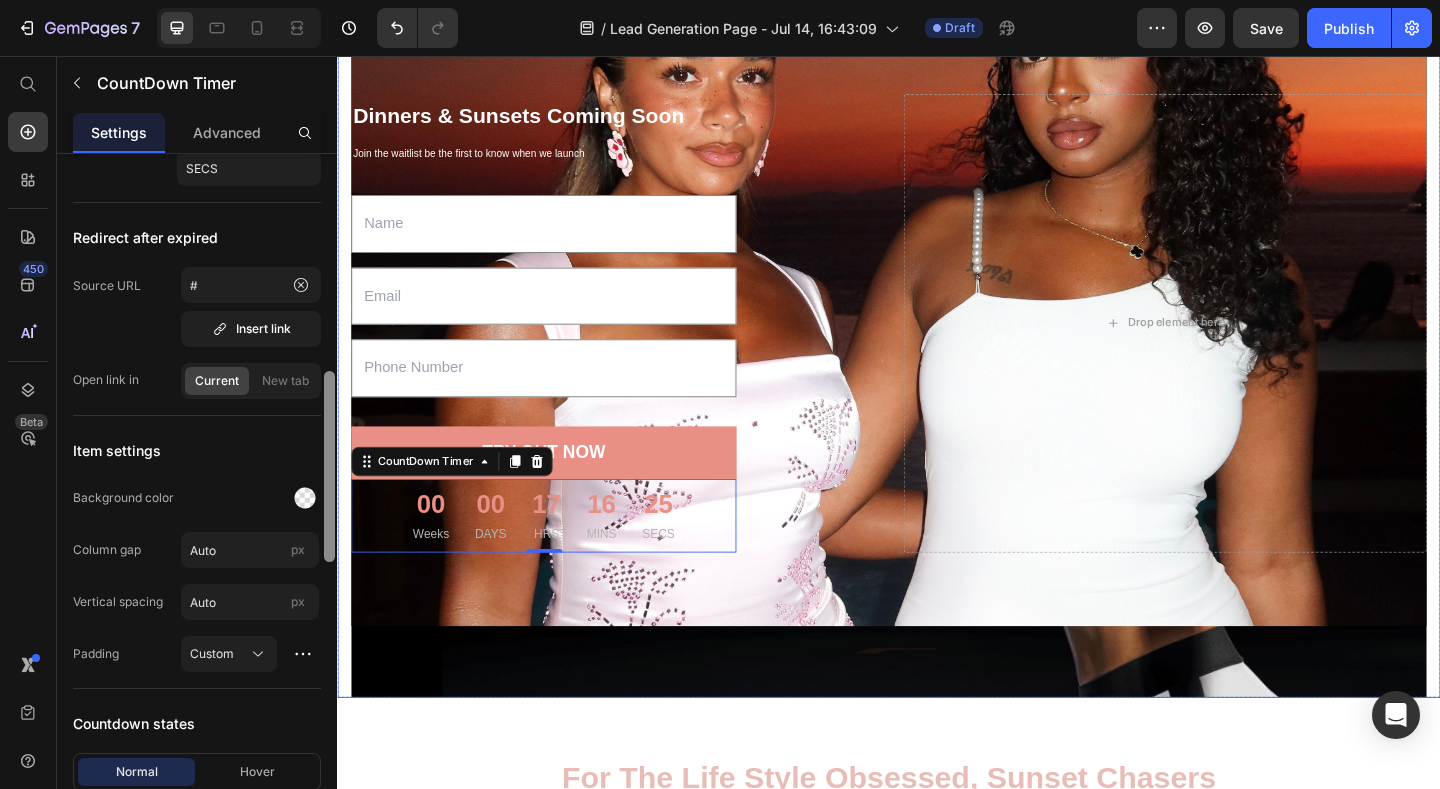 drag, startPoint x: 668, startPoint y: 498, endPoint x: 340, endPoint y: 638, distance: 356.62866 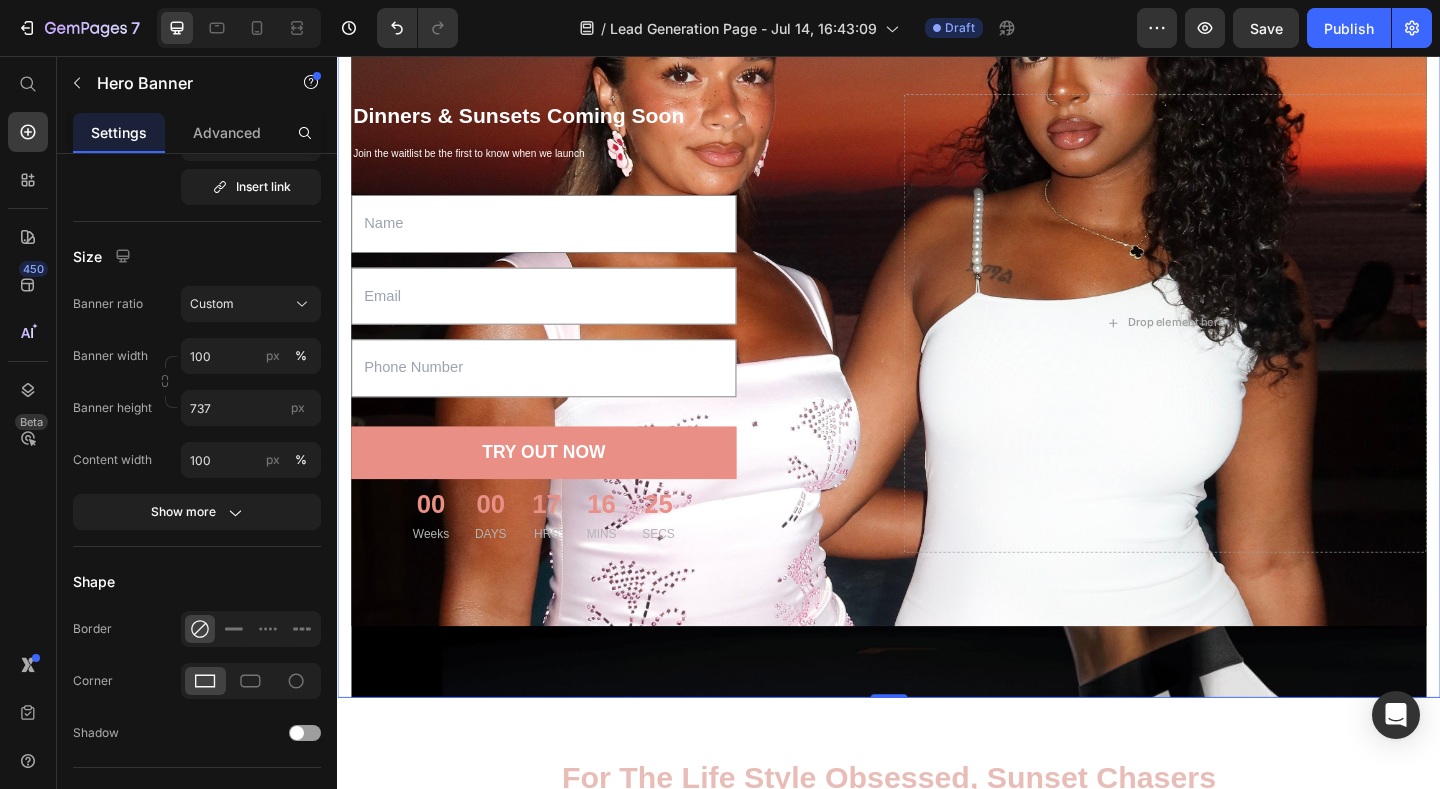 scroll, scrollTop: 0, scrollLeft: 0, axis: both 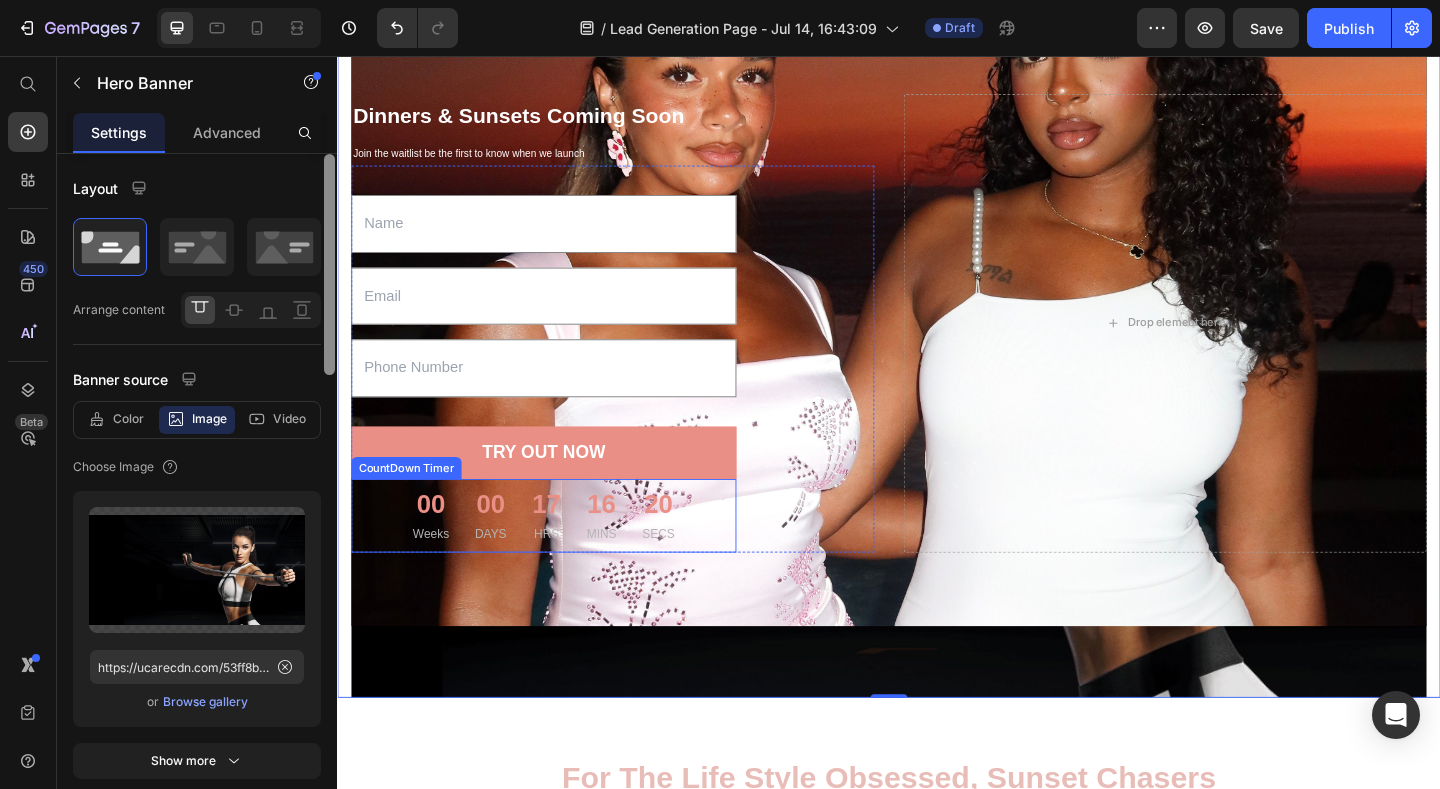 click on "20 SECS" at bounding box center [686, 556] 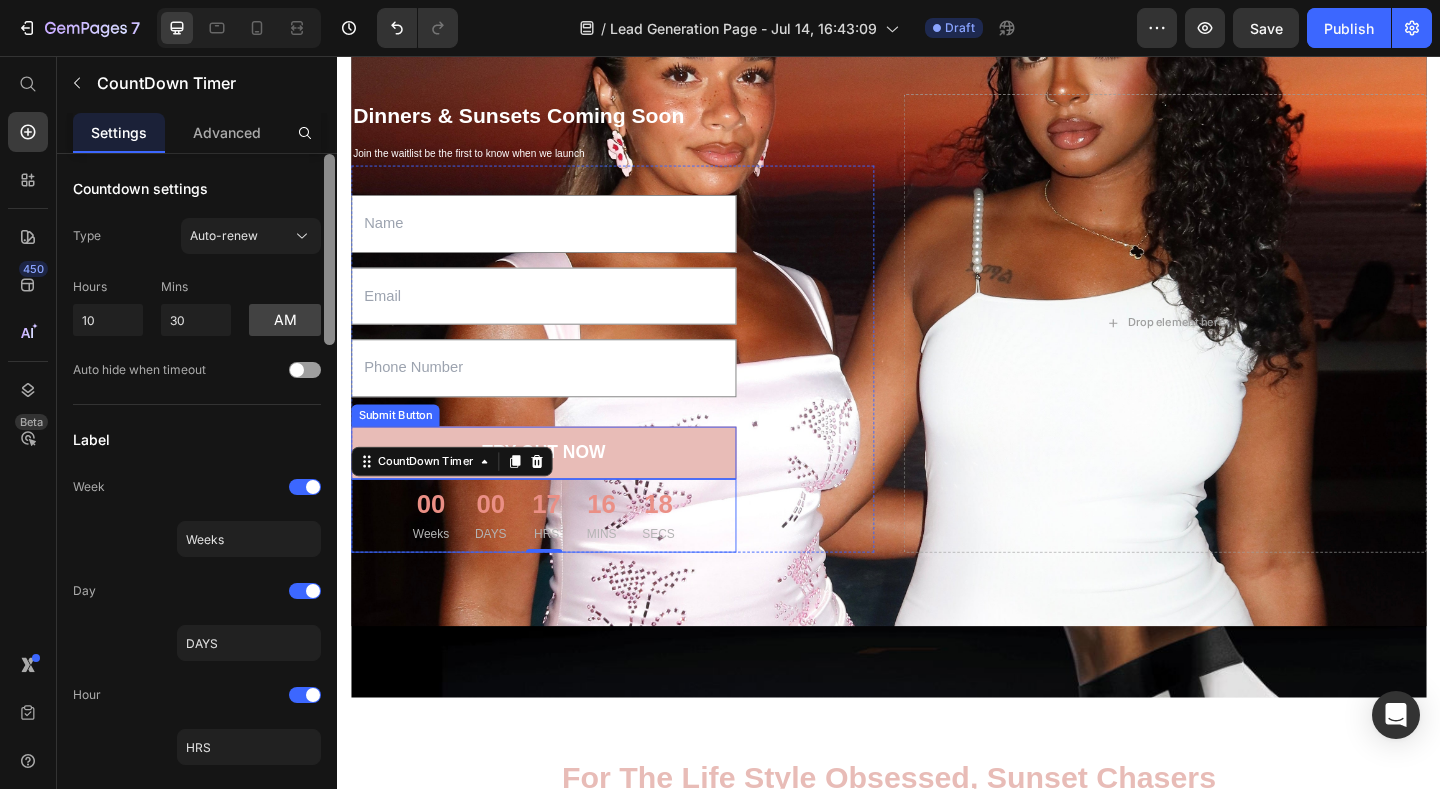 click on "TRY OUT NOW" at bounding box center [561, 487] 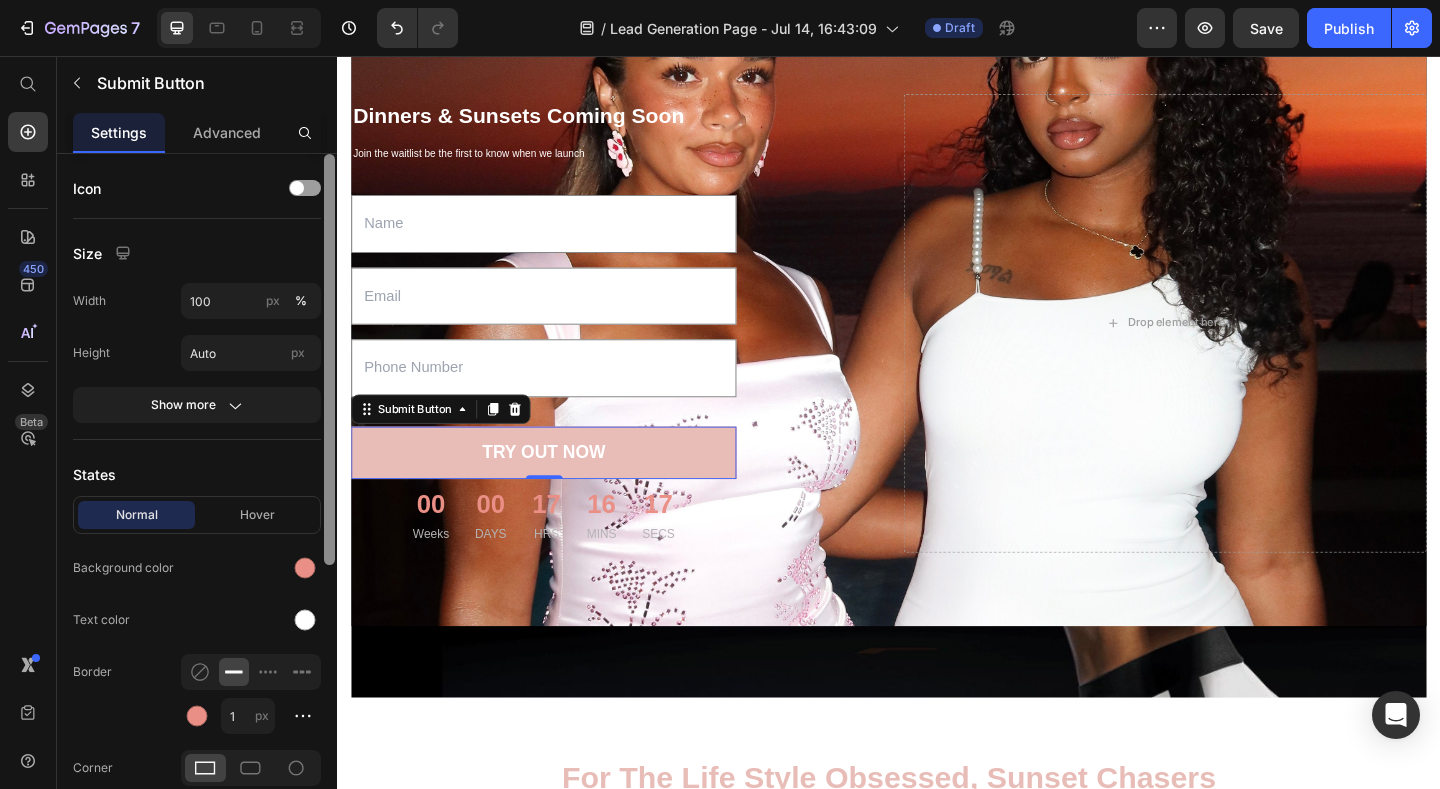 click on "TRY OUT NOW" at bounding box center (561, 487) 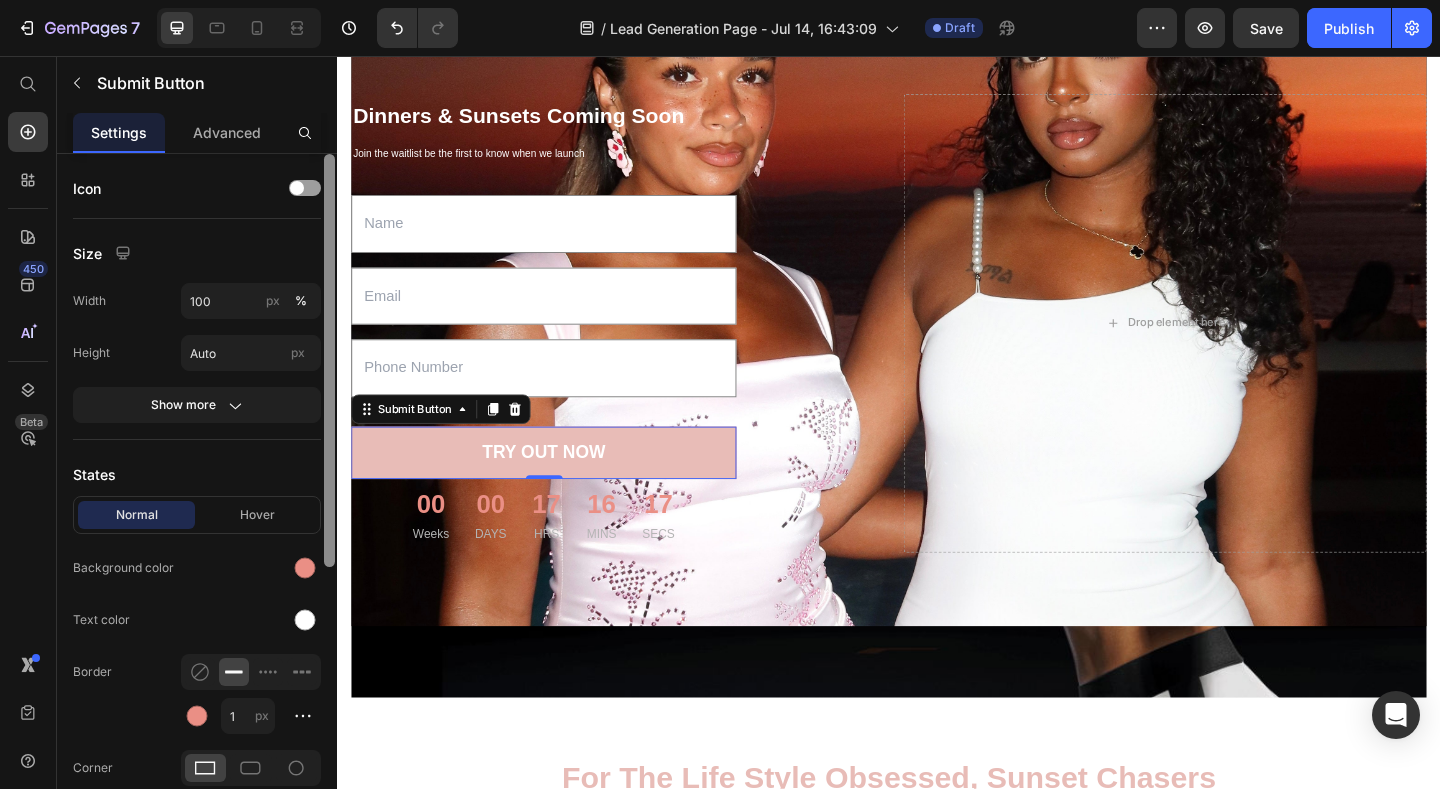 click on "TRY OUT NOW" at bounding box center [561, 487] 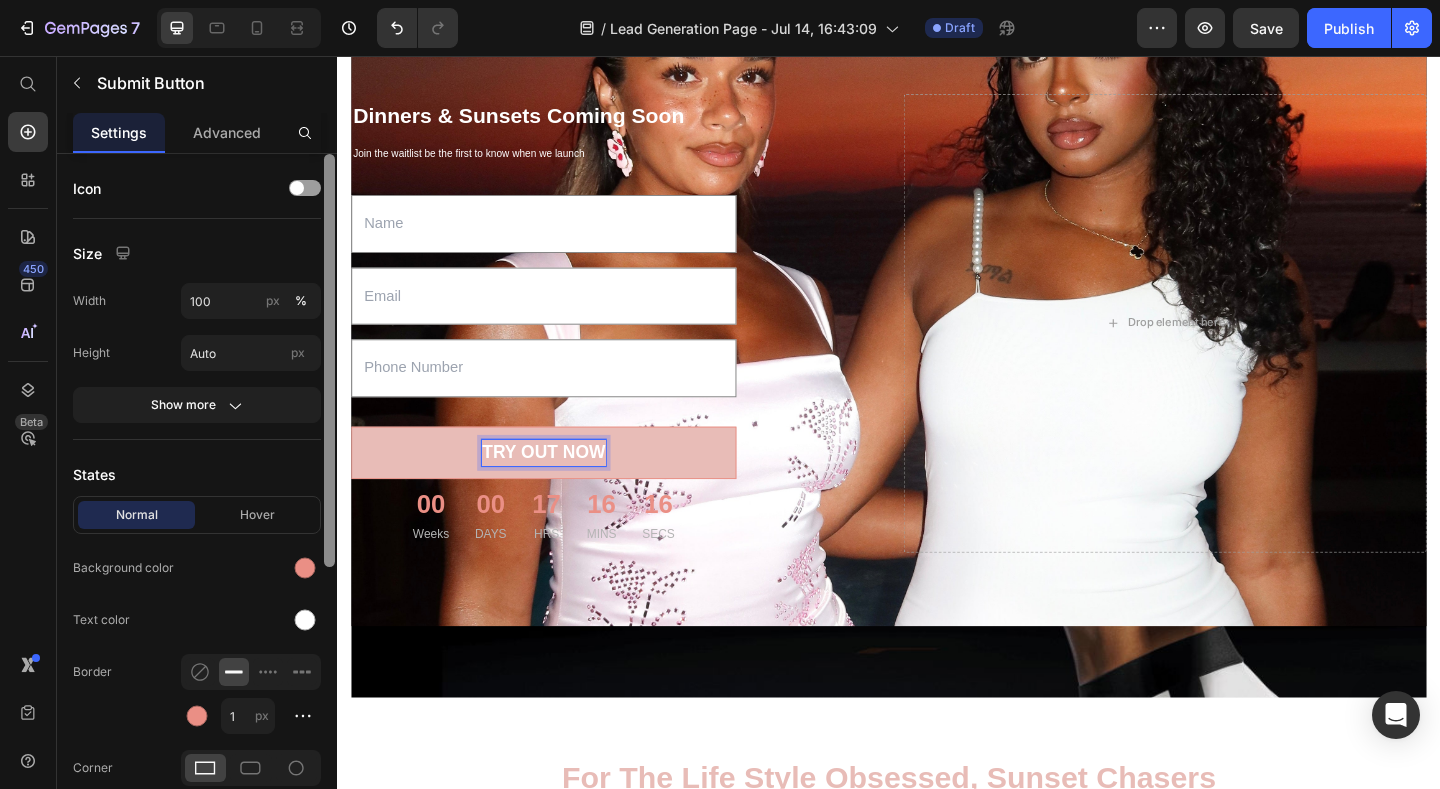 click on "TRY OUT NOW" at bounding box center [561, 487] 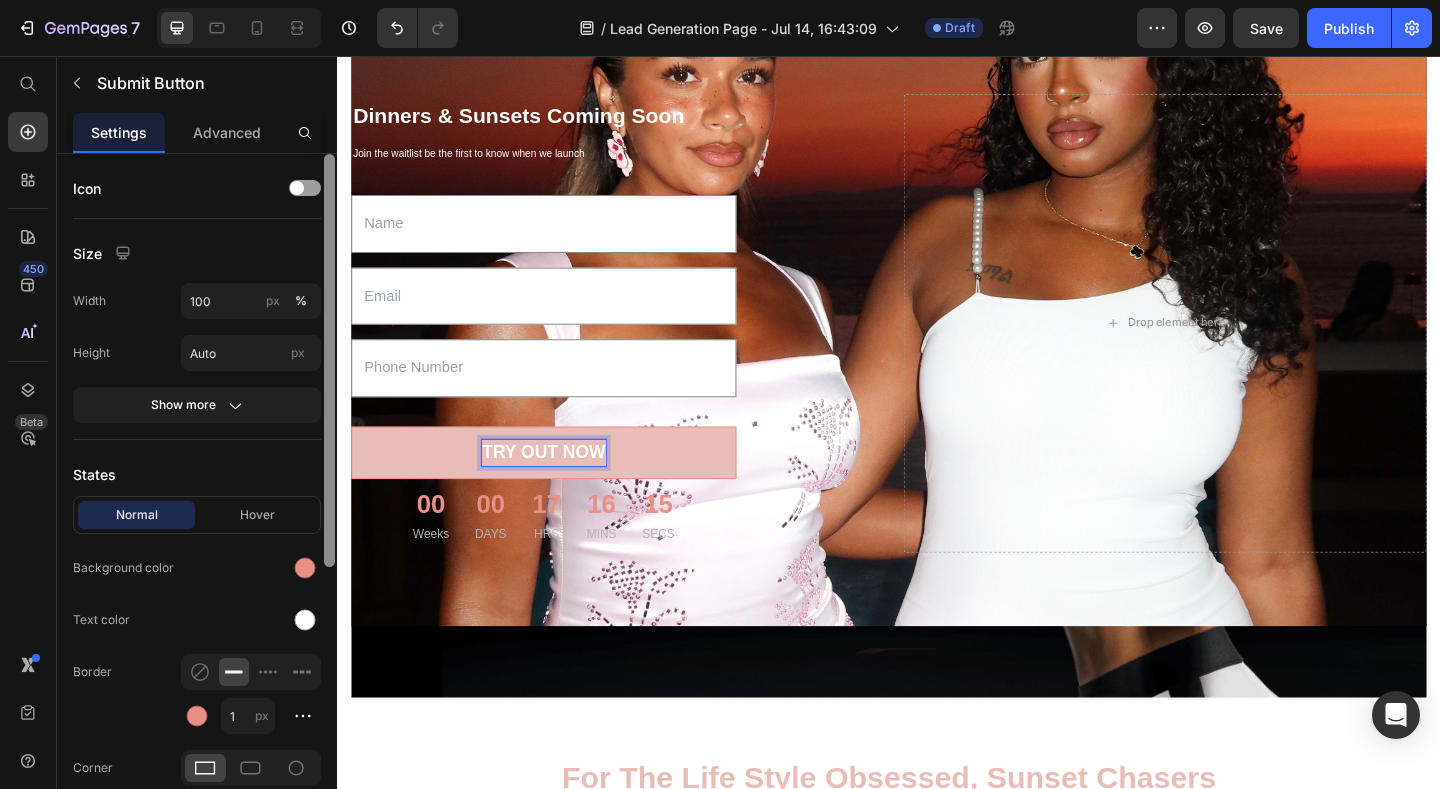 click on "TRY OUT NOW" at bounding box center [561, 487] 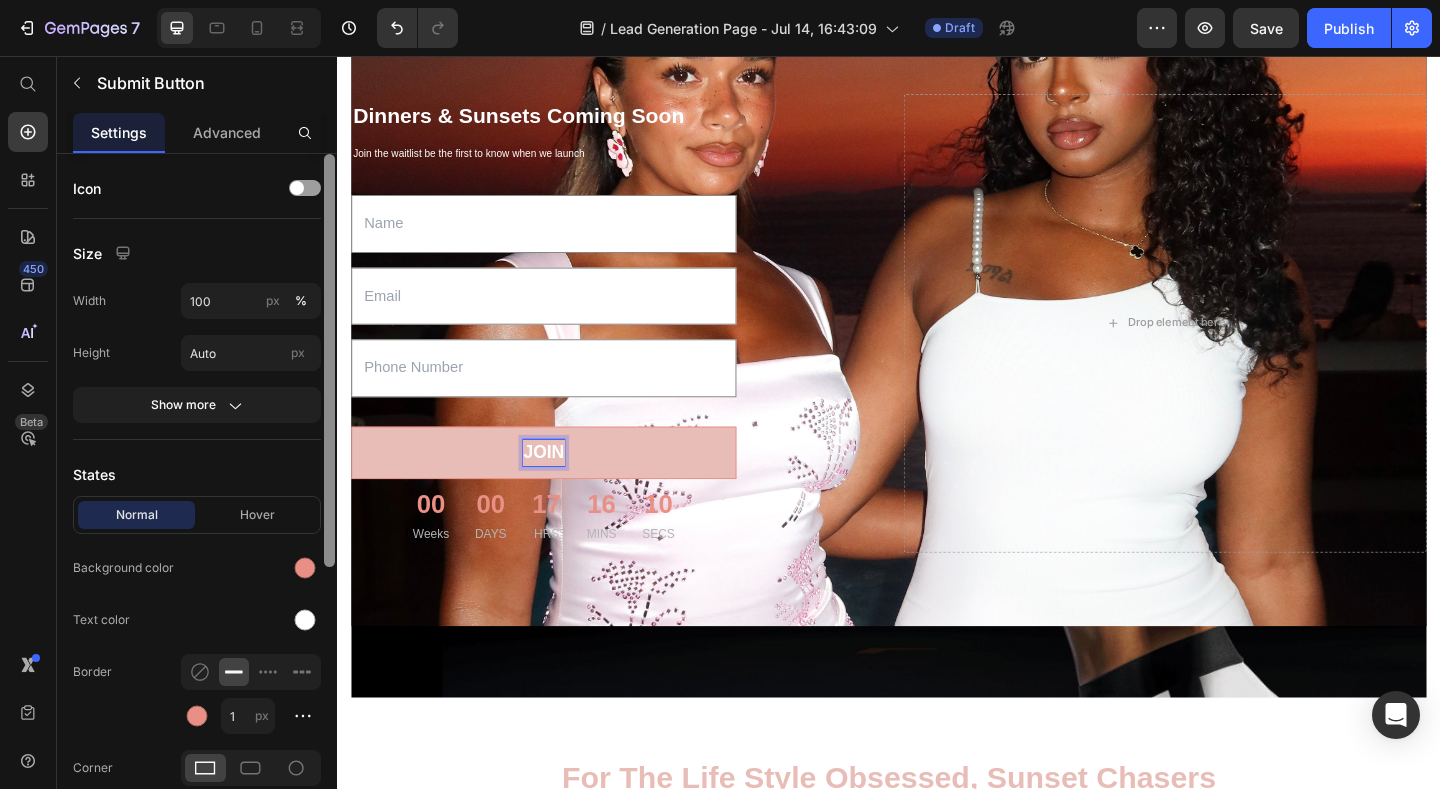 click on "JOIN" at bounding box center (561, 487) 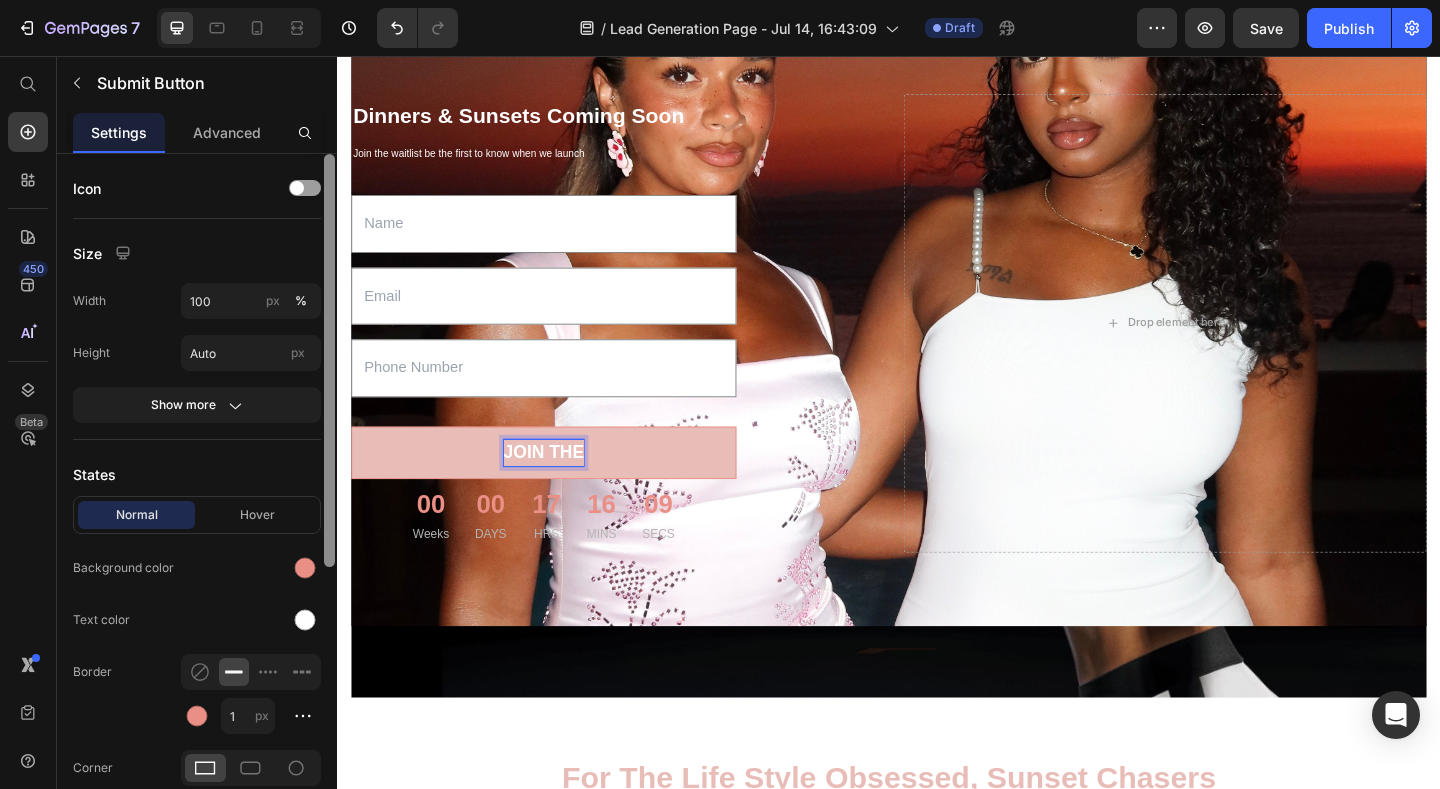 click on "JOIN THE" at bounding box center (561, 487) 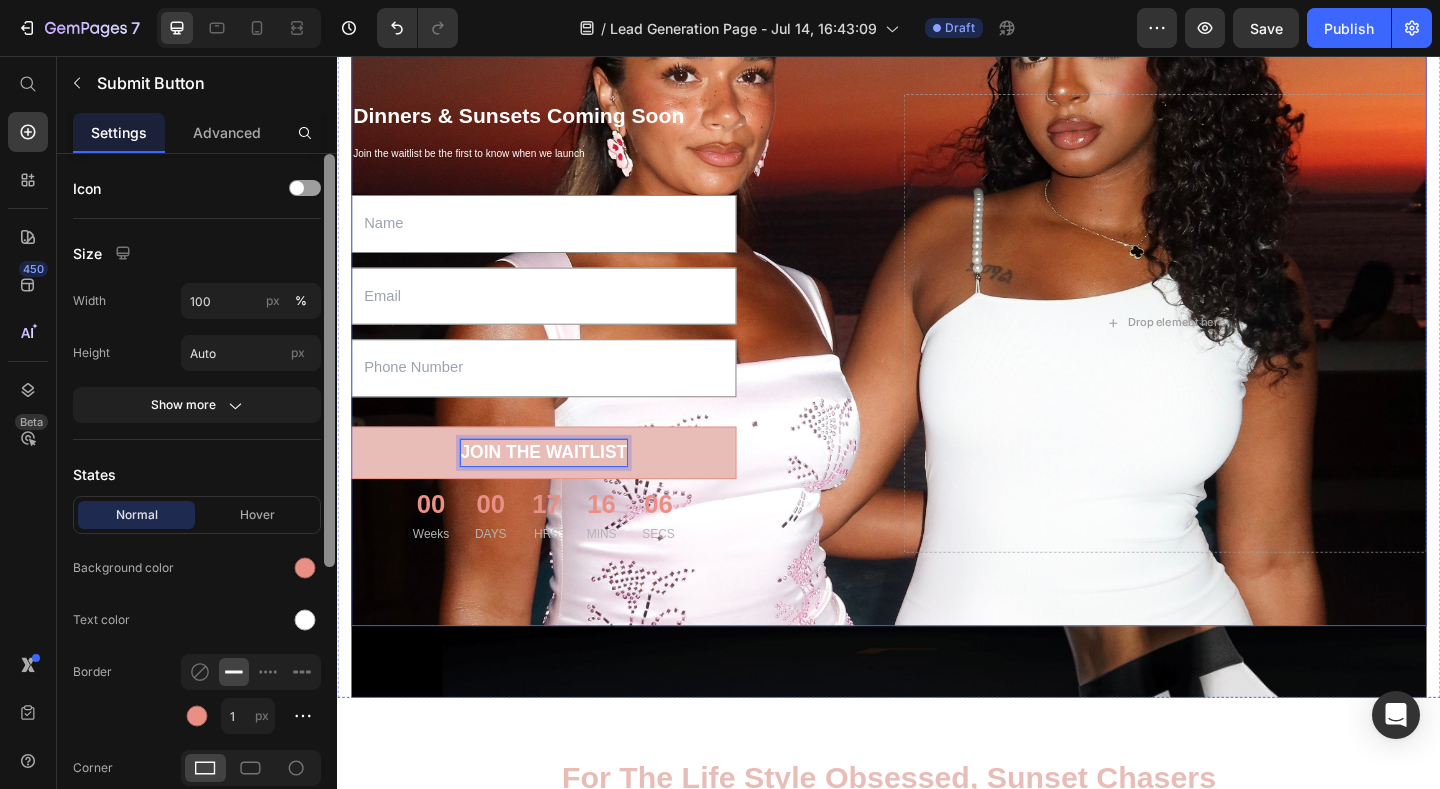 click on "Dinners & Sunsets Coming Soon Heading Join the waitlist be the first to know when we launch Text block Text Field Email Field Text Field JOIN THE WAITLIST Submit Button 0 00 Weeks 00 DAYS 17 HRS 16 MINS 06 SECS CountDown Timer Contact Form Drop element here Row" at bounding box center (937, 346) 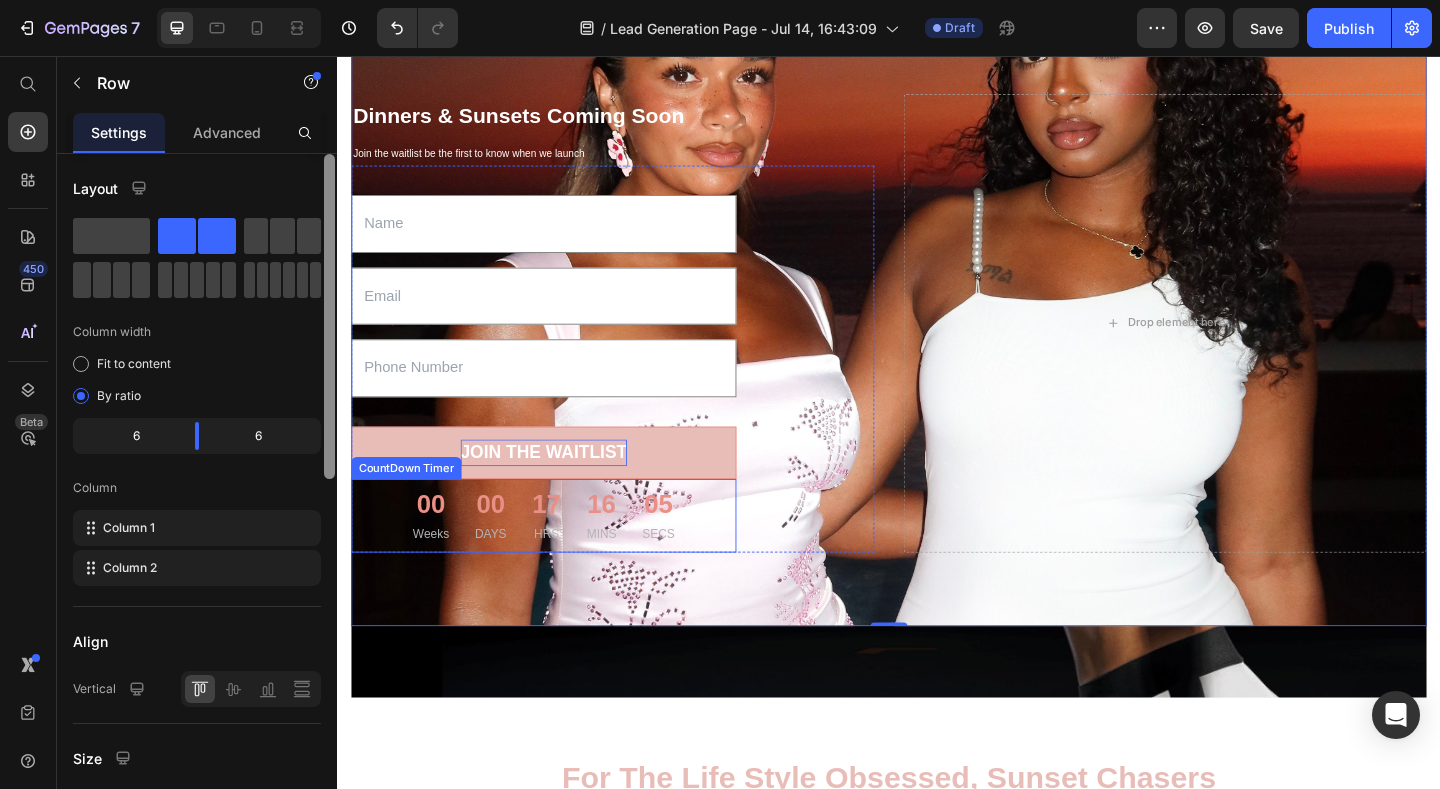 click on "05 SECS" at bounding box center [686, 556] 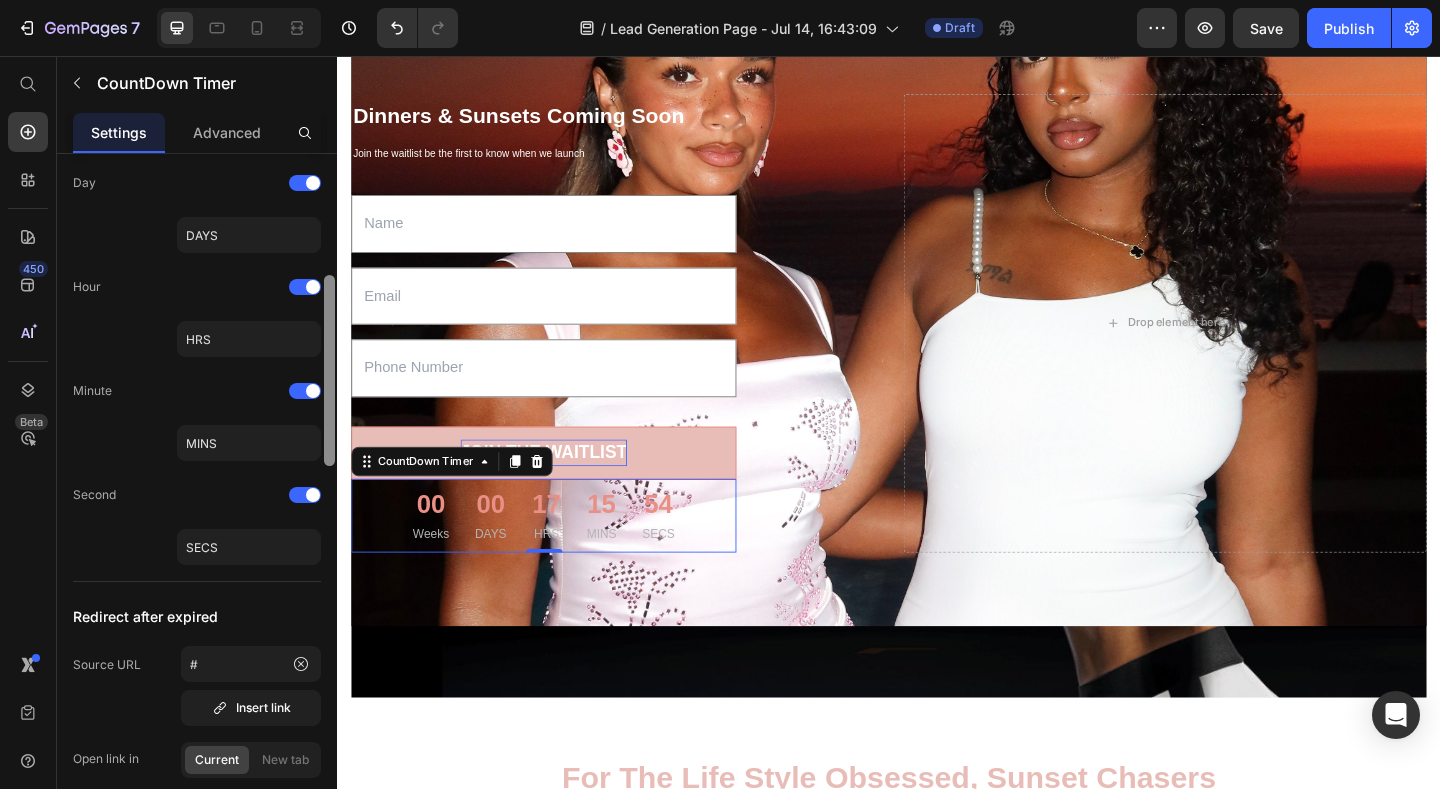scroll, scrollTop: 419, scrollLeft: 0, axis: vertical 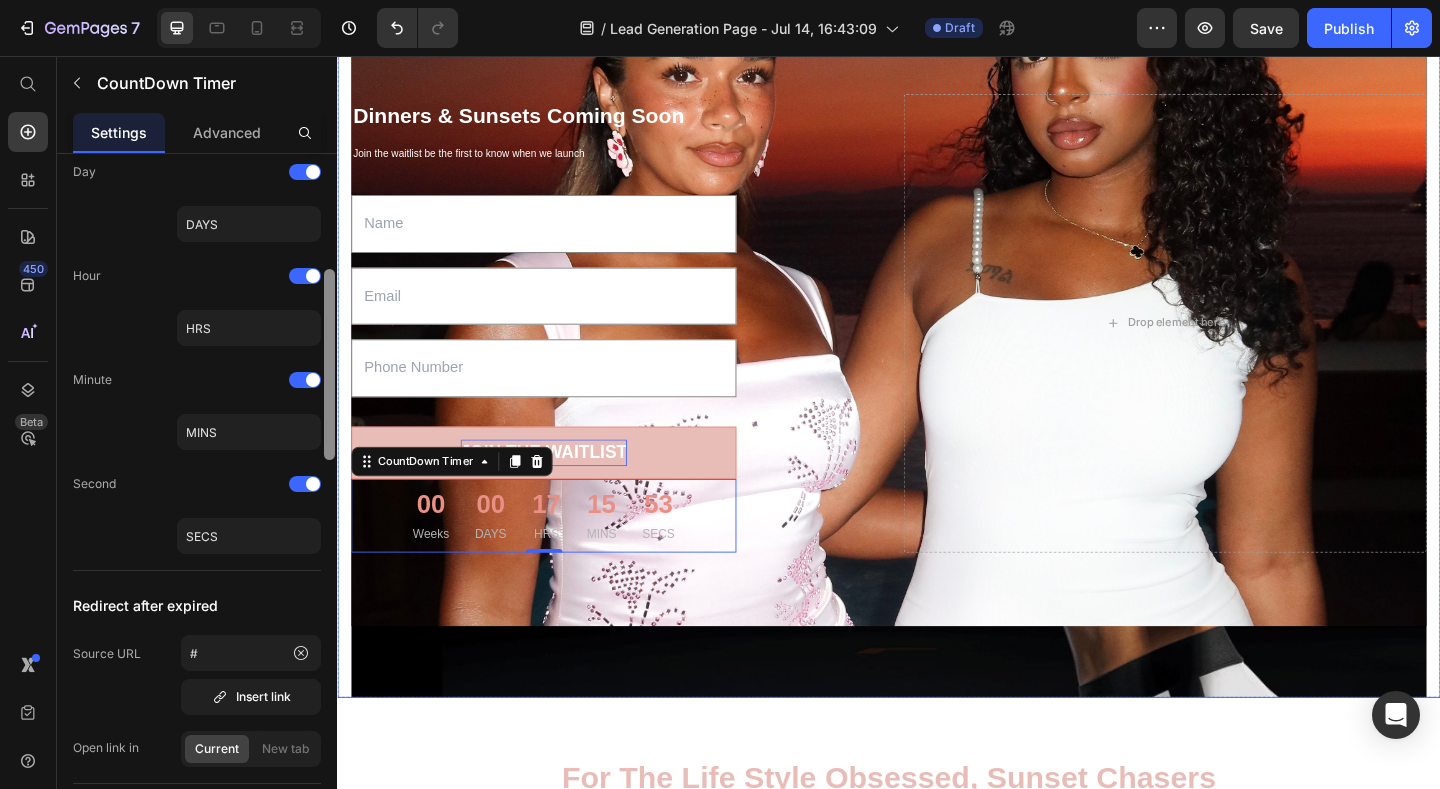 drag, startPoint x: 667, startPoint y: 325, endPoint x: 342, endPoint y: 454, distance: 349.66556 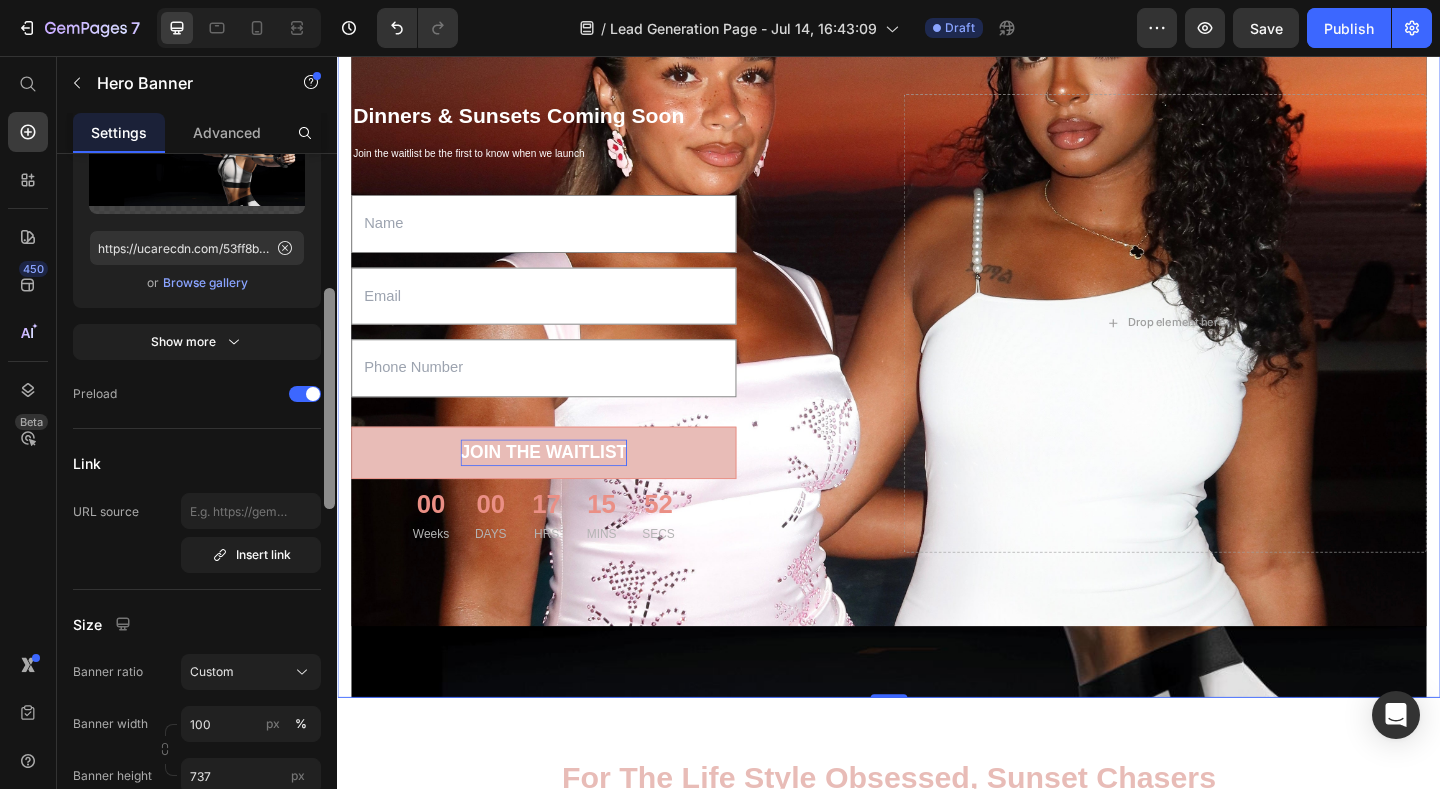 scroll, scrollTop: 0, scrollLeft: 0, axis: both 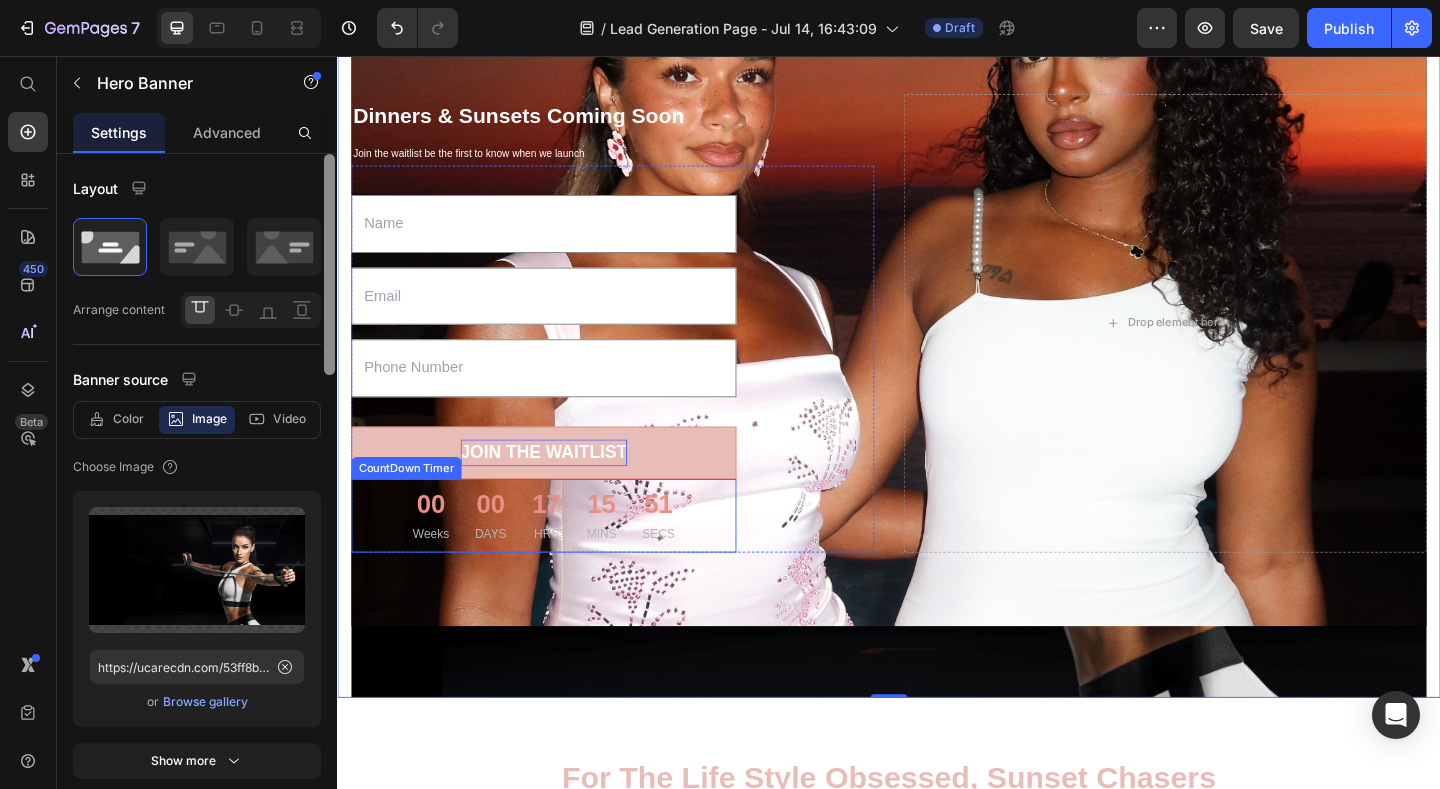 click on "00 Weeks" at bounding box center (439, 556) 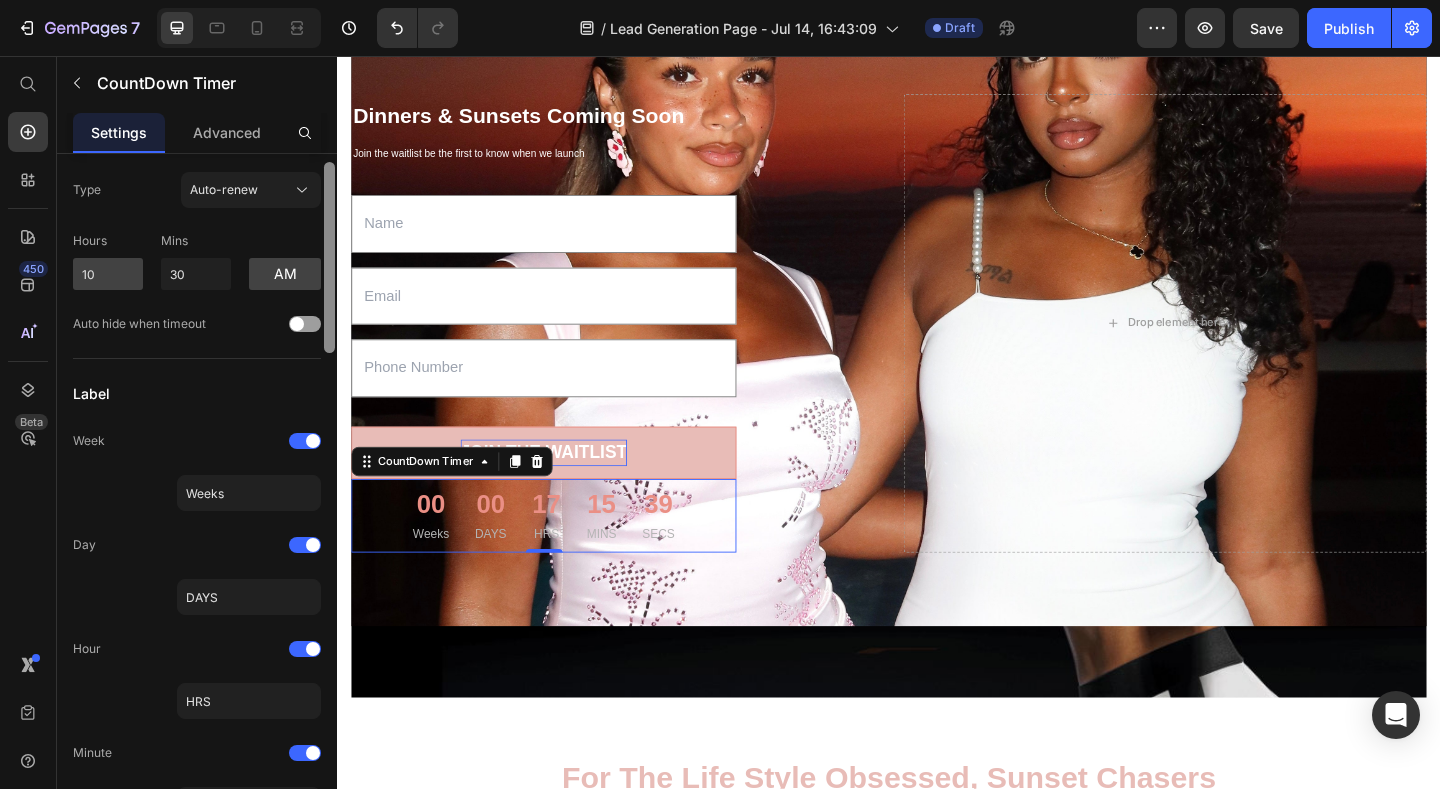 scroll, scrollTop: 36, scrollLeft: 0, axis: vertical 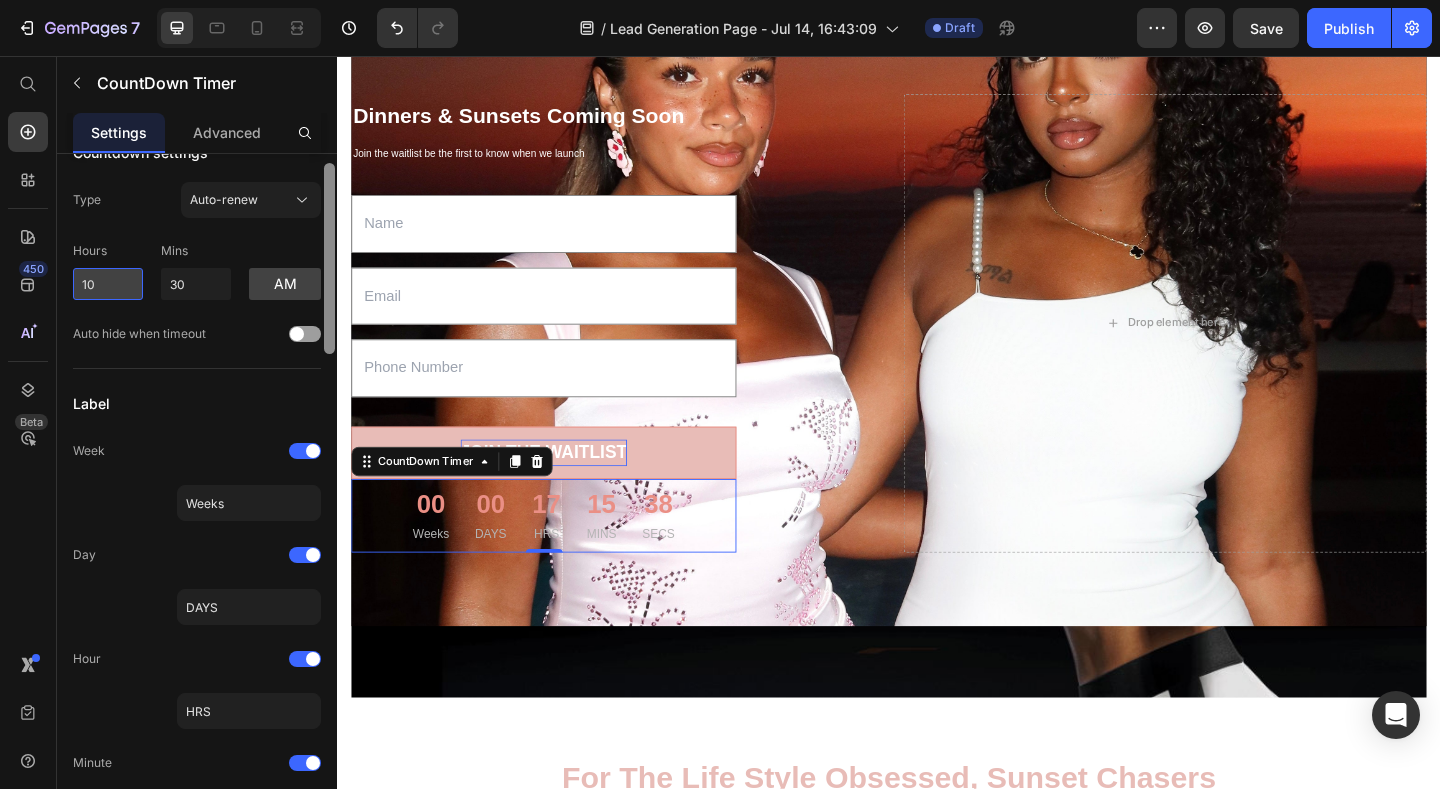 click on "10" at bounding box center [108, 284] 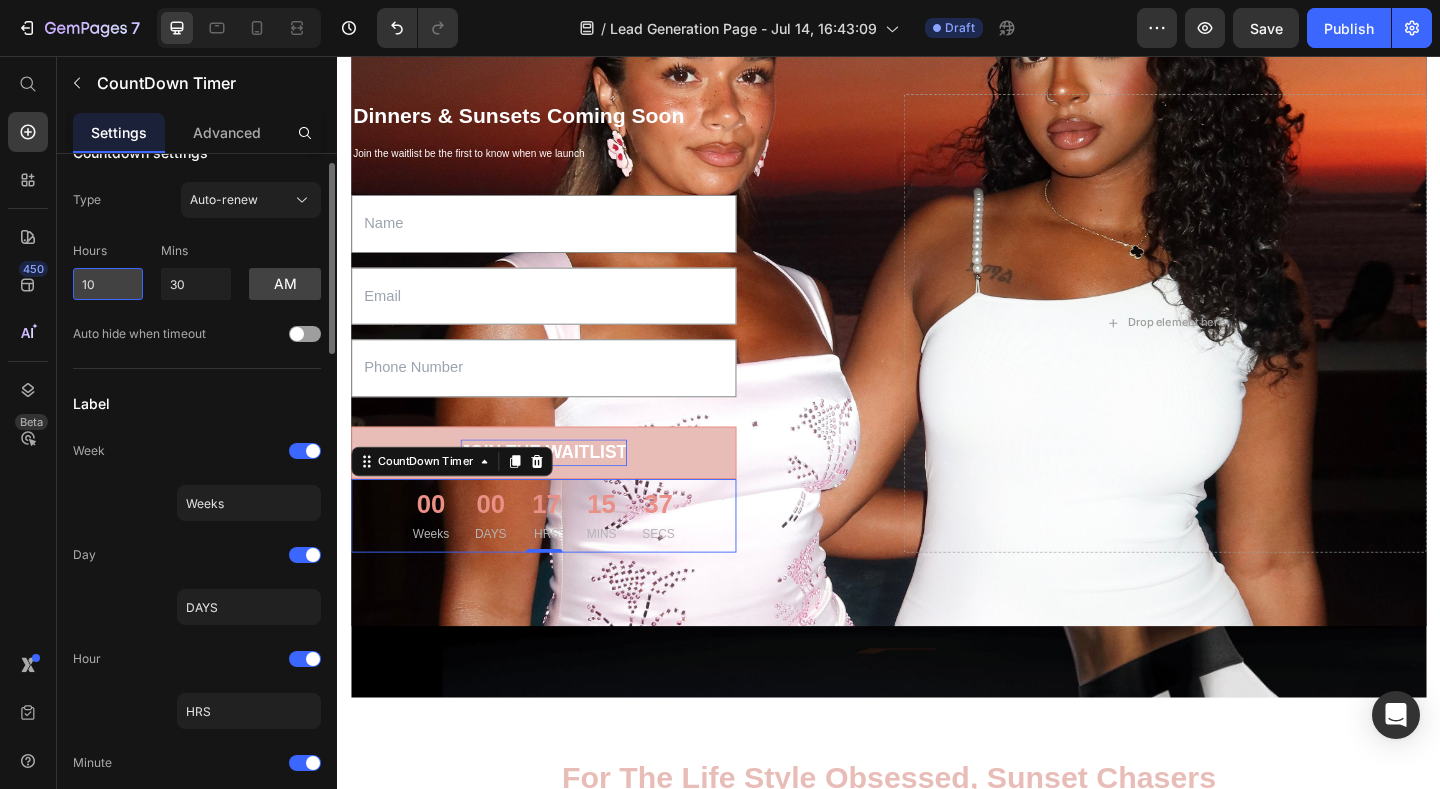 type on "1" 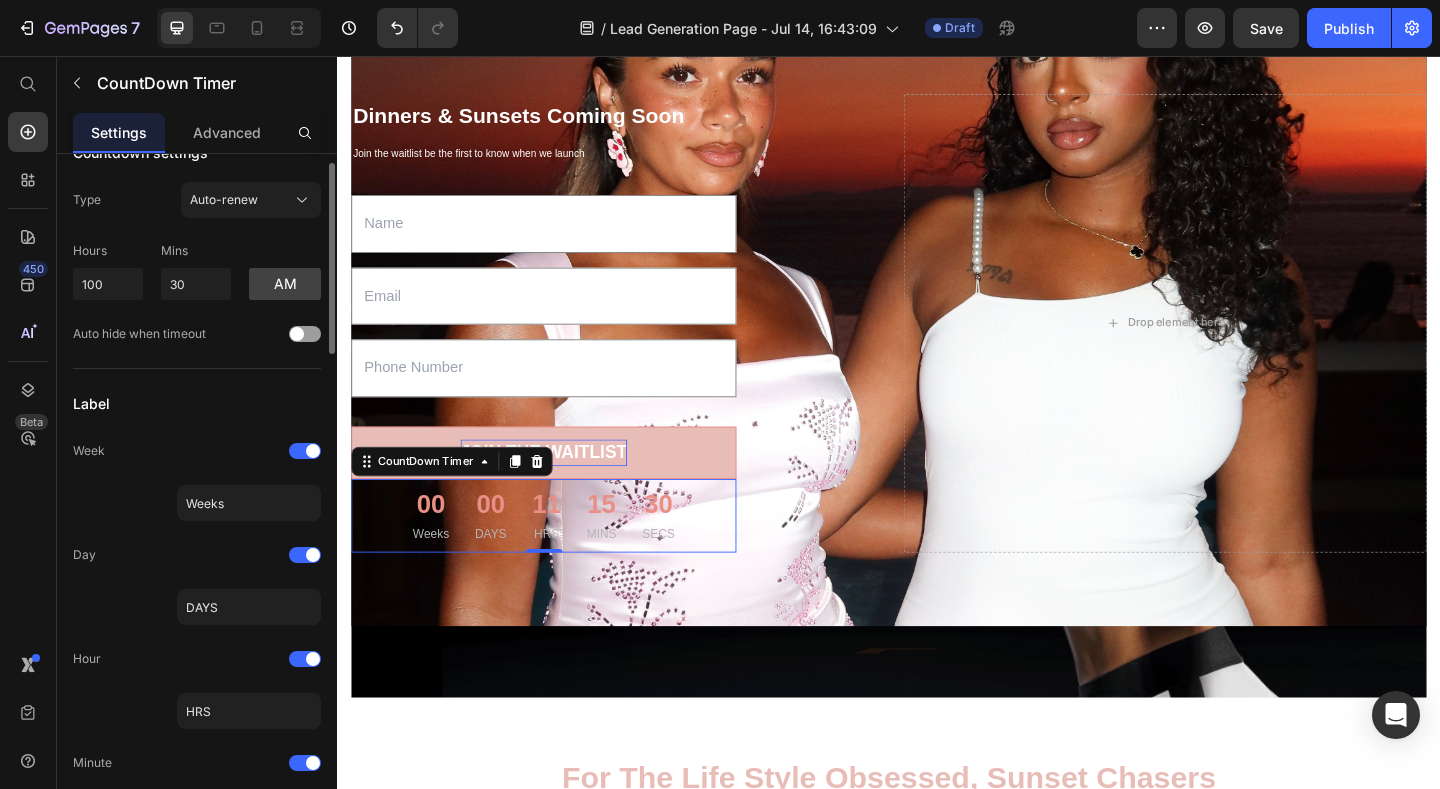click on "Countdown settings Type Auto-renew Hours 100 Mins 30 am Auto hide when timeout" 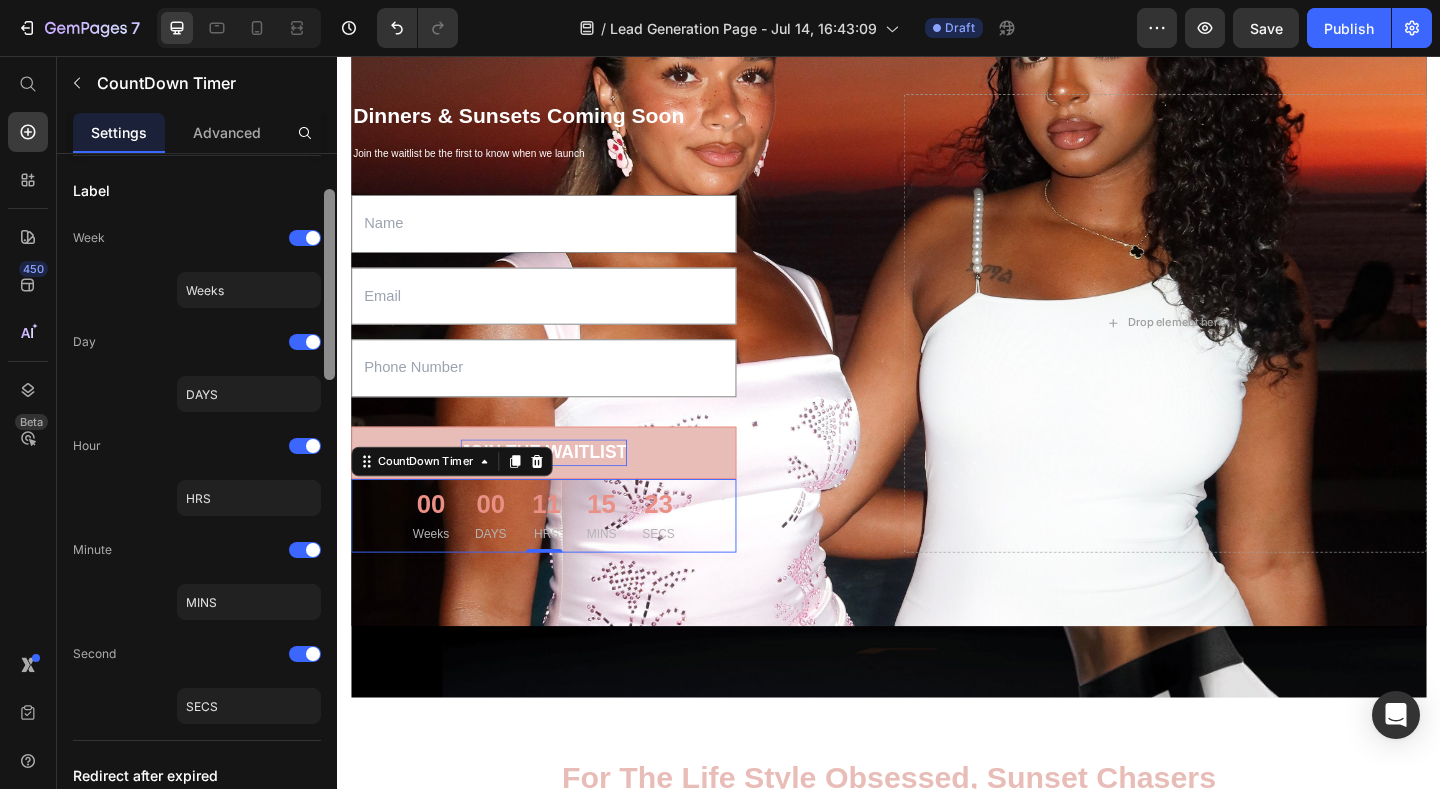 scroll, scrollTop: 278, scrollLeft: 0, axis: vertical 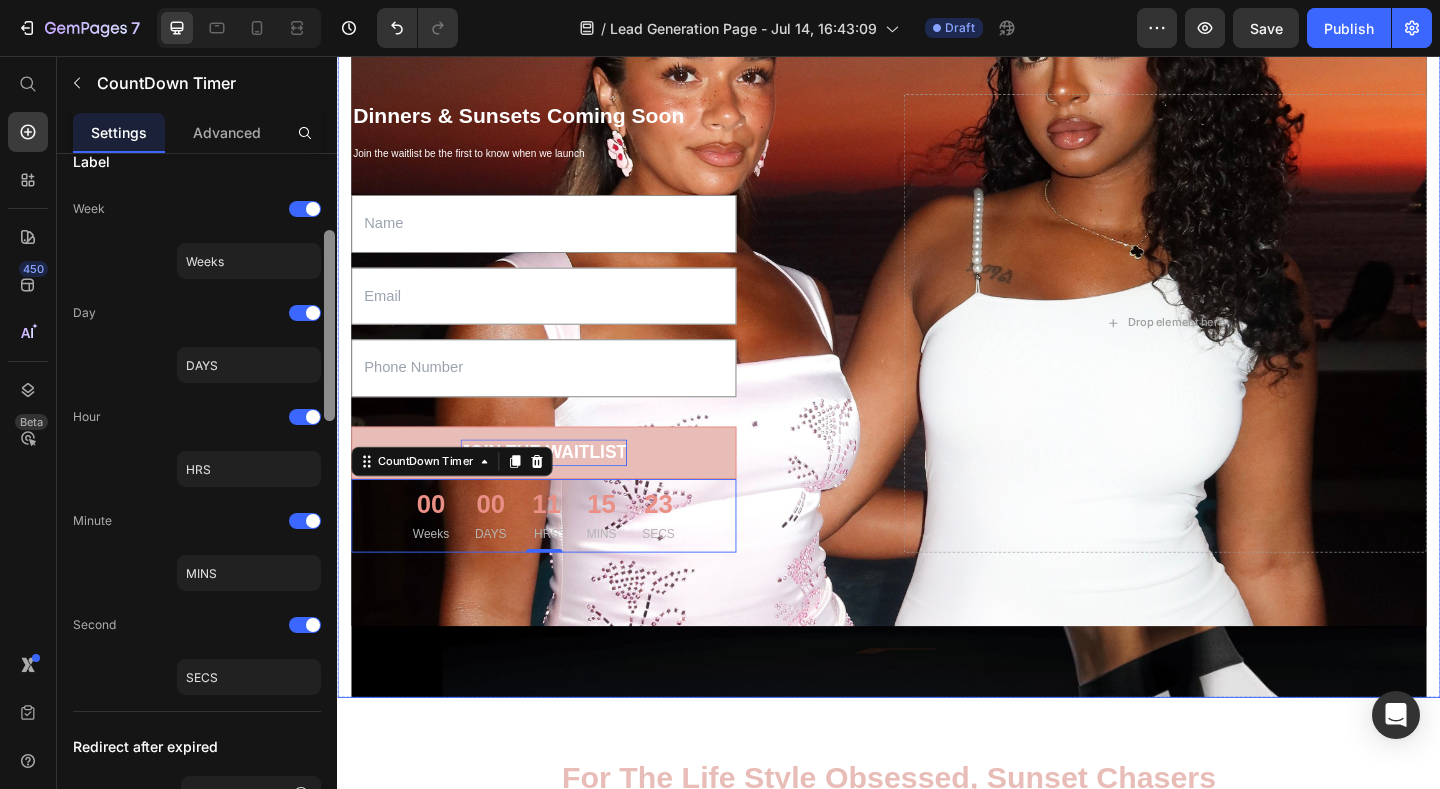drag, startPoint x: 668, startPoint y: 364, endPoint x: 339, endPoint y: 409, distance: 332.06323 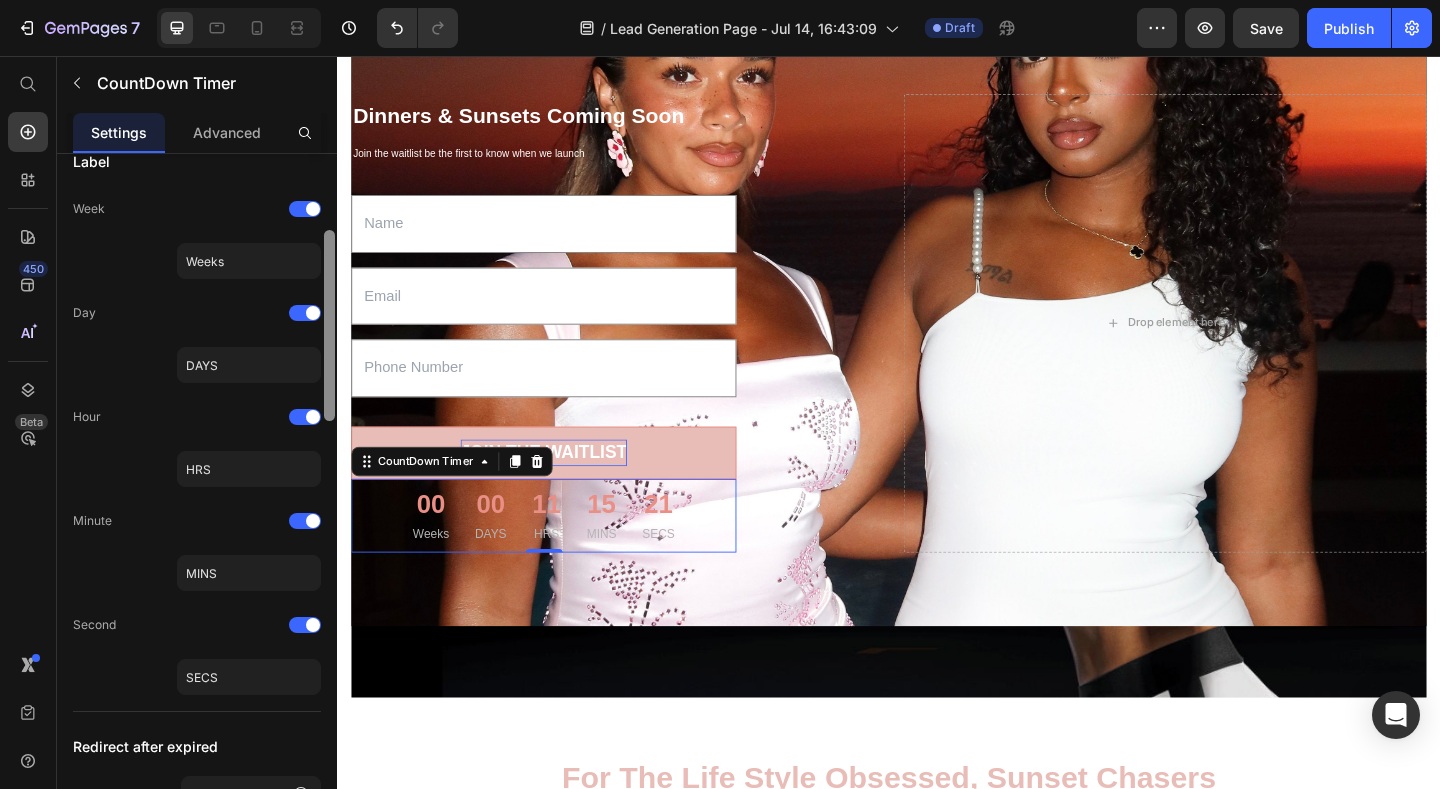 click on "00" at bounding box center (439, 544) 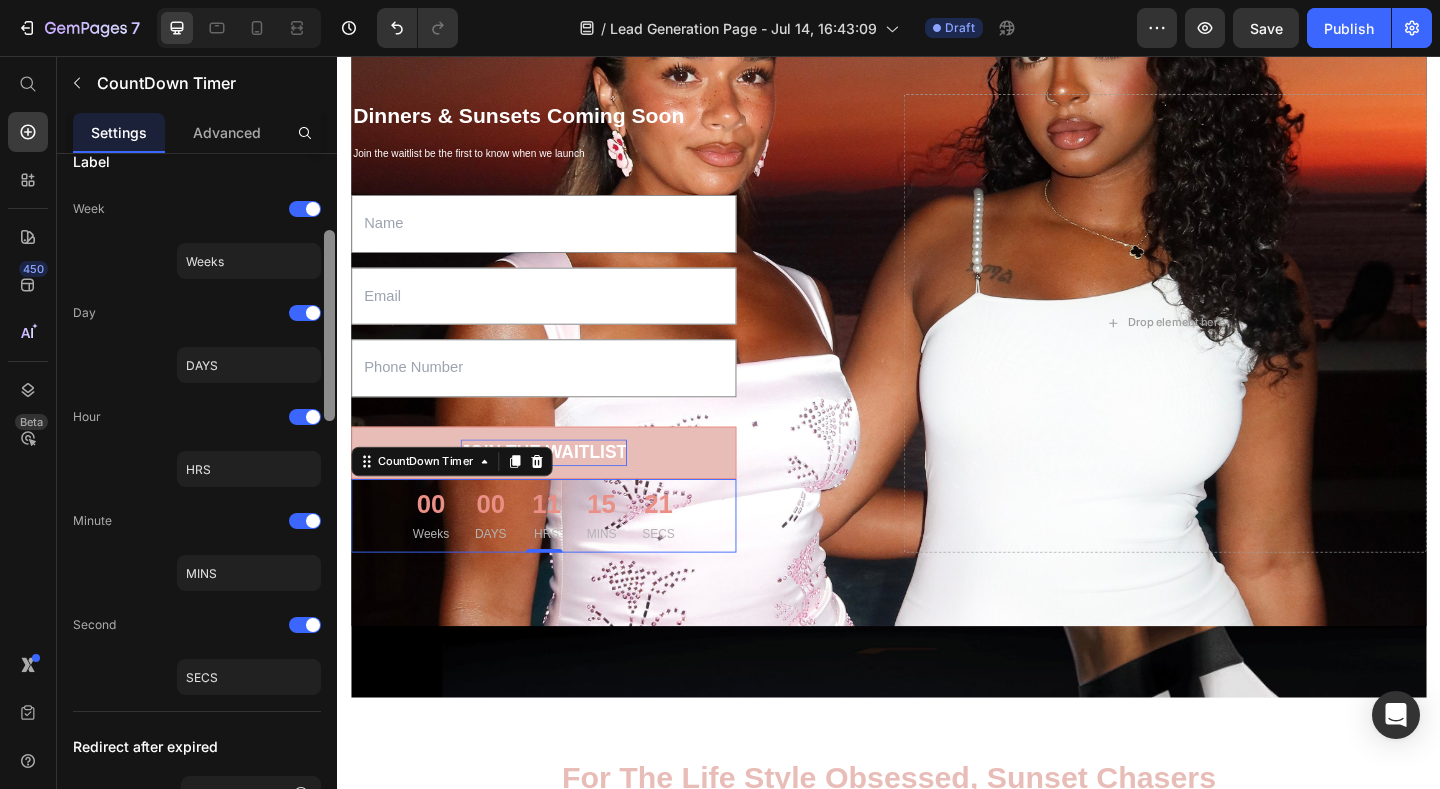 click on "00" at bounding box center [439, 544] 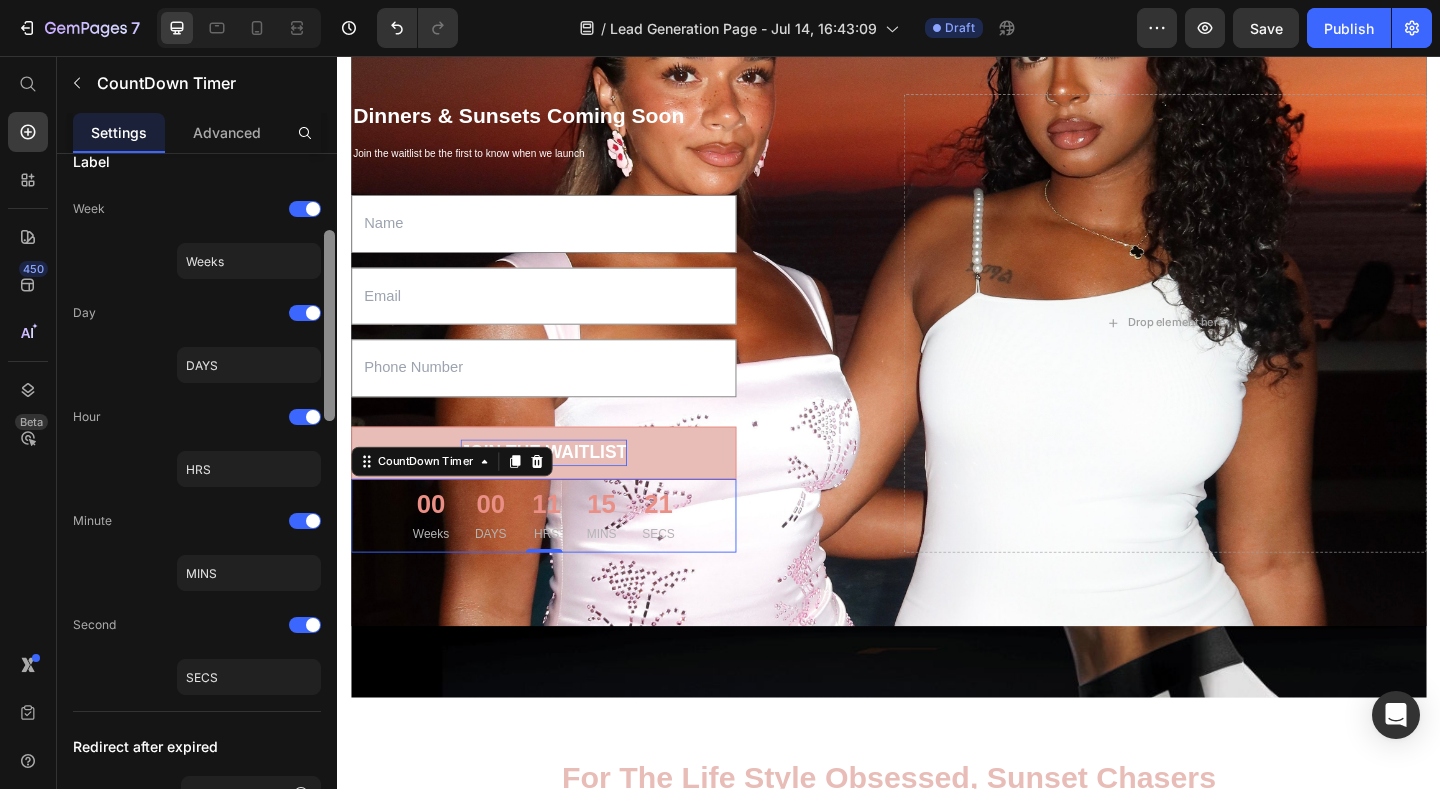 click on "00" at bounding box center [439, 544] 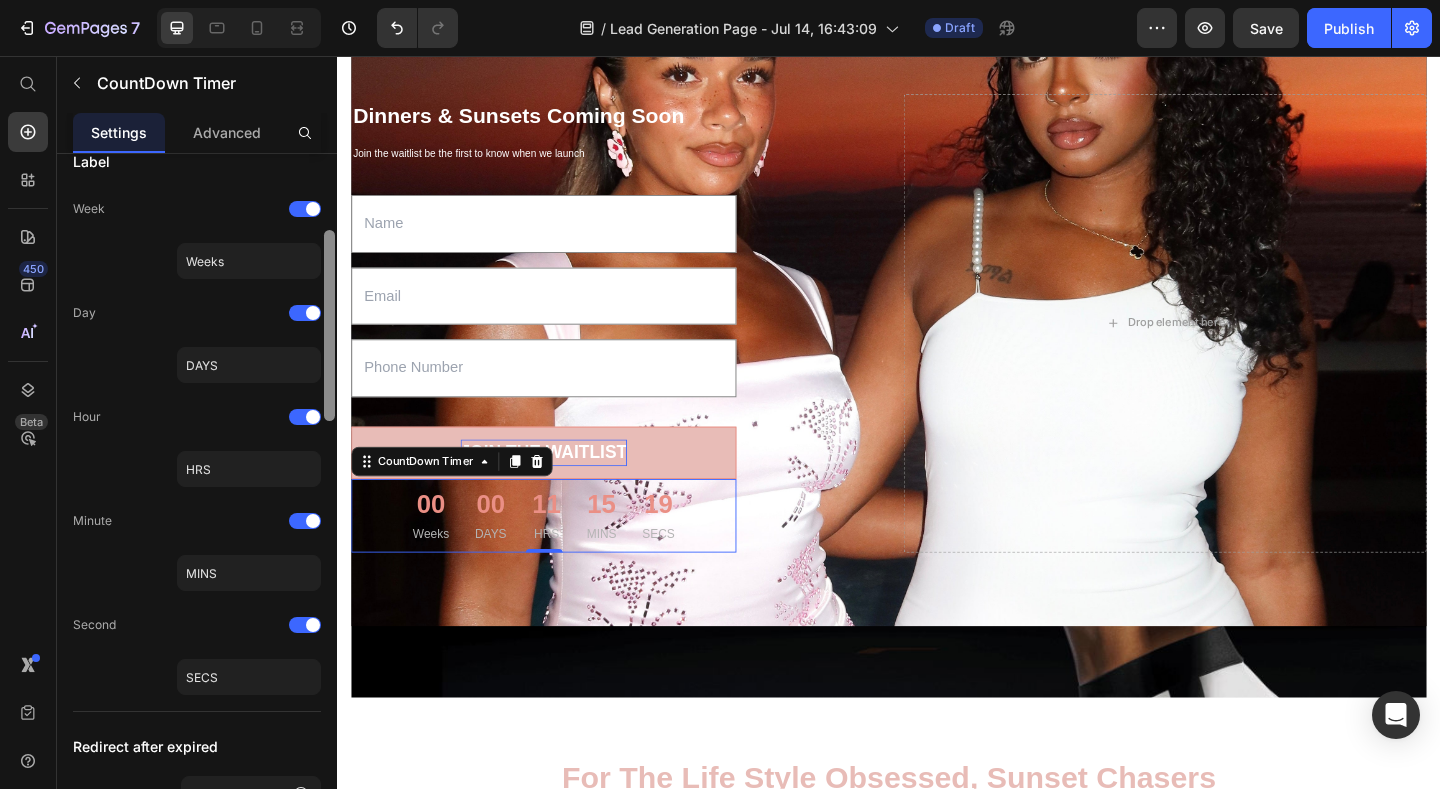 click on "00" at bounding box center (439, 544) 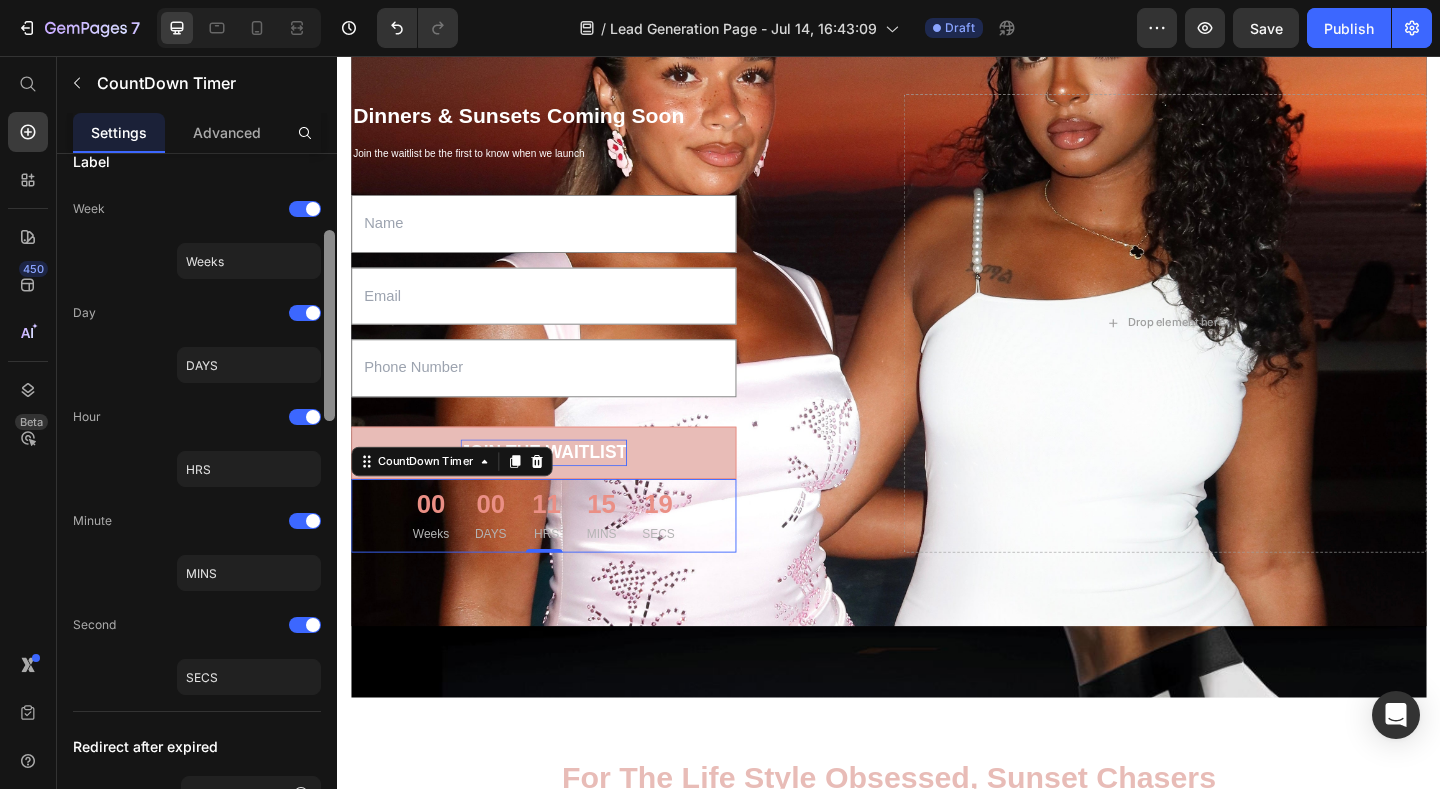 click on "00" at bounding box center [439, 544] 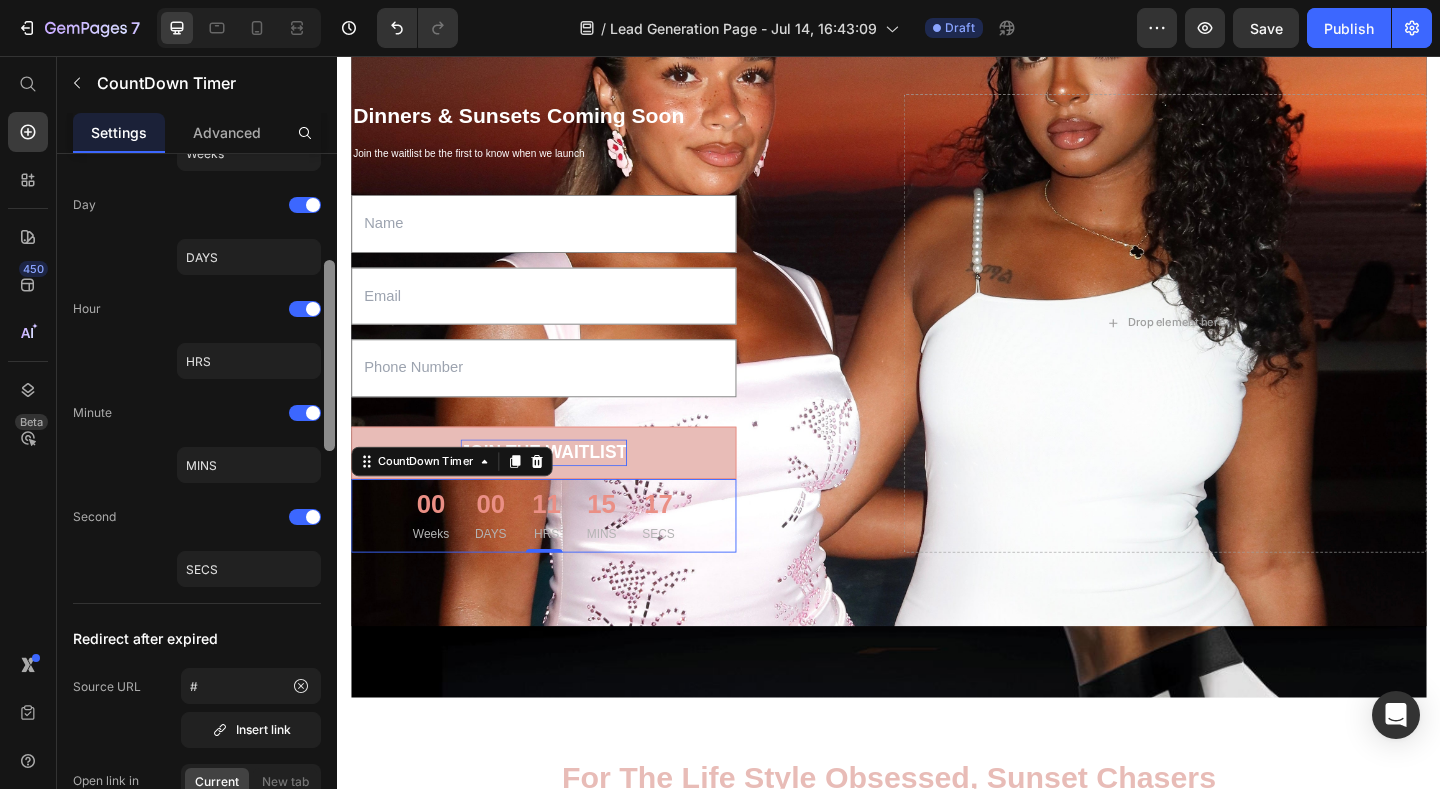 scroll, scrollTop: 462, scrollLeft: 0, axis: vertical 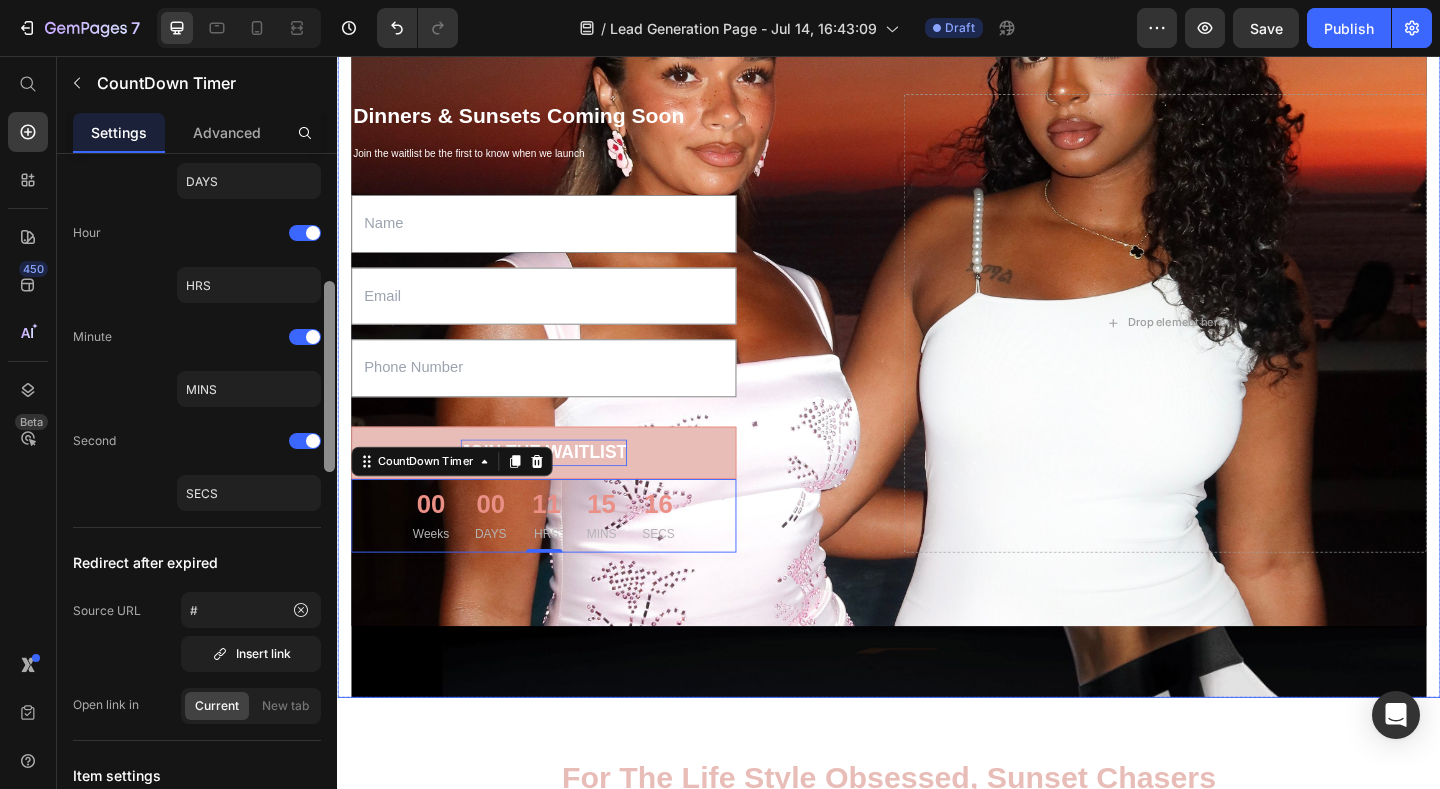 drag, startPoint x: 666, startPoint y: 460, endPoint x: 343, endPoint y: 496, distance: 325 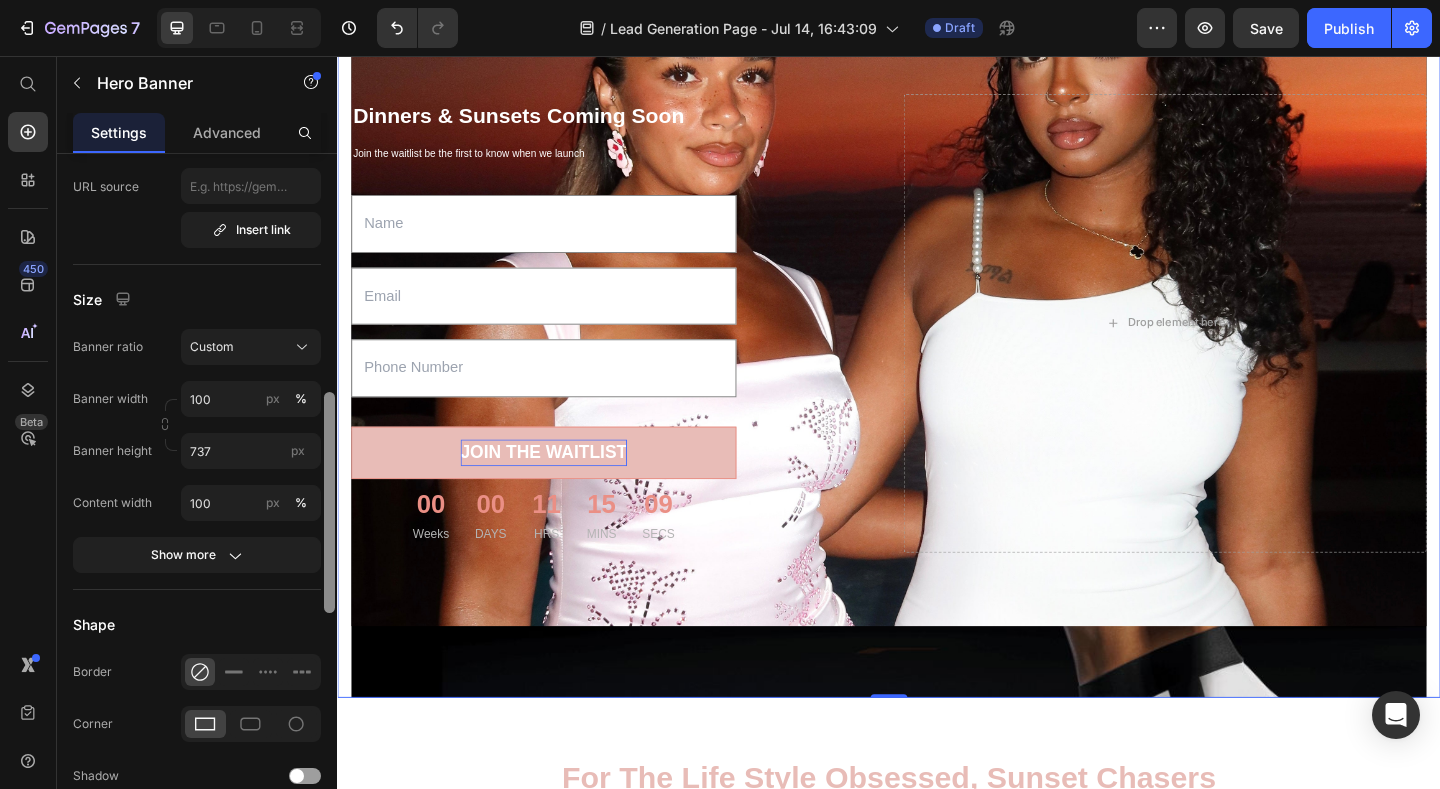 scroll, scrollTop: 856, scrollLeft: 0, axis: vertical 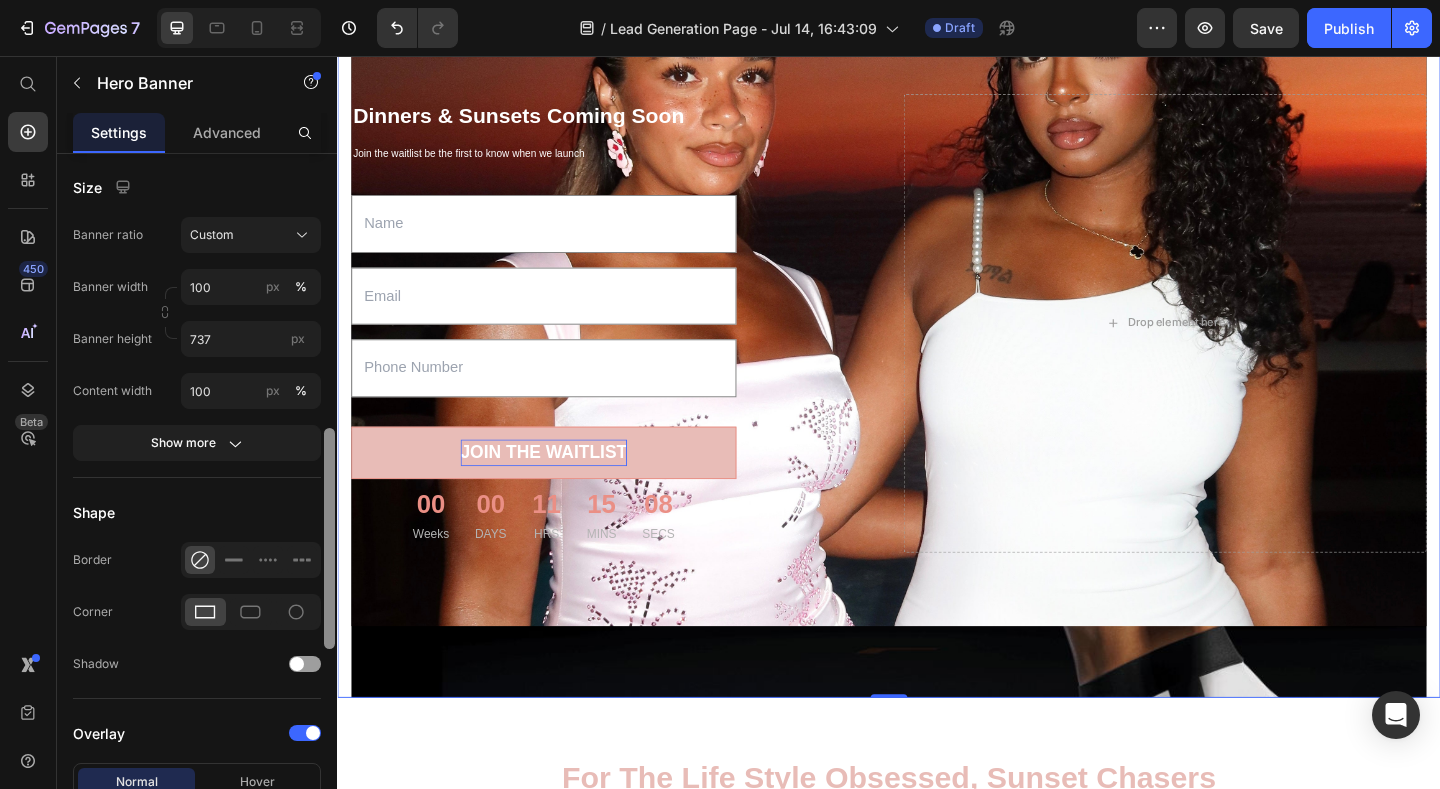 click at bounding box center (937, 385) 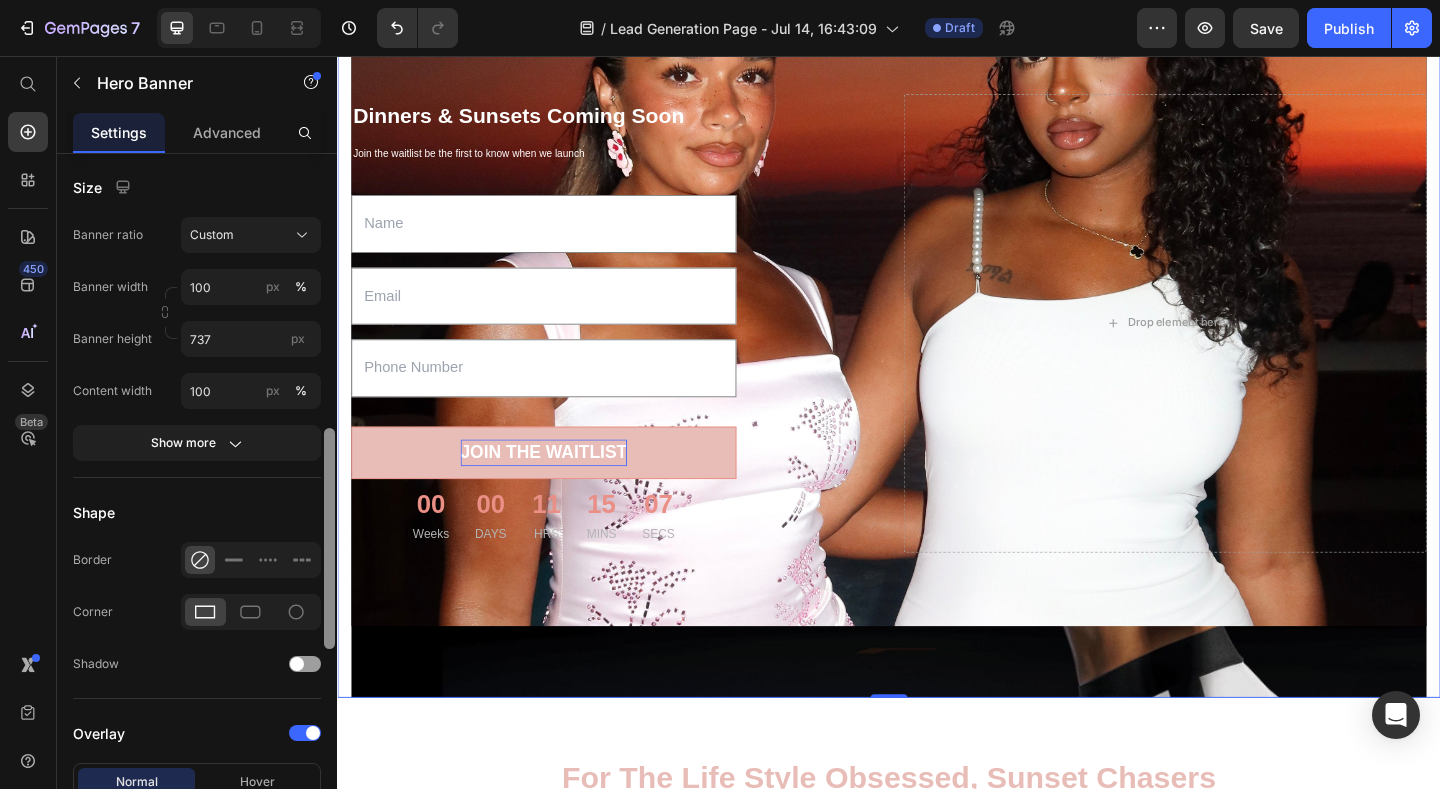 click at bounding box center (937, 385) 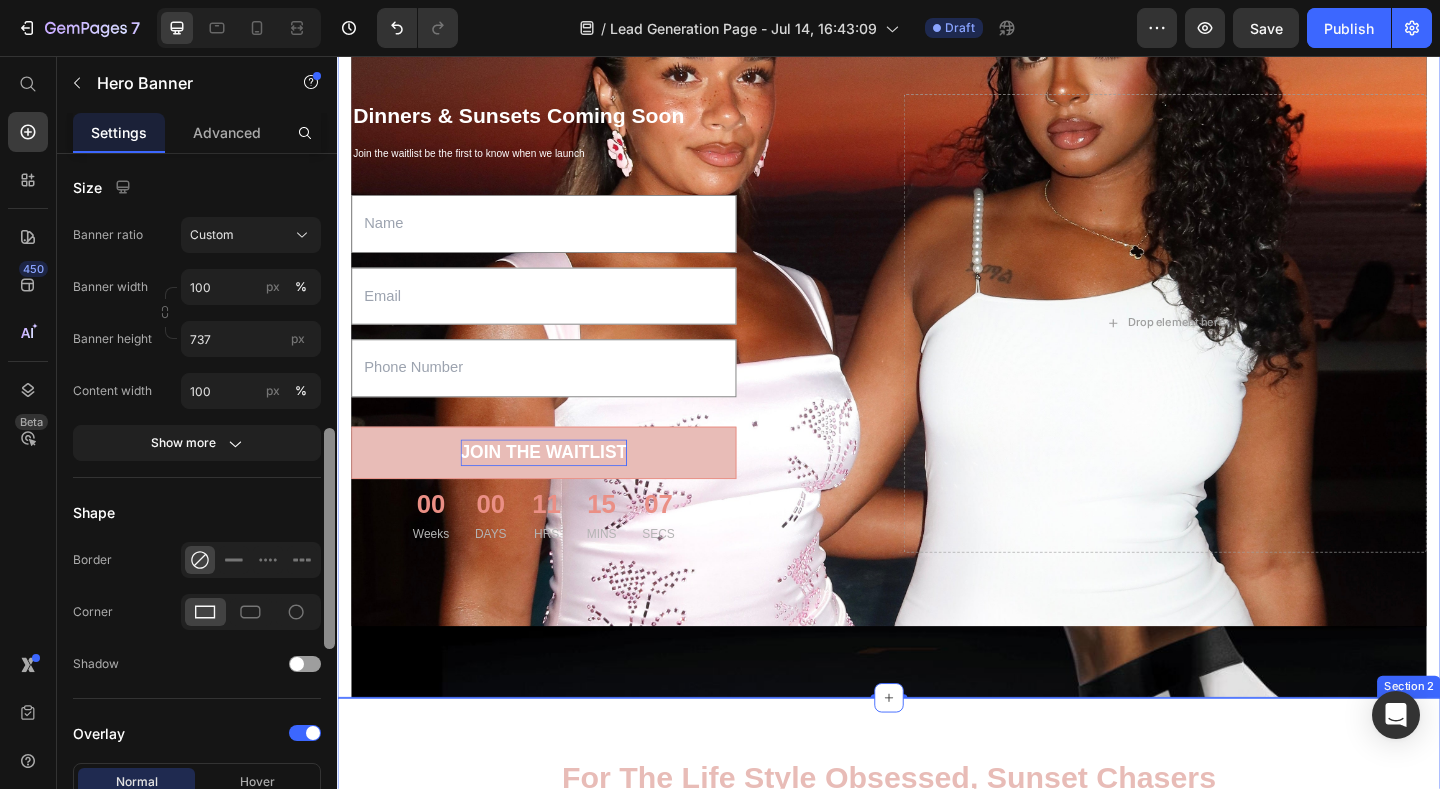 click on "For the life style obsessed, sunset chasers who love to play dress up Heading Row Image Image Image Row" at bounding box center [937, 1132] 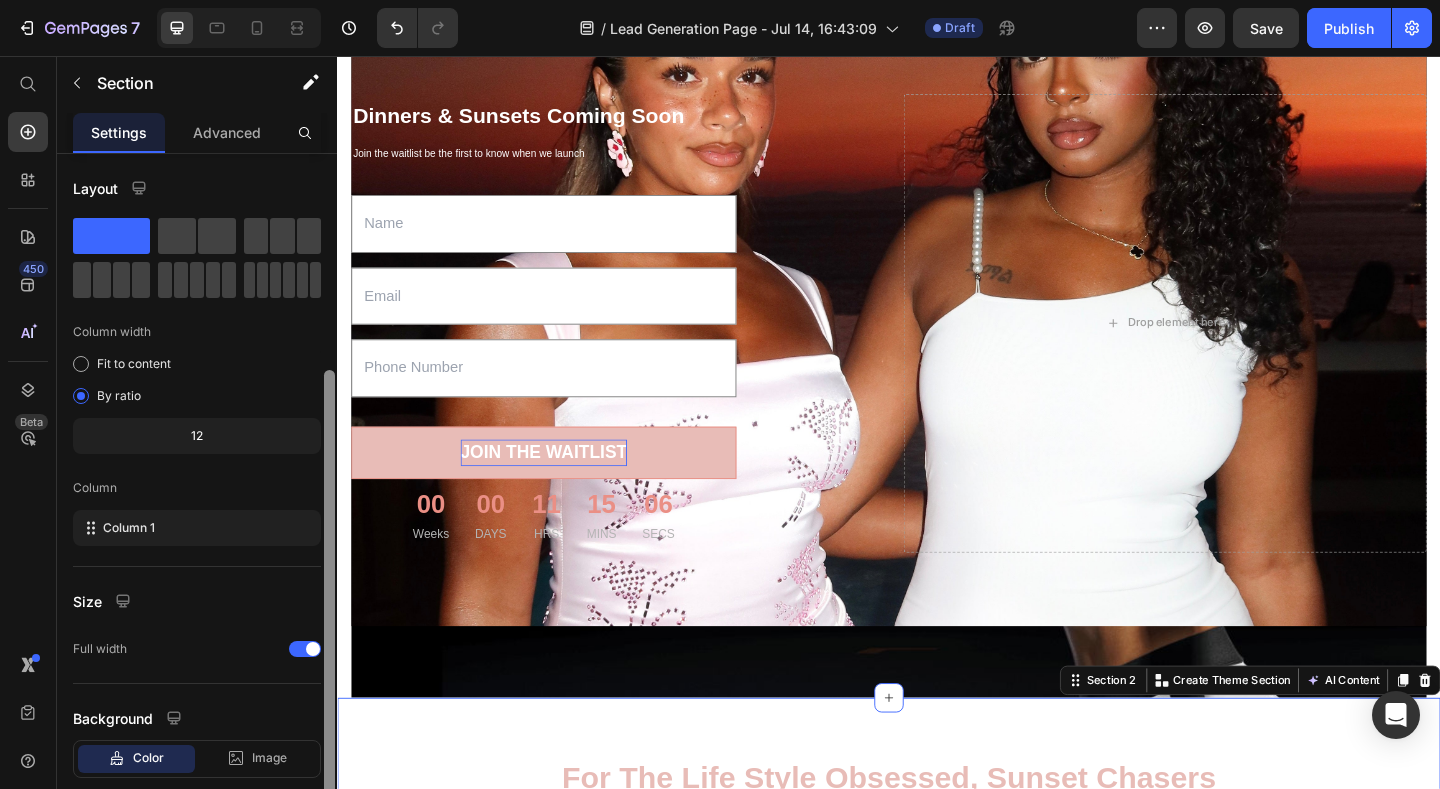 scroll, scrollTop: 0, scrollLeft: 0, axis: both 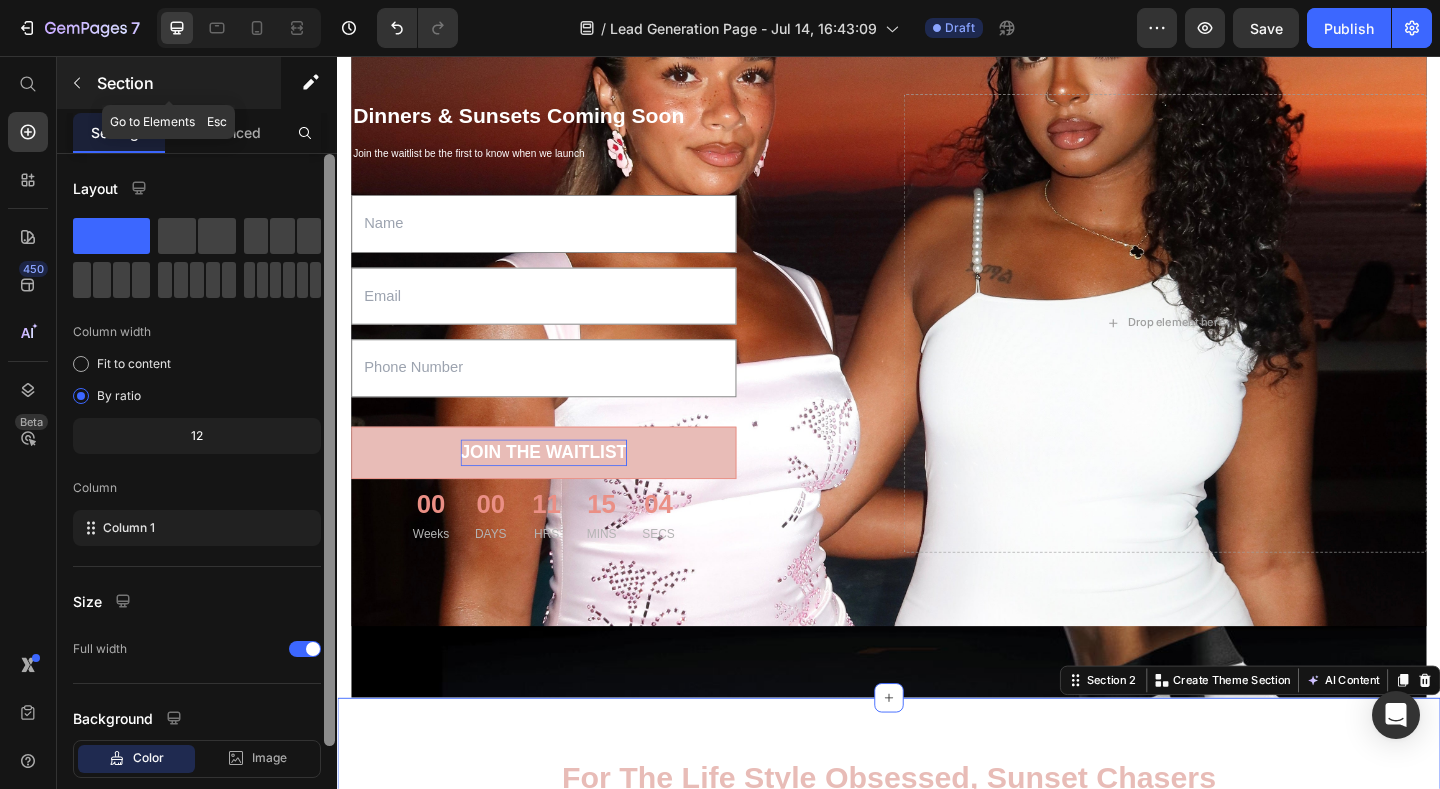 click 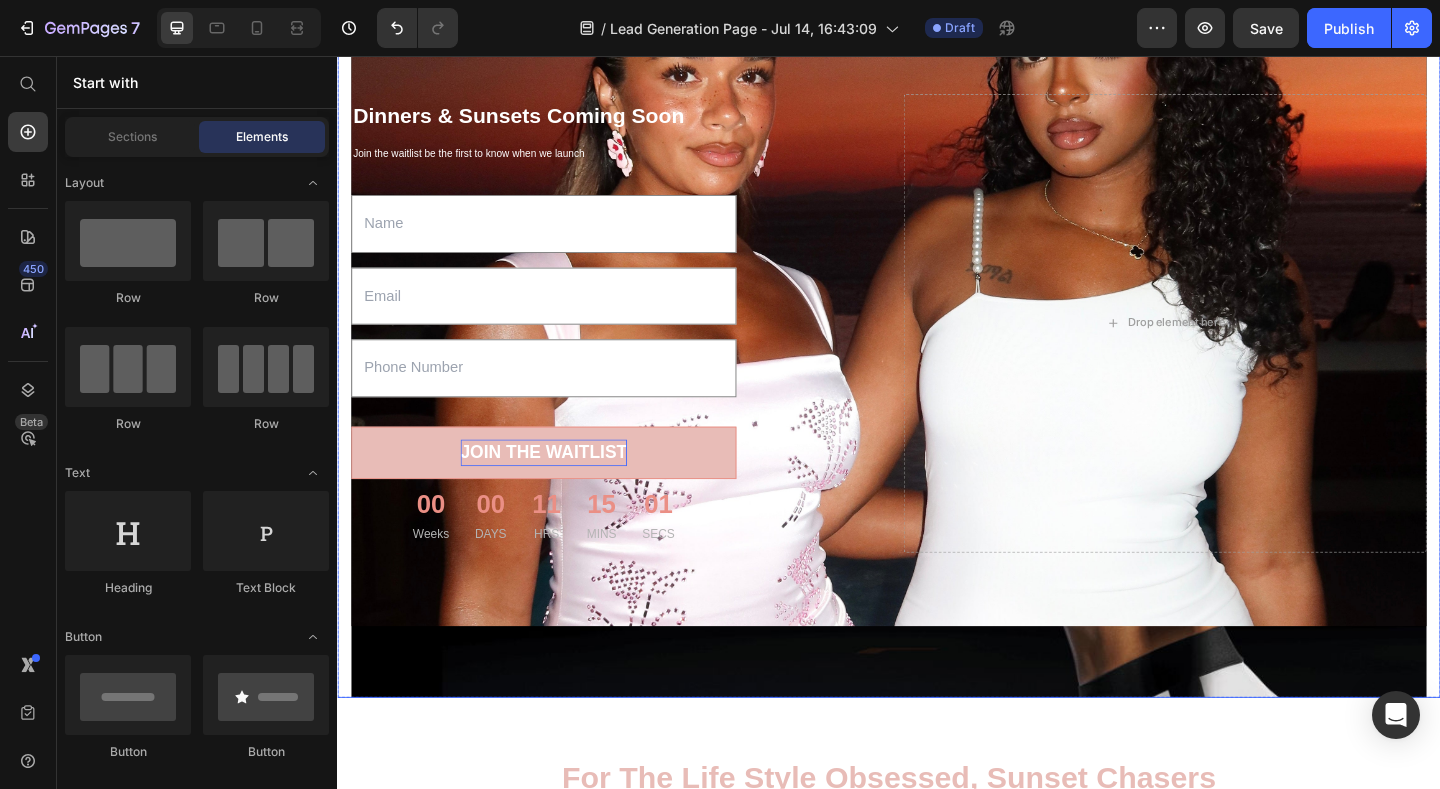 click at bounding box center [937, 385] 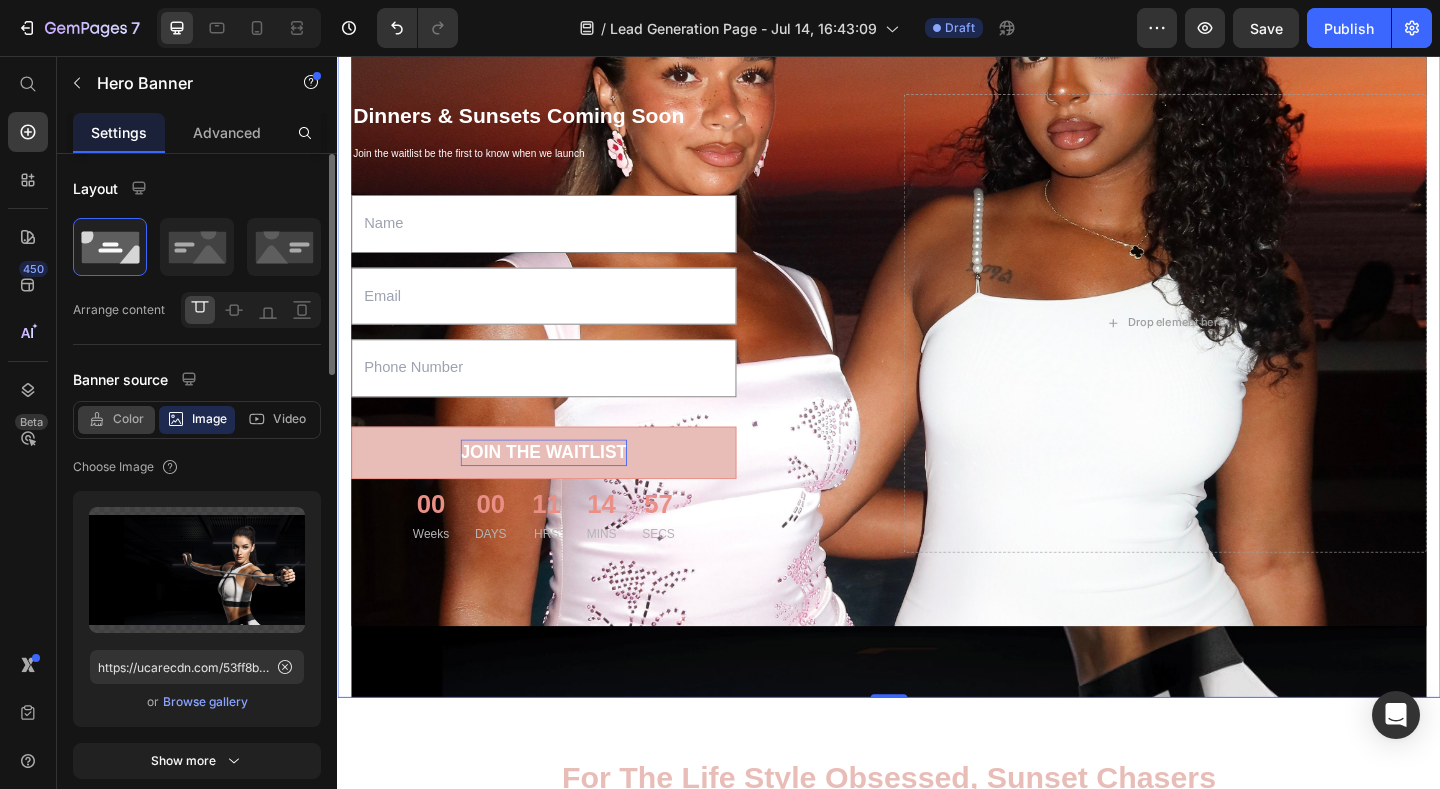 click on "Color" at bounding box center [128, 419] 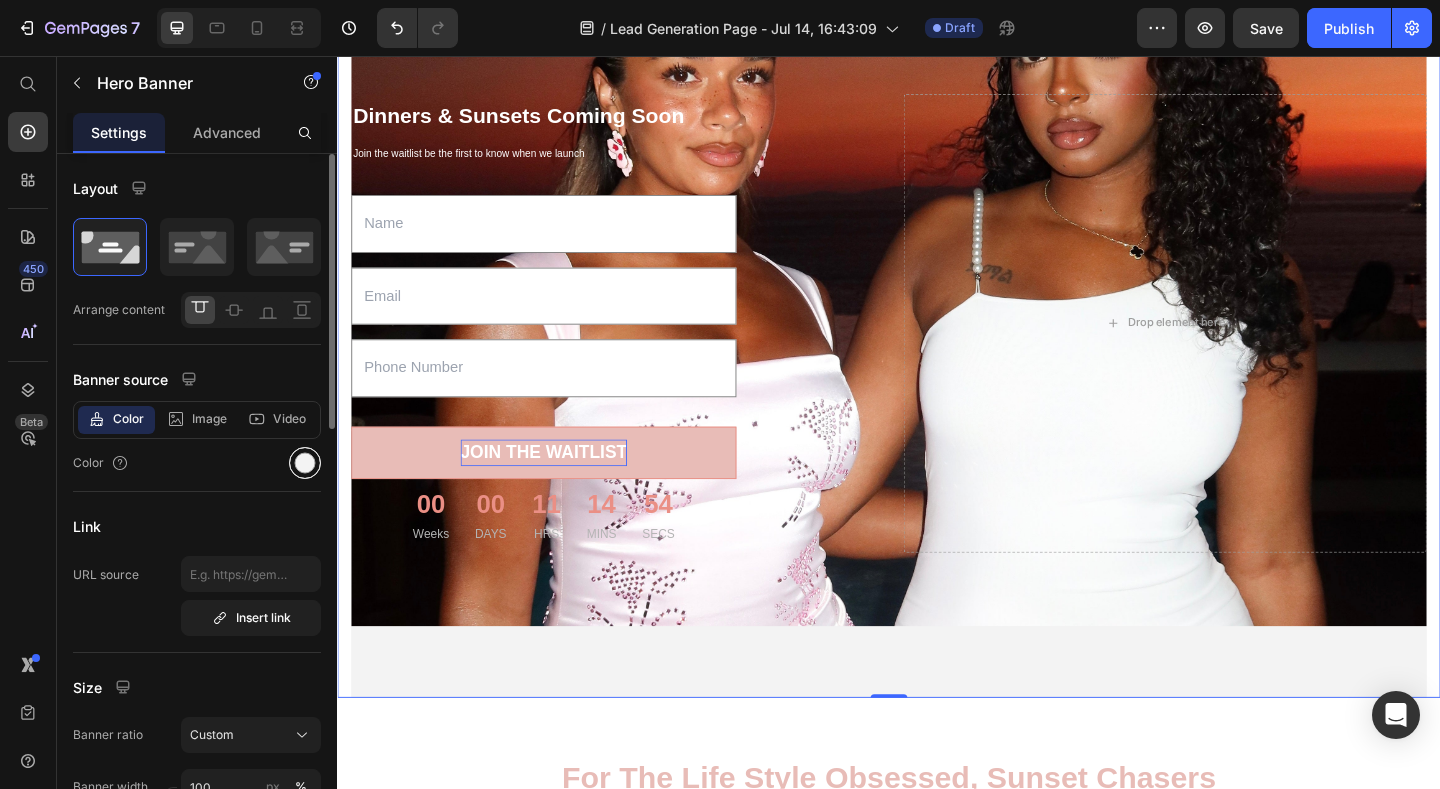 click at bounding box center (305, 463) 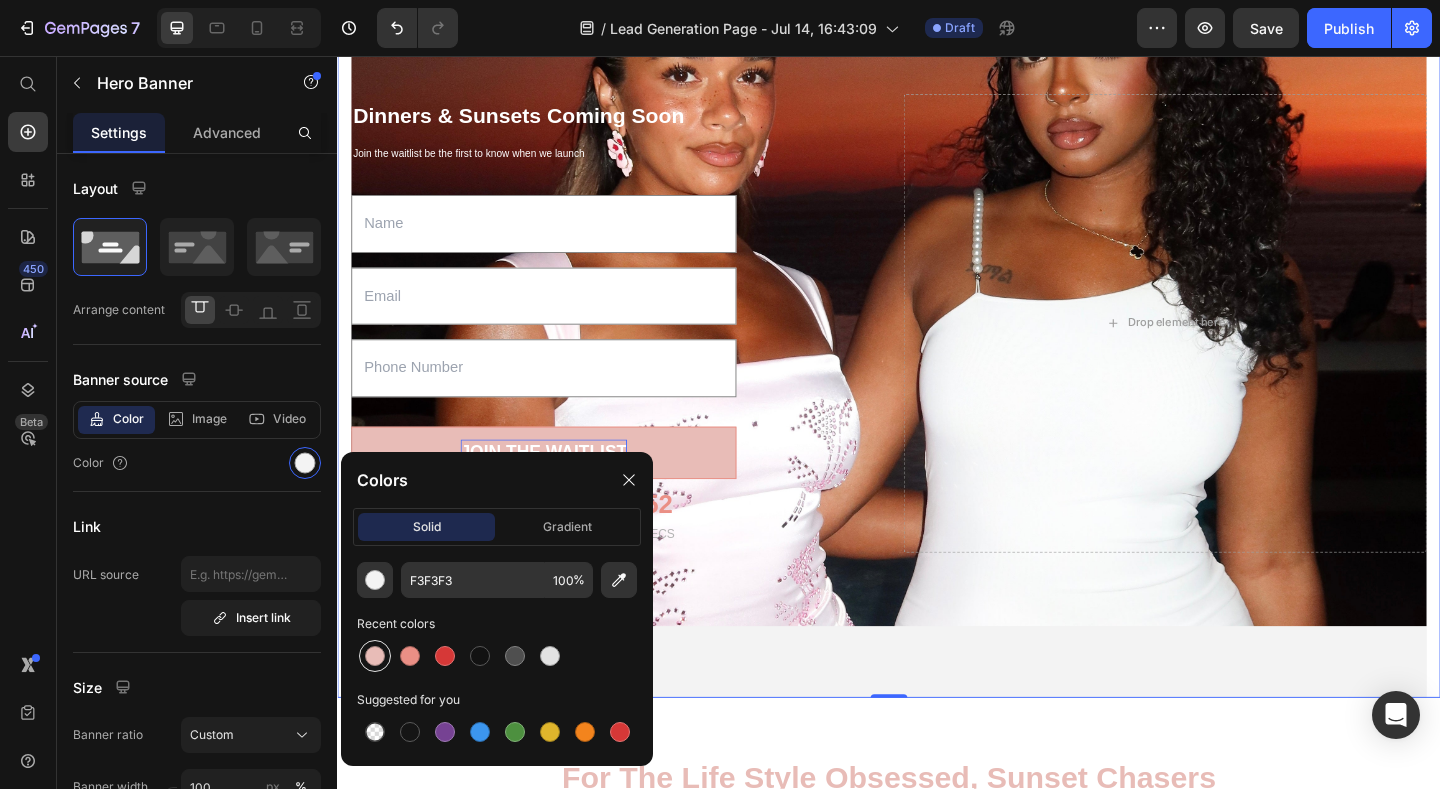 click at bounding box center [375, 656] 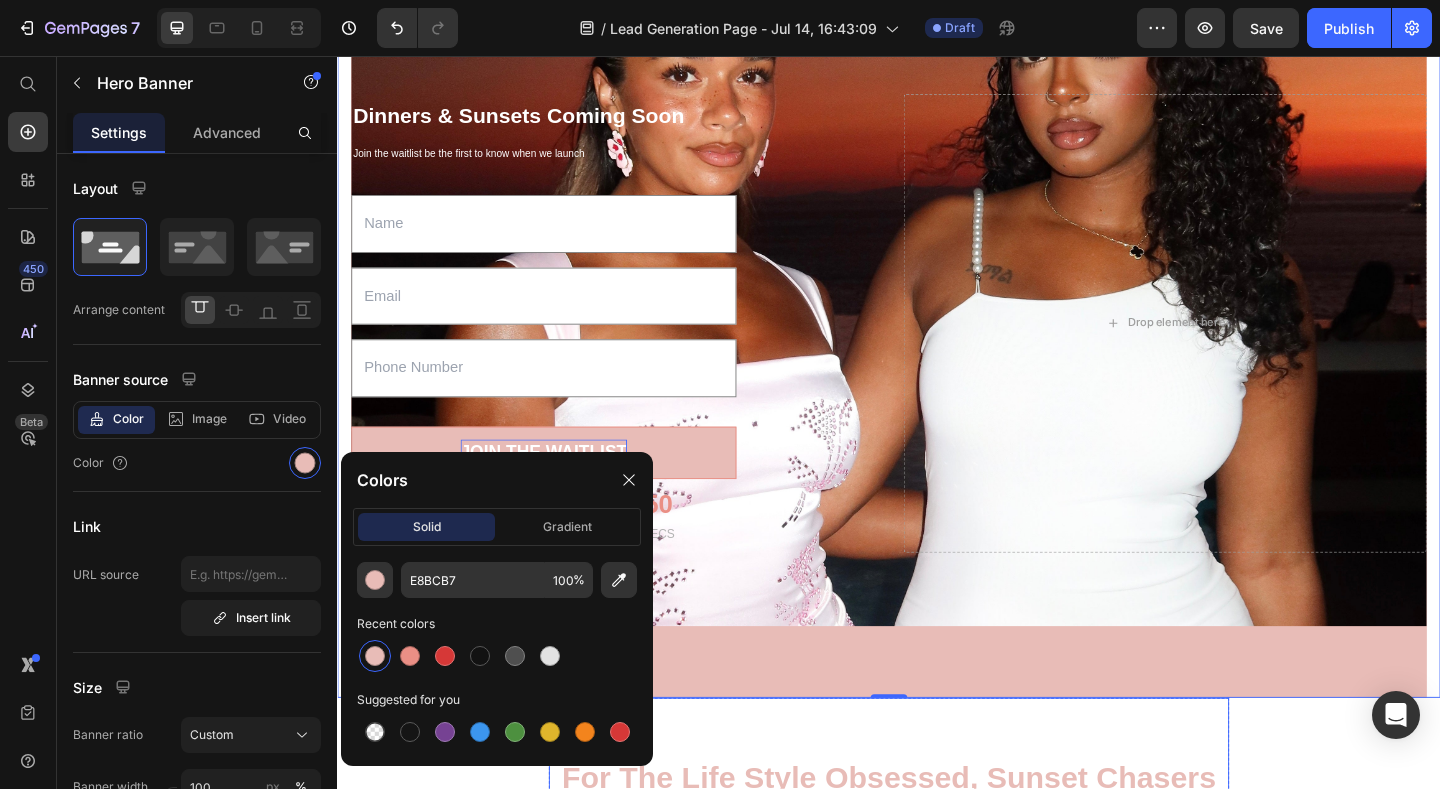 click on "For the life style obsessed, sunset chasers who love to play dress up Heading" at bounding box center [937, 831] 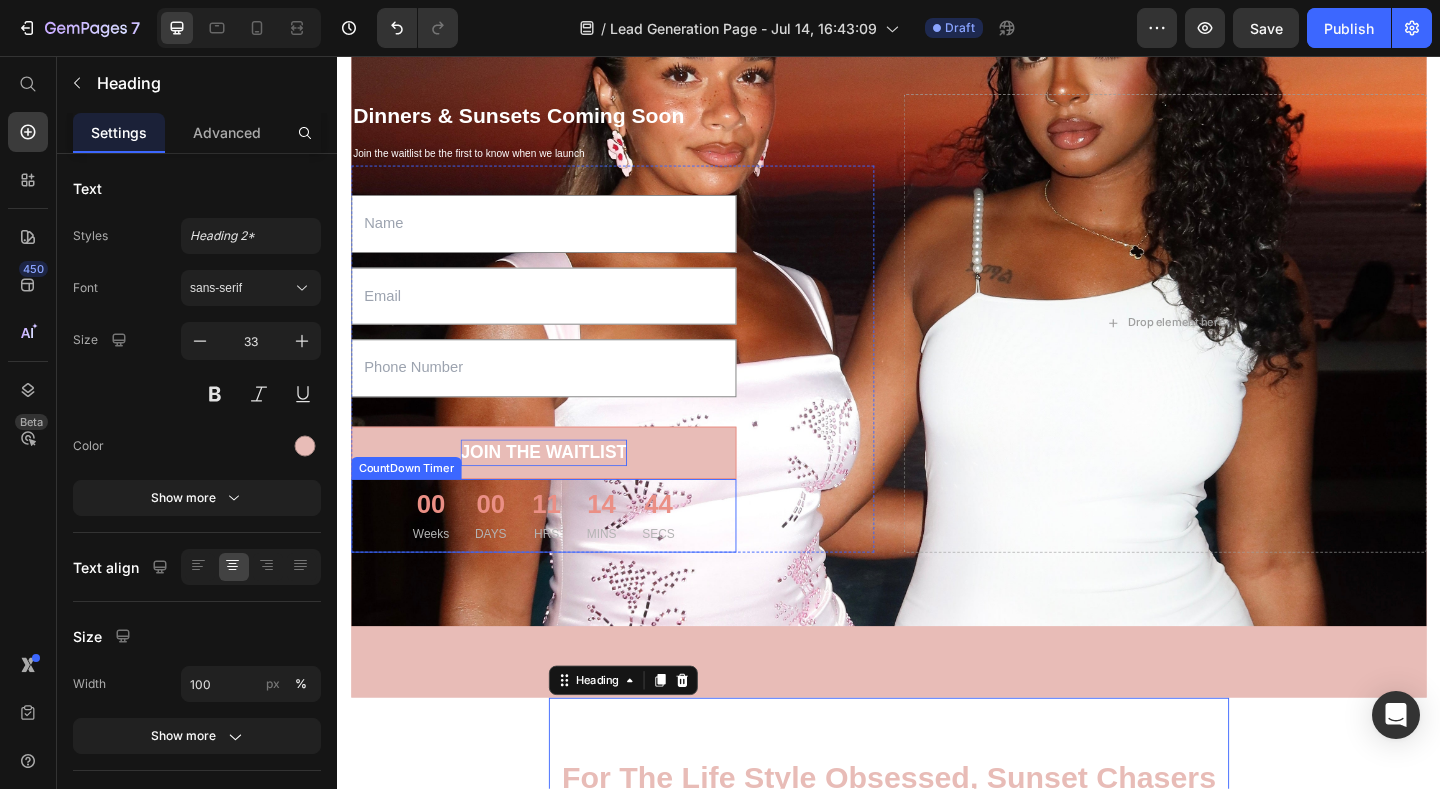 click on "DAYS" at bounding box center (504, 576) 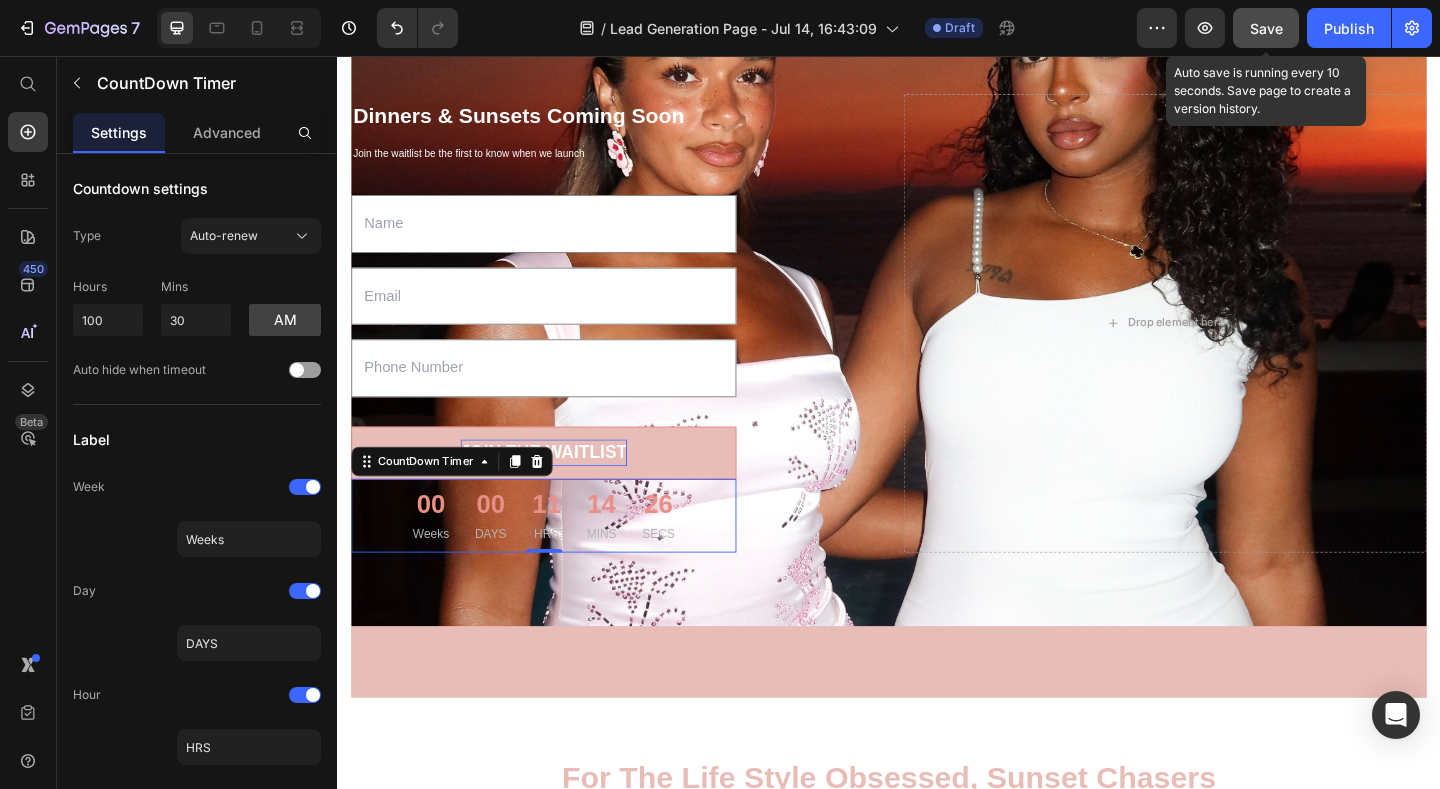 click on "Save" at bounding box center [1266, 28] 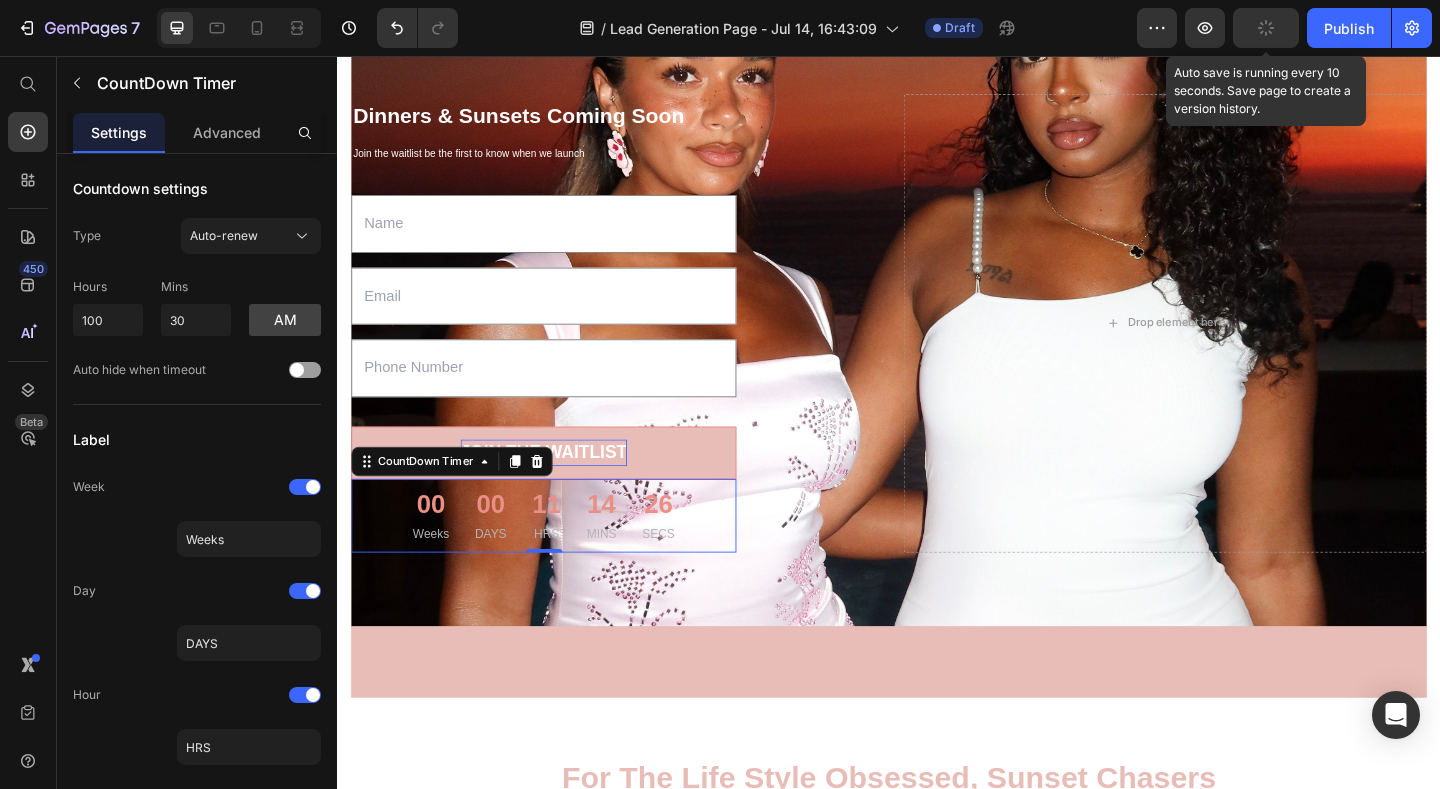 type on "10" 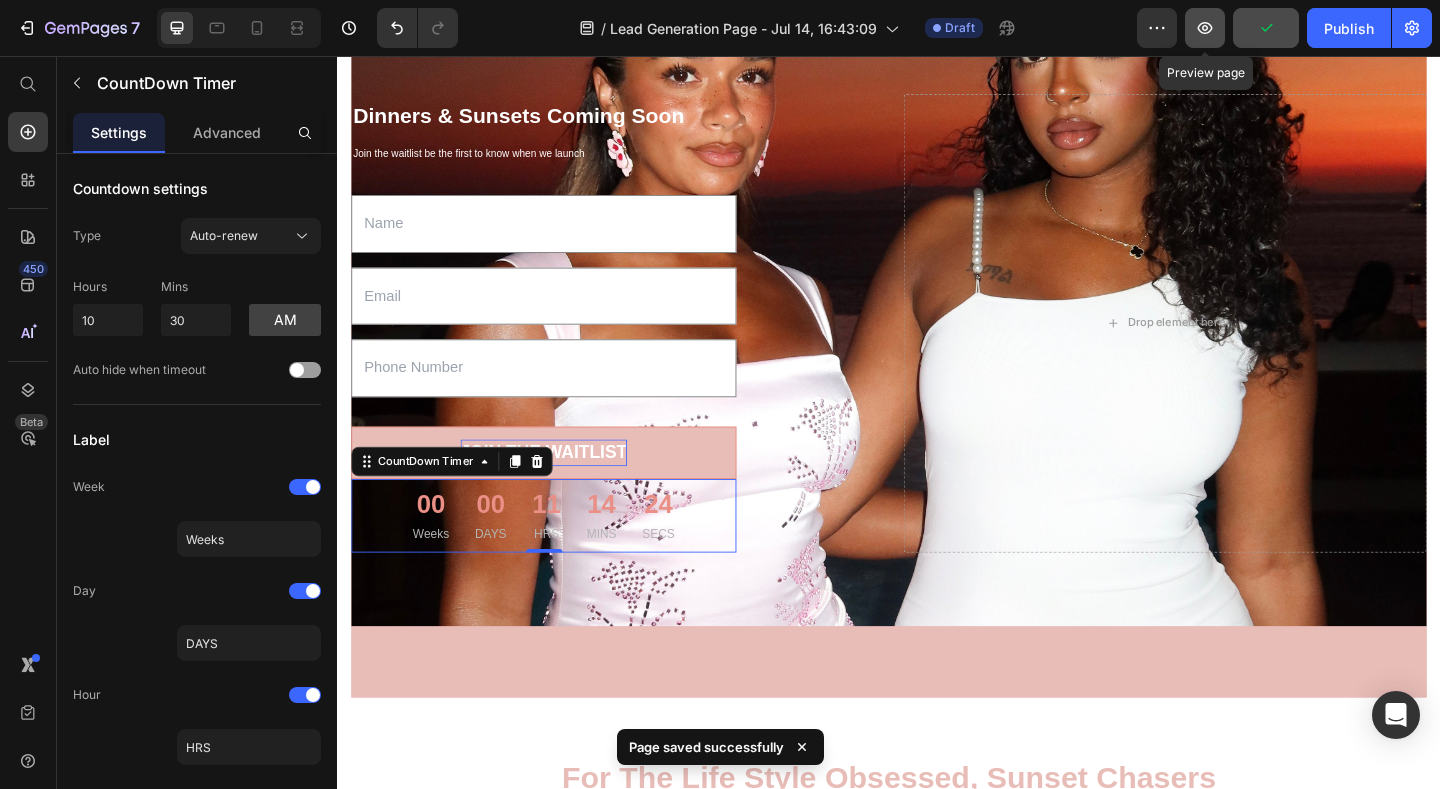 click 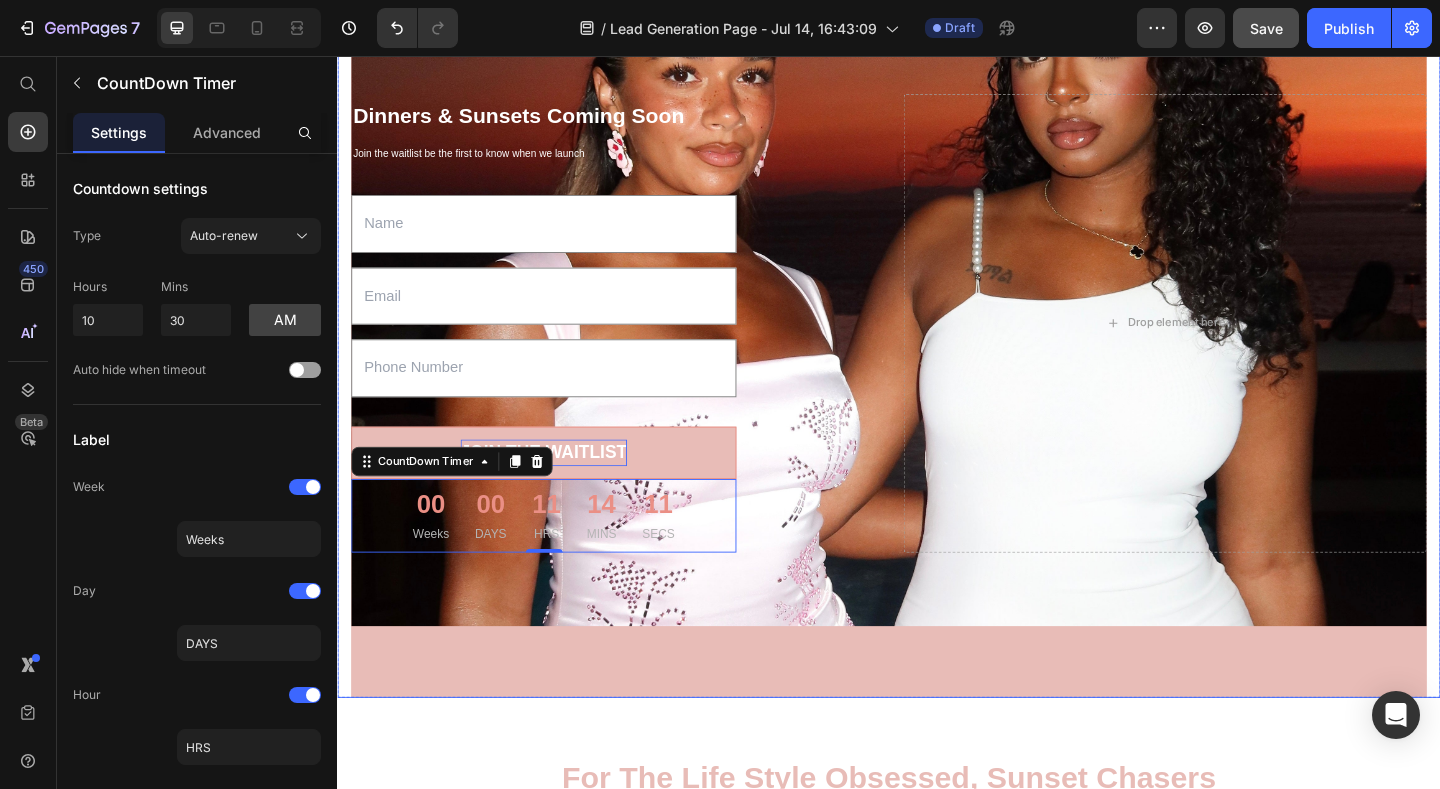 click at bounding box center (937, 385) 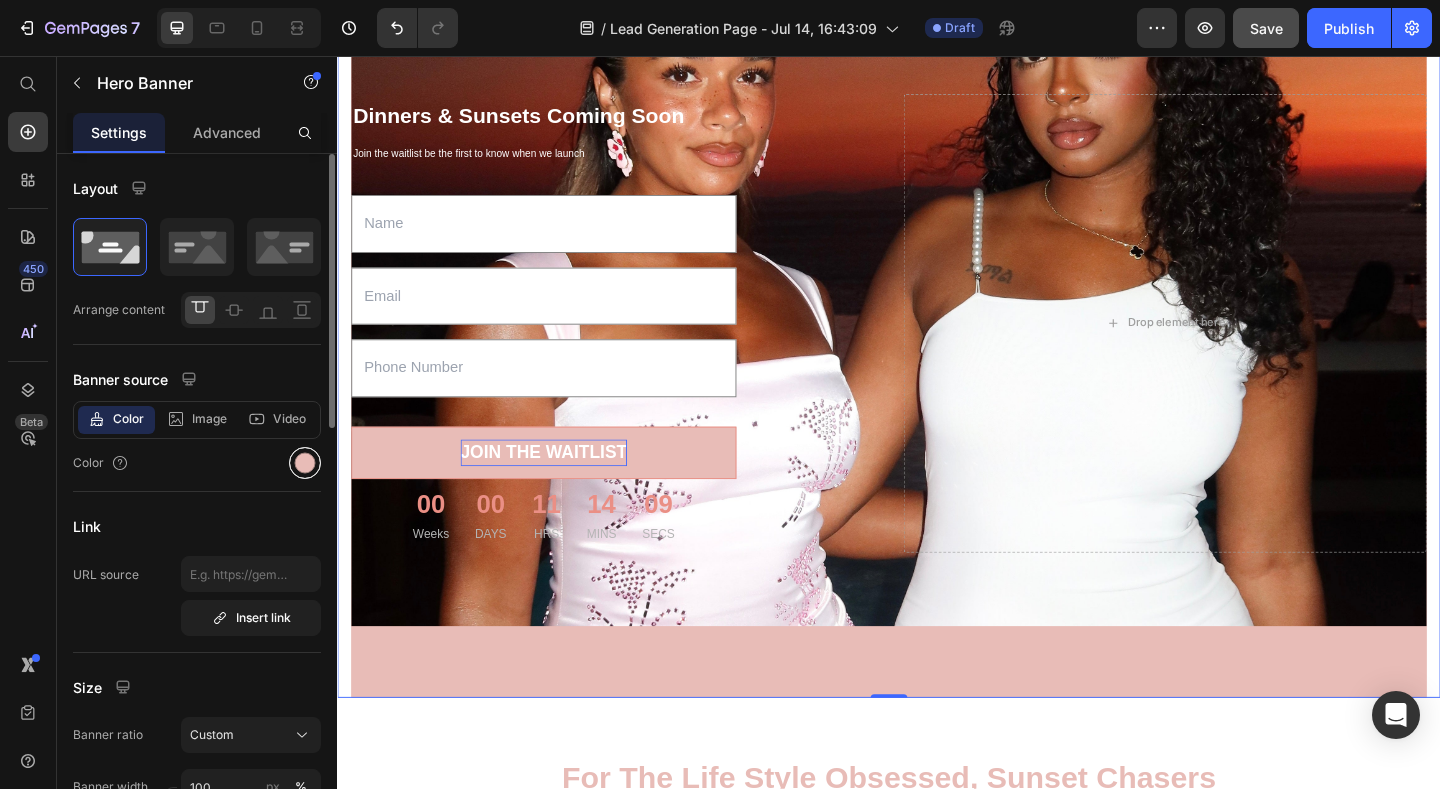 click at bounding box center [305, 463] 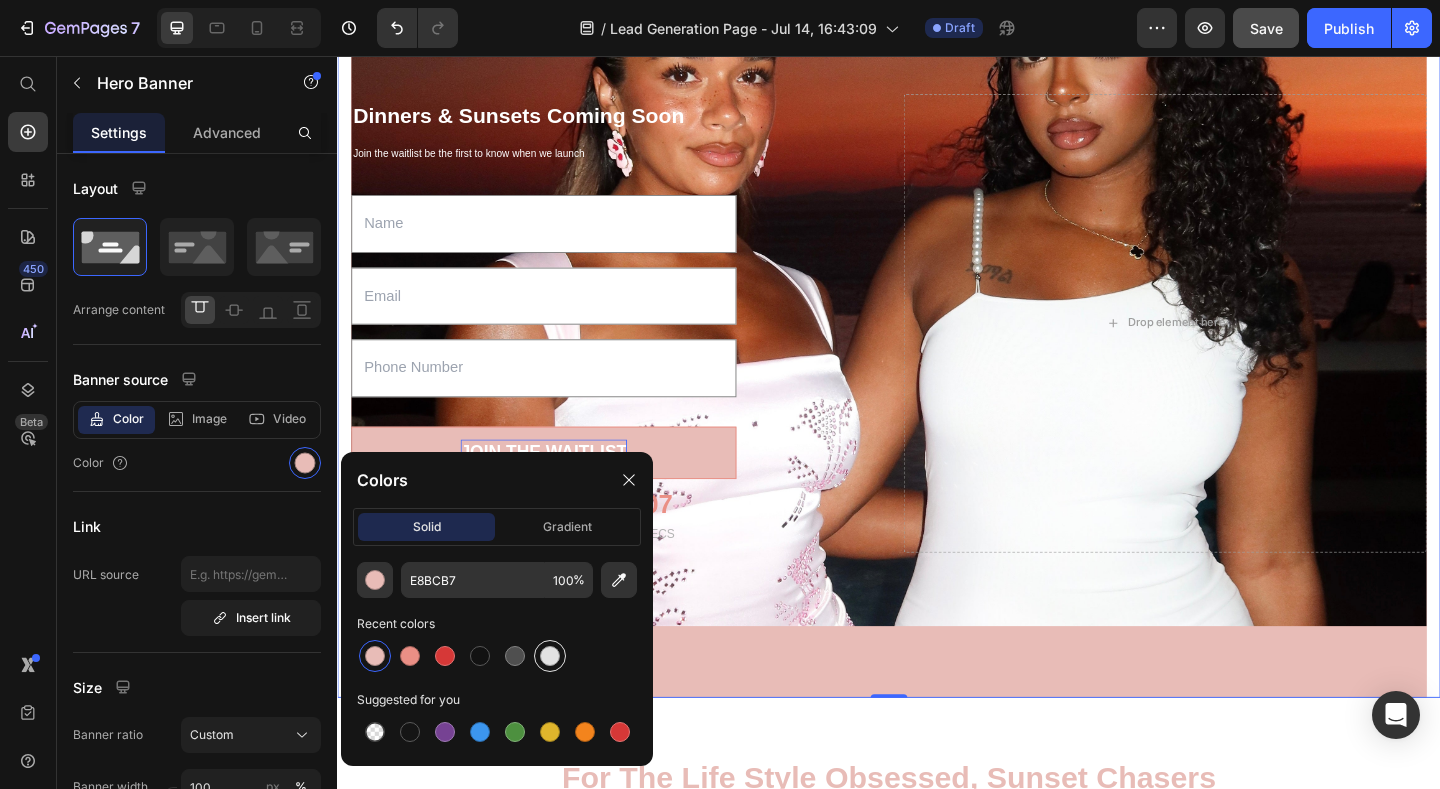 click at bounding box center [550, 656] 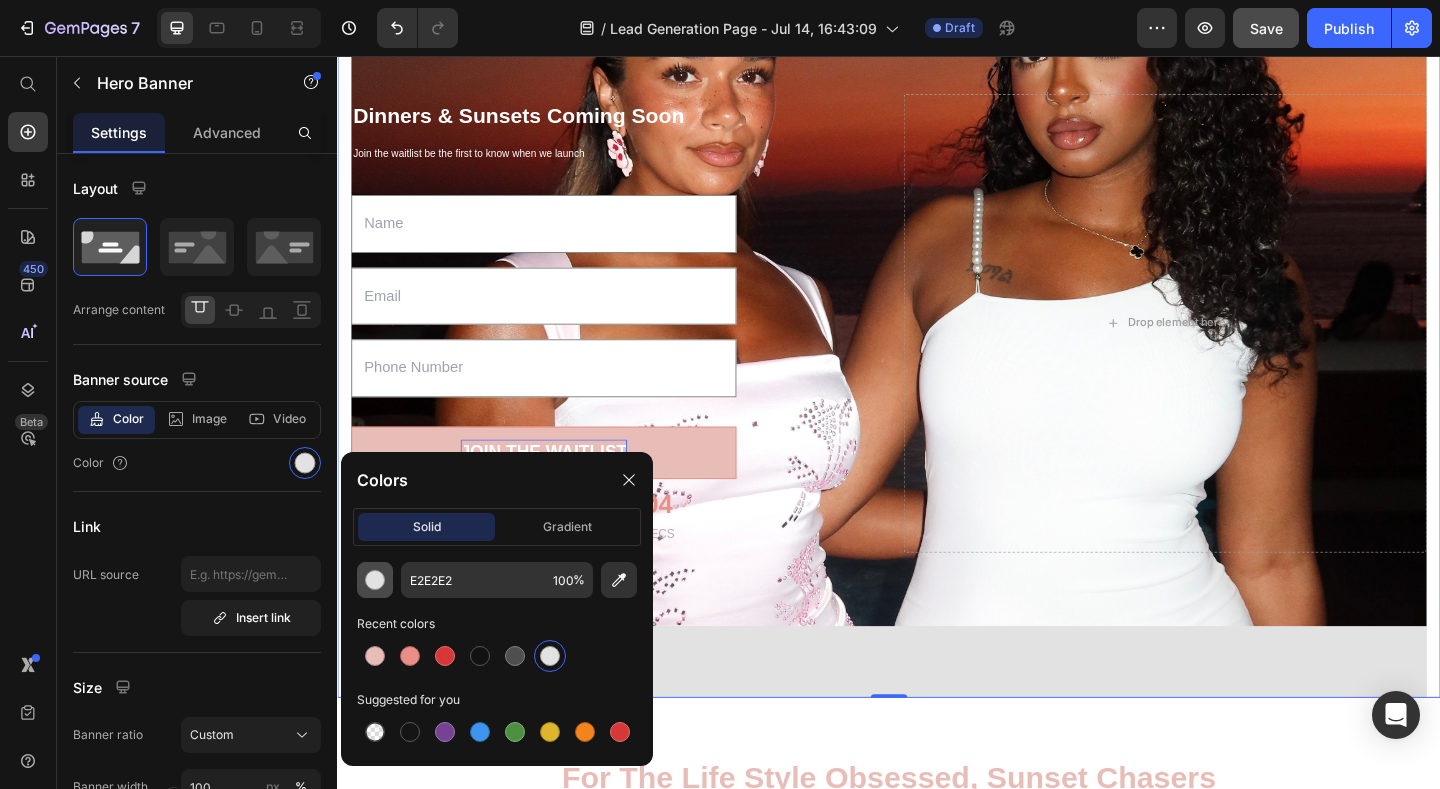 click at bounding box center (375, 580) 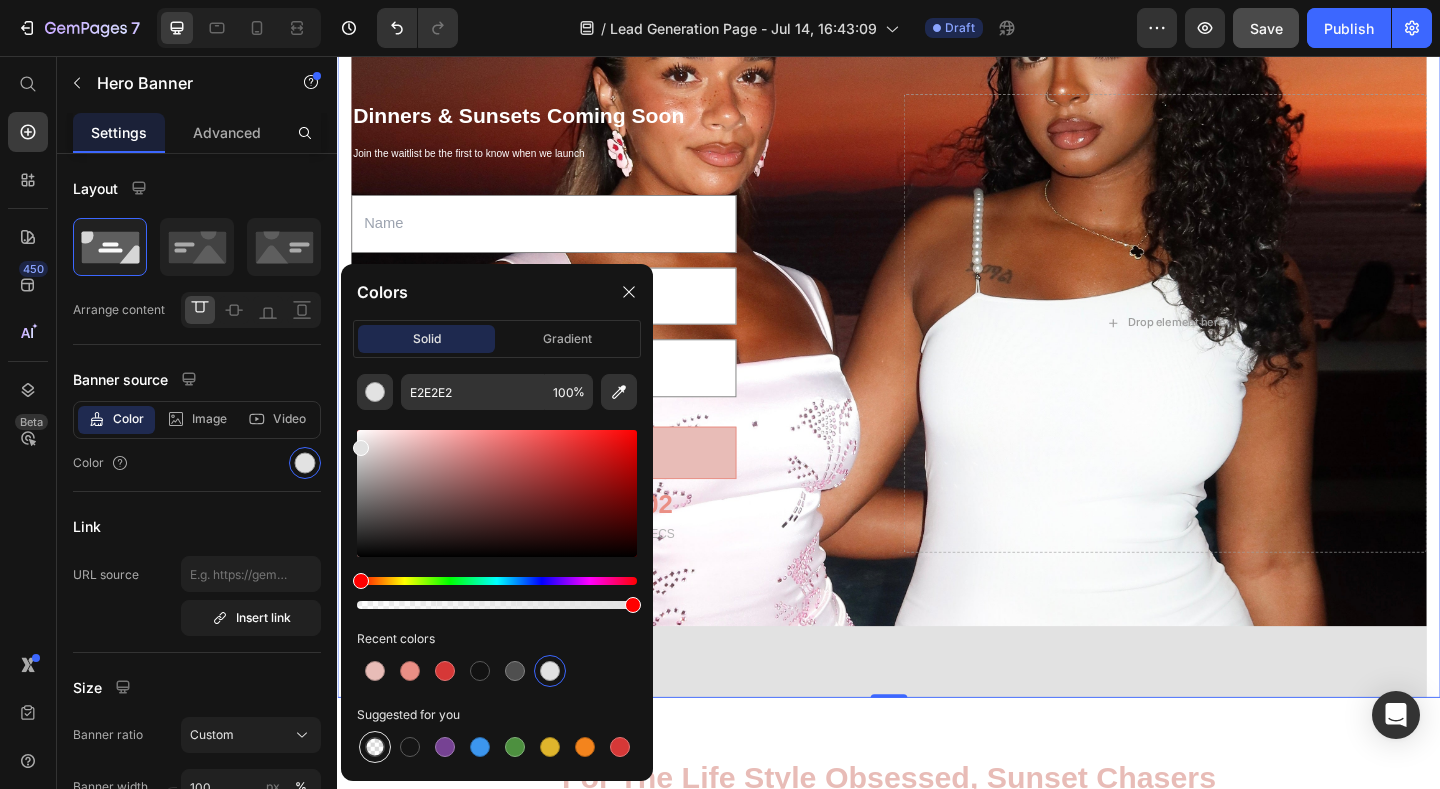 click at bounding box center (375, 747) 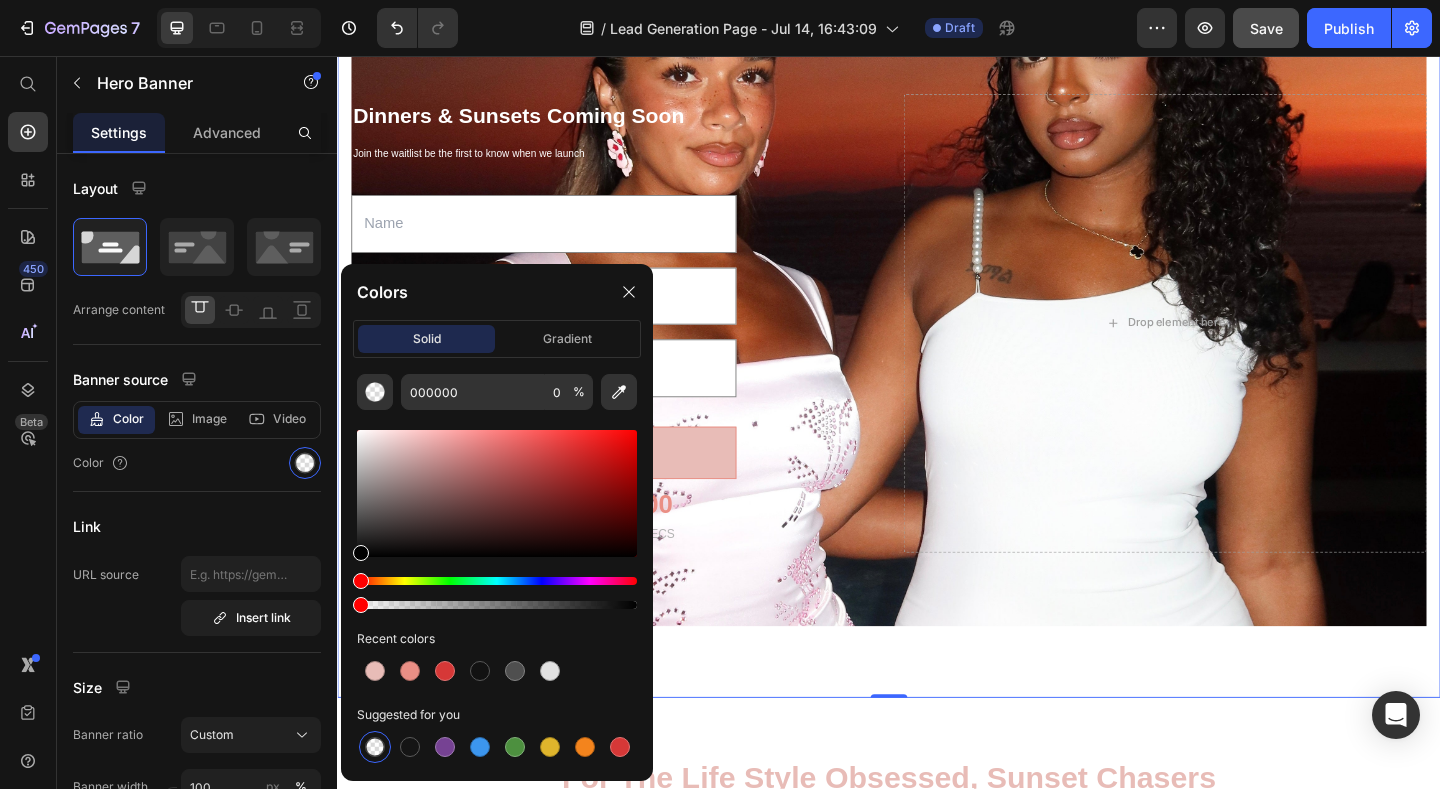 click at bounding box center [375, 747] 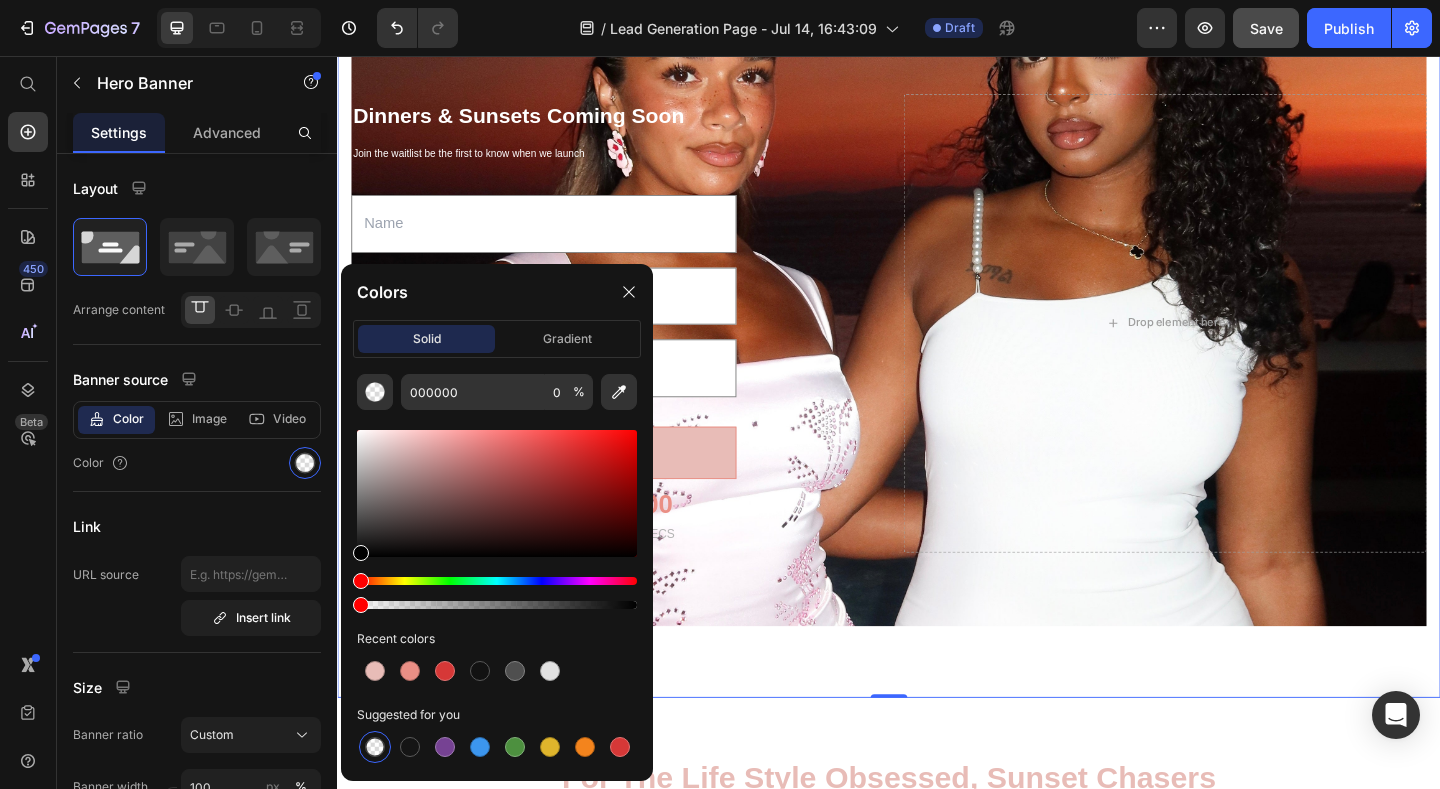 click at bounding box center (375, 747) 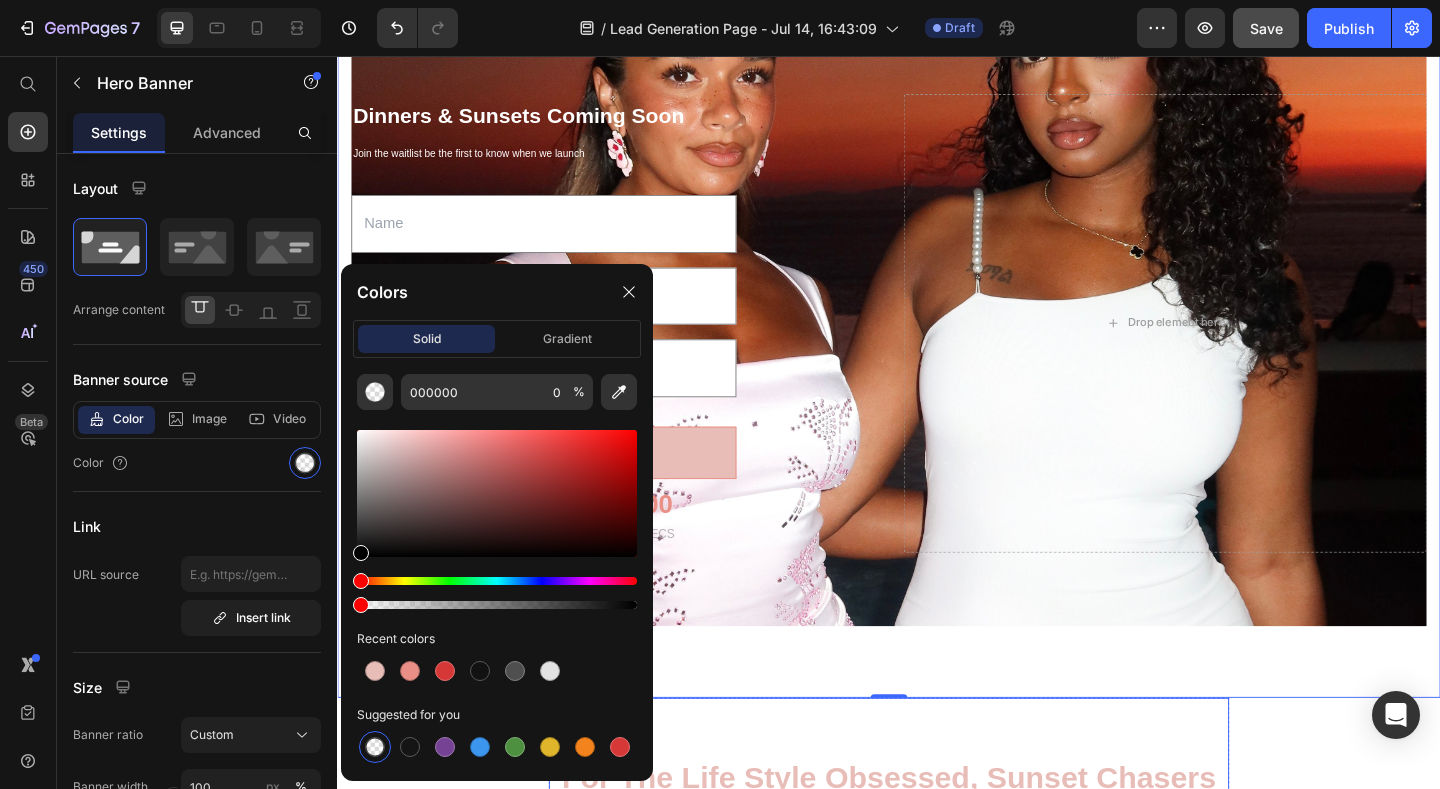 click on "For the life style obsessed, sunset chasers who love to play dress up Heading" at bounding box center (937, 831) 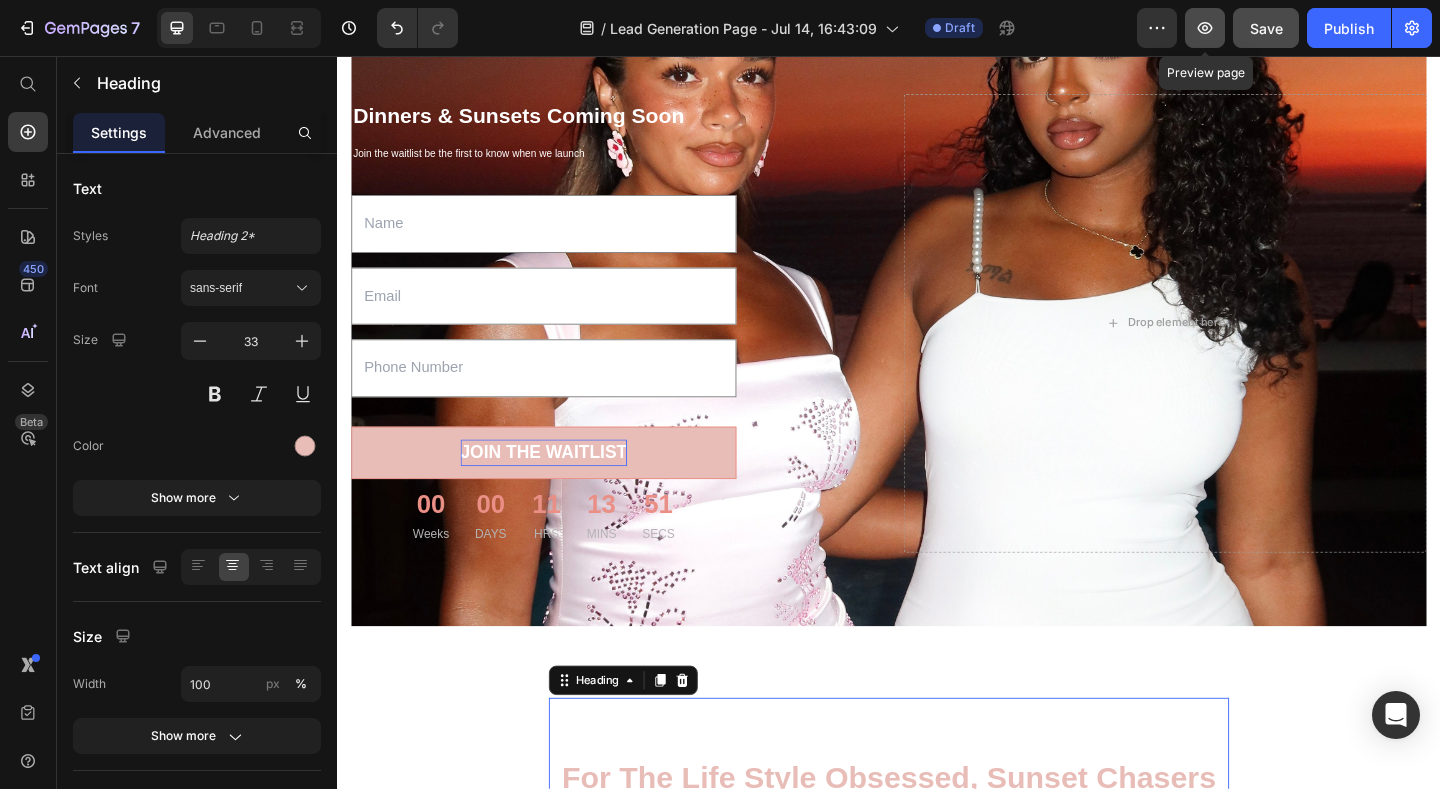 click 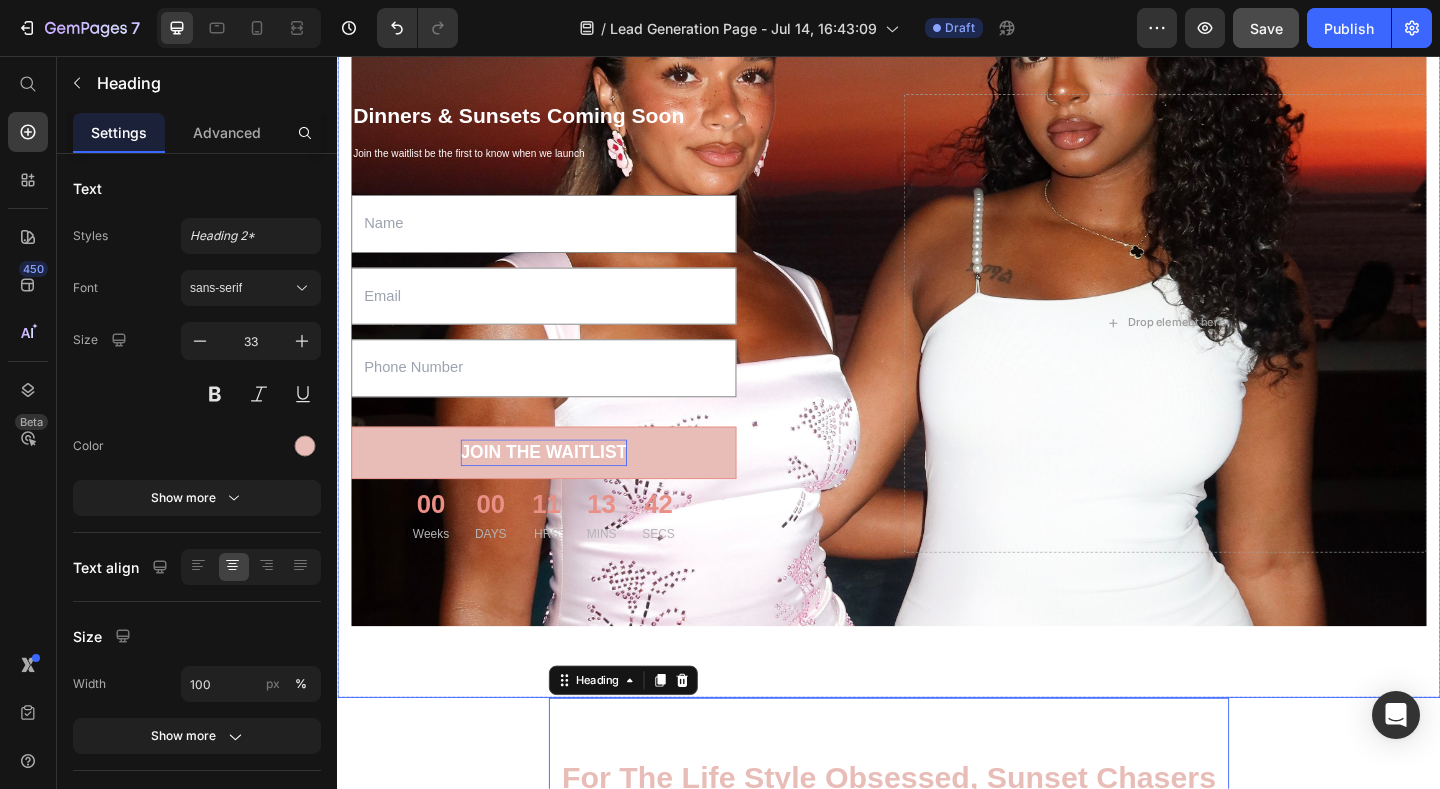 click at bounding box center (937, 385) 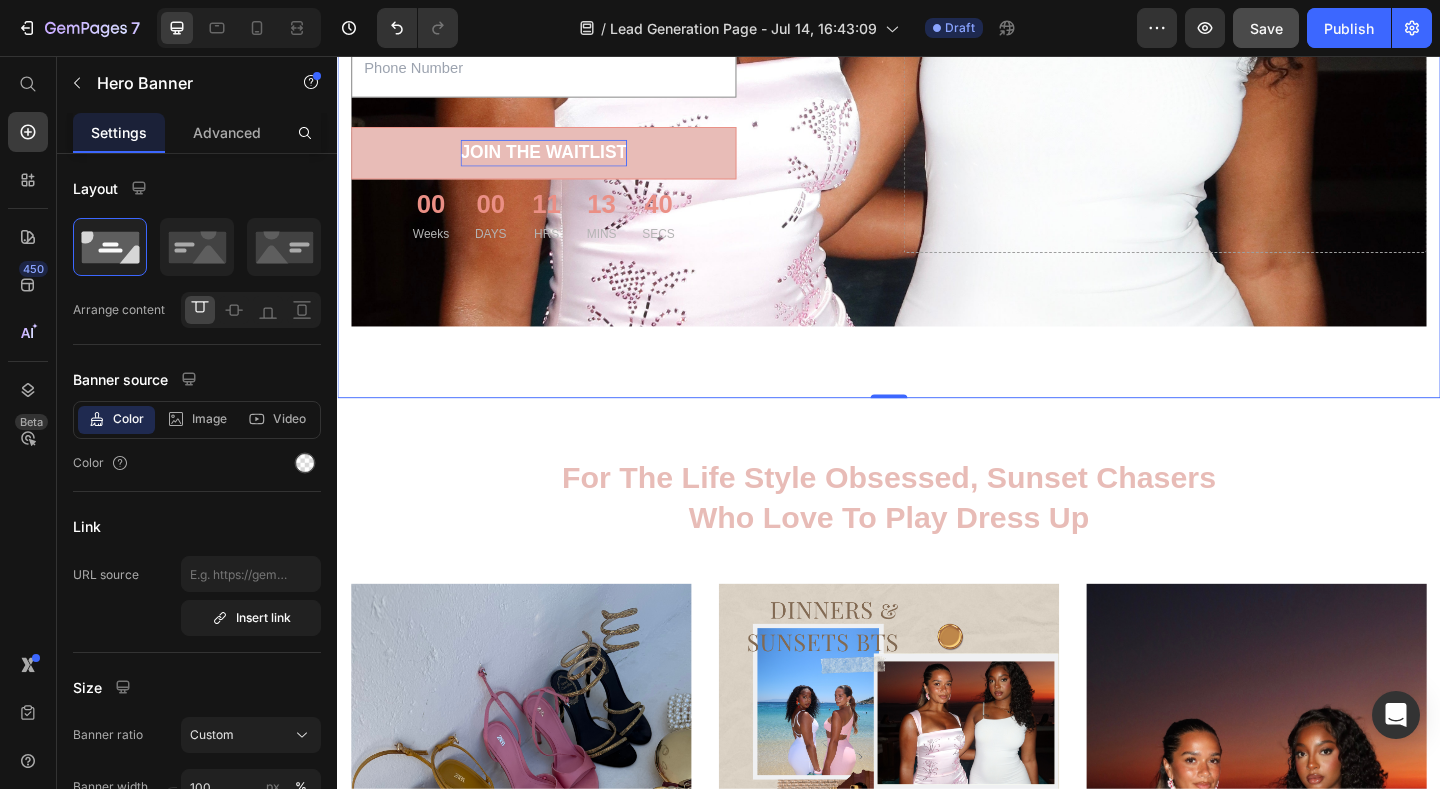 scroll, scrollTop: 440, scrollLeft: 0, axis: vertical 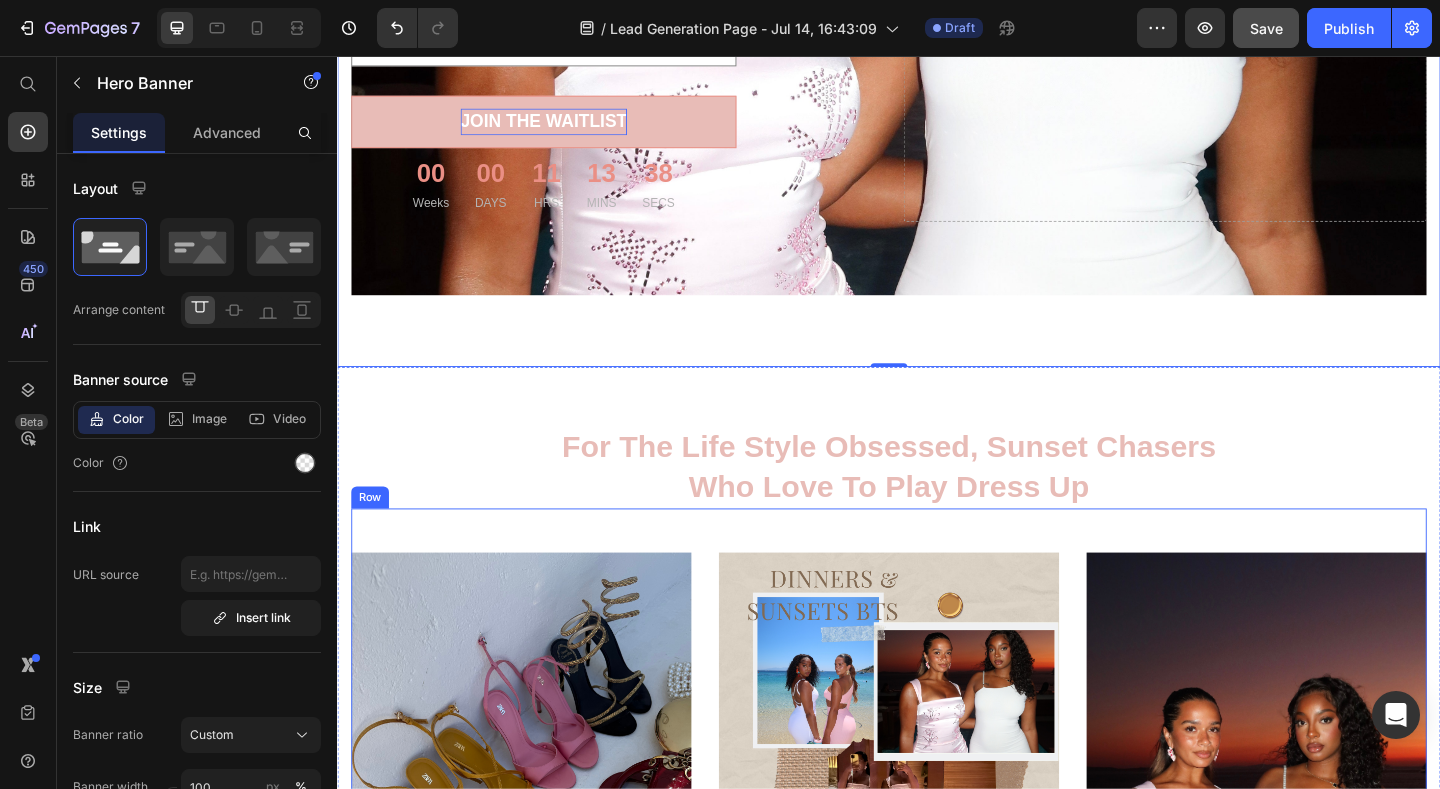 click on "Image Image Image Row" at bounding box center (937, 849) 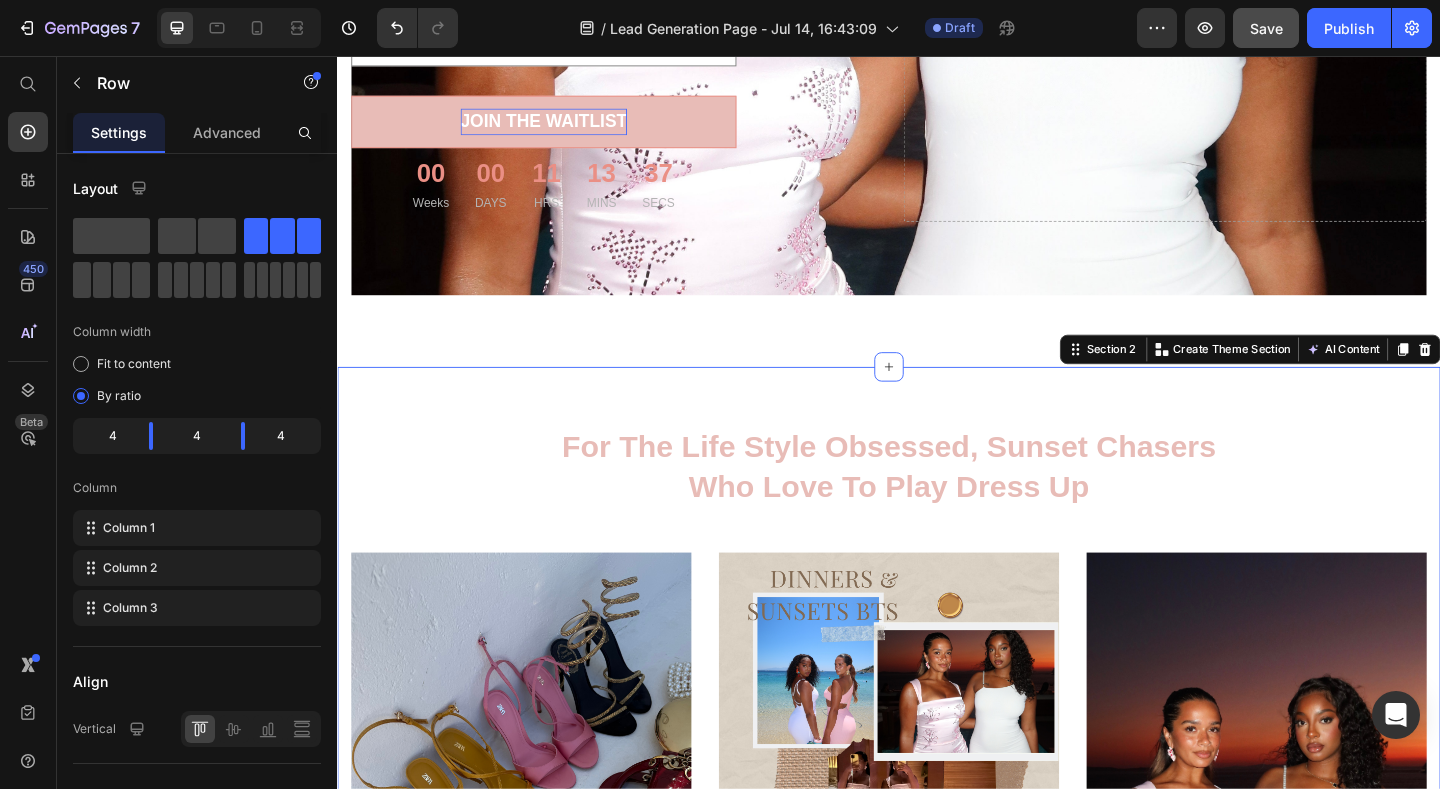 click on "For the life style obsessed, sunset chasers who love to play dress up Heading Row Image Image Image Row" at bounding box center (937, 772) 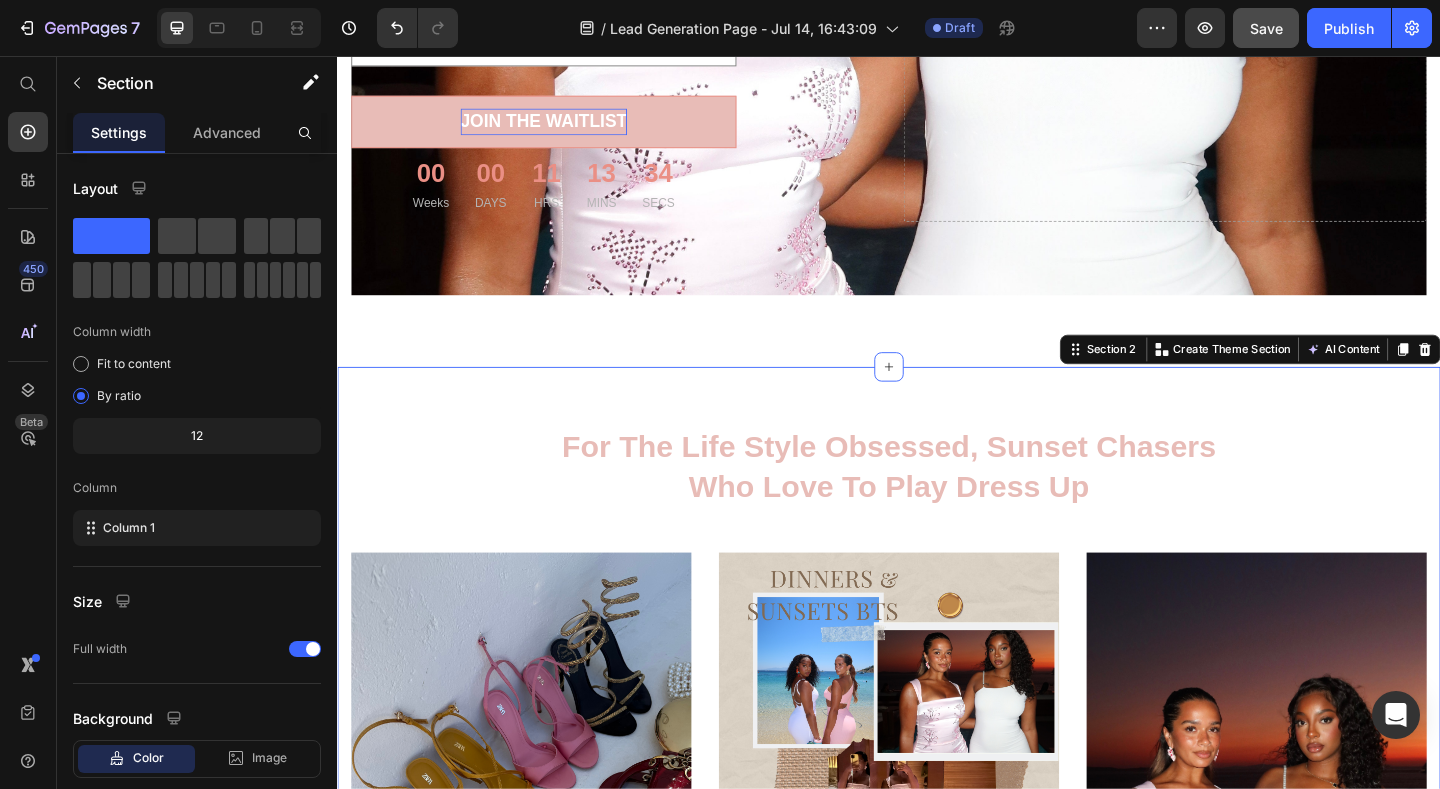 click on "For the life style obsessed, sunset chasers who love to play dress up Heading Row Image Image Image Row" at bounding box center (937, 772) 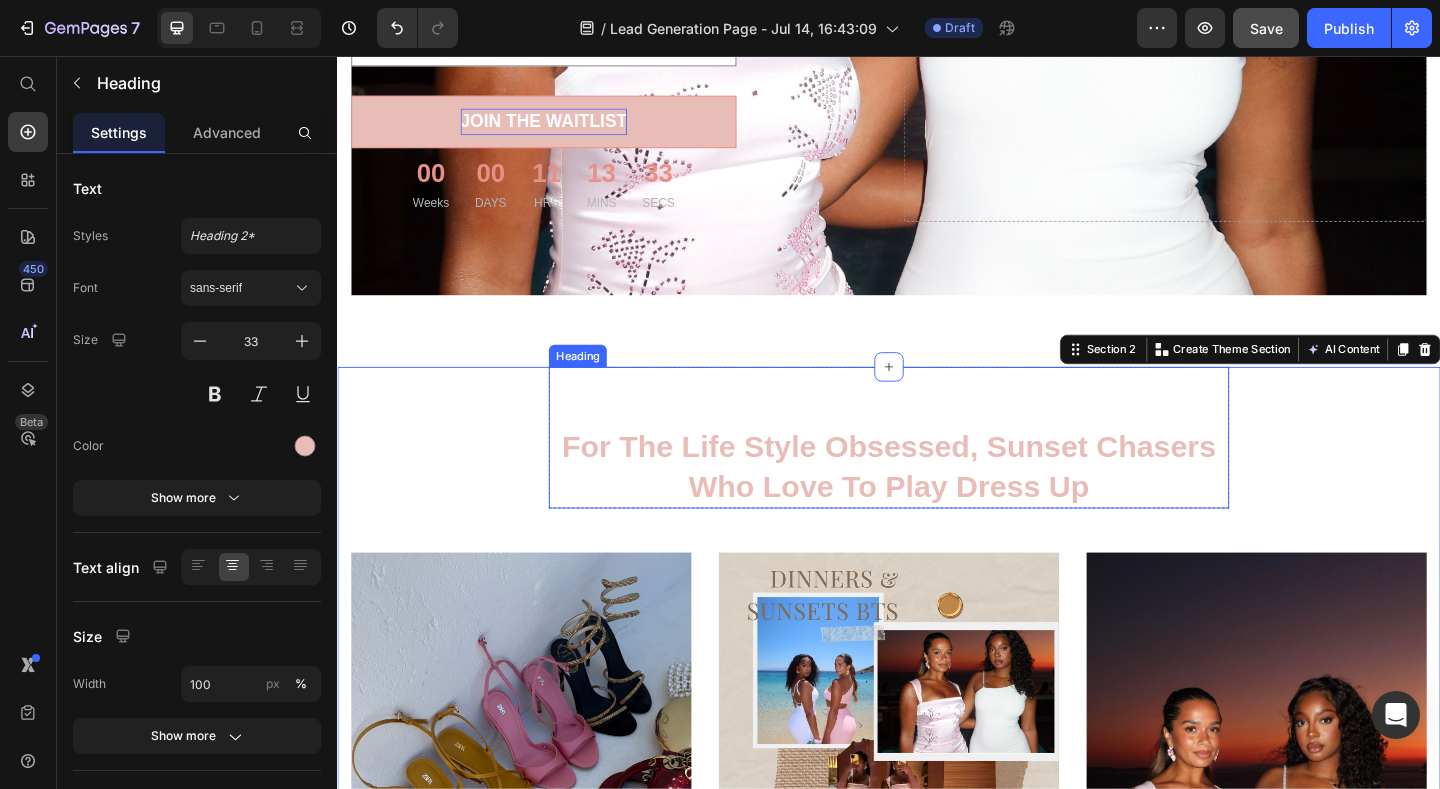 click on "For the life style obsessed, sunset chasers who love to play dress up Heading" at bounding box center [937, 471] 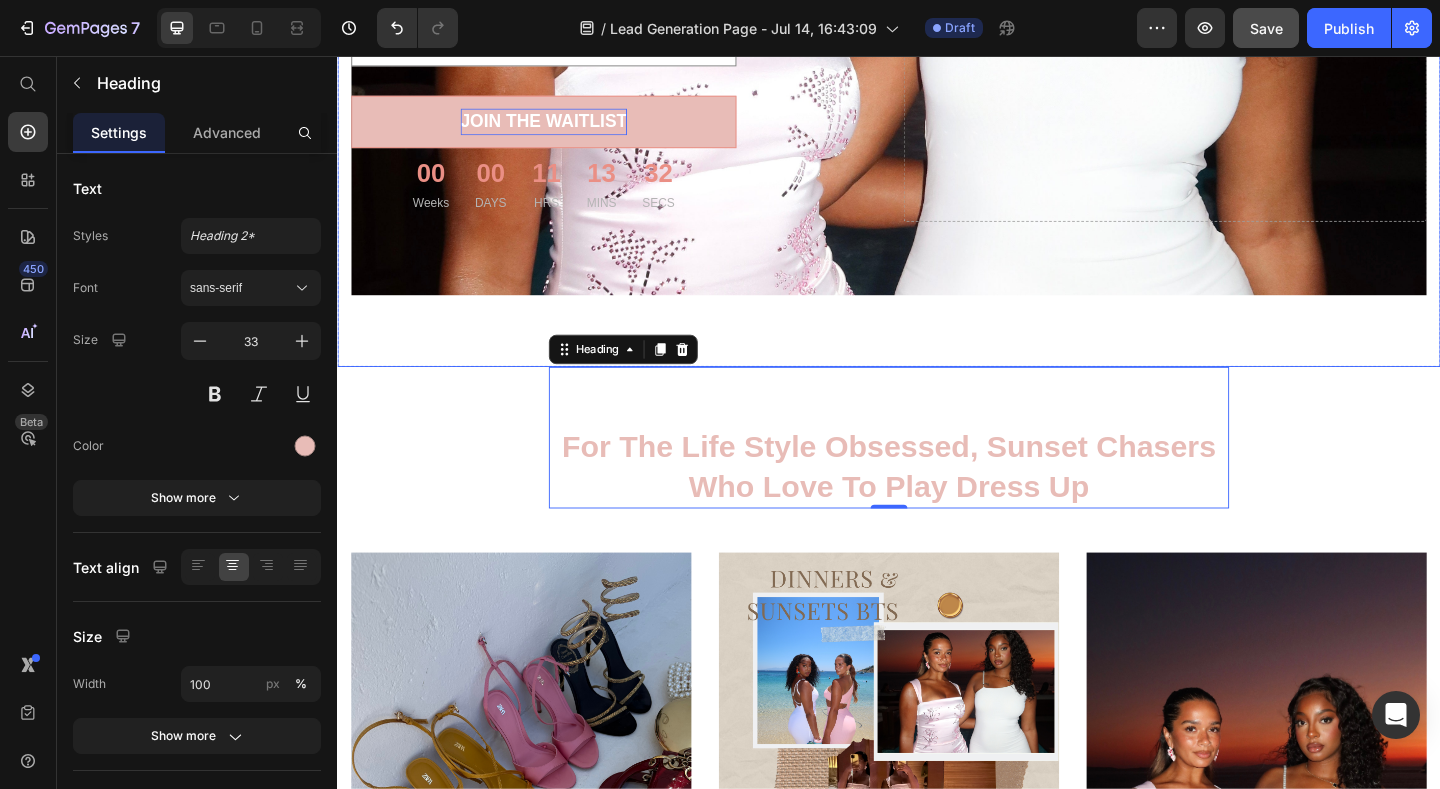 click at bounding box center (937, 25) 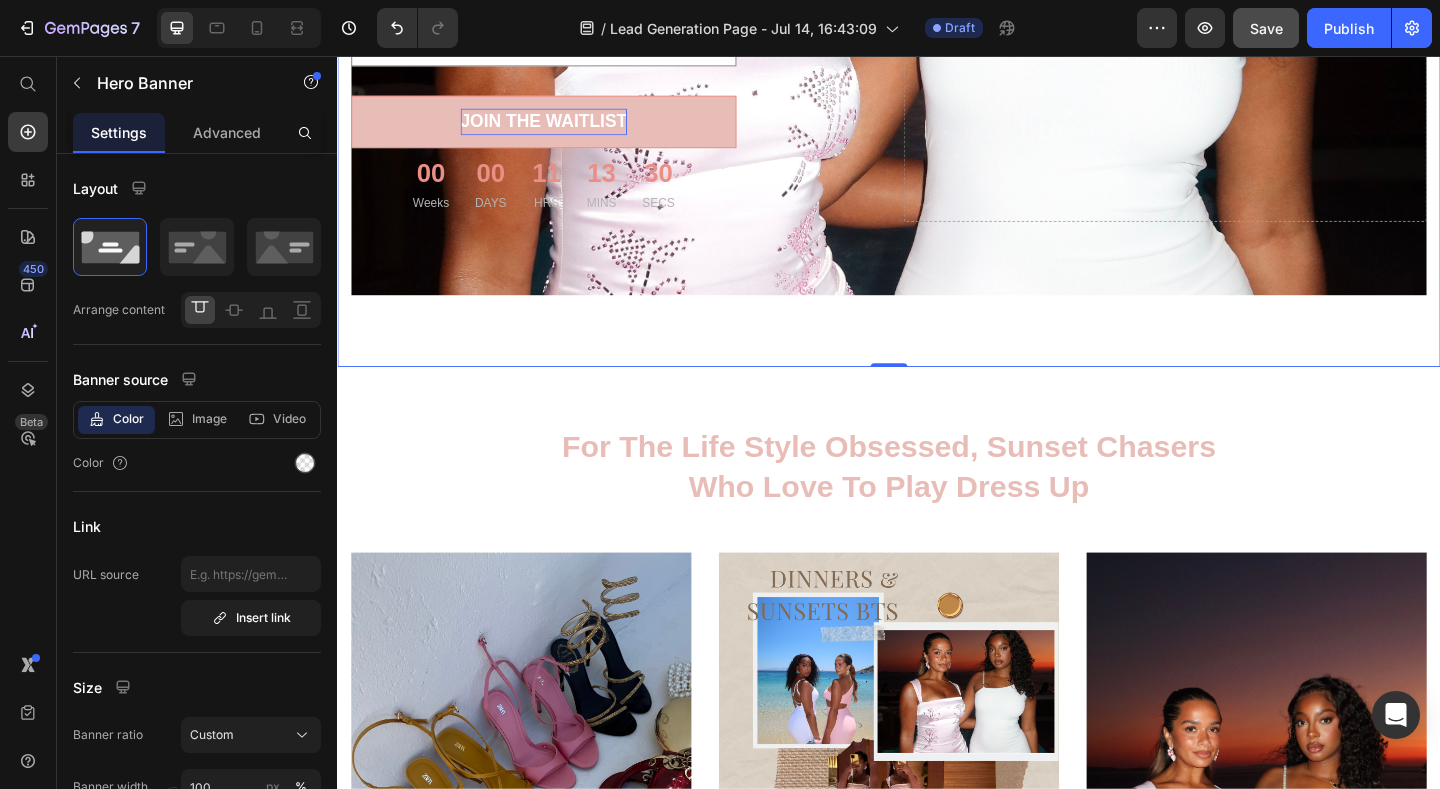 click at bounding box center [937, 25] 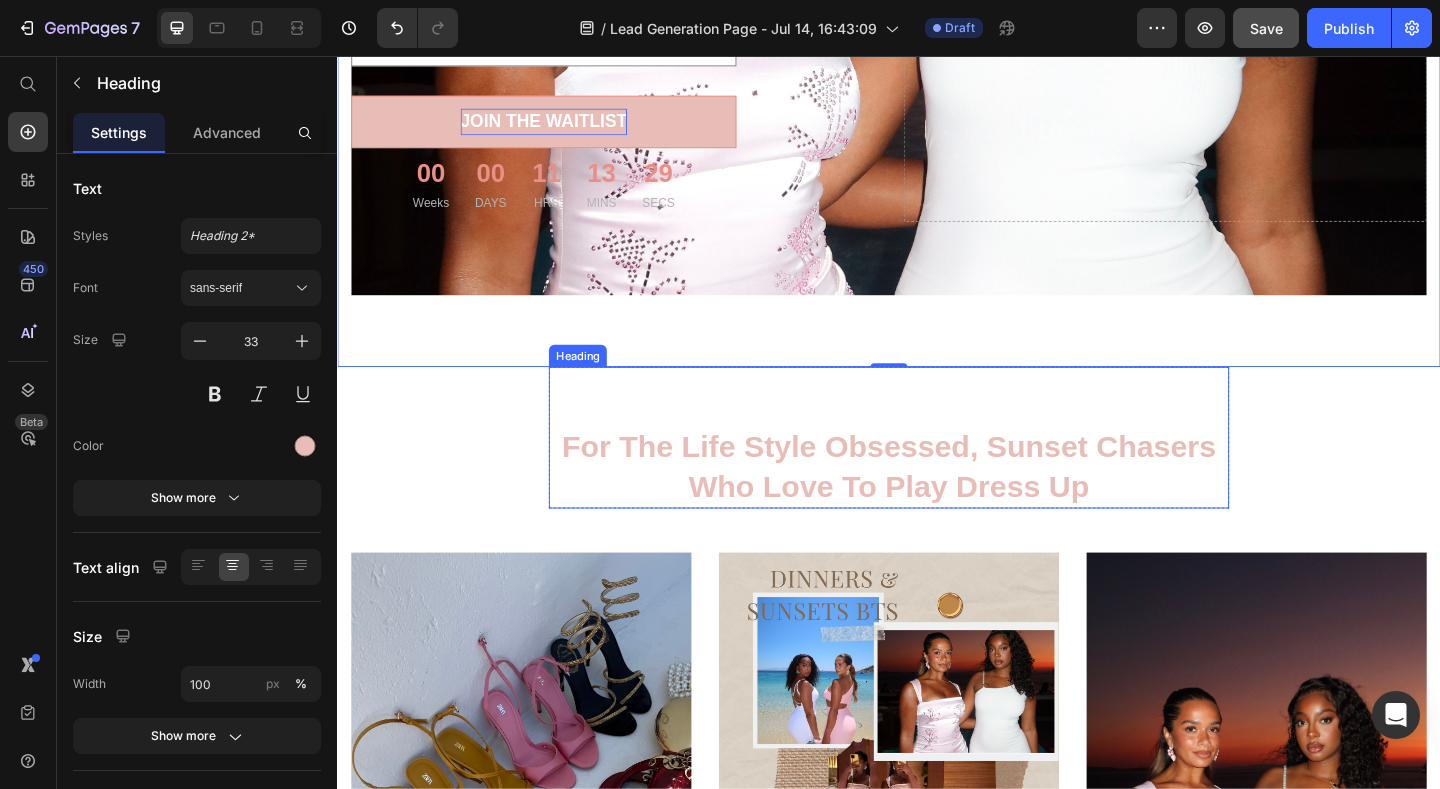 click on "For the life style obsessed, sunset chasers who love to play dress up Heading" at bounding box center (937, 471) 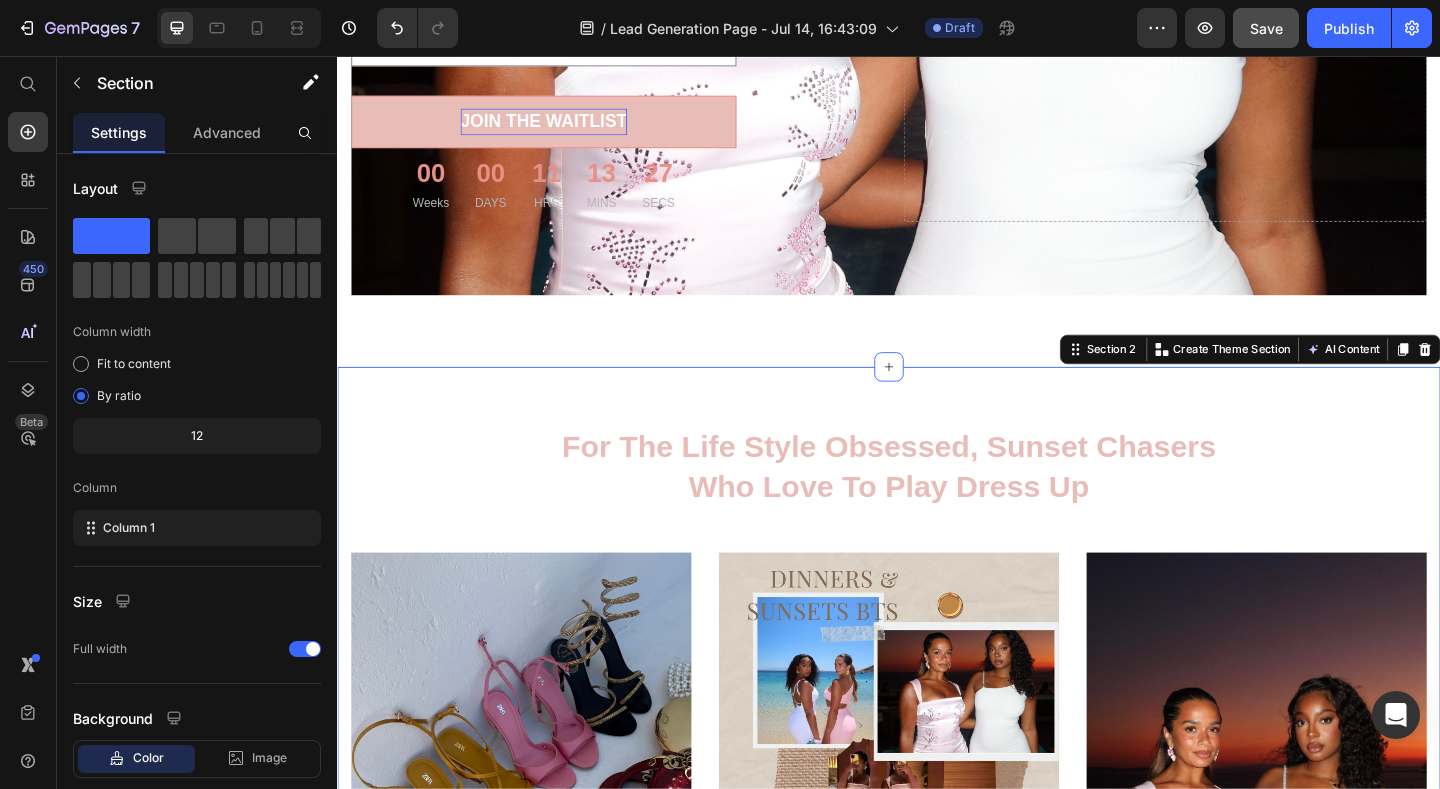 click on "For the life style obsessed, sunset chasers who love to play dress up Heading Row Image Image Image Row" at bounding box center (937, 772) 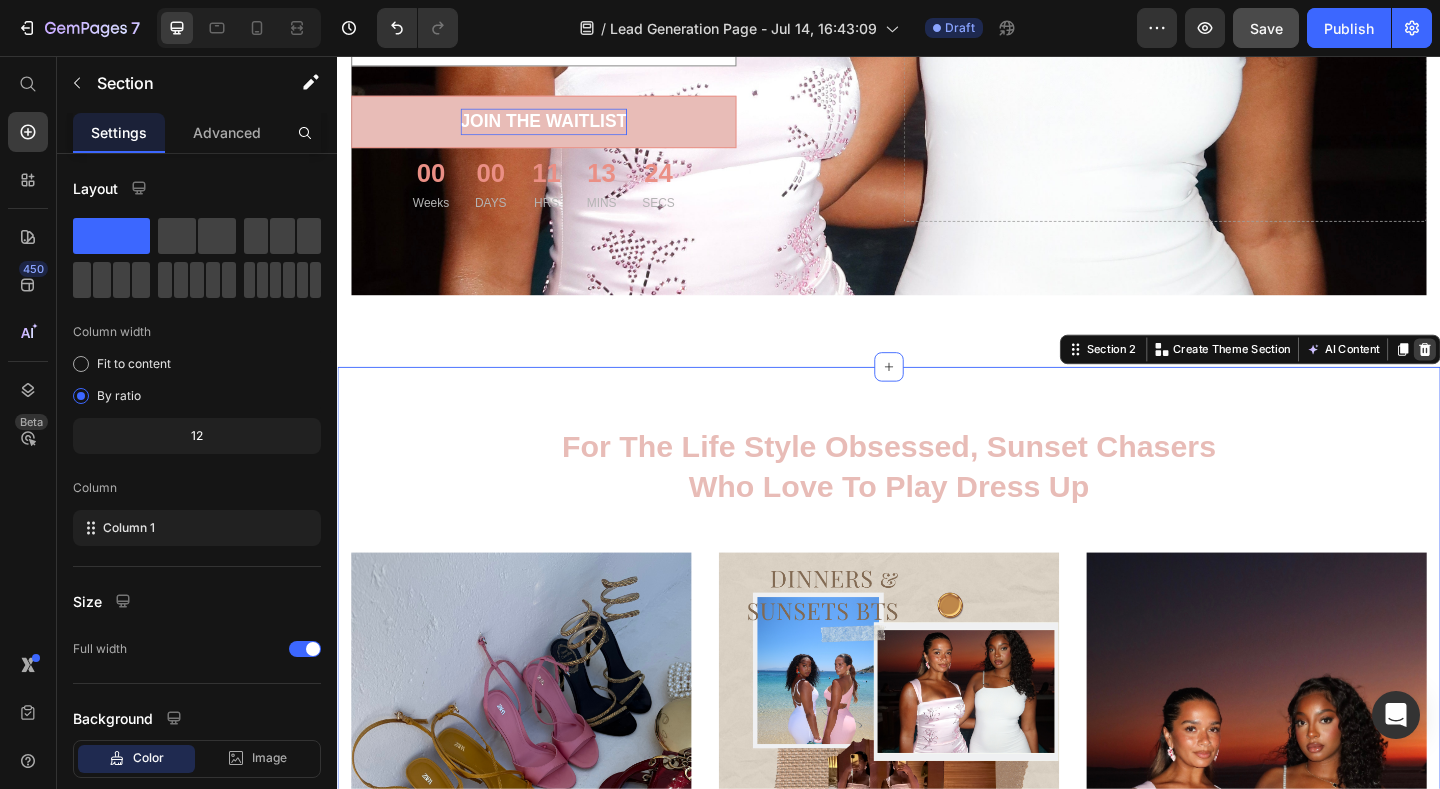 click 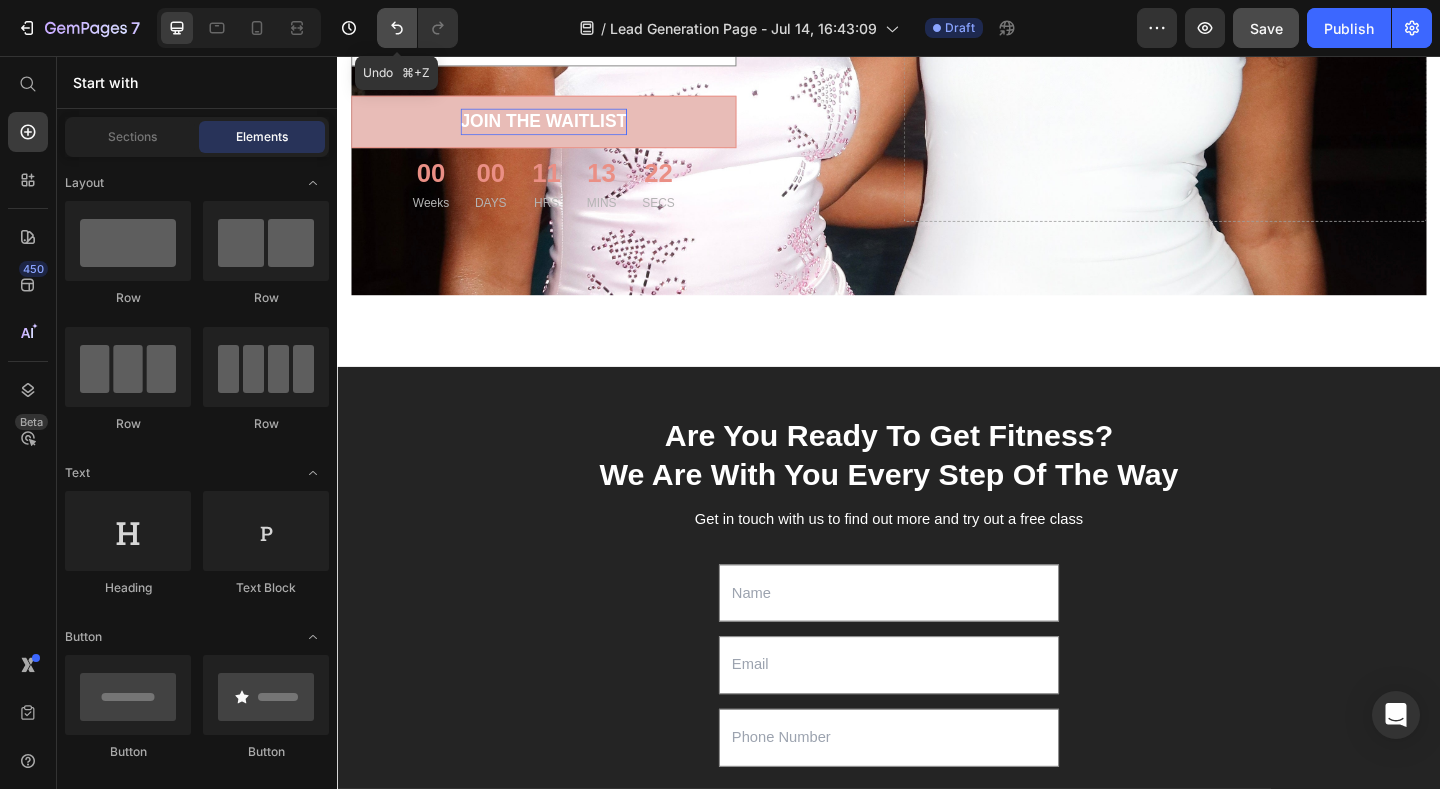 click 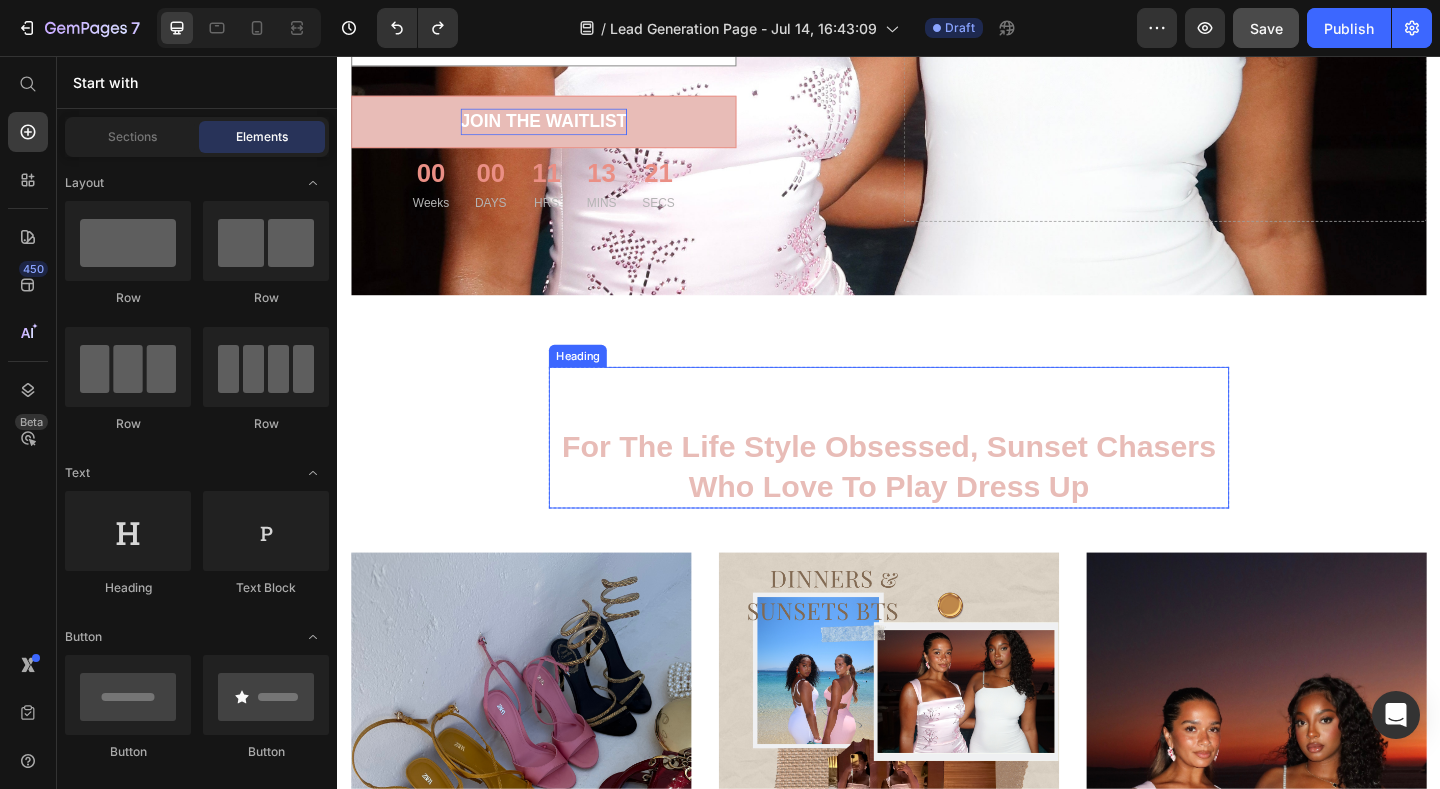click on "For the life style obsessed, sunset chasers who love to play dress up" at bounding box center (937, 503) 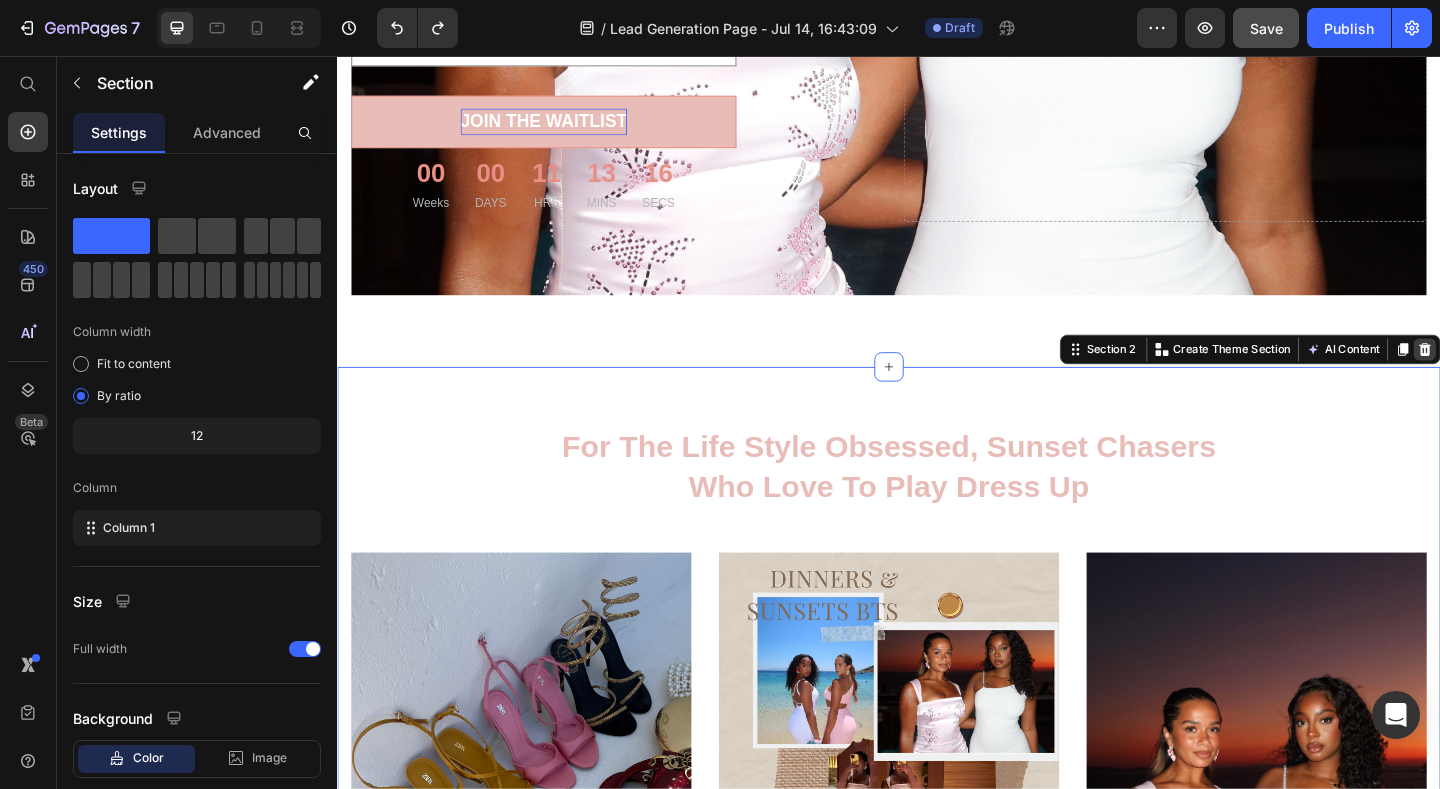 click 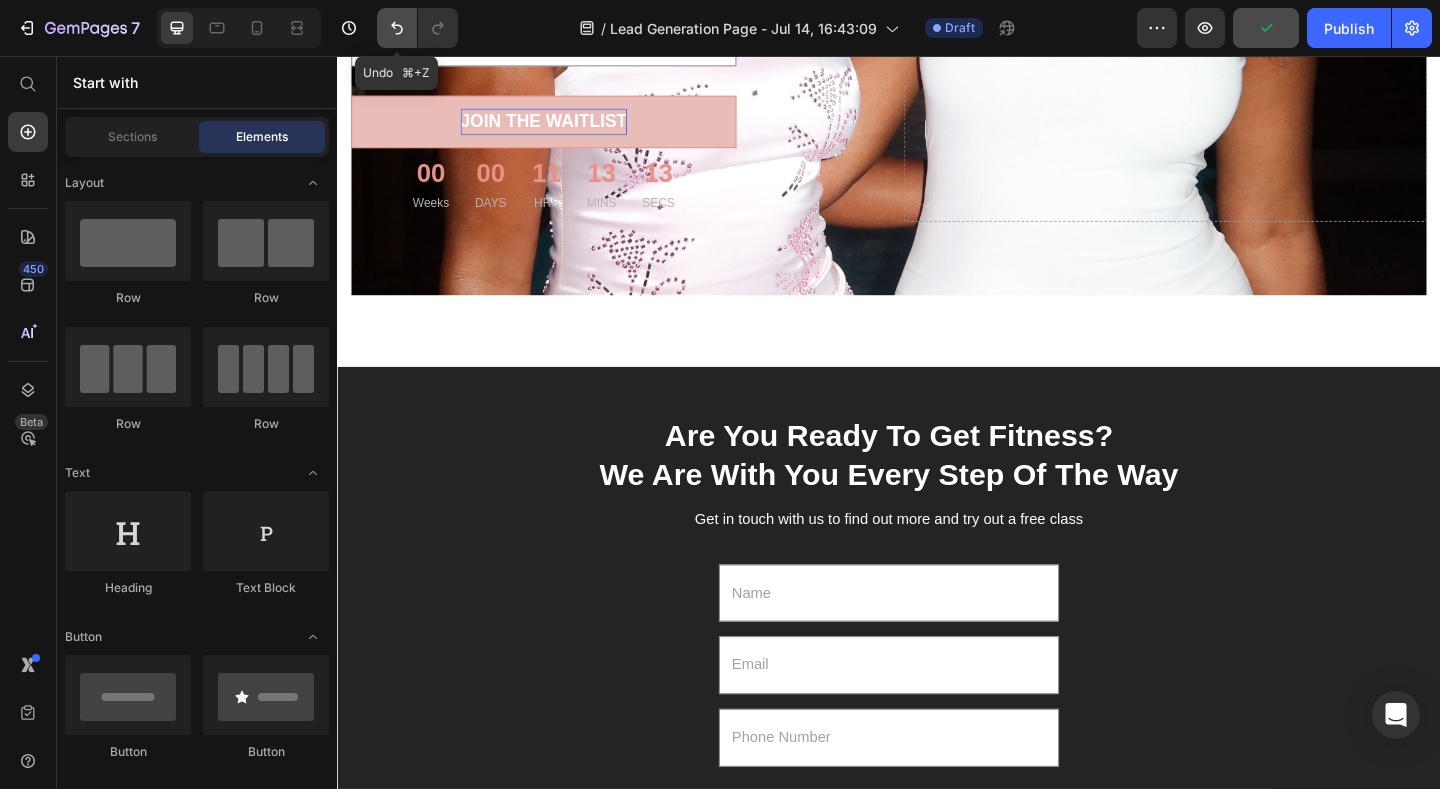 click 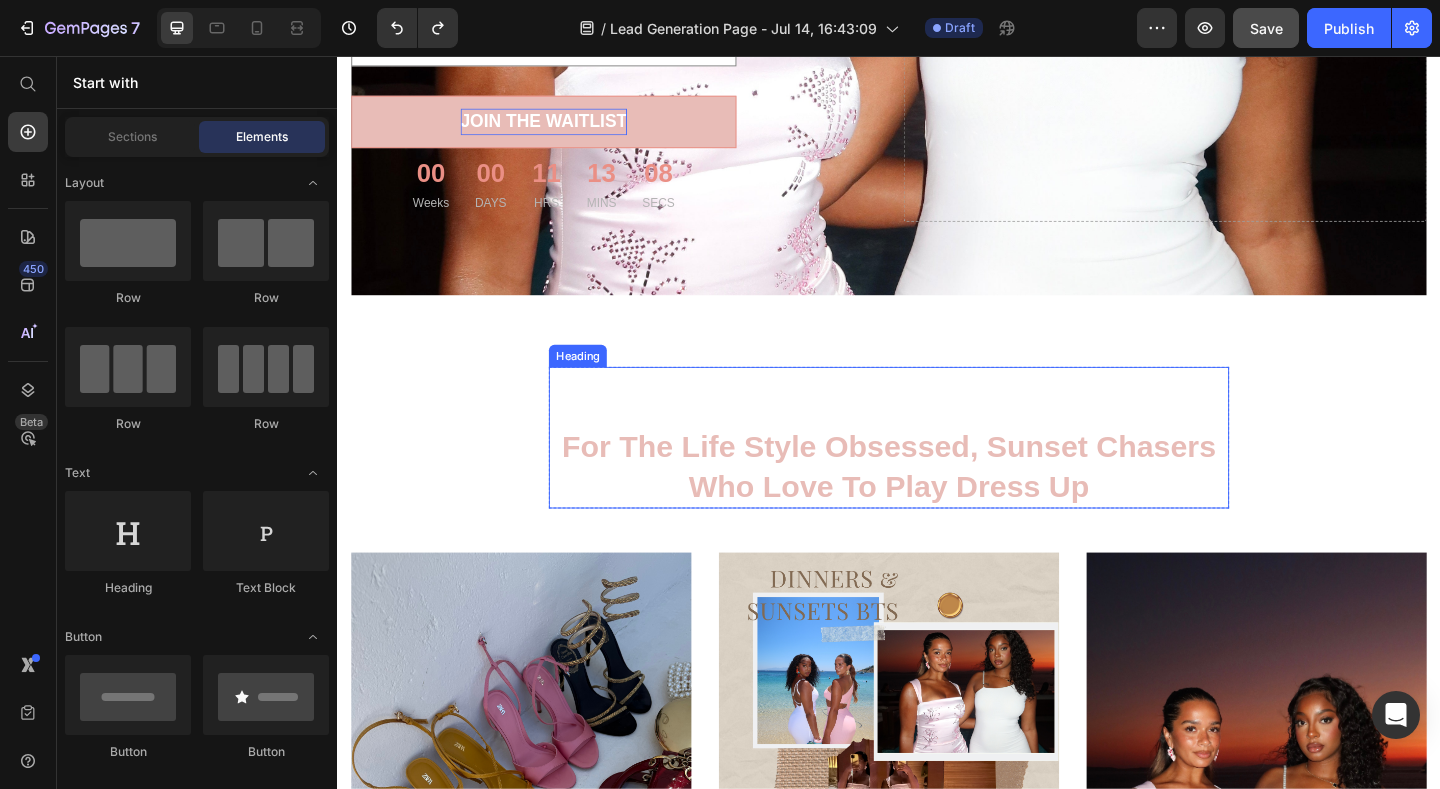 click on "For the life style obsessed, sunset chasers who love to play dress up" at bounding box center [937, 503] 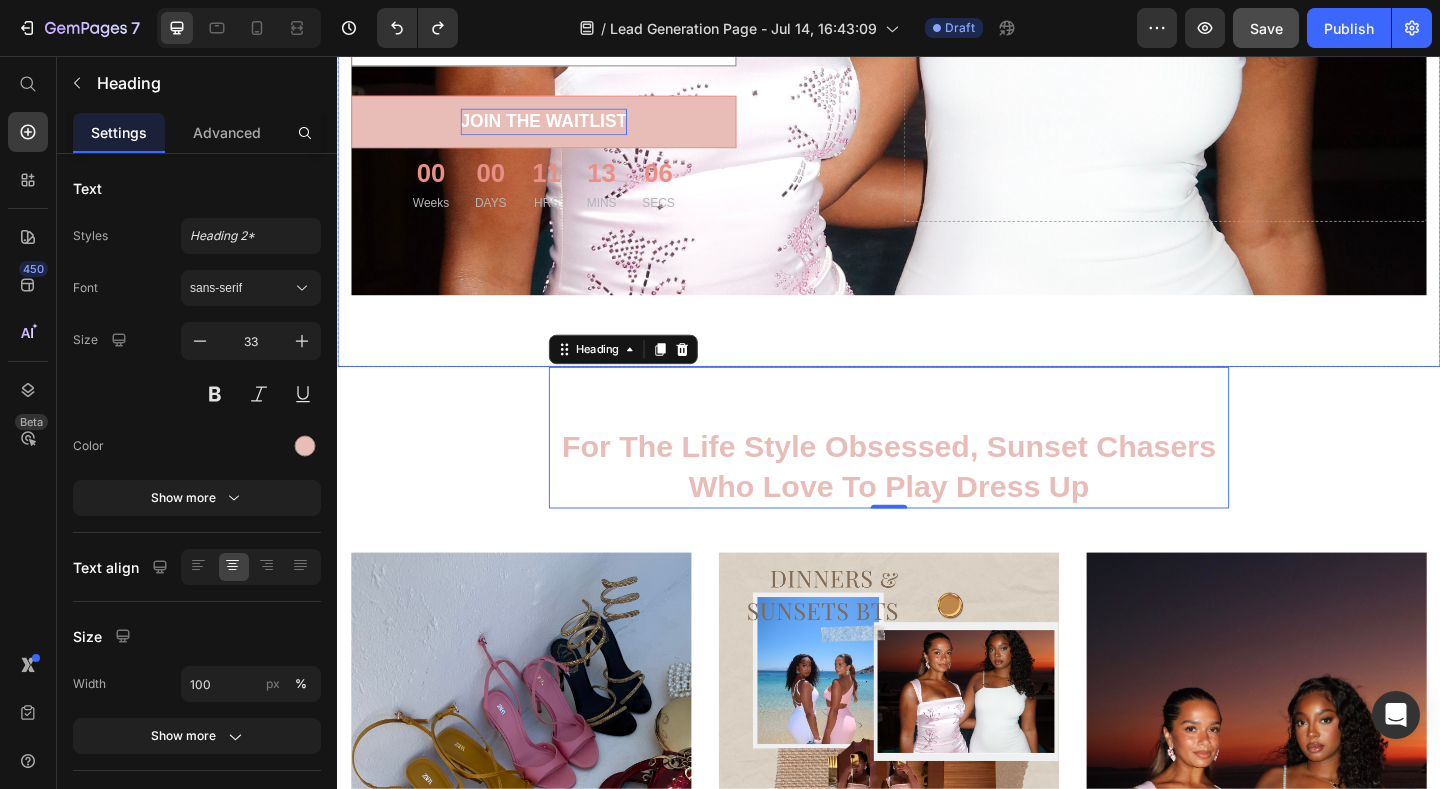 click at bounding box center (937, 25) 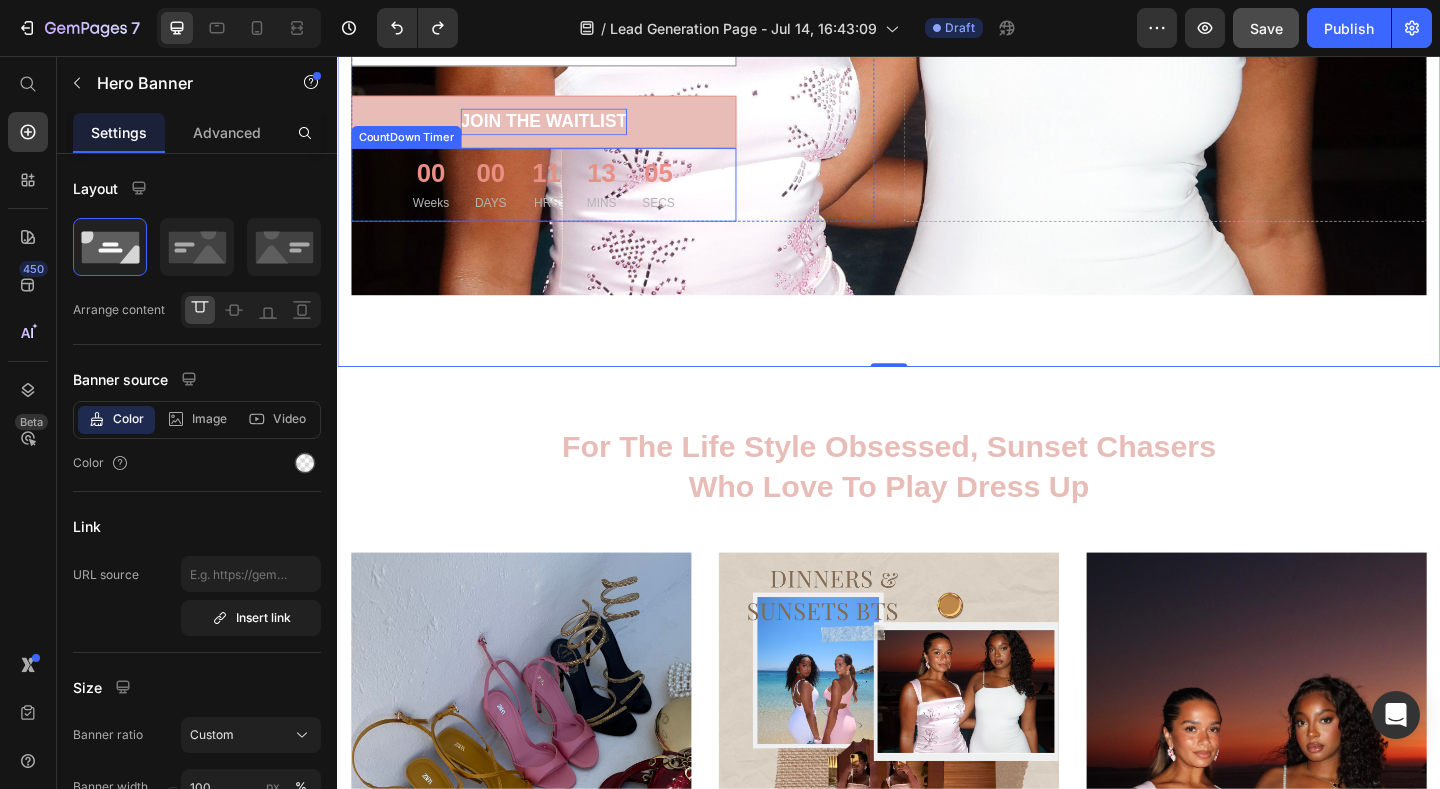 click on "00" at bounding box center (504, 184) 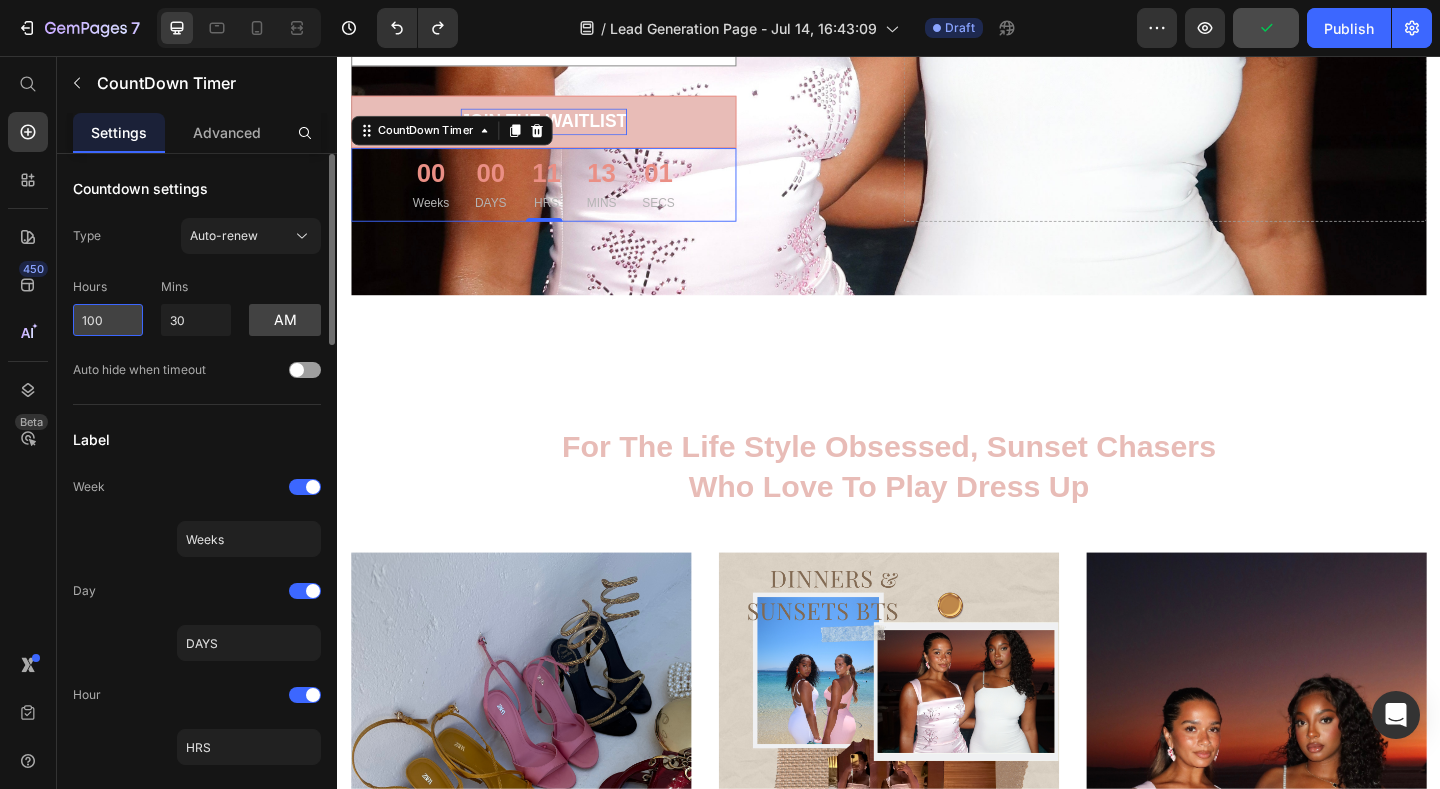 click on "100" at bounding box center [108, 320] 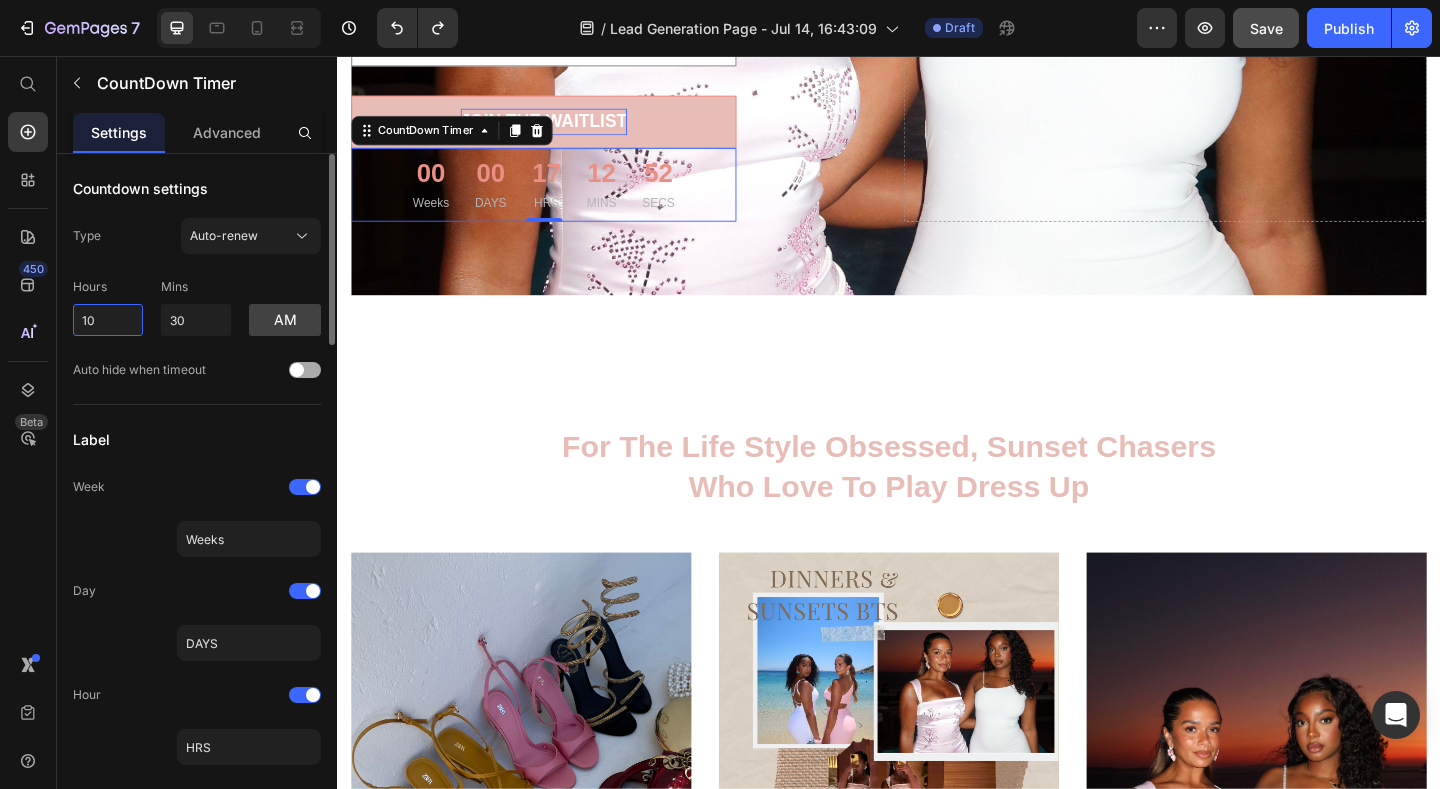 type on "10" 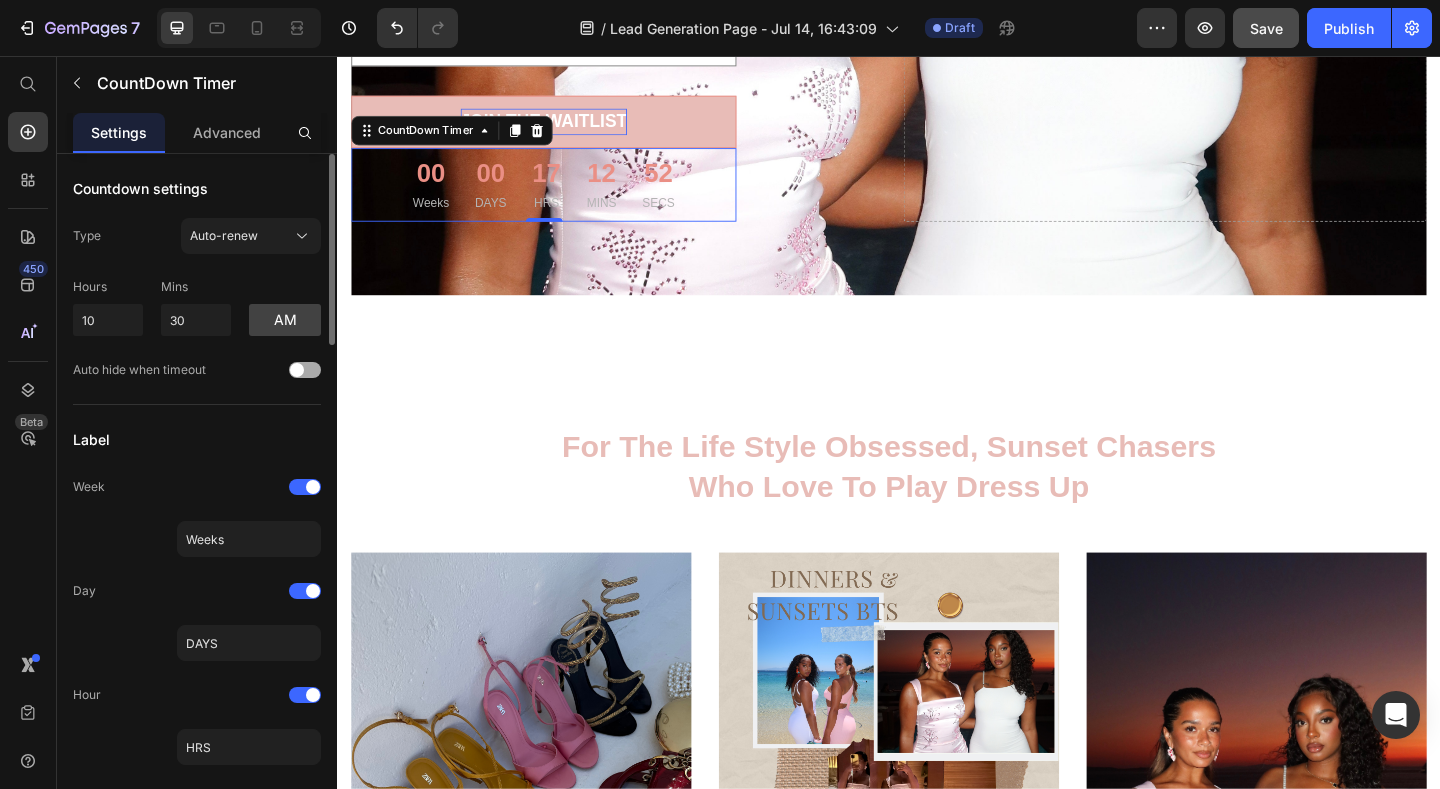 click on "Auto hide when timeout" 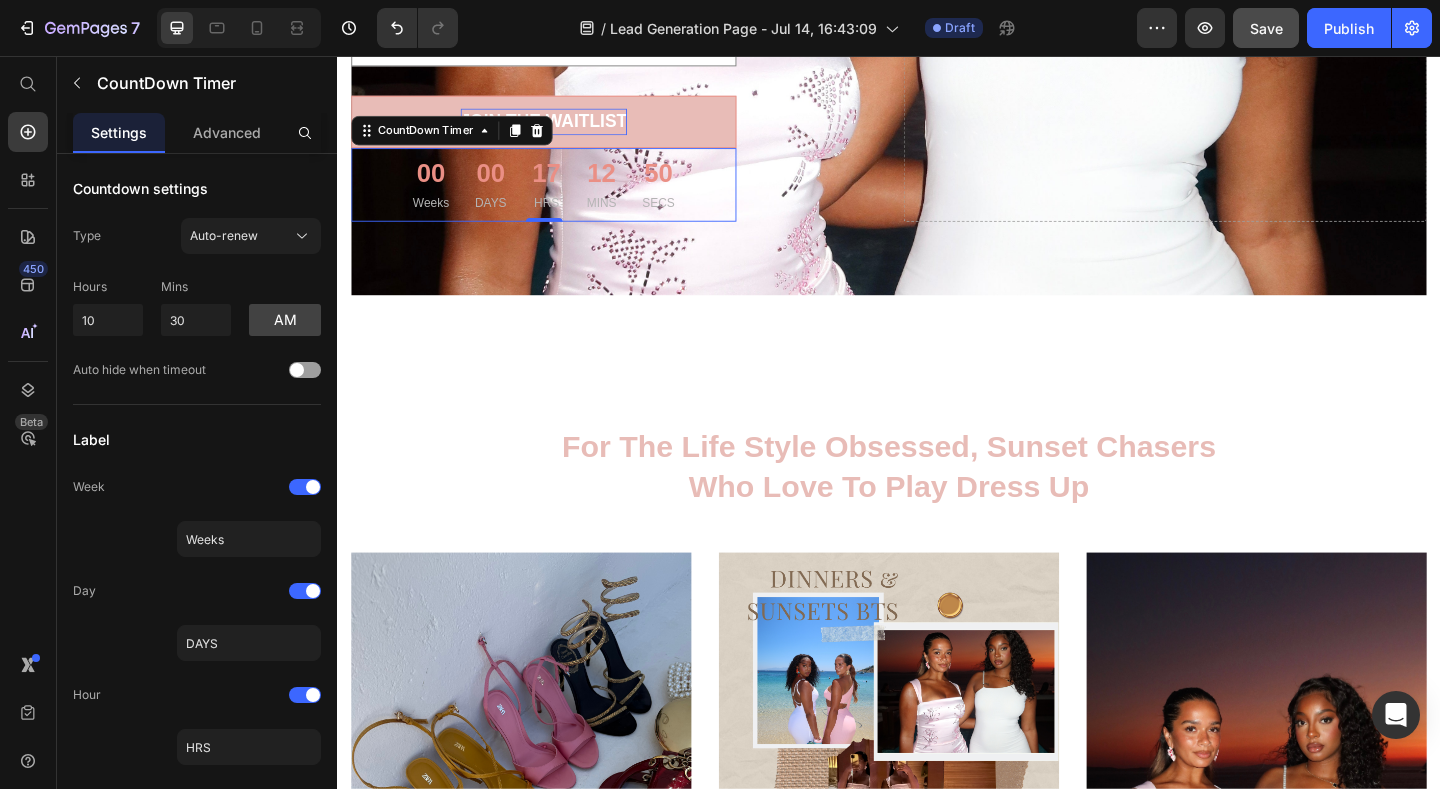 click on "00" at bounding box center [439, 184] 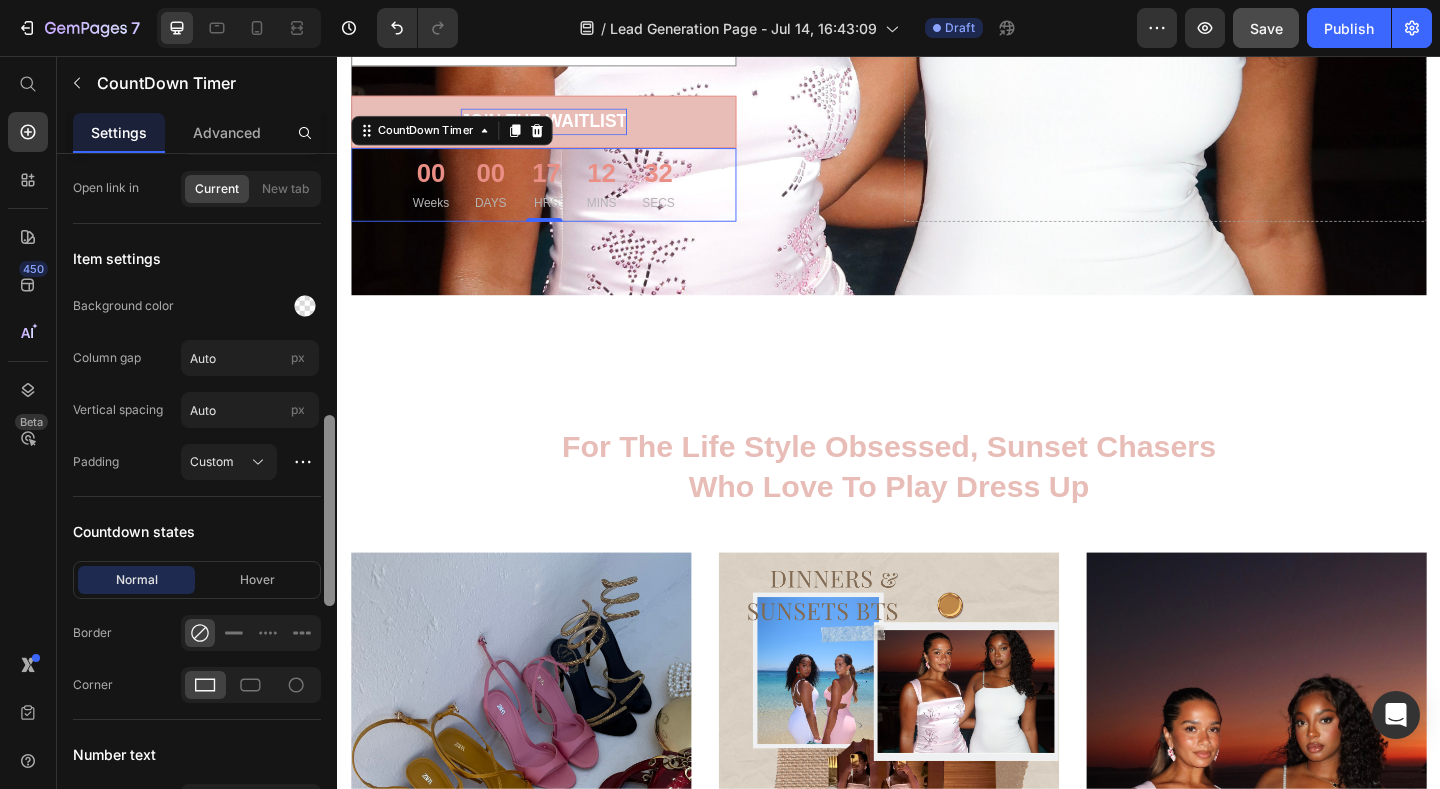 scroll, scrollTop: 965, scrollLeft: 0, axis: vertical 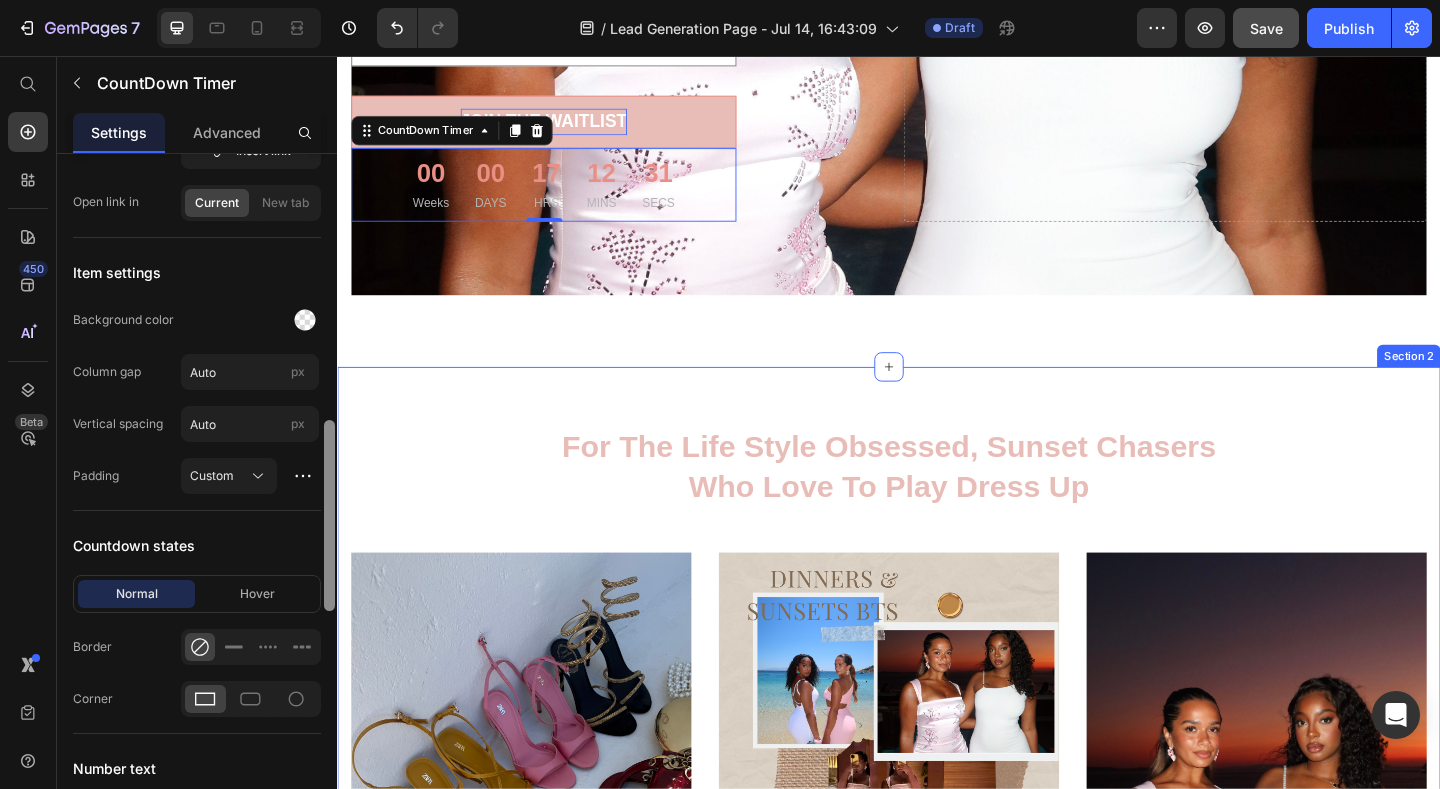 drag, startPoint x: 667, startPoint y: 395, endPoint x: 337, endPoint y: 647, distance: 415.2156 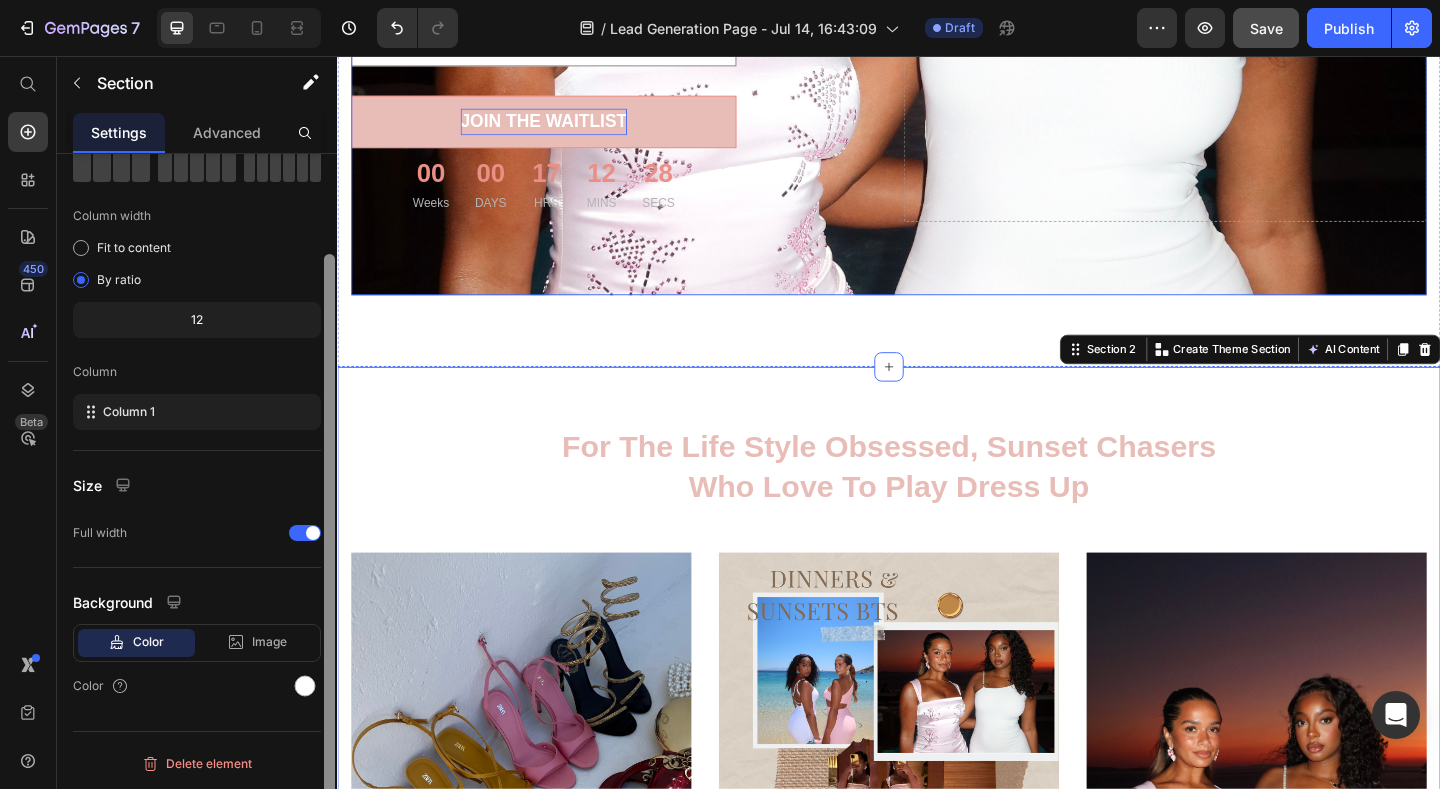 scroll, scrollTop: 0, scrollLeft: 0, axis: both 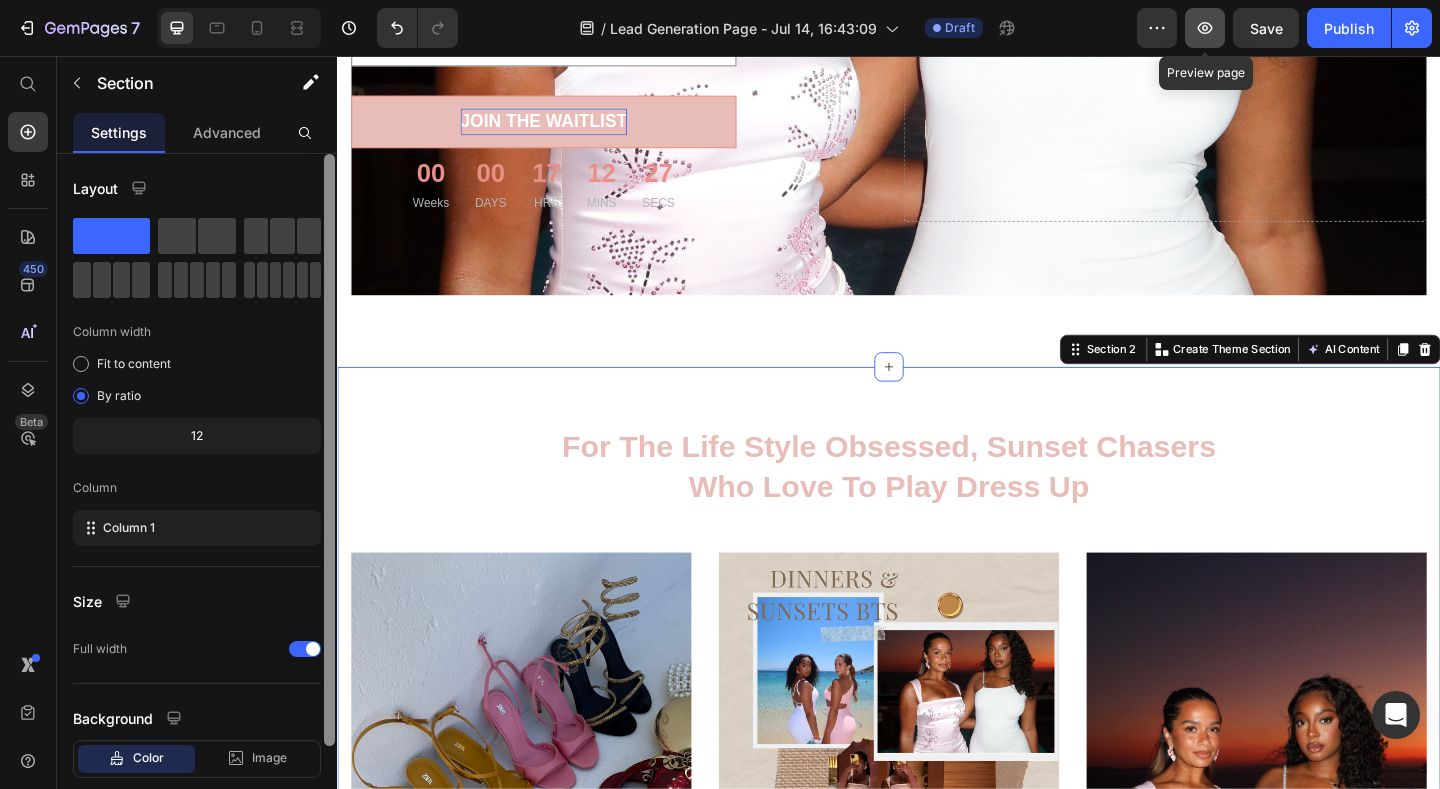 click 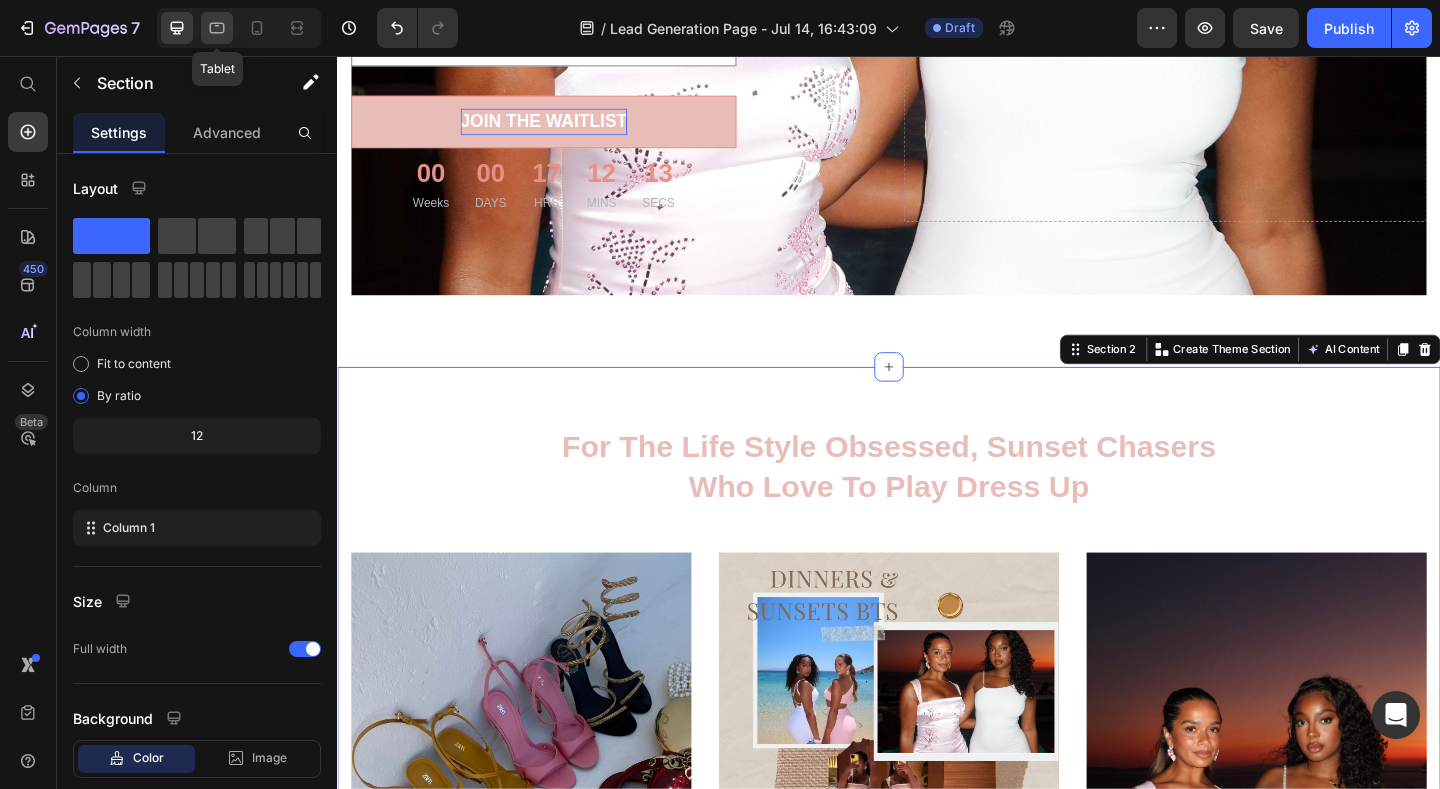 click 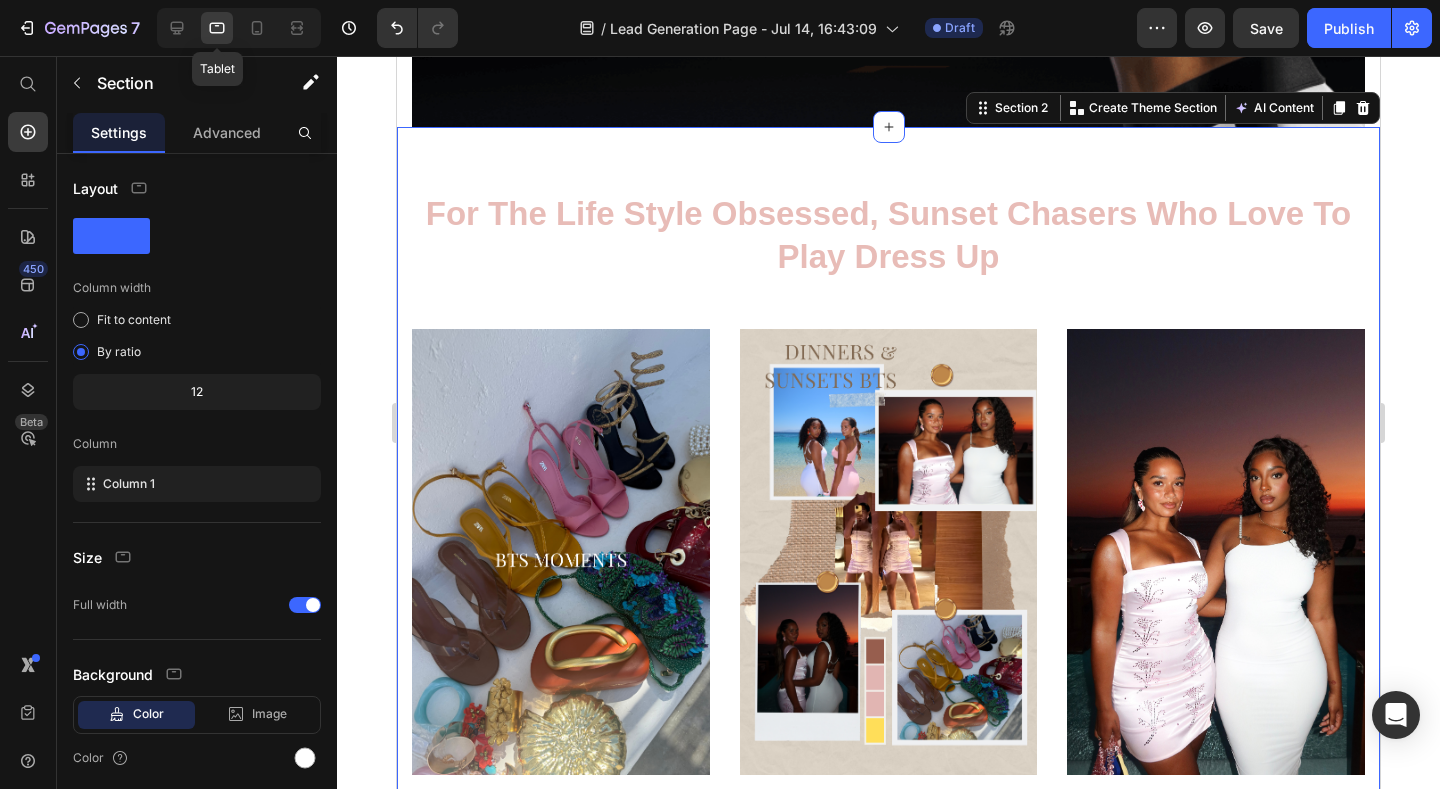 scroll, scrollTop: 806, scrollLeft: 0, axis: vertical 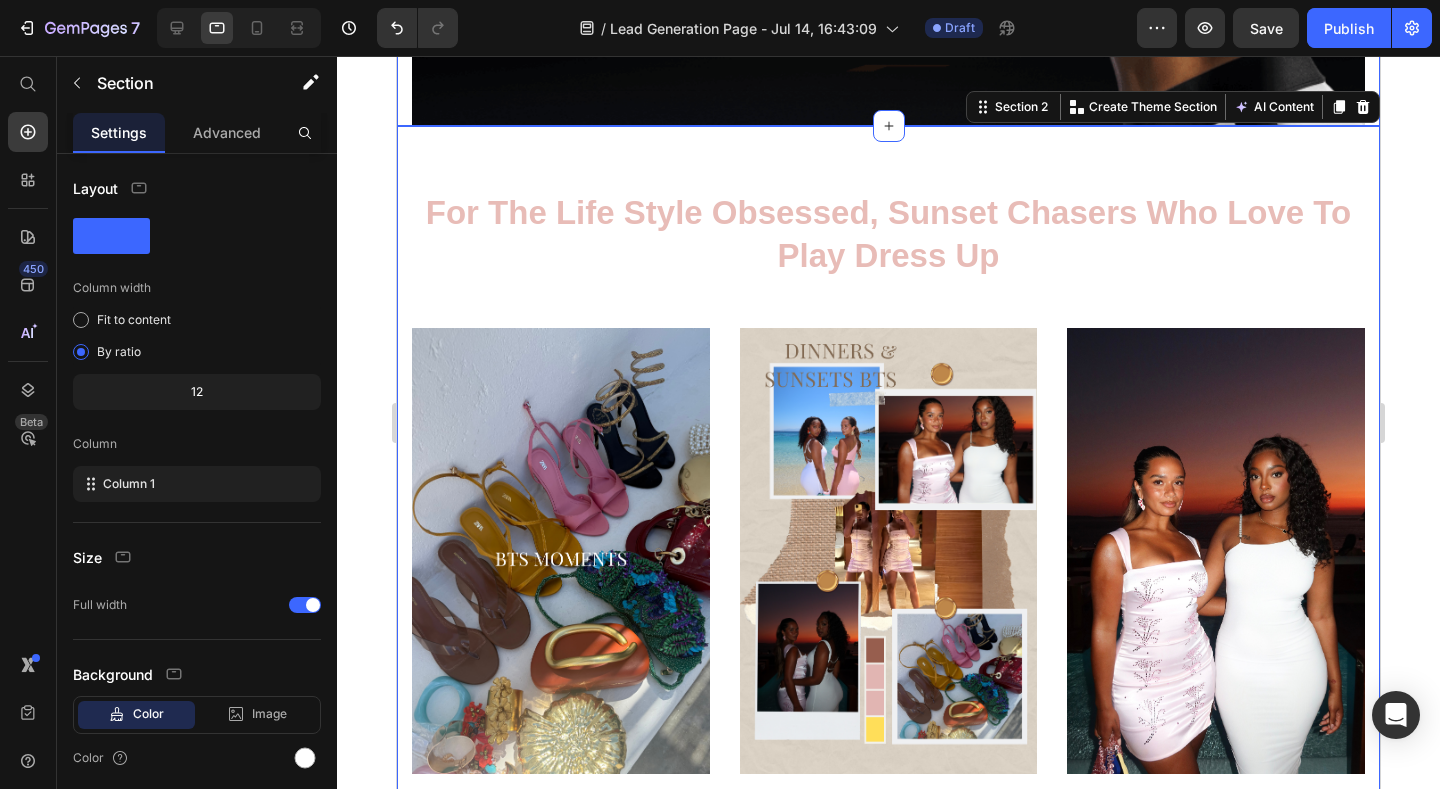 click at bounding box center (888, -292) 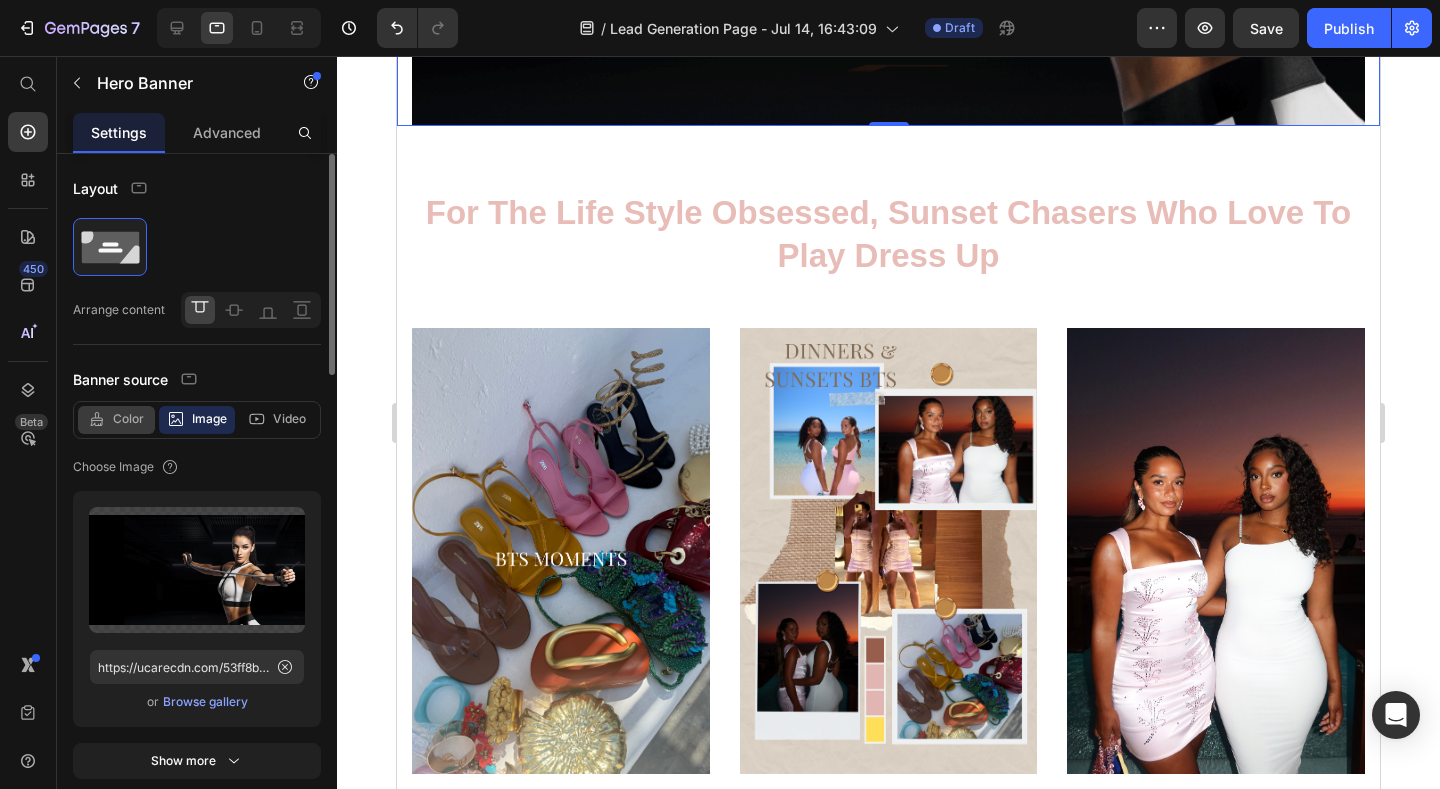 click on "Color" at bounding box center (128, 419) 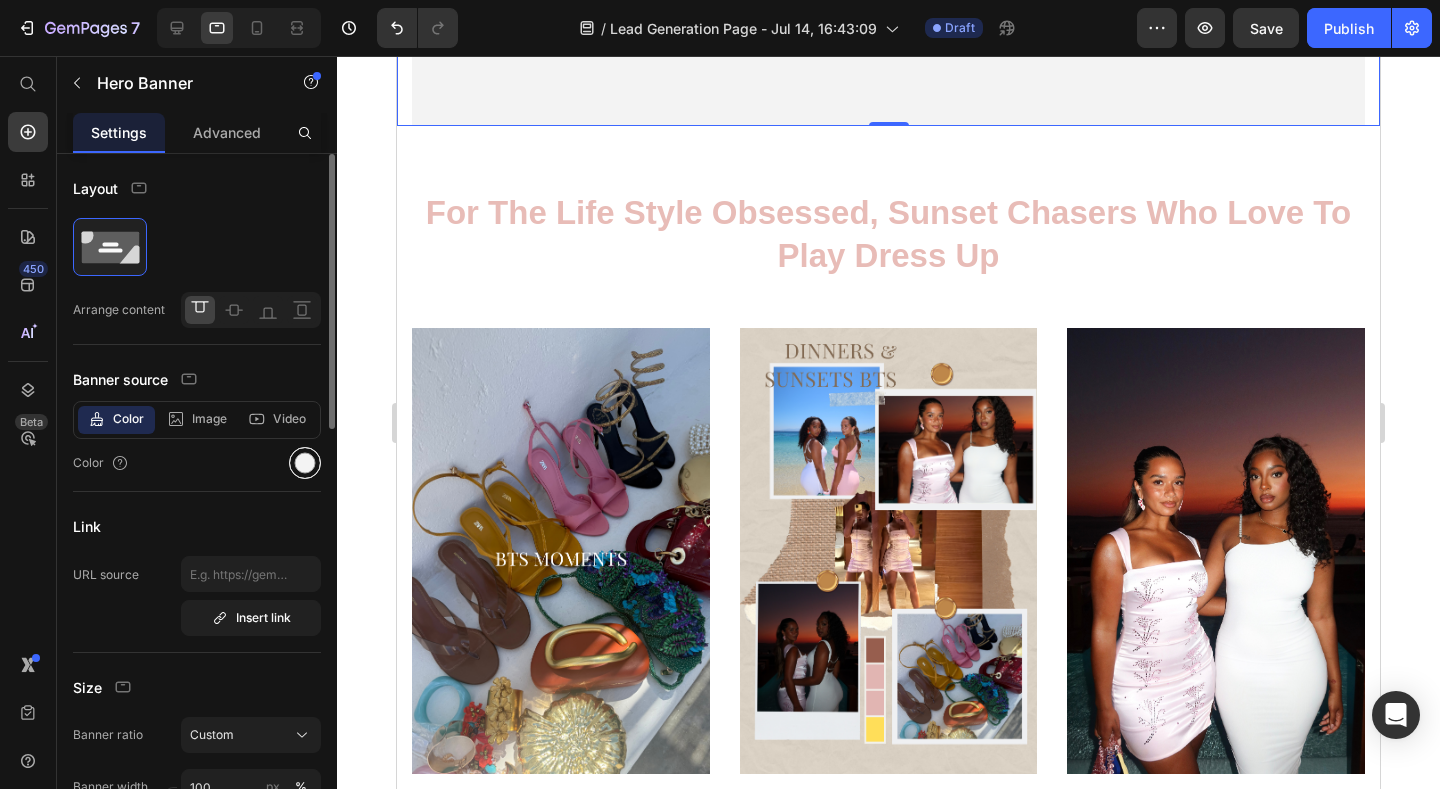 click at bounding box center (305, 463) 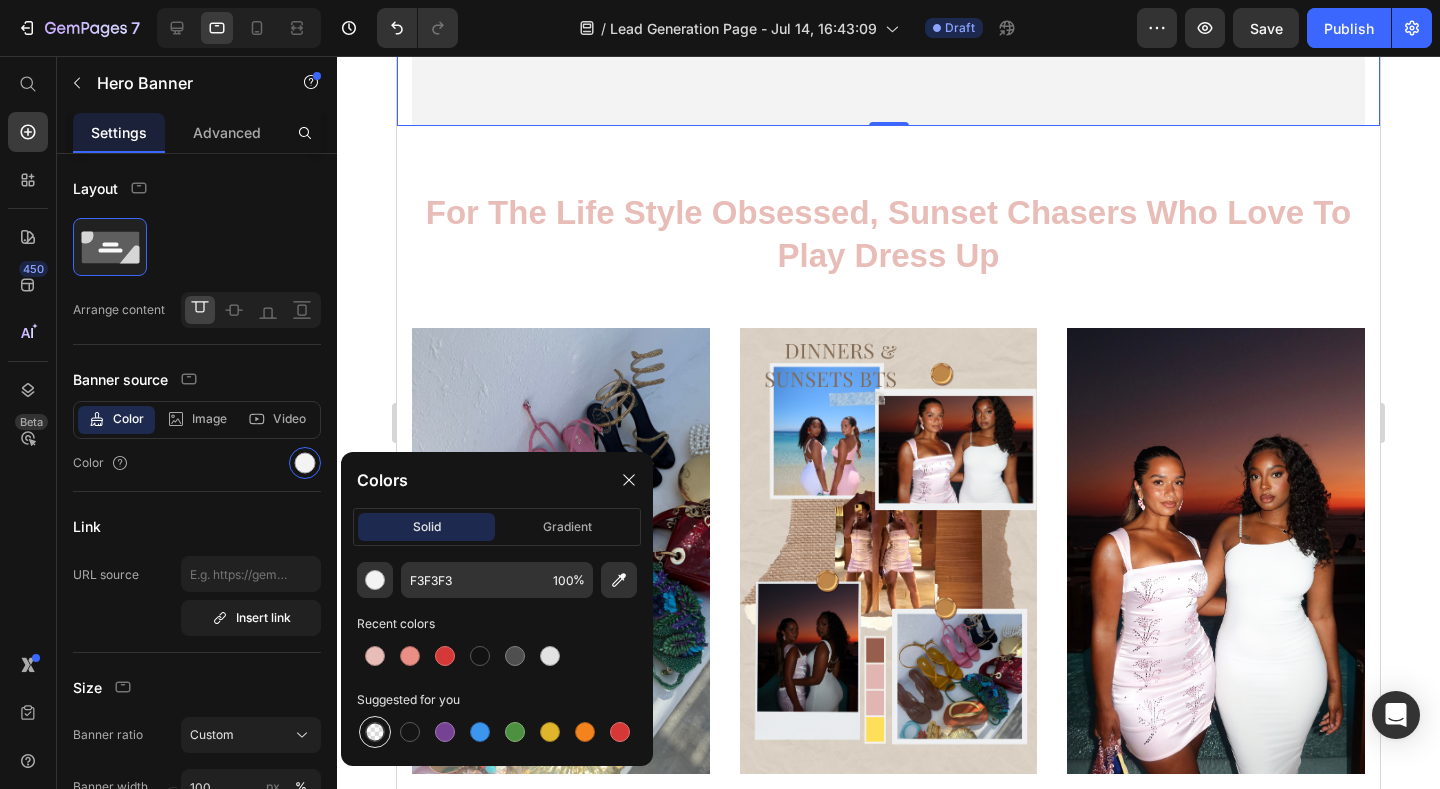 click at bounding box center (375, 732) 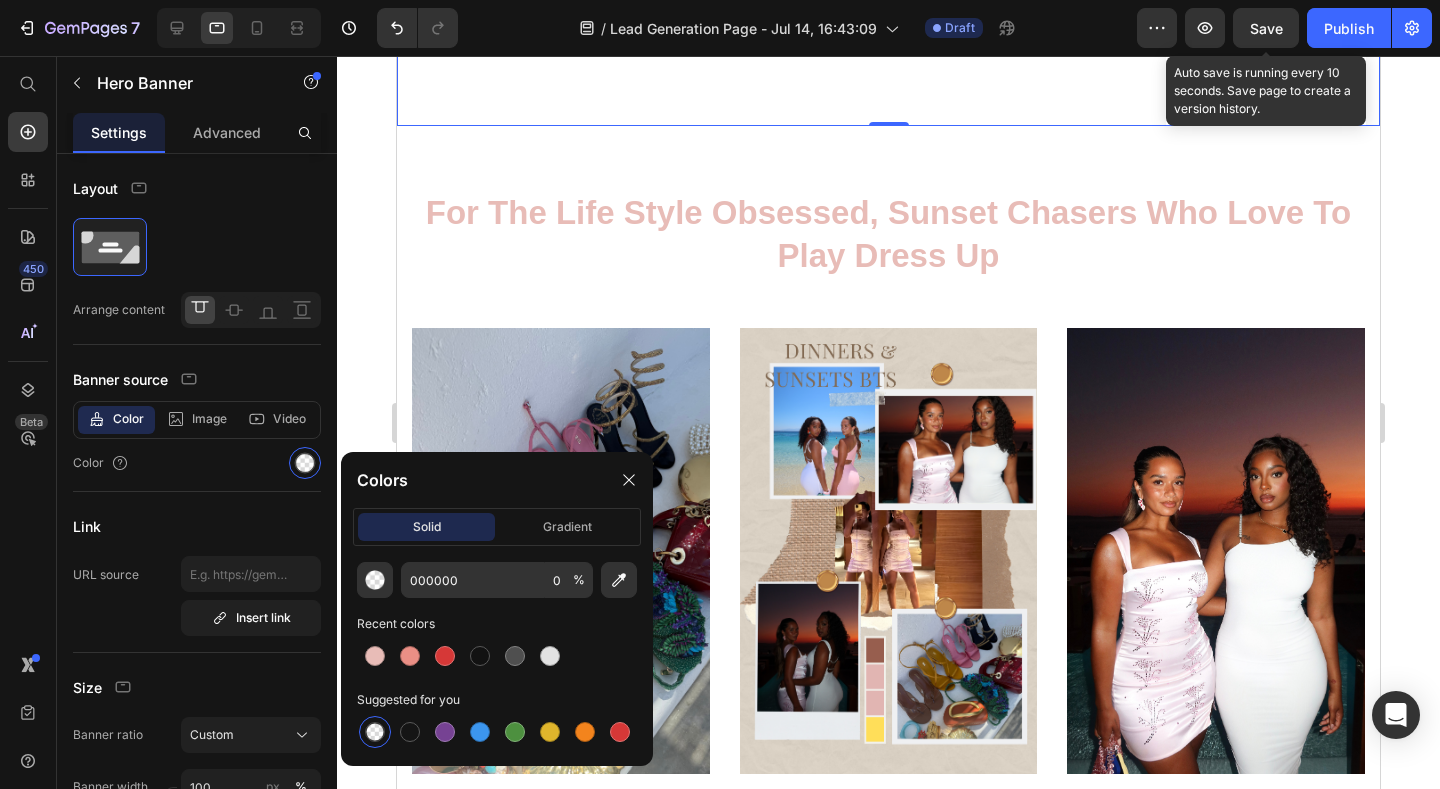 click on "Save" at bounding box center (1266, 28) 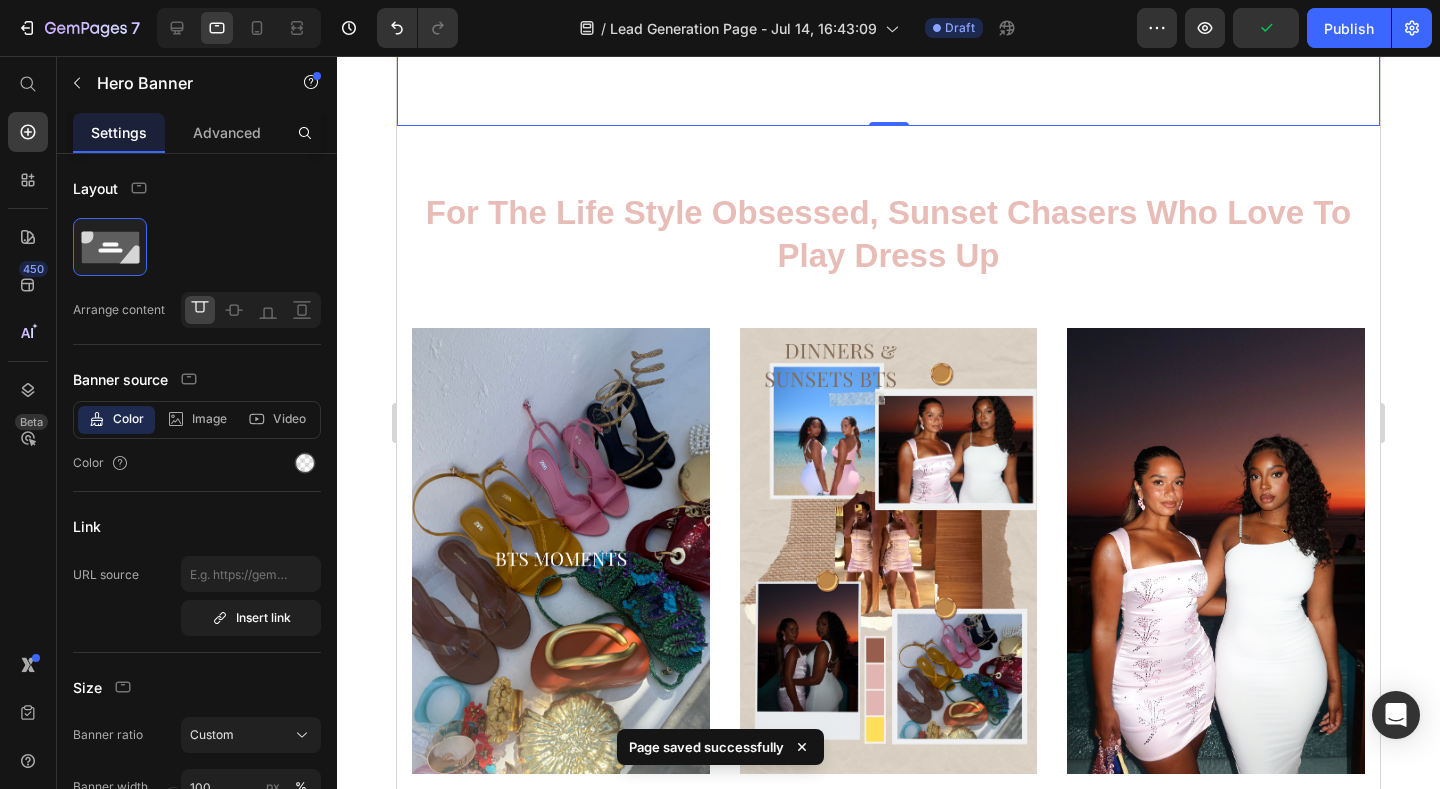 type 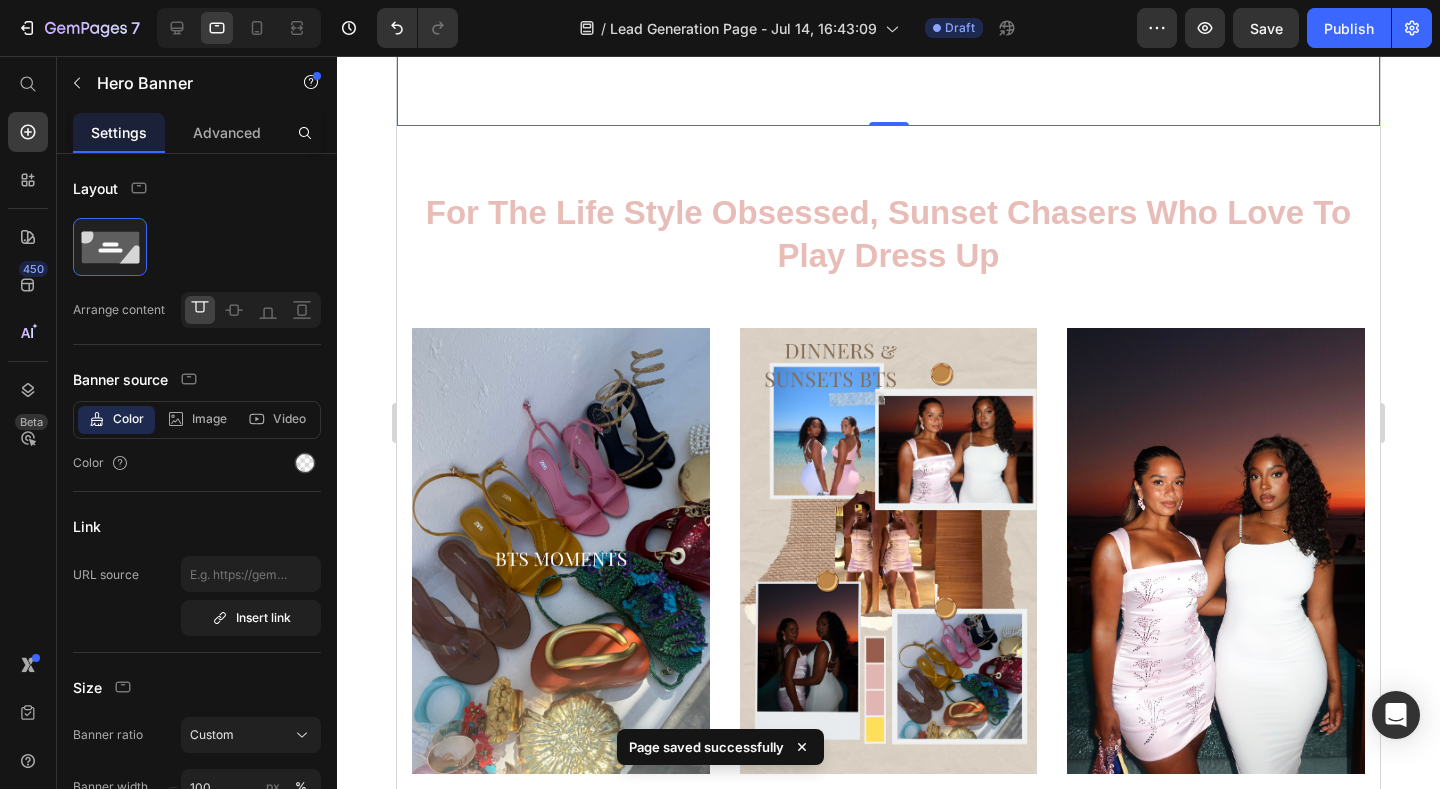 click 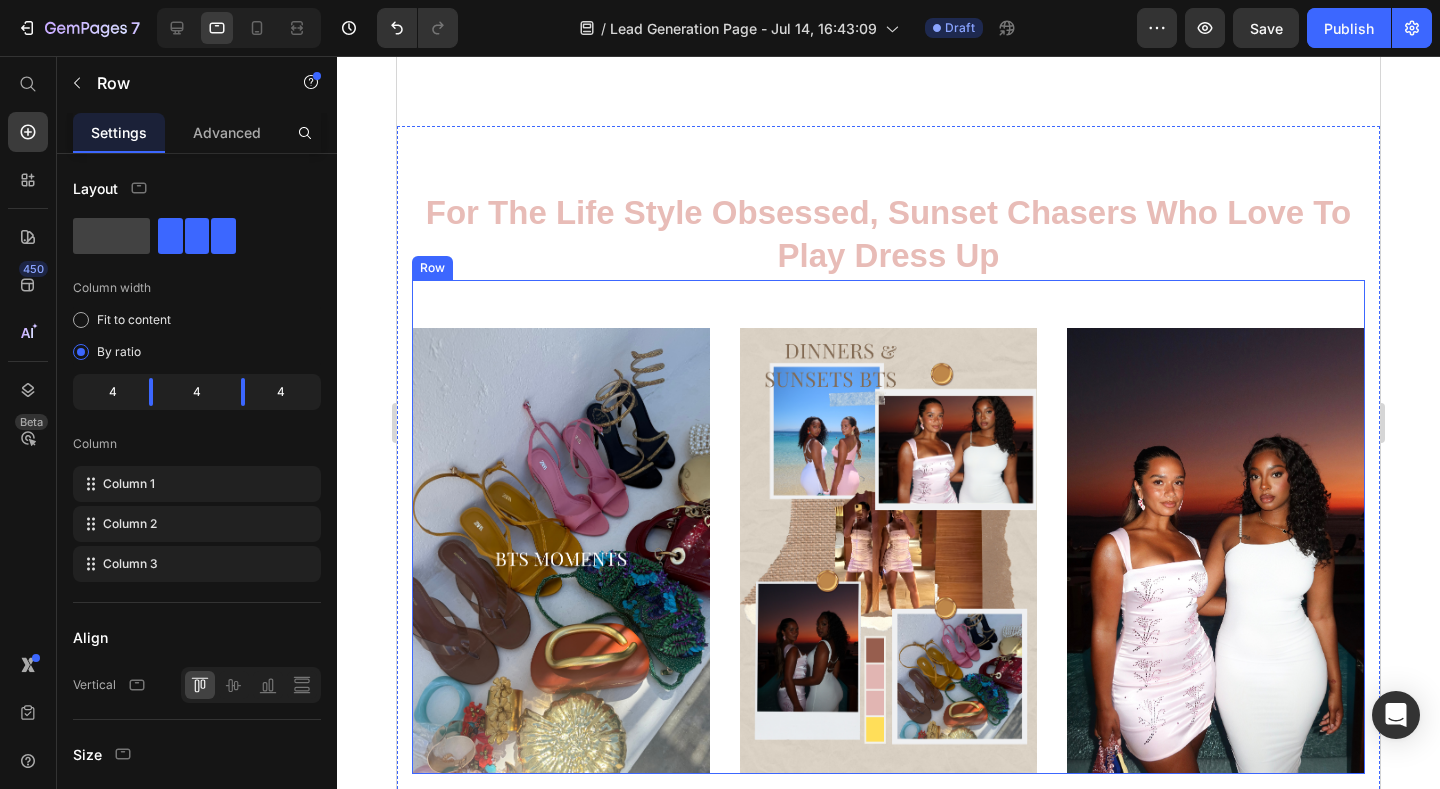 click on "Image Image Image Row" at bounding box center [888, 527] 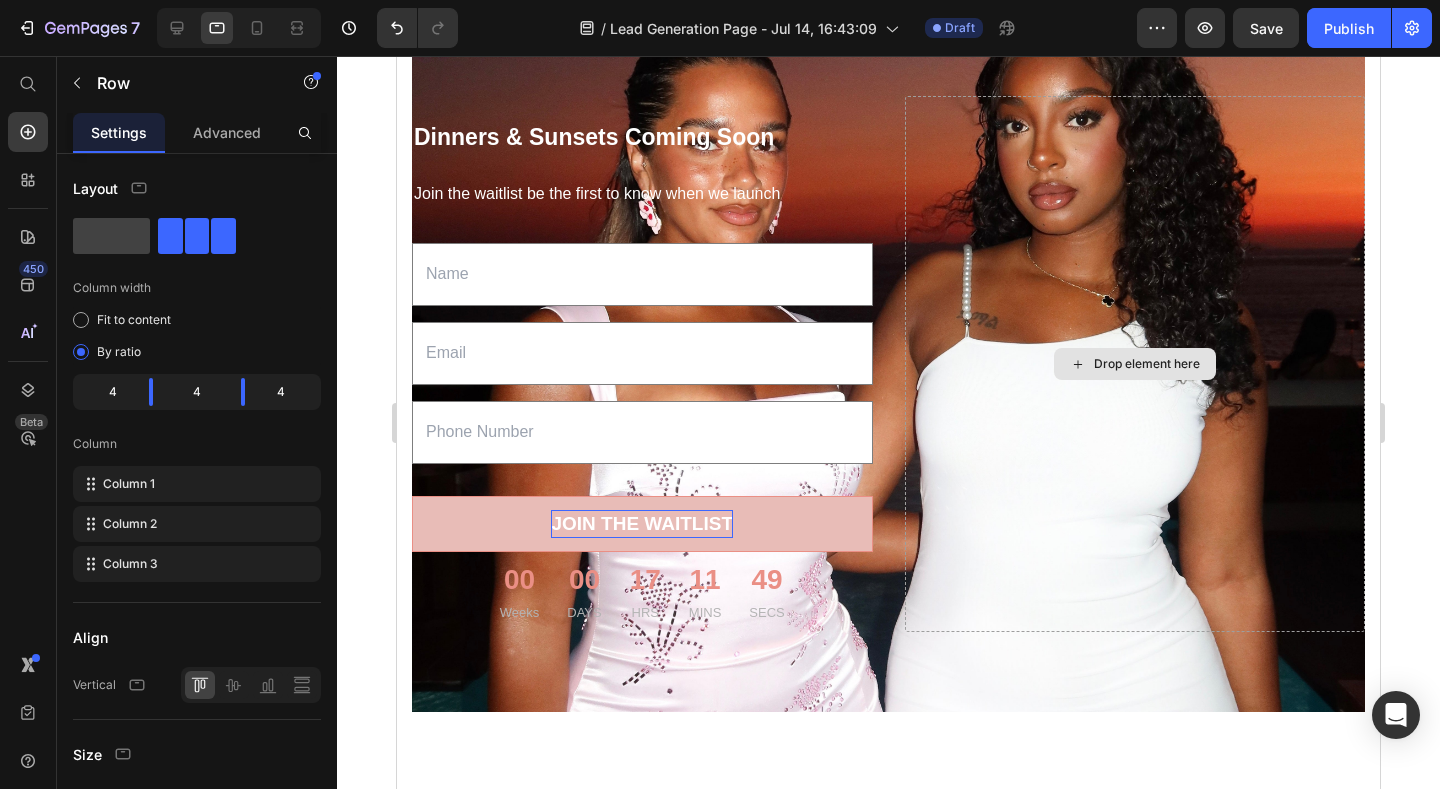 scroll, scrollTop: 0, scrollLeft: 0, axis: both 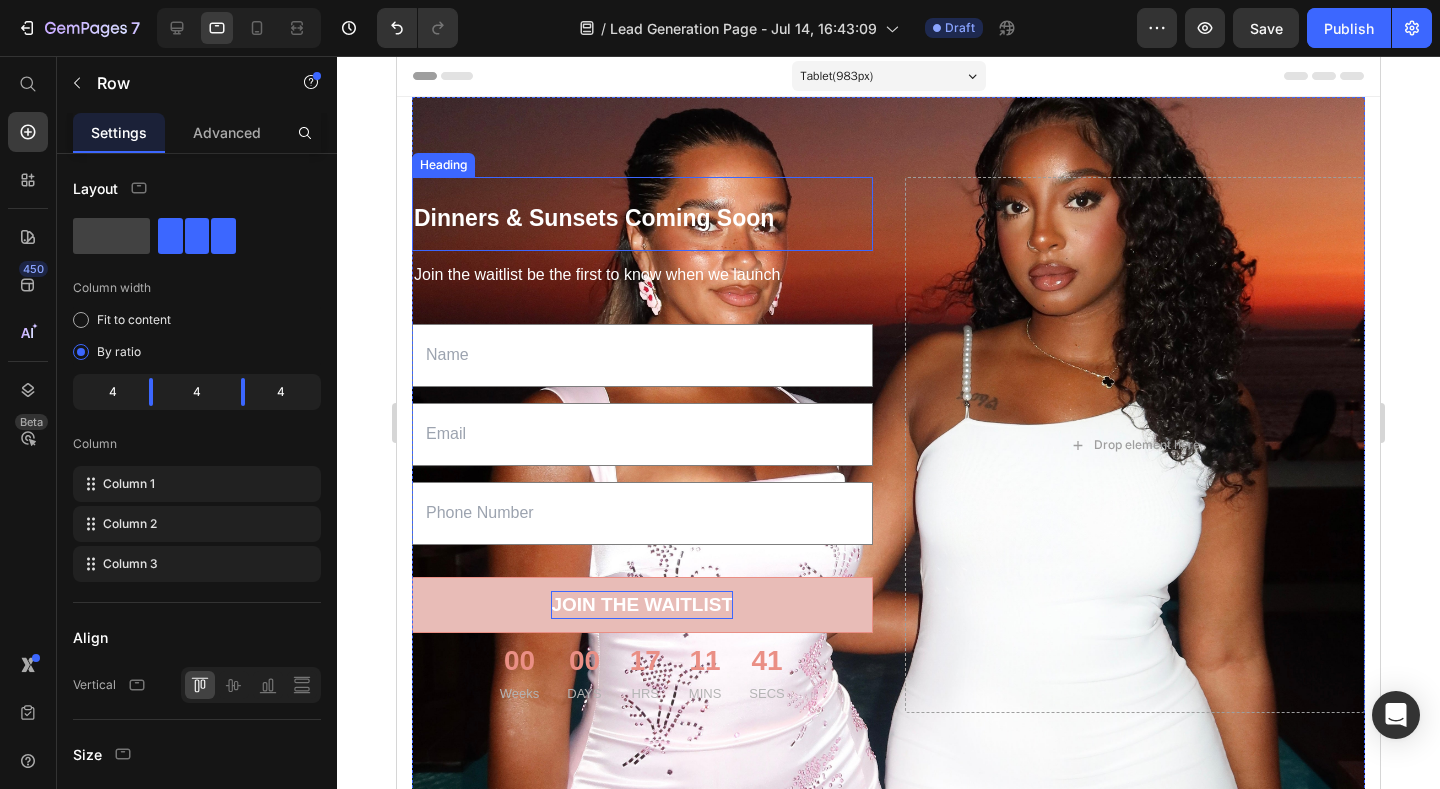 click on "Dinners & Sunsets Coming Soon" at bounding box center (594, 218) 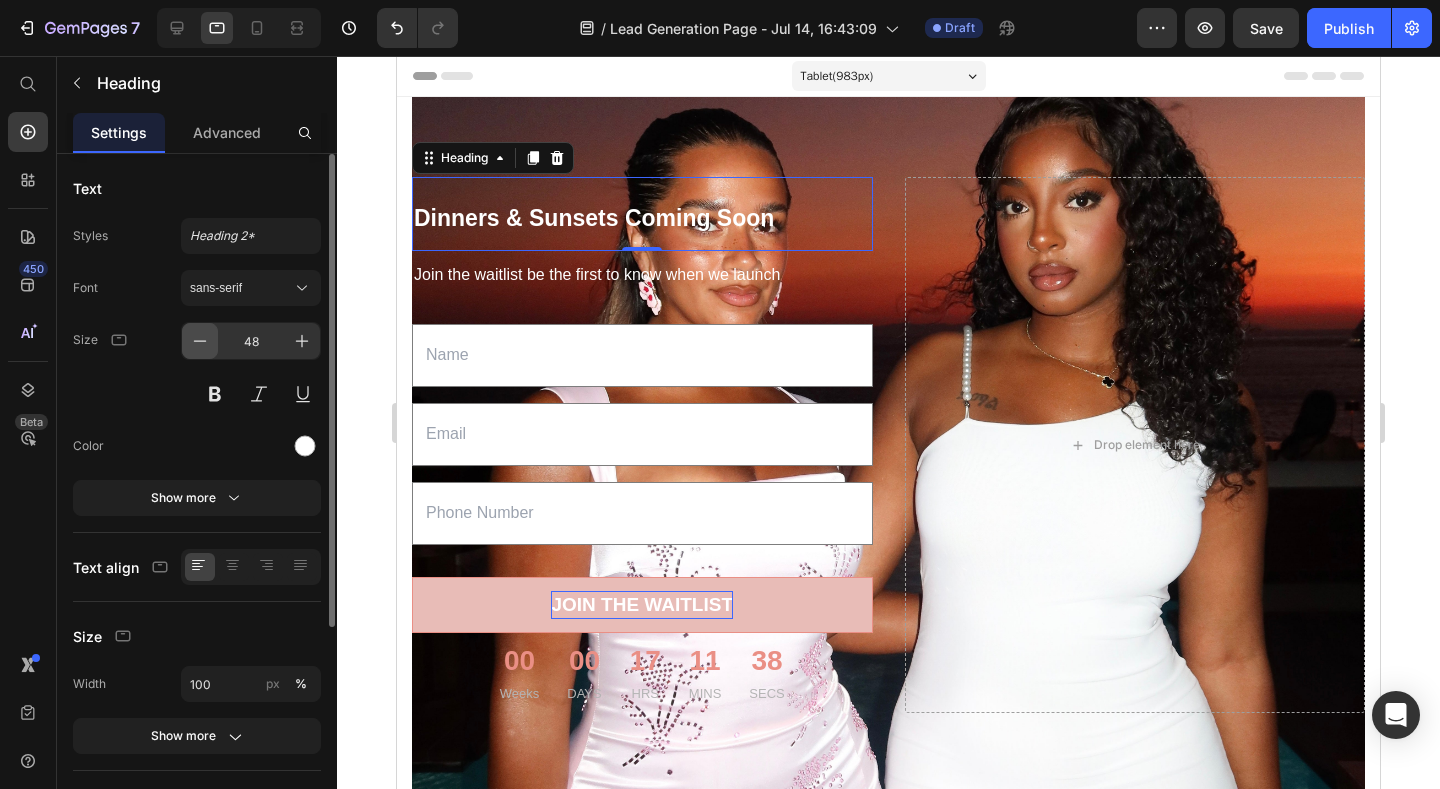 click 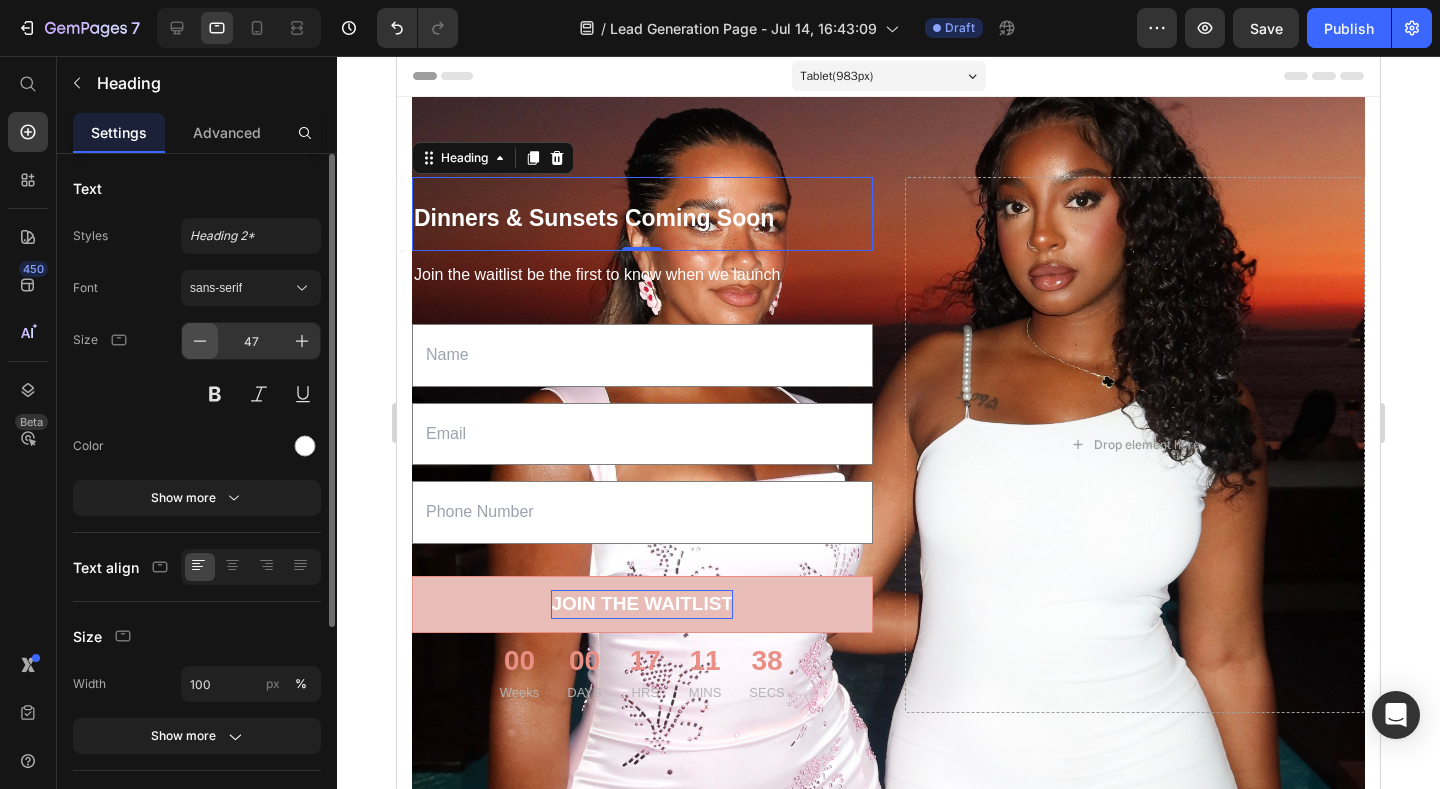 click 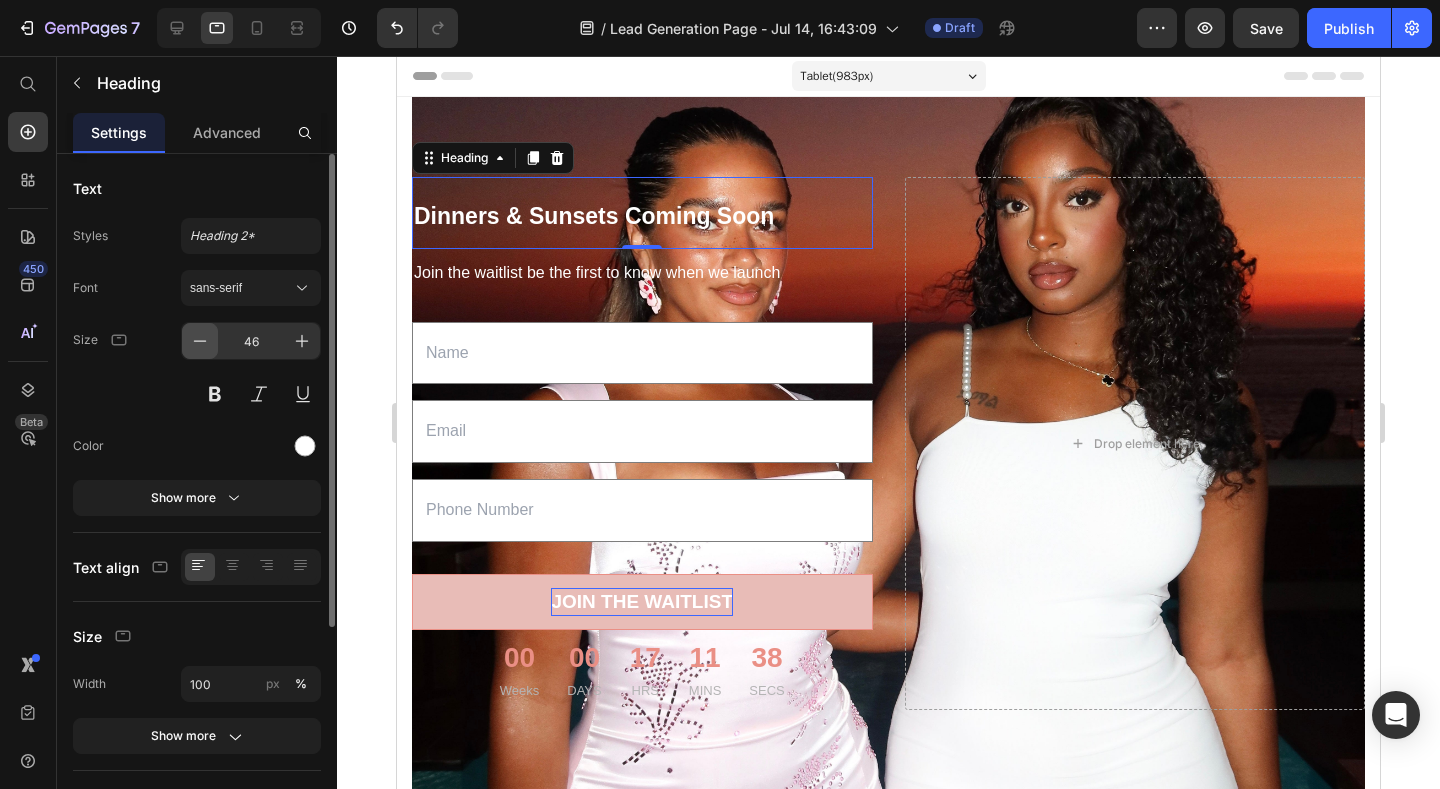 click 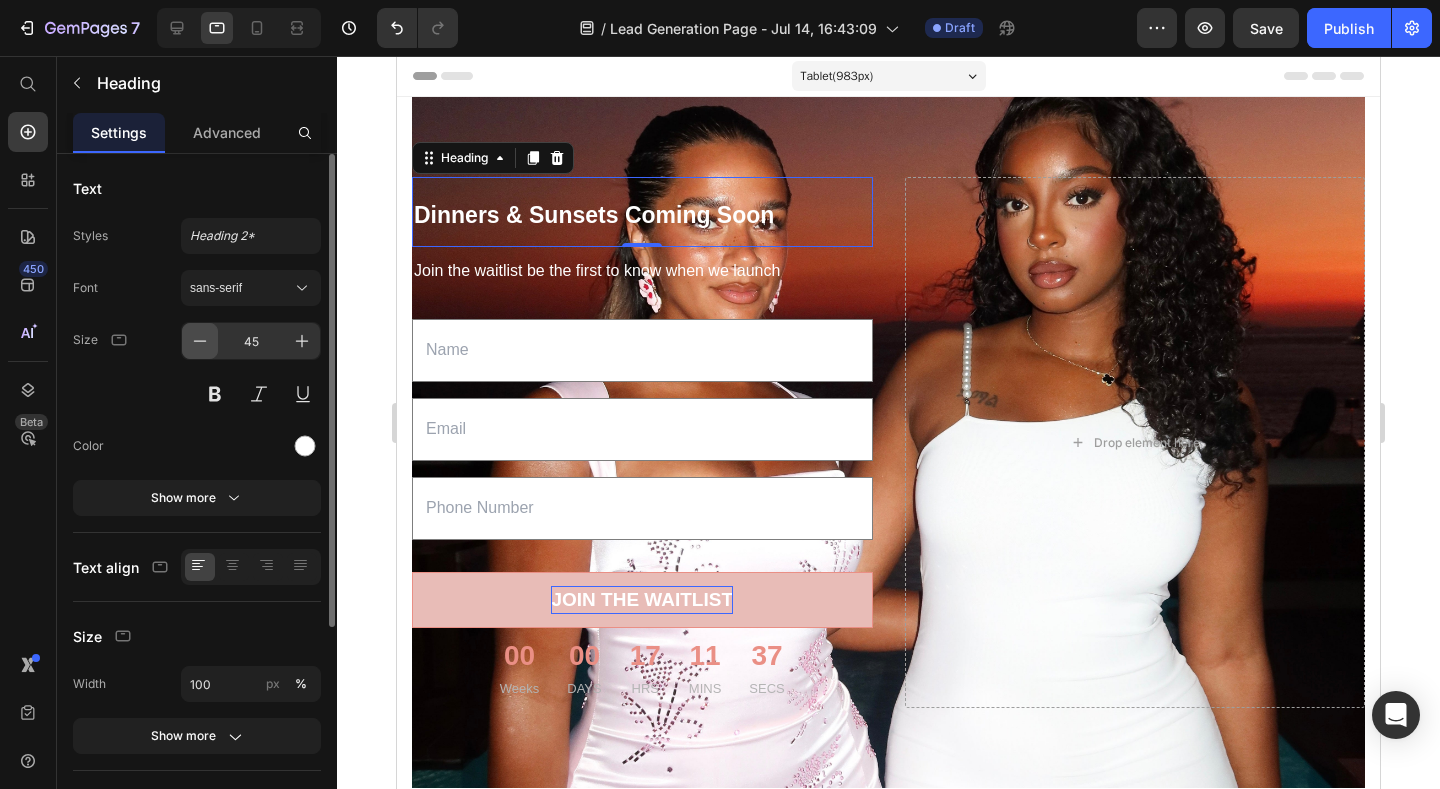 click 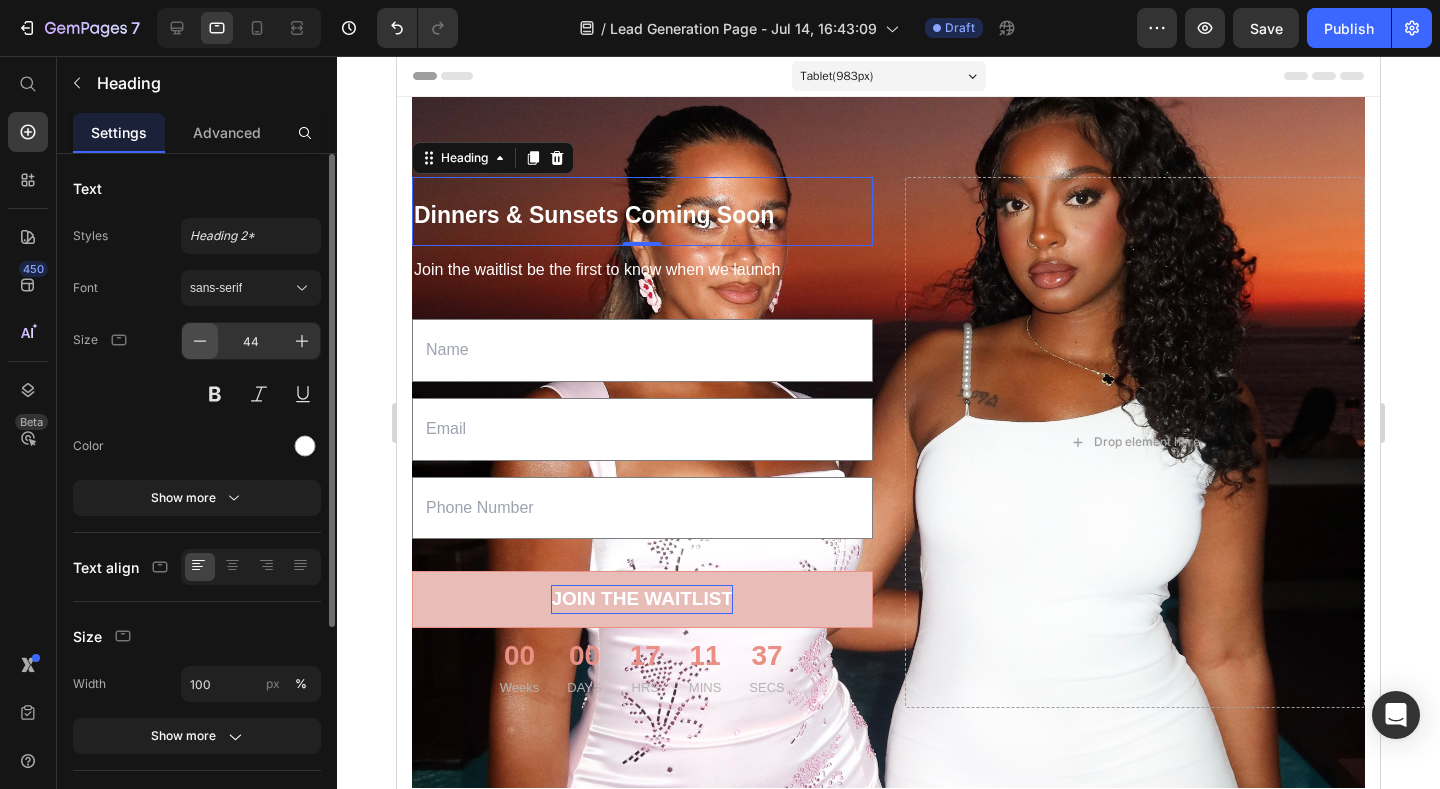 click 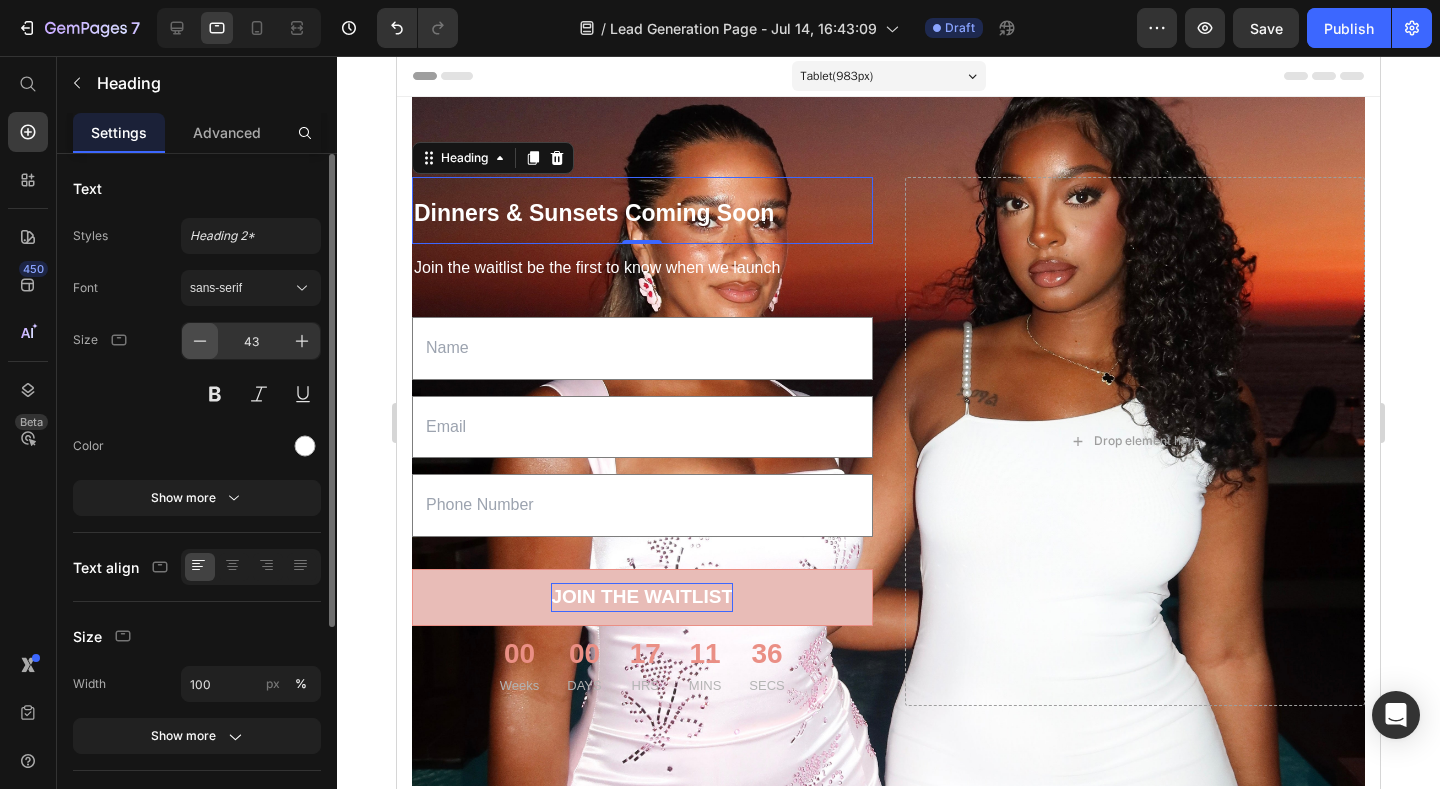 click 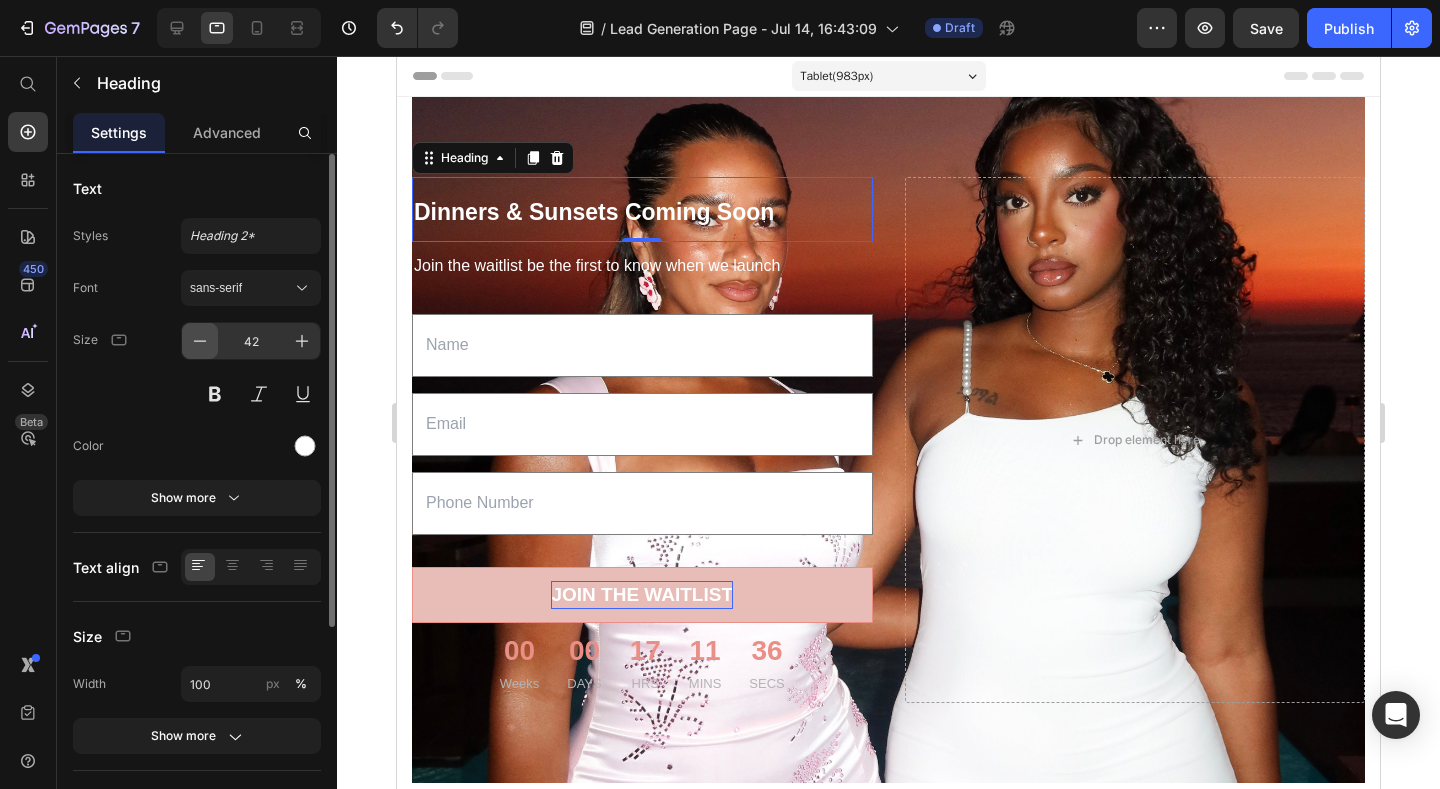 click 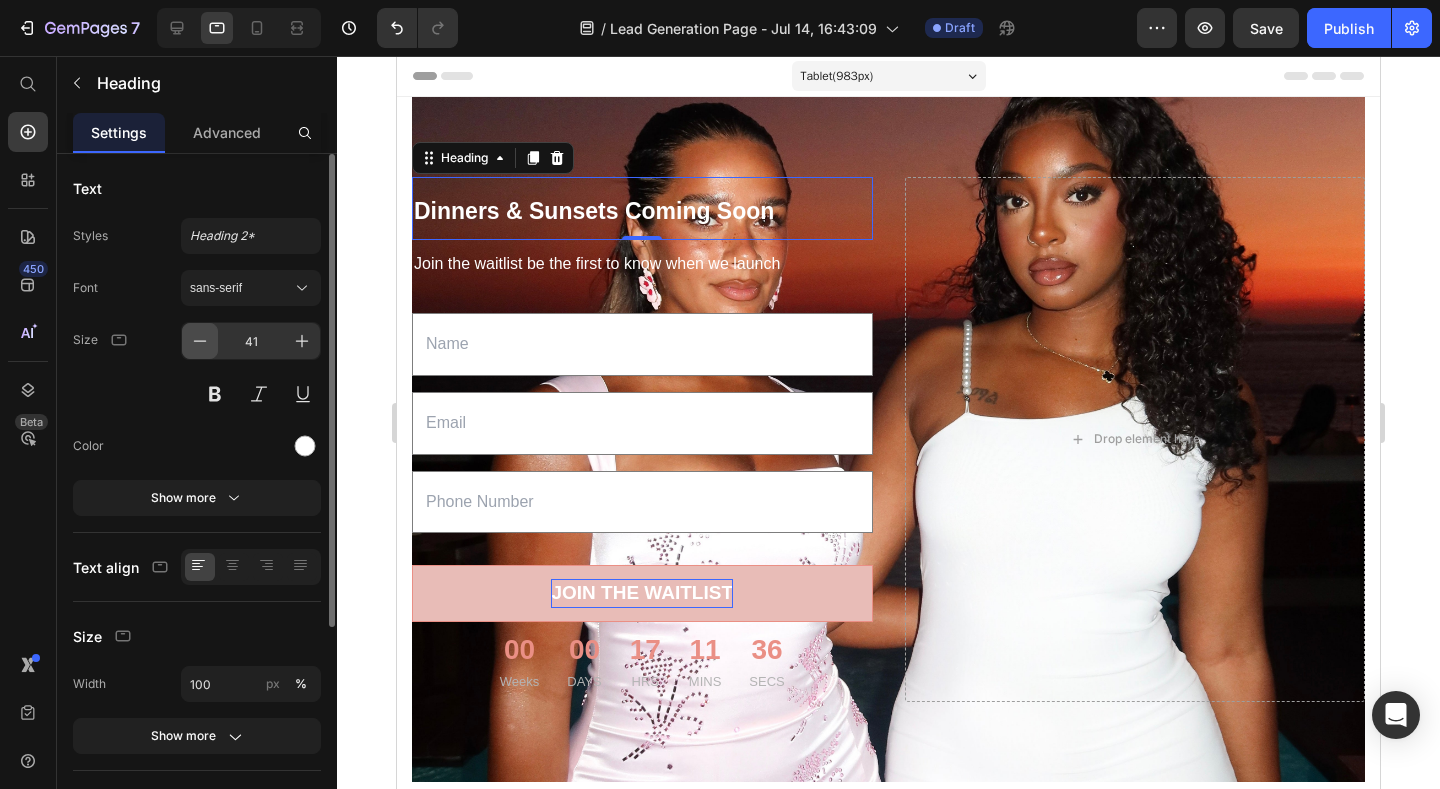 click 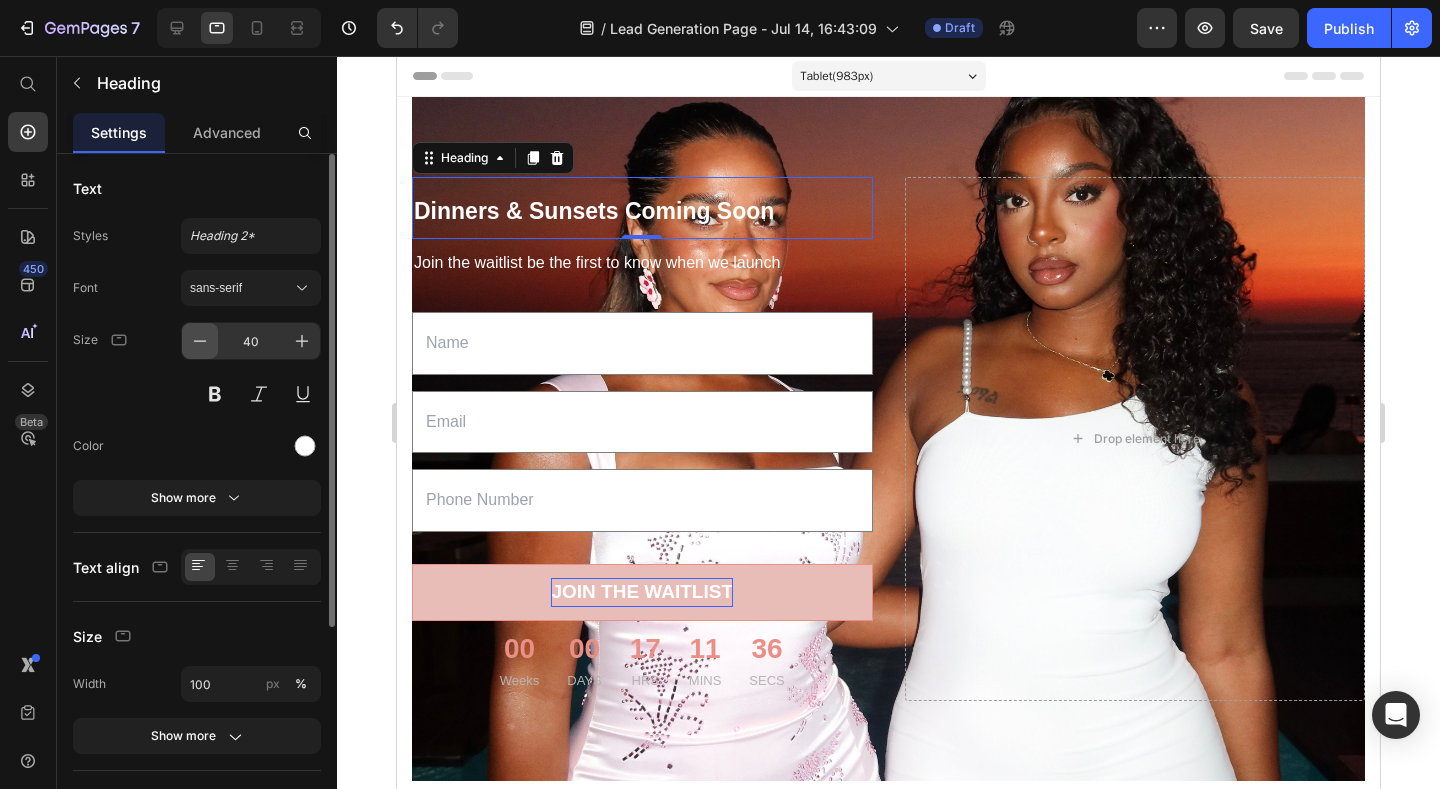 click 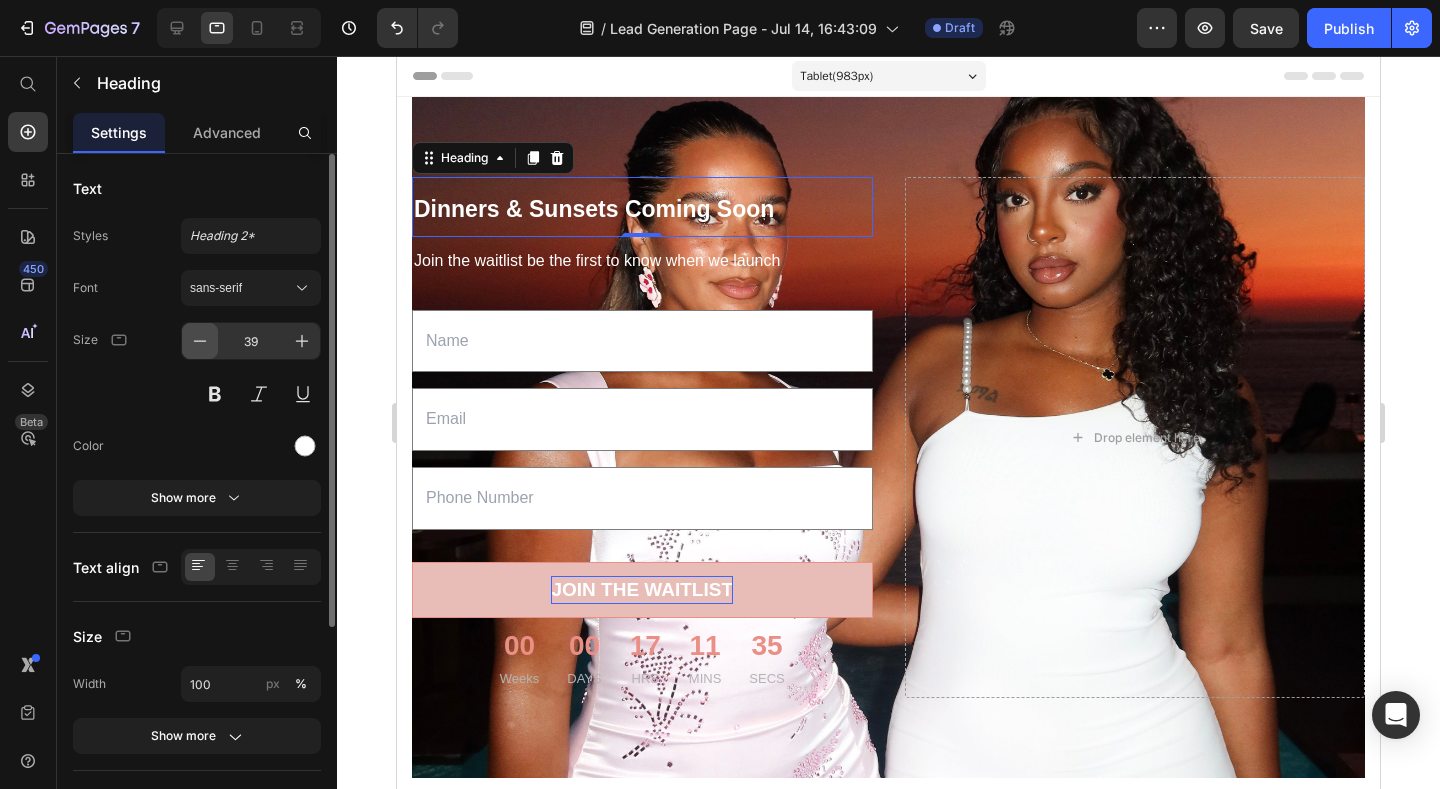 click 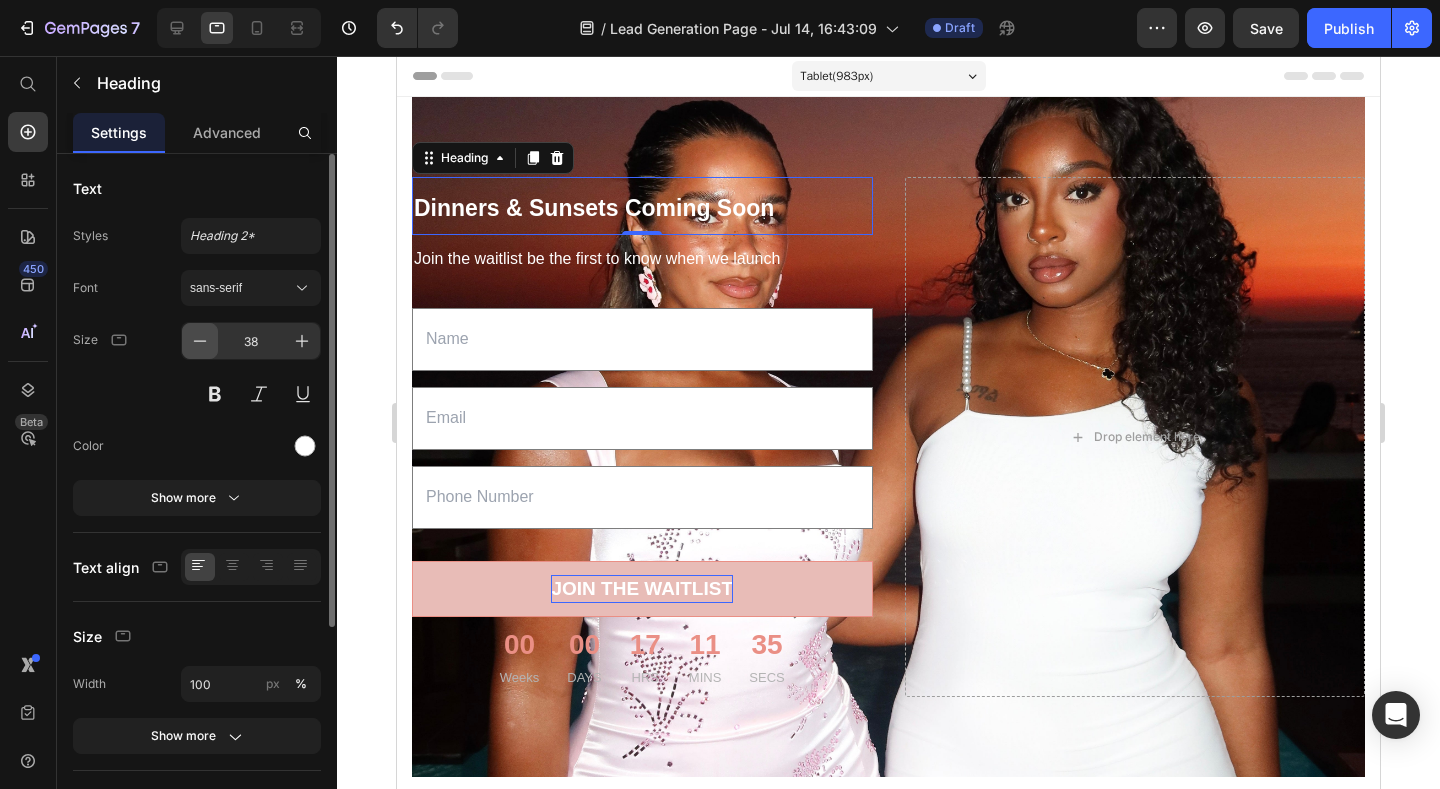 click 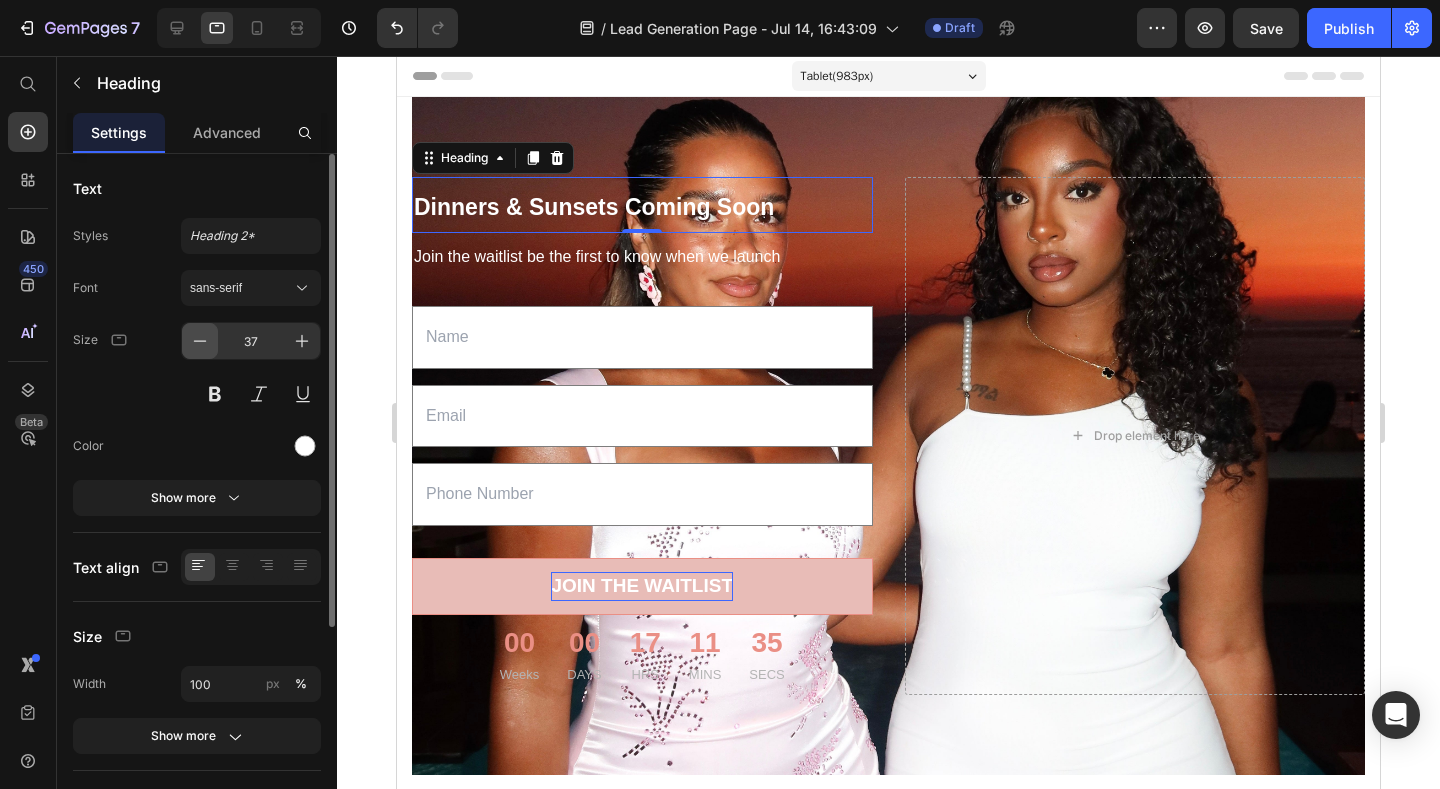 click 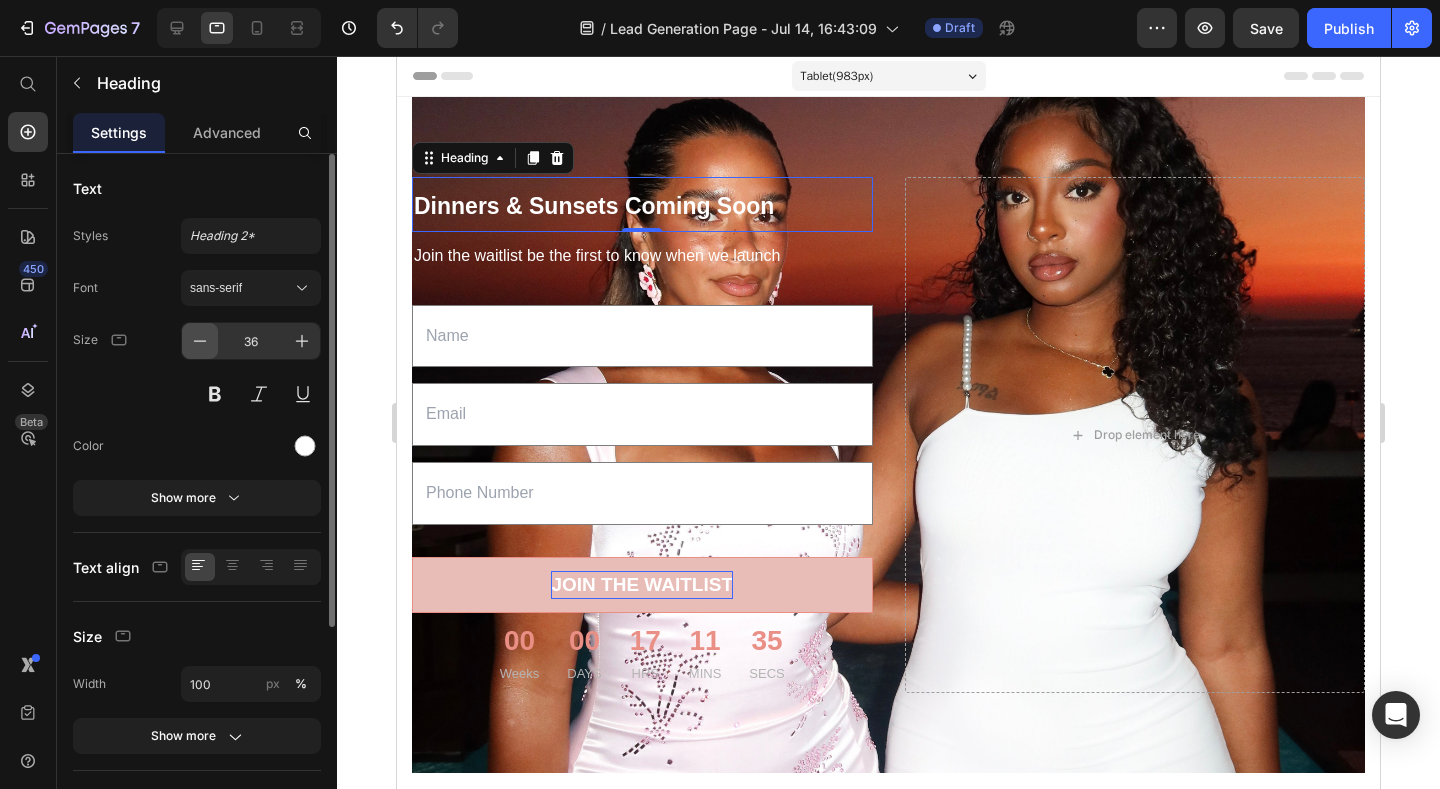 click 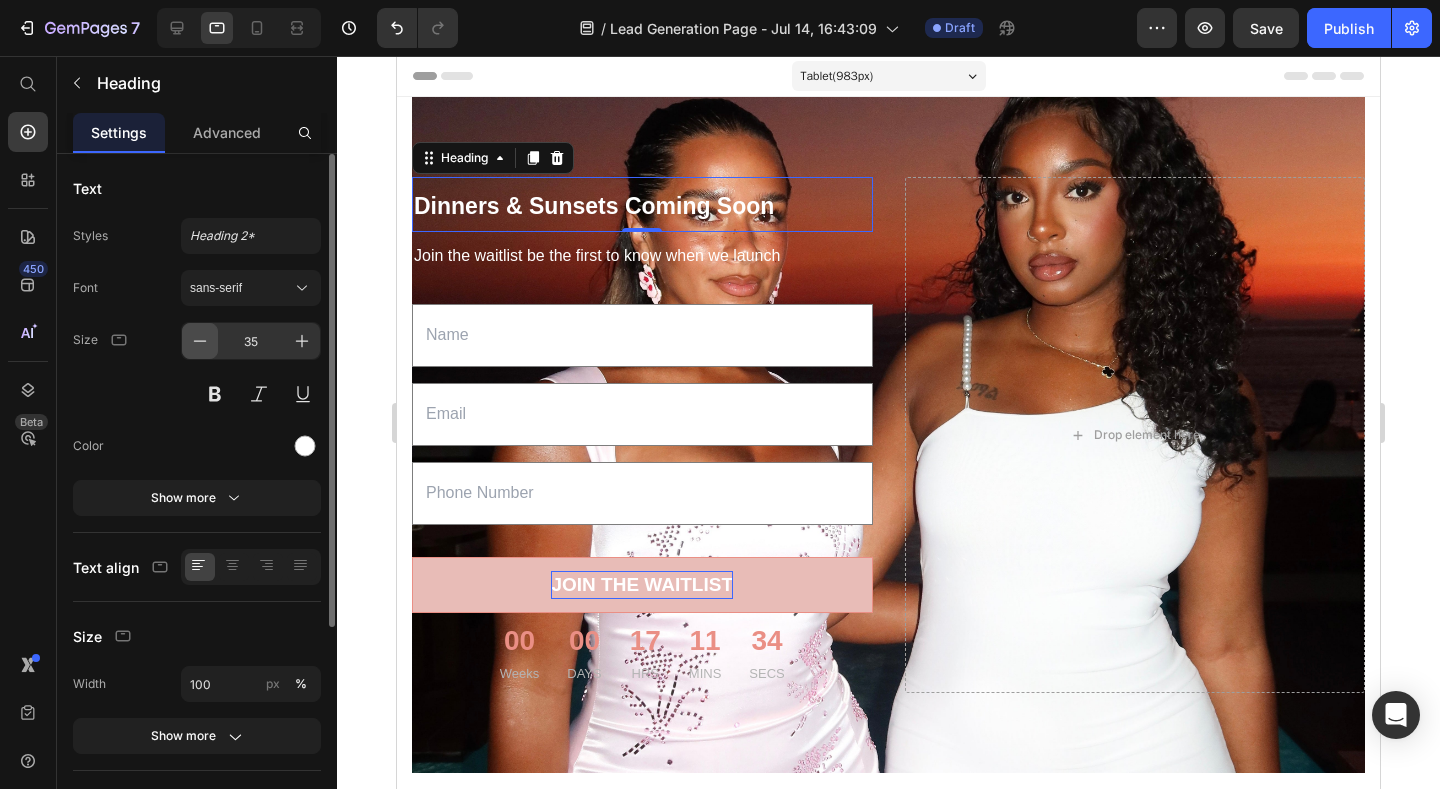 click 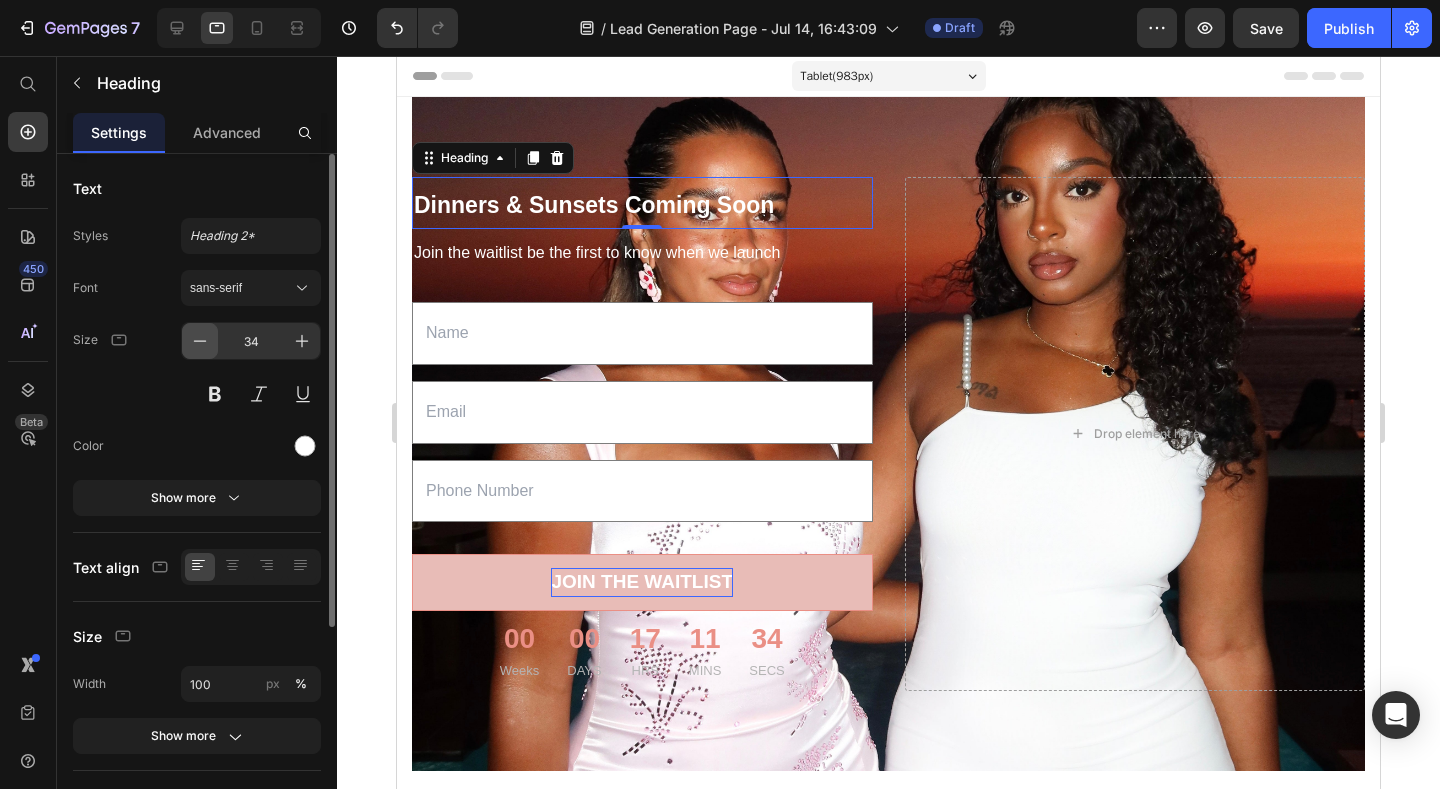 click 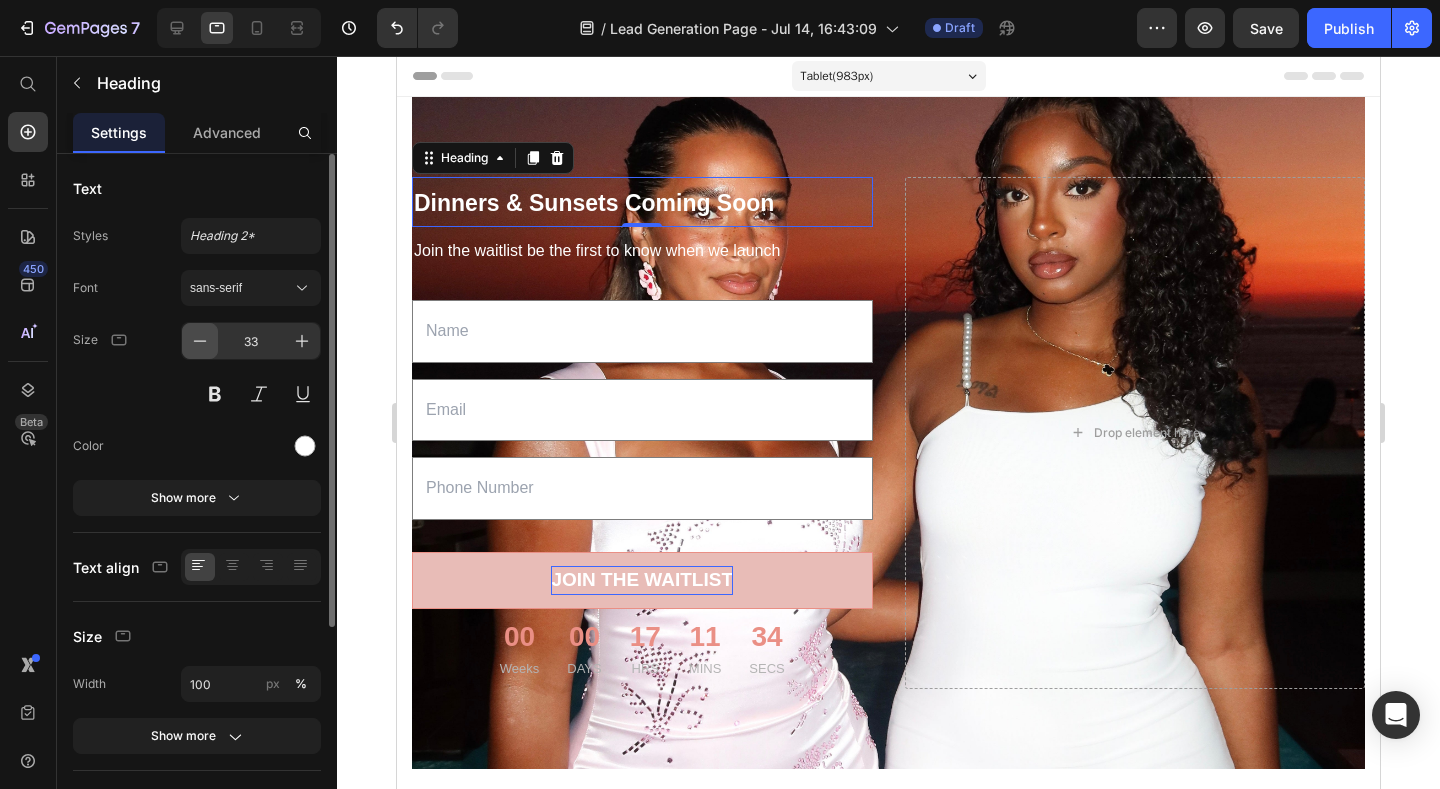 click 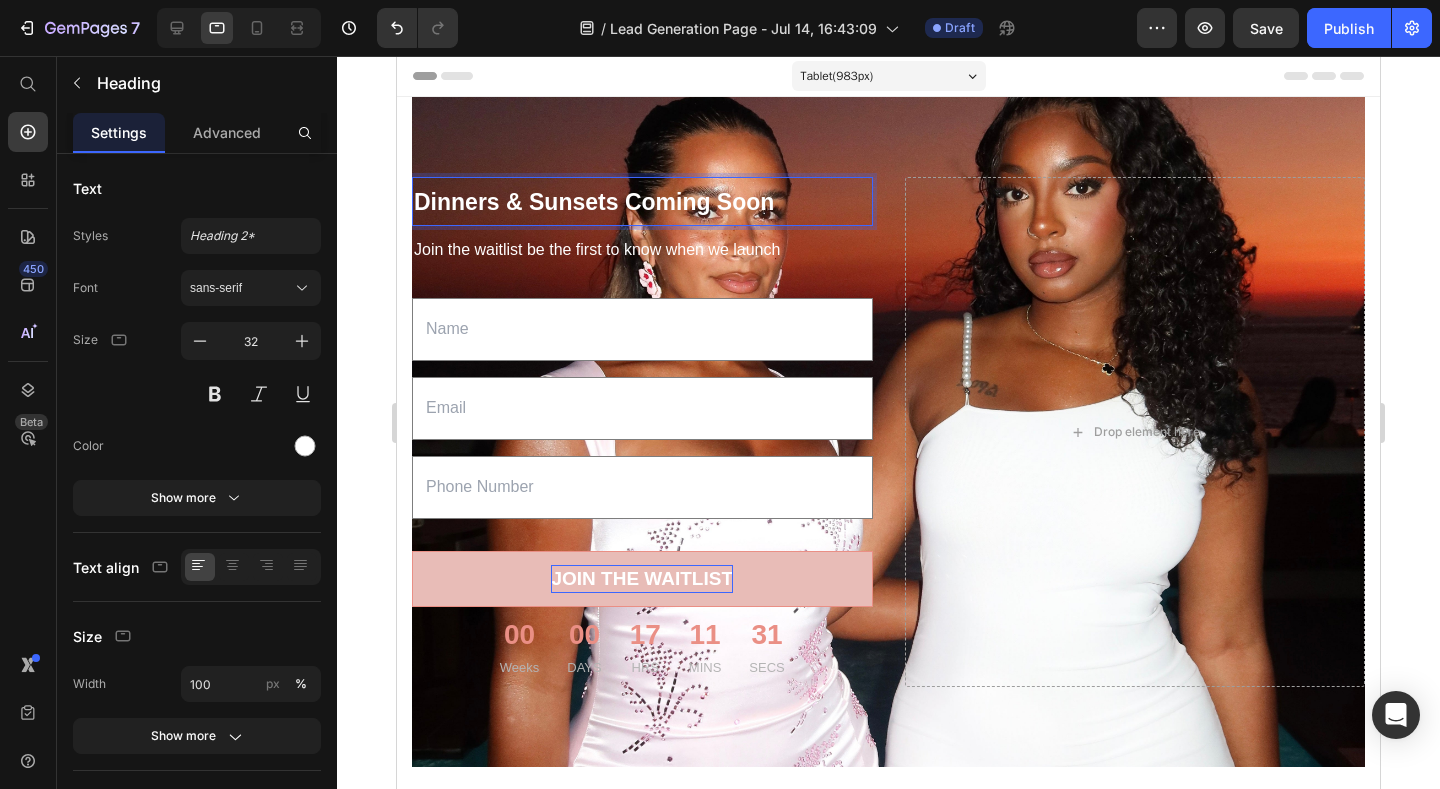 click on "Dinners & Sunsets Coming Soon" at bounding box center (642, 201) 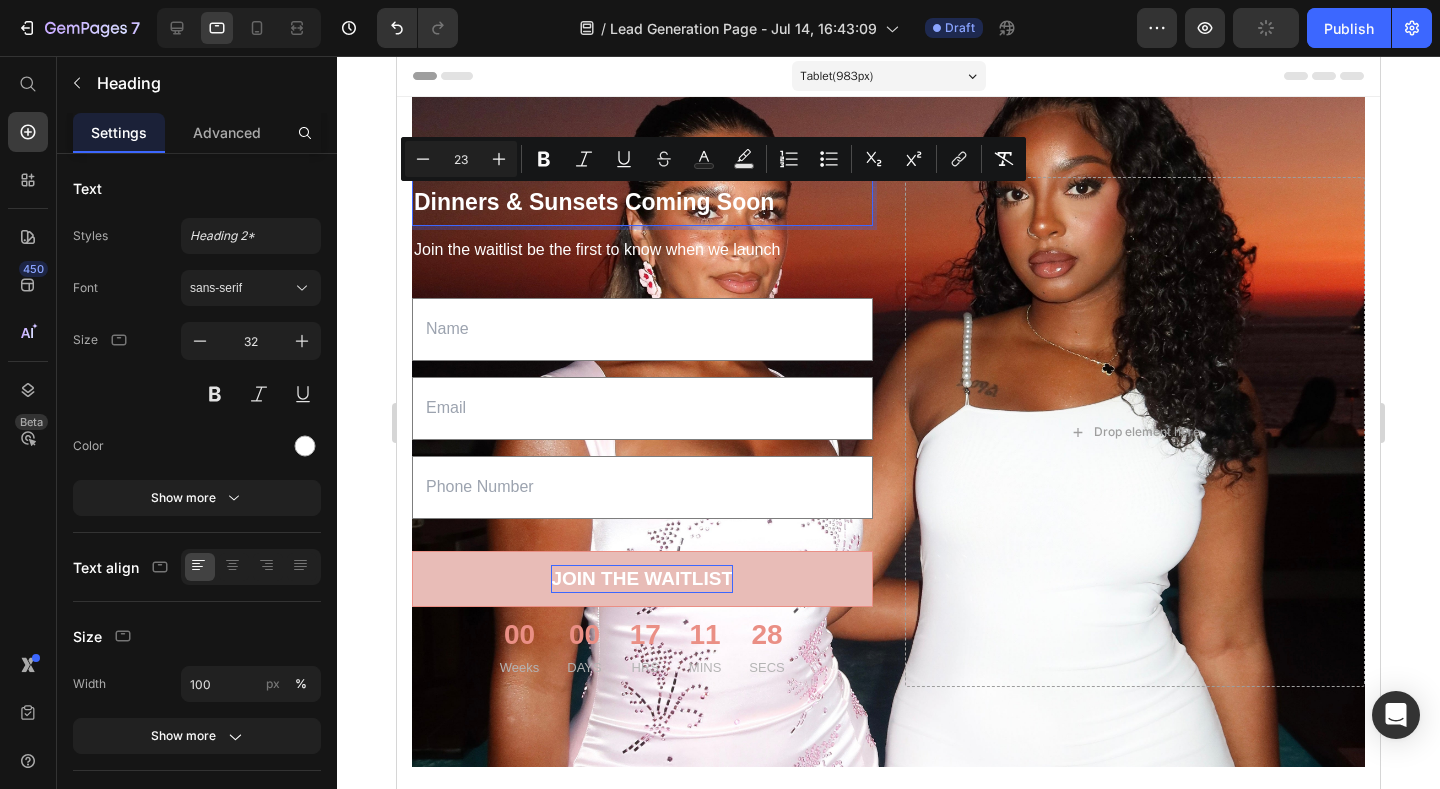 drag, startPoint x: 780, startPoint y: 203, endPoint x: 421, endPoint y: 207, distance: 359.02228 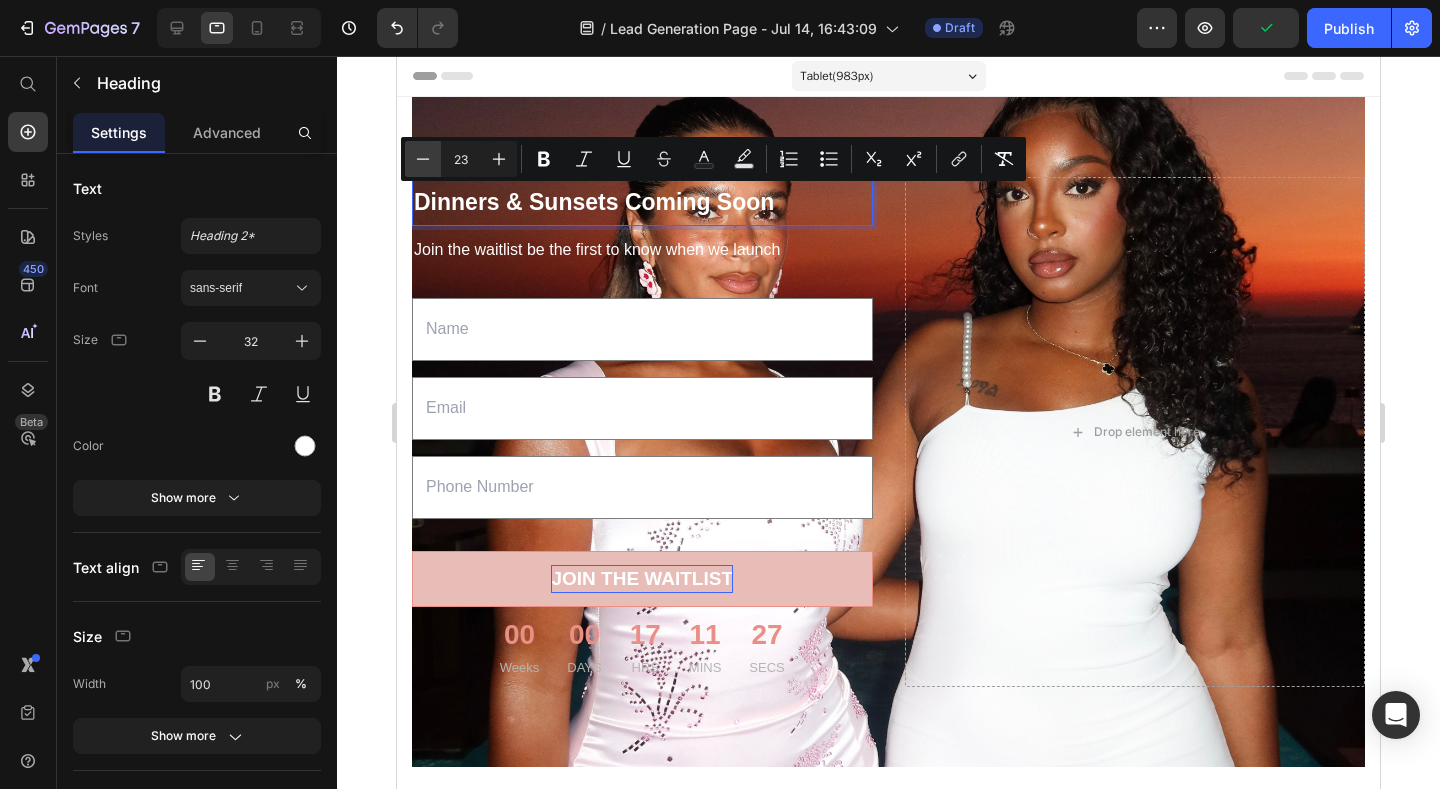 click 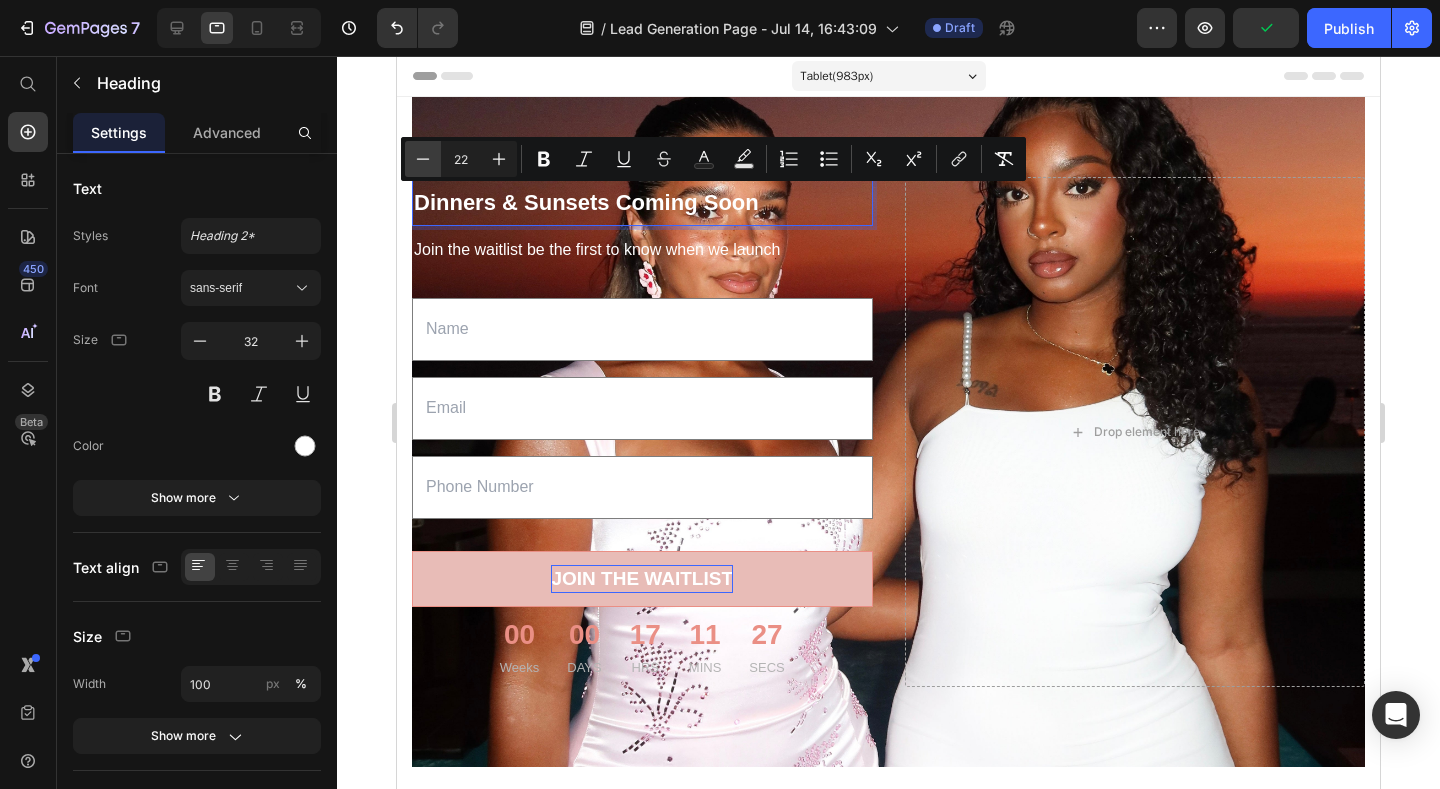 click 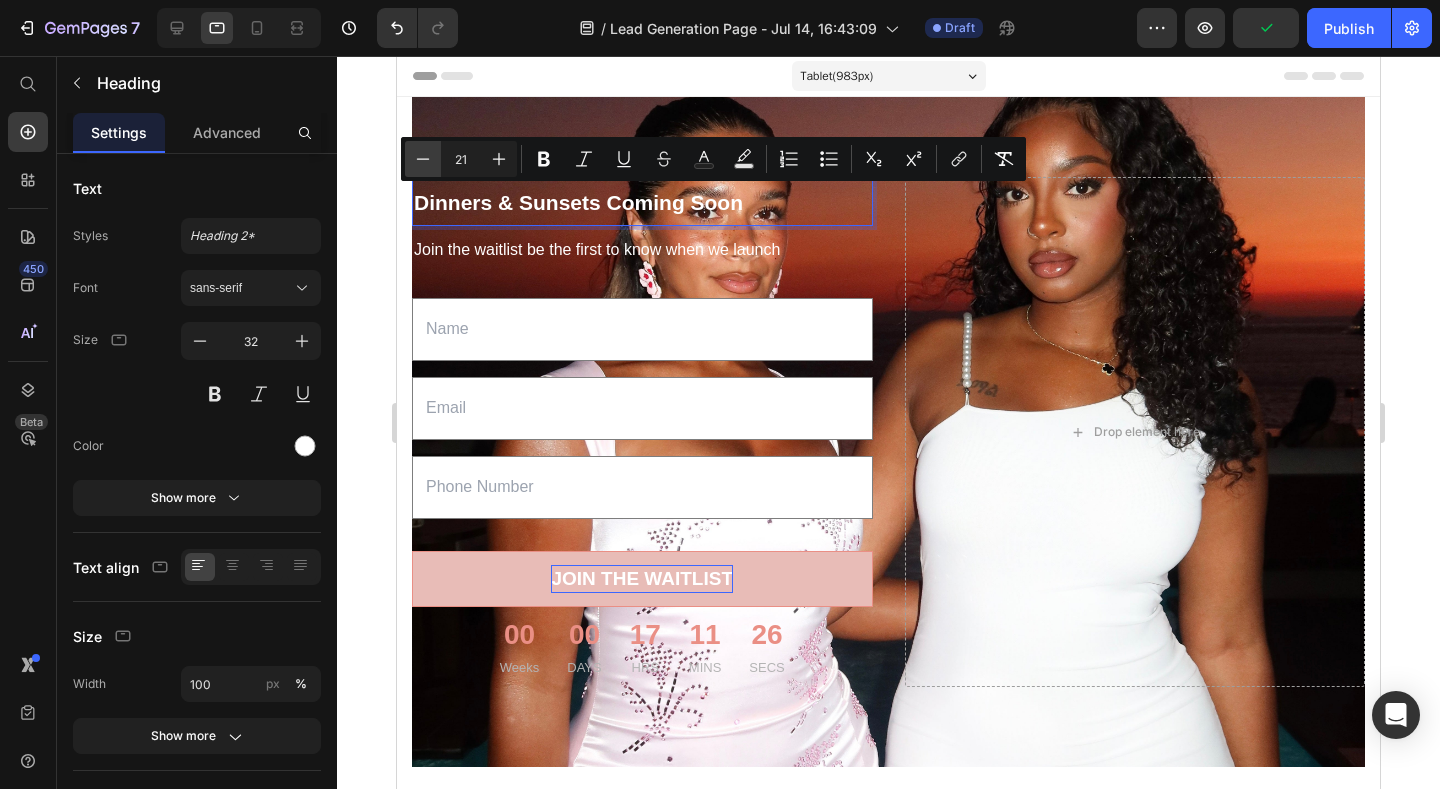 click 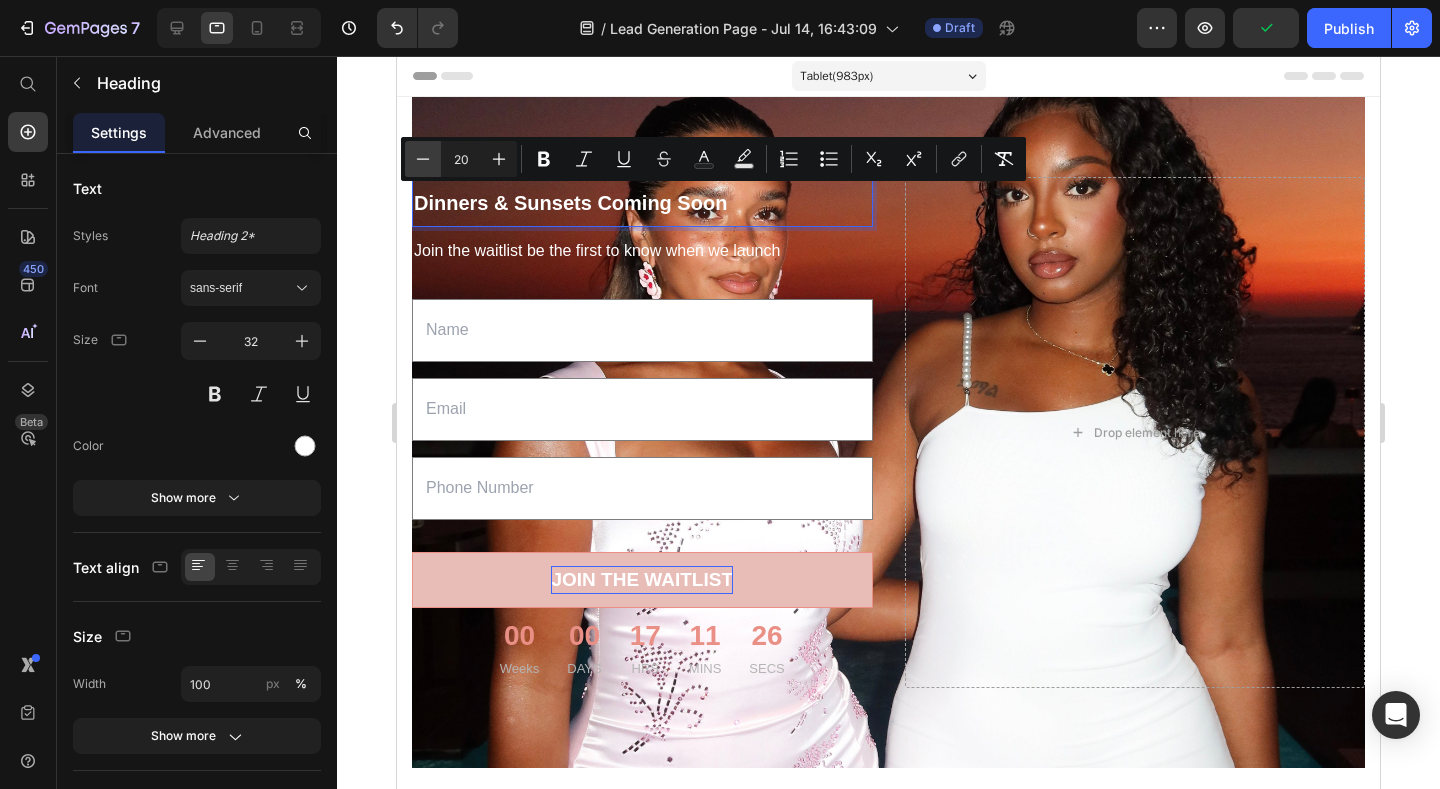 click 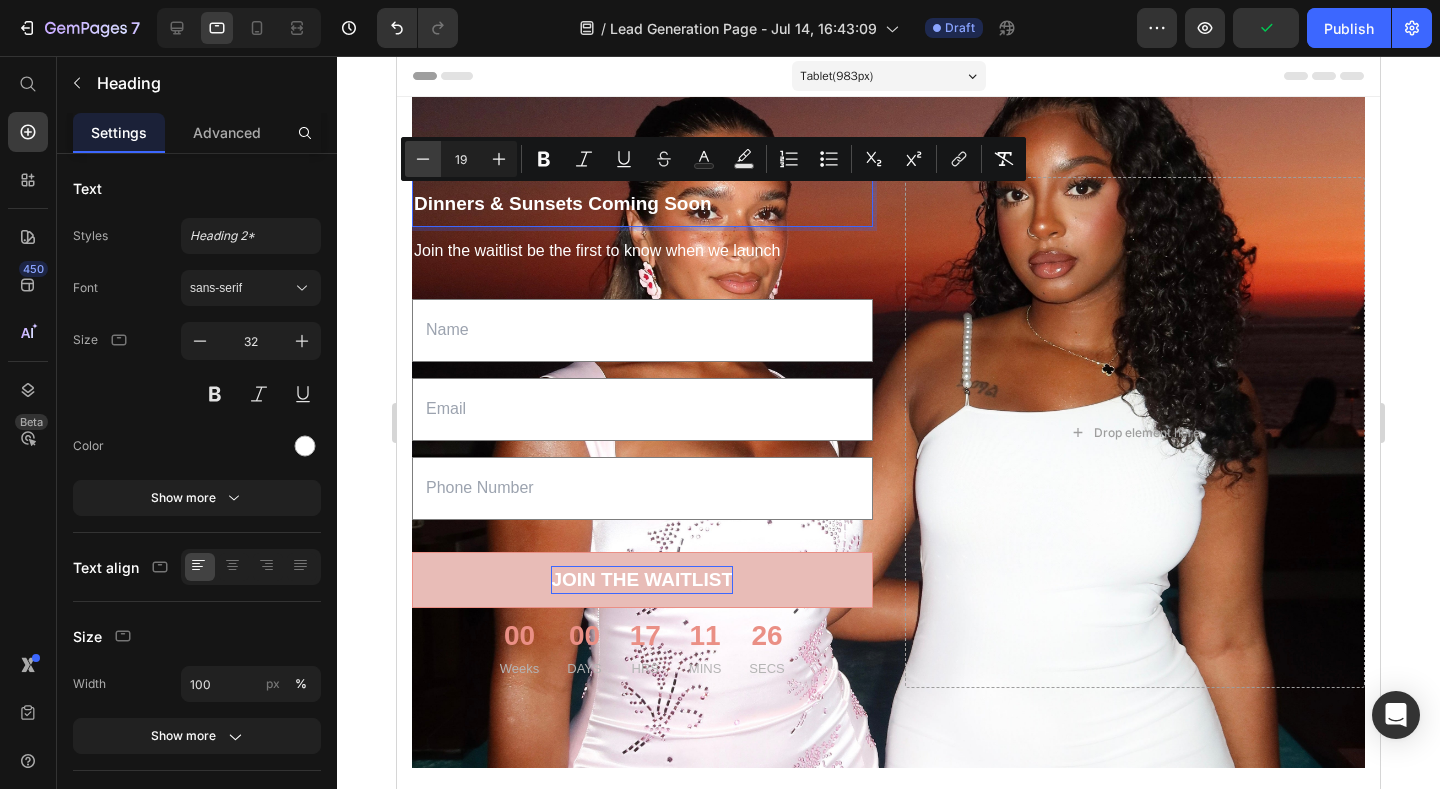 click 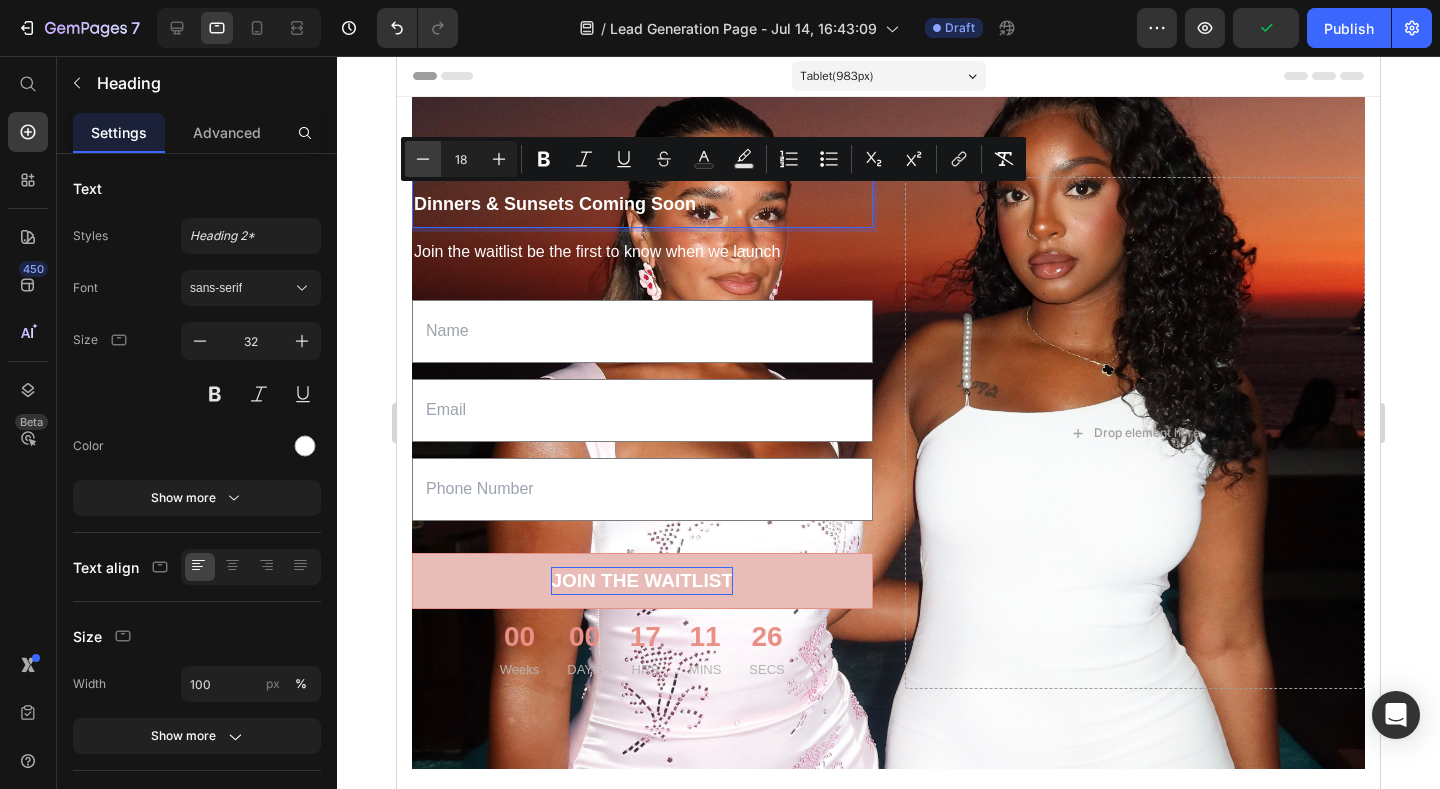 click 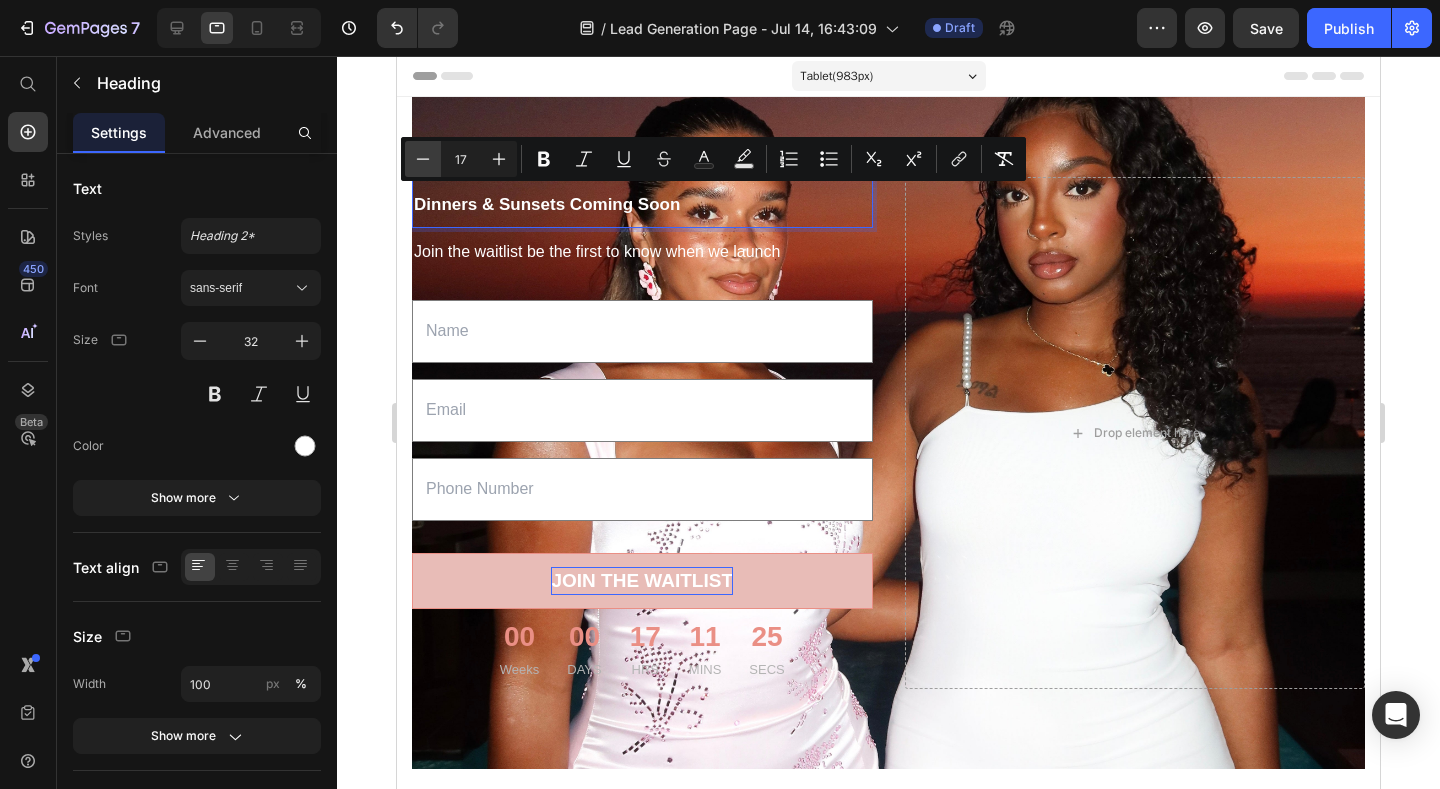 click 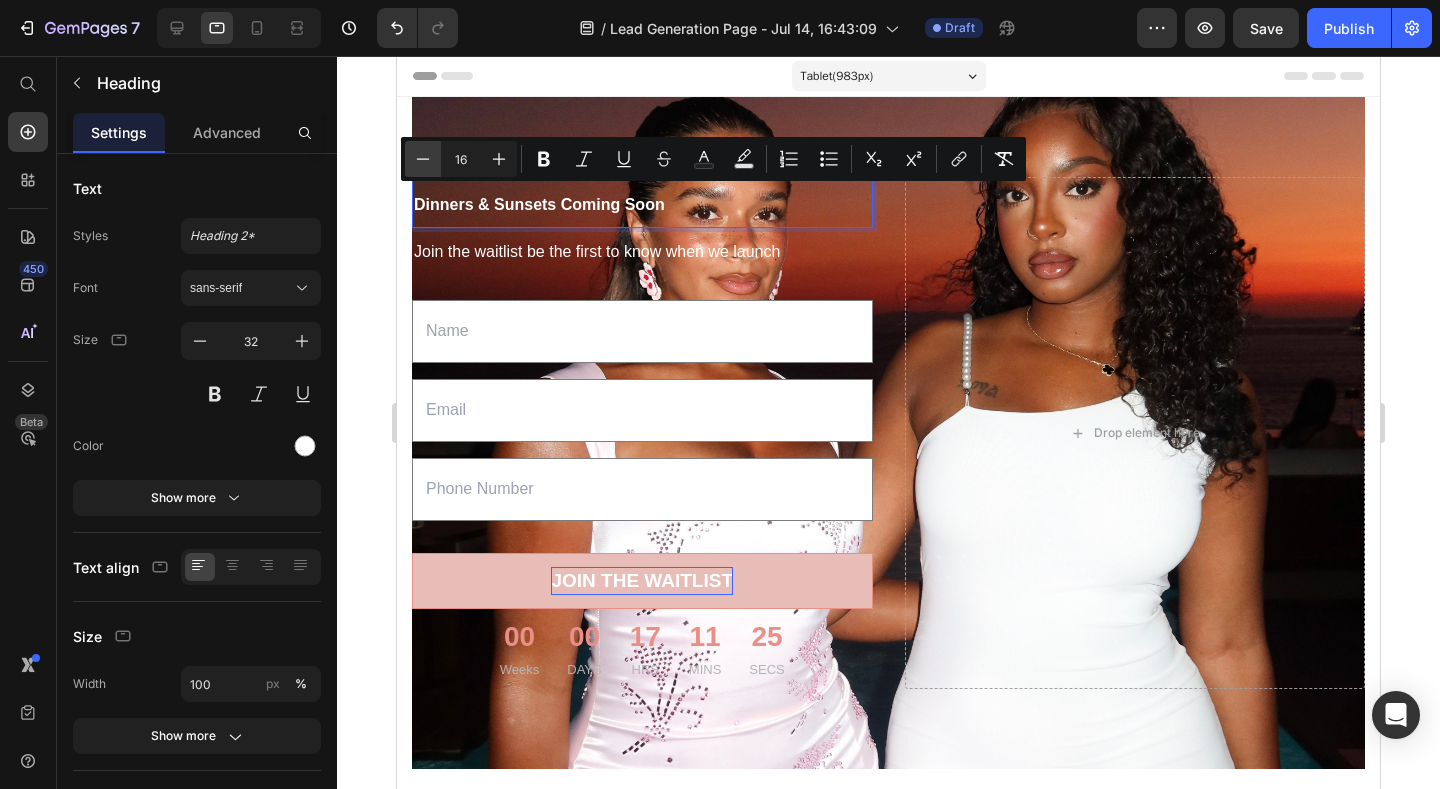 click 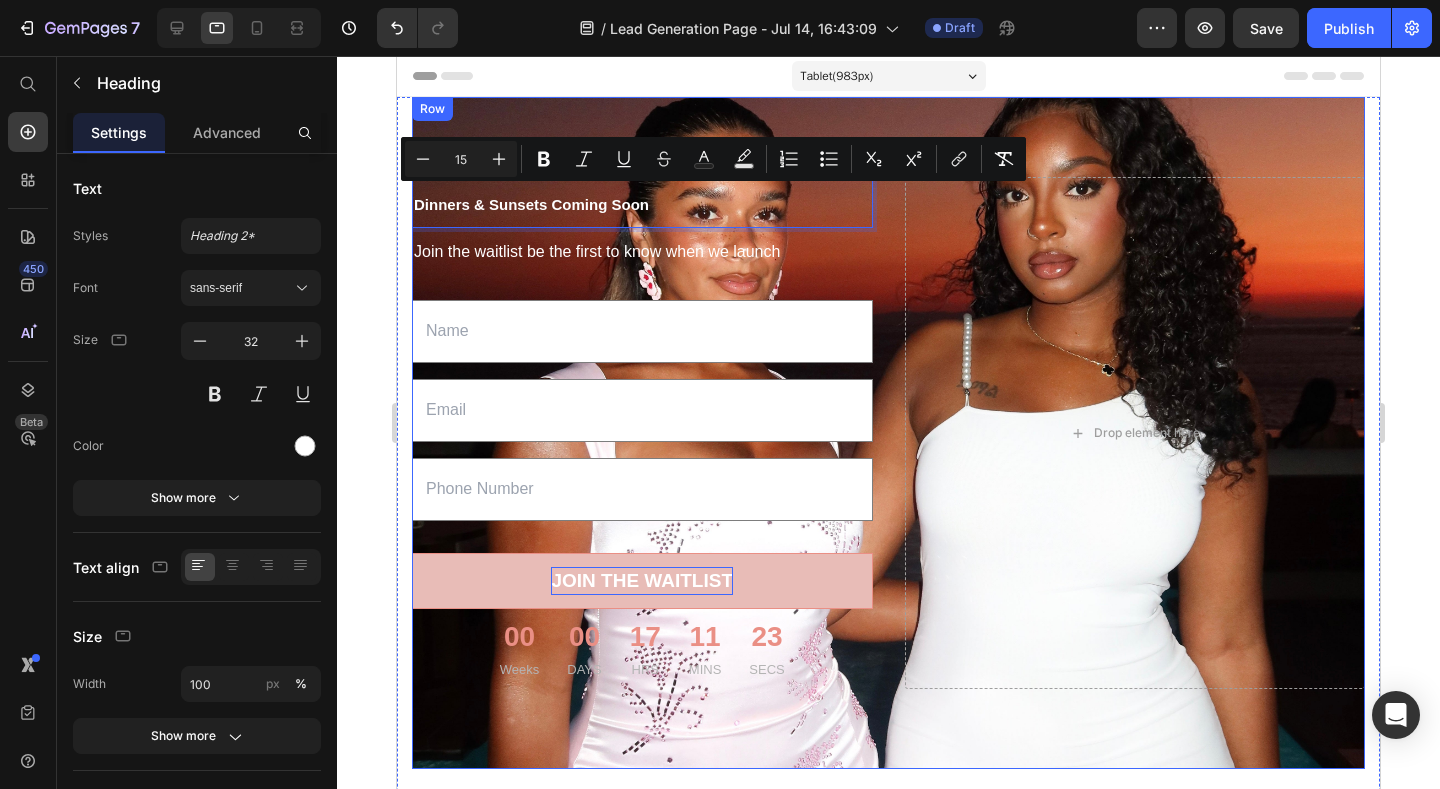 click on "Dinners & Sunsets Coming Soon Heading 0 Join the waitlist be the first to know when we launch Text block Text Field Email Field Text Field JOIN THE WAITLIST Submit Button 00 Weeks 00 DAYS 17 HRS 11 MINS 23 SECS CountDown Timer Contact Form Drop element here Row" at bounding box center [888, 433] 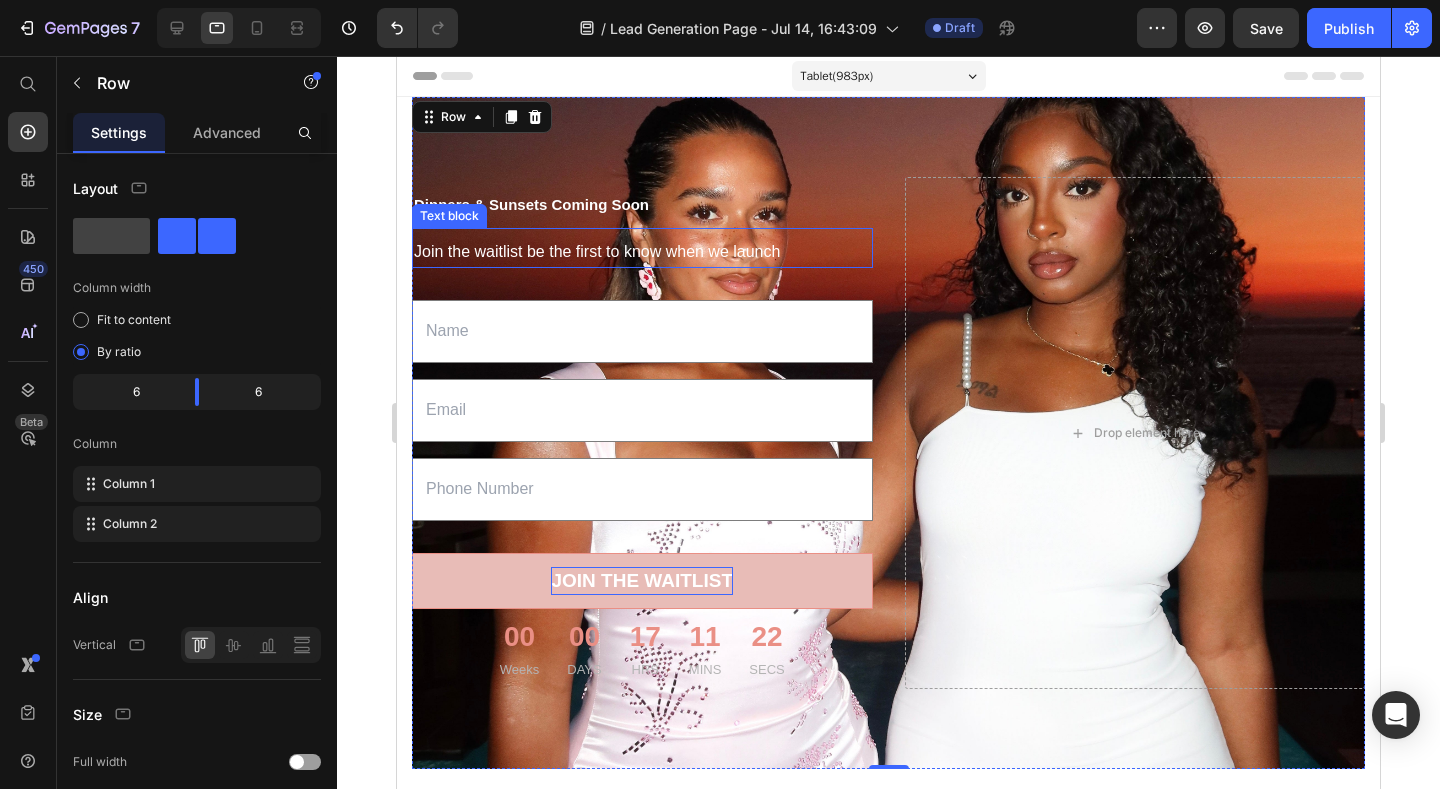 click on "Join the waitlist be the first to know when we launch" at bounding box center (642, 252) 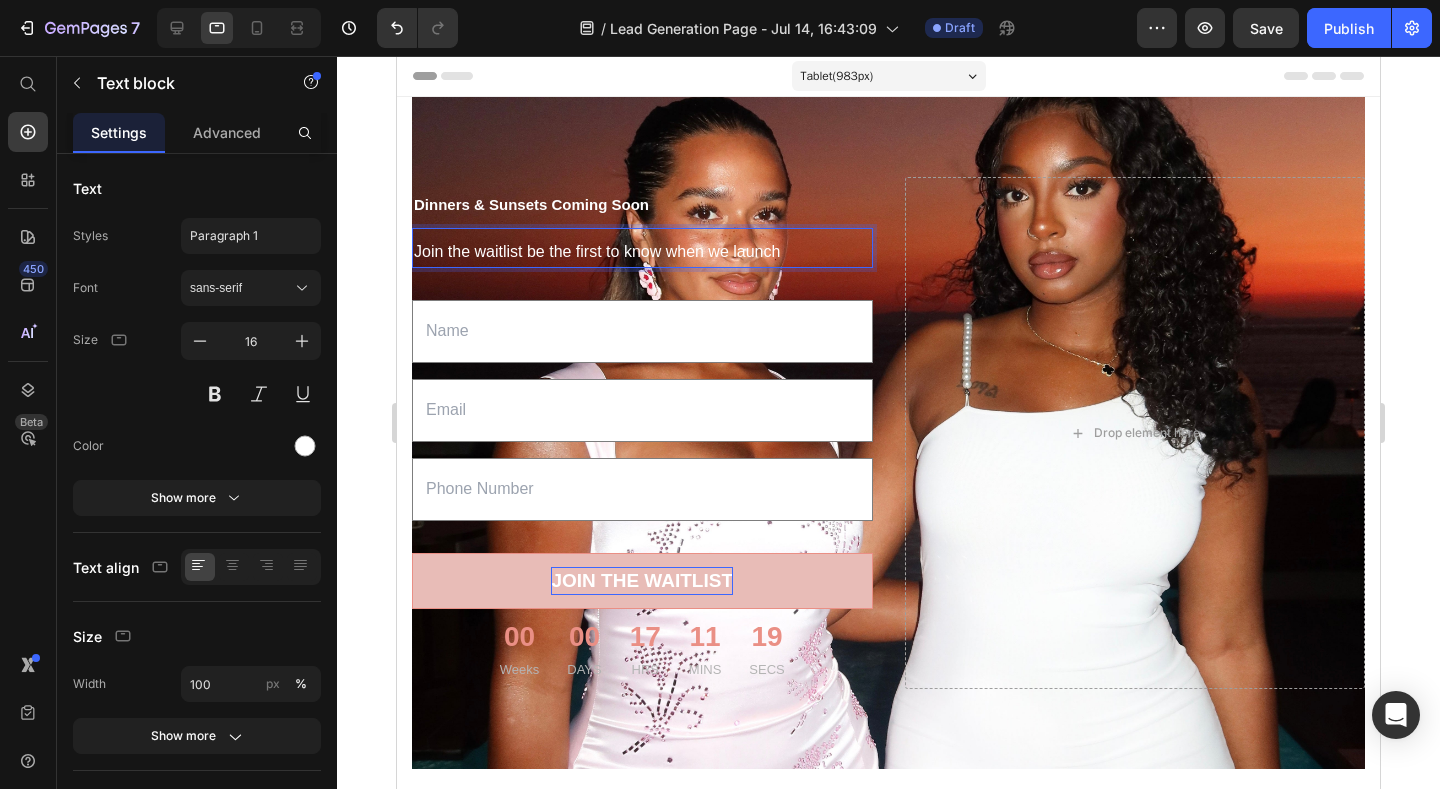 click on "Join the waitlist be the first to know when we launch" at bounding box center [642, 252] 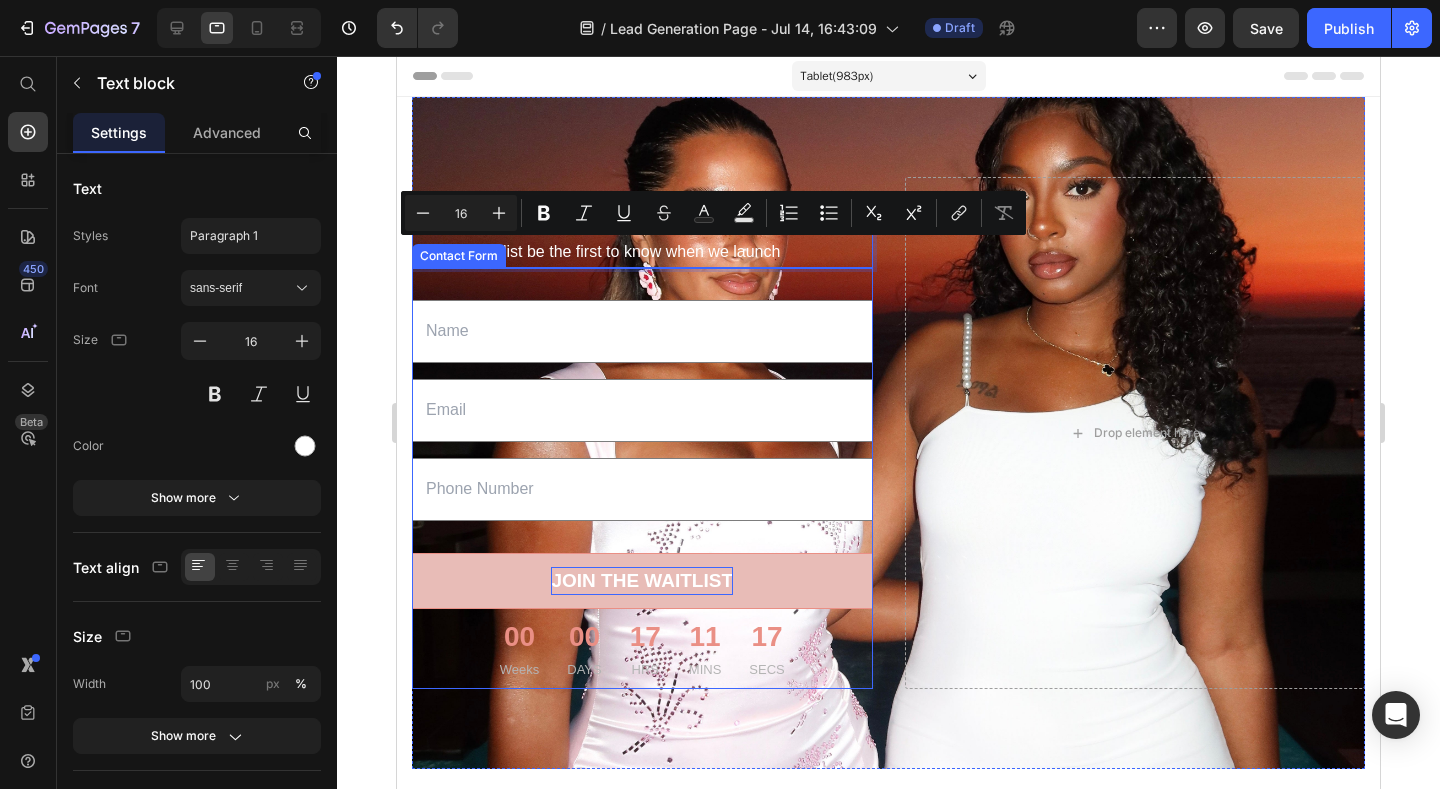 drag, startPoint x: 813, startPoint y: 243, endPoint x: 427, endPoint y: 256, distance: 386.21884 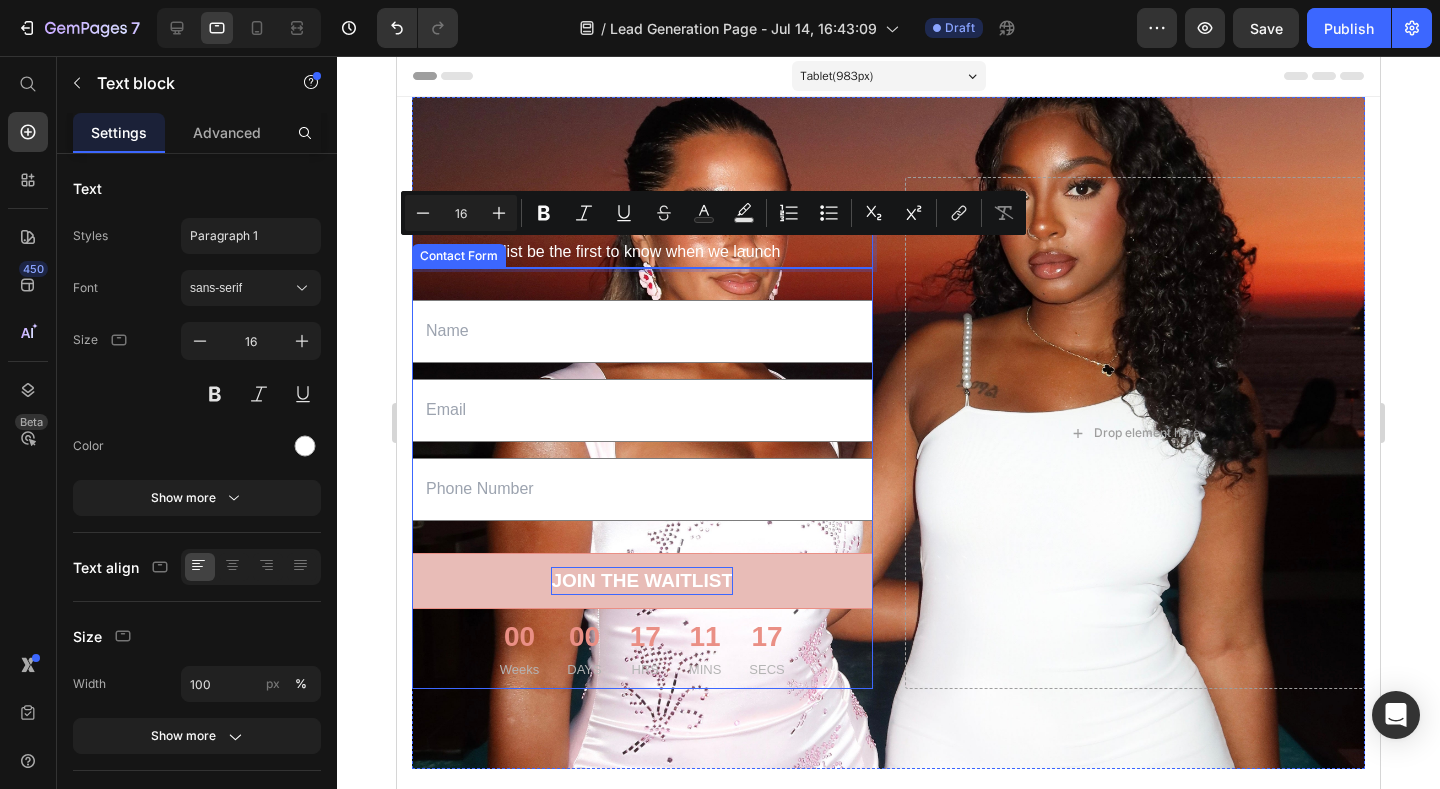 click on "⁠⁠⁠⁠⁠⁠⁠ Dinners & Sunsets Coming Soon Heading Join the waitlist be the first to know when we launch Text block Text Field Email Field Text Field JOIN THE WAITLIST Submit Button 00 Weeks 00 DAYS 17 HRS 11 MINS 17 SECS CountDown Timer Contact Form" at bounding box center [642, 433] 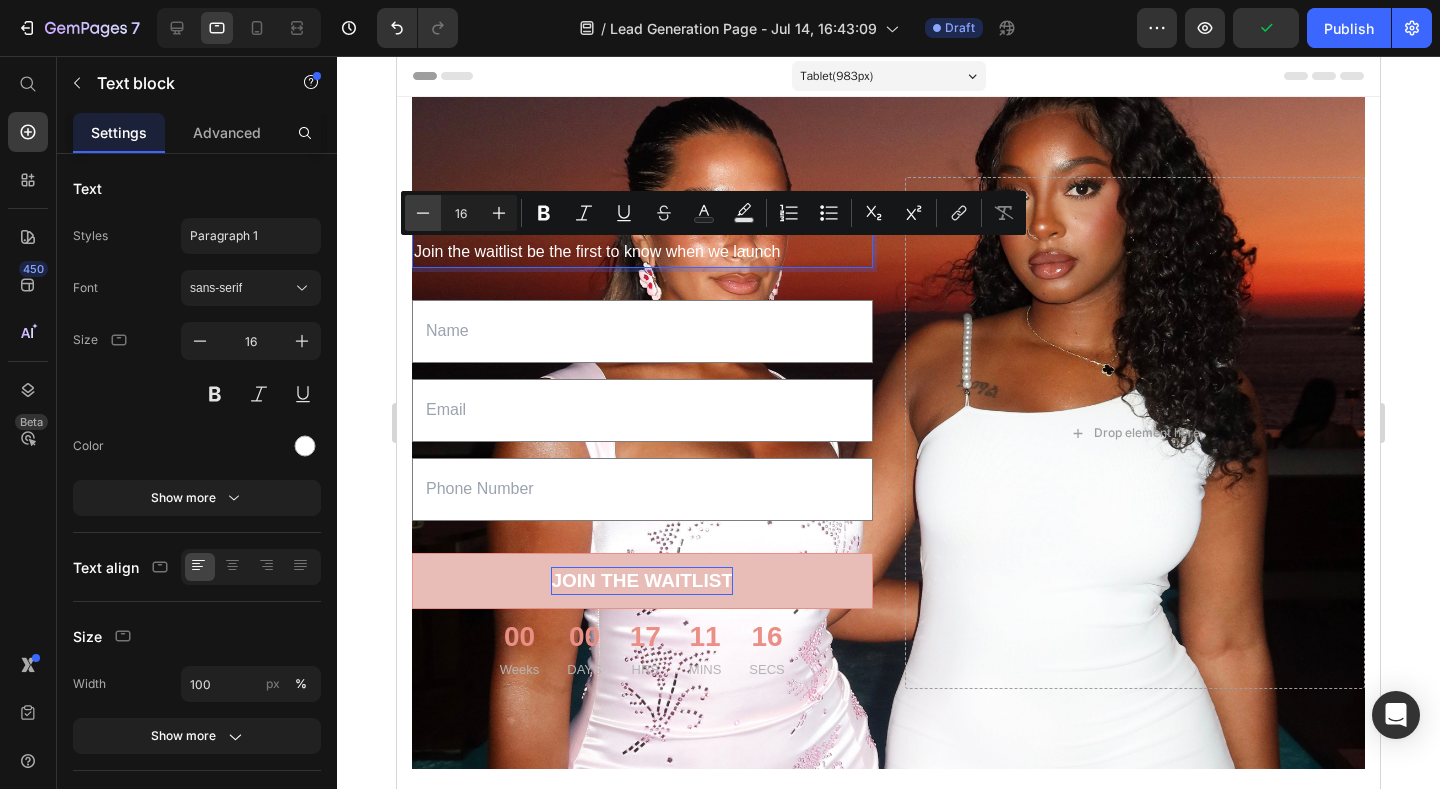 click 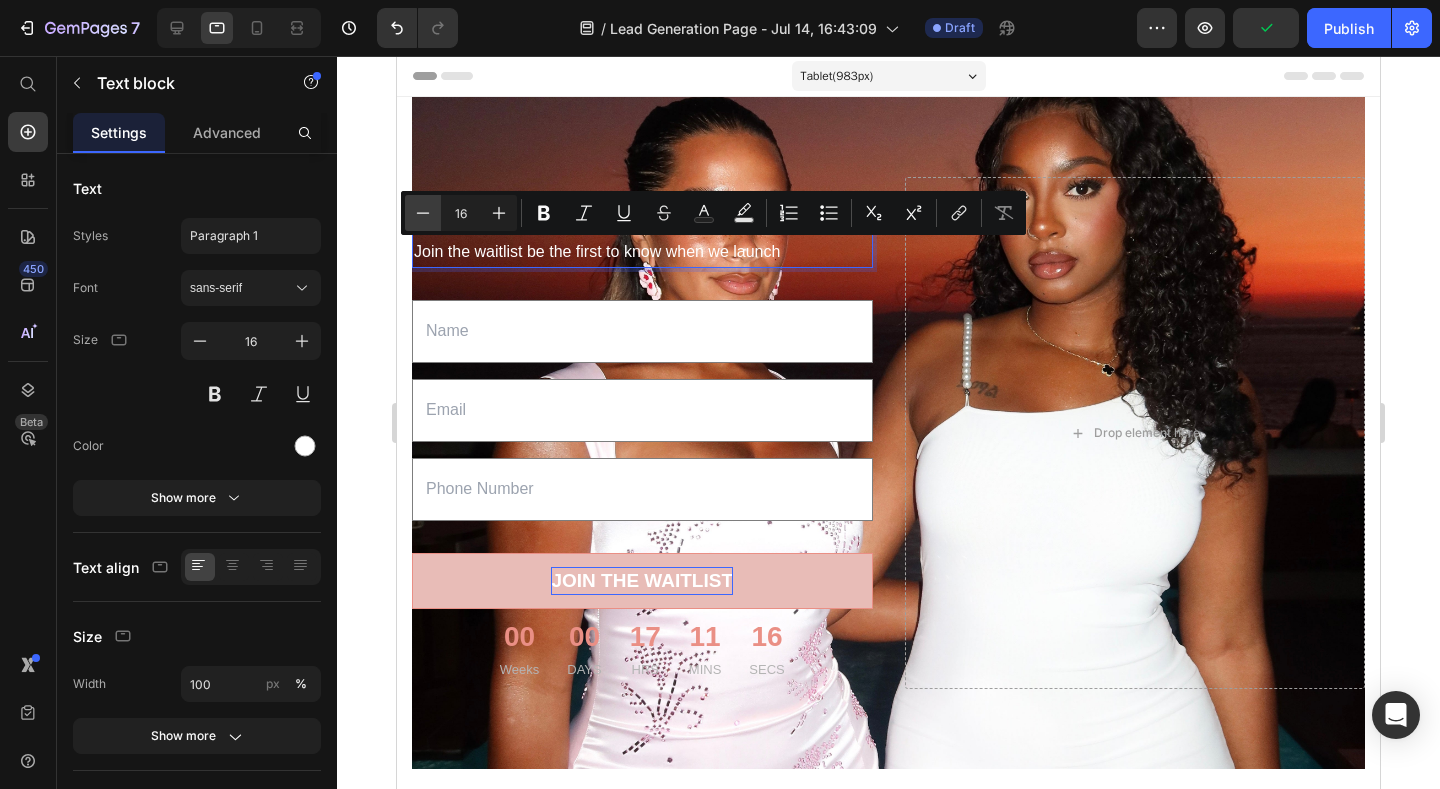 type on "15" 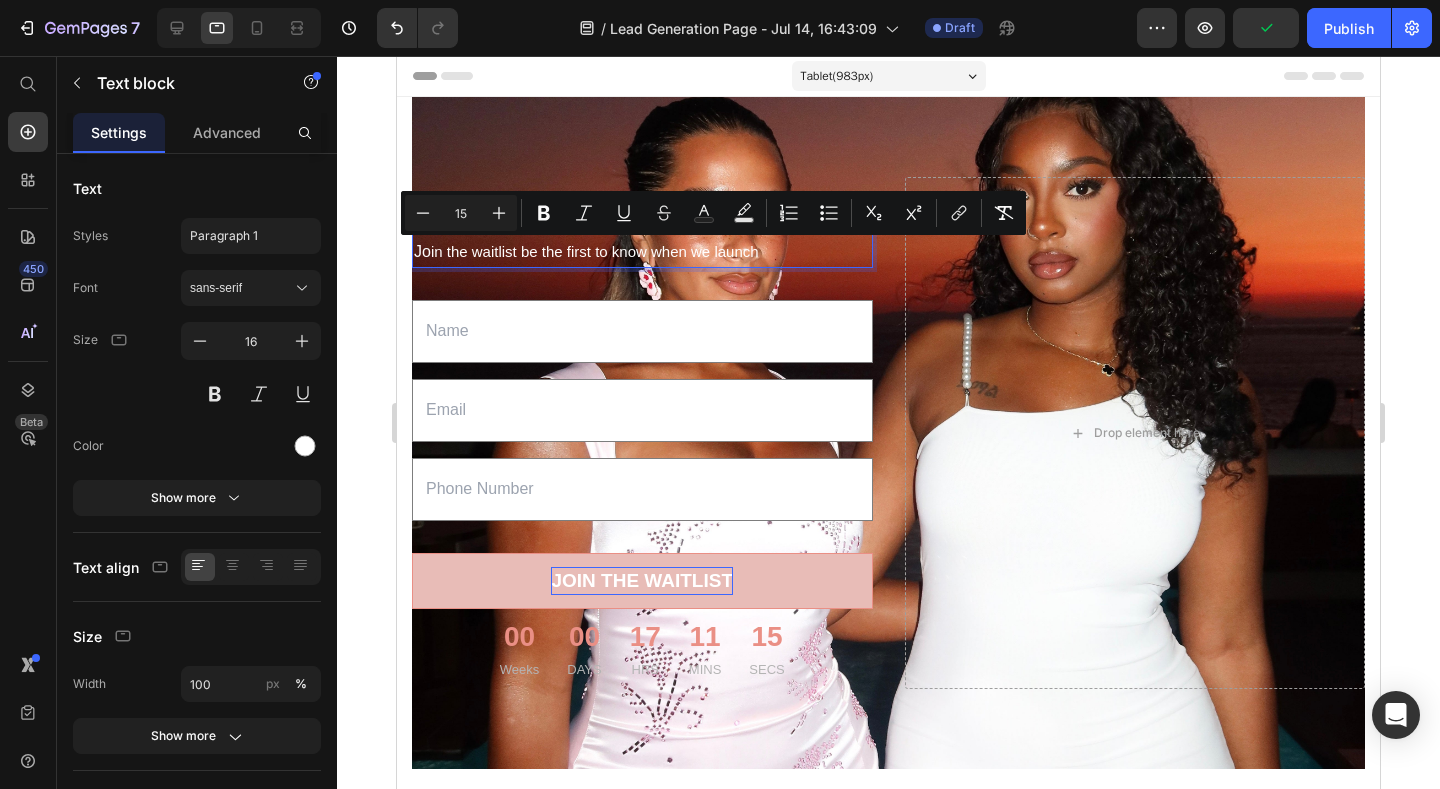 click on "Jo in the waitlist be the first to know when we launch" at bounding box center [642, 252] 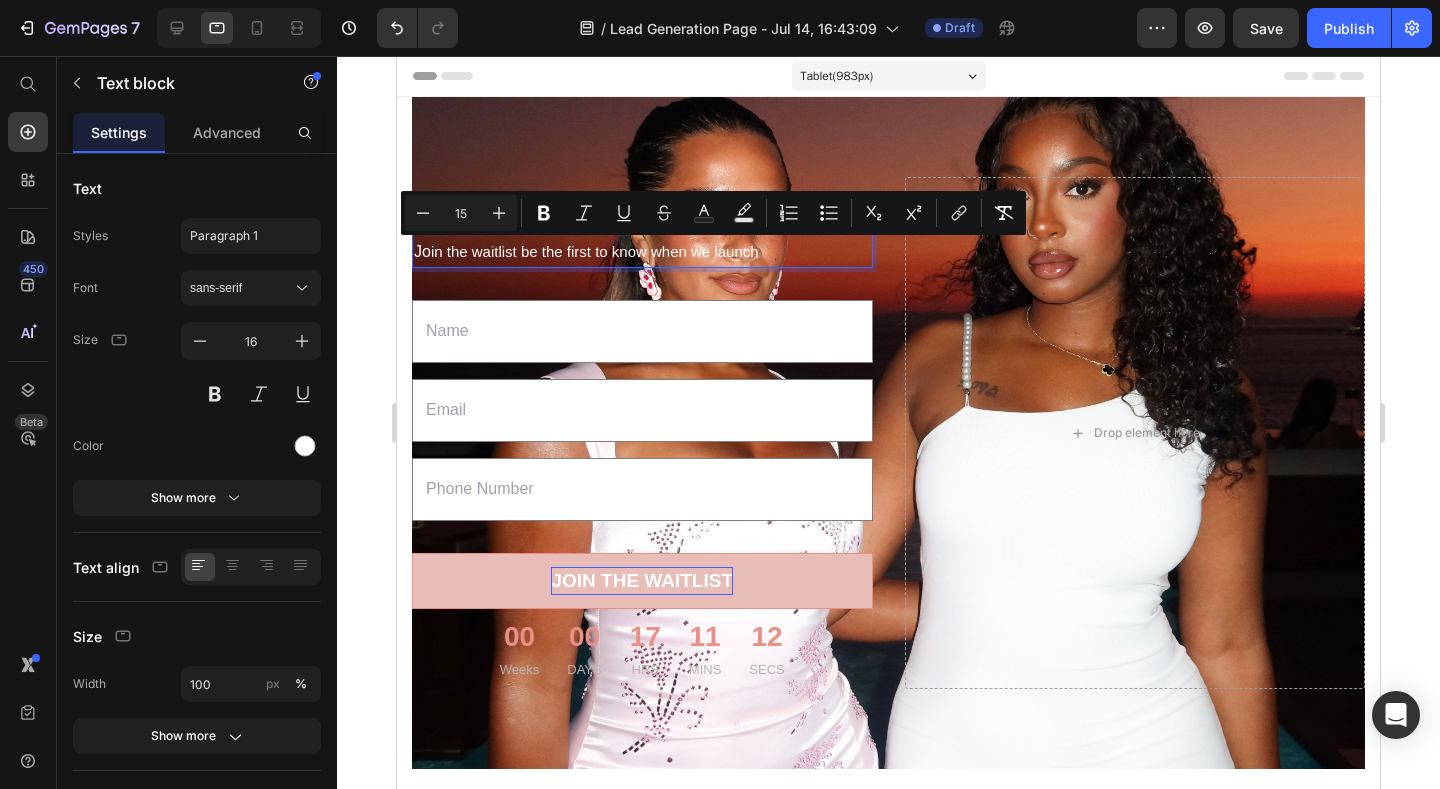 drag, startPoint x: 805, startPoint y: 255, endPoint x: 414, endPoint y: 253, distance: 391.00513 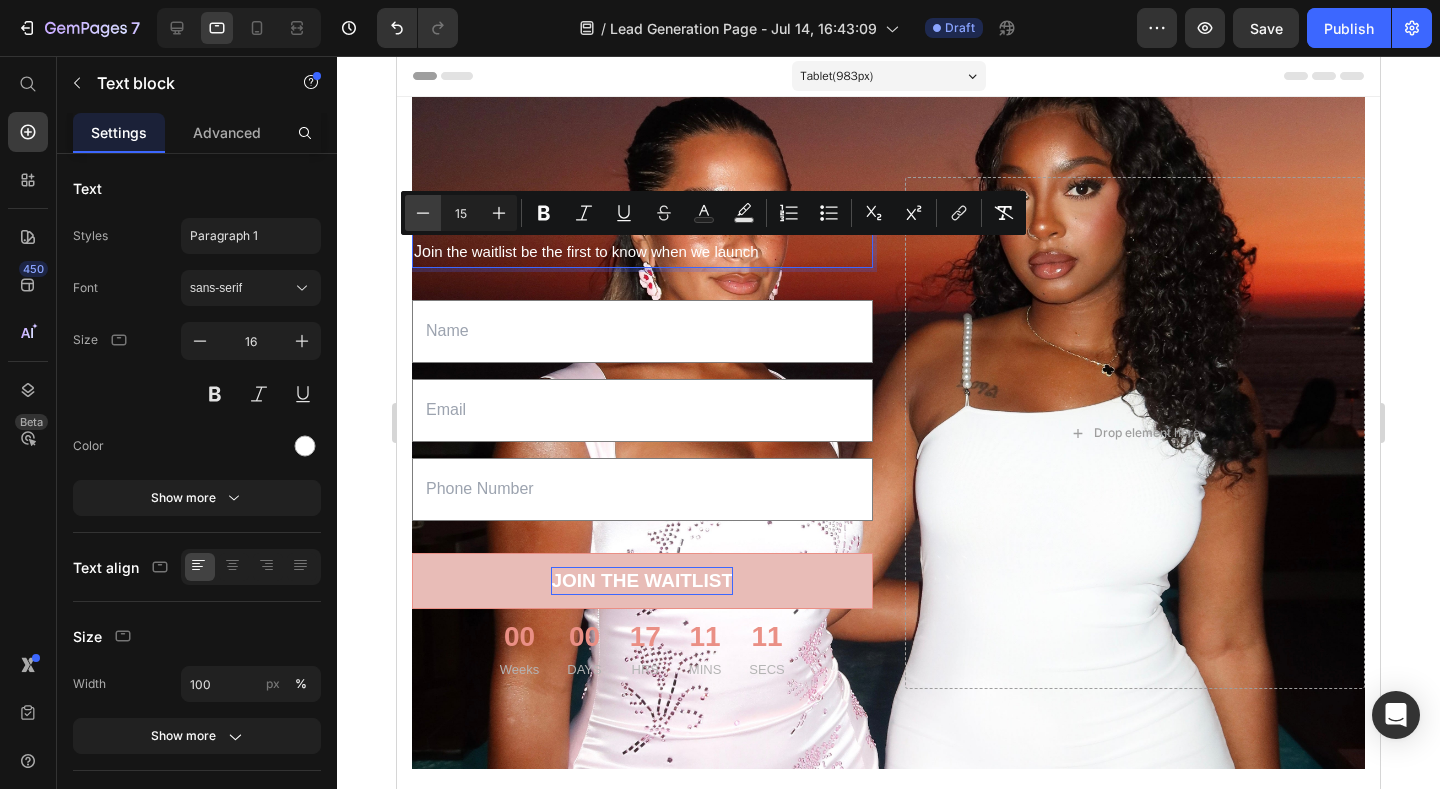 click 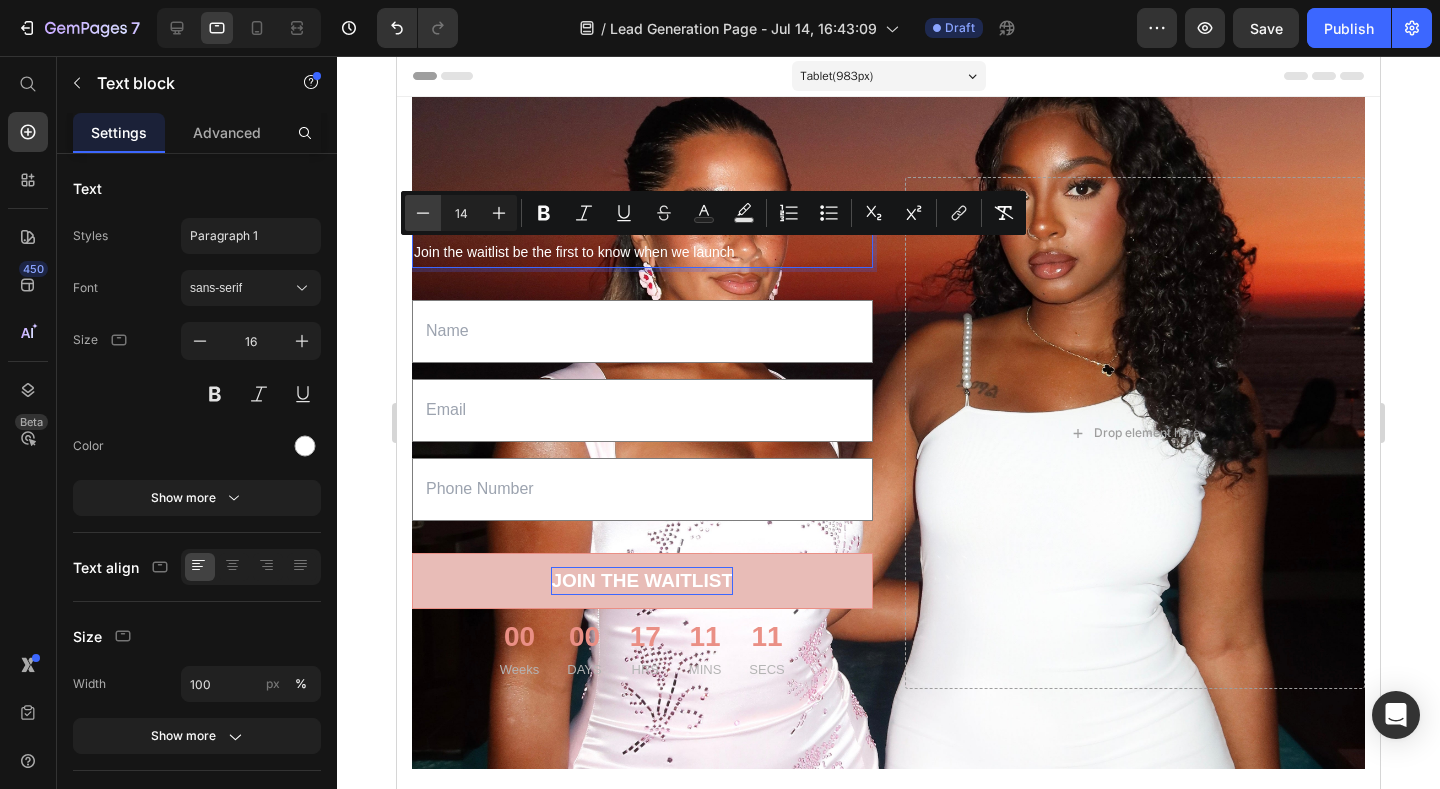 click 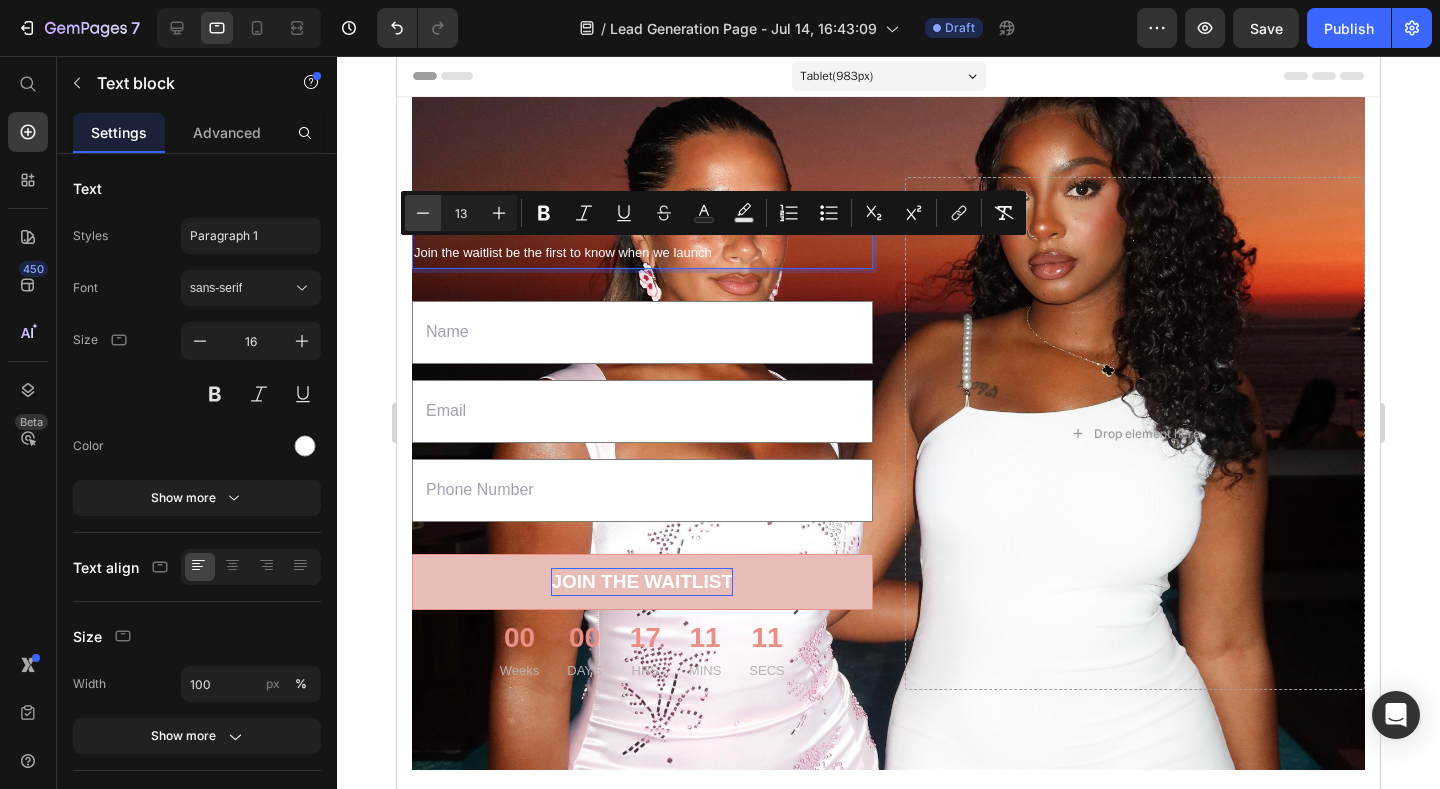 click 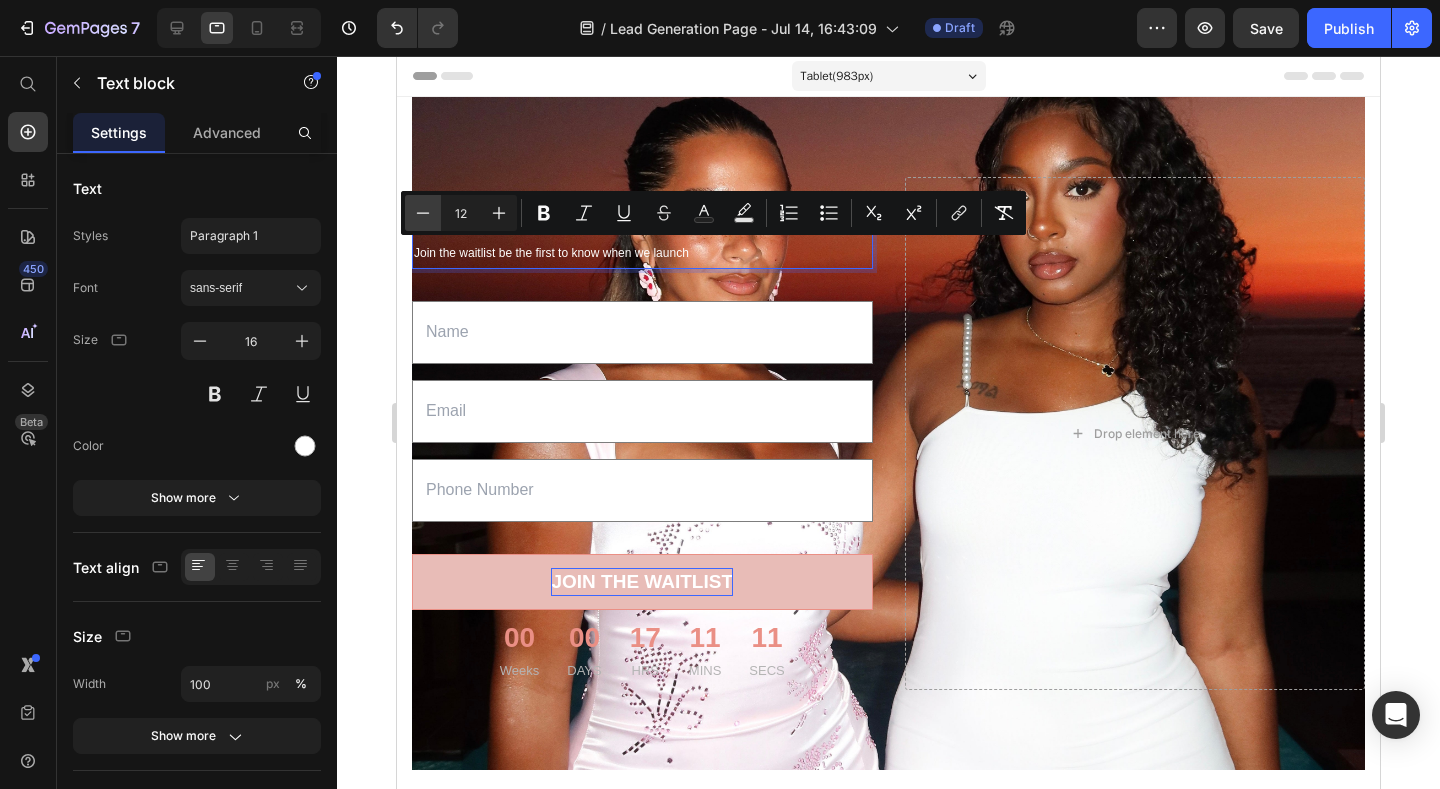 click 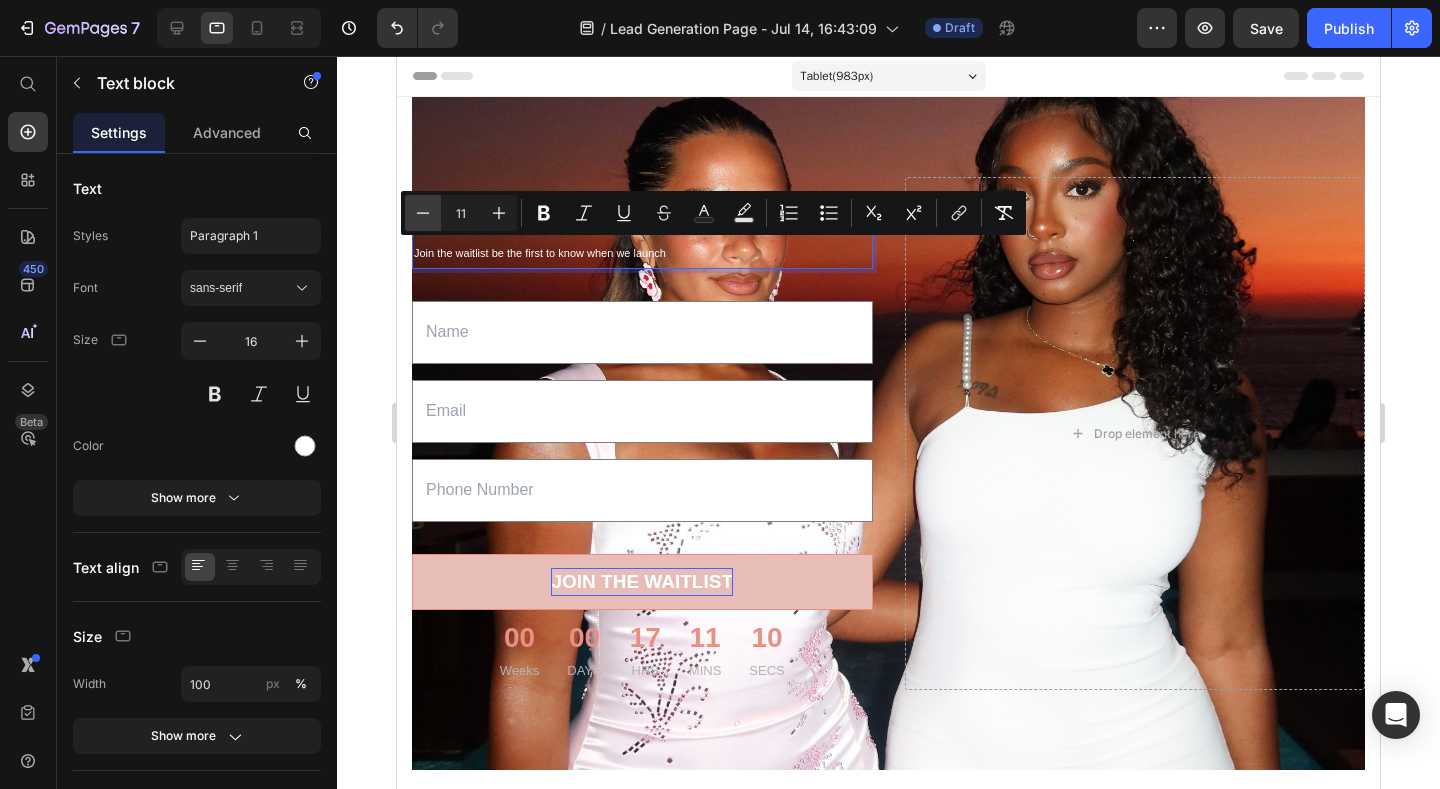 click 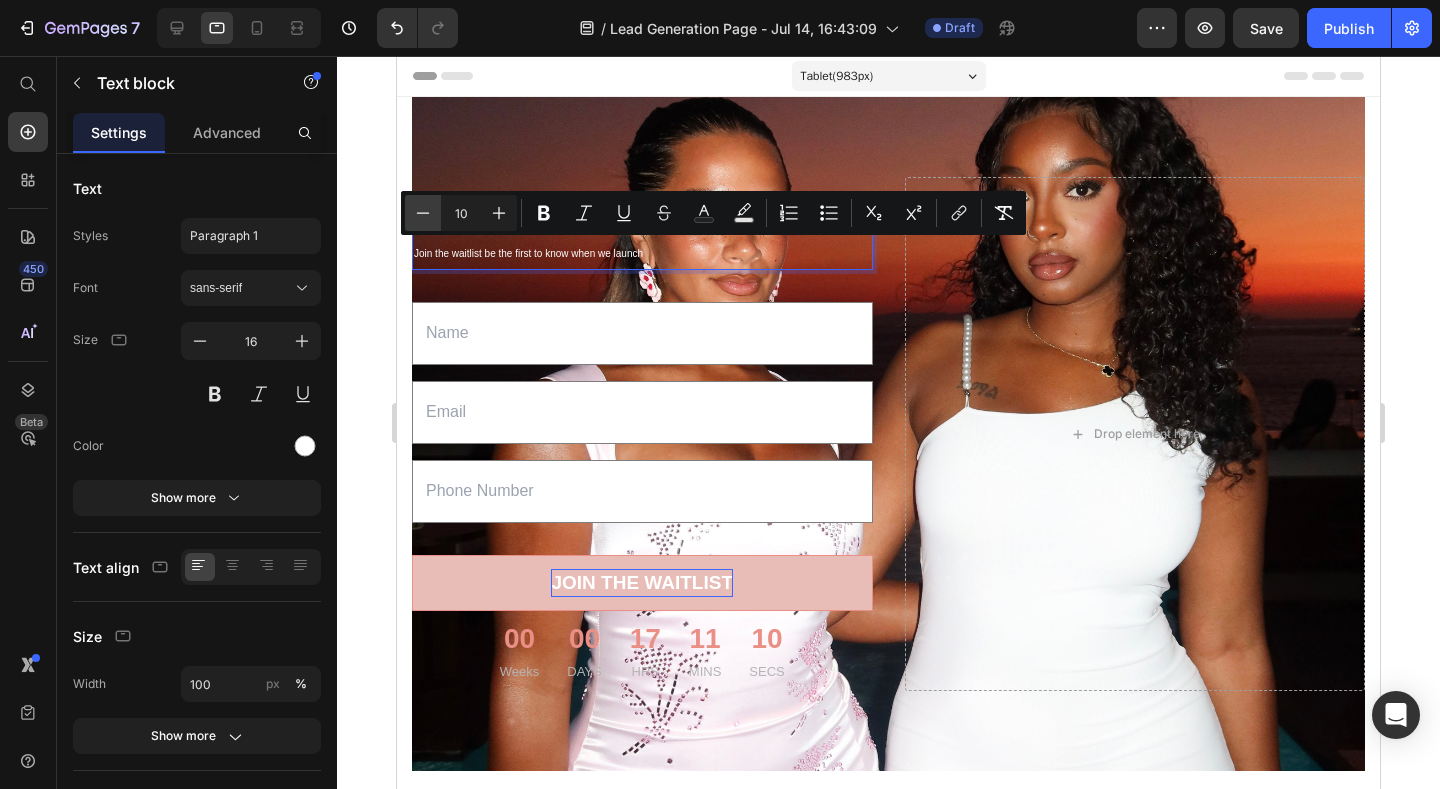 click 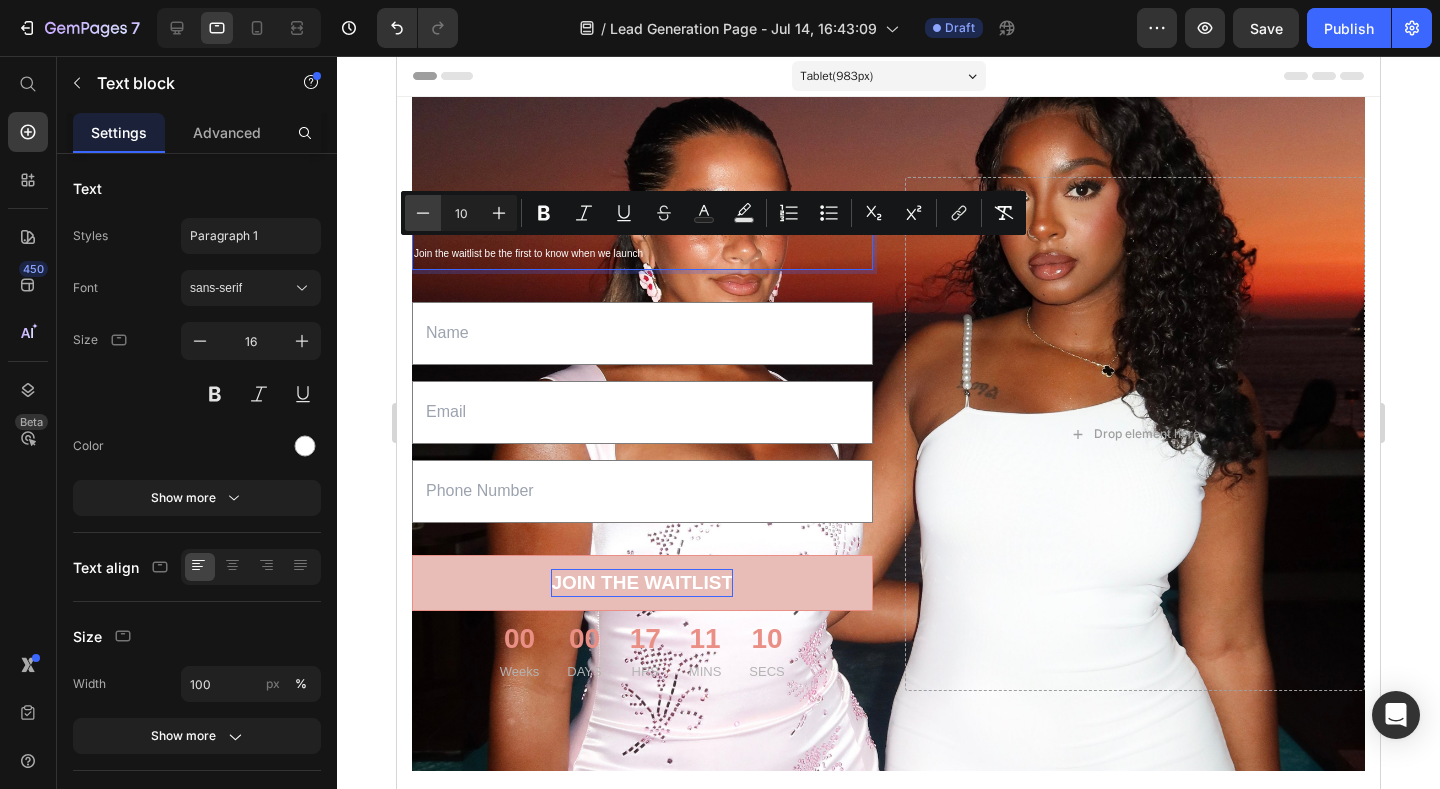 type on "9" 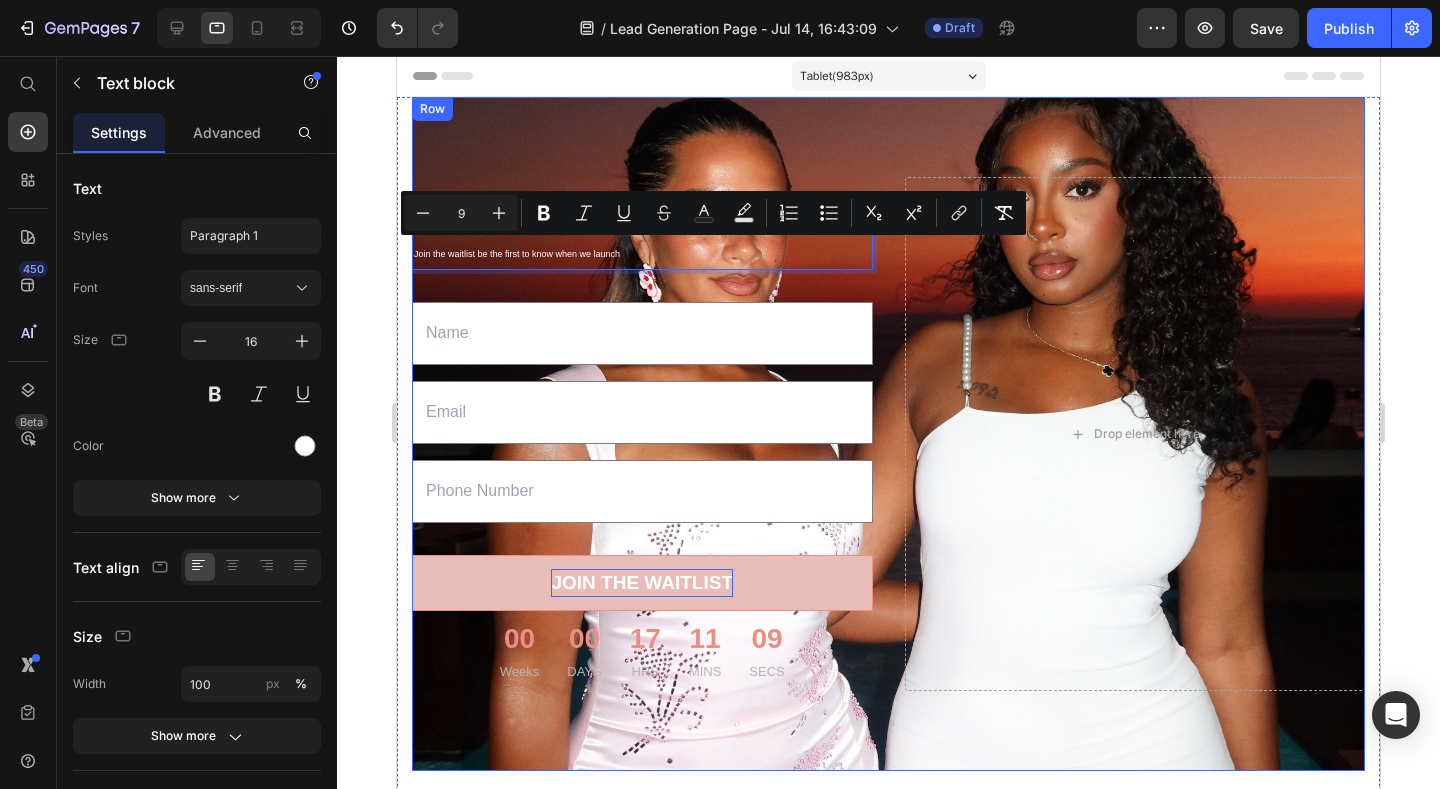click on "⁠⁠⁠⁠⁠⁠⁠ Dinners & Sunsets Coming Soon Heading Join the waitlist be the first to know when we launch Text block Text Field Email Field Text Field JOIN THE WAITLIST Submit Button 00 Weeks 00 DAYS 17 HRS 11 MINS 09 SECS CountDown Timer Contact Form
Drop element here Row" at bounding box center [888, 434] 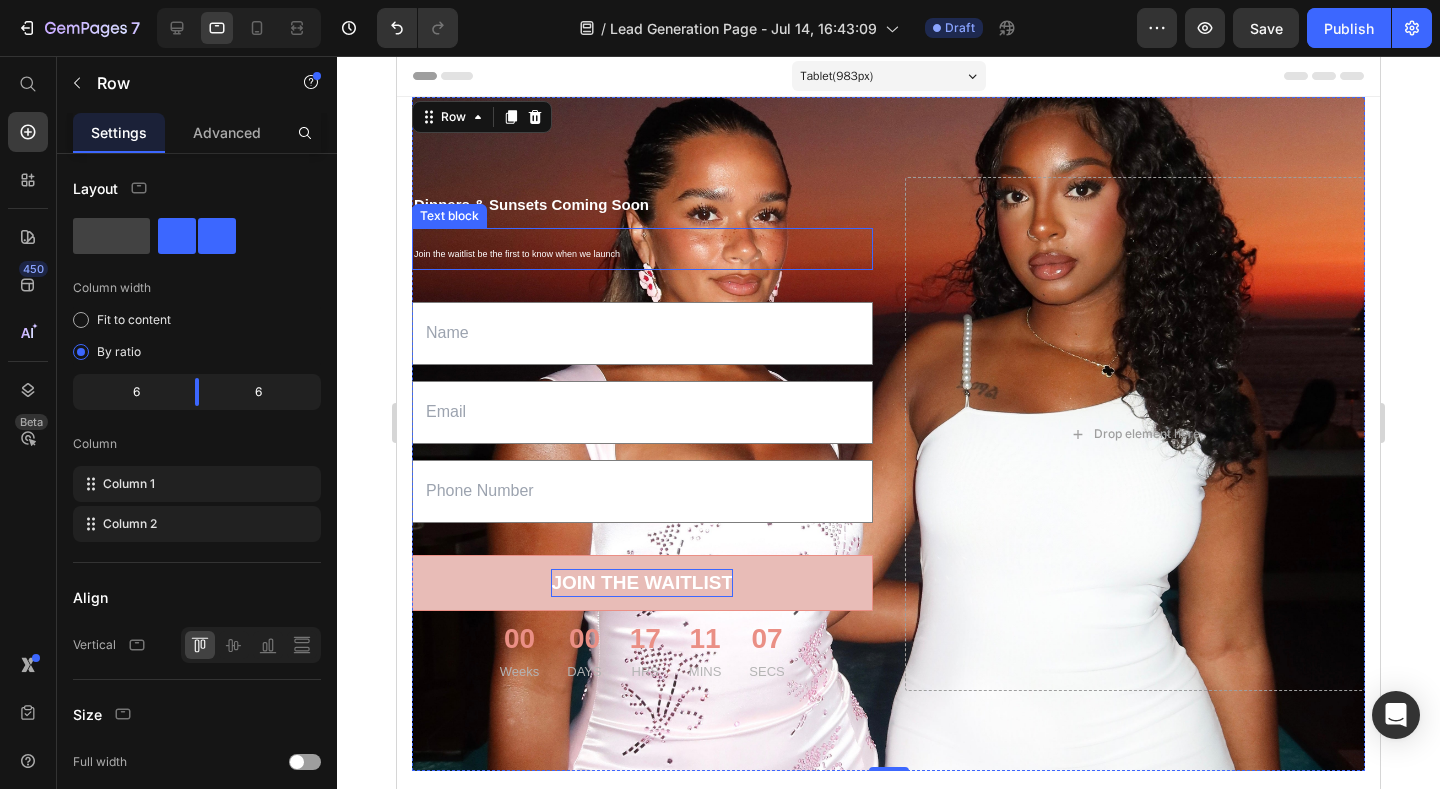 click on "Join the waitlist be the first to know when we launch" at bounding box center [517, 254] 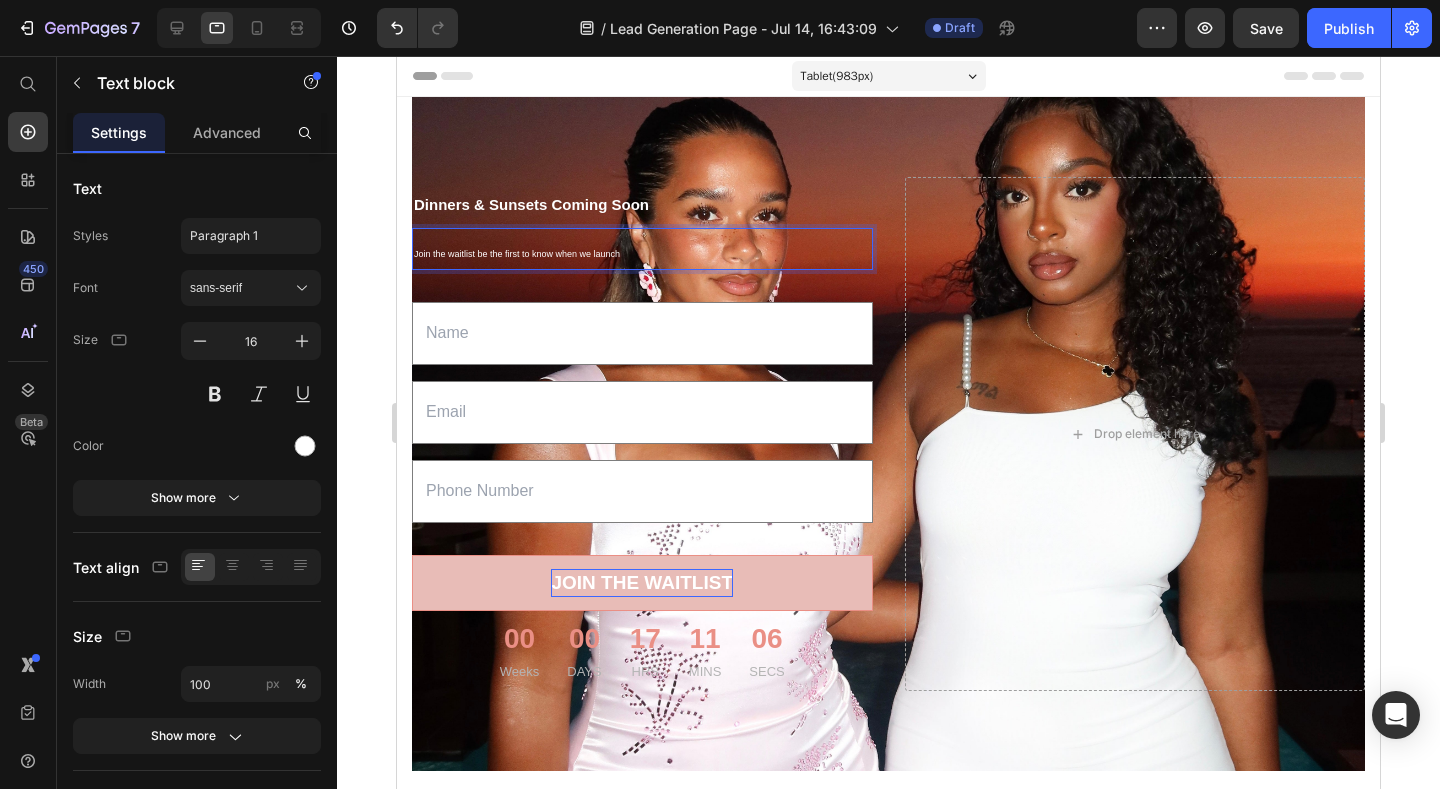 click on "Join the waitlist be the first to know when we launch" at bounding box center (517, 254) 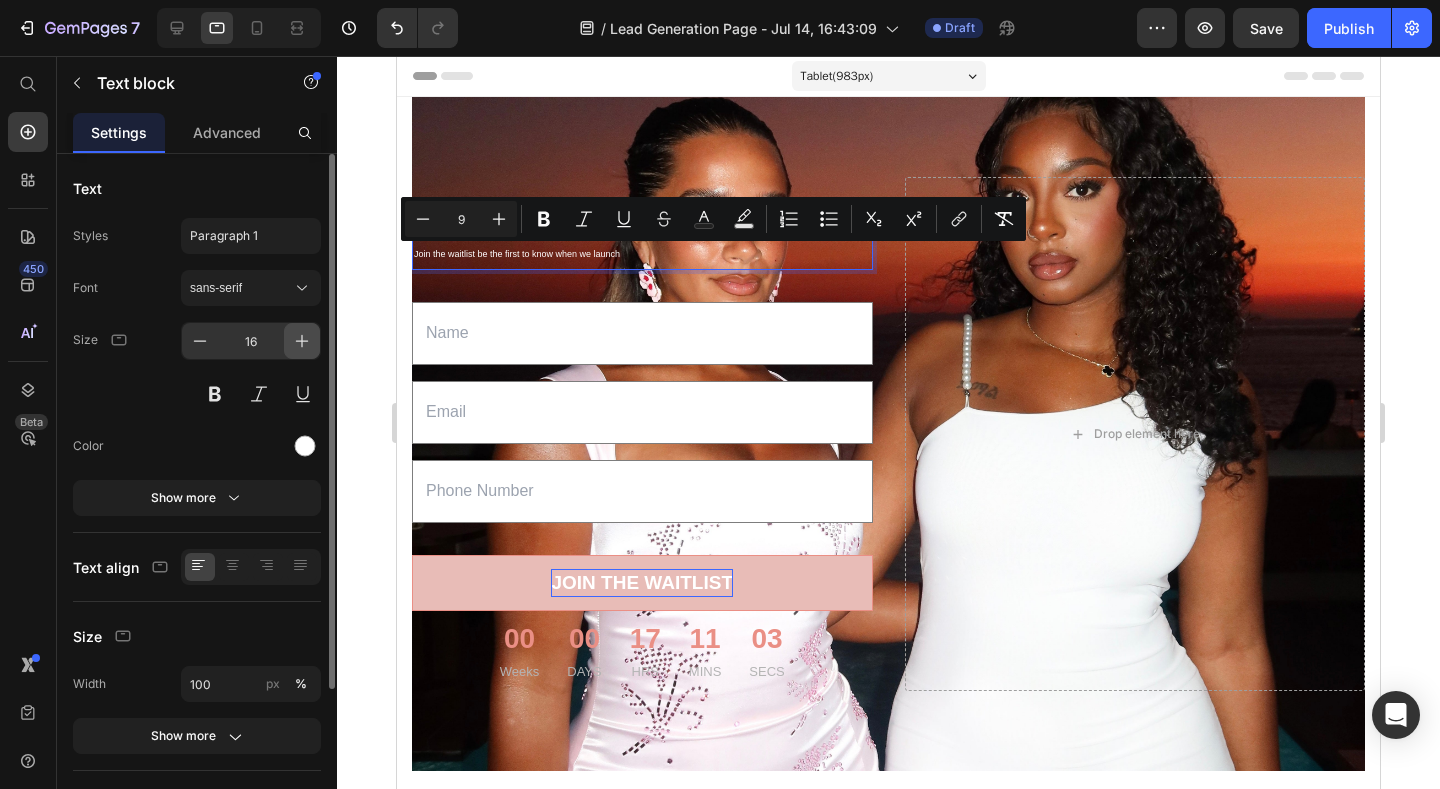 click 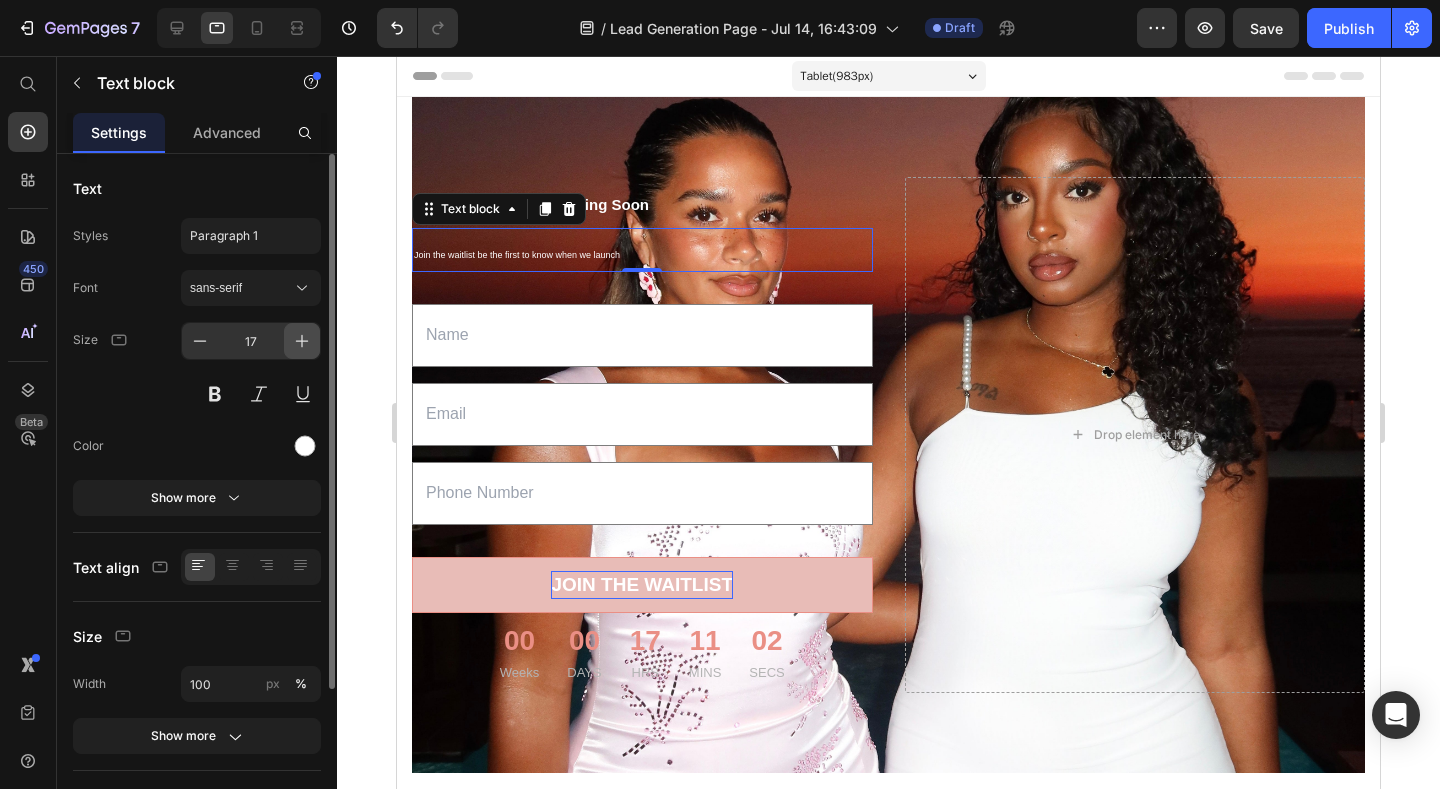click 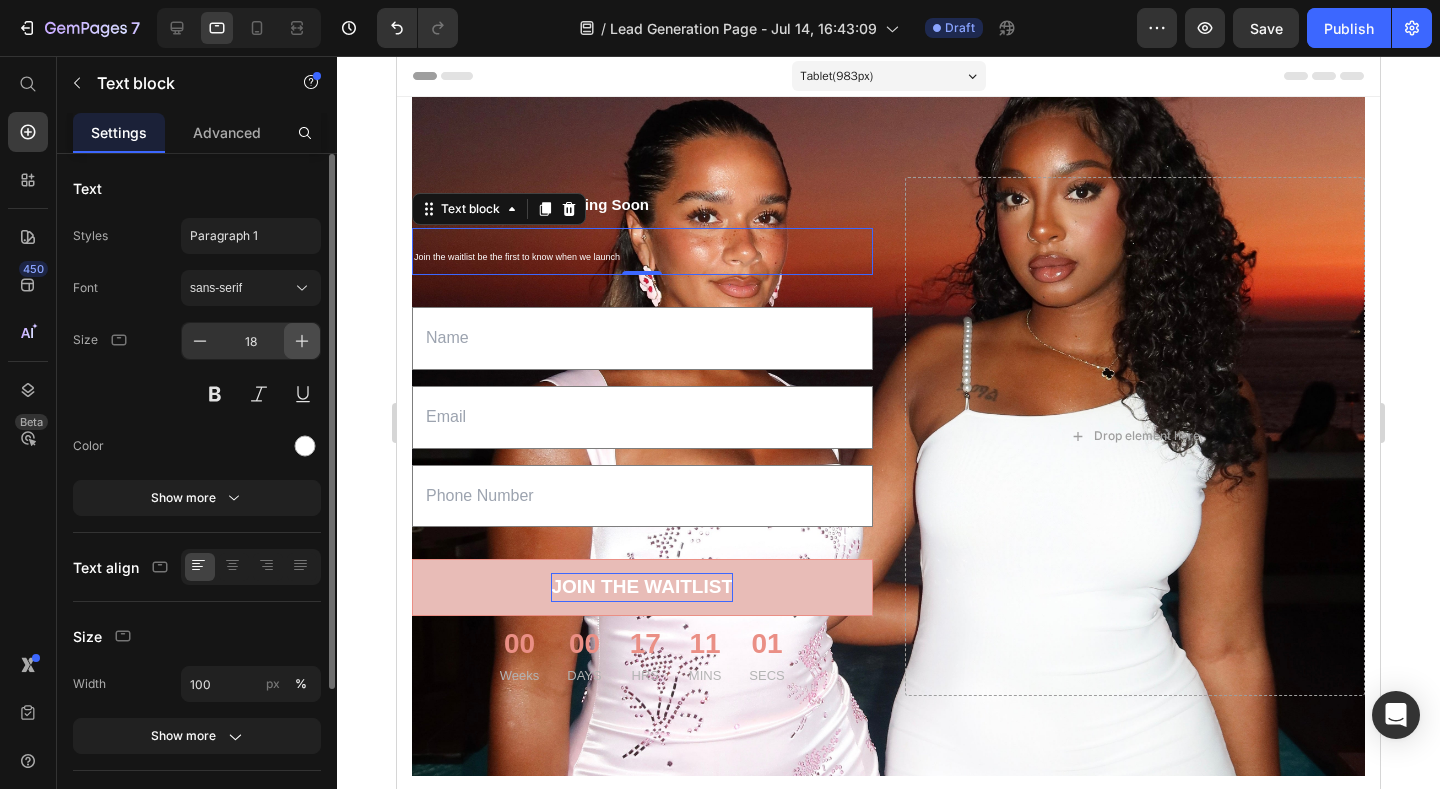 click 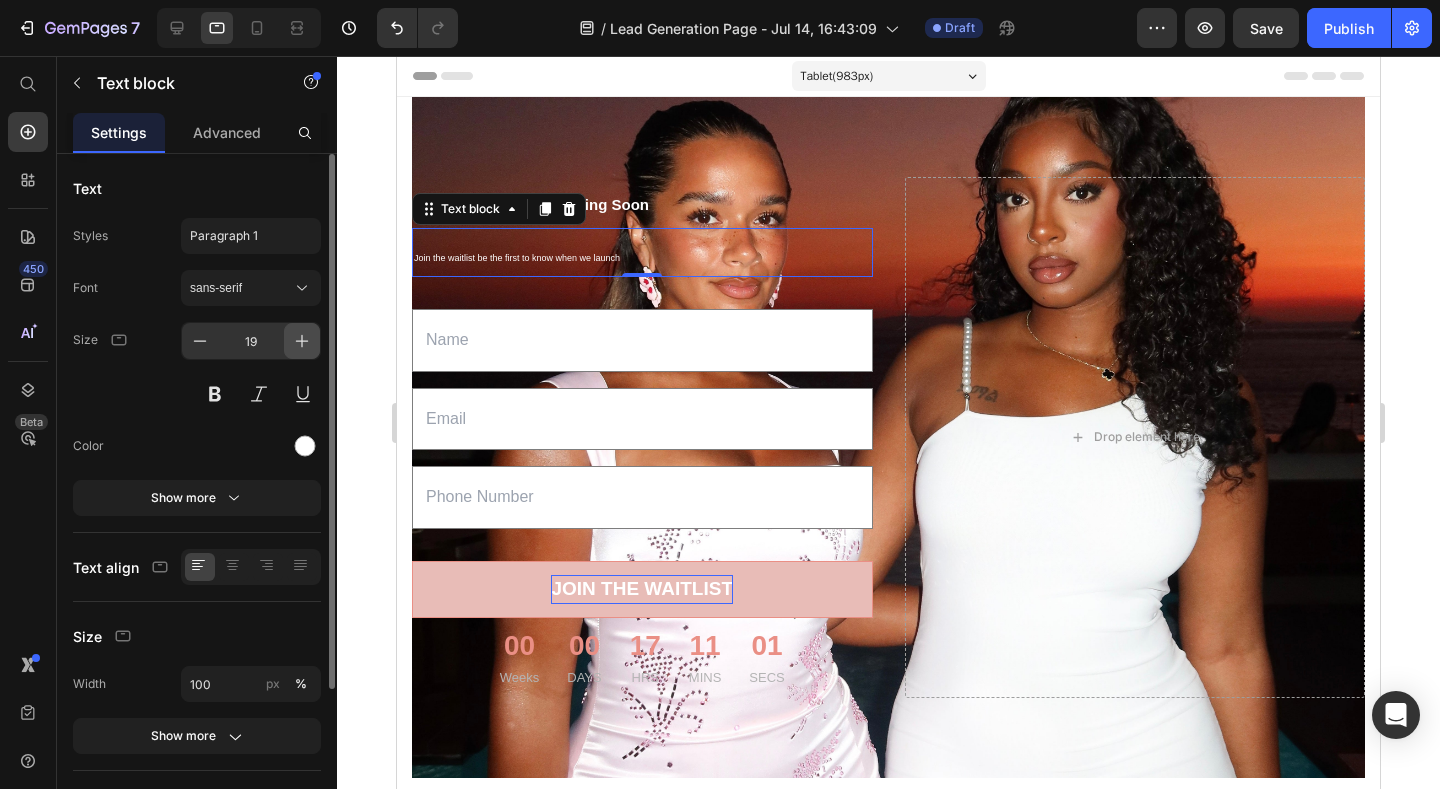 click 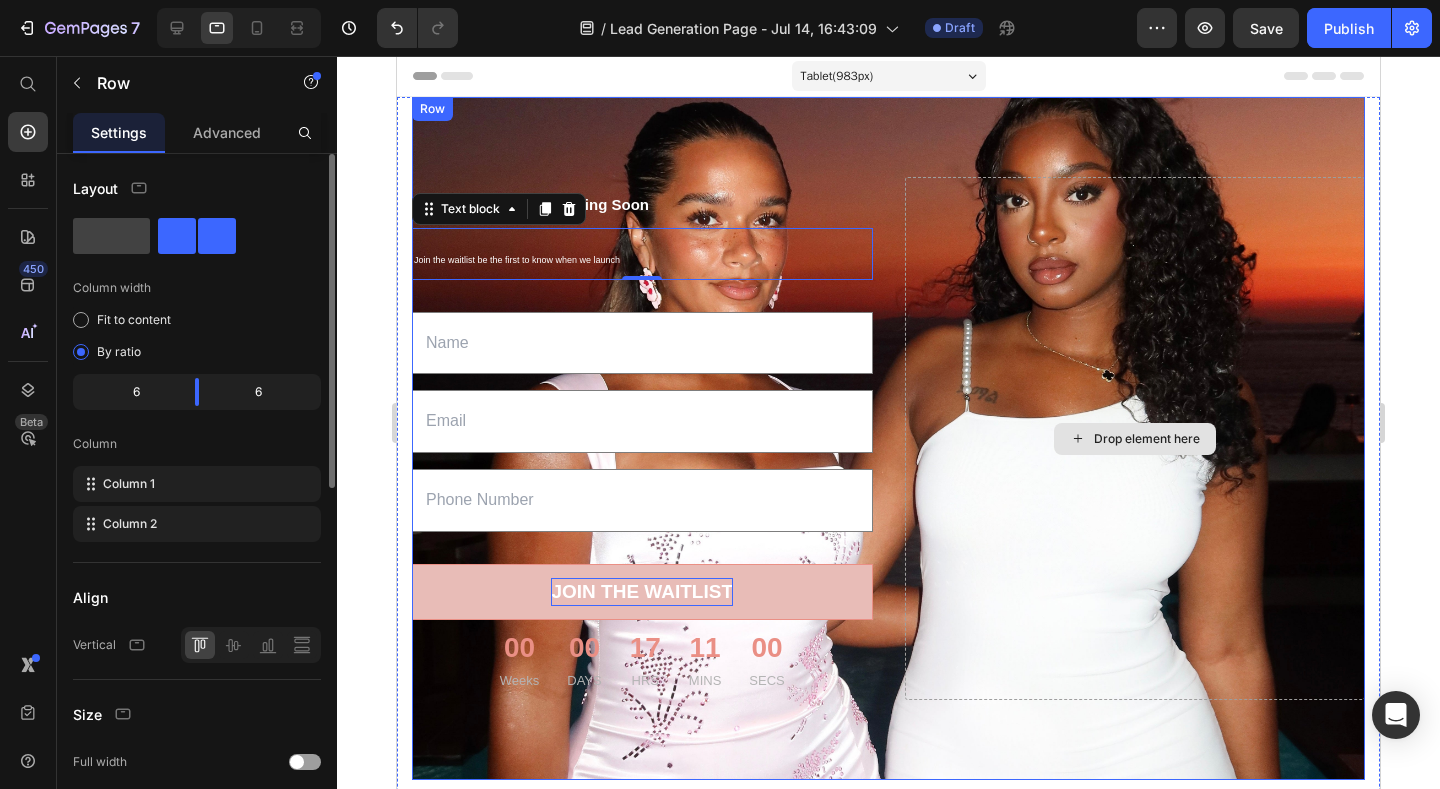 click on "Drop element here" at bounding box center [1135, 438] 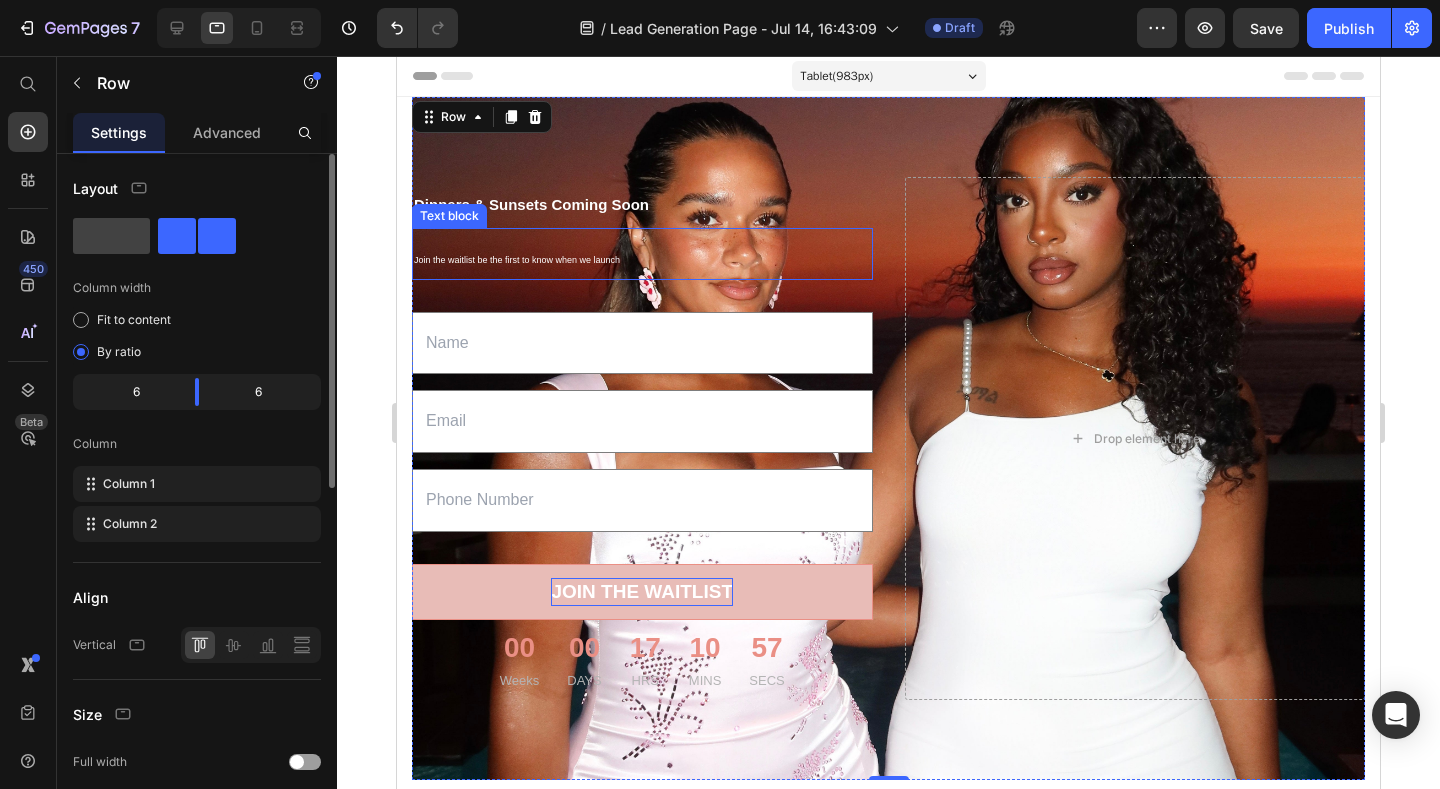 click on "Join the waitlist be the first to know when we launch" at bounding box center (517, 260) 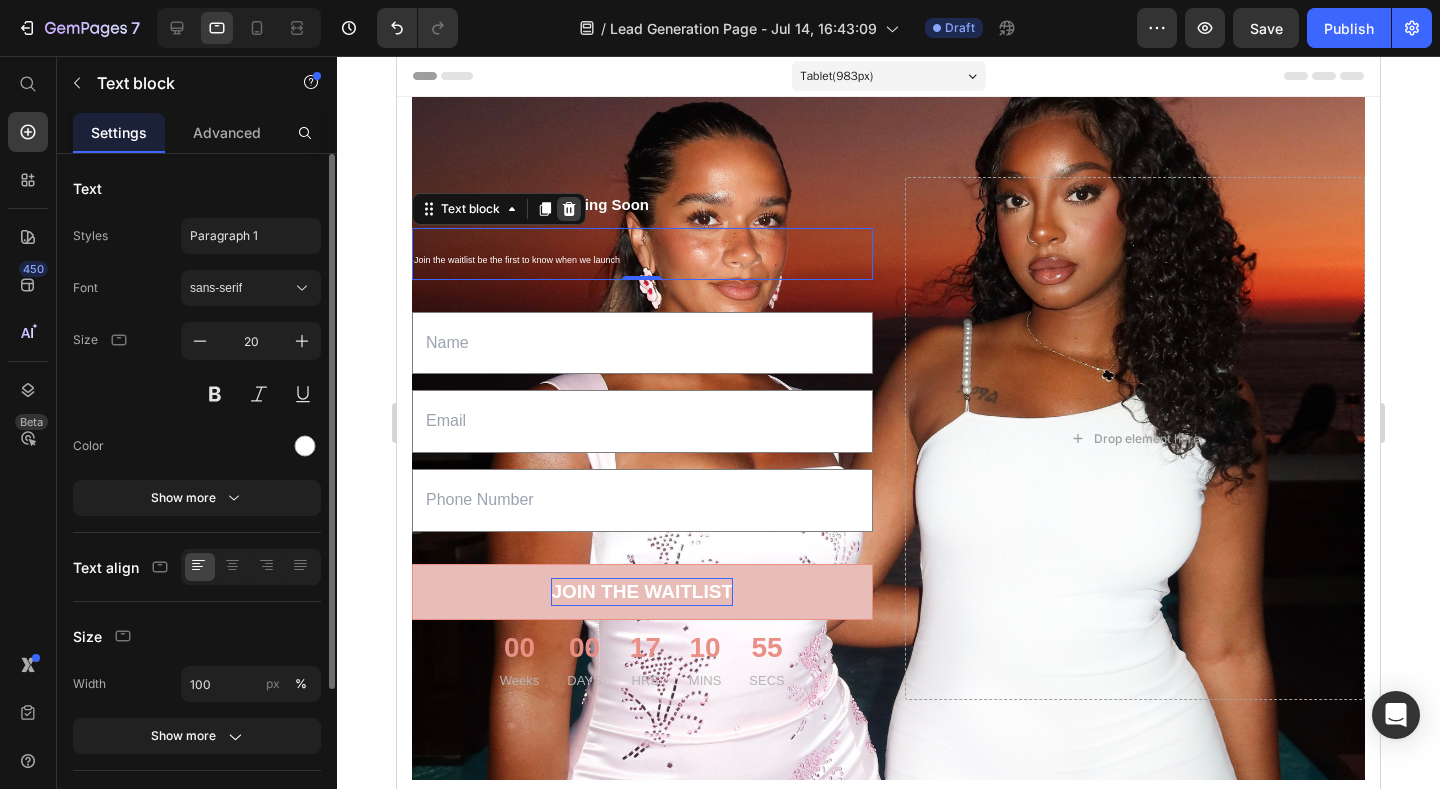 click 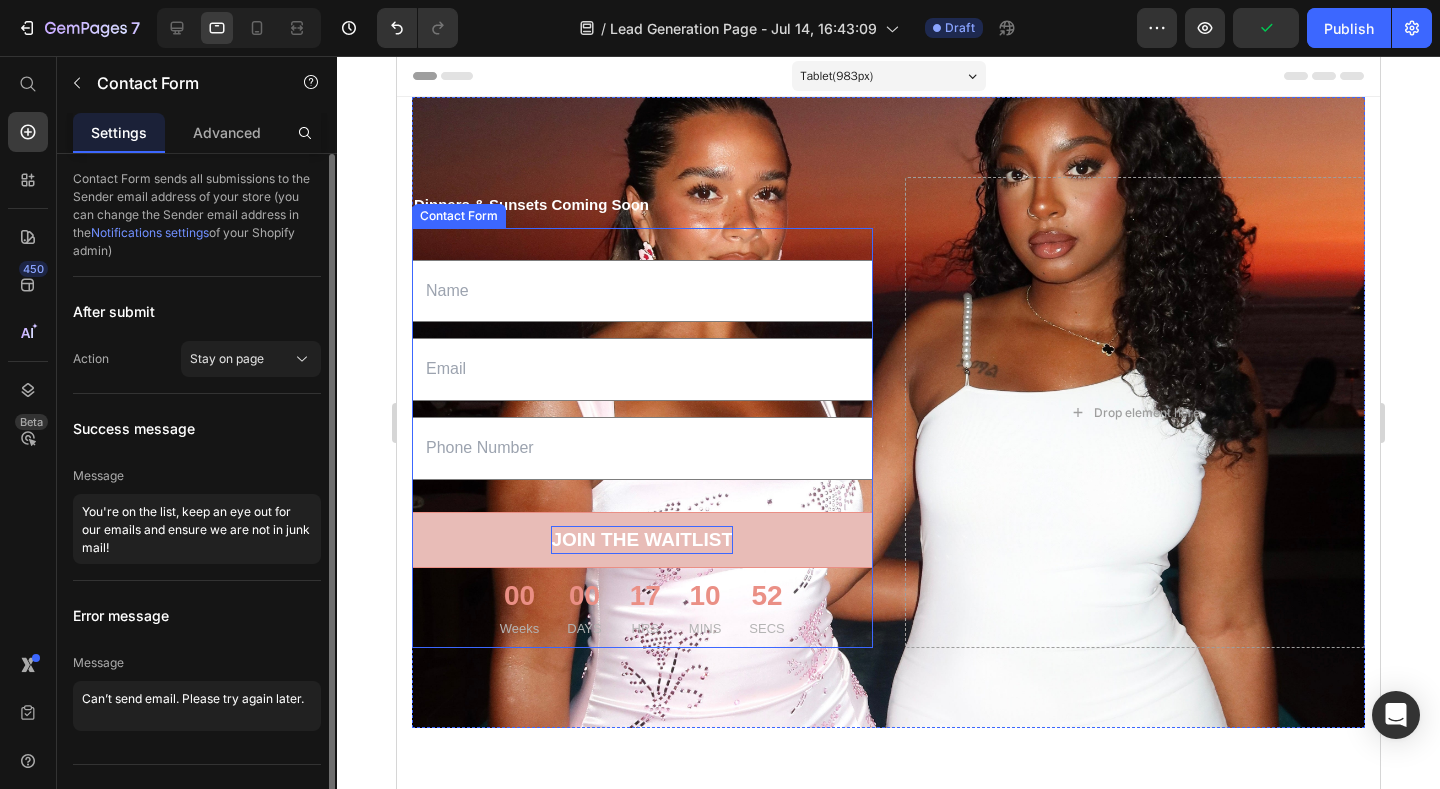 click on "Text Field Email Field Text Field JOIN THE WAITLIST Submit Button 00 Weeks 00 DAYS 17 HRS 10 MINS 52 SECS CountDown Timer Contact Form" at bounding box center (642, 438) 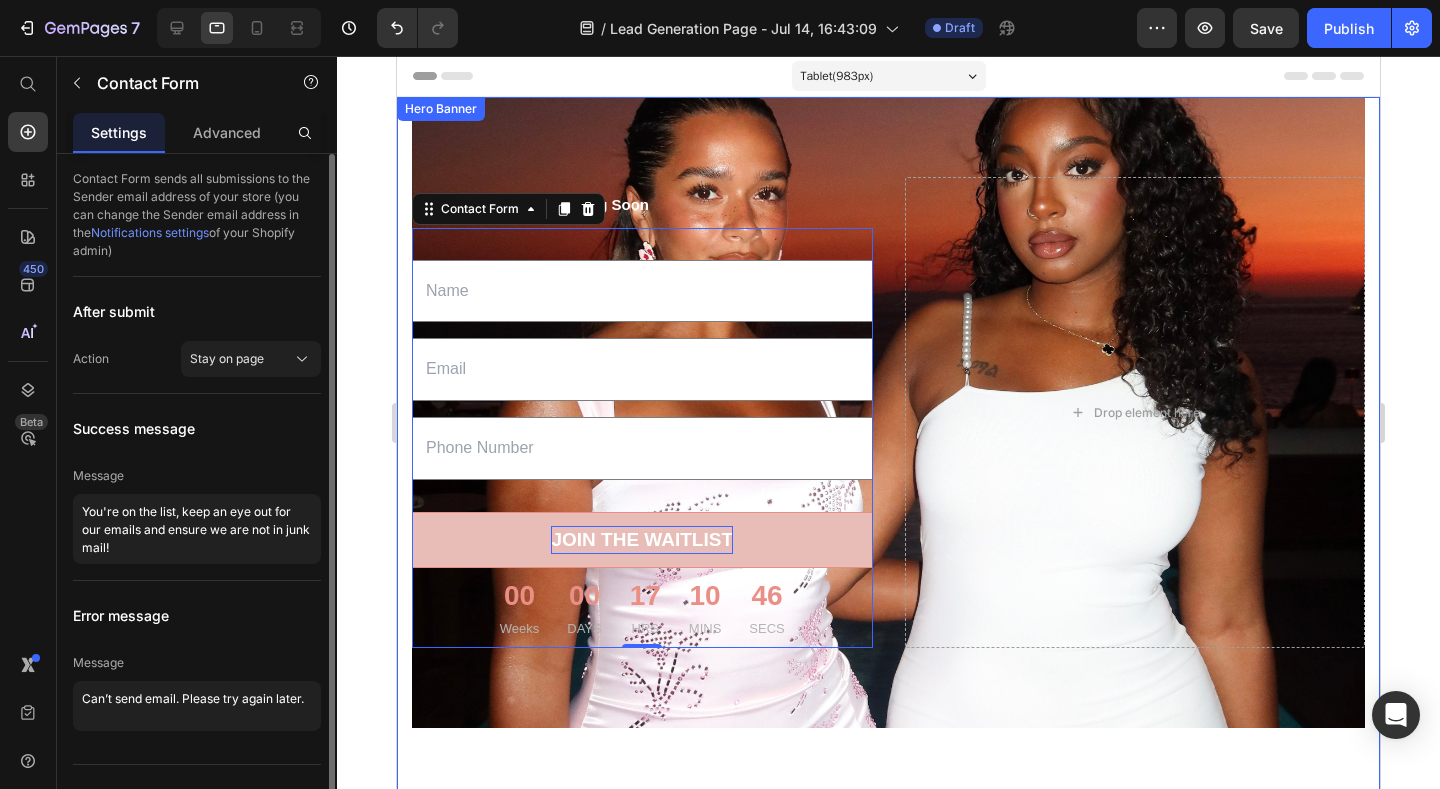 click at bounding box center [888, 514] 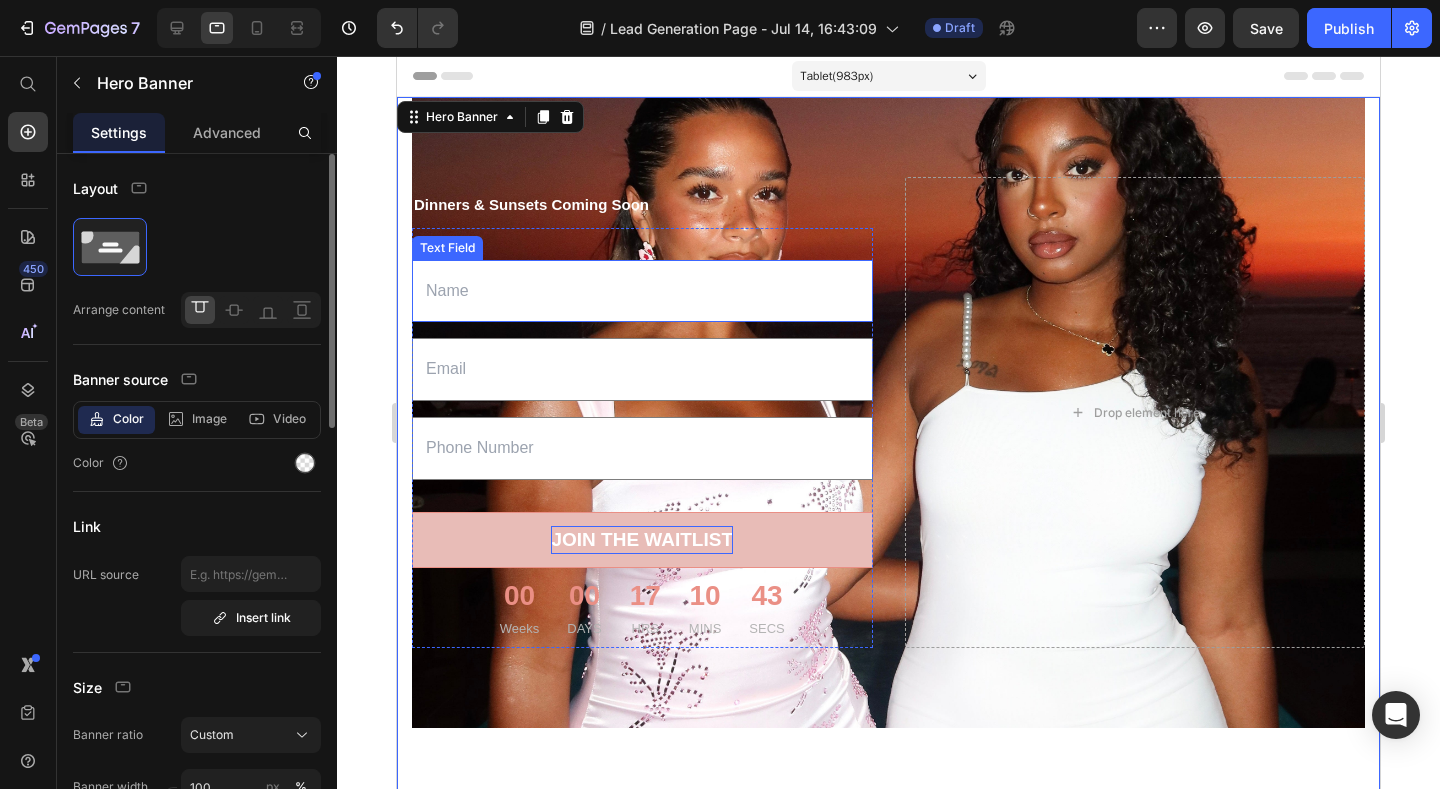 click at bounding box center [642, 291] 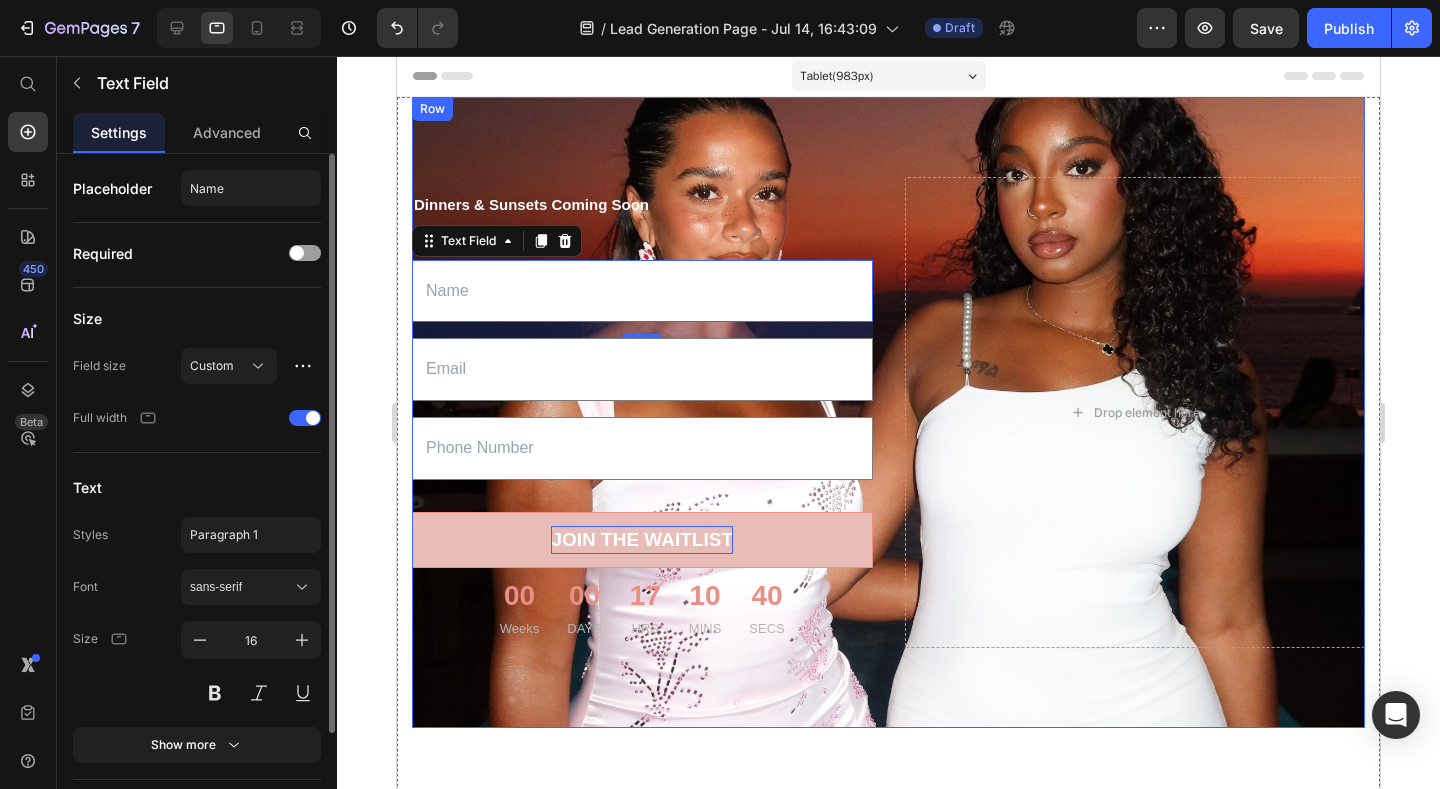 click on "Dinners & Sunsets Coming Soon Heading Text Field 16 Email Field Text Field JOIN THE WAITLIST Submit Button 00 Weeks 00 DAYS 17 HRS 10 MINS 40 SECS CountDown Timer Contact Form Drop element here Row" at bounding box center (888, 412) 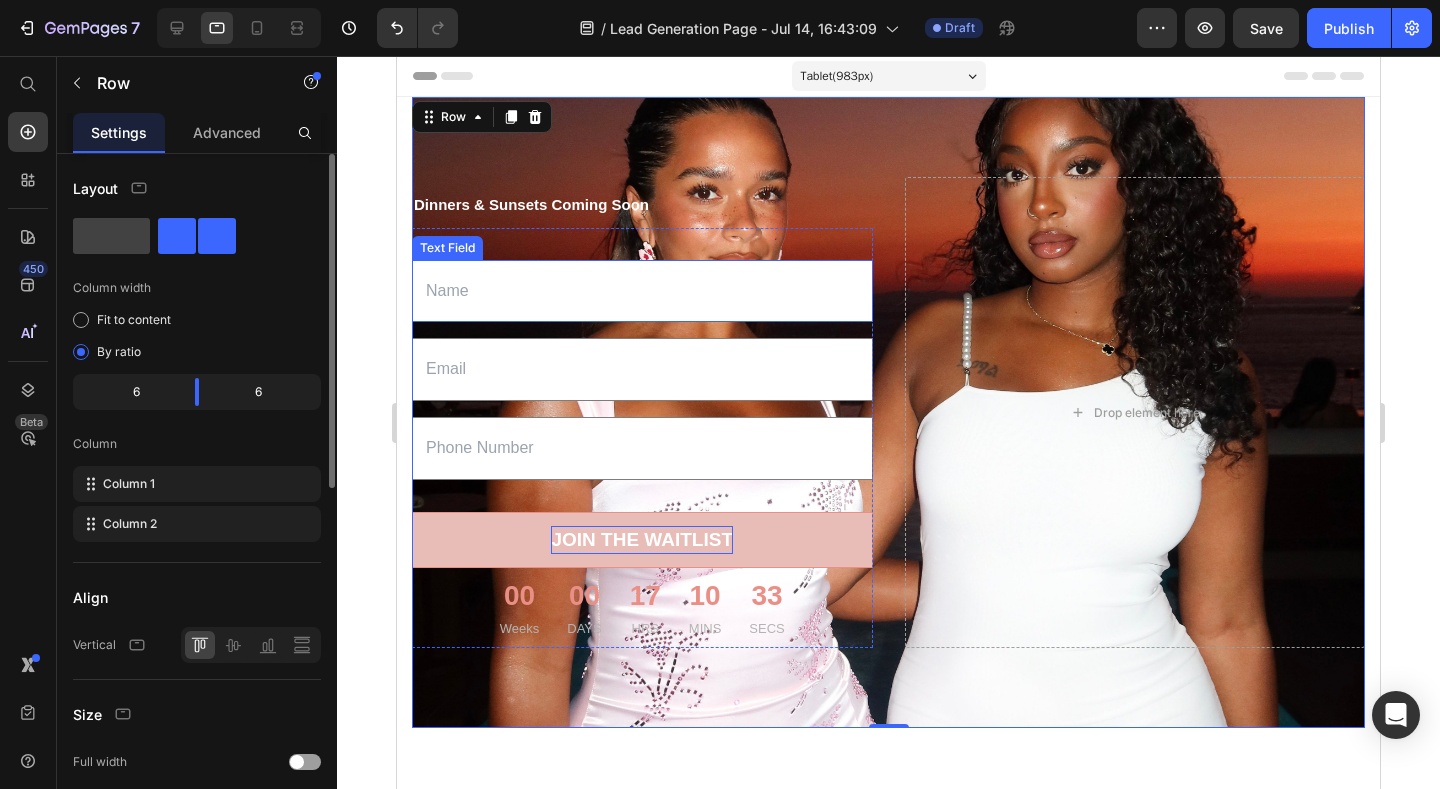 click at bounding box center [642, 291] 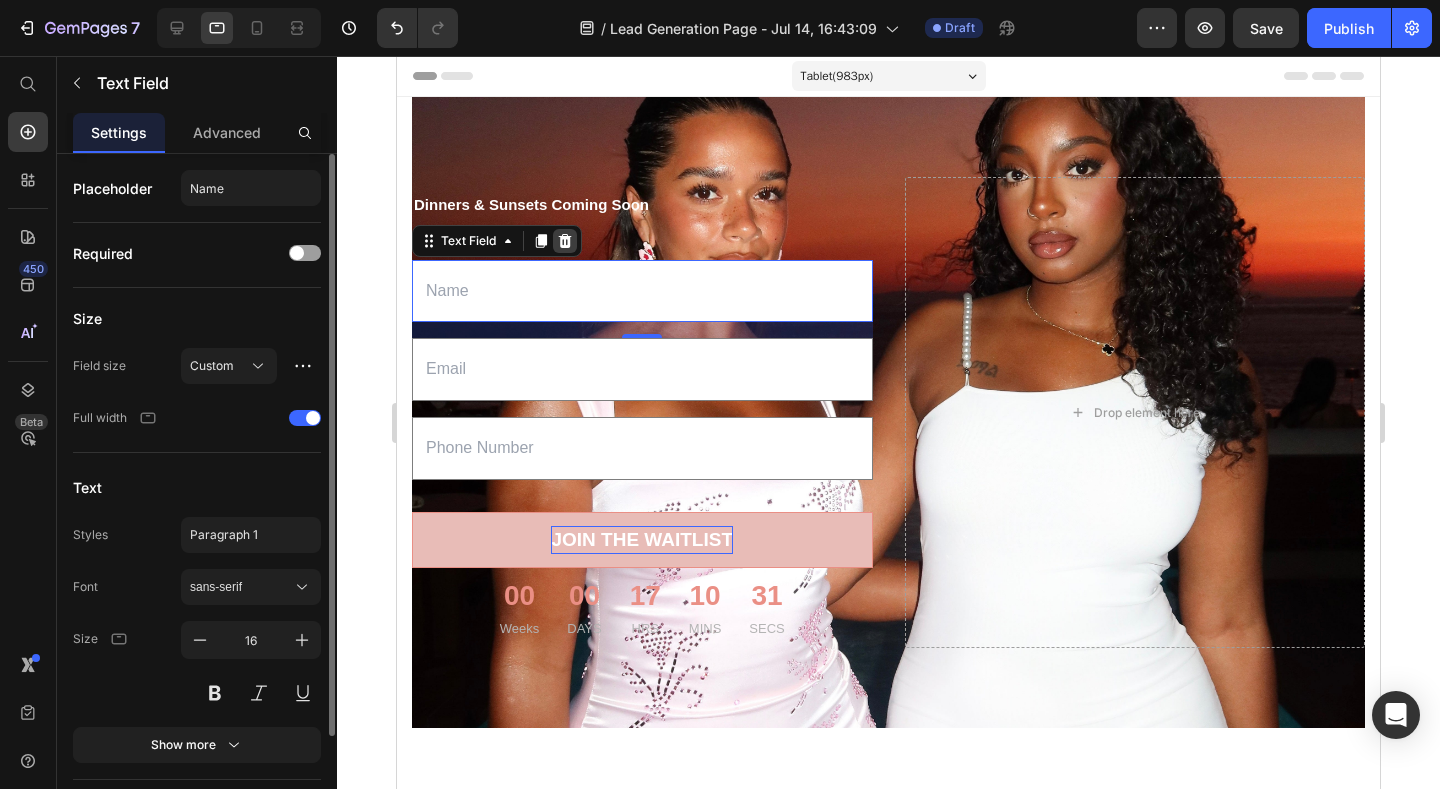 click 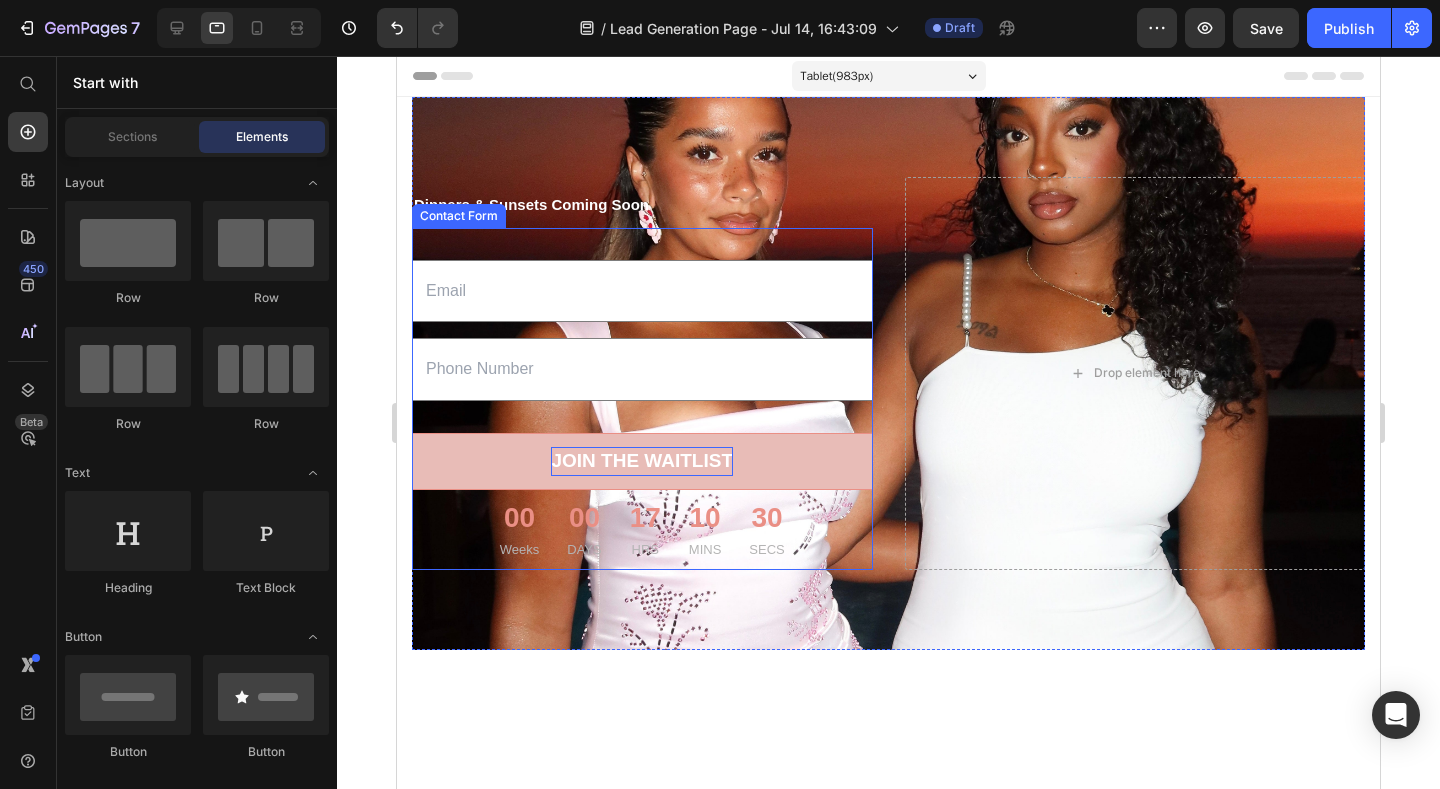 click at bounding box center (642, 291) 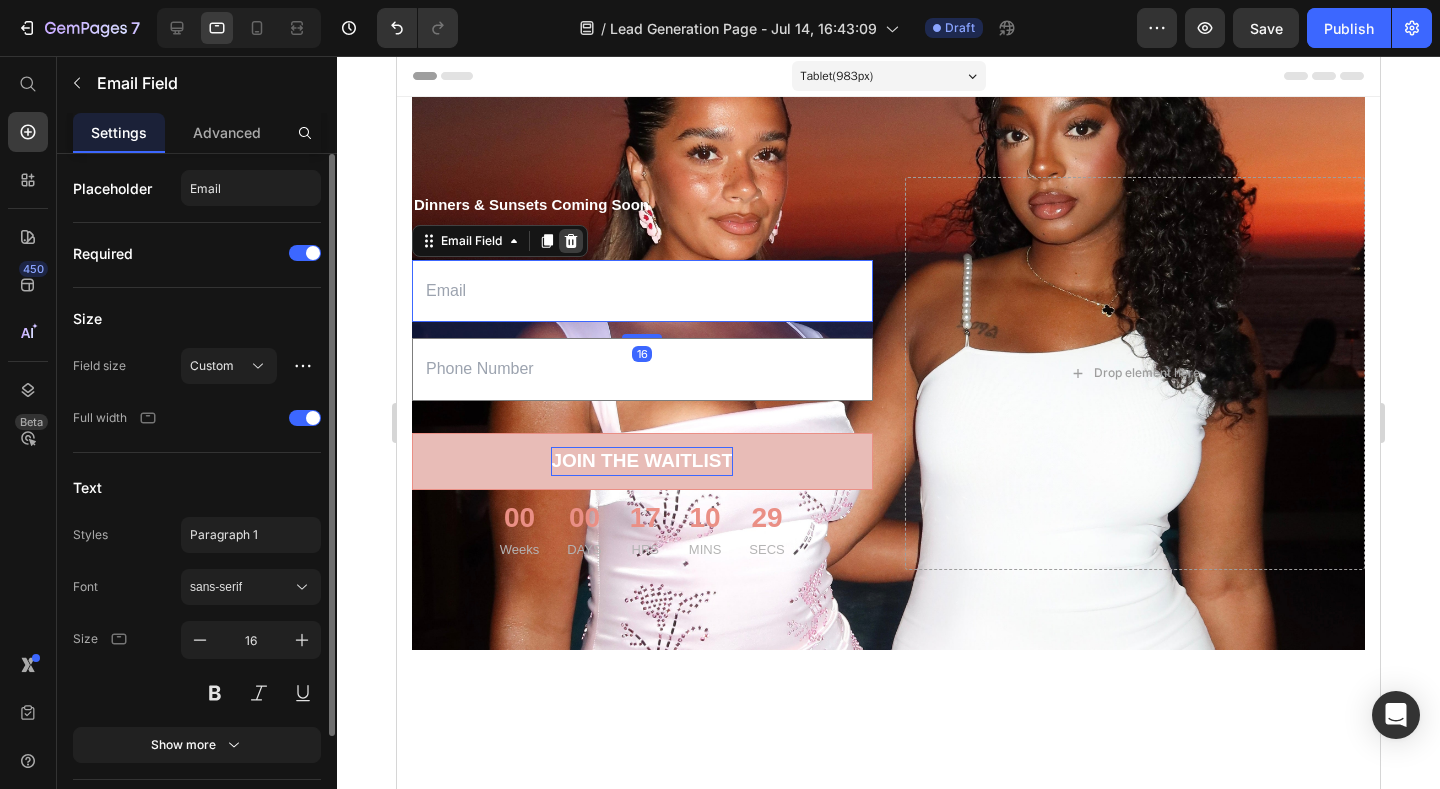 click 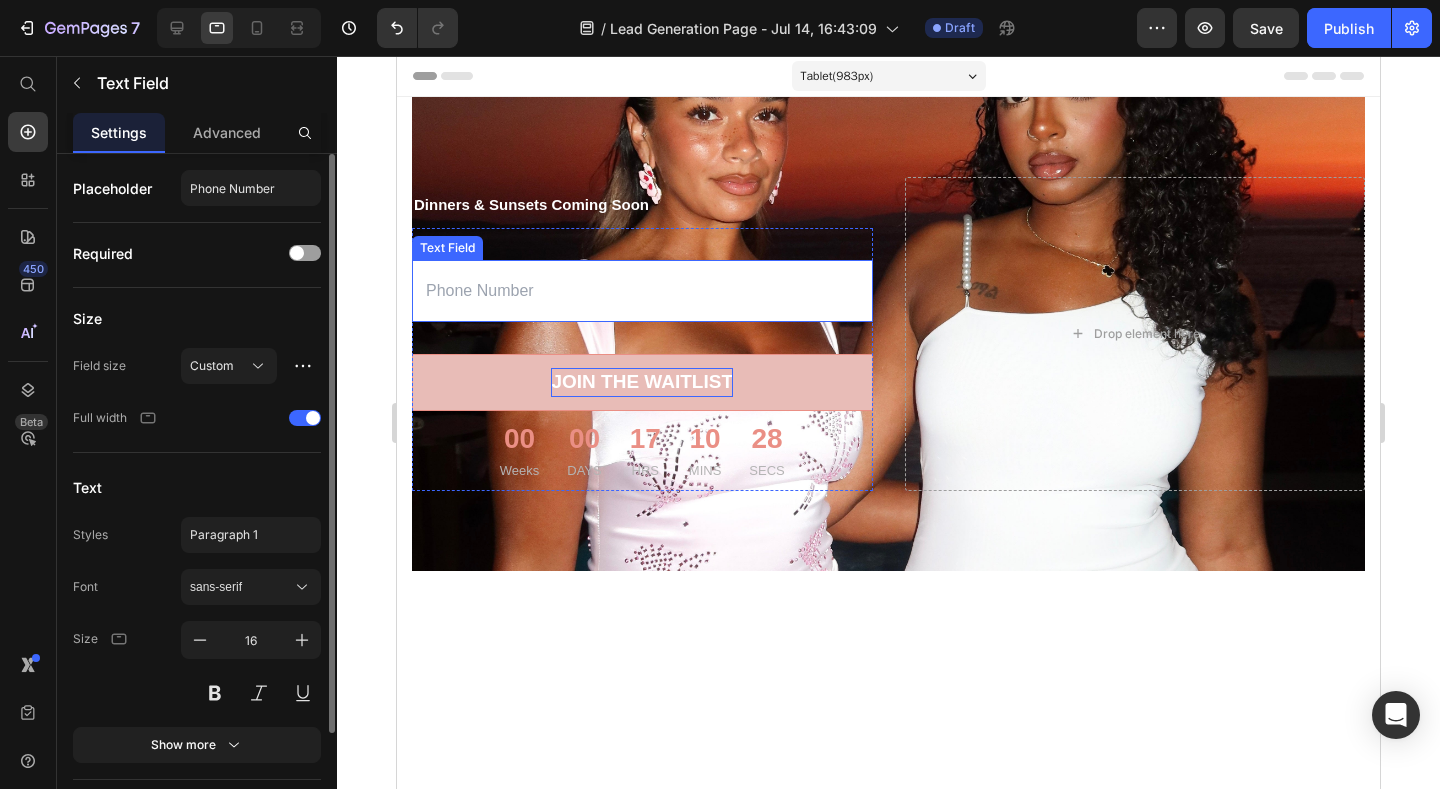 click at bounding box center (642, 291) 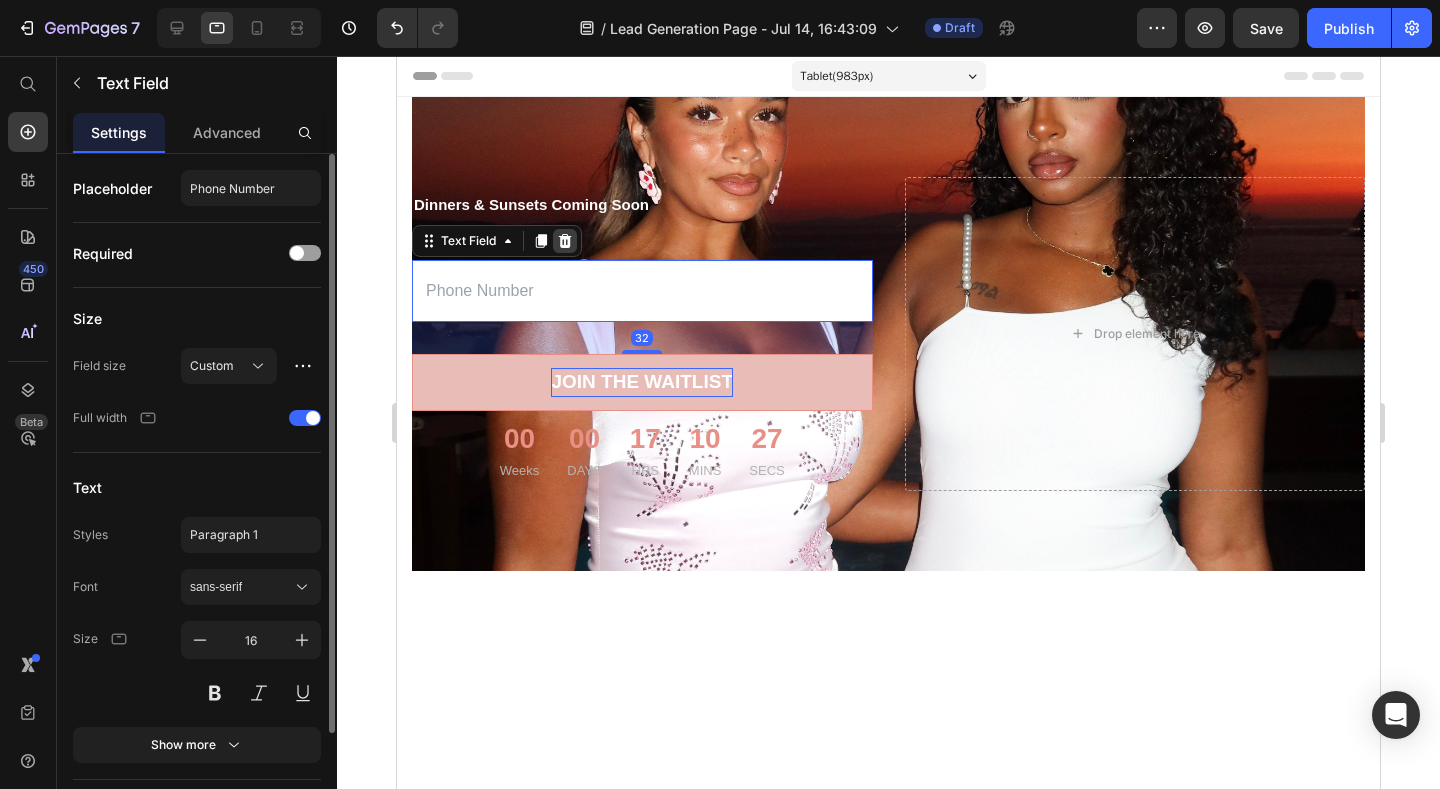 click 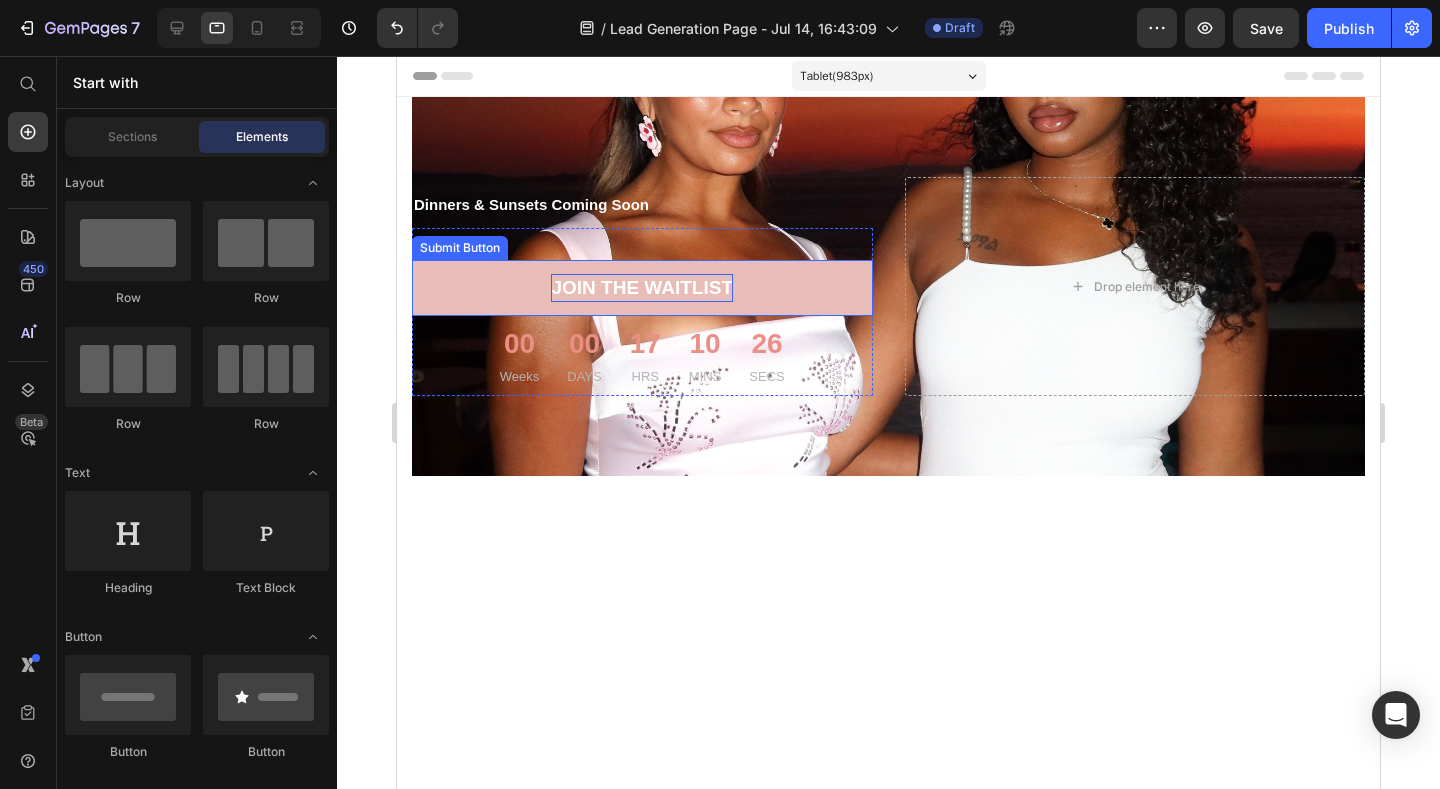 click on "JOIN THE WAITLIST" at bounding box center [642, 288] 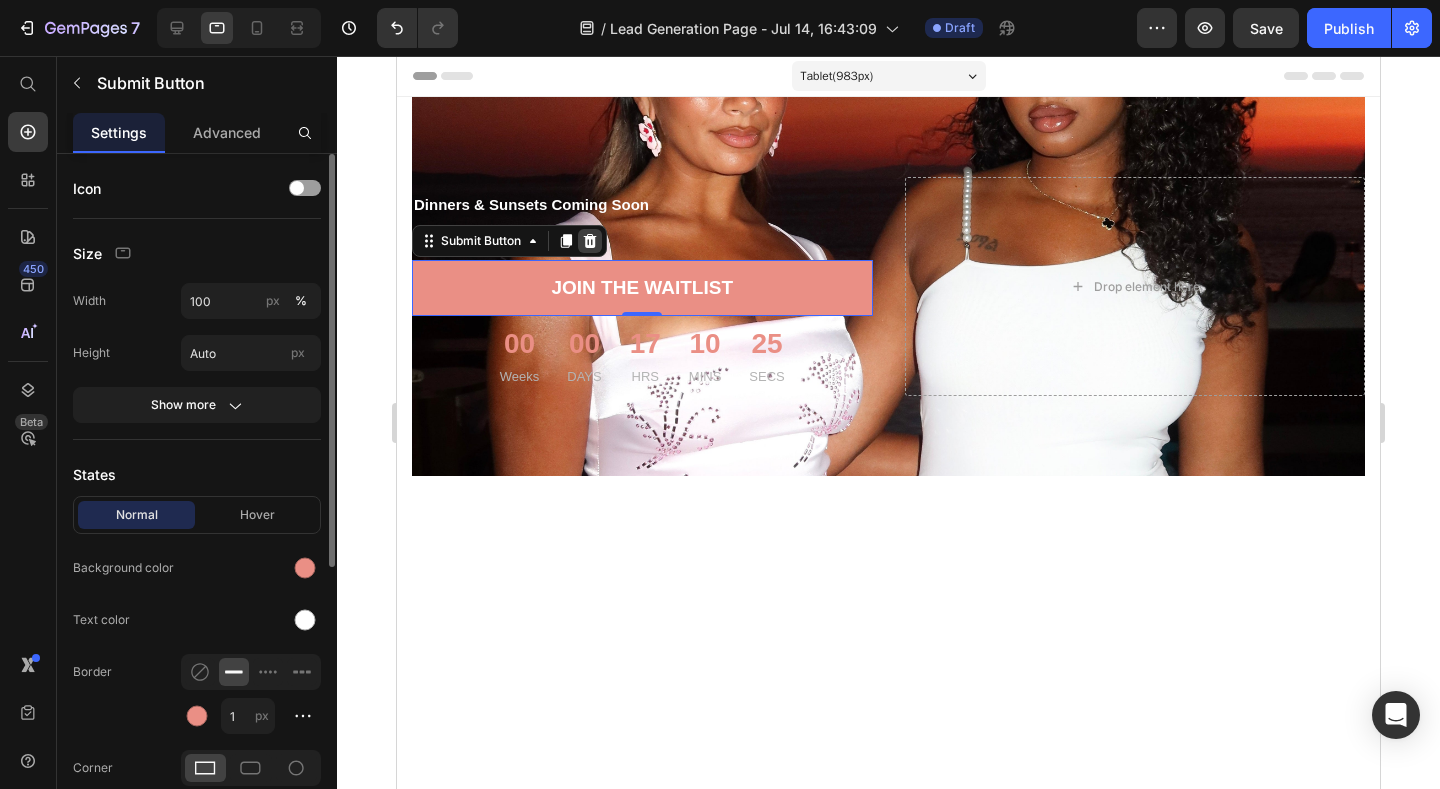 click 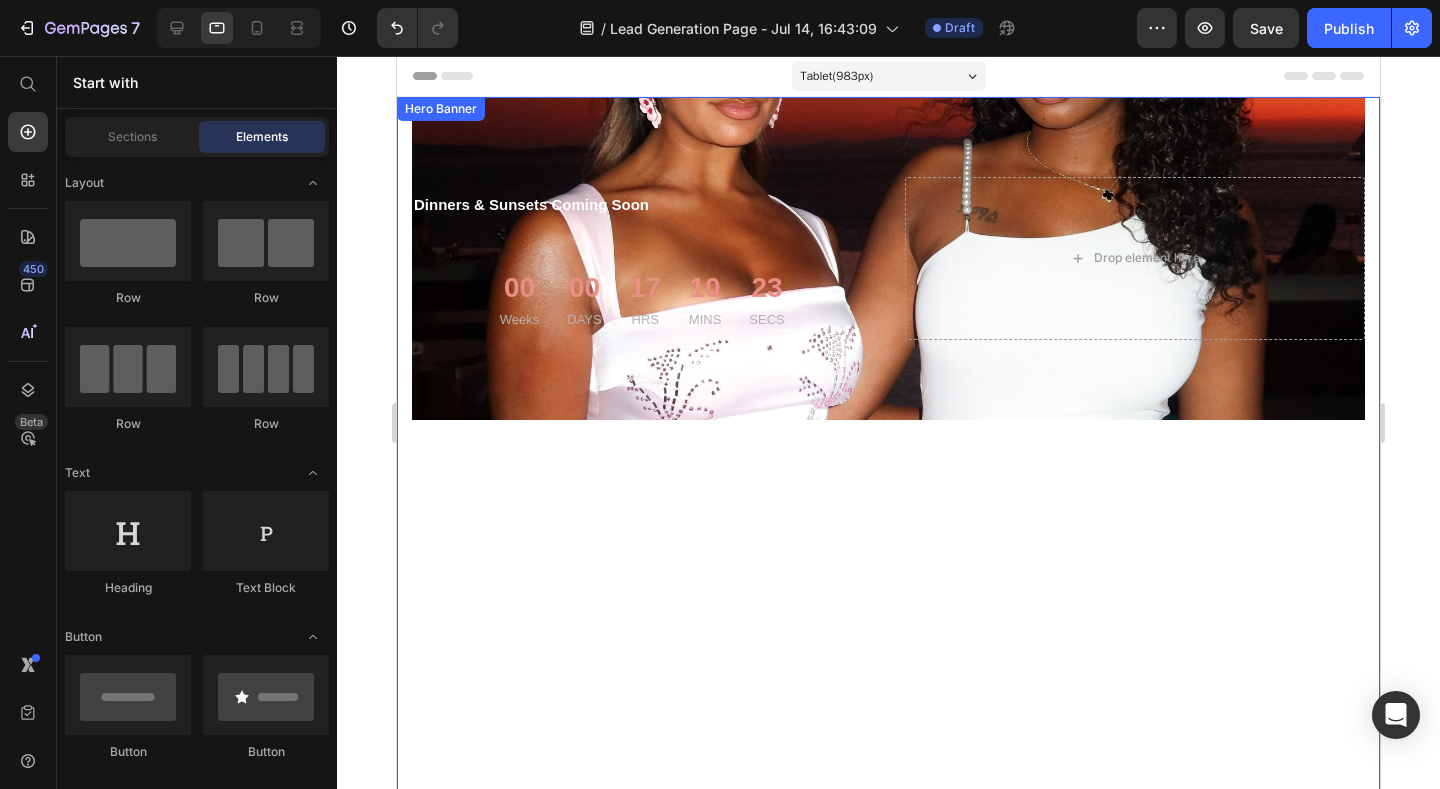 click at bounding box center (888, 514) 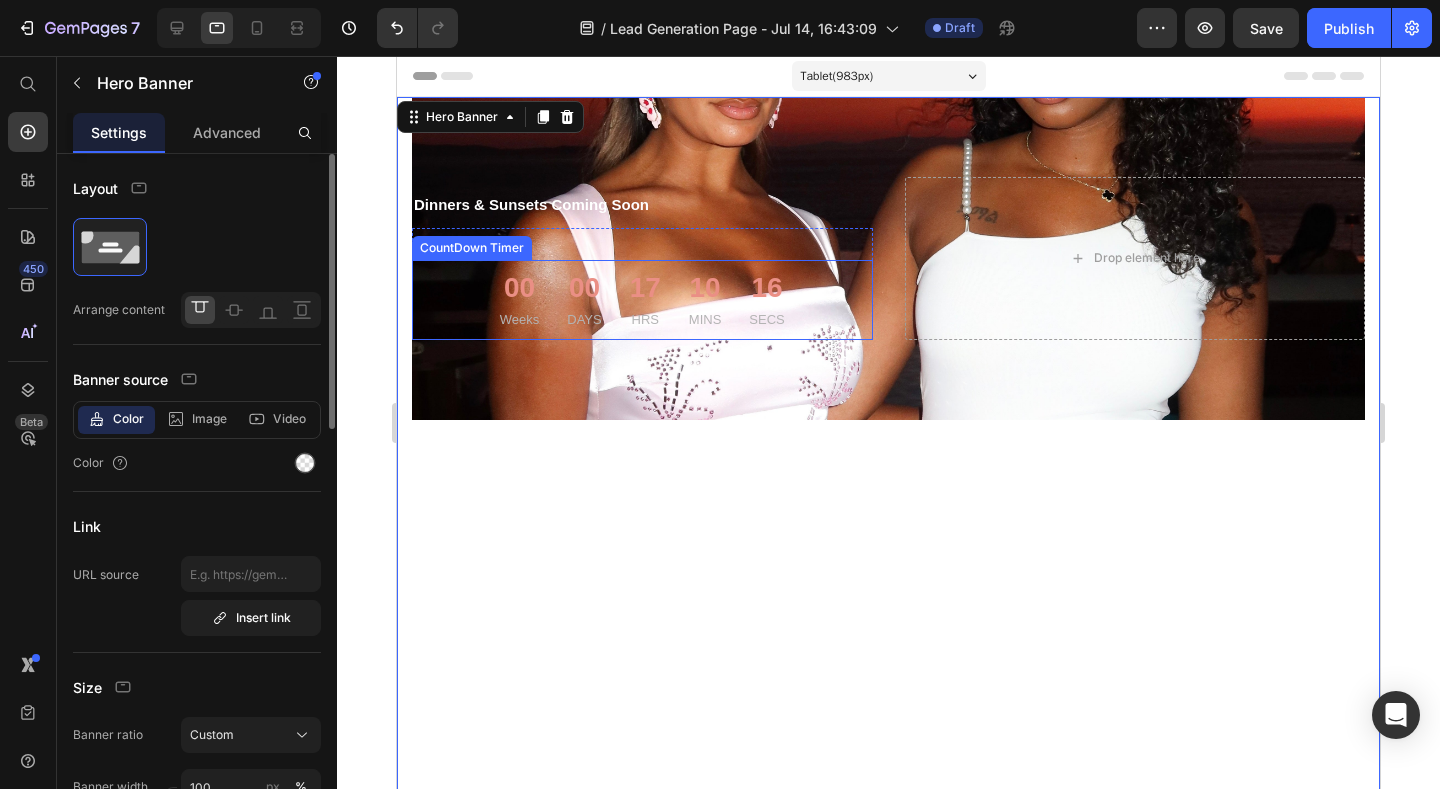 click on "SECS" at bounding box center (766, 320) 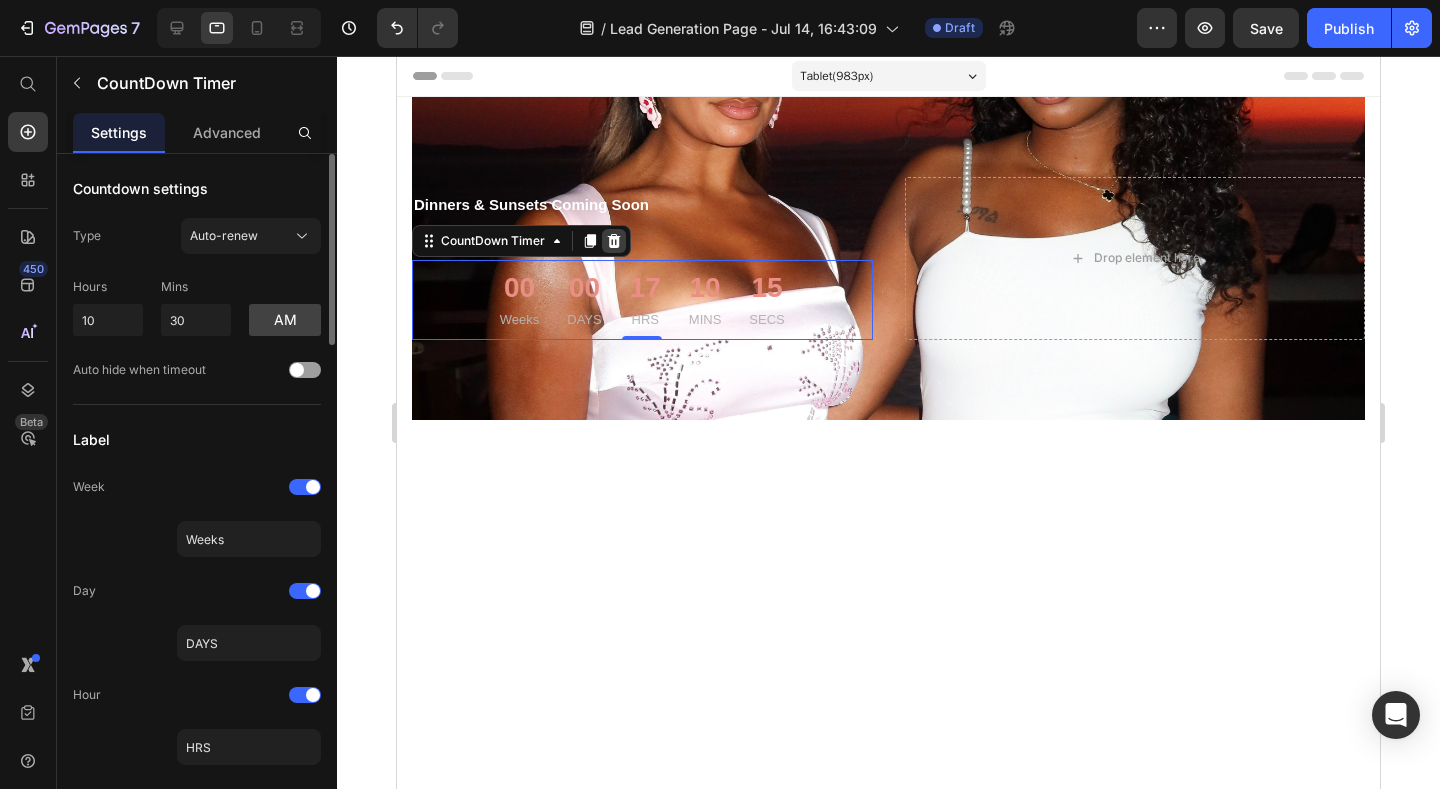 click 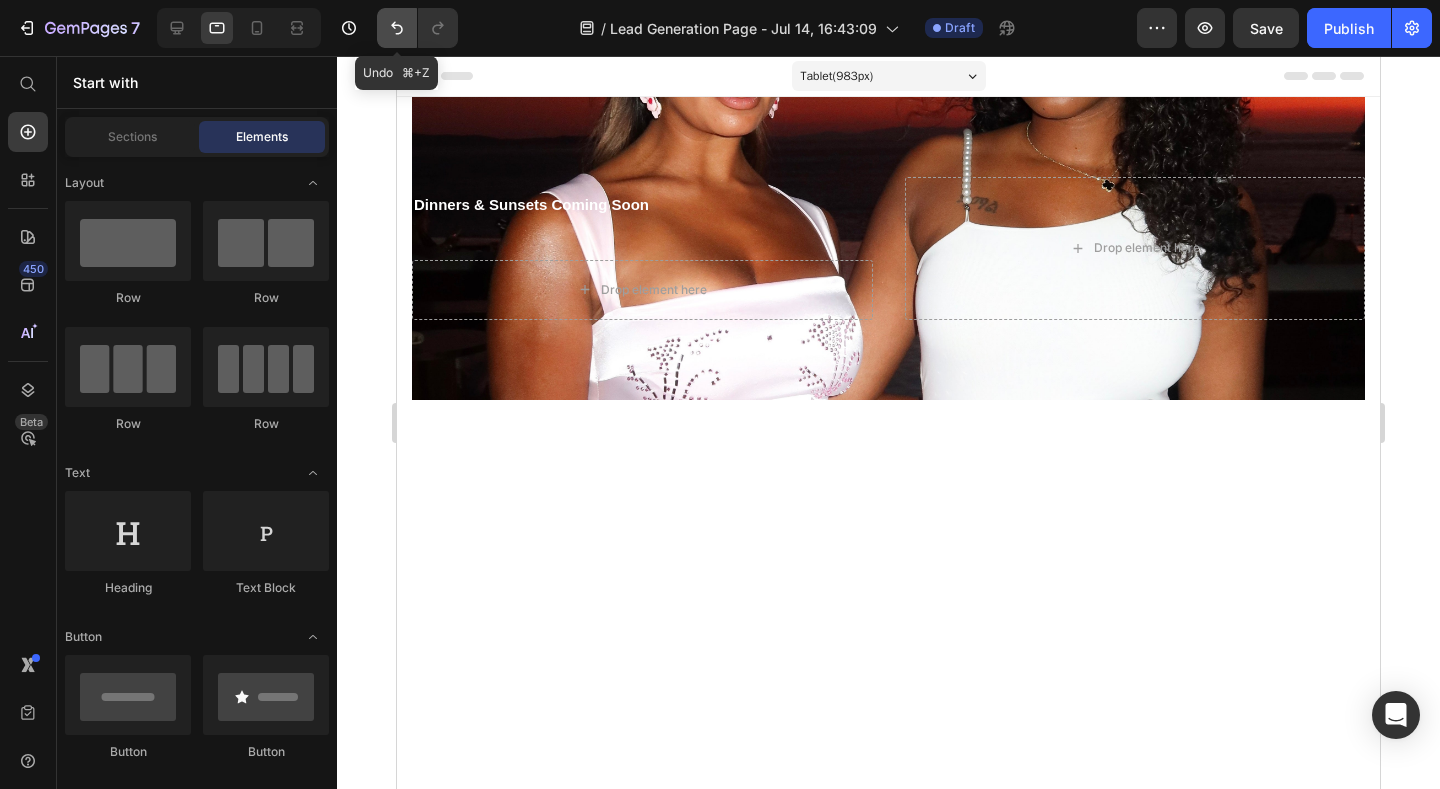 click 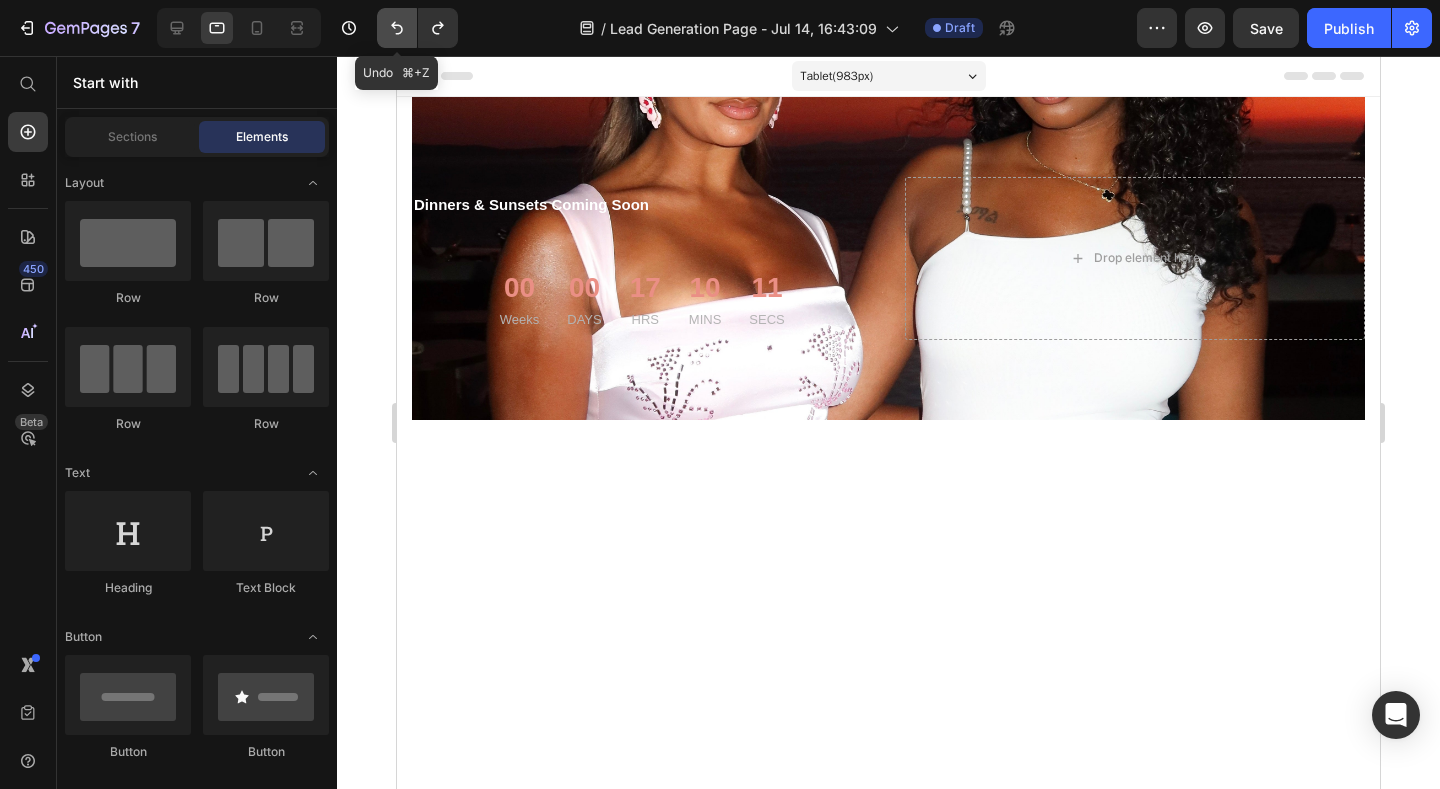 click 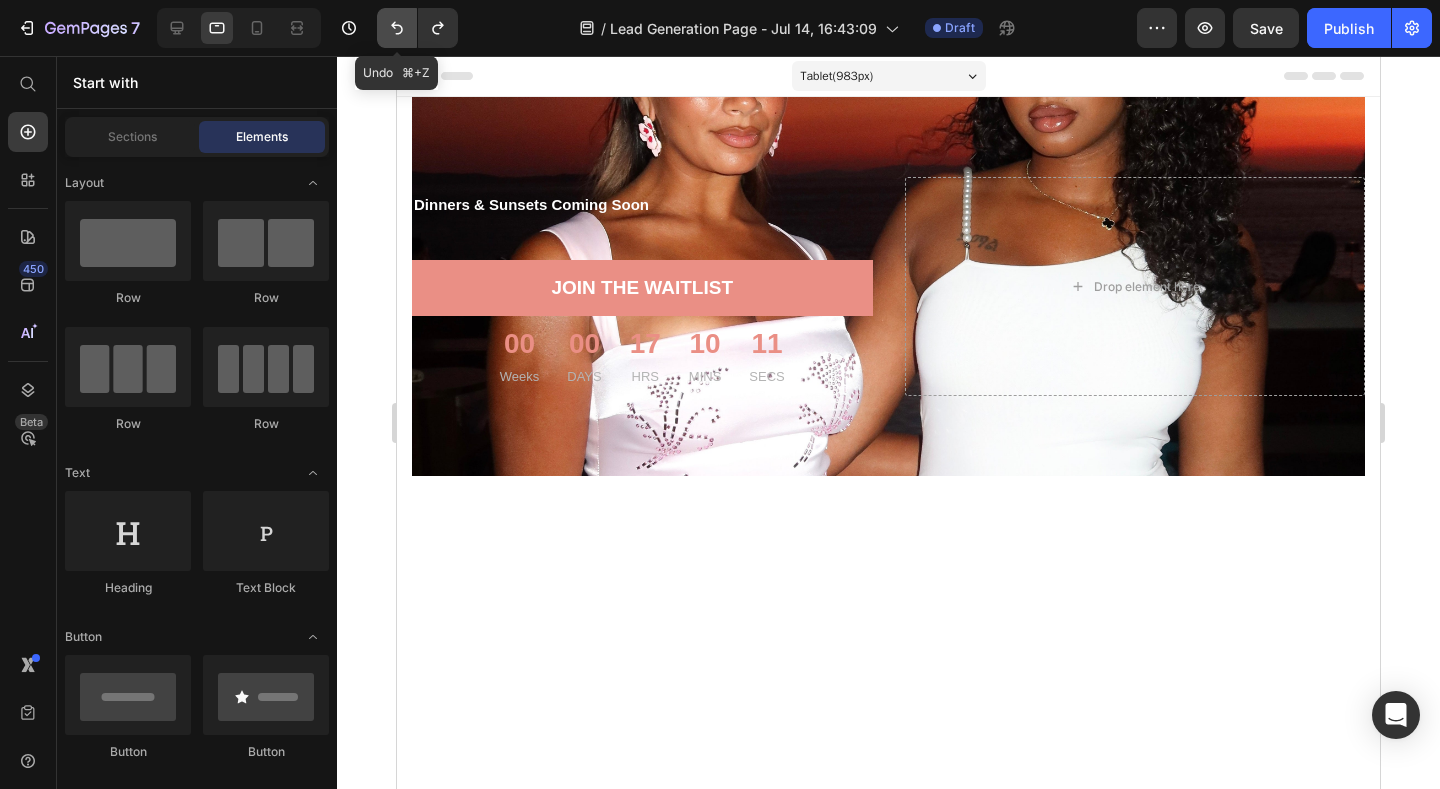 click 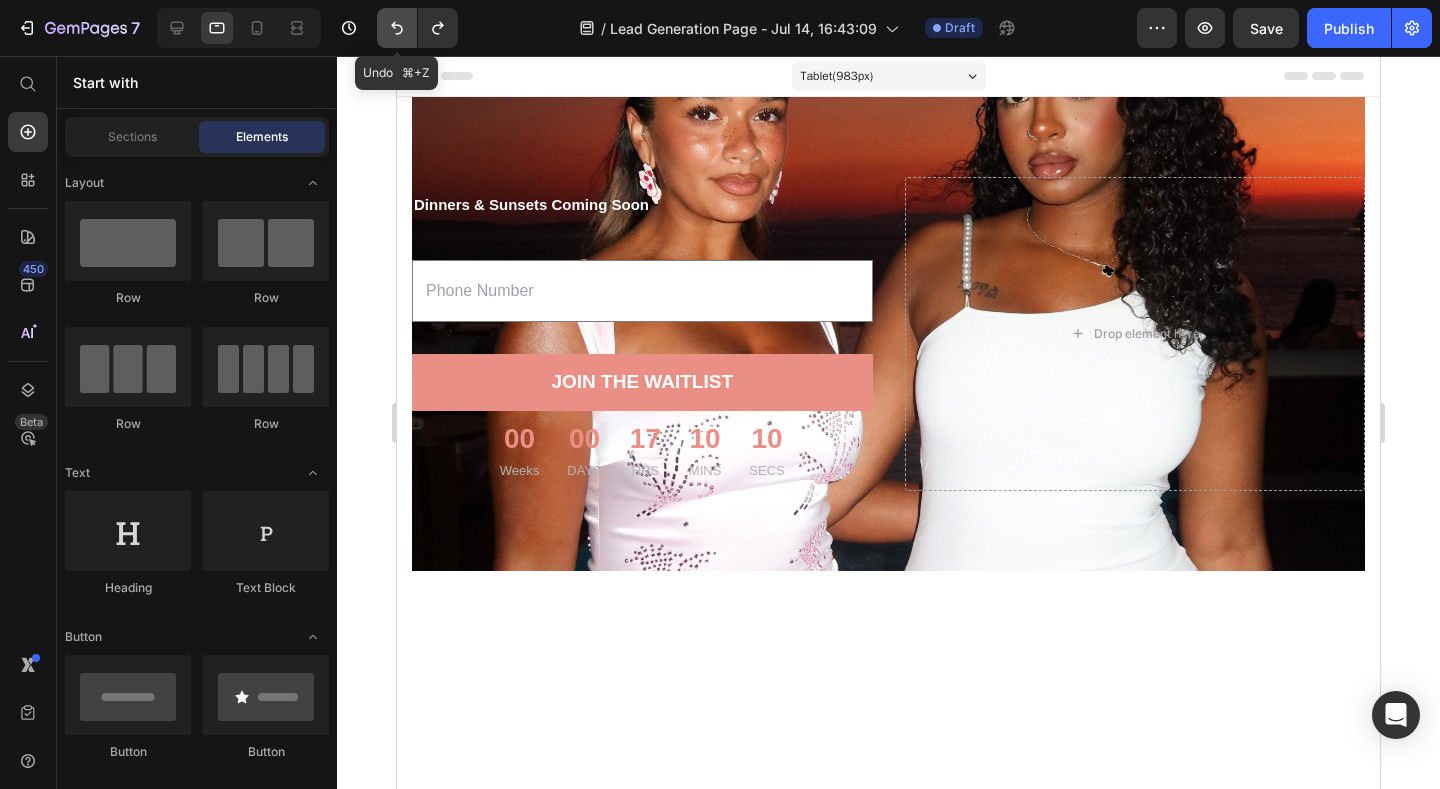 click 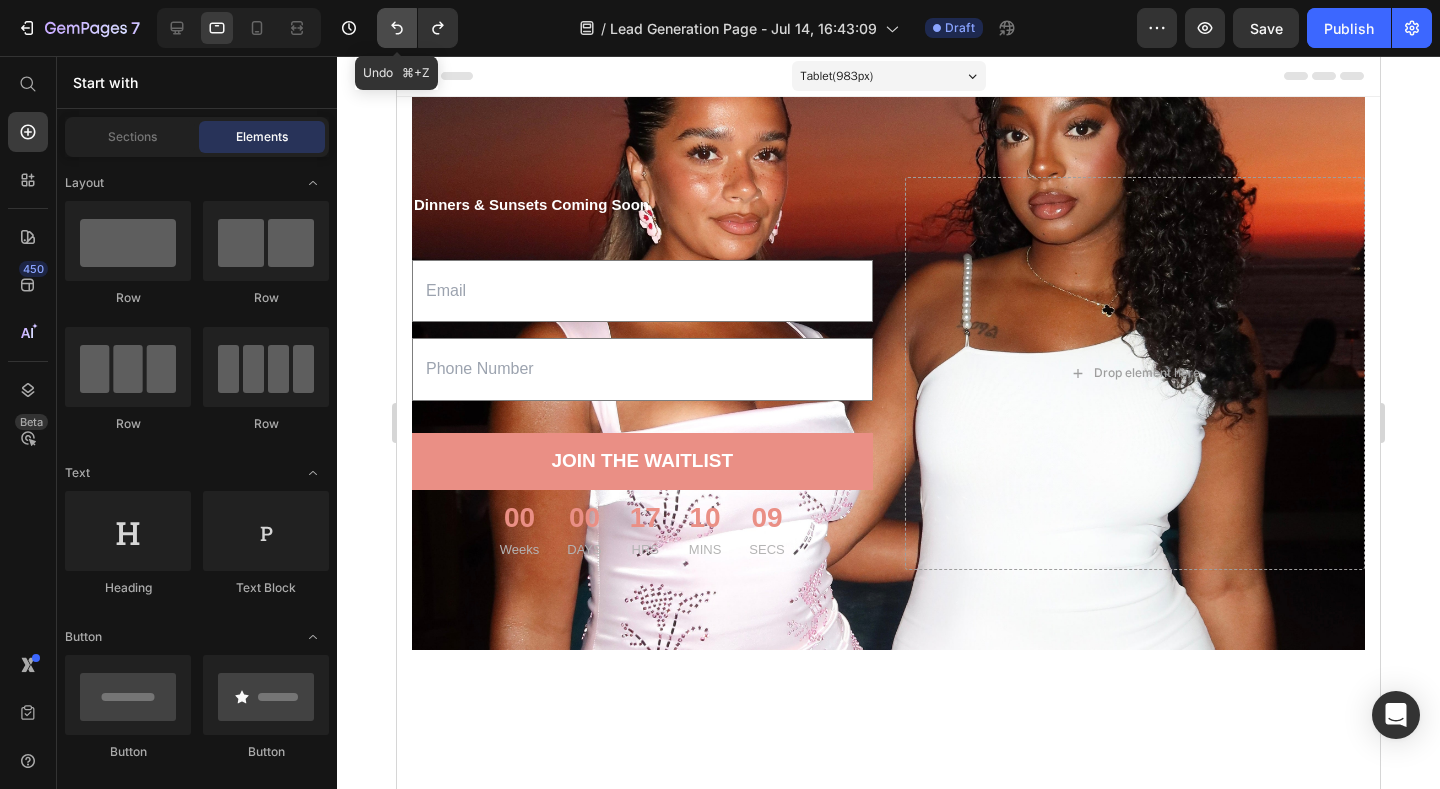 click 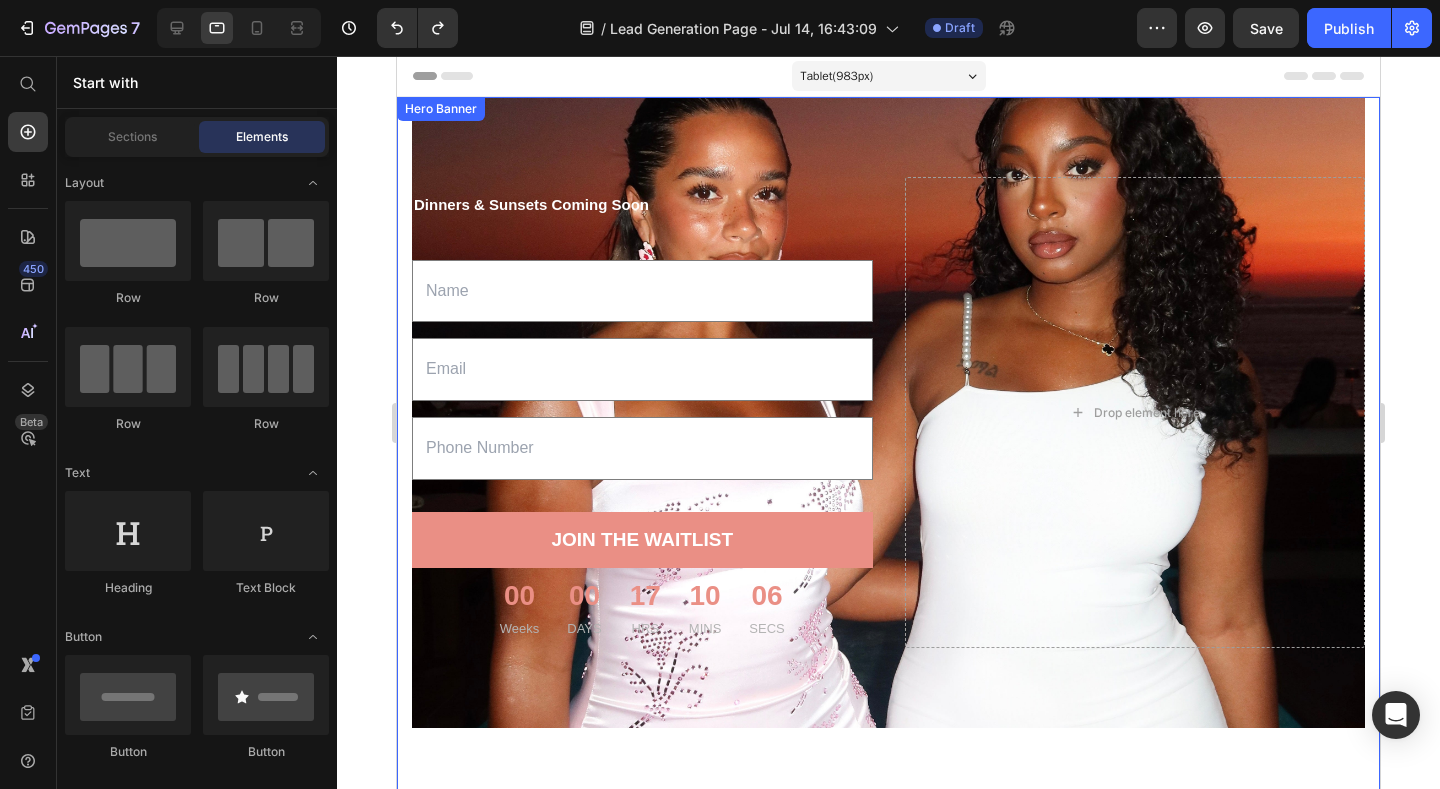 click at bounding box center [888, 514] 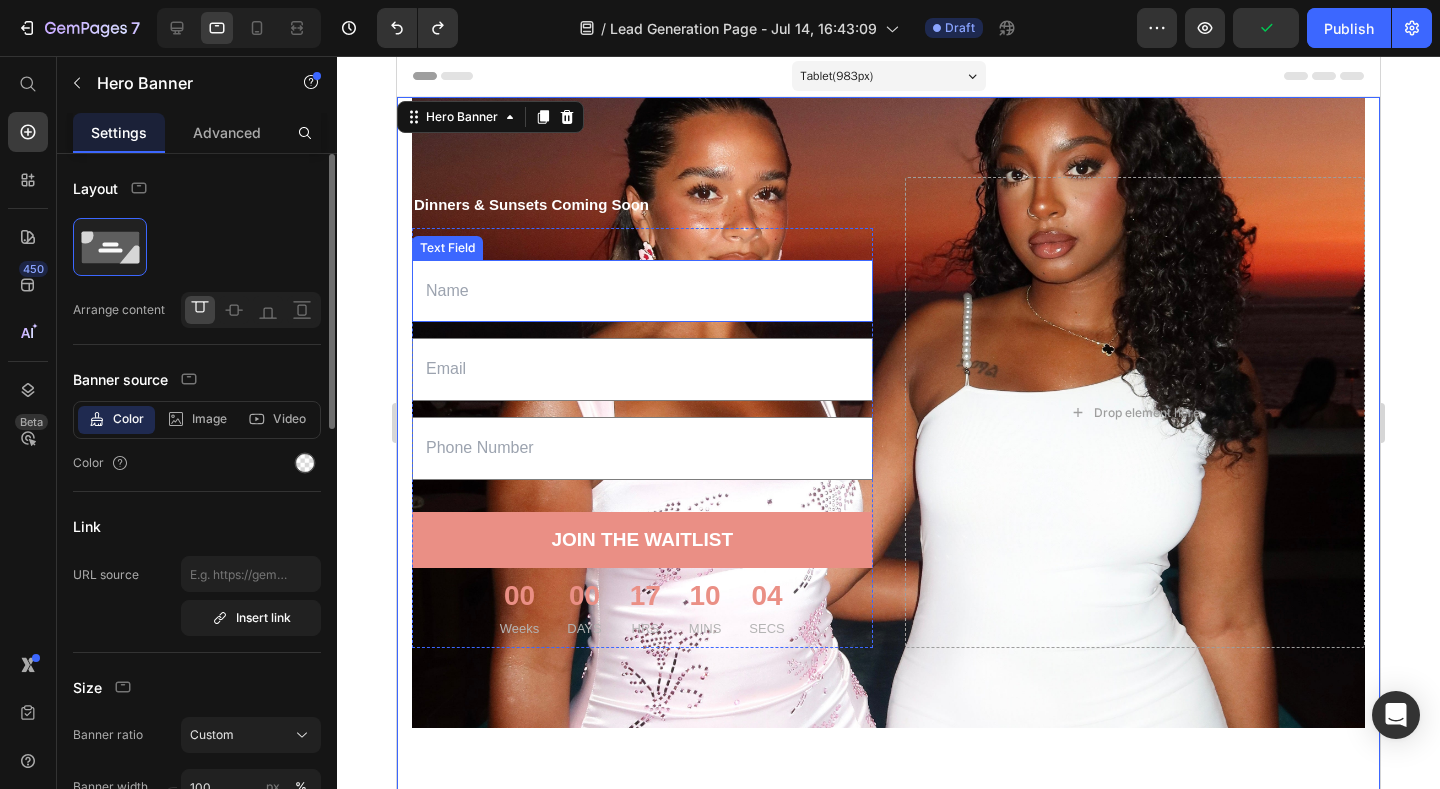 click at bounding box center (642, 291) 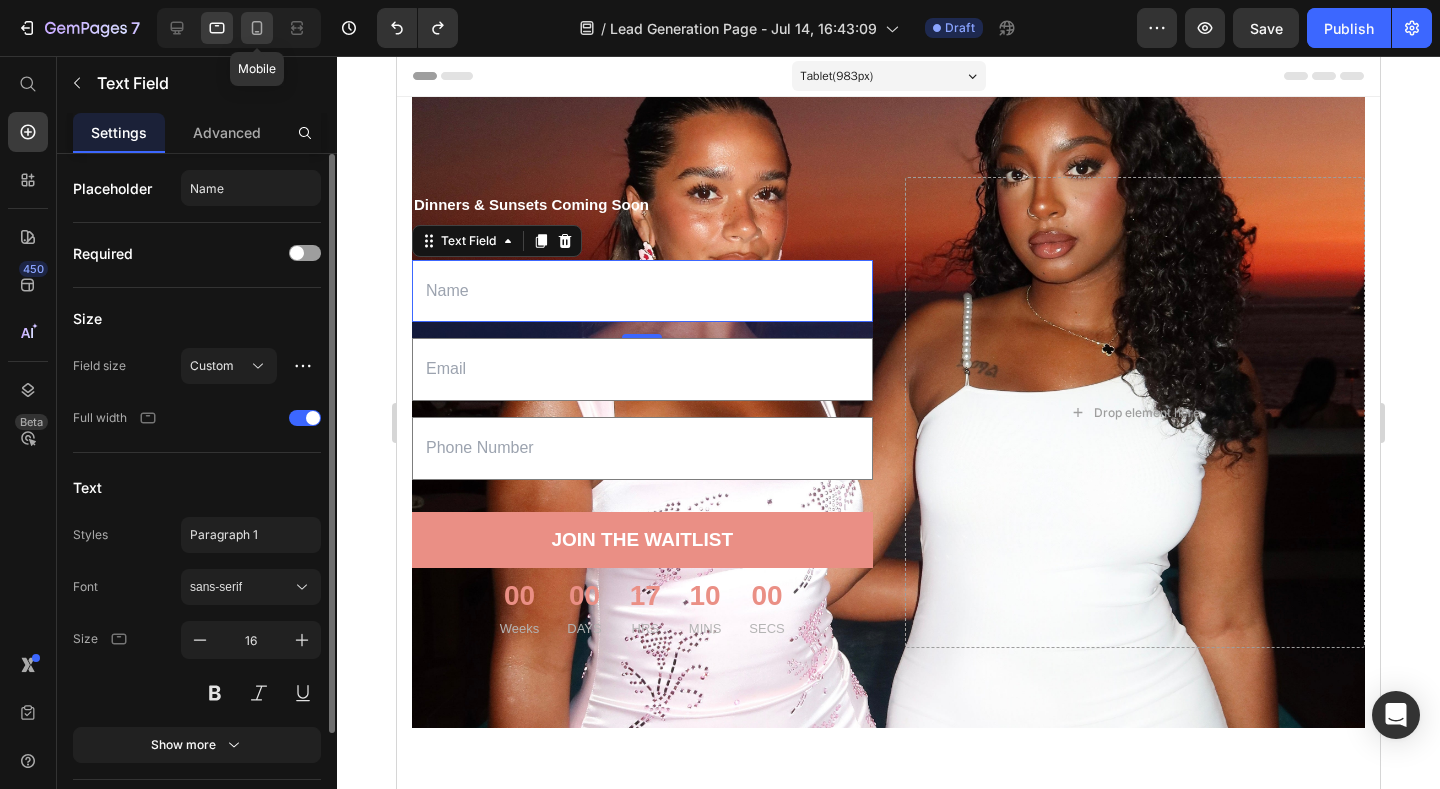click 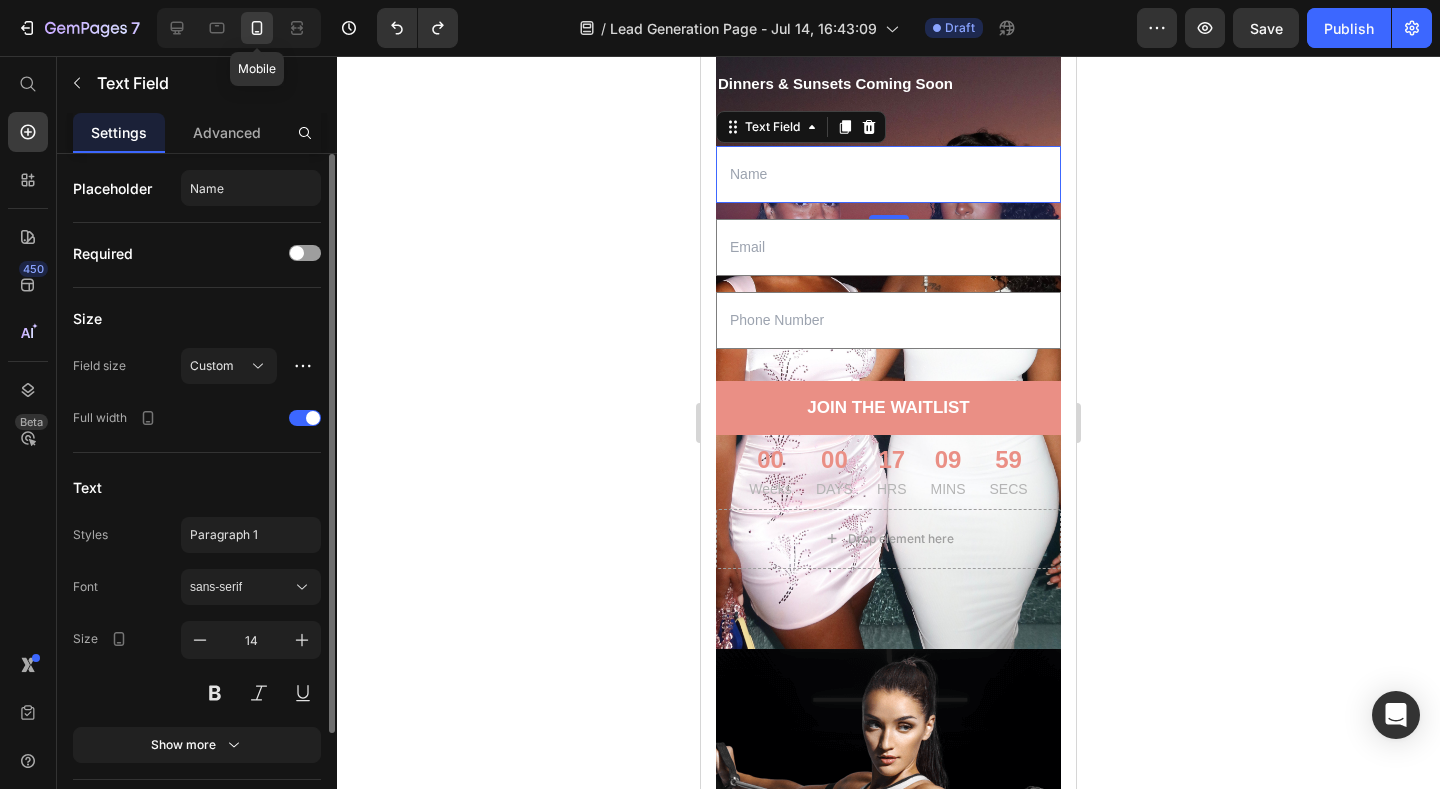 scroll, scrollTop: 151, scrollLeft: 0, axis: vertical 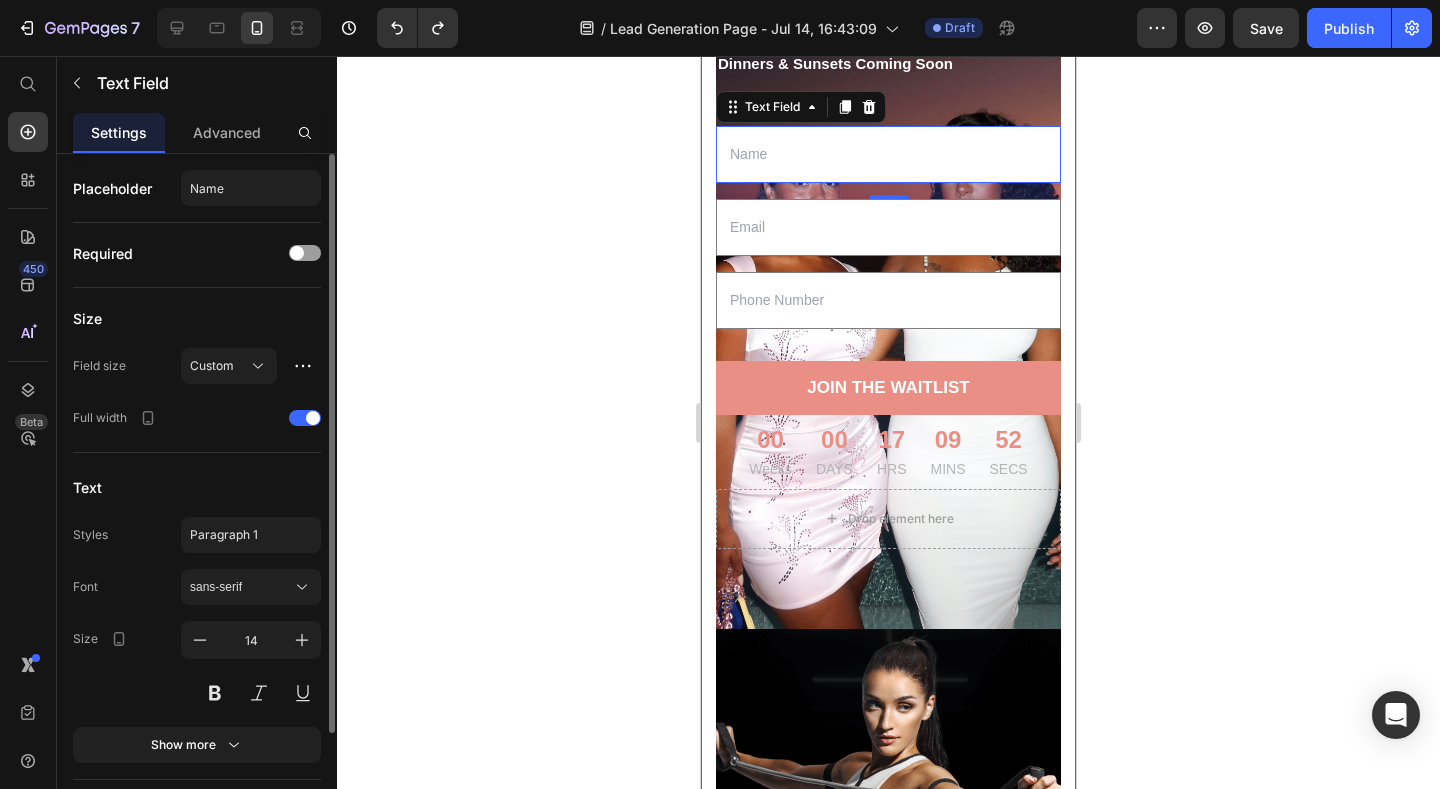 click 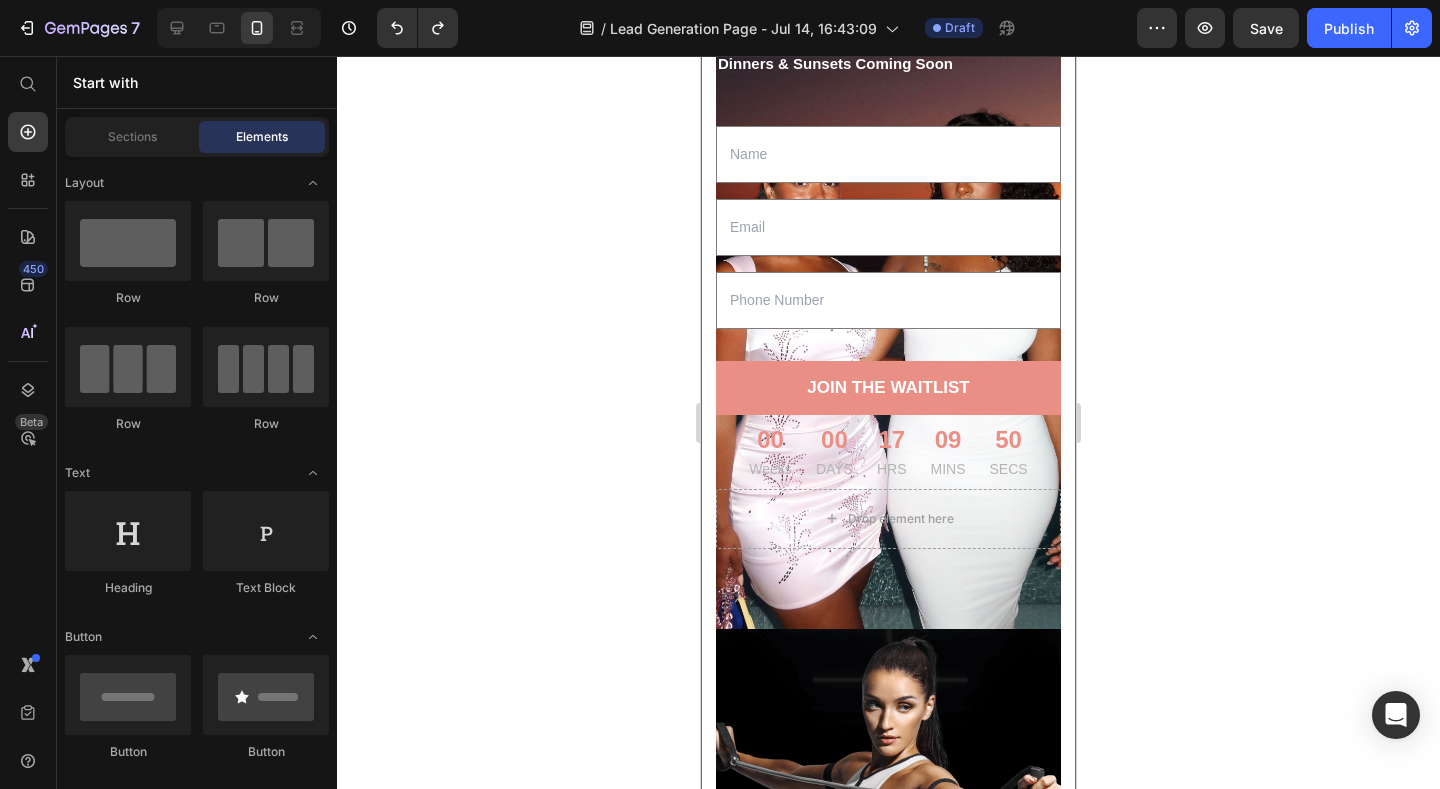 click at bounding box center [888, 450] 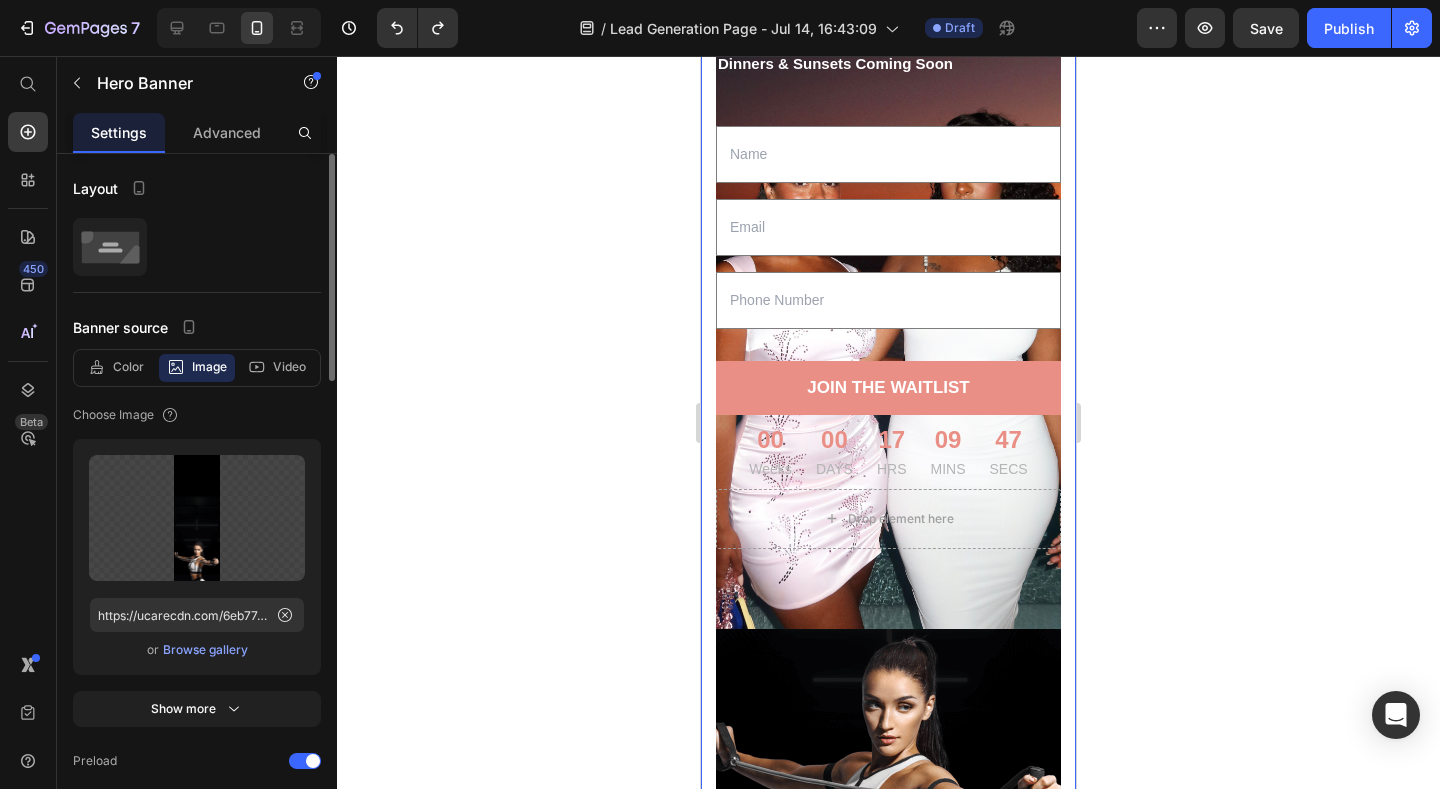 click on "Browse gallery" at bounding box center (205, 650) 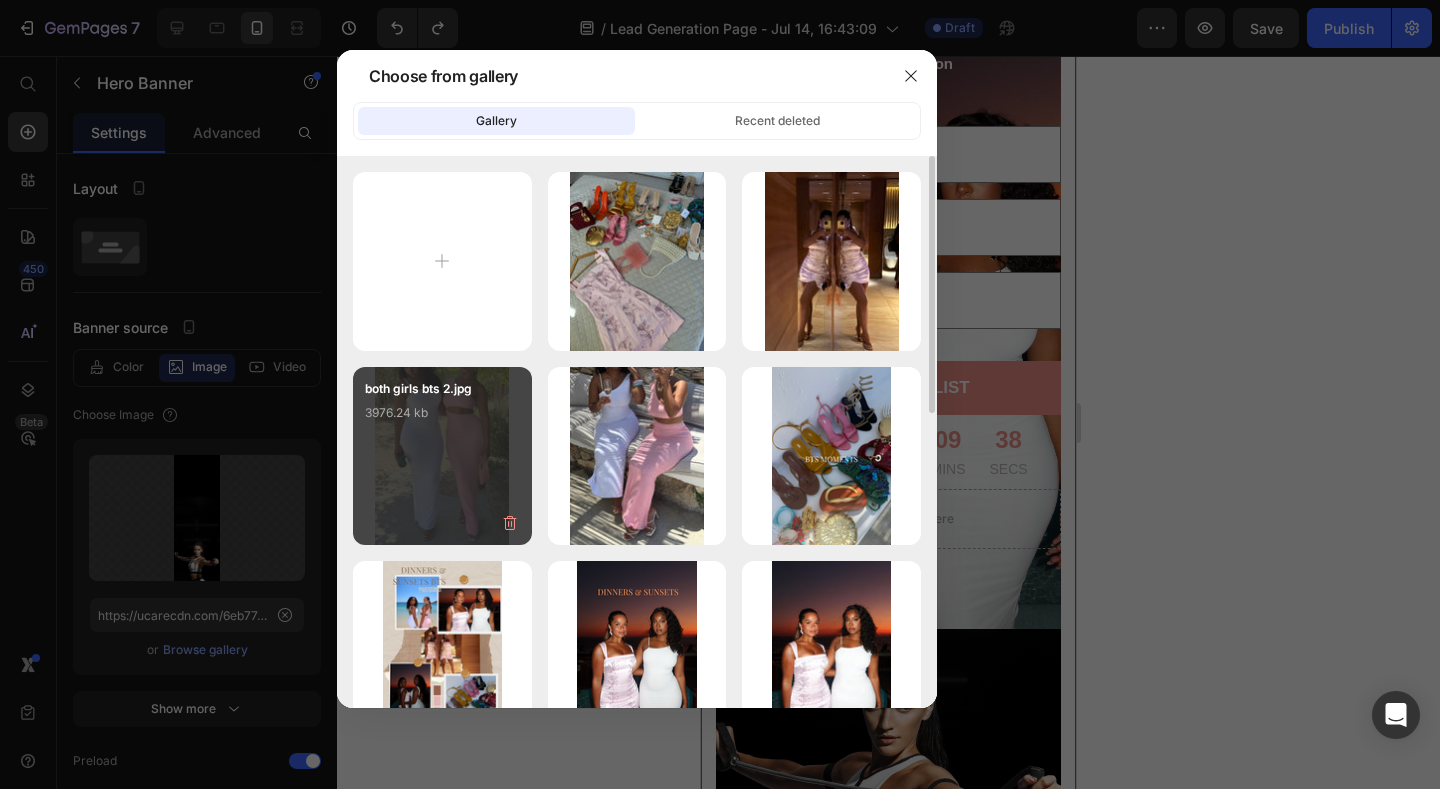 click on "both girls bts 2.jpg 3976.24 kb" at bounding box center [442, 419] 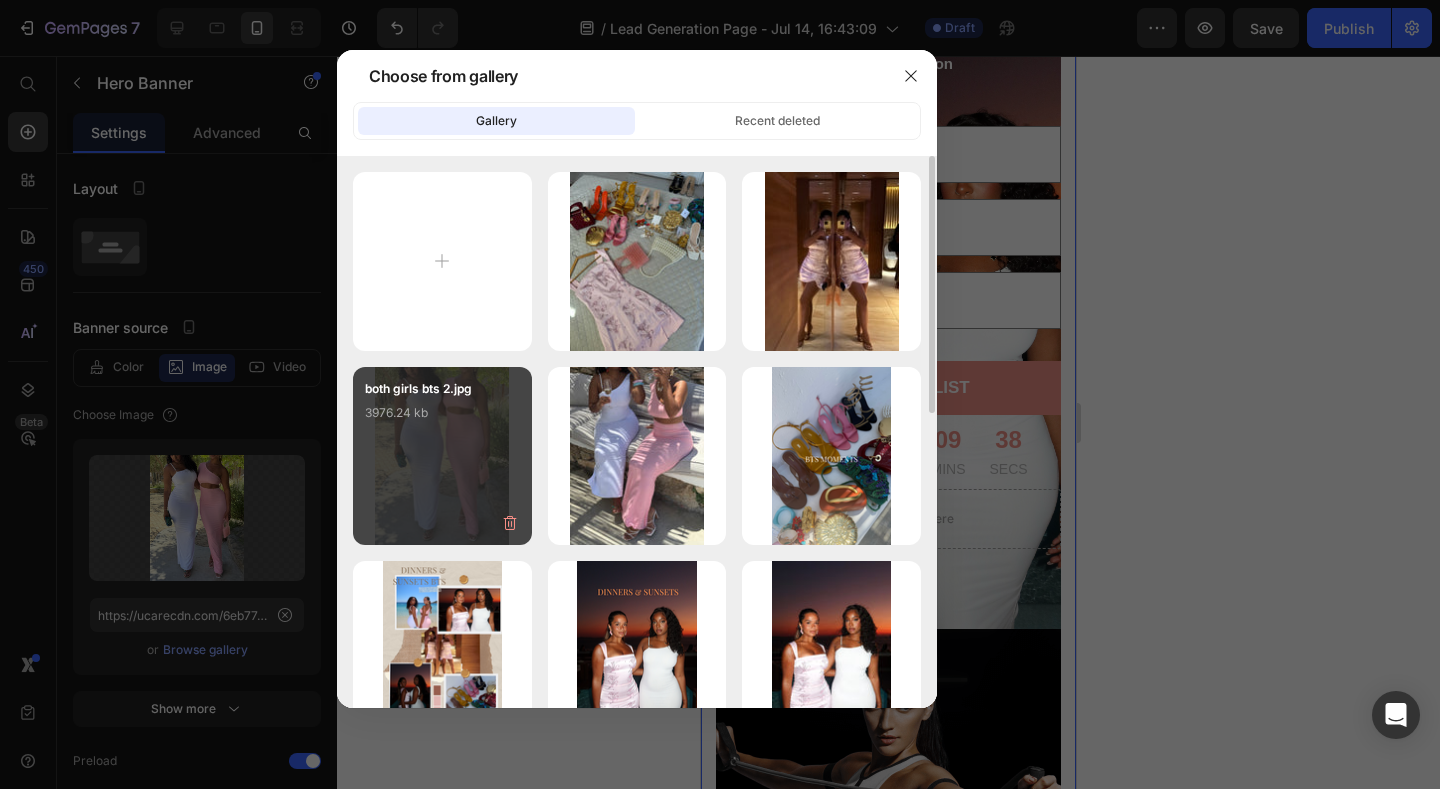 type on "https://cdn.shopify.com/s/files/1/0824/7404/1674/files/gempages_567440088024220753-5e93aed5-6911-449b-af57-009ac782d3d4.jpg" 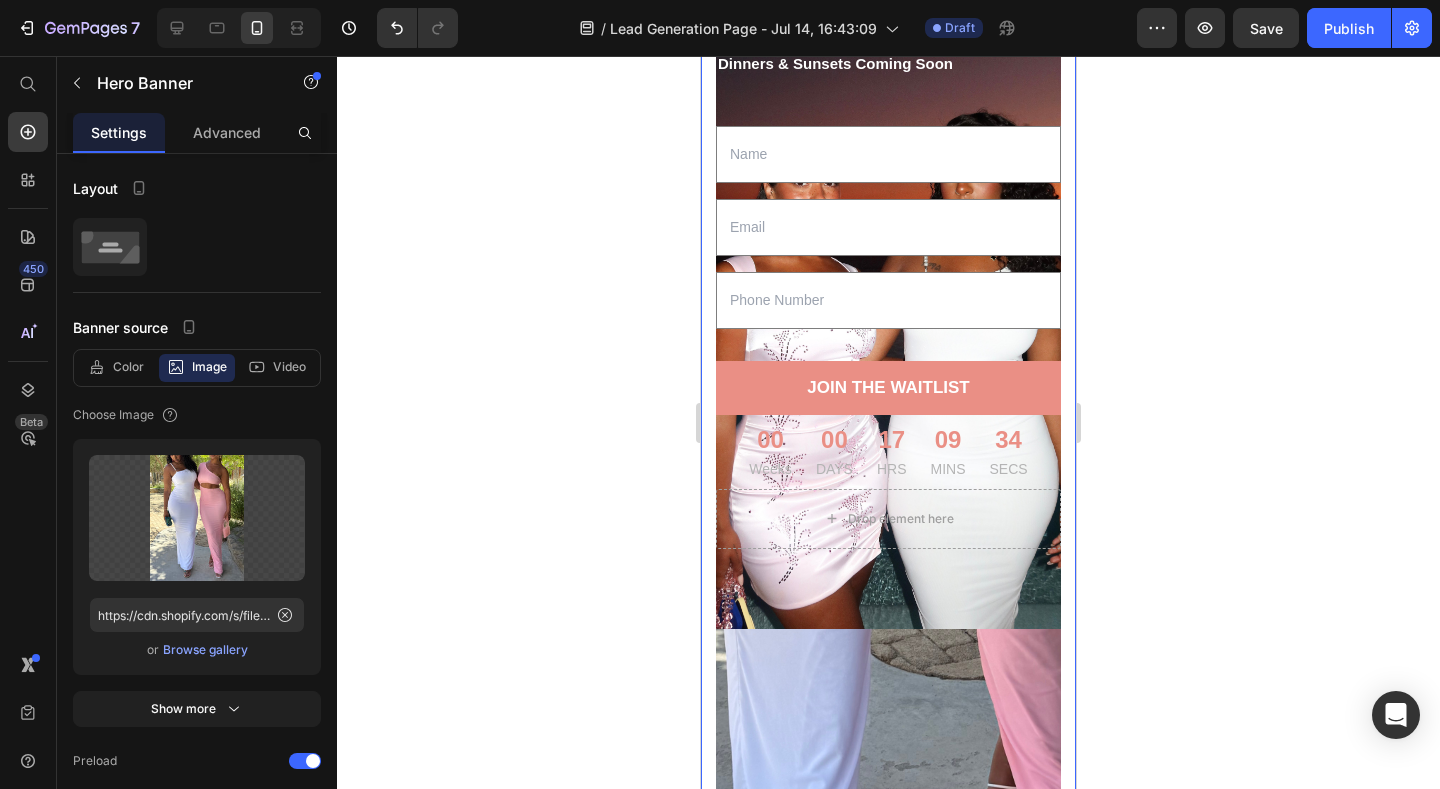 click 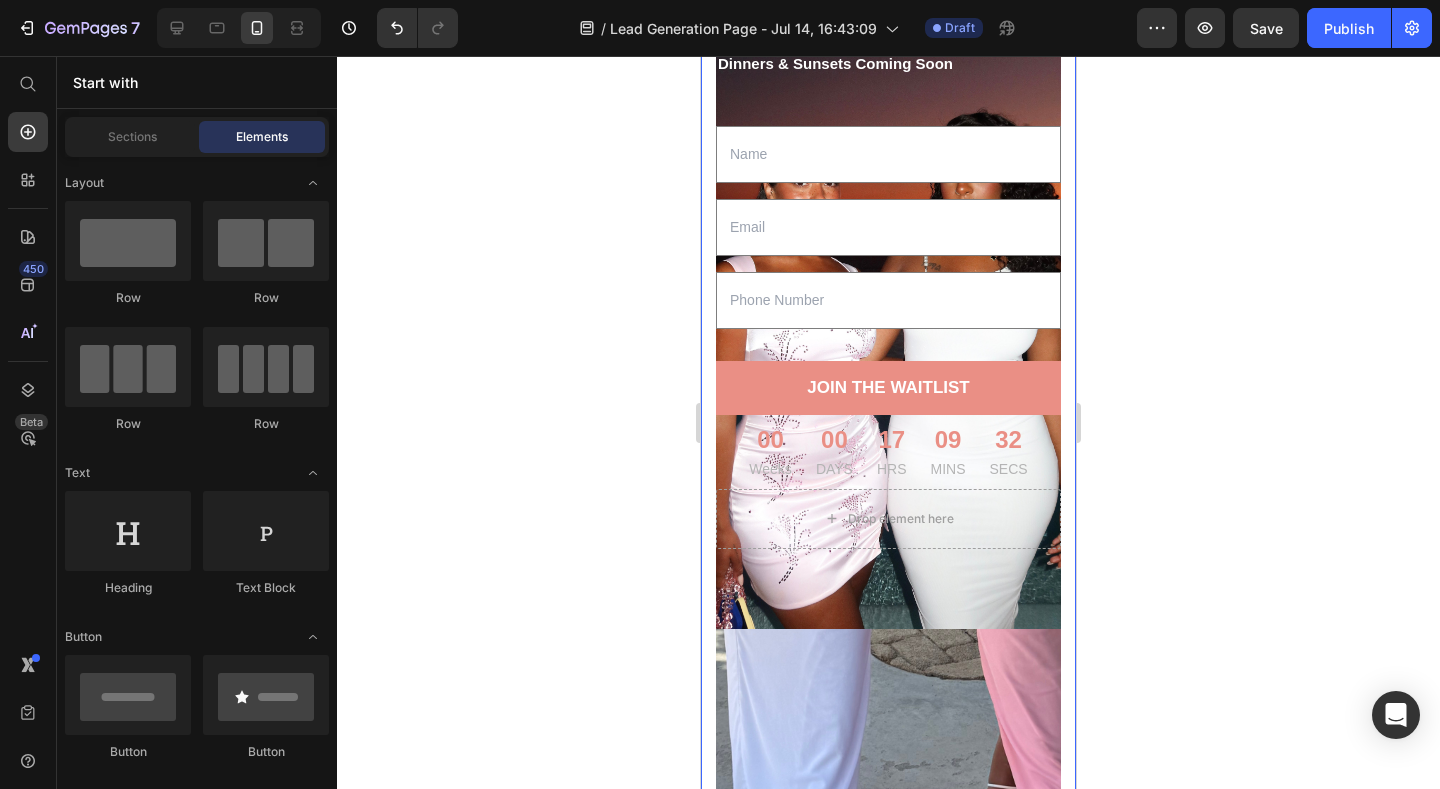 click at bounding box center (888, 450) 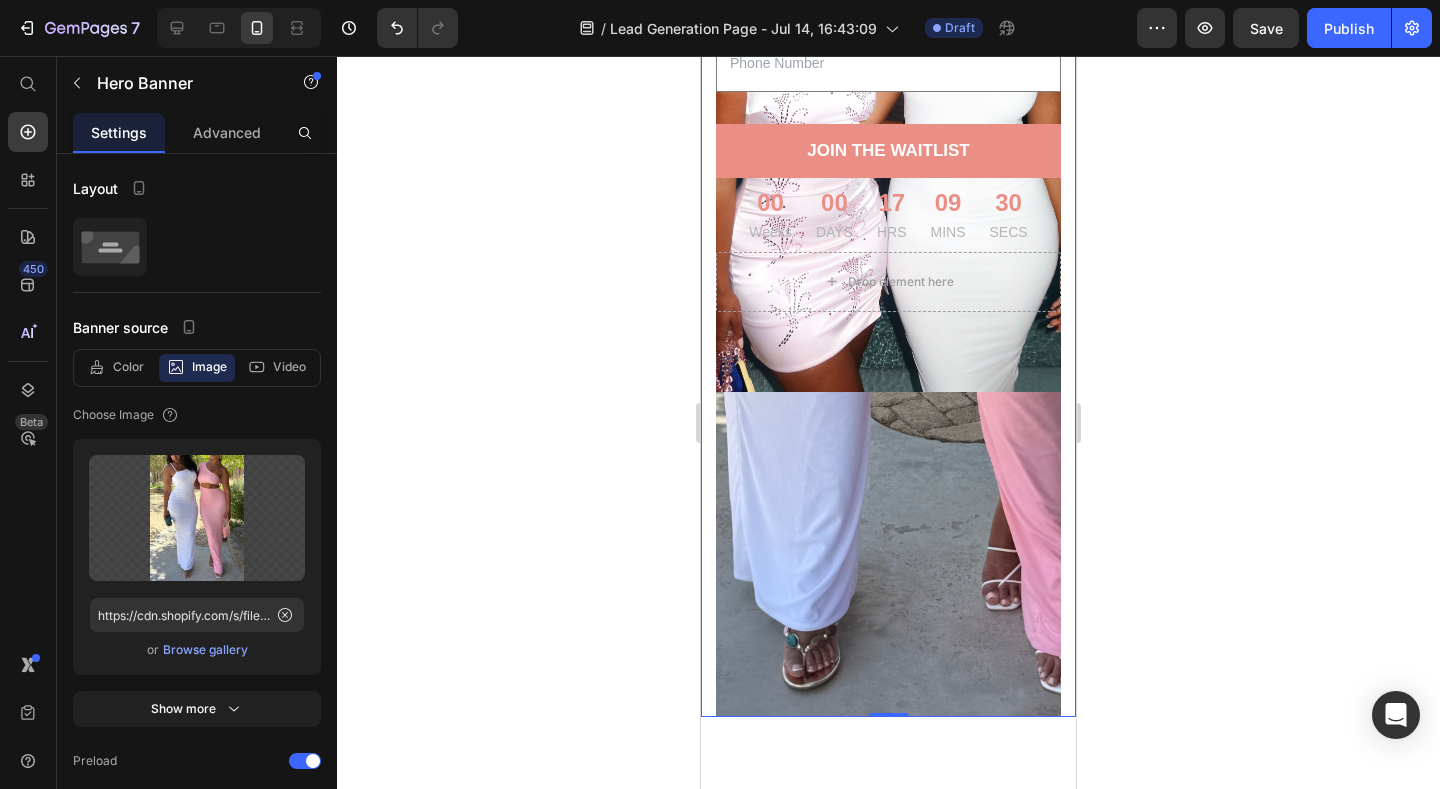 scroll, scrollTop: 431, scrollLeft: 0, axis: vertical 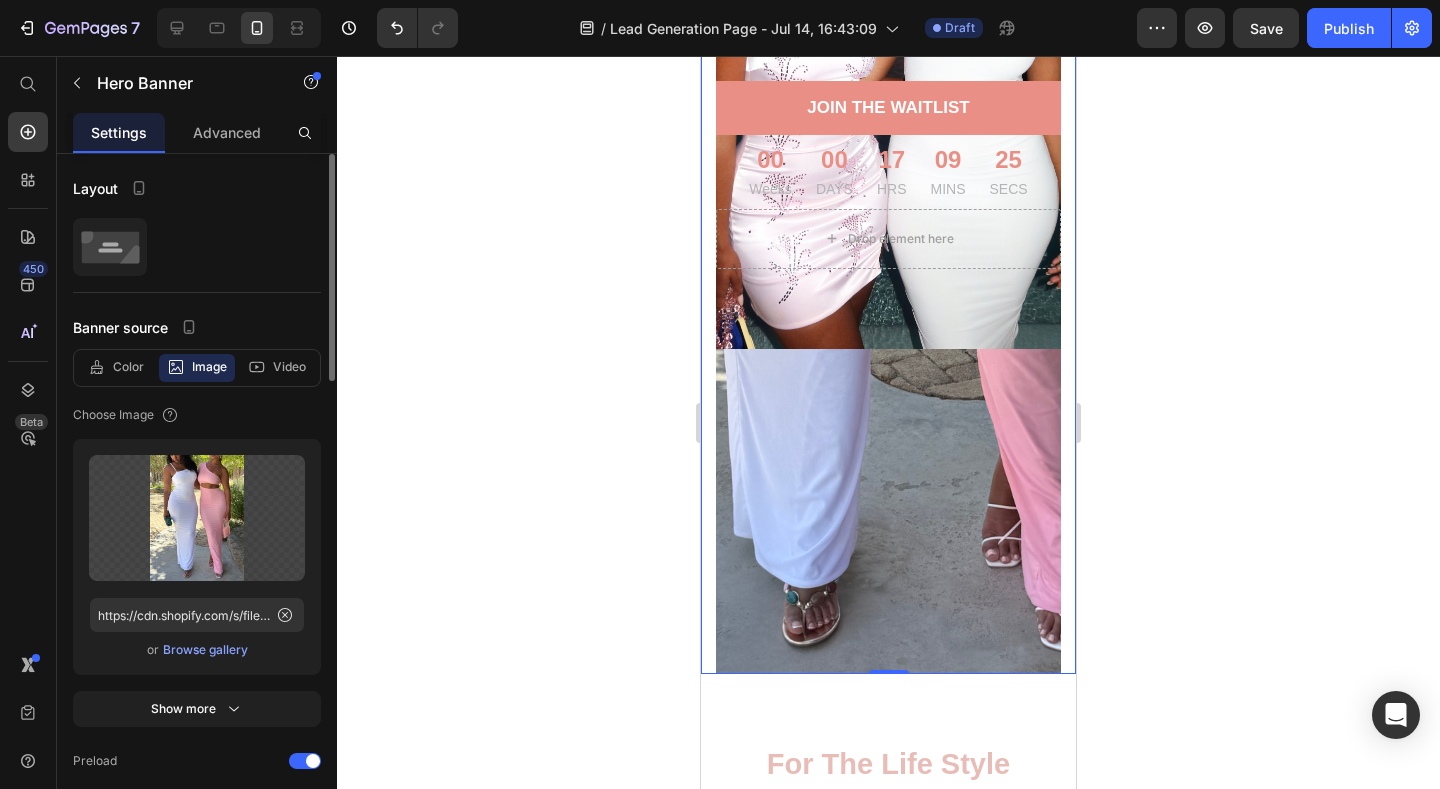 click on "Browse gallery" at bounding box center (205, 650) 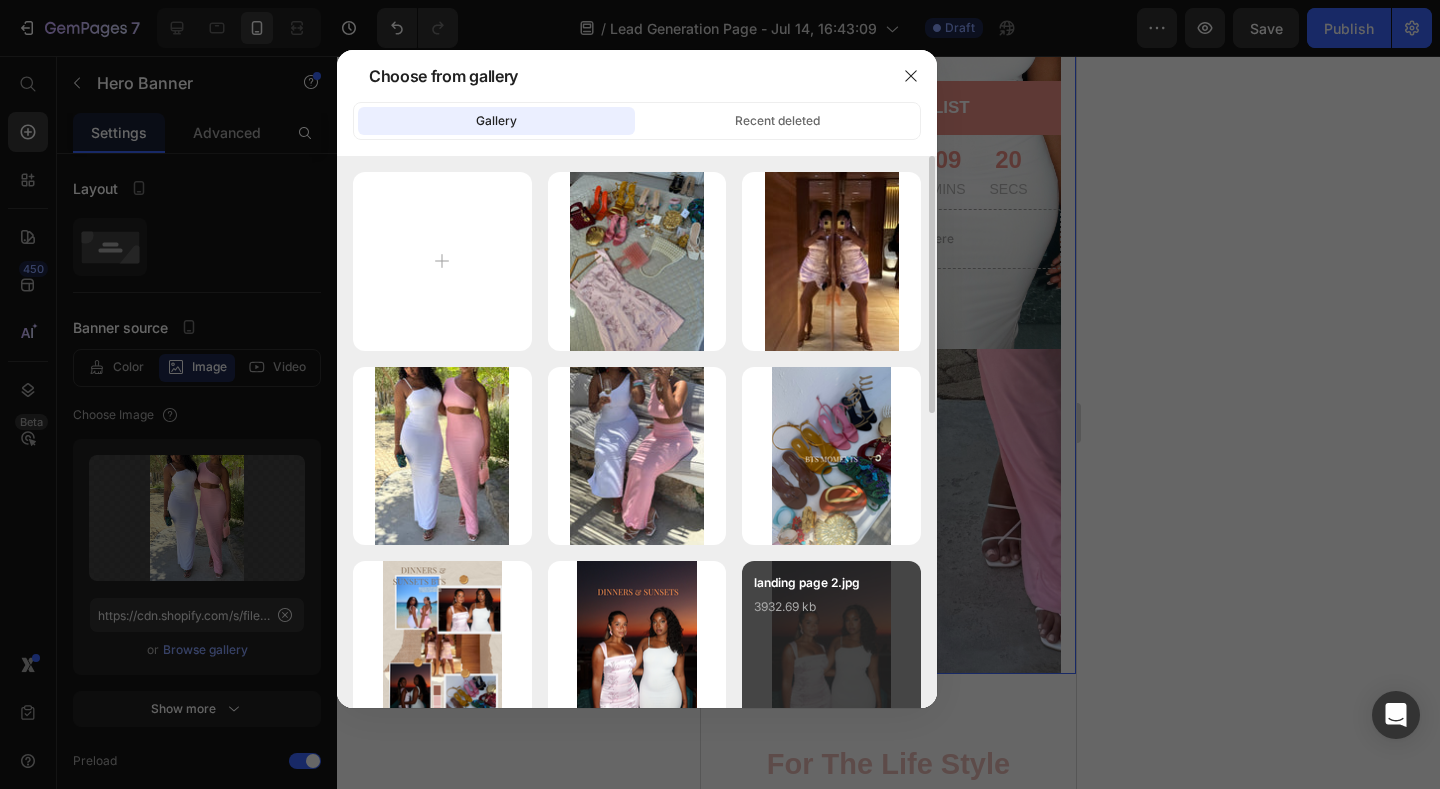click on "3932.69 kb" at bounding box center (831, 607) 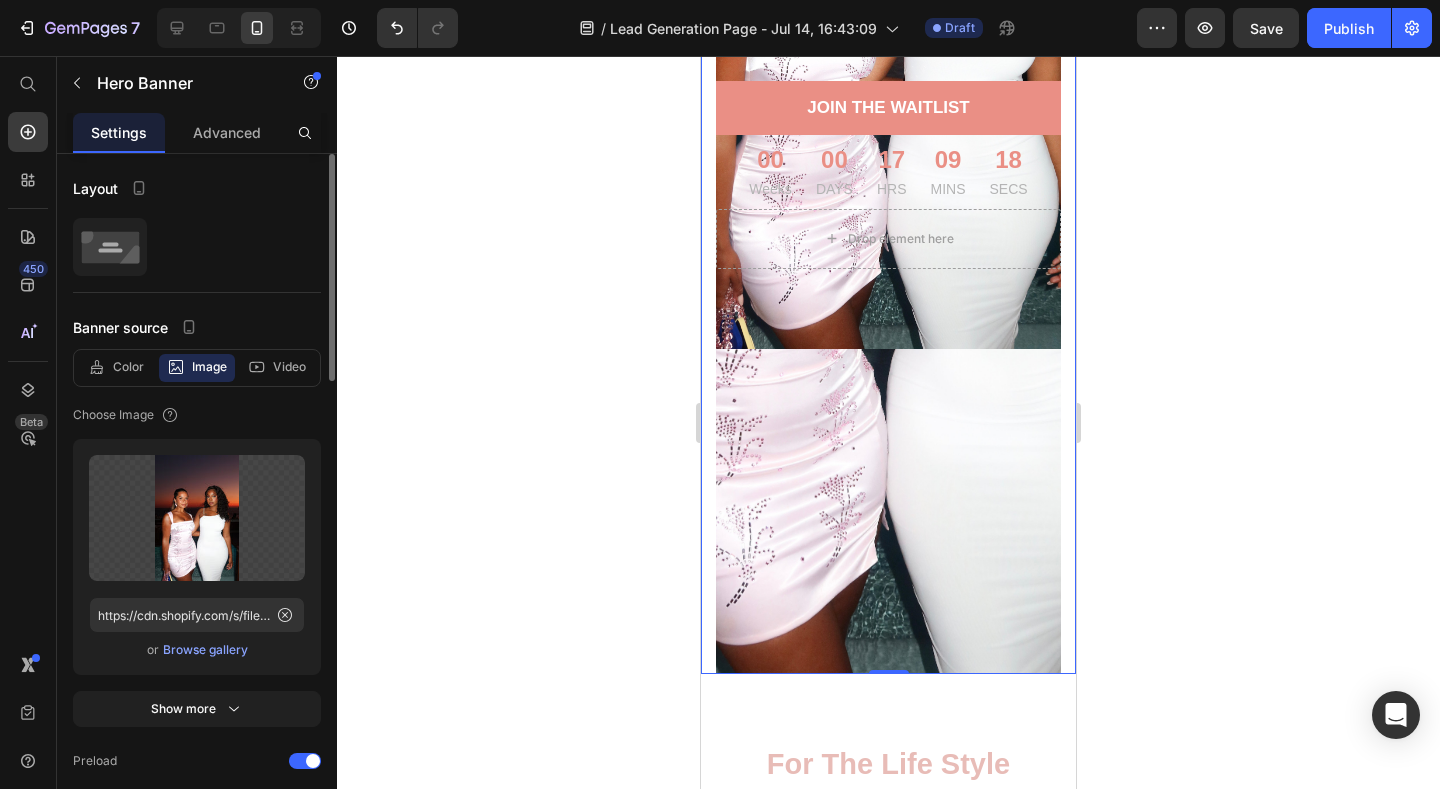 click on "Browse gallery" at bounding box center (205, 650) 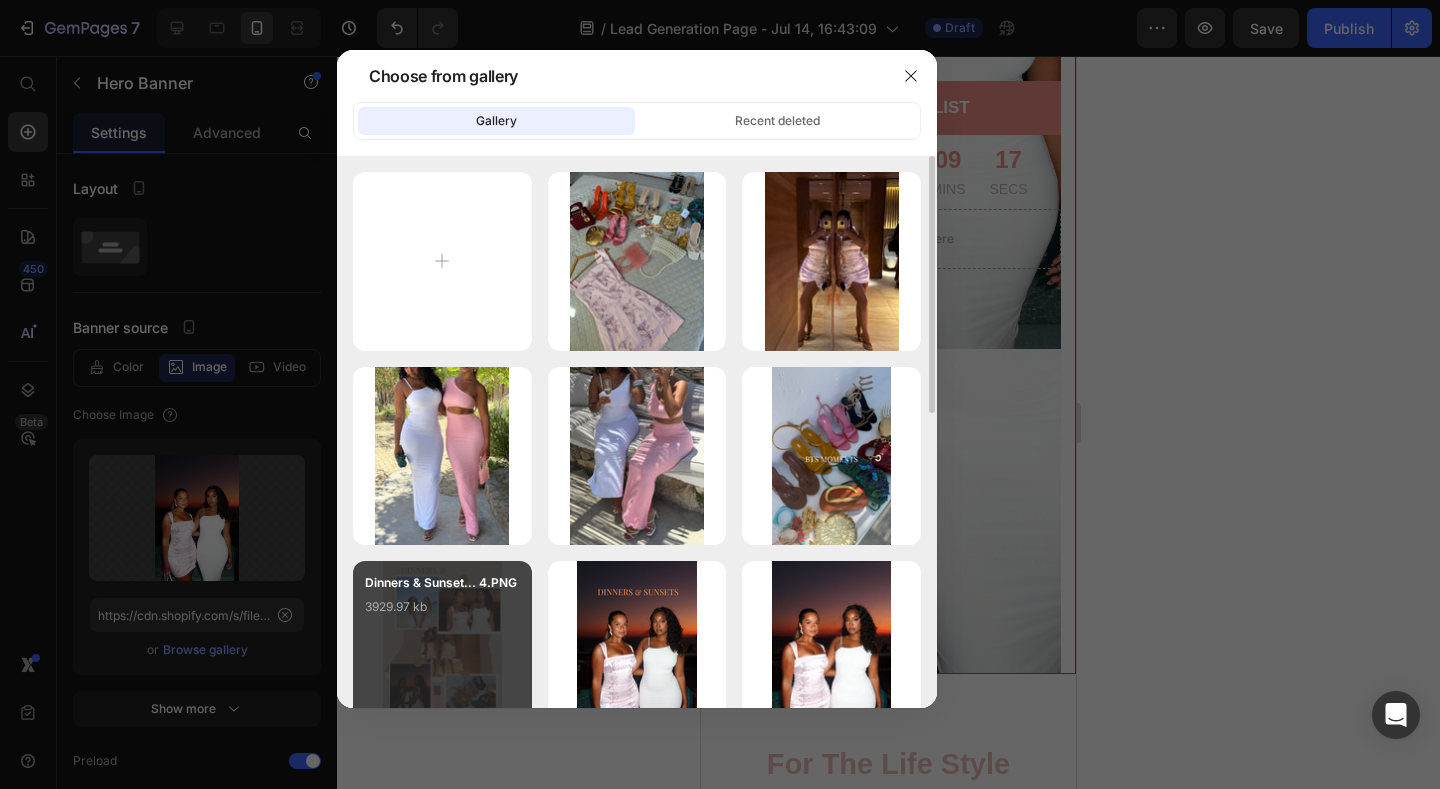 click on "Dinners & Sunset... 4.PNG 3929.97 kb" at bounding box center (442, 613) 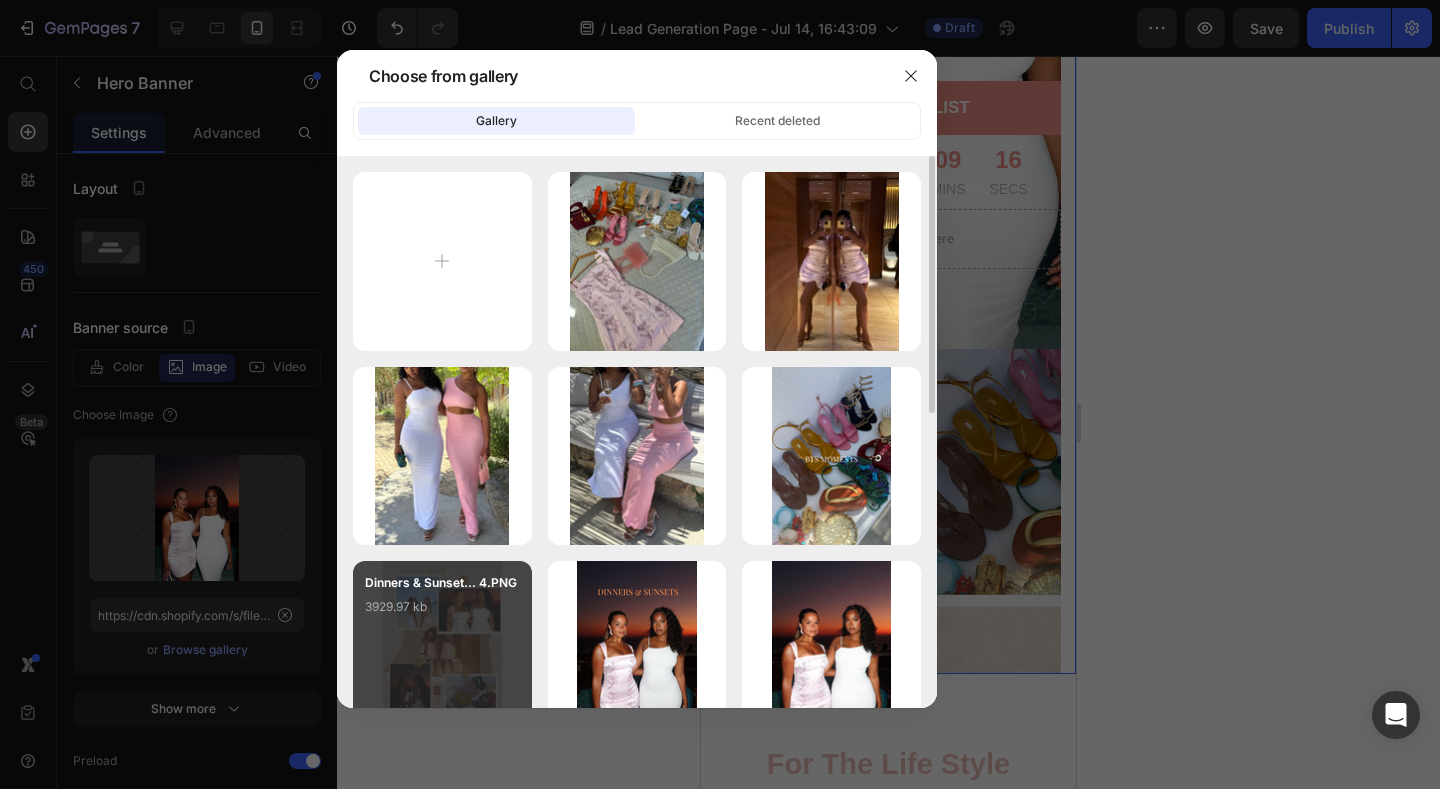 type on "https://cdn.shopify.com/s/files/1/0824/7404/1674/files/gempages_567440088024220753-1b3f18f4-c671-4cdc-8987-767c0d53a3fa.png" 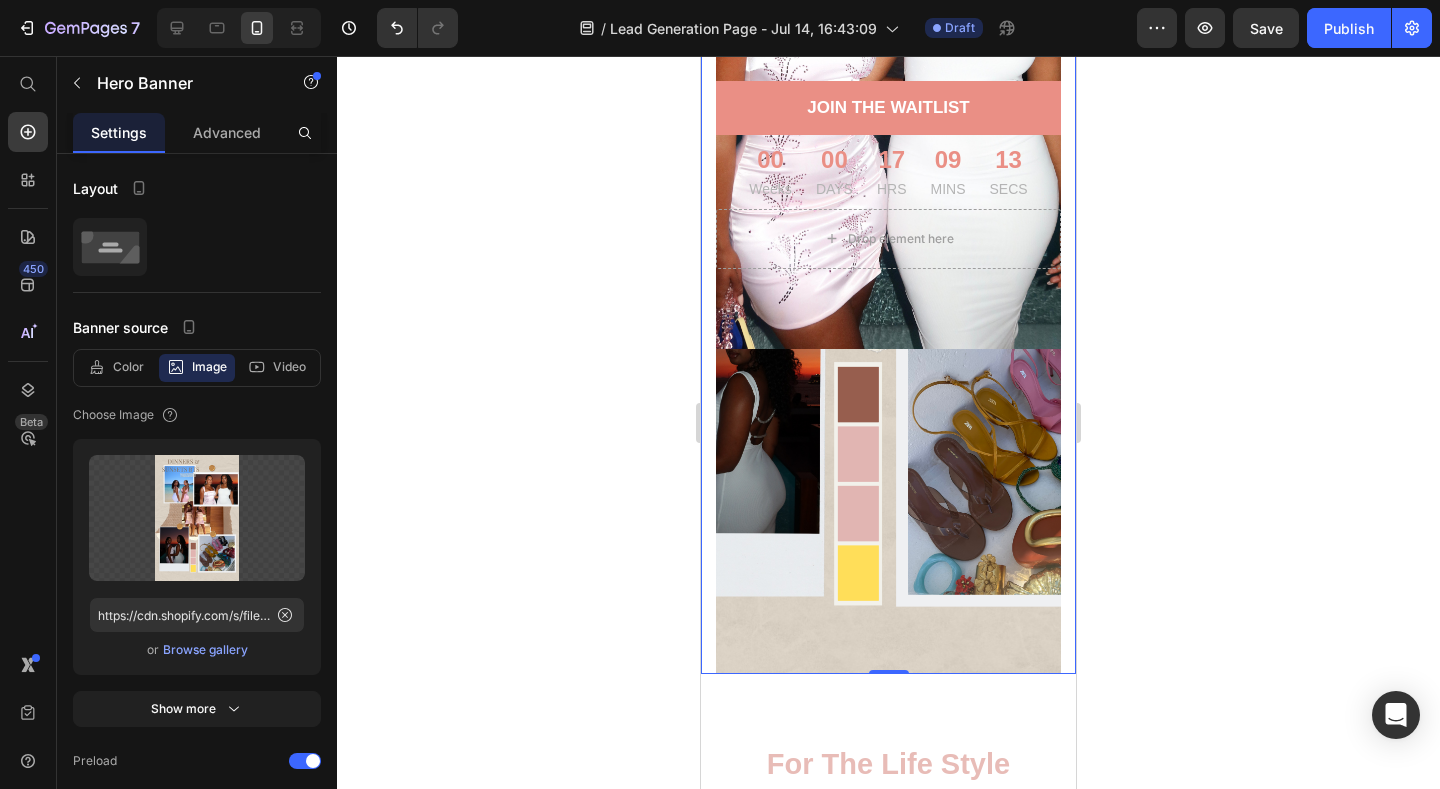 drag, startPoint x: 1249, startPoint y: 515, endPoint x: 1249, endPoint y: 500, distance: 15 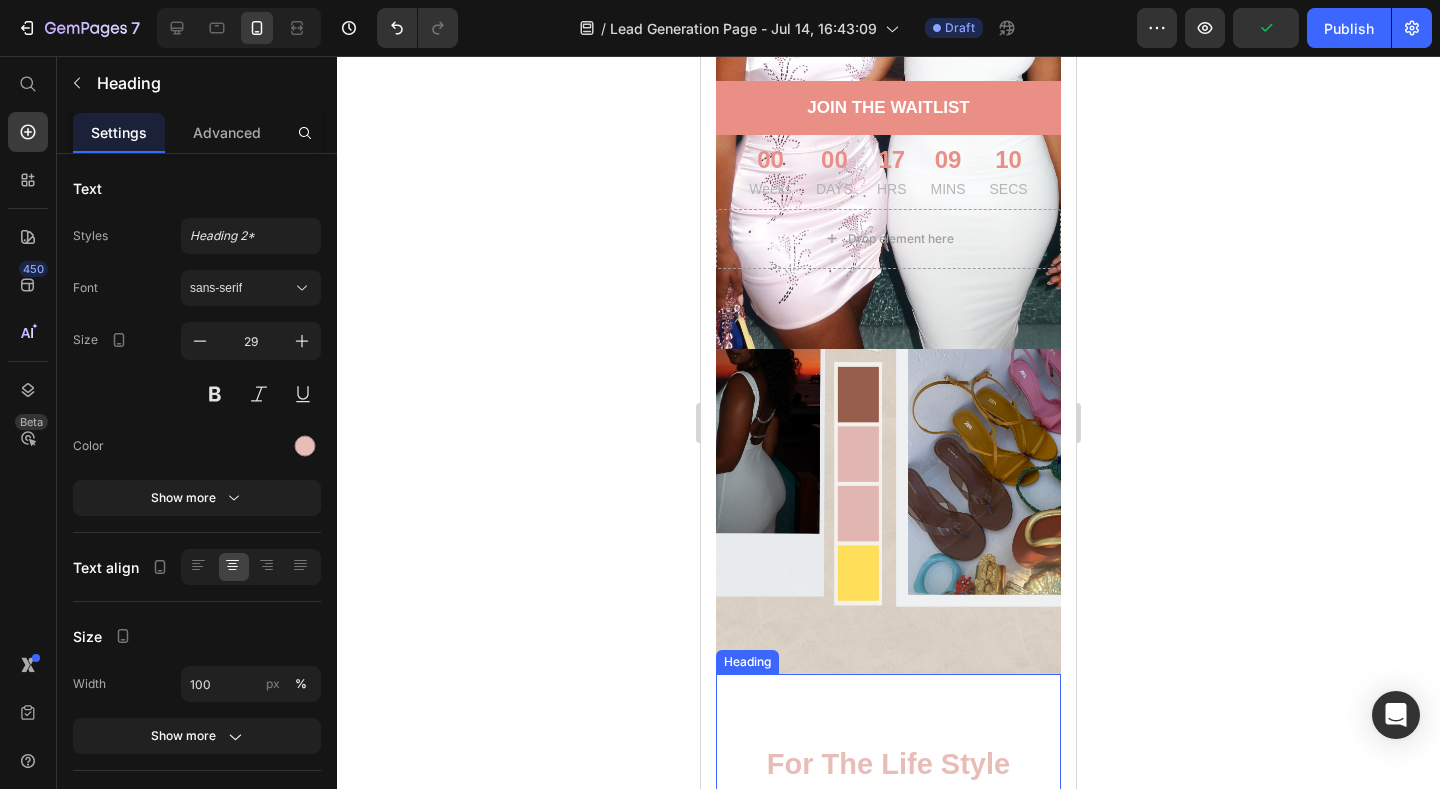 click on "For the life style obsessed, sunset chasers who love to play dress up Heading" at bounding box center [888, 786] 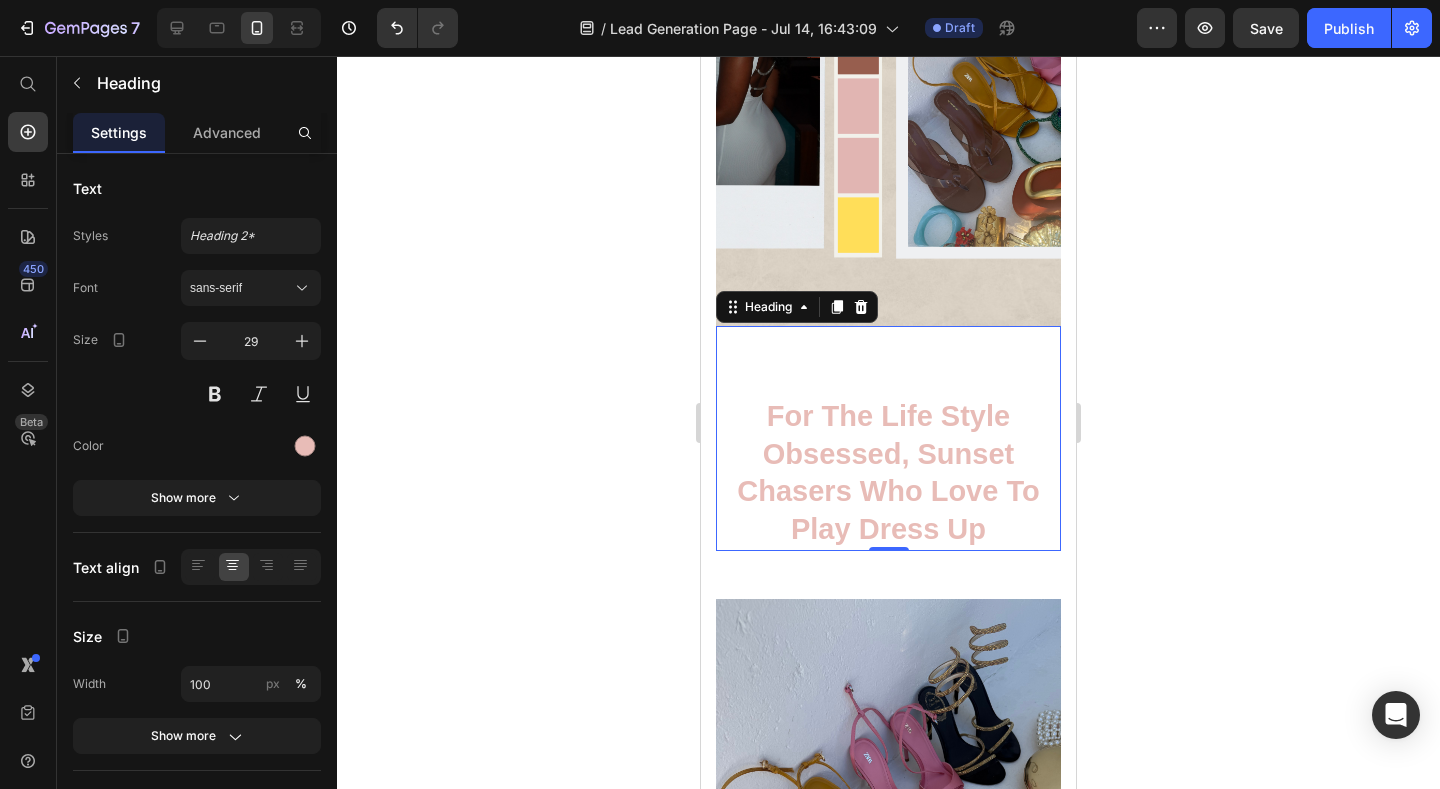 scroll, scrollTop: 791, scrollLeft: 0, axis: vertical 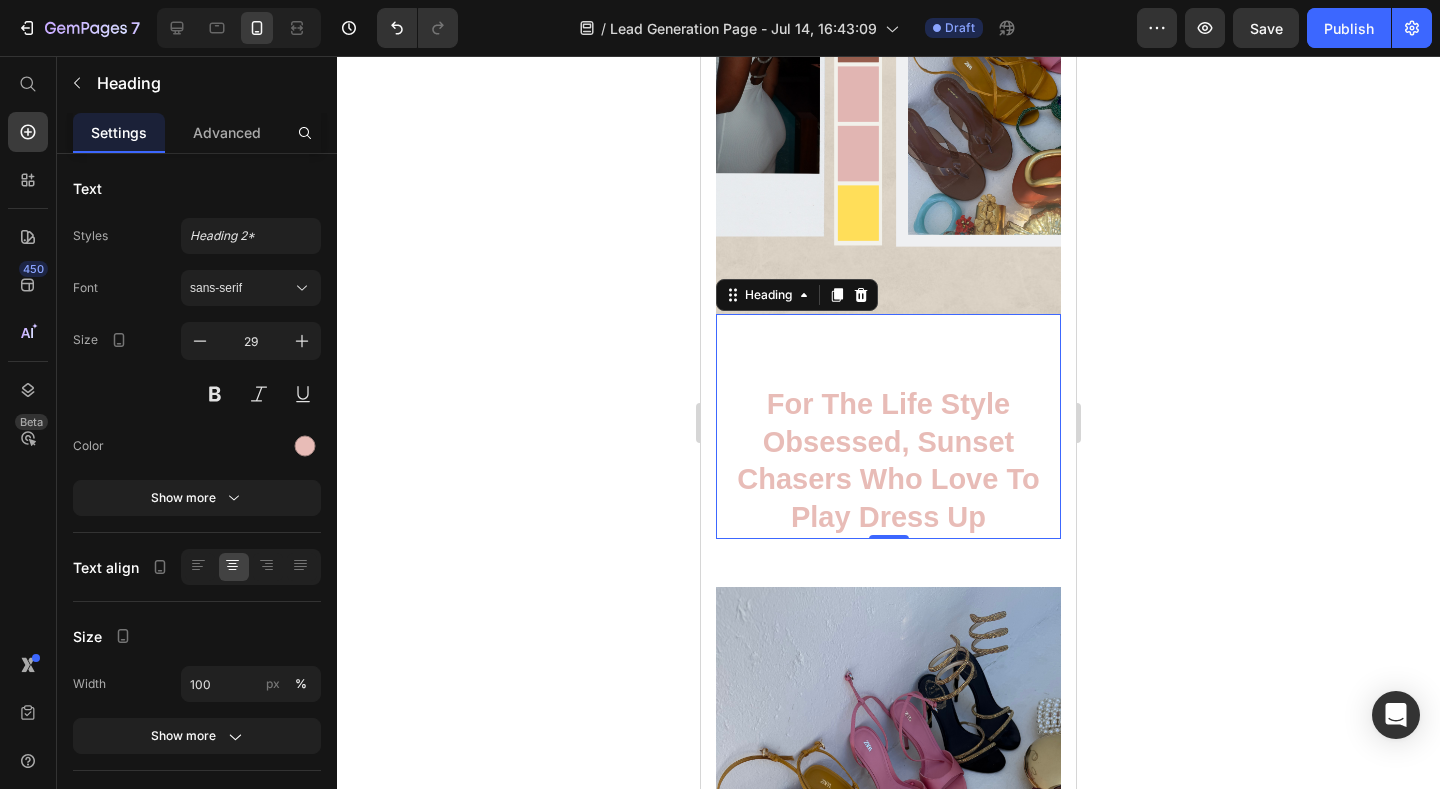 click on "For the life style obsessed, sunset chasers who love to play dress up" at bounding box center [888, 461] 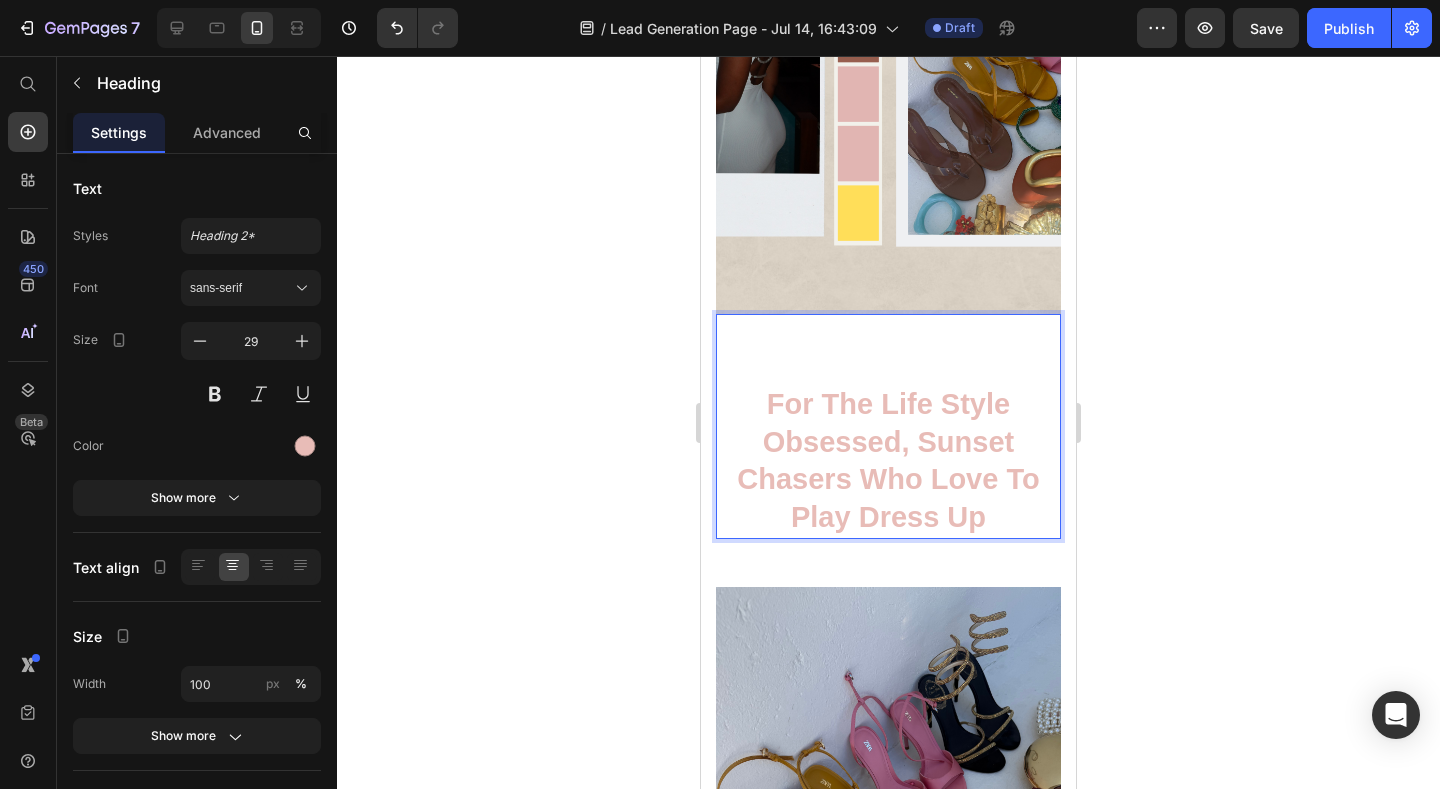 click on "For the life style obsessed, sunset chasers who love to play dress up" at bounding box center (888, 461) 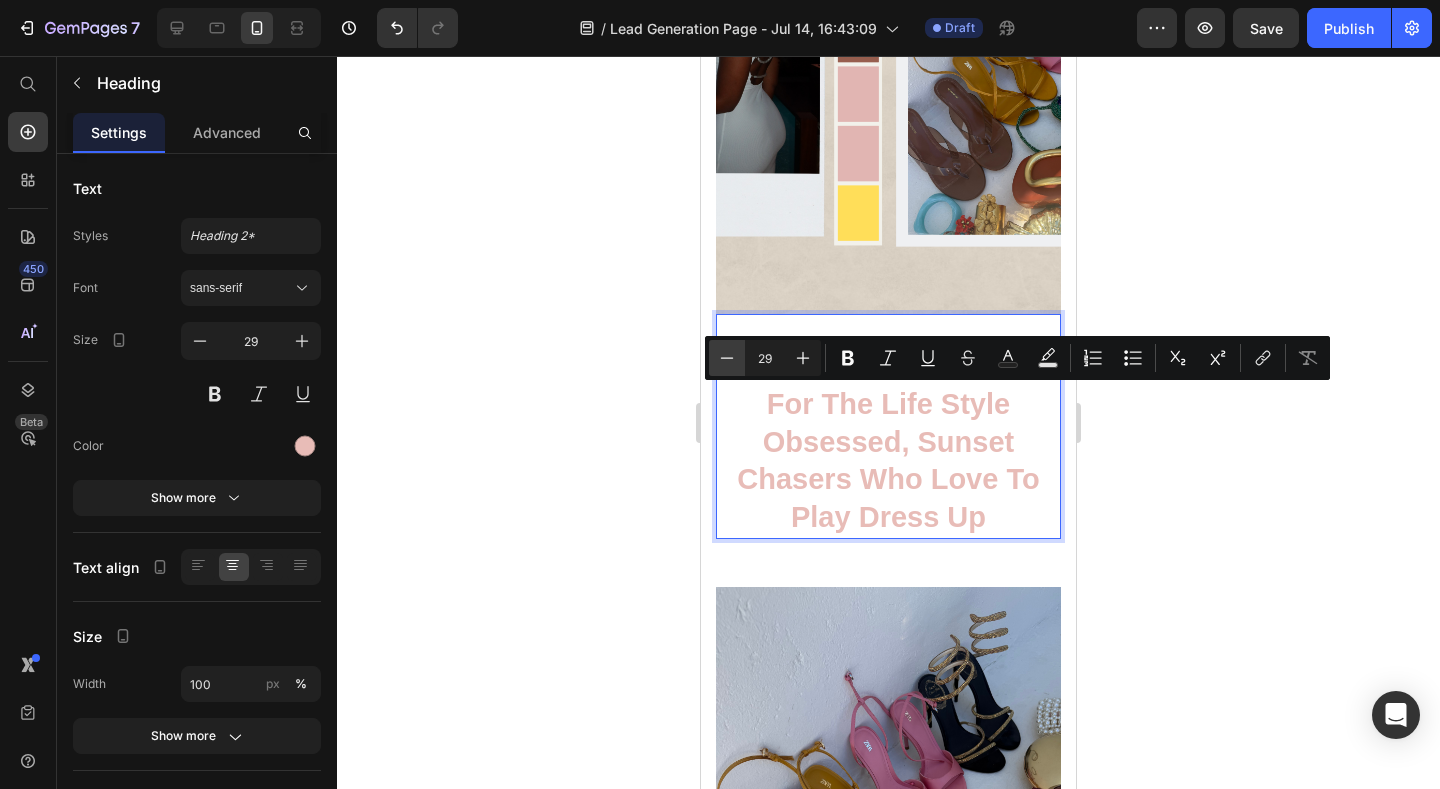 click 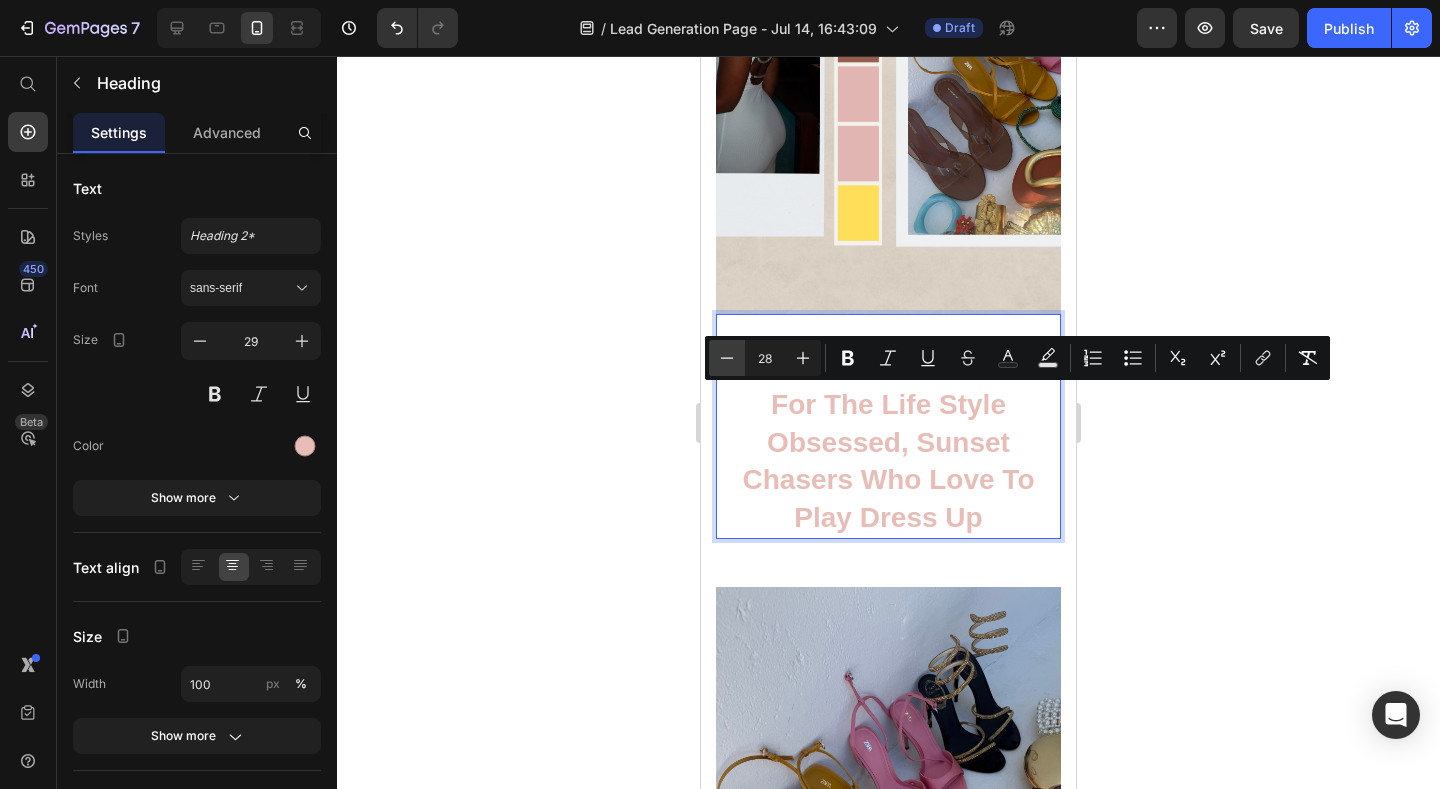 click 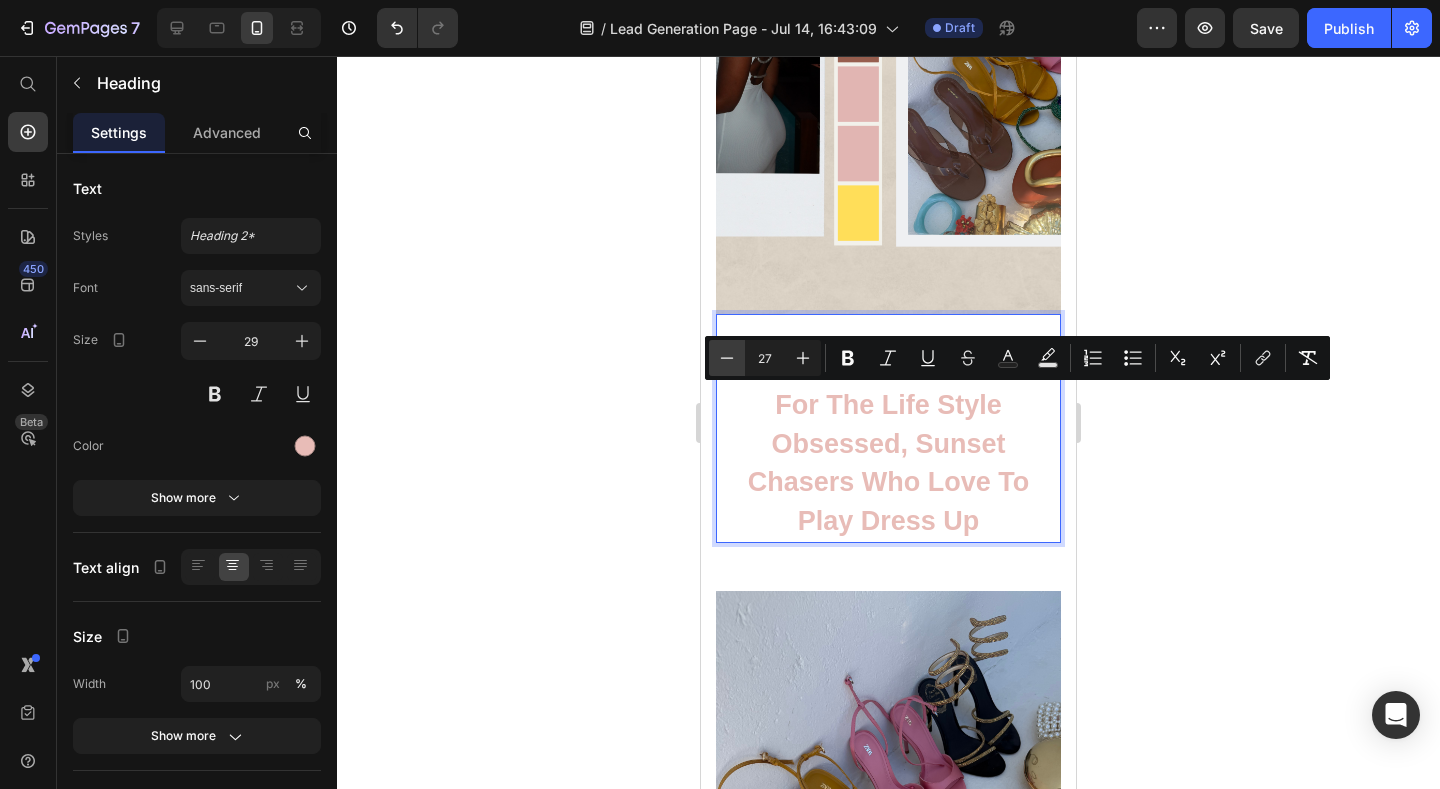 click 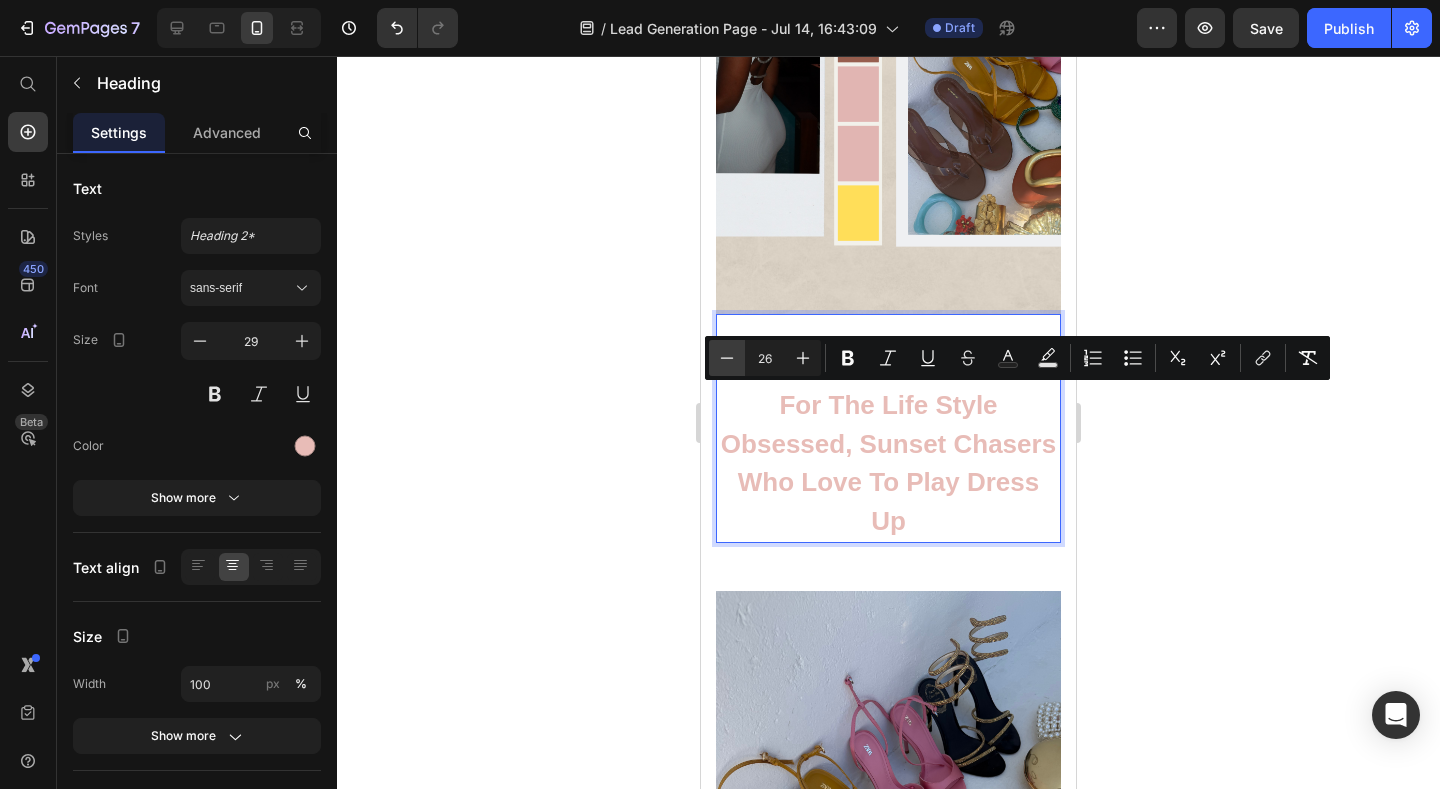 click 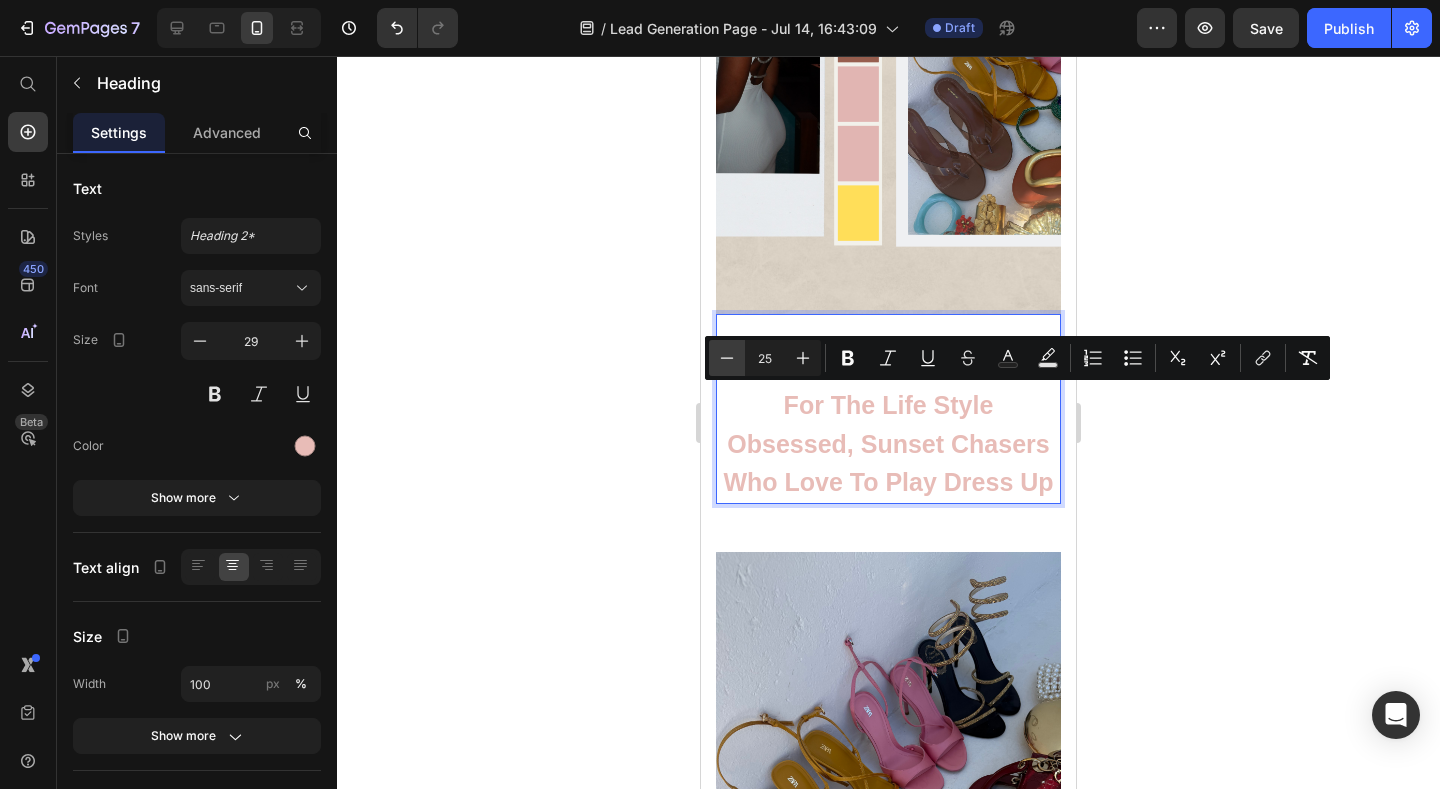 click 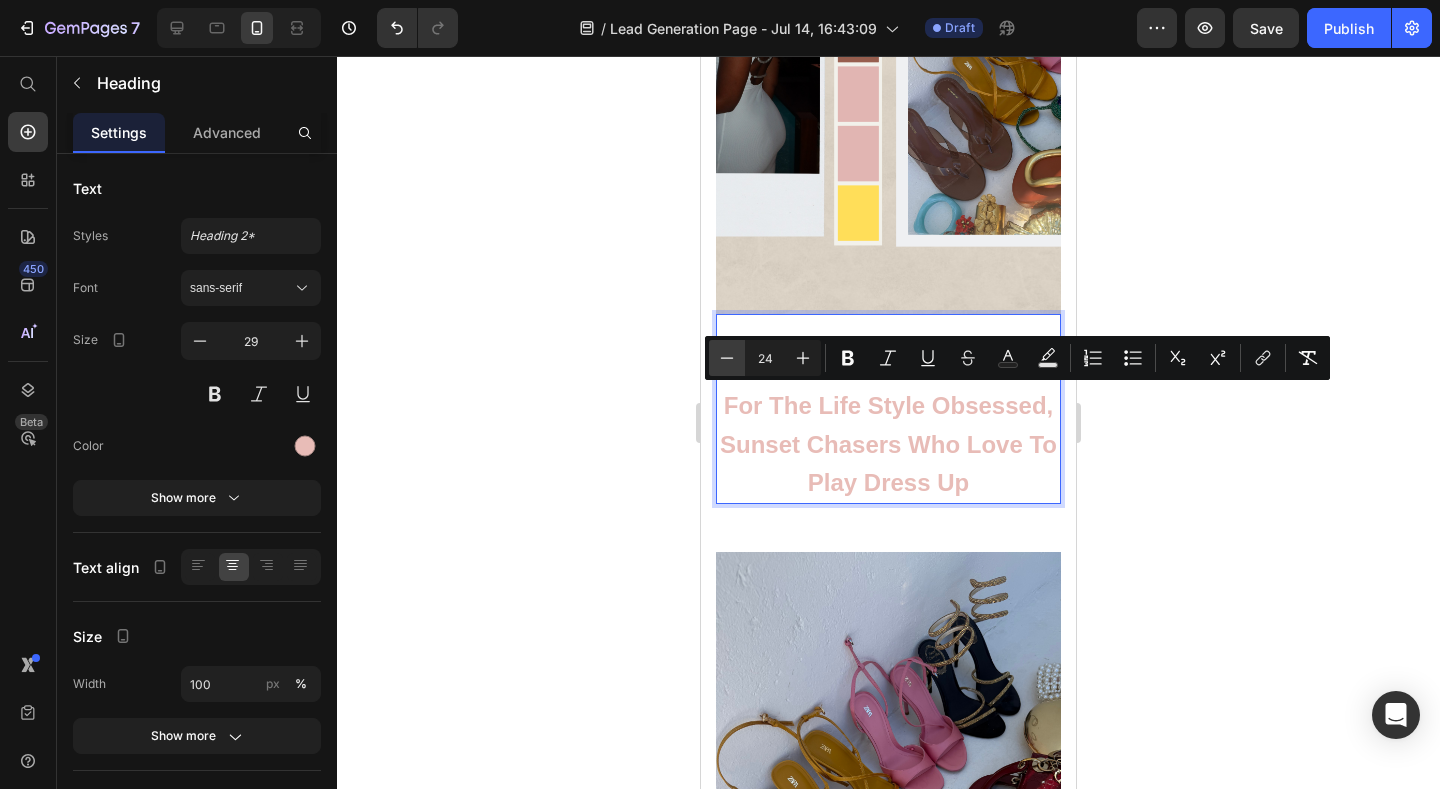 click 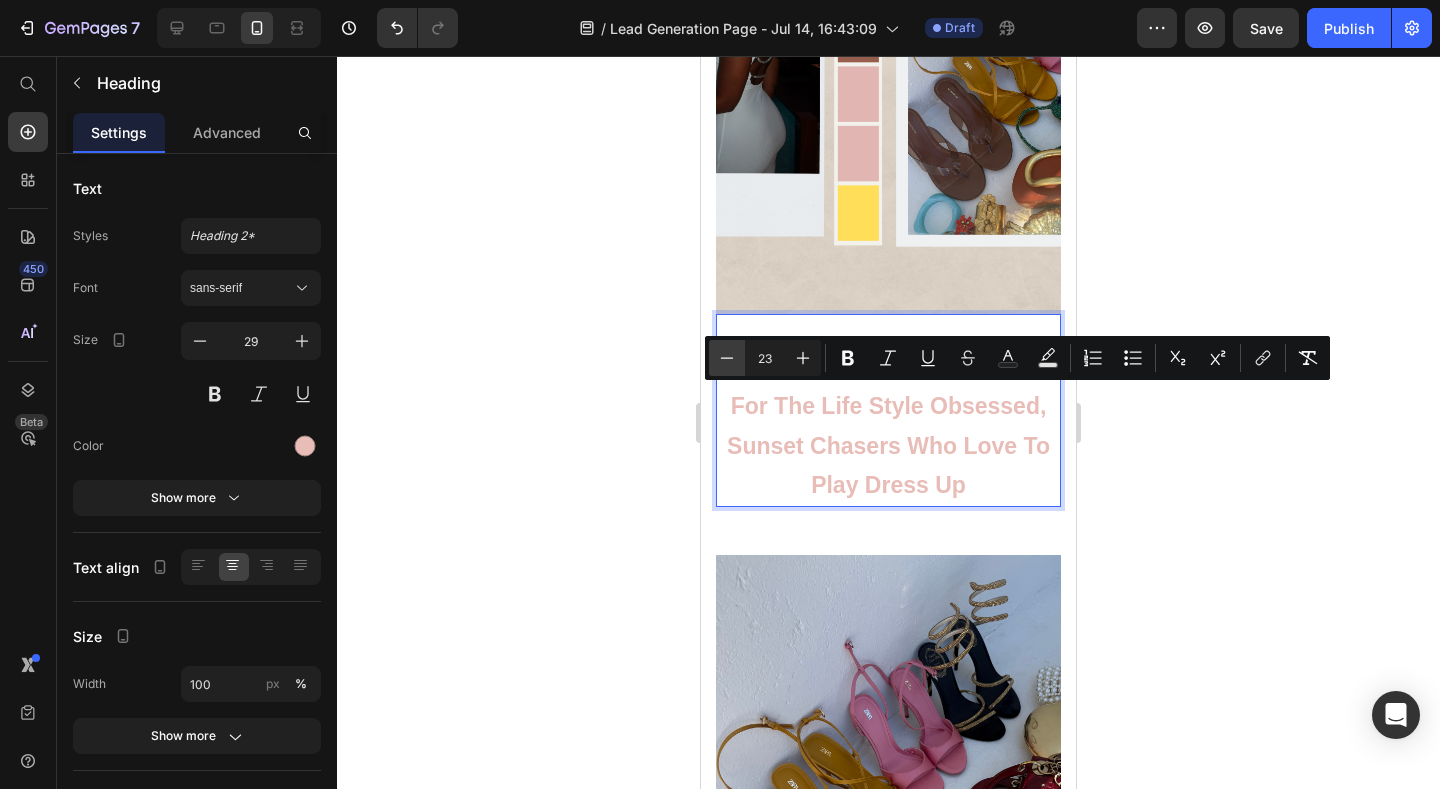 click 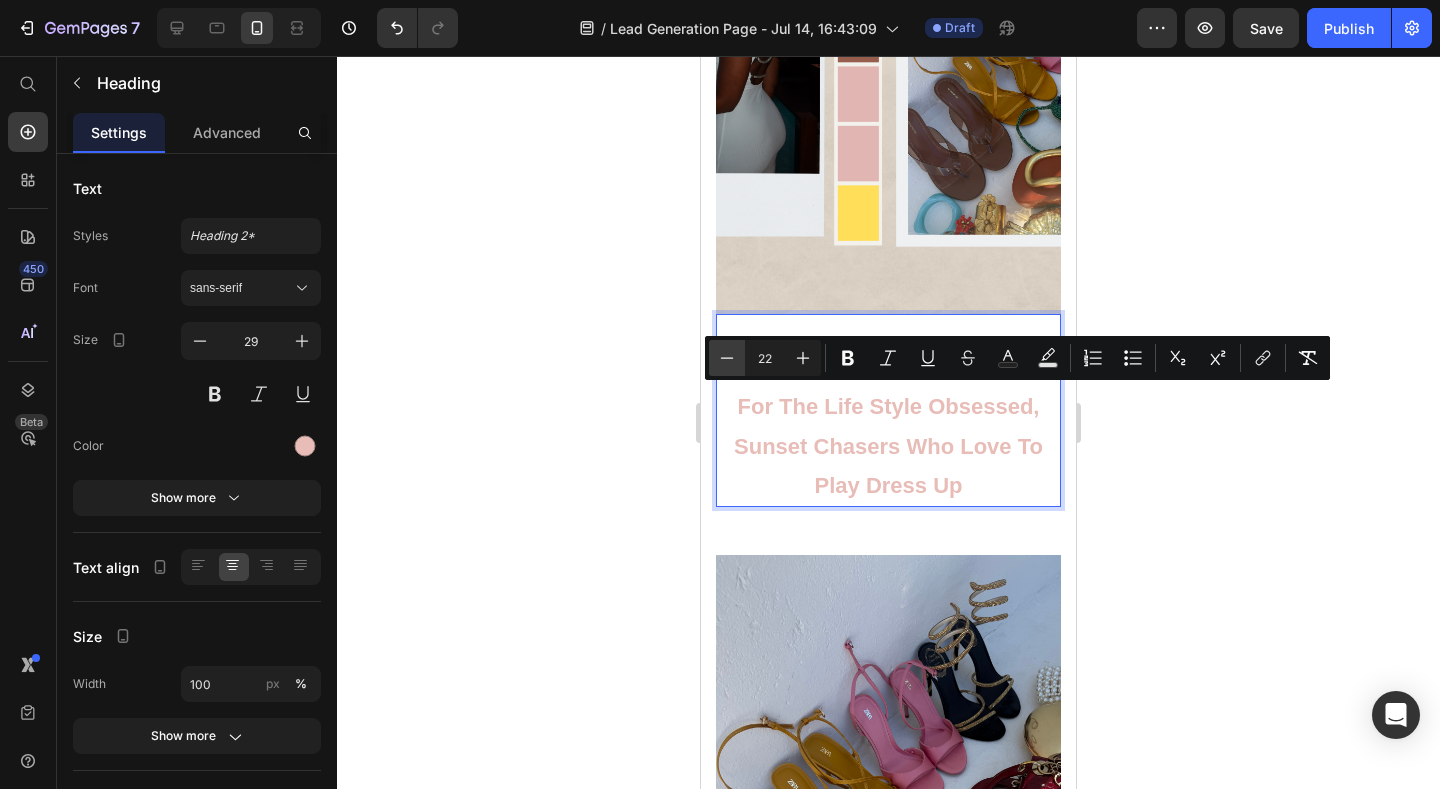 click 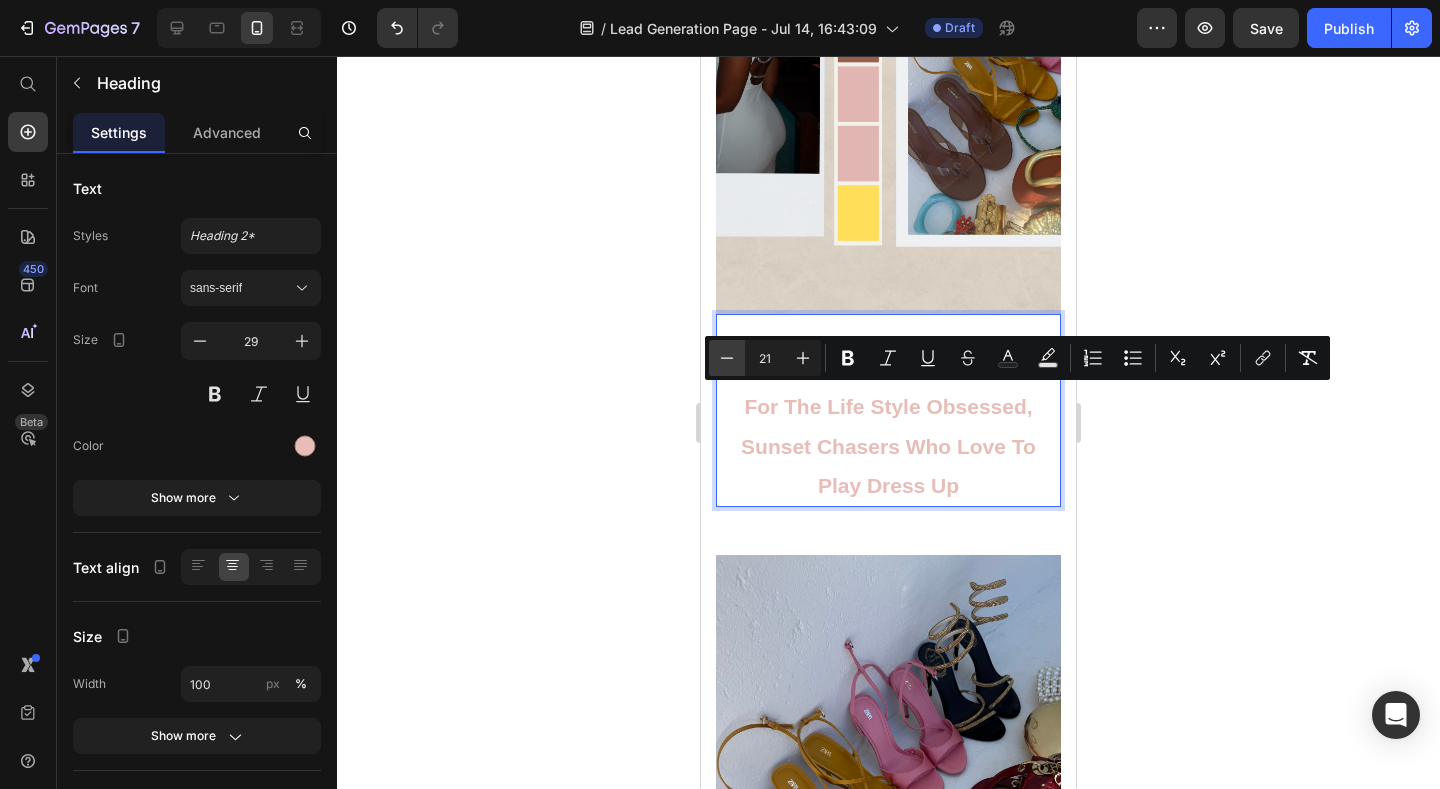click 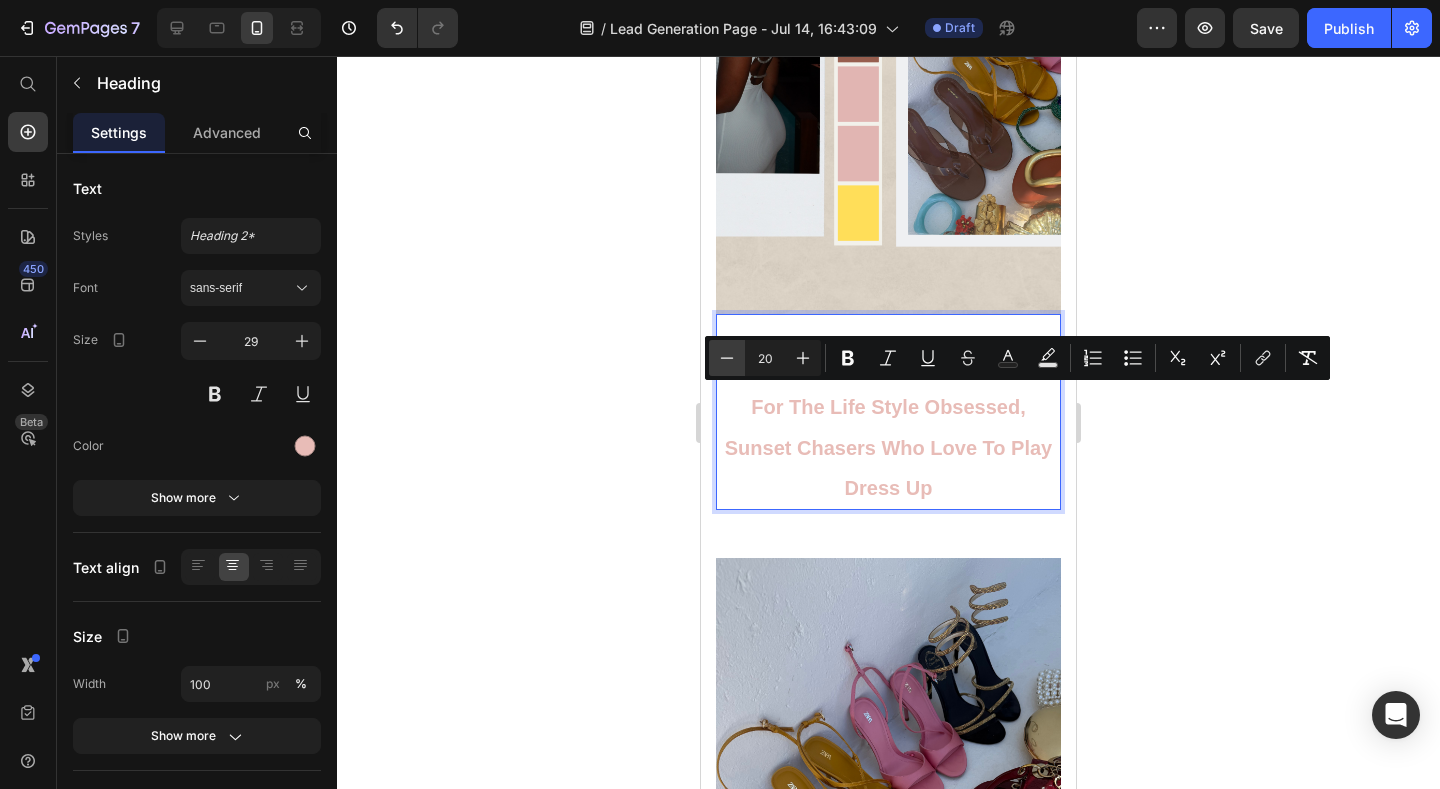 click 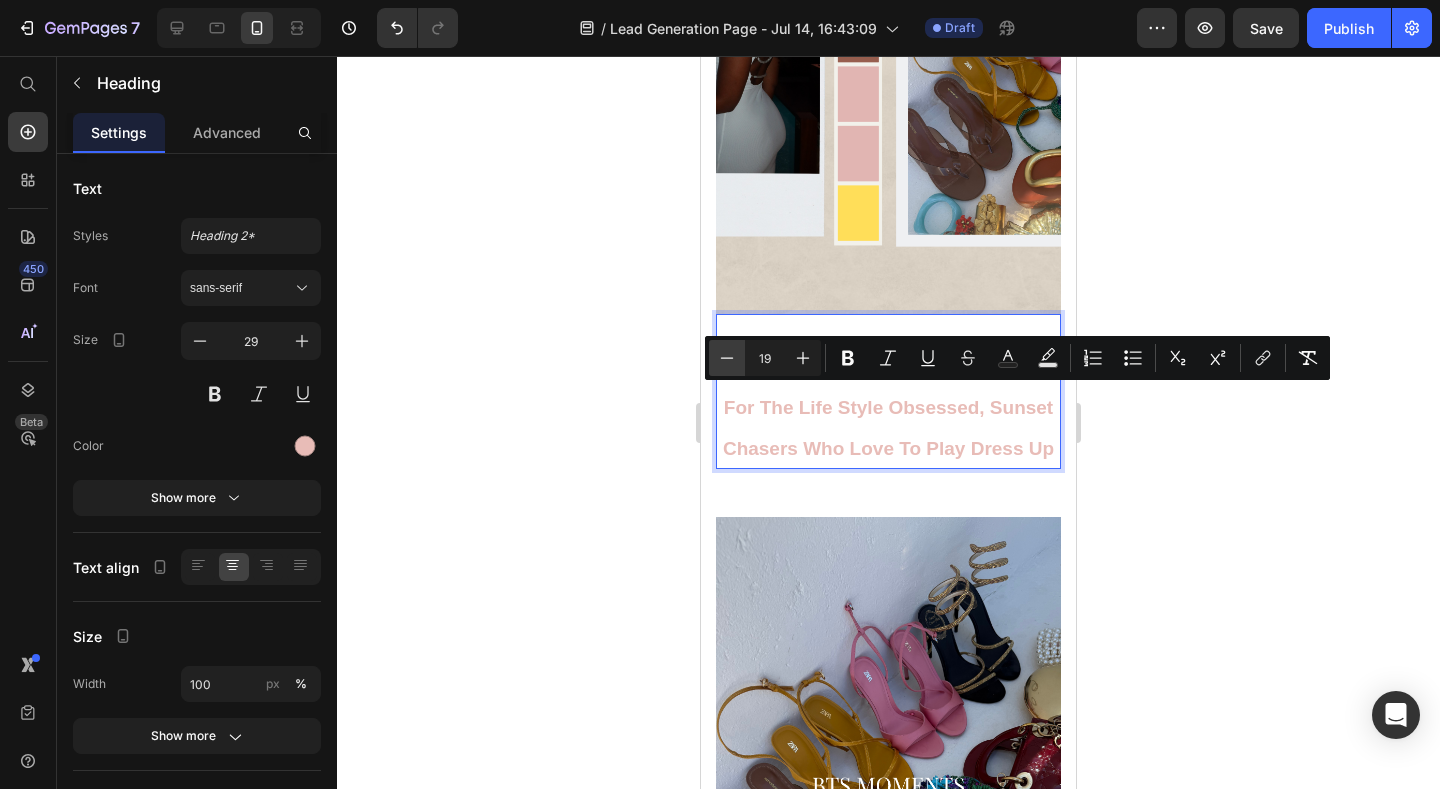 click 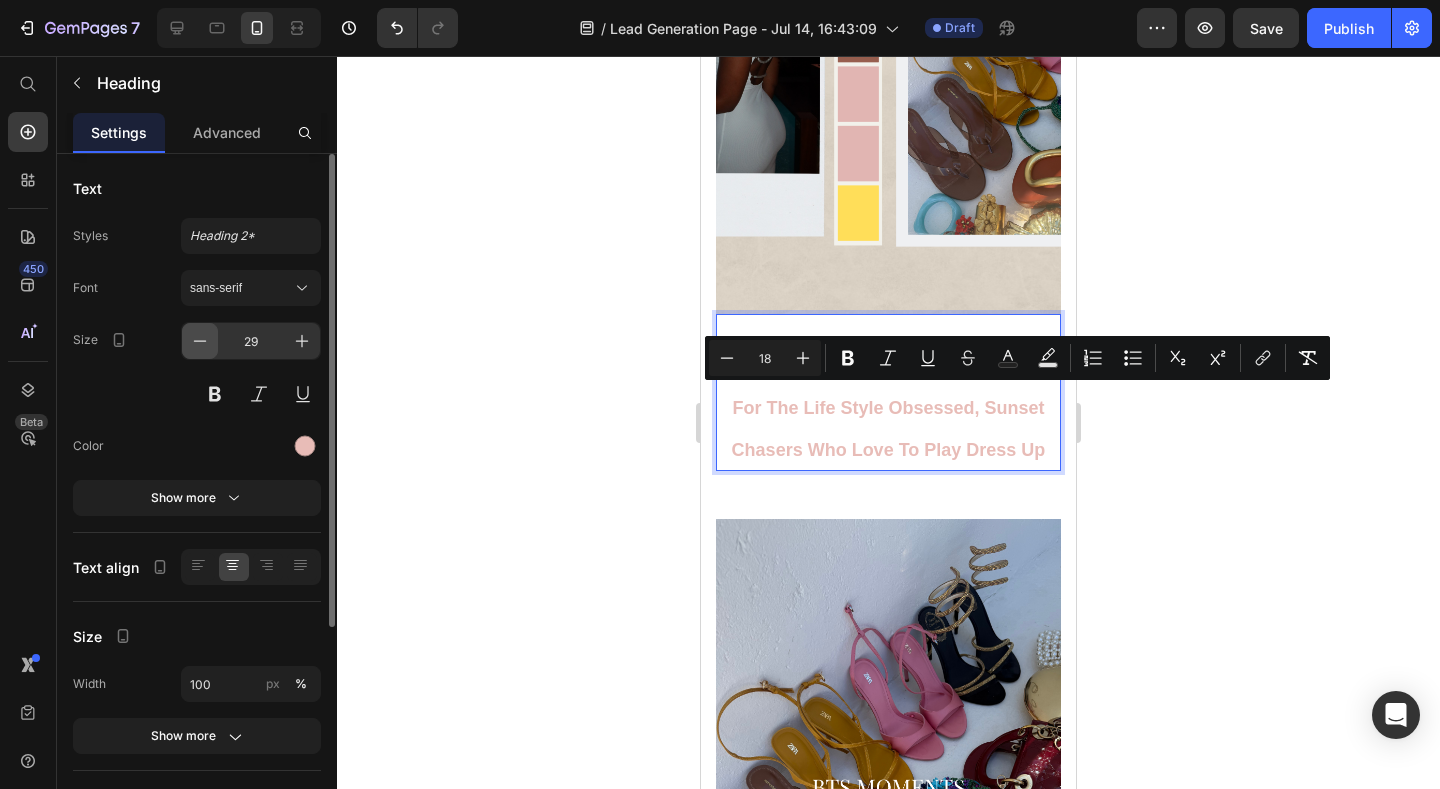 click 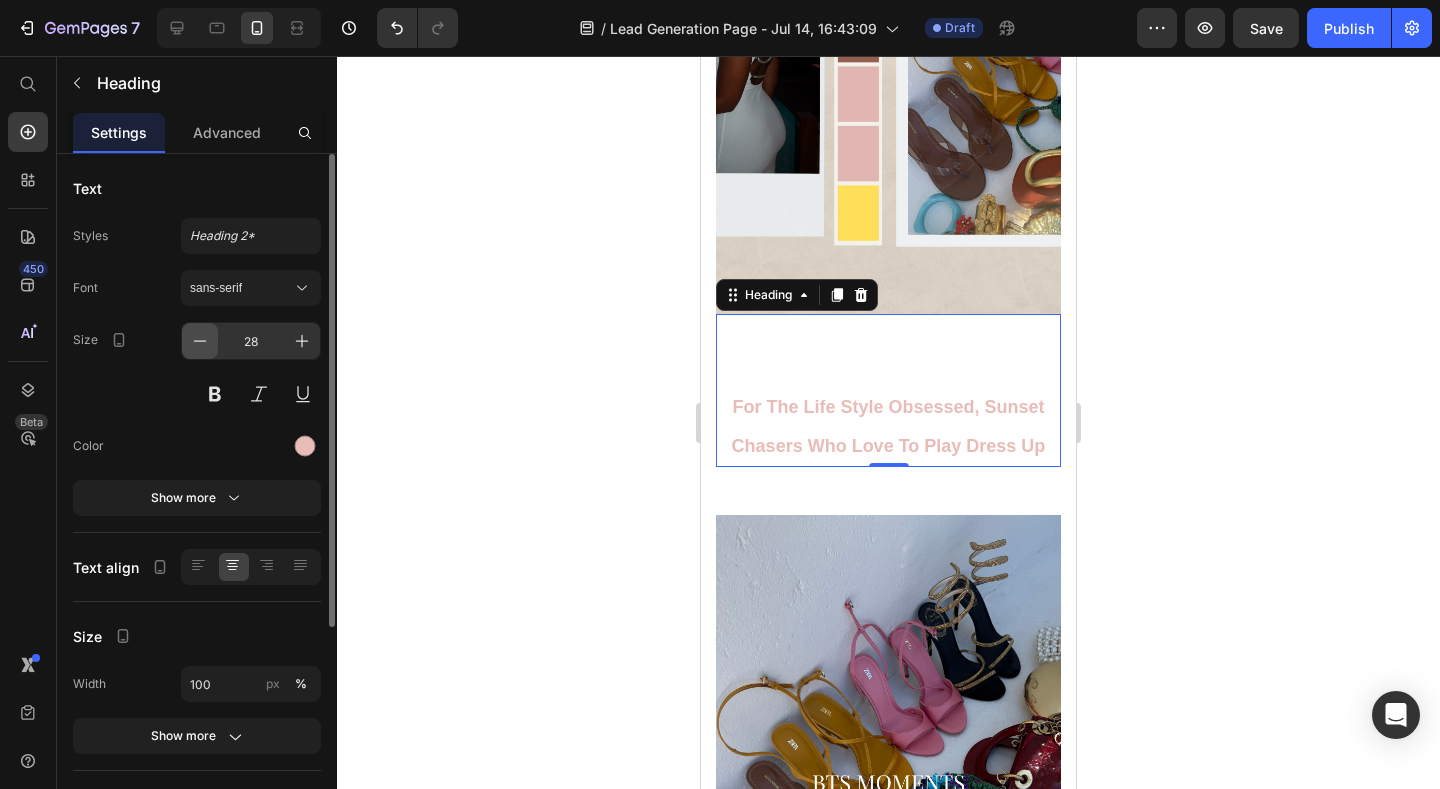 click 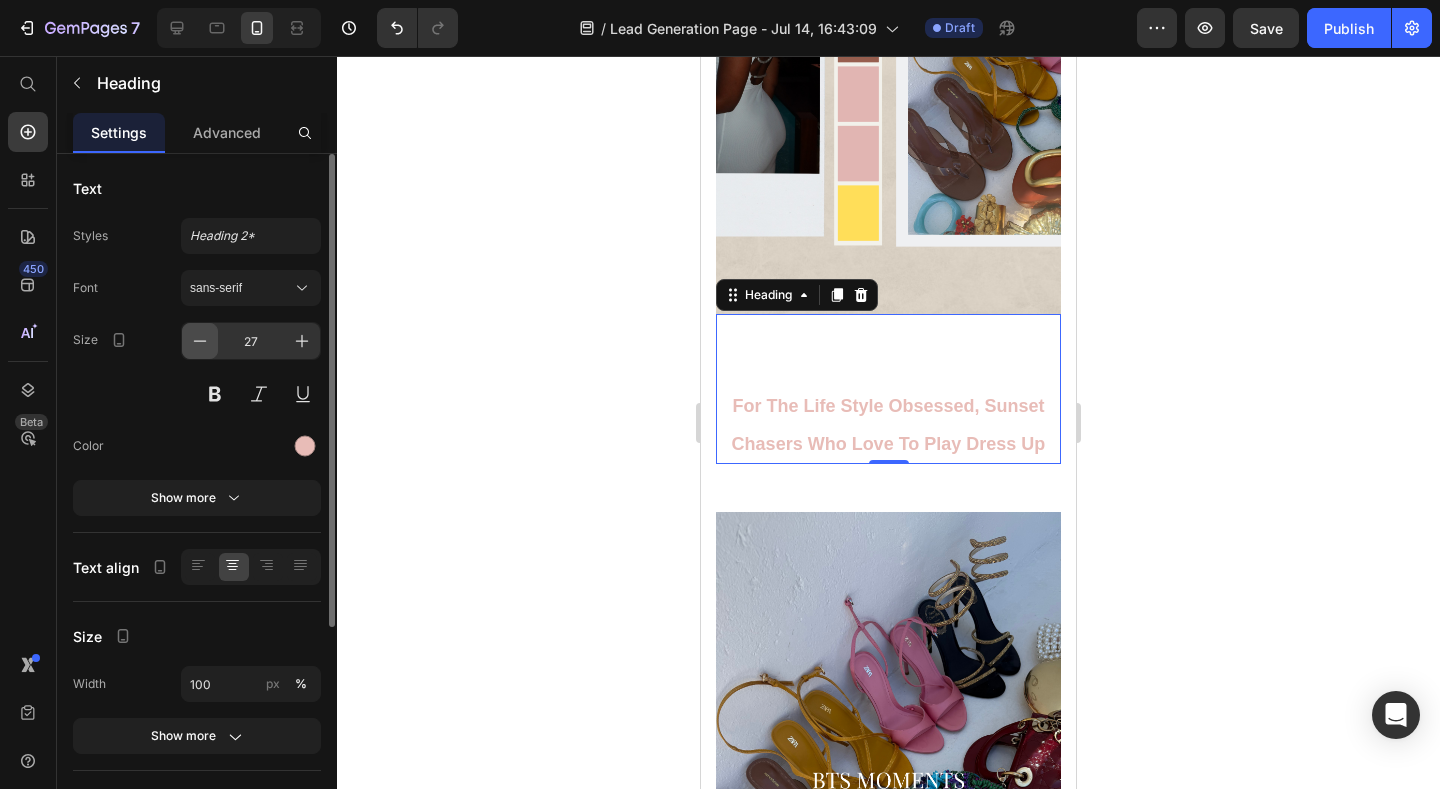click 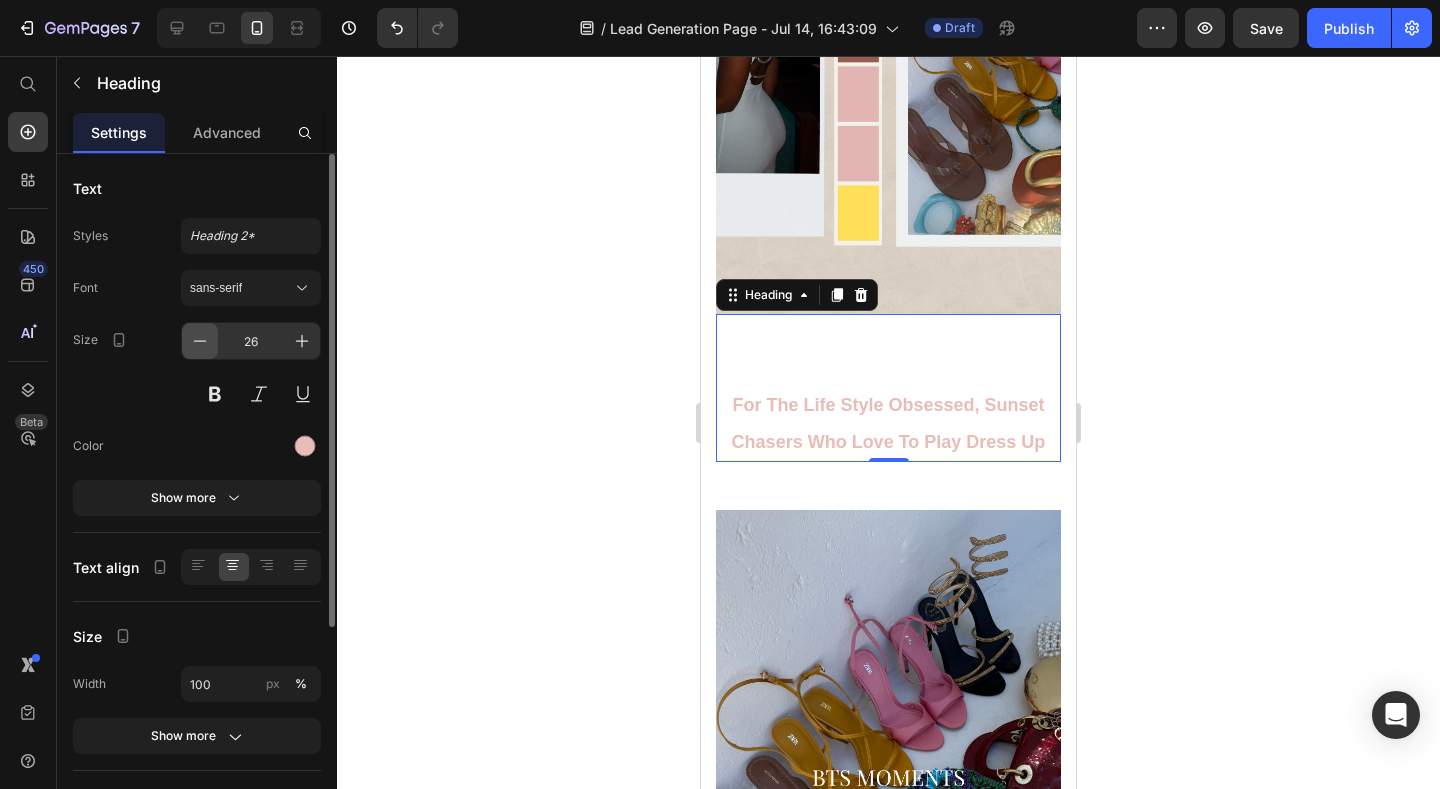 click 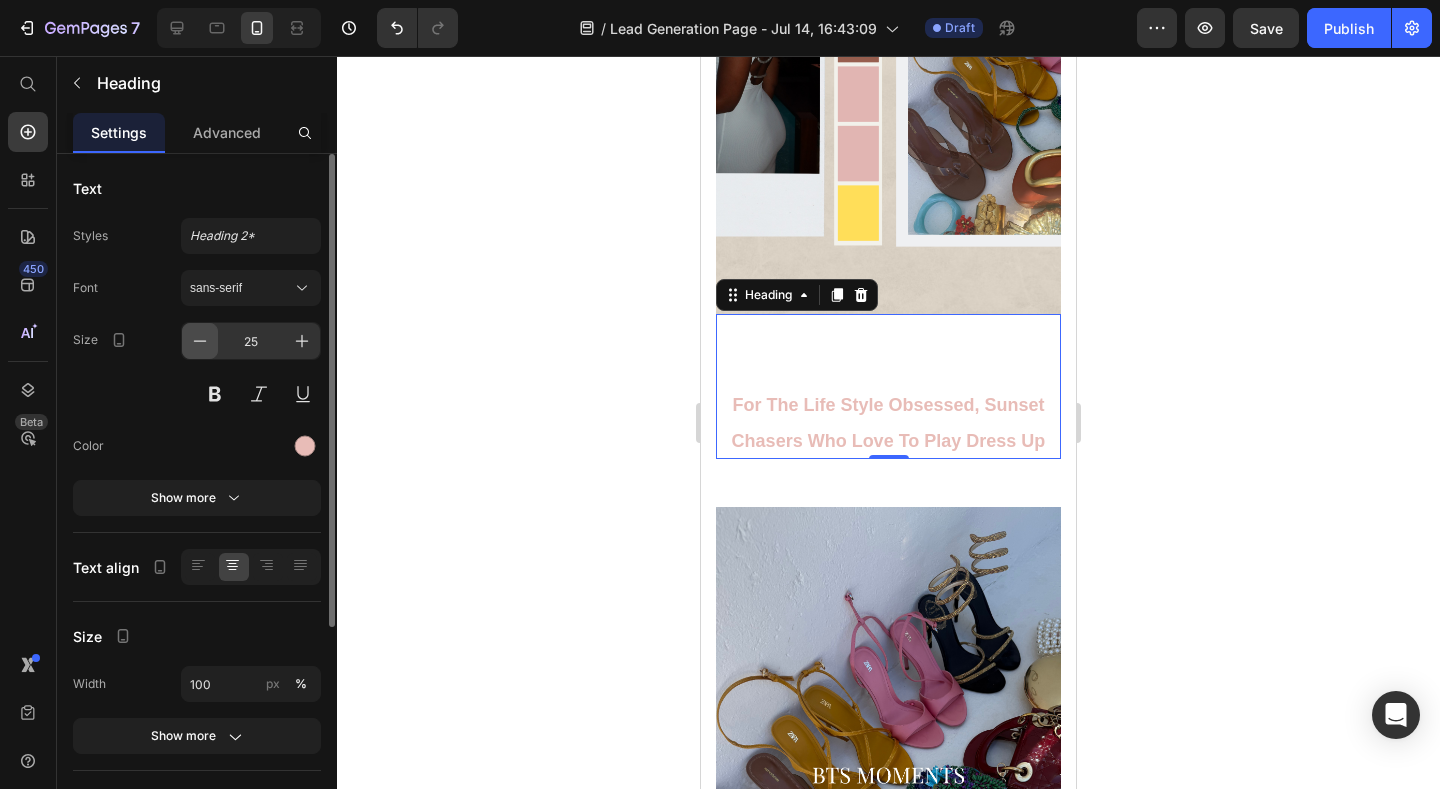 click 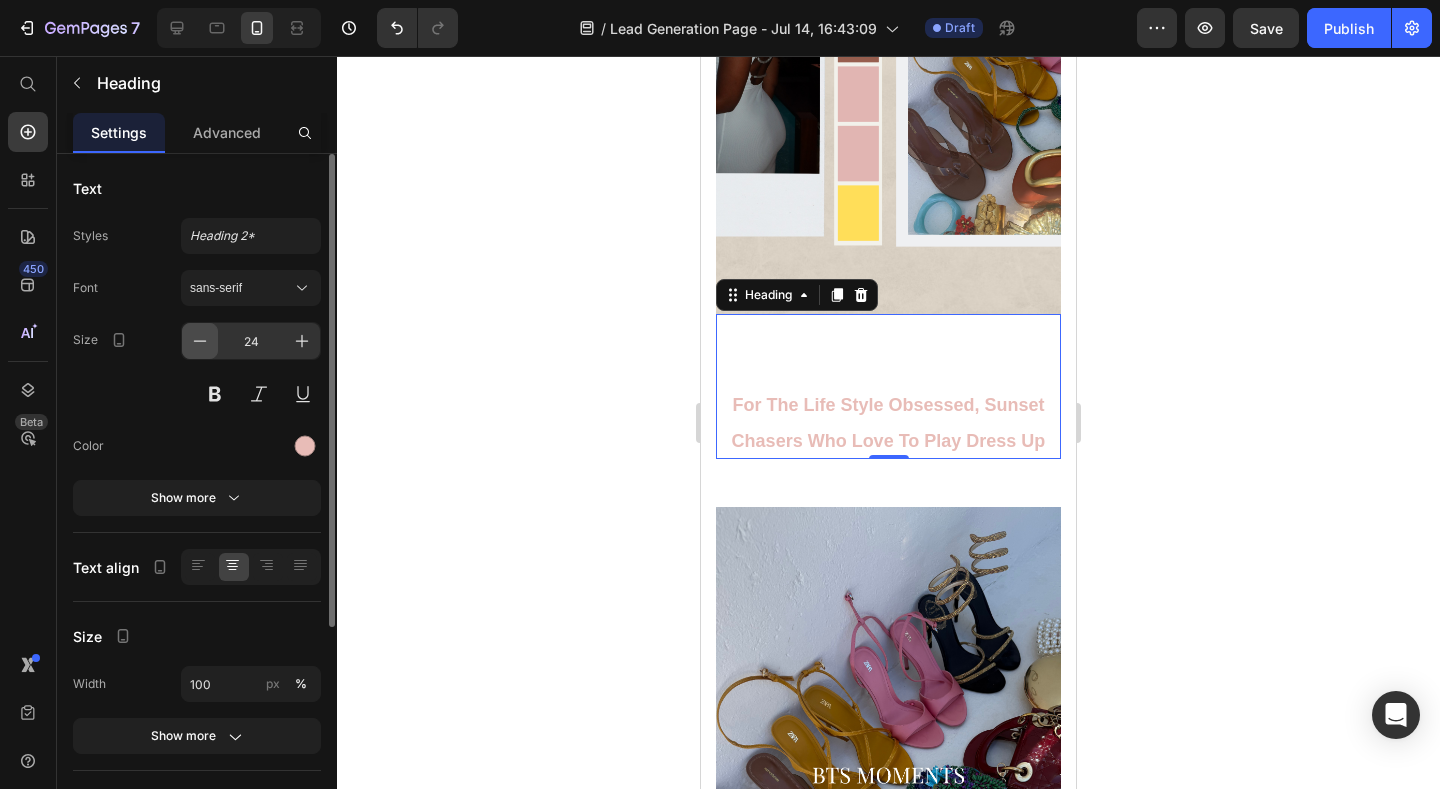 click 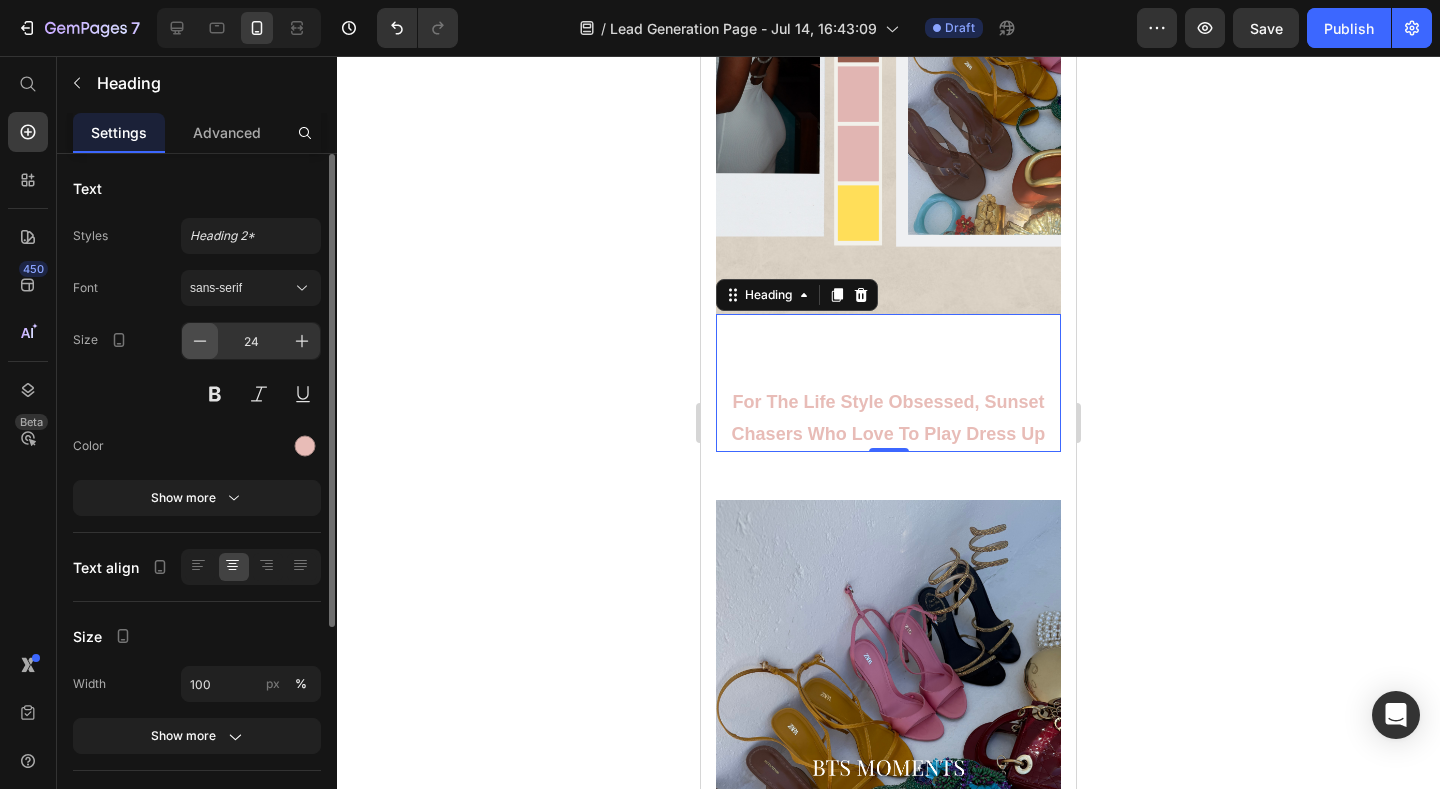 click 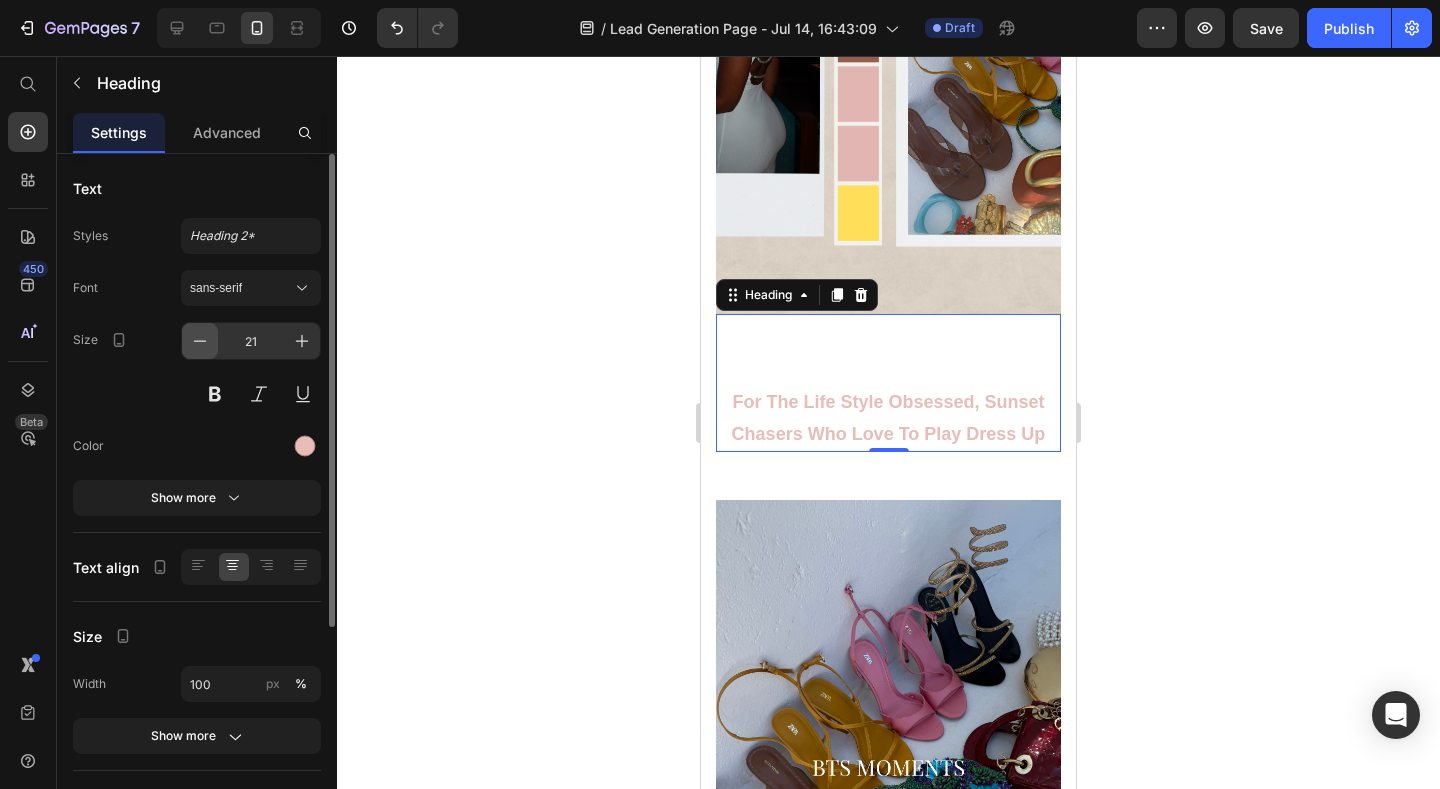 click 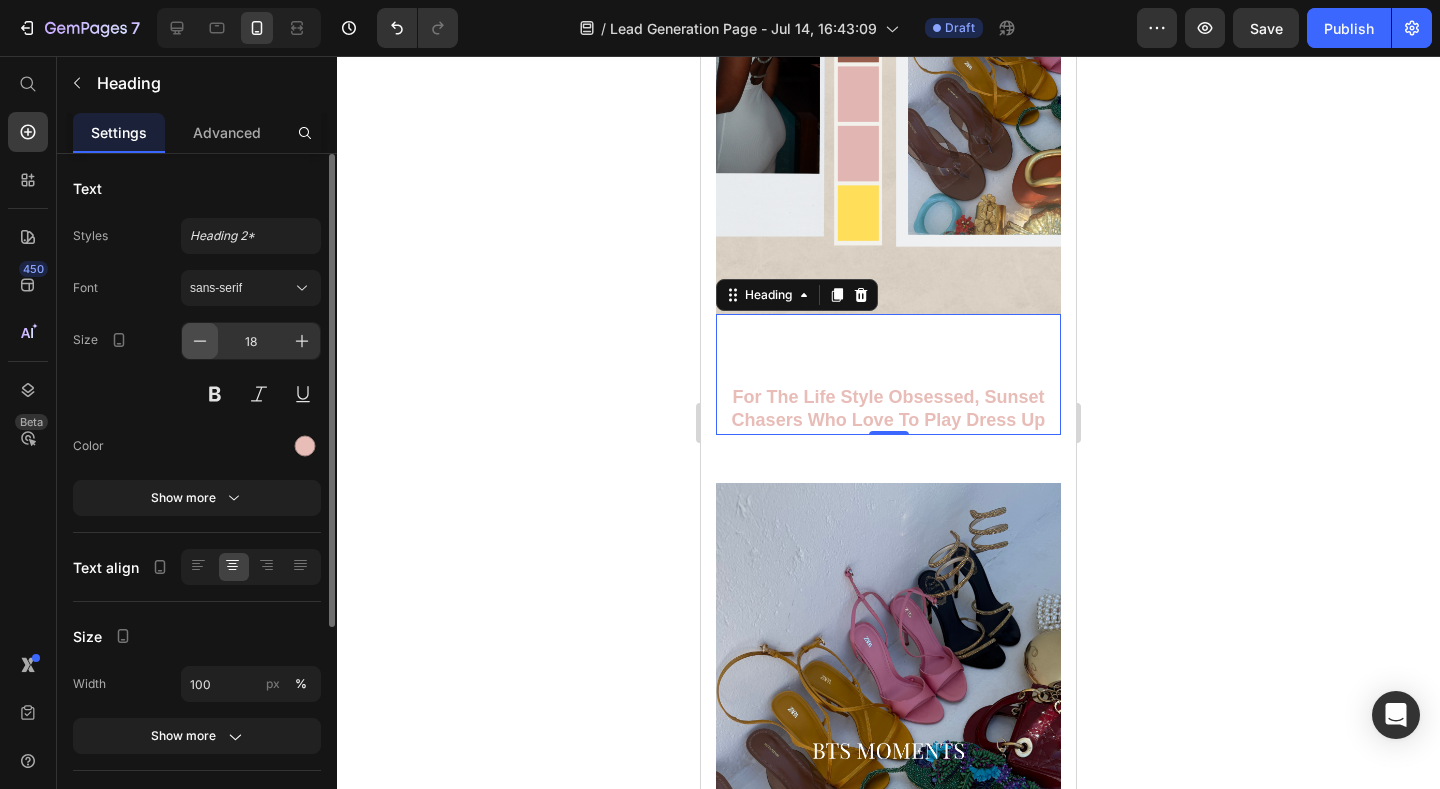 click 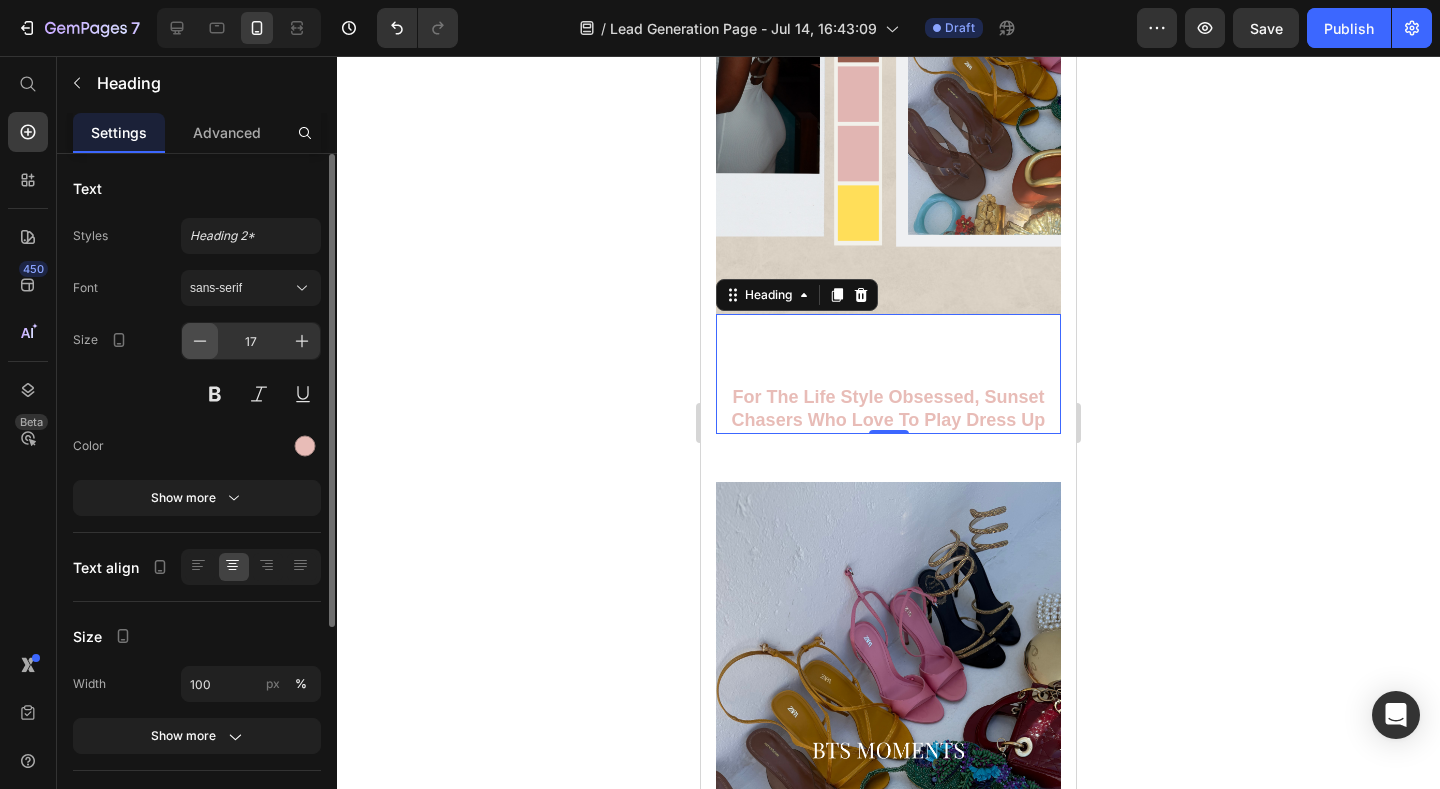 click 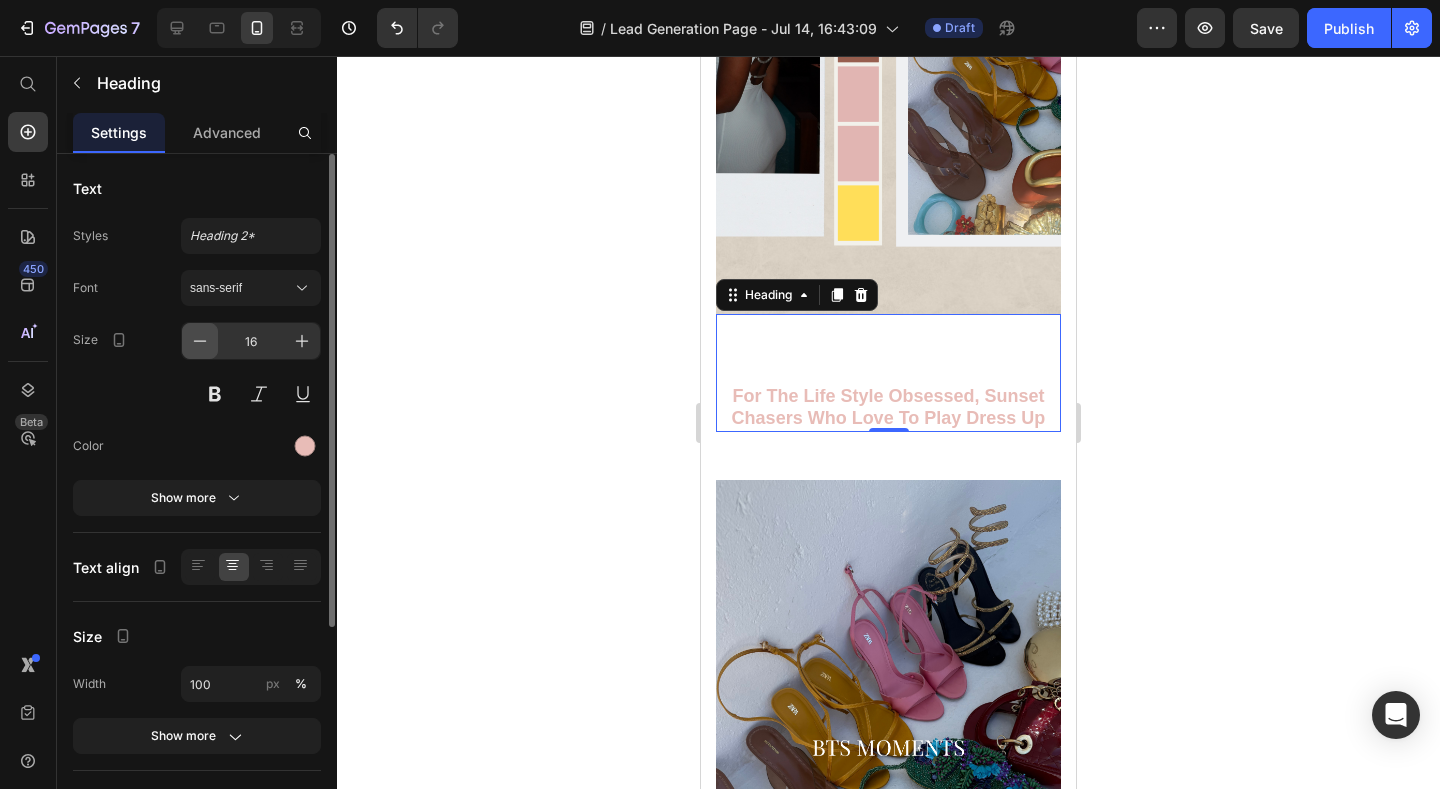 click 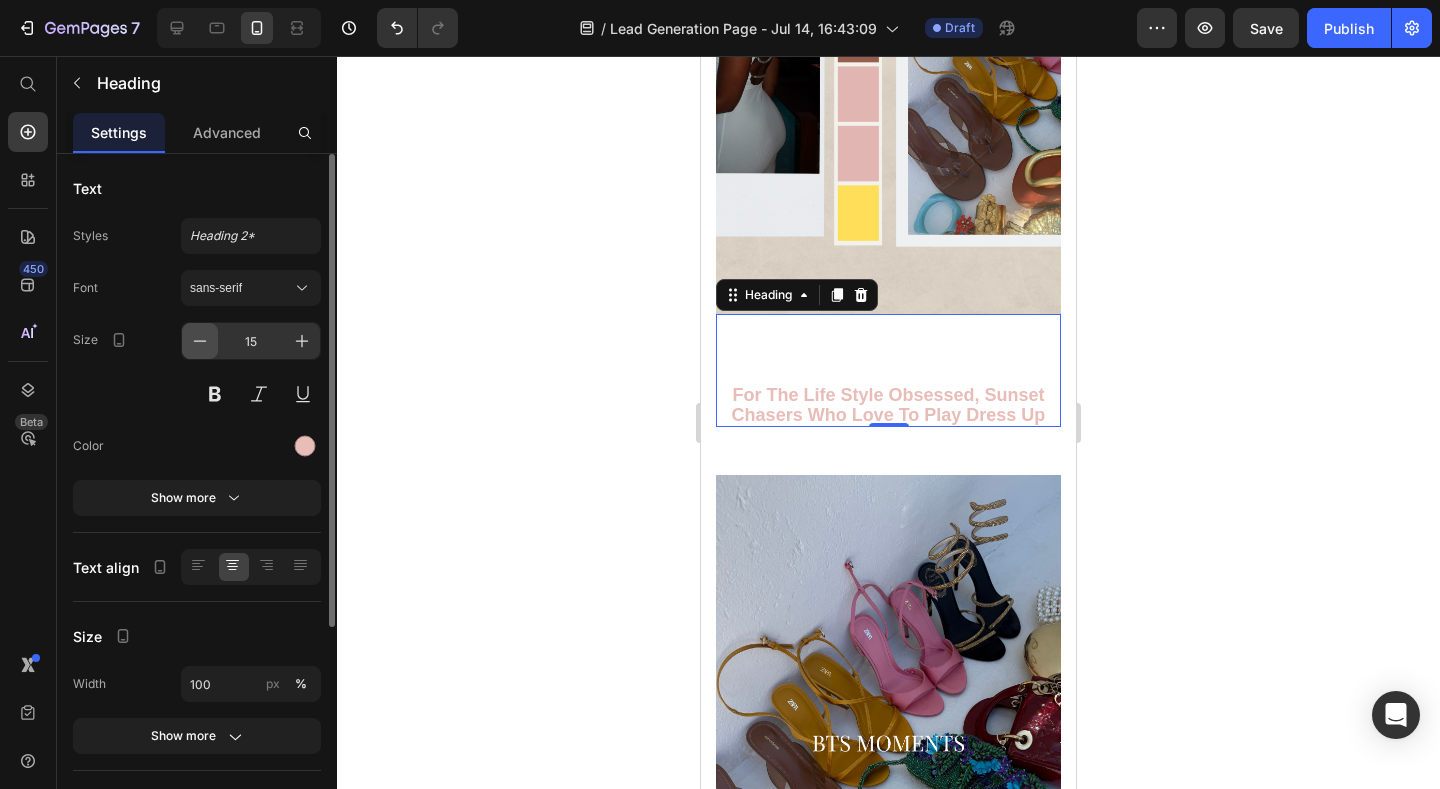 click 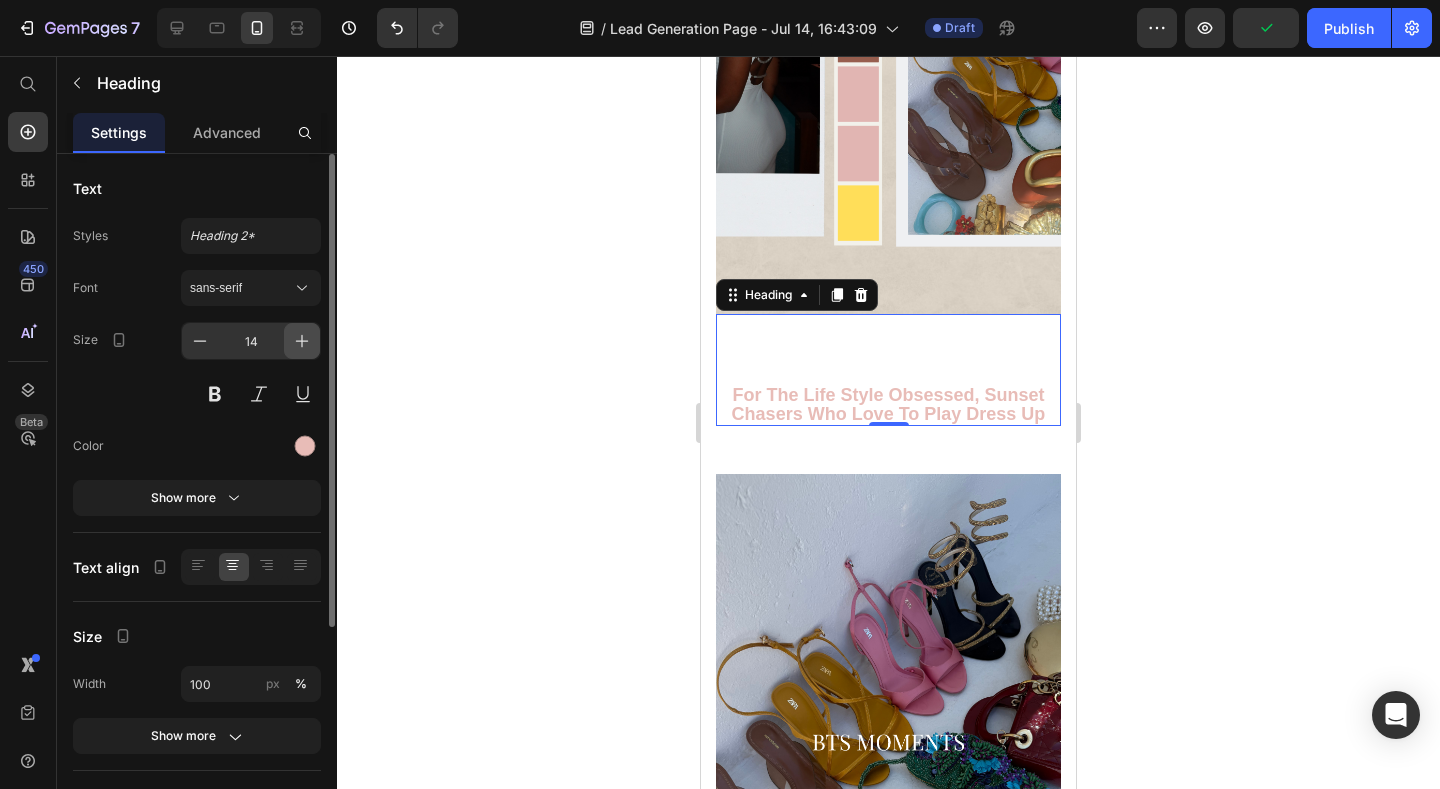 click at bounding box center [302, 341] 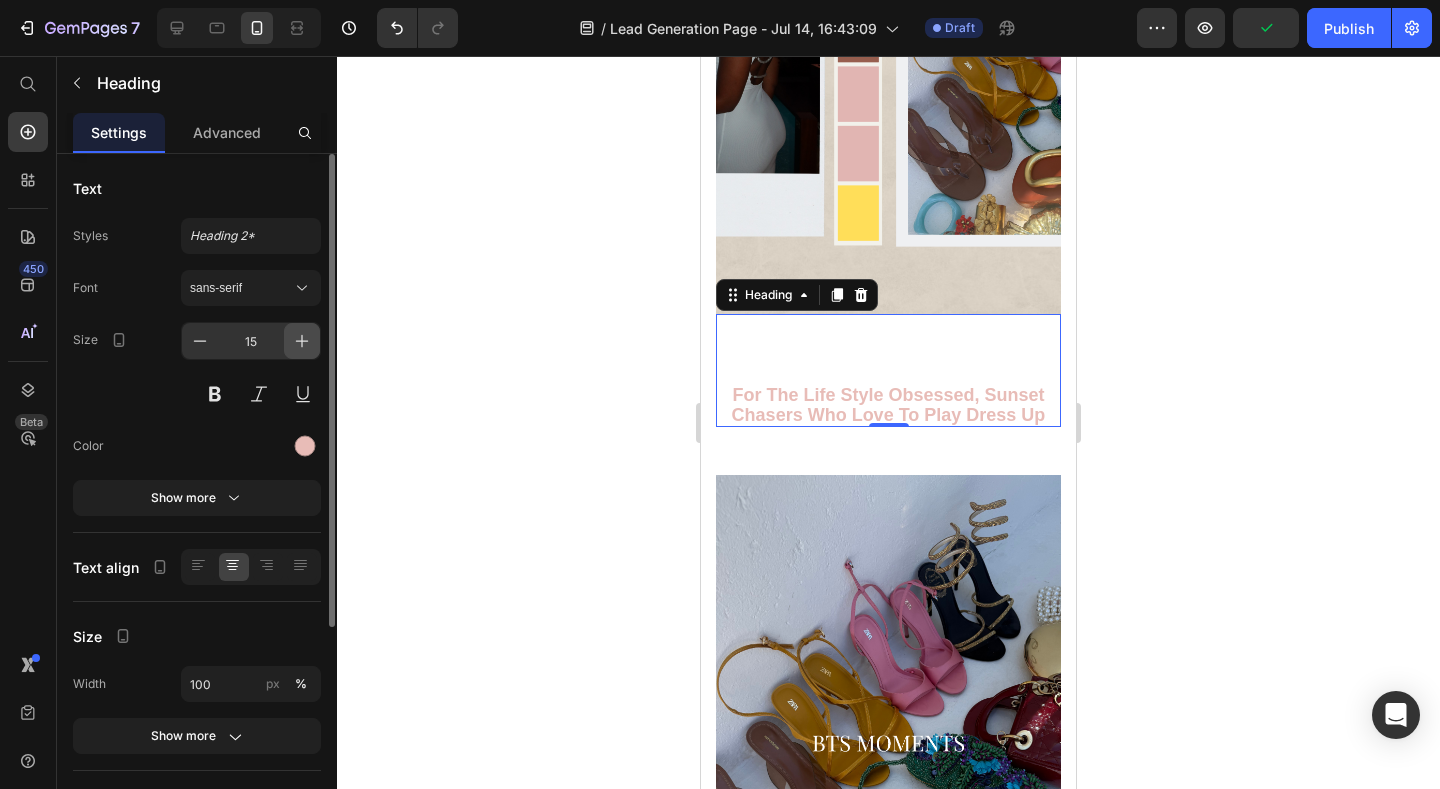 click at bounding box center [302, 341] 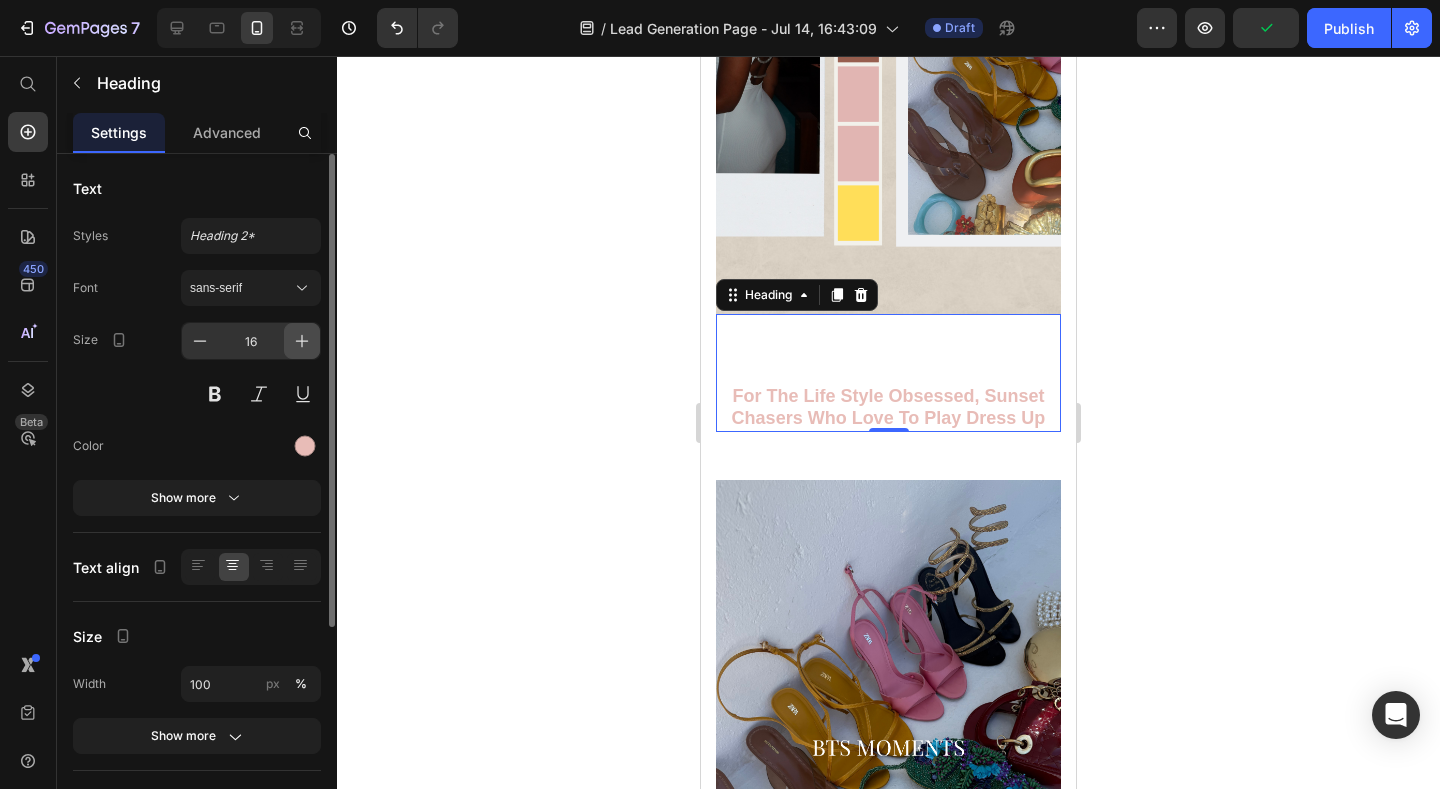 click at bounding box center (302, 341) 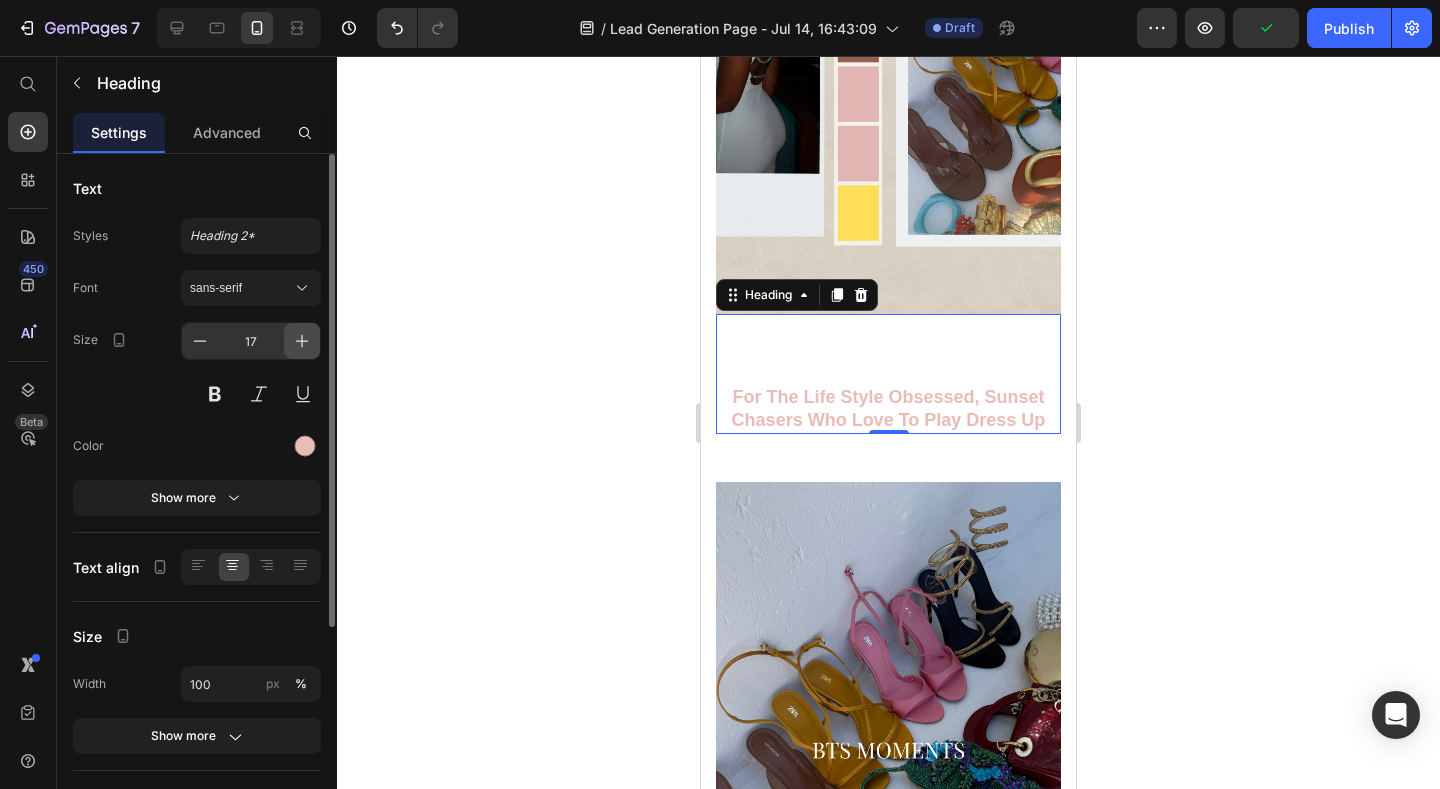 click at bounding box center [302, 341] 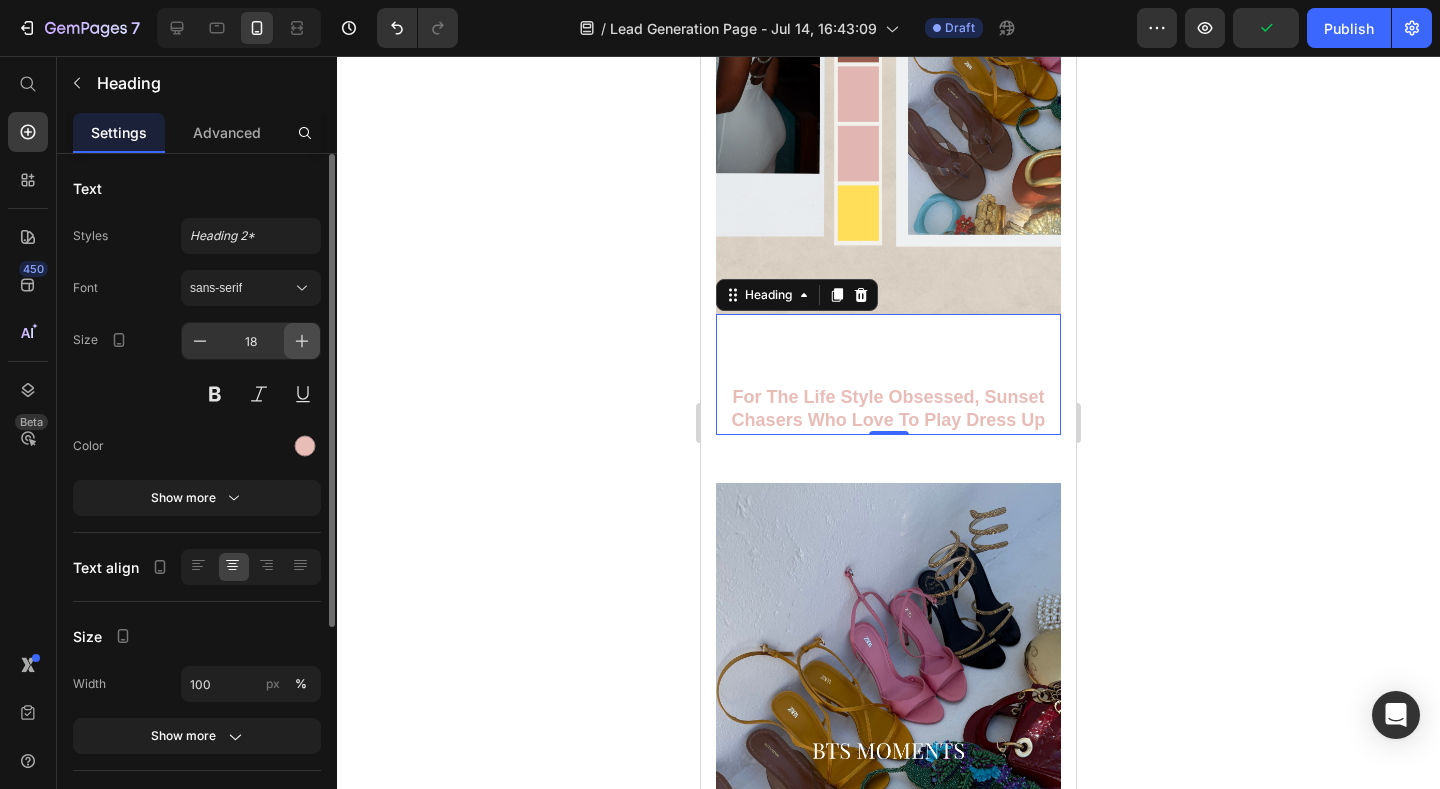 click at bounding box center [302, 341] 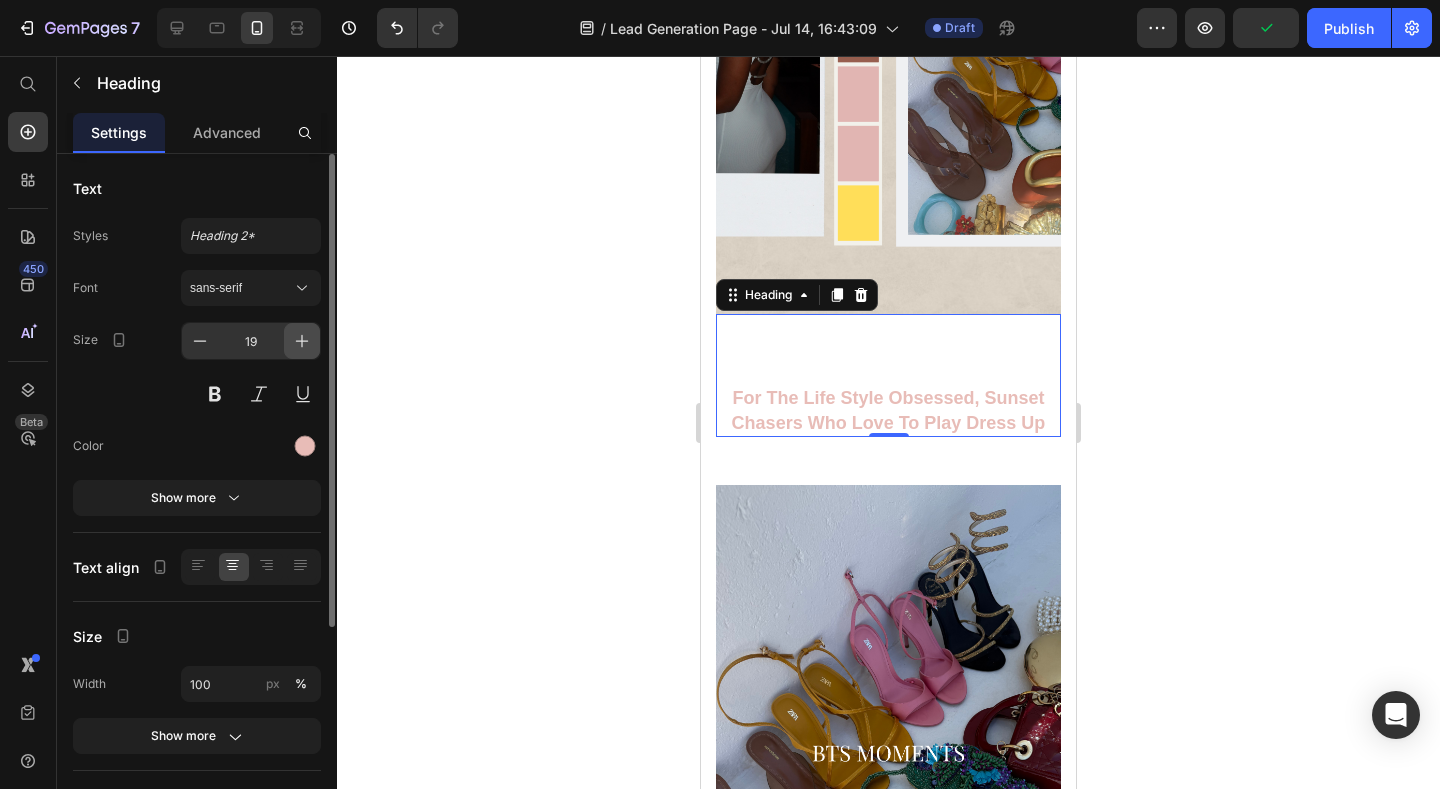 click at bounding box center [302, 341] 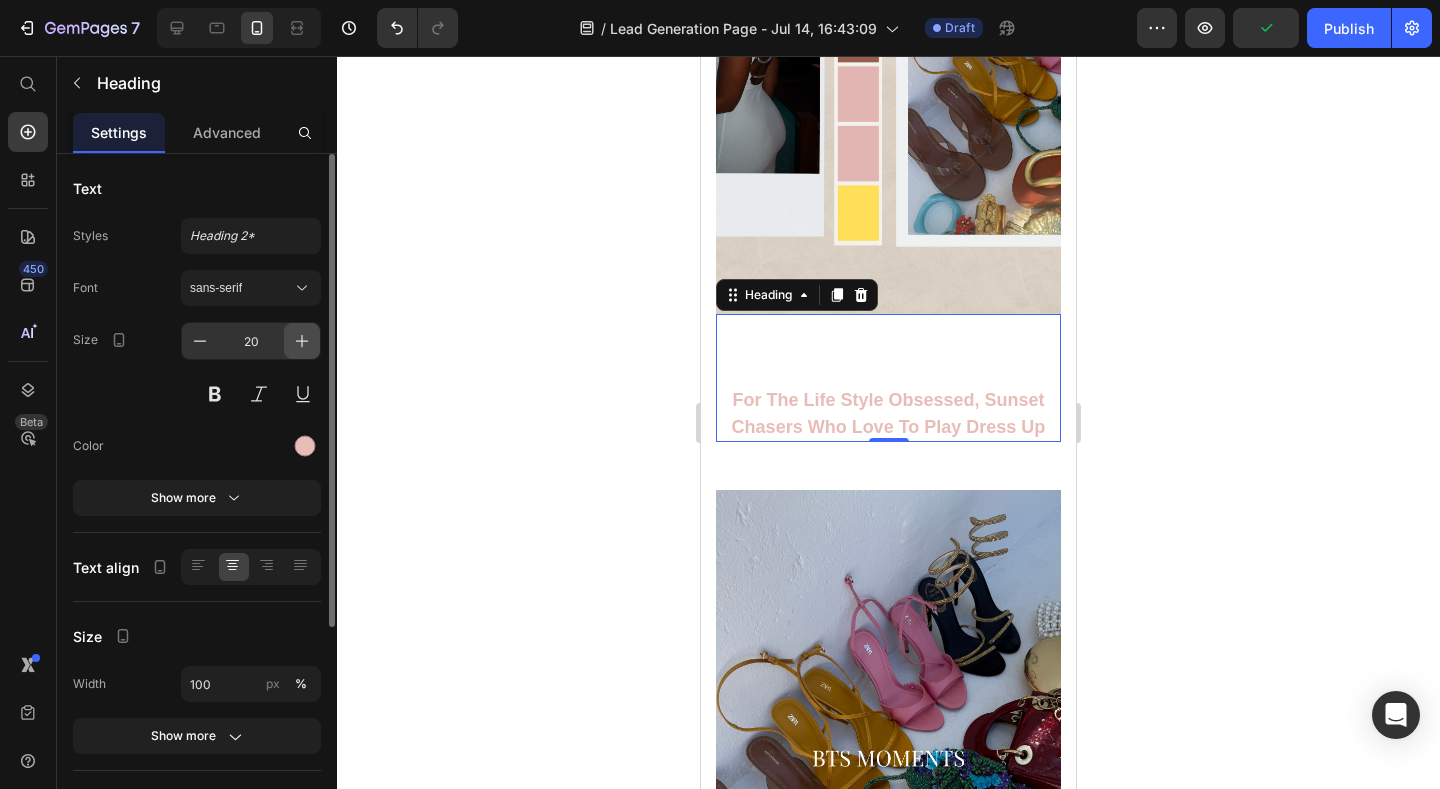 click at bounding box center [302, 341] 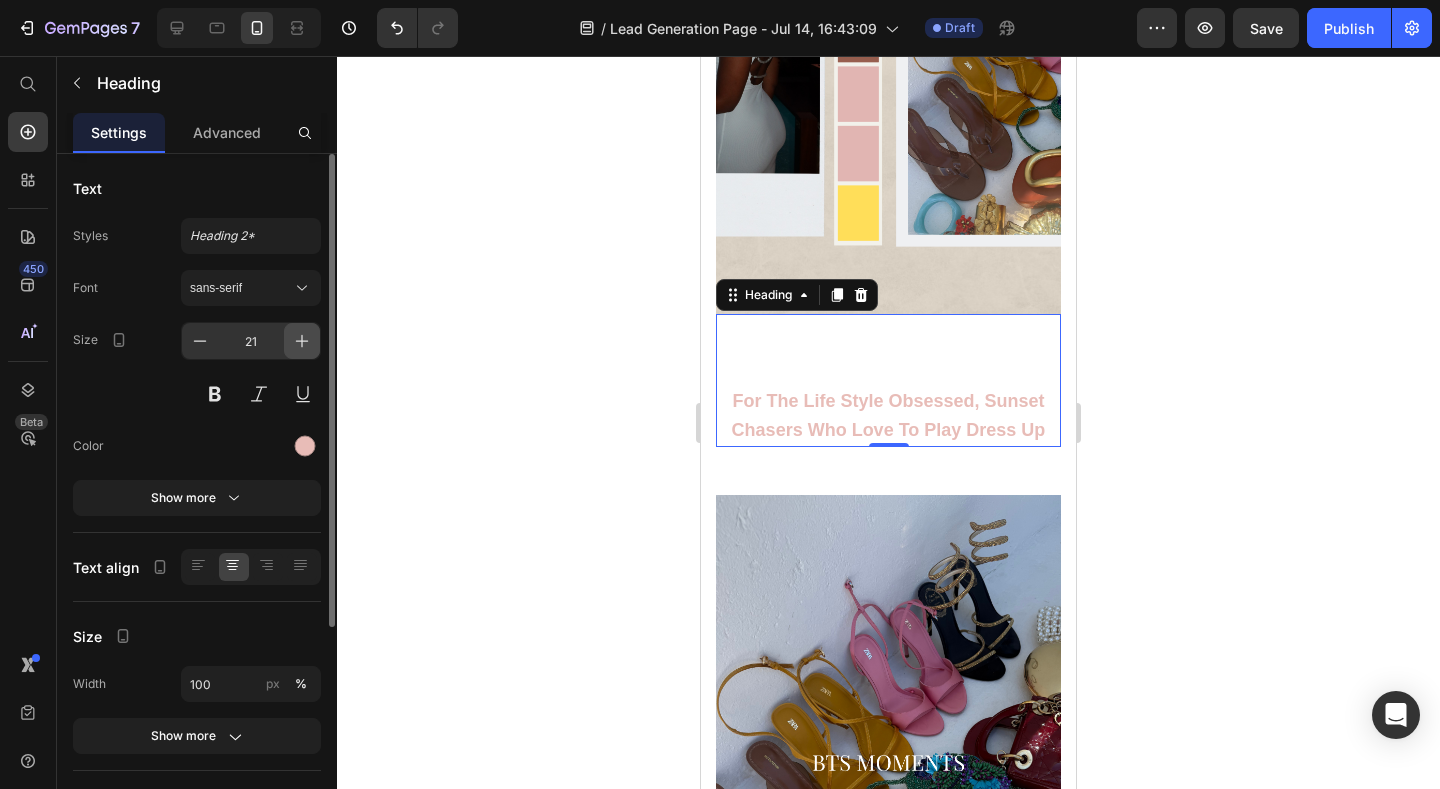 click at bounding box center [302, 341] 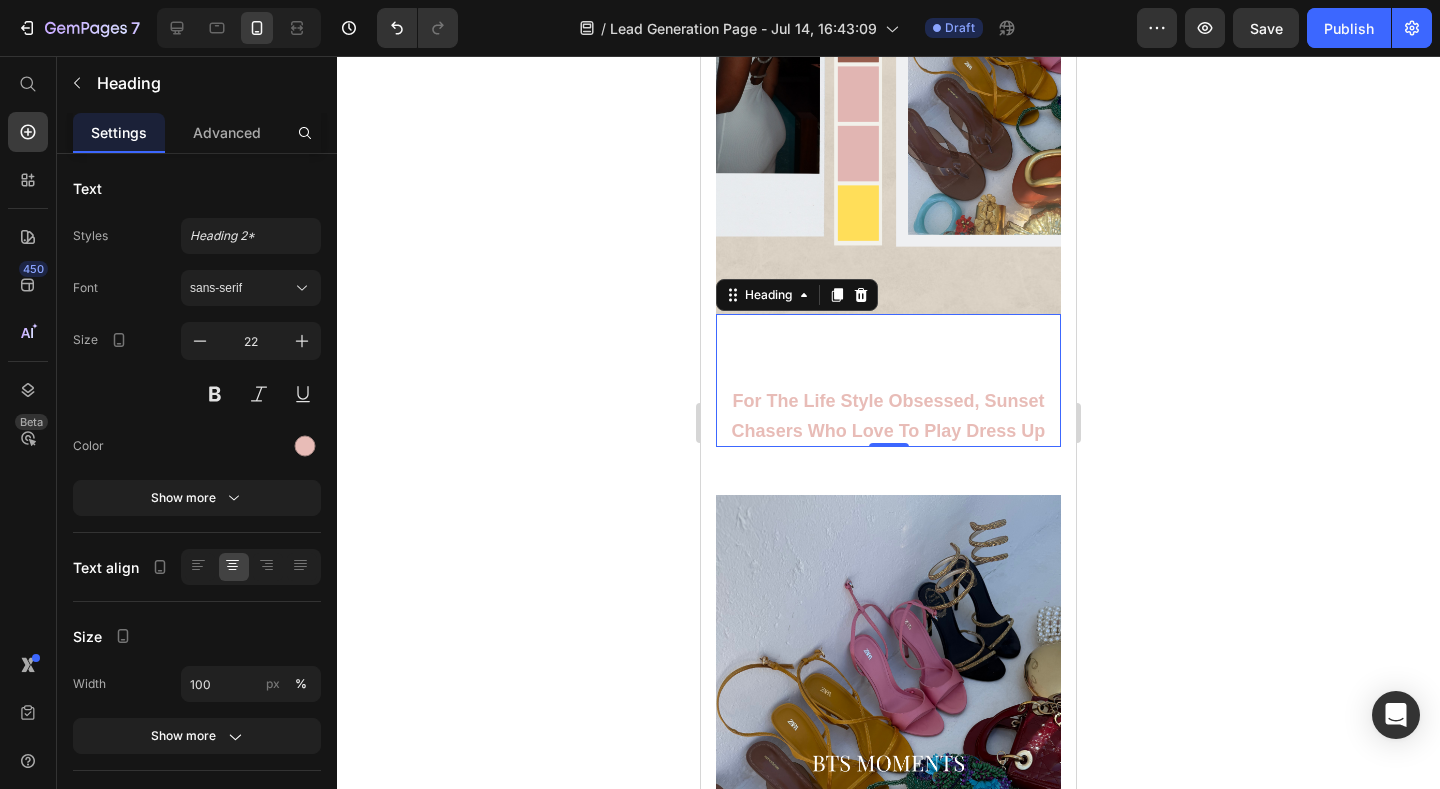 click 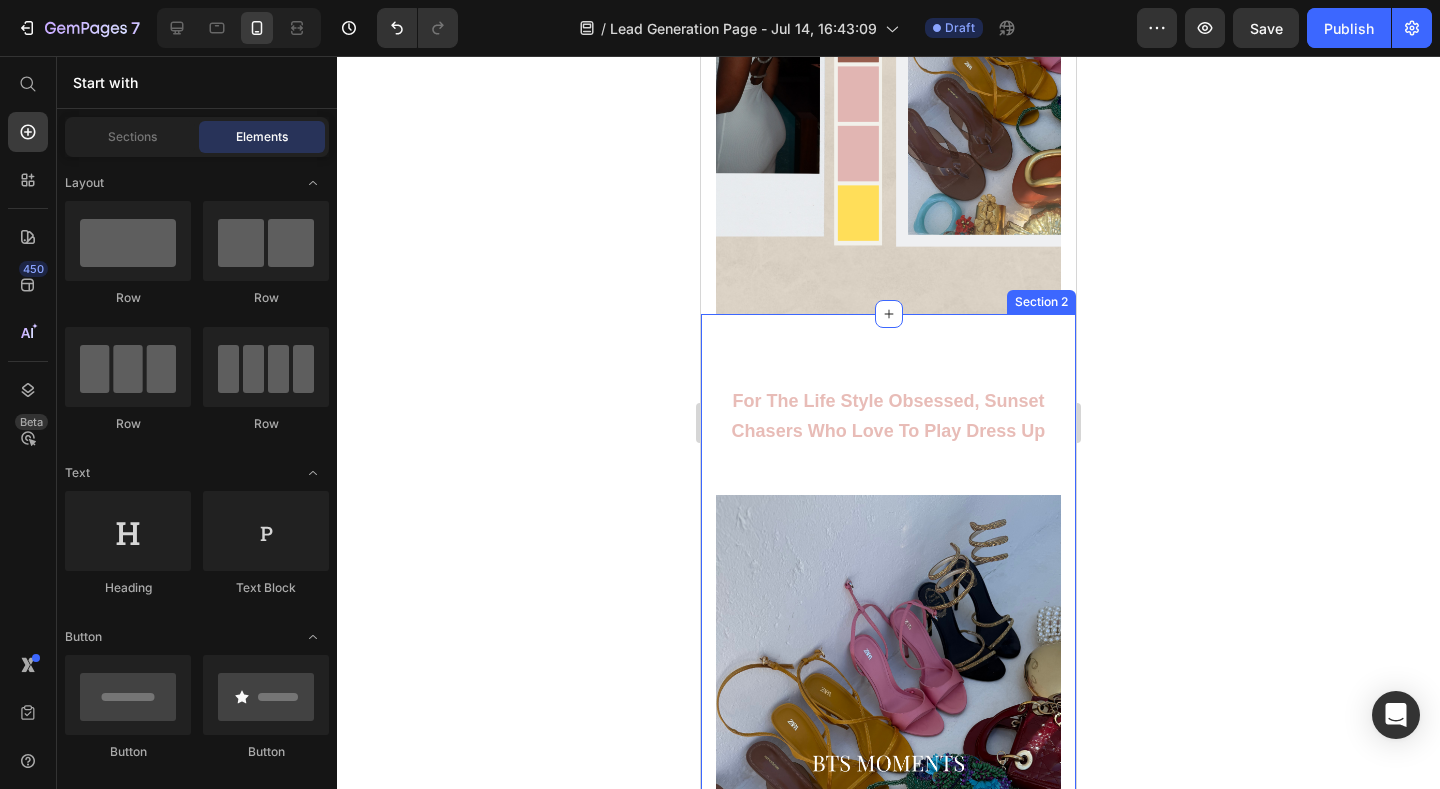 click on "⁠⁠⁠⁠⁠⁠⁠ For the life style obsessed, sunset chasers who love to play dress up Heading Row Image Image Image Row Section 2" at bounding box center (888, 1253) 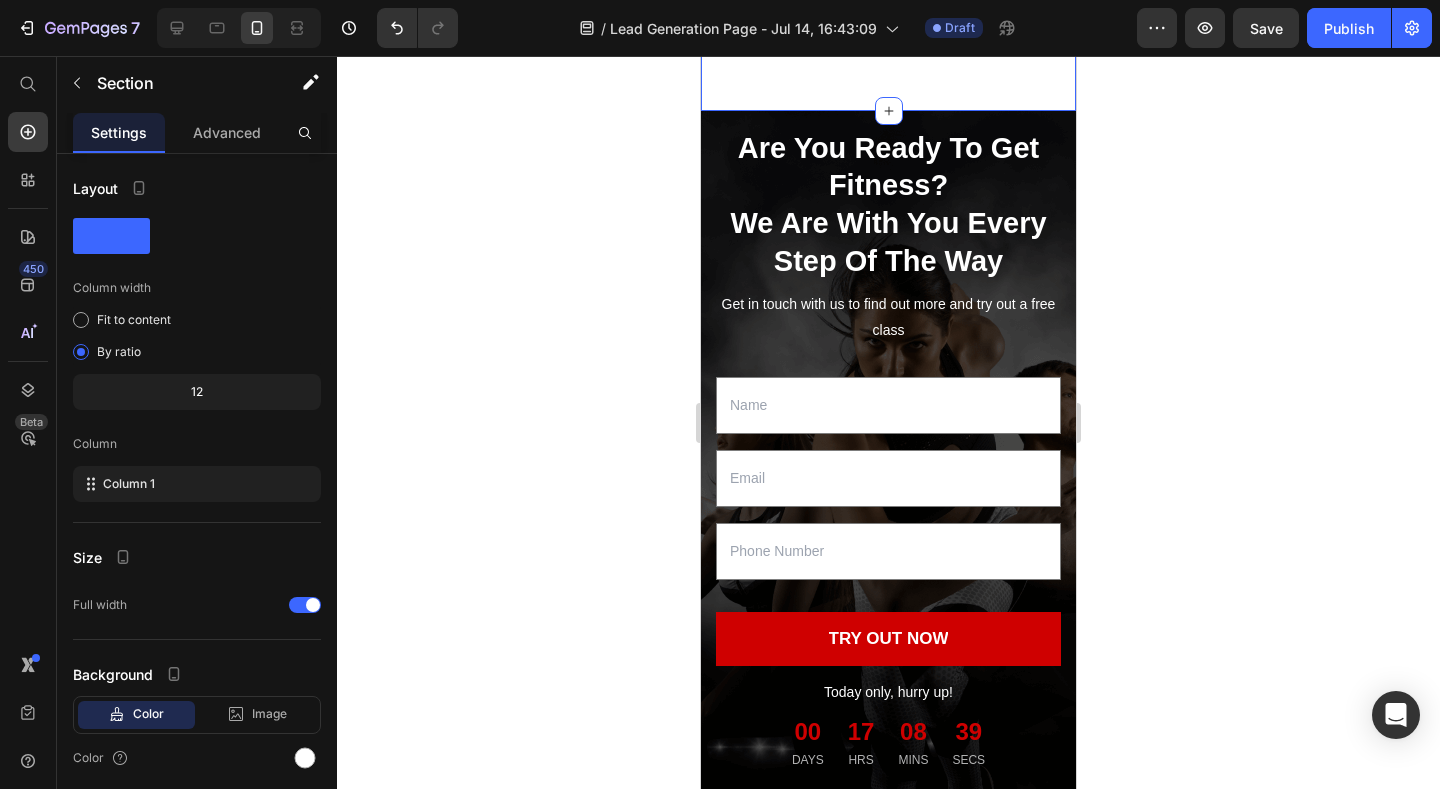 scroll, scrollTop: 2871, scrollLeft: 0, axis: vertical 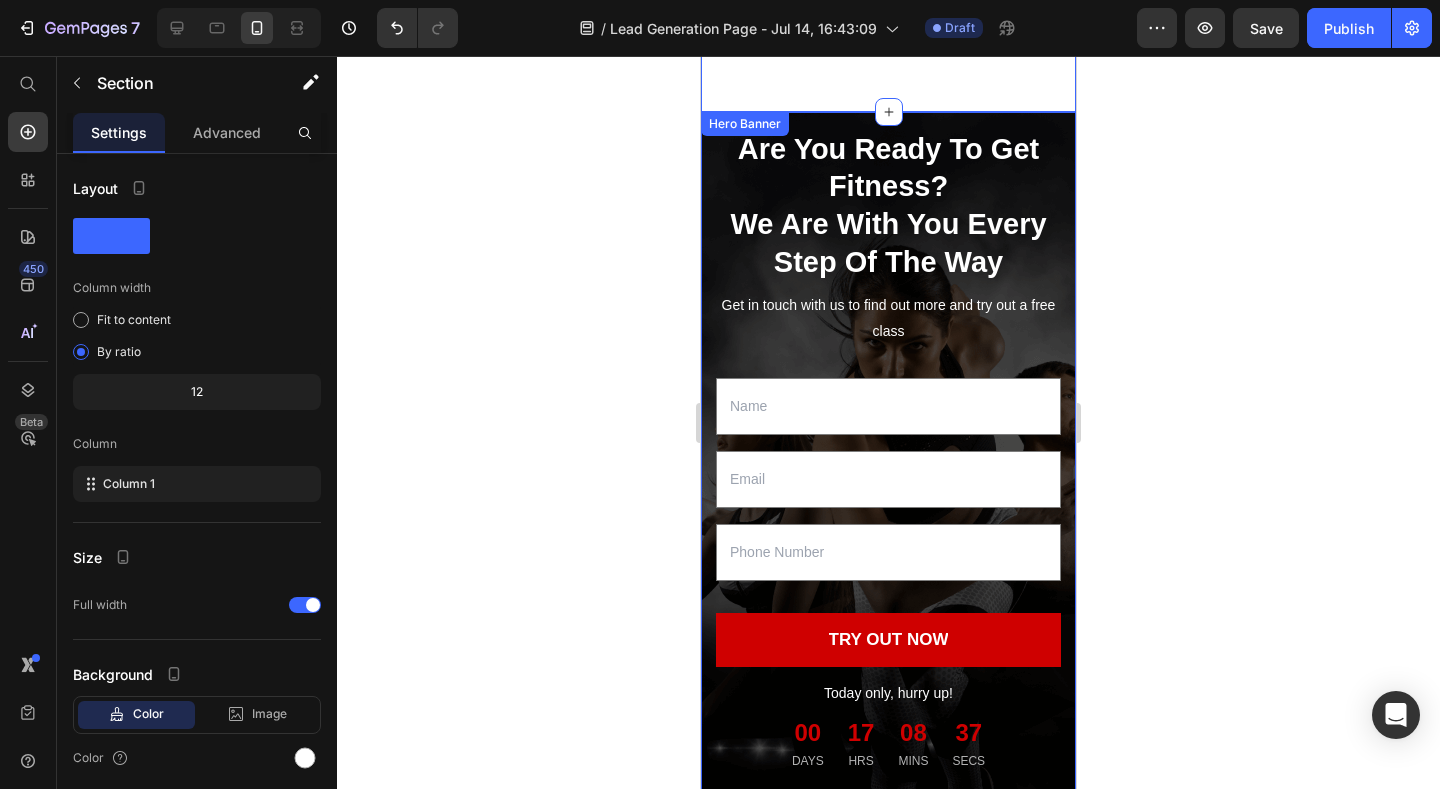 click at bounding box center (888, 454) 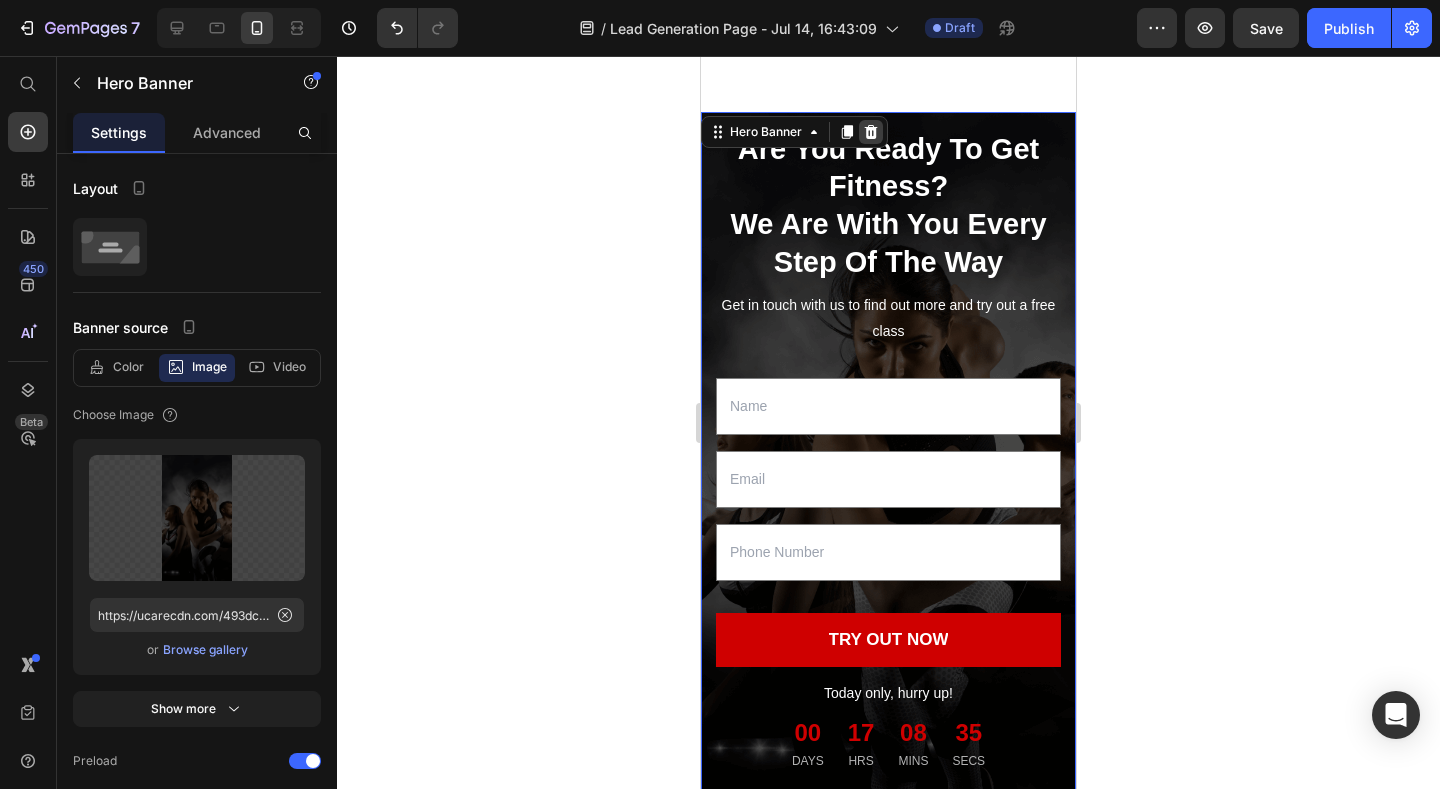 click 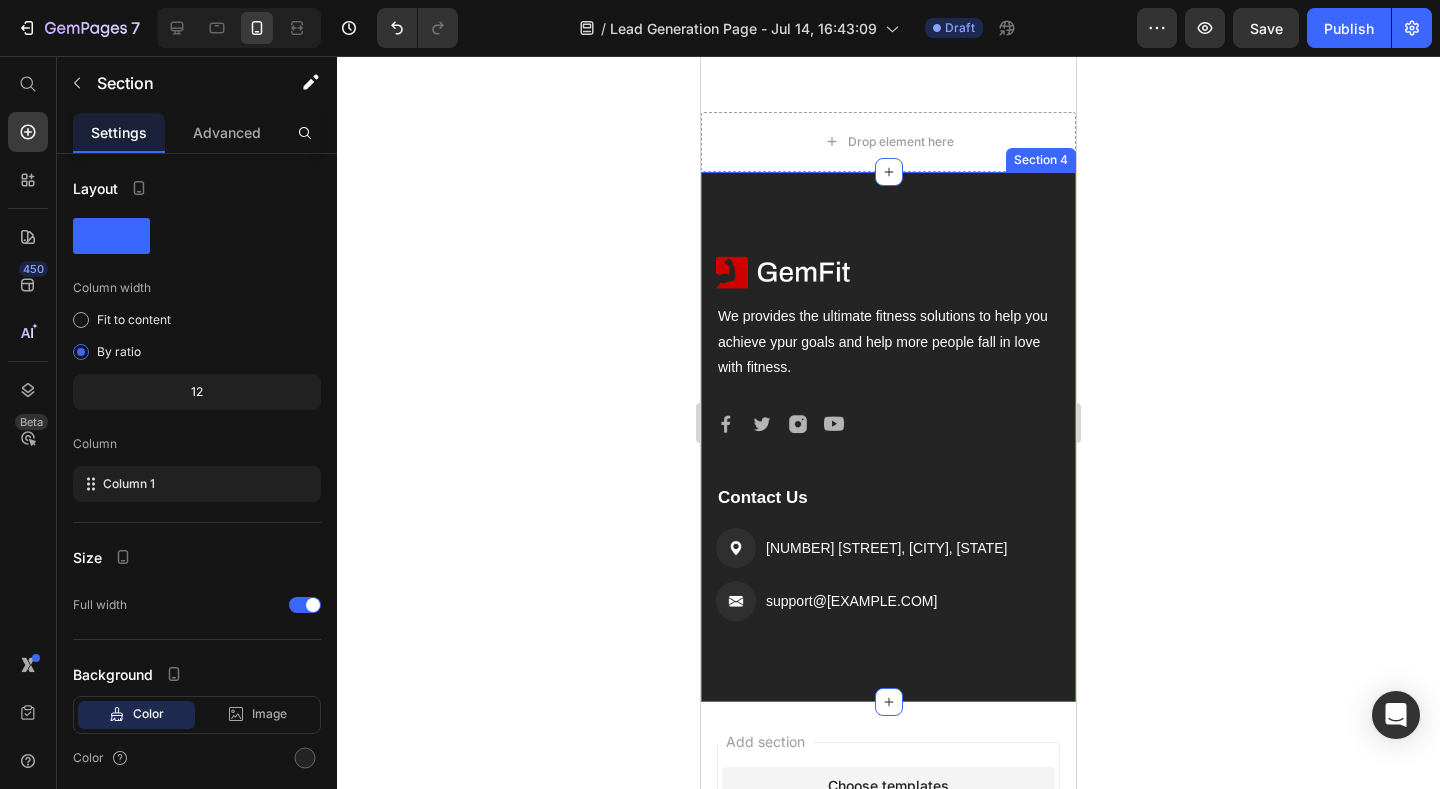 click on "Image We provides the ultimate fitness solutions to help you achieve ypur goals and help more people fall in love with fitness. Text block Image Image Image Image Icon List Hoz Contact Us Text block Image [NUMBER] [STREET], [CITY], [STATE] Text block Image support@[EXAMPLE.COM] Text block Icon List Row Section 4" at bounding box center (888, 437) 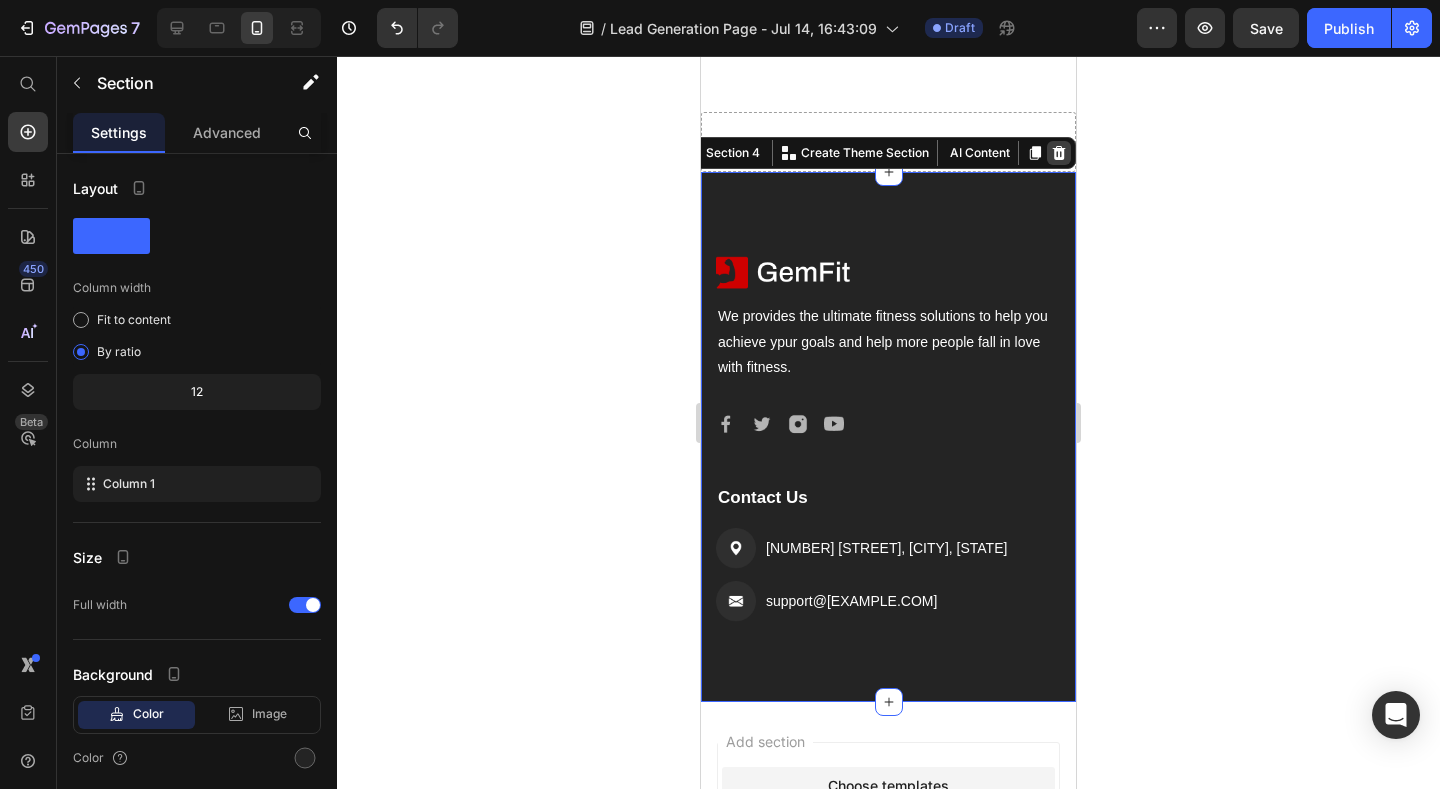 click 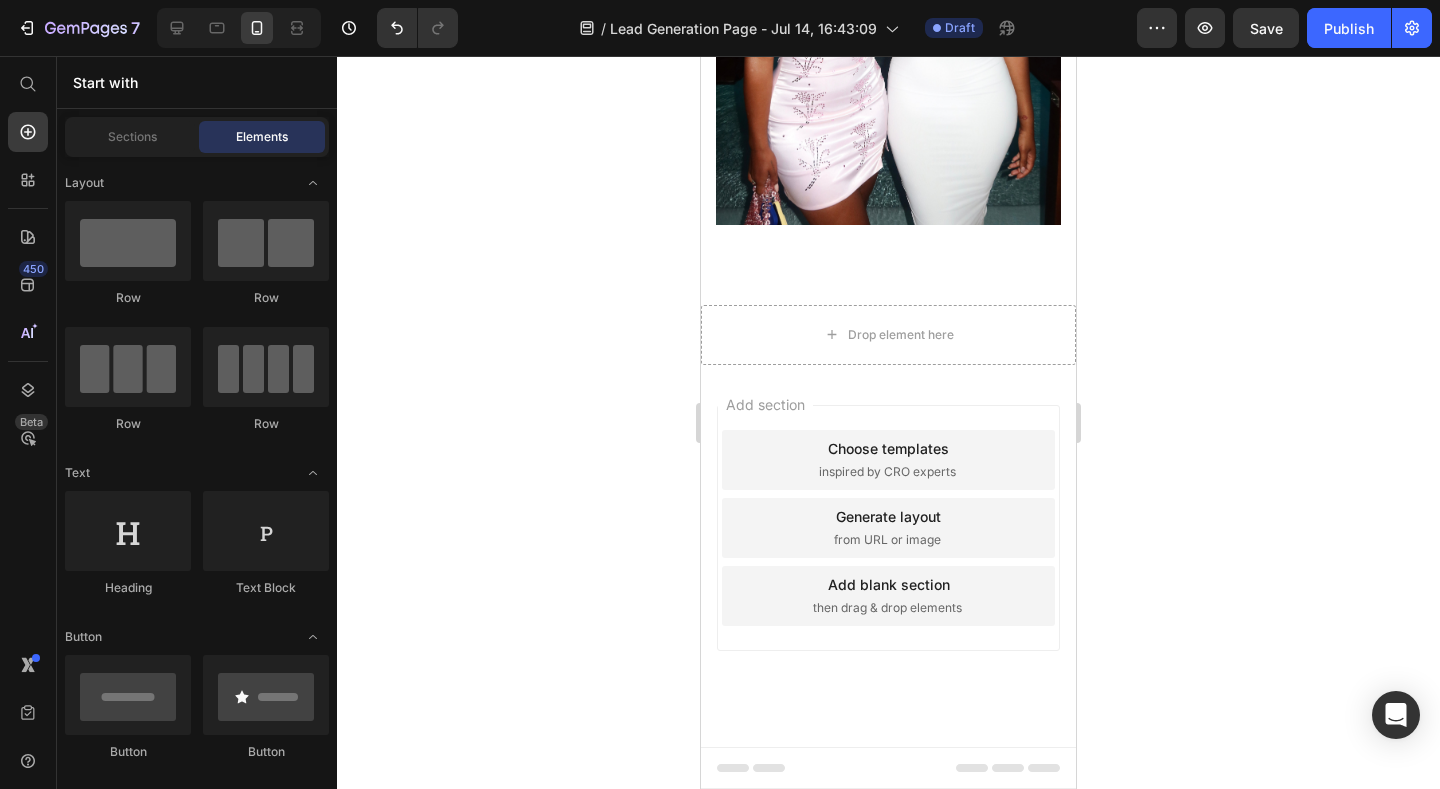 click 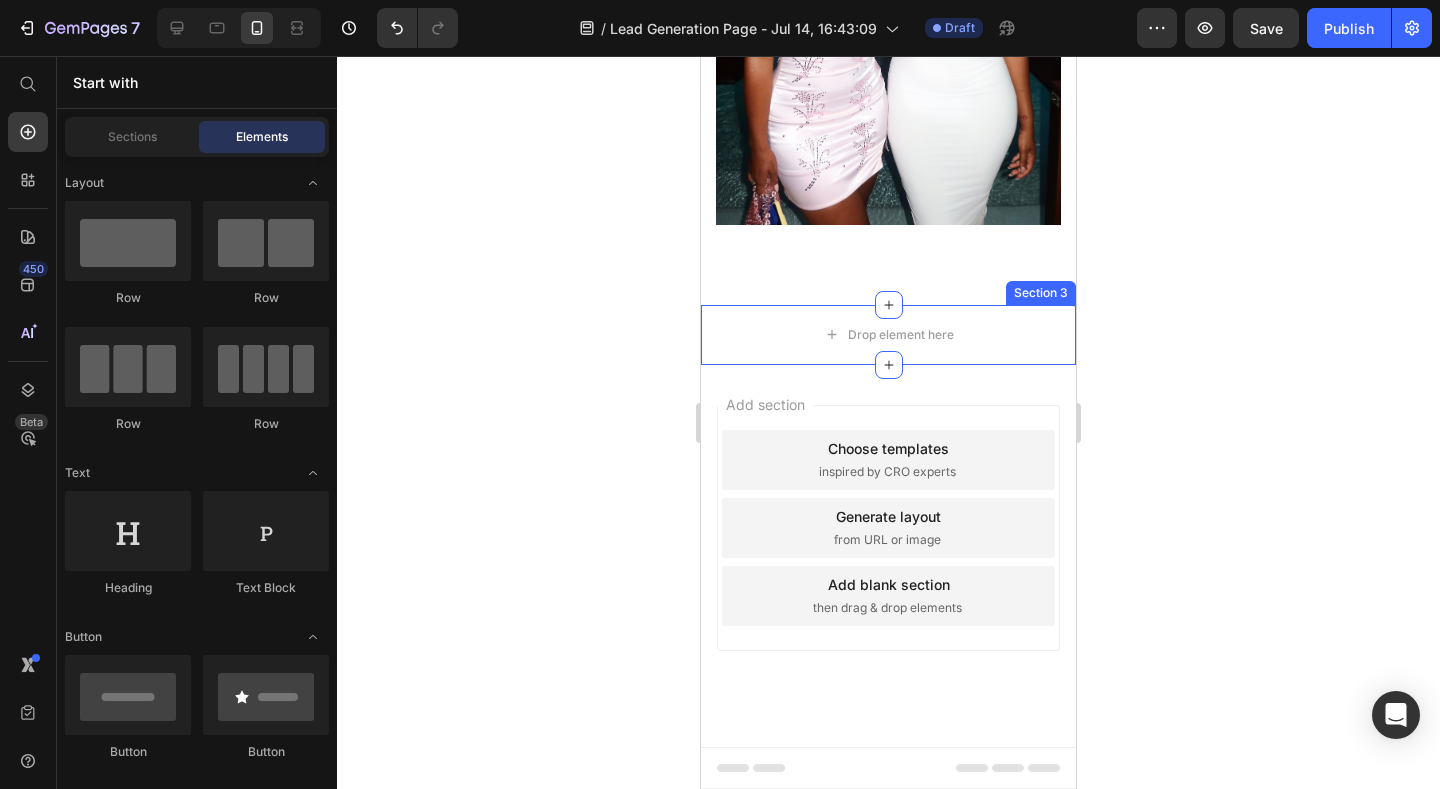 click 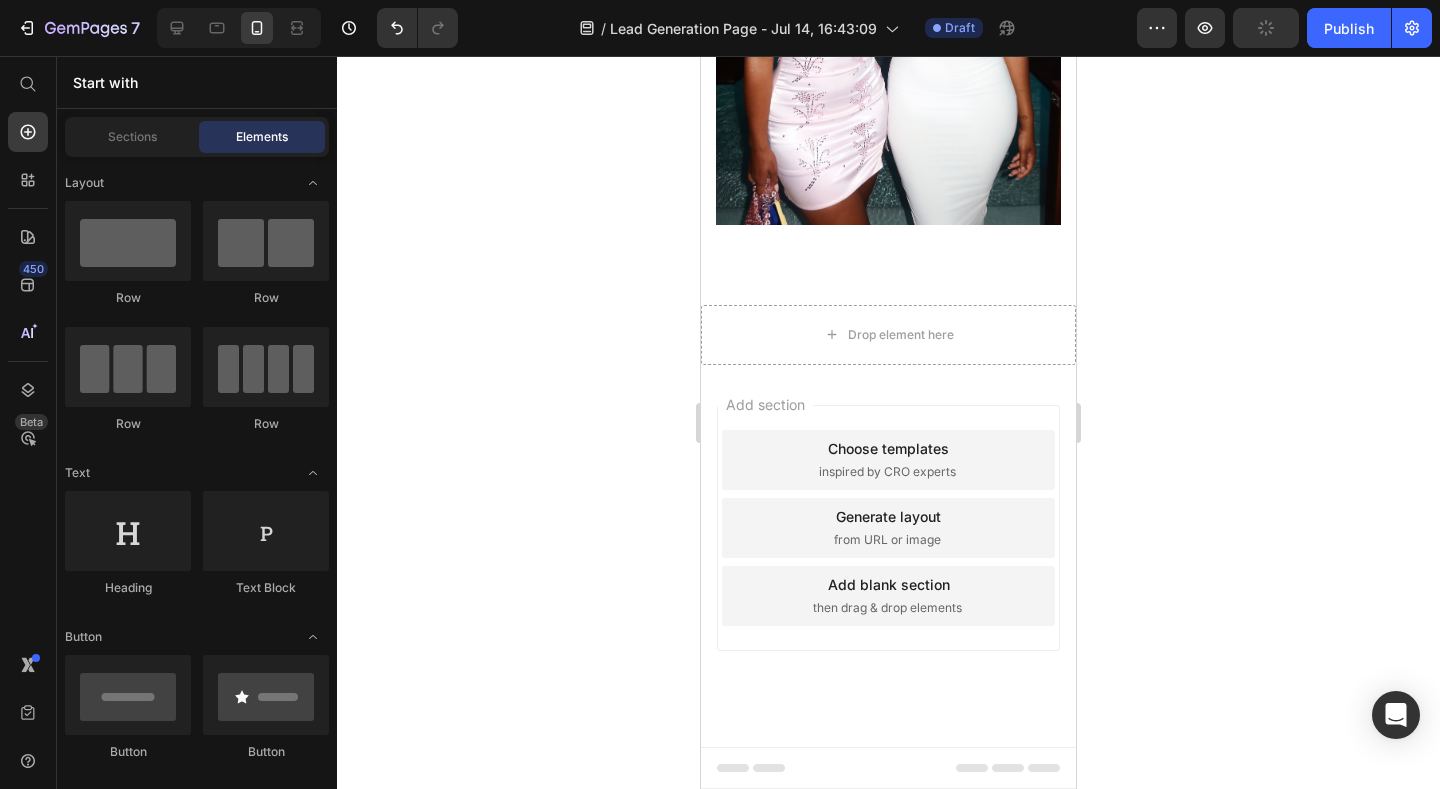 click on "Add section Choose templates inspired by CRO experts Generate layout from URL or image Add blank section then drag & drop elements" at bounding box center (888, 556) 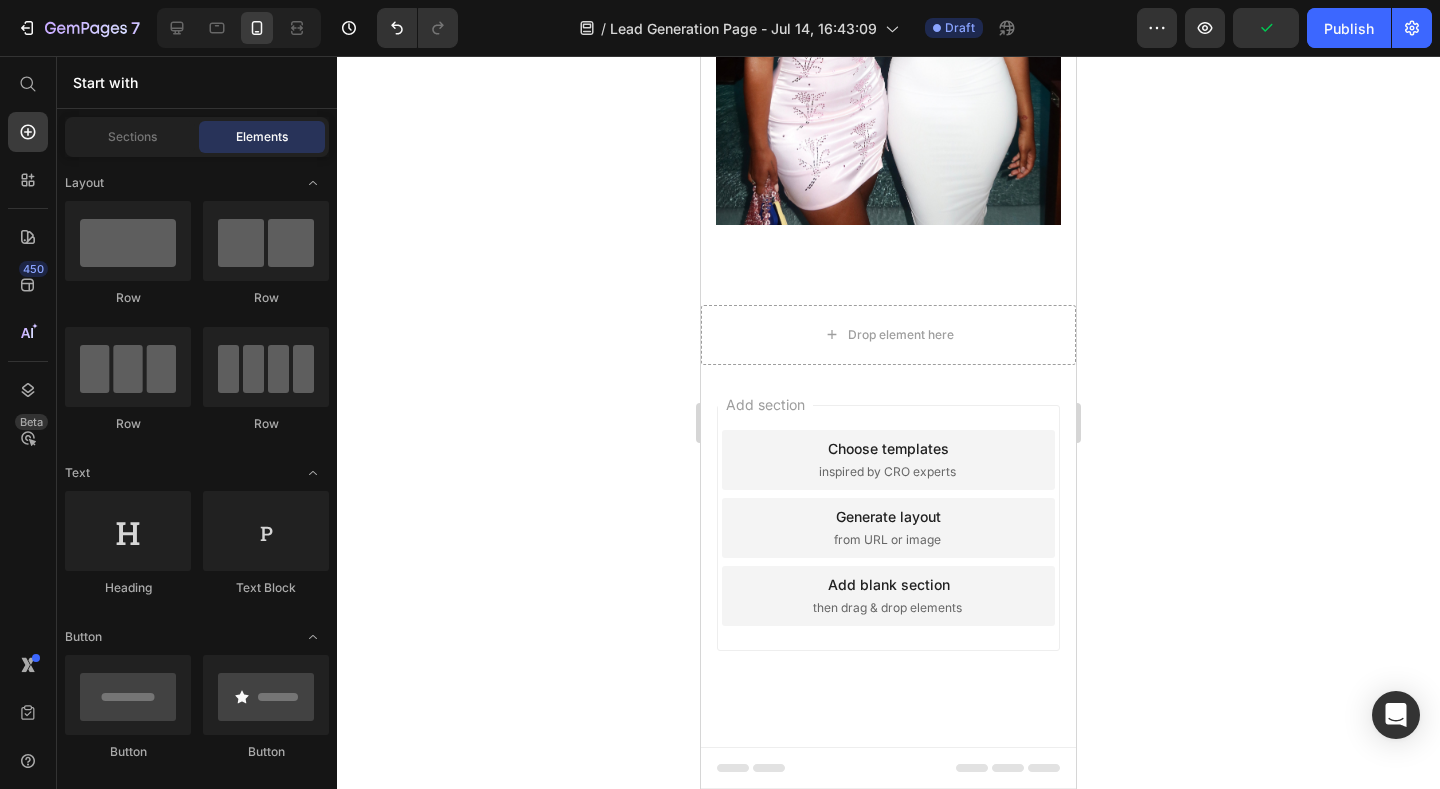 click on "Add section Choose templates inspired by CRO experts Generate layout from URL or image Add blank section then drag & drop elements" at bounding box center [888, 556] 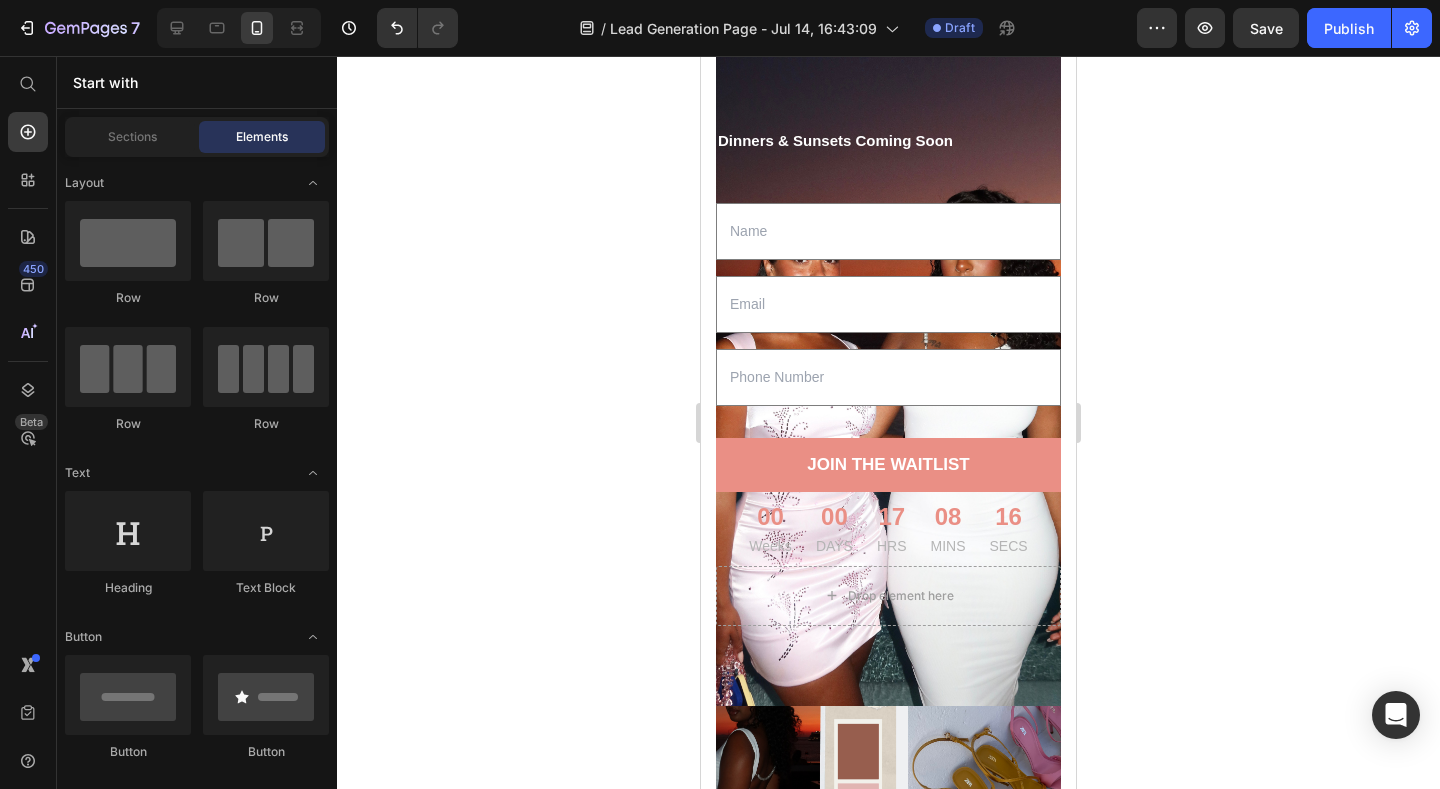 scroll, scrollTop: 0, scrollLeft: 0, axis: both 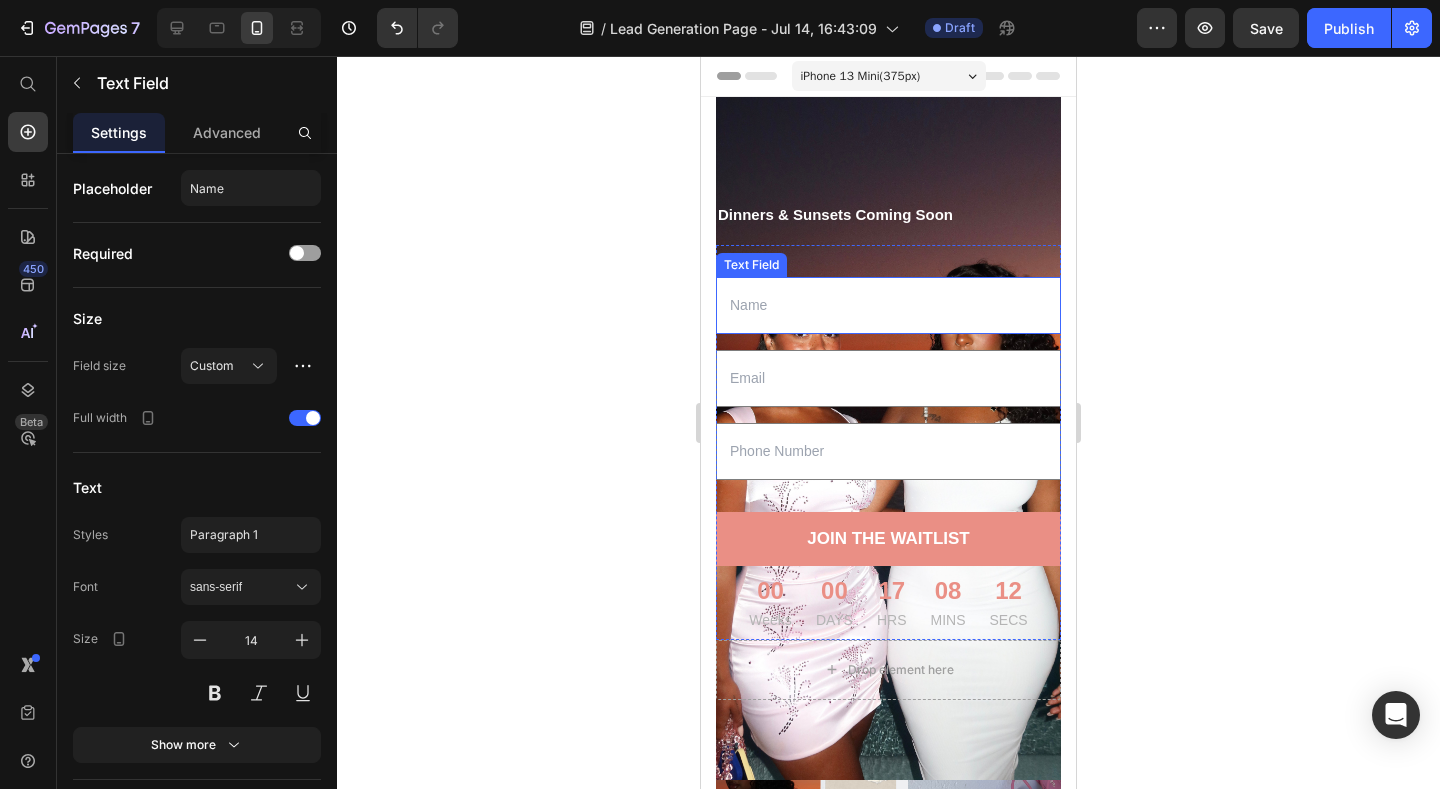 click at bounding box center (888, 305) 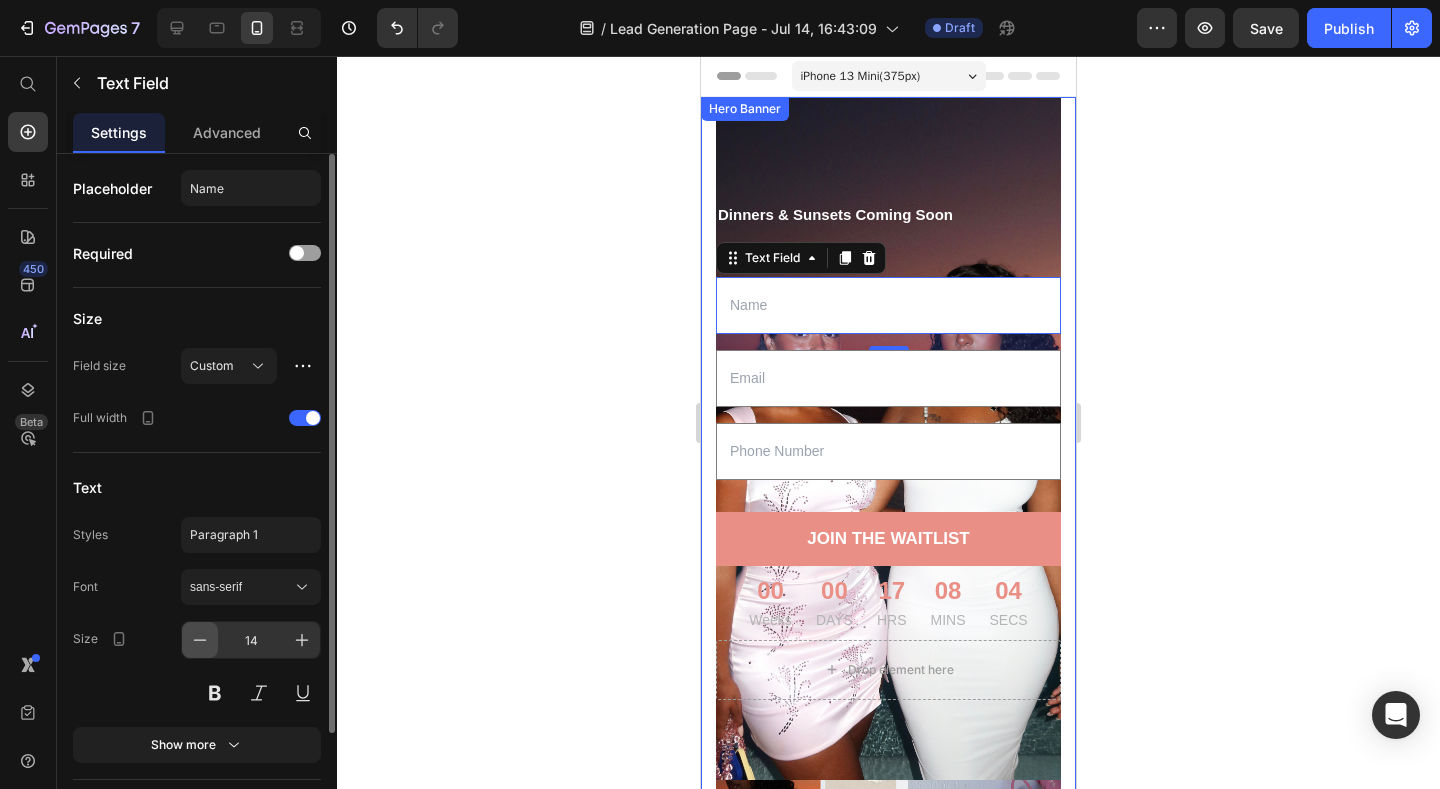 click 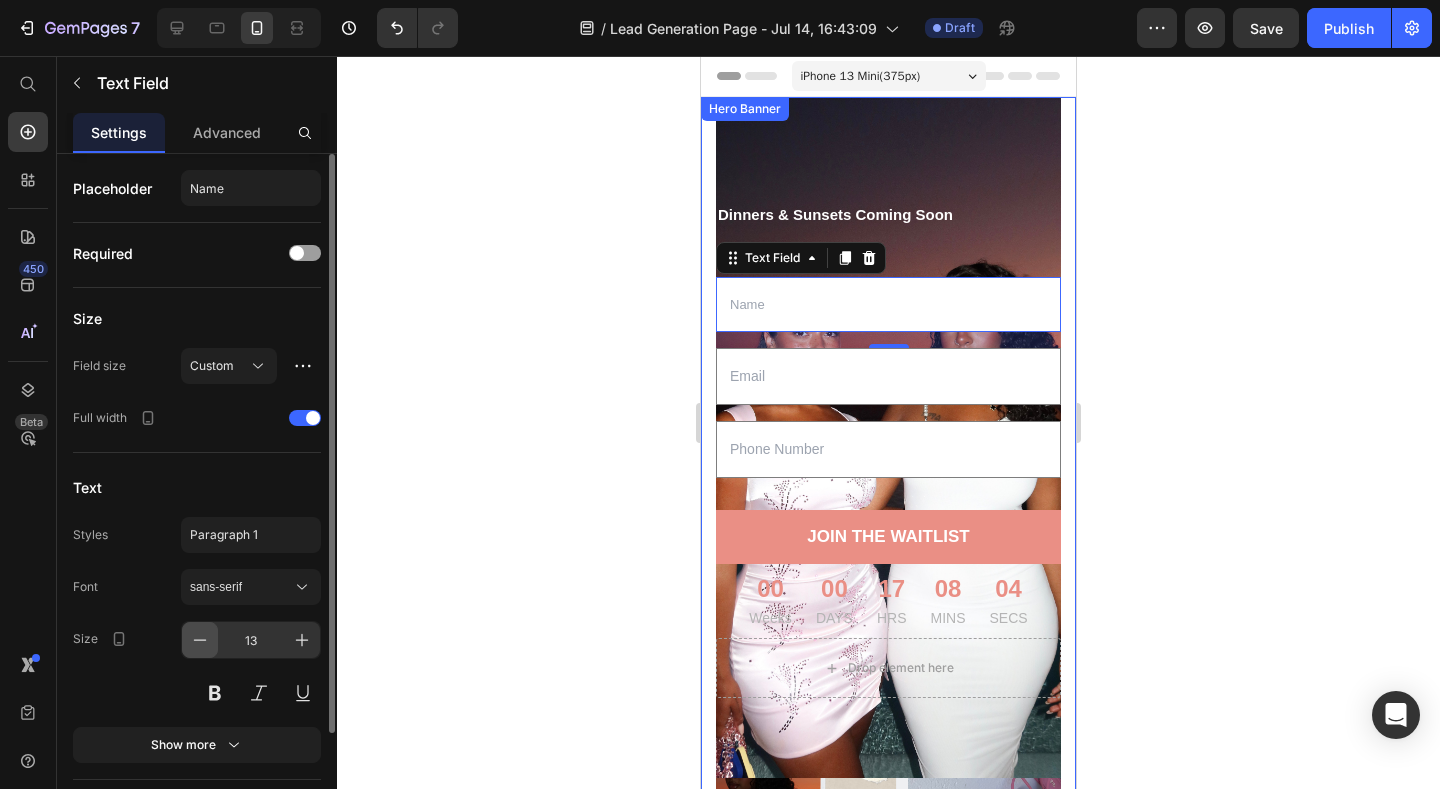 click 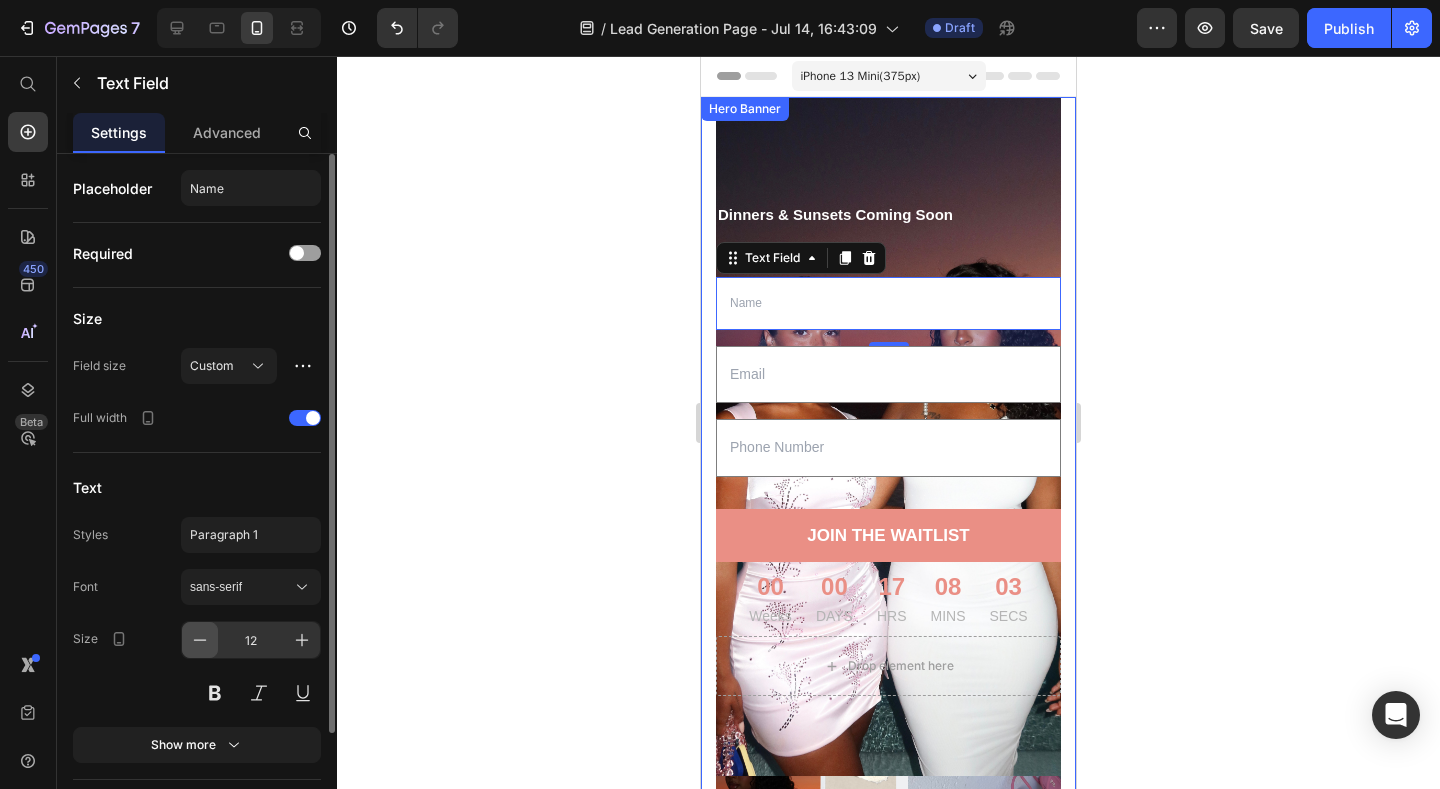 click 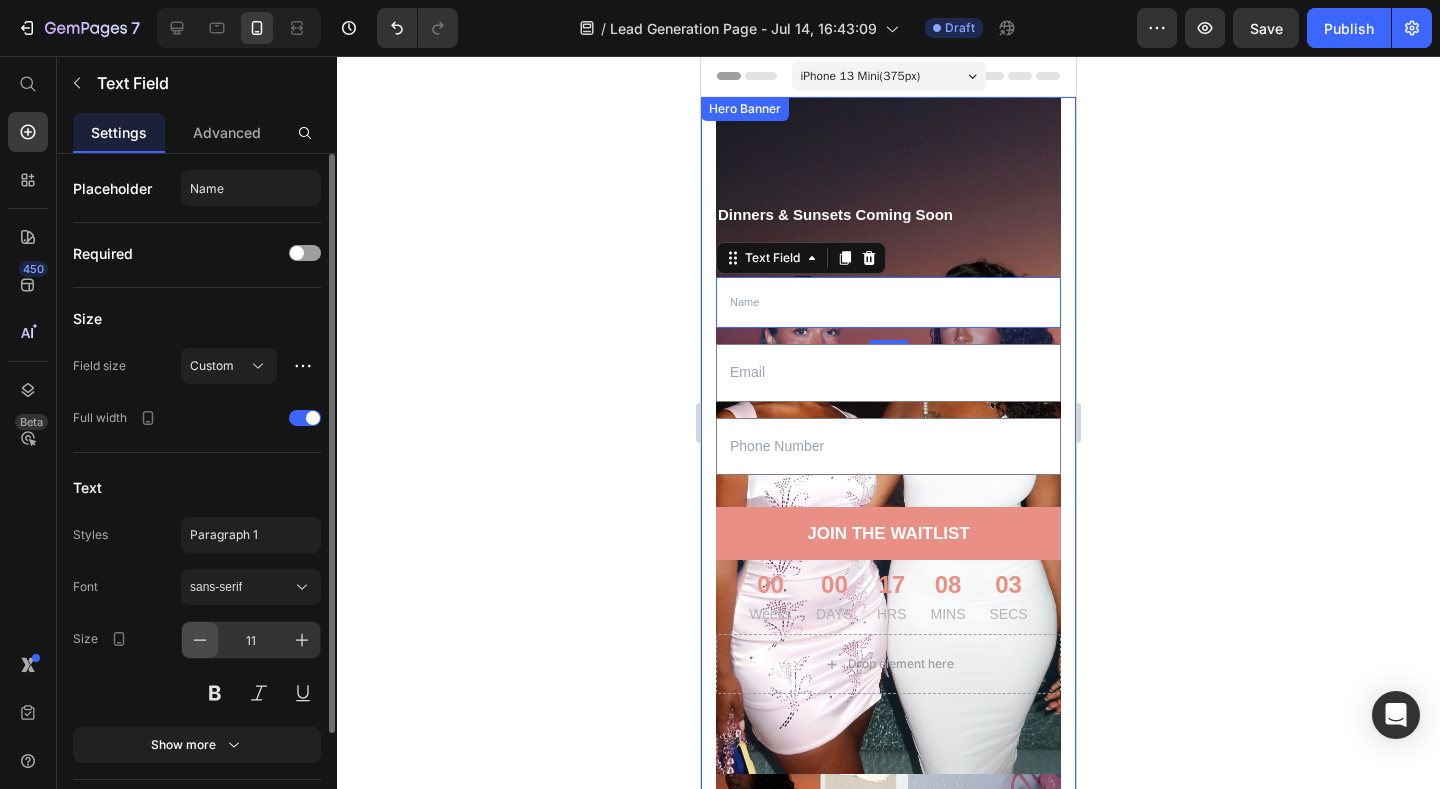 click 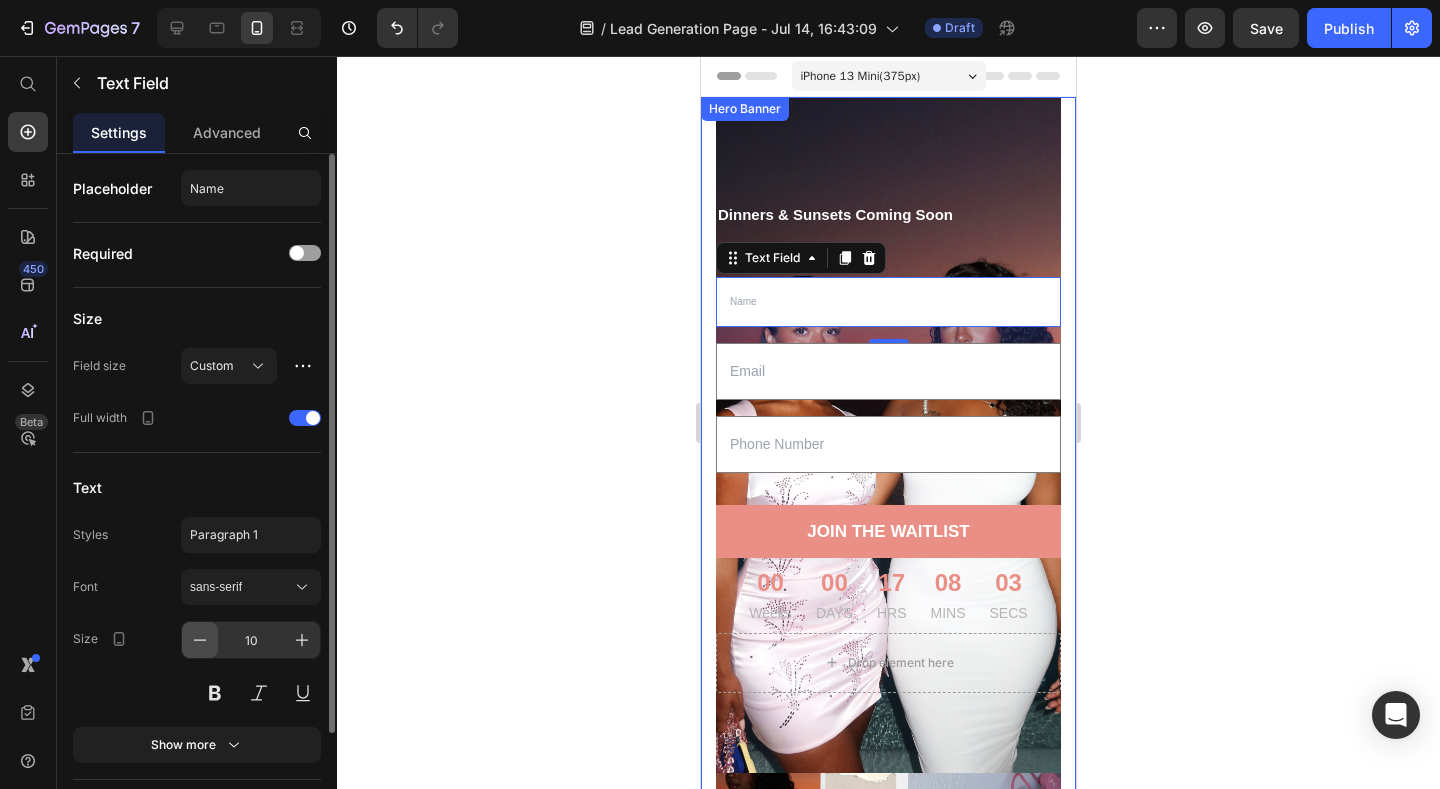 click 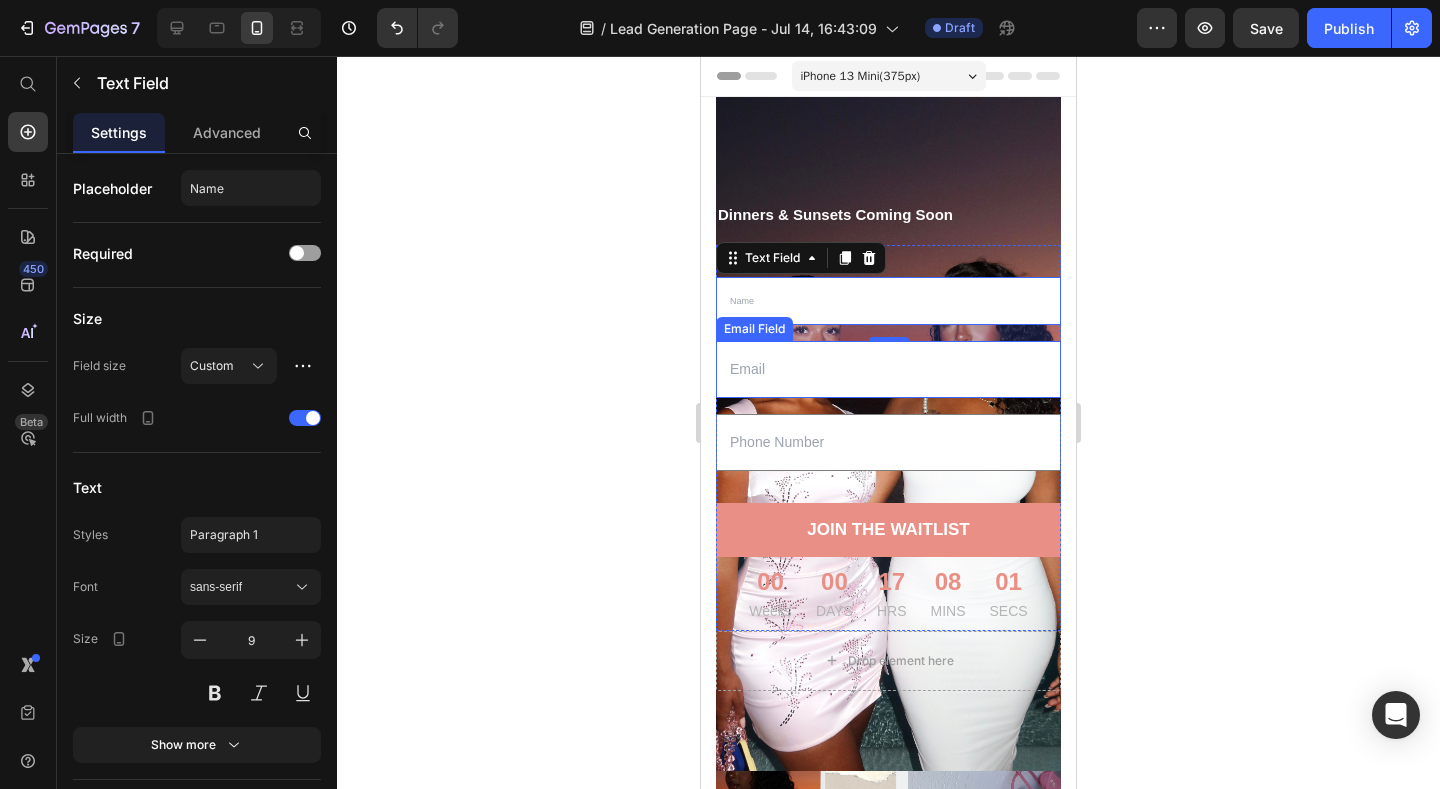 click at bounding box center [888, 369] 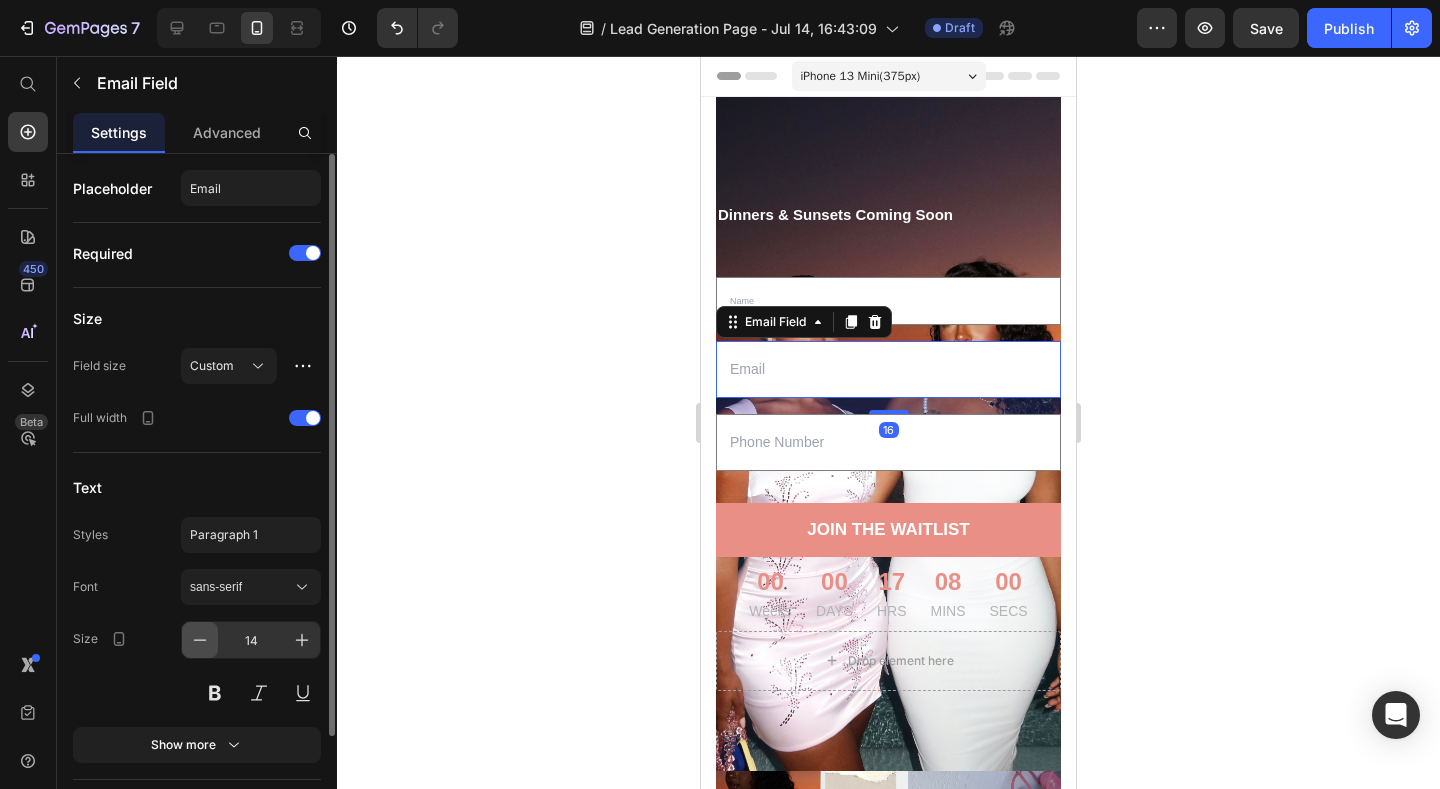 click 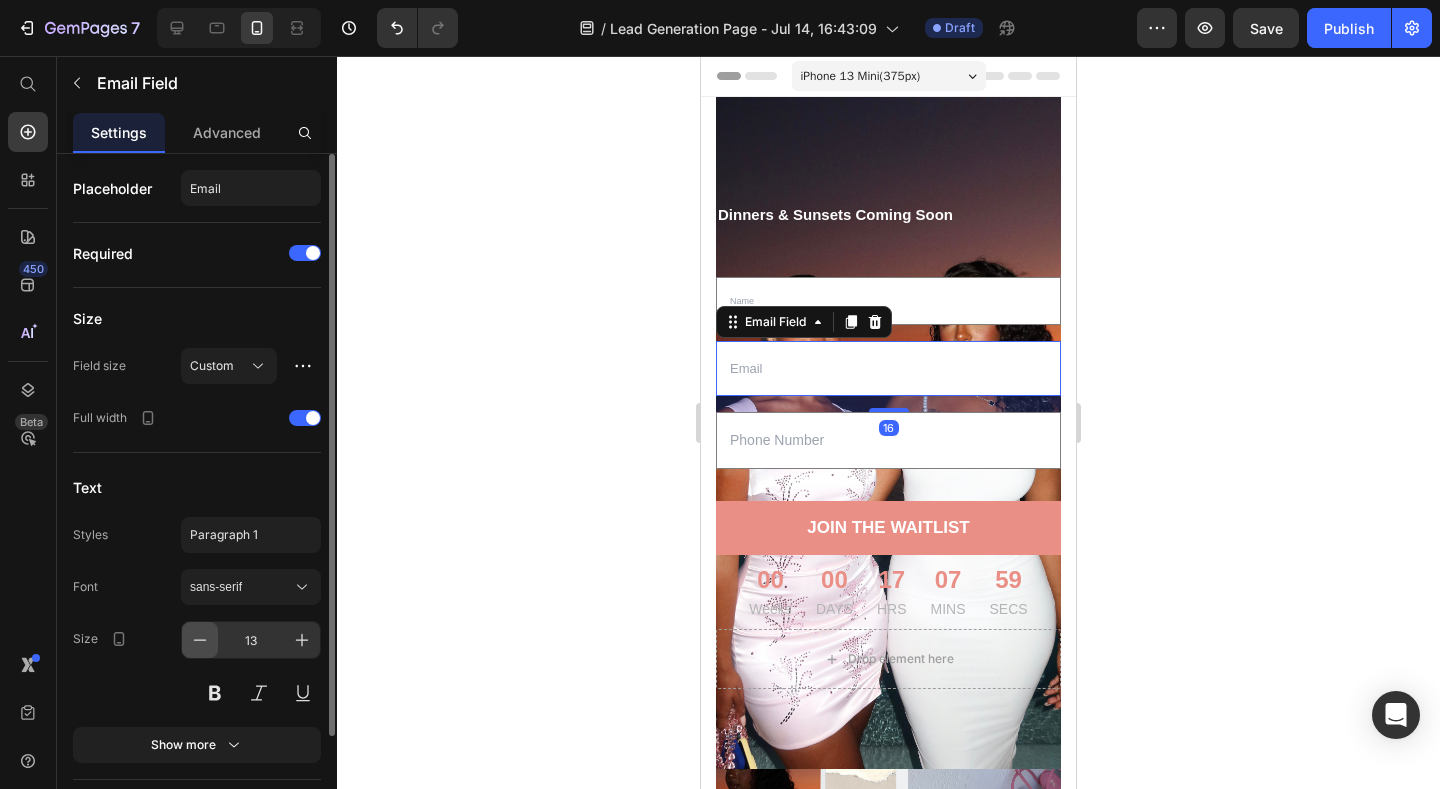 click 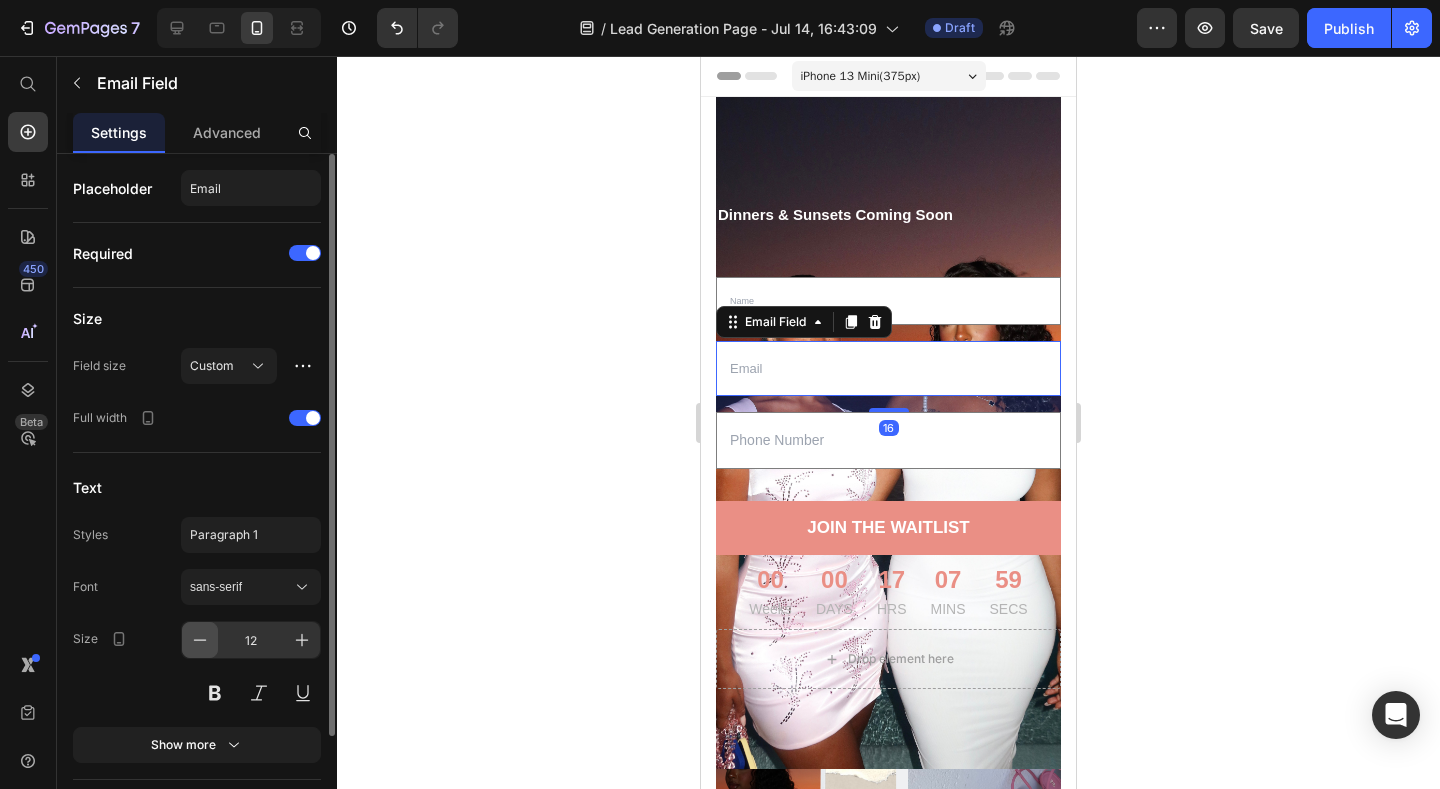 click 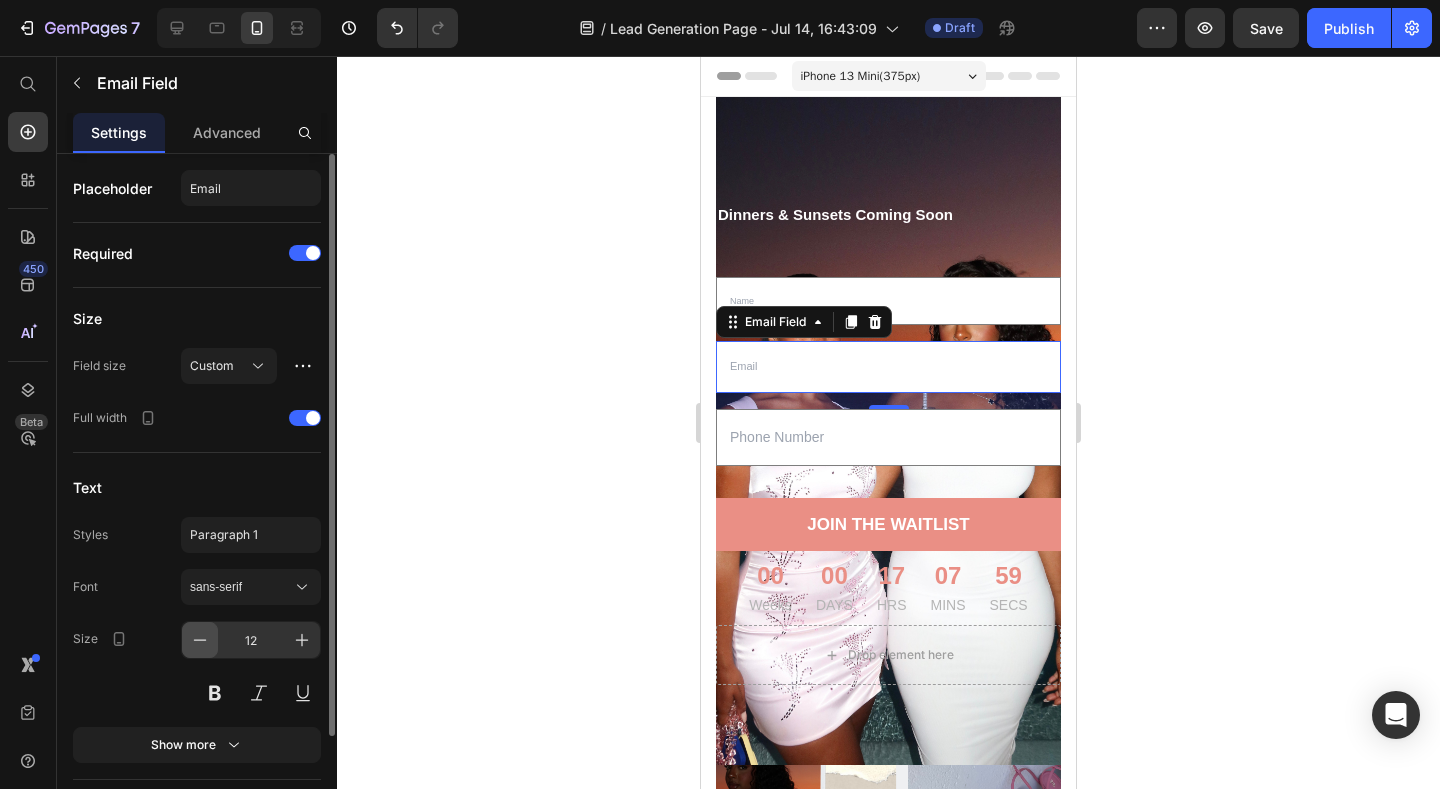 type on "11" 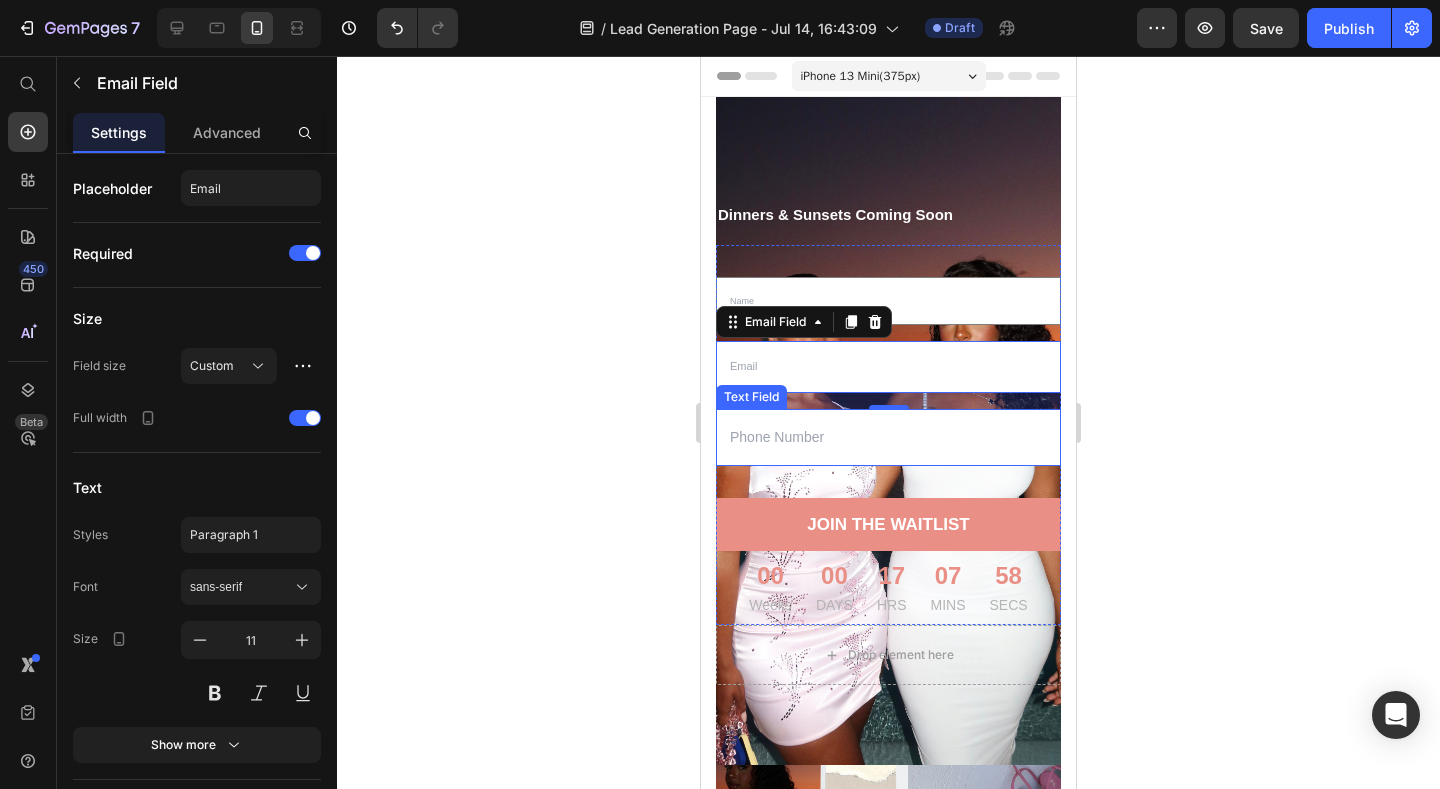 click at bounding box center (888, 437) 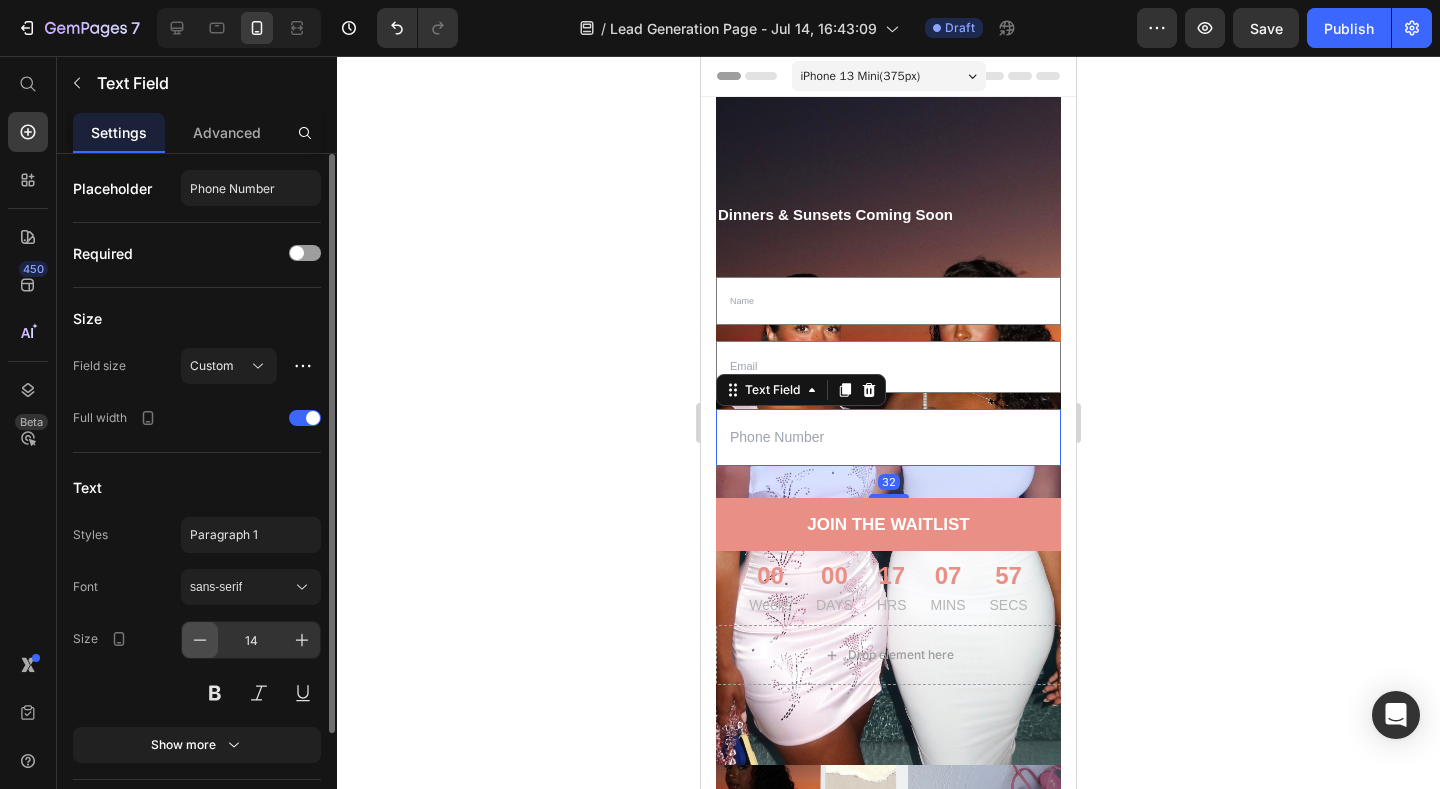 click 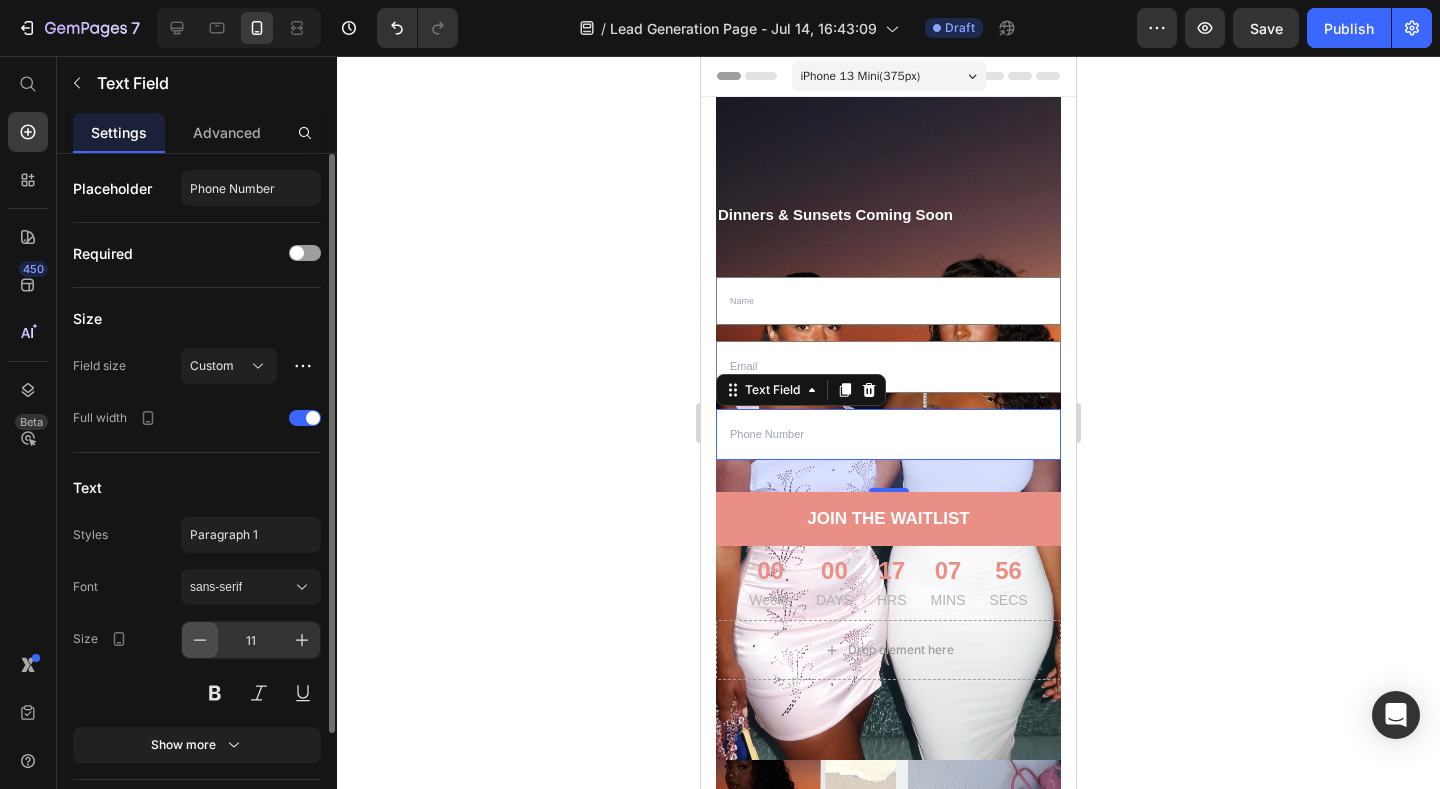 click 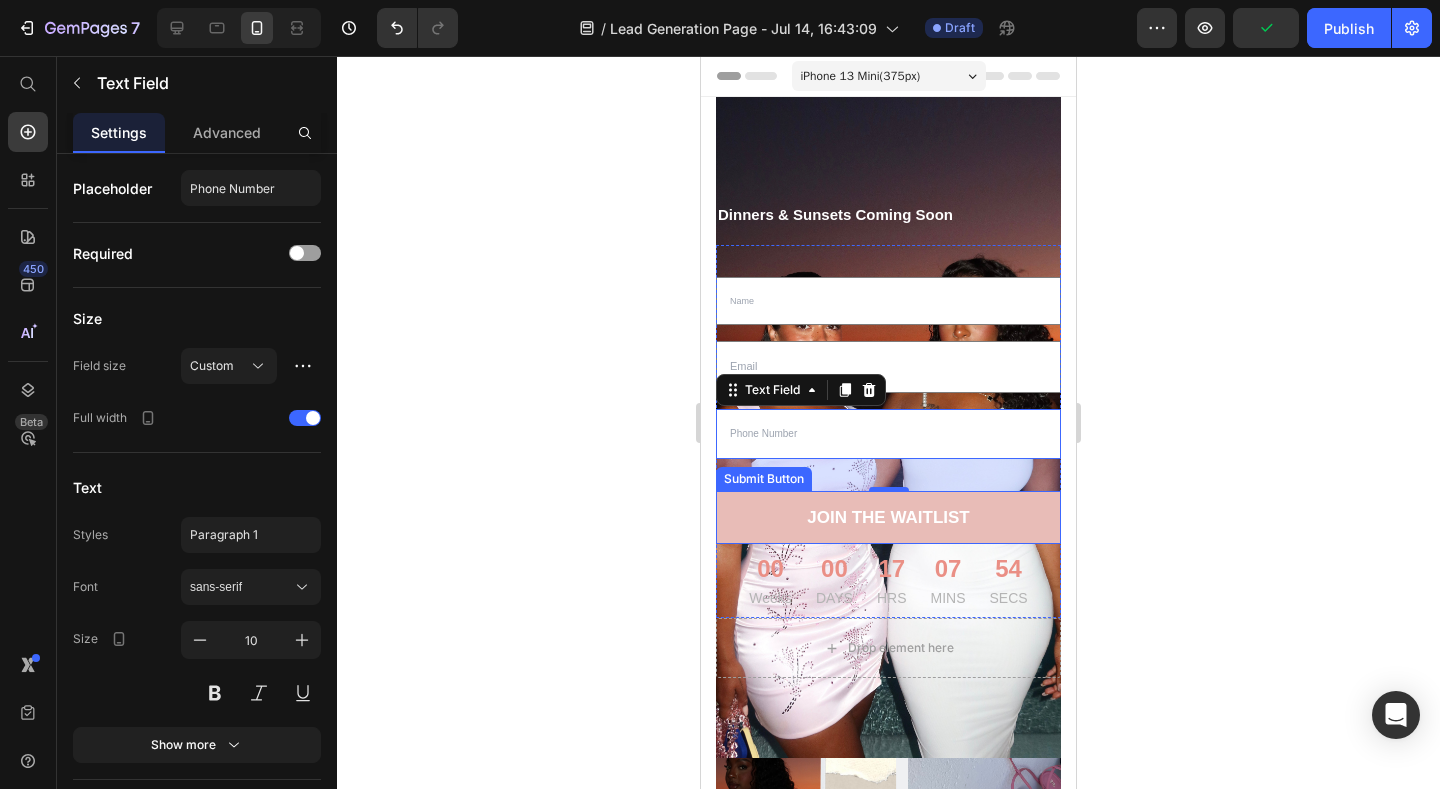 click on "JOIN THE WAITLIST" at bounding box center [888, 518] 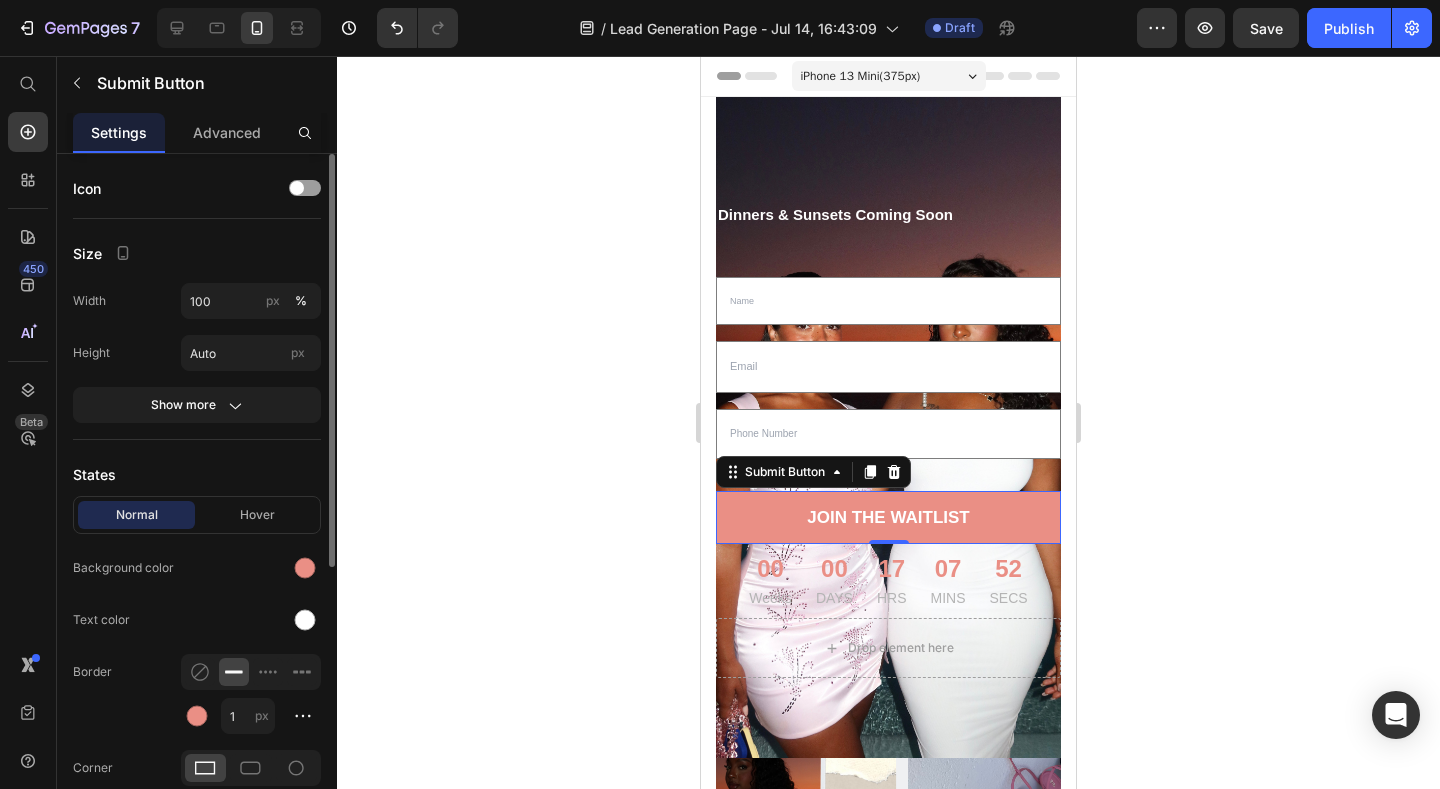 click on "Background color" 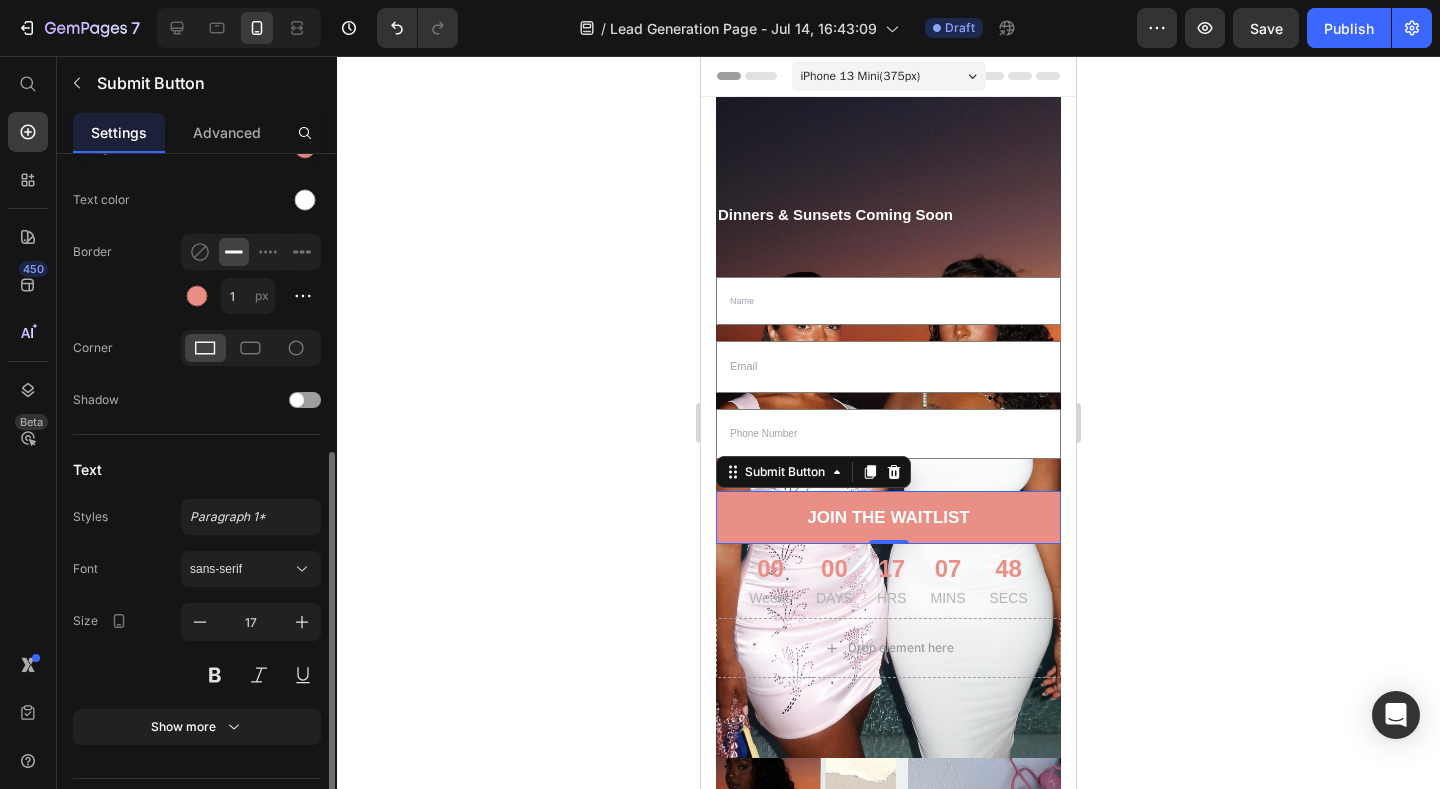 scroll, scrollTop: 467, scrollLeft: 0, axis: vertical 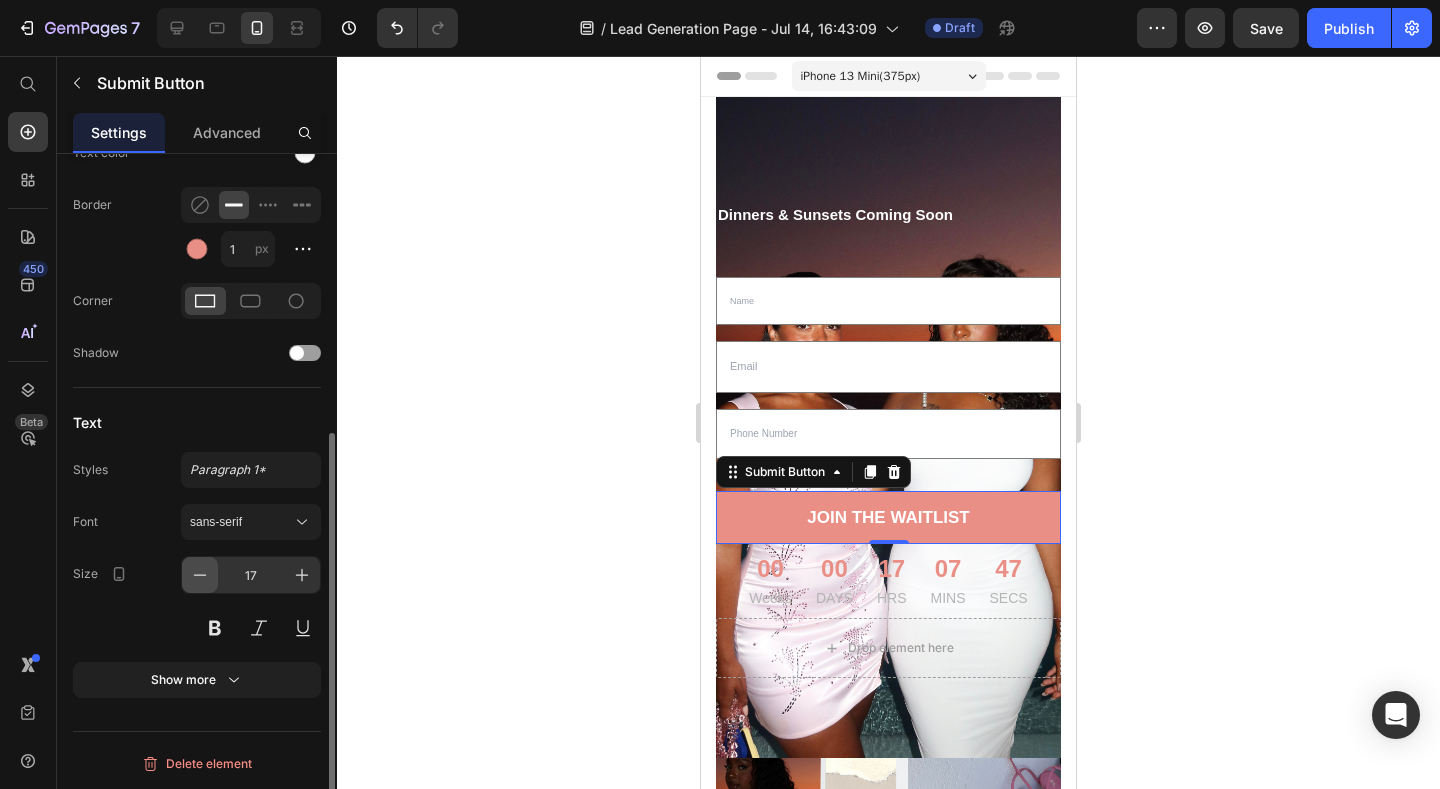 click 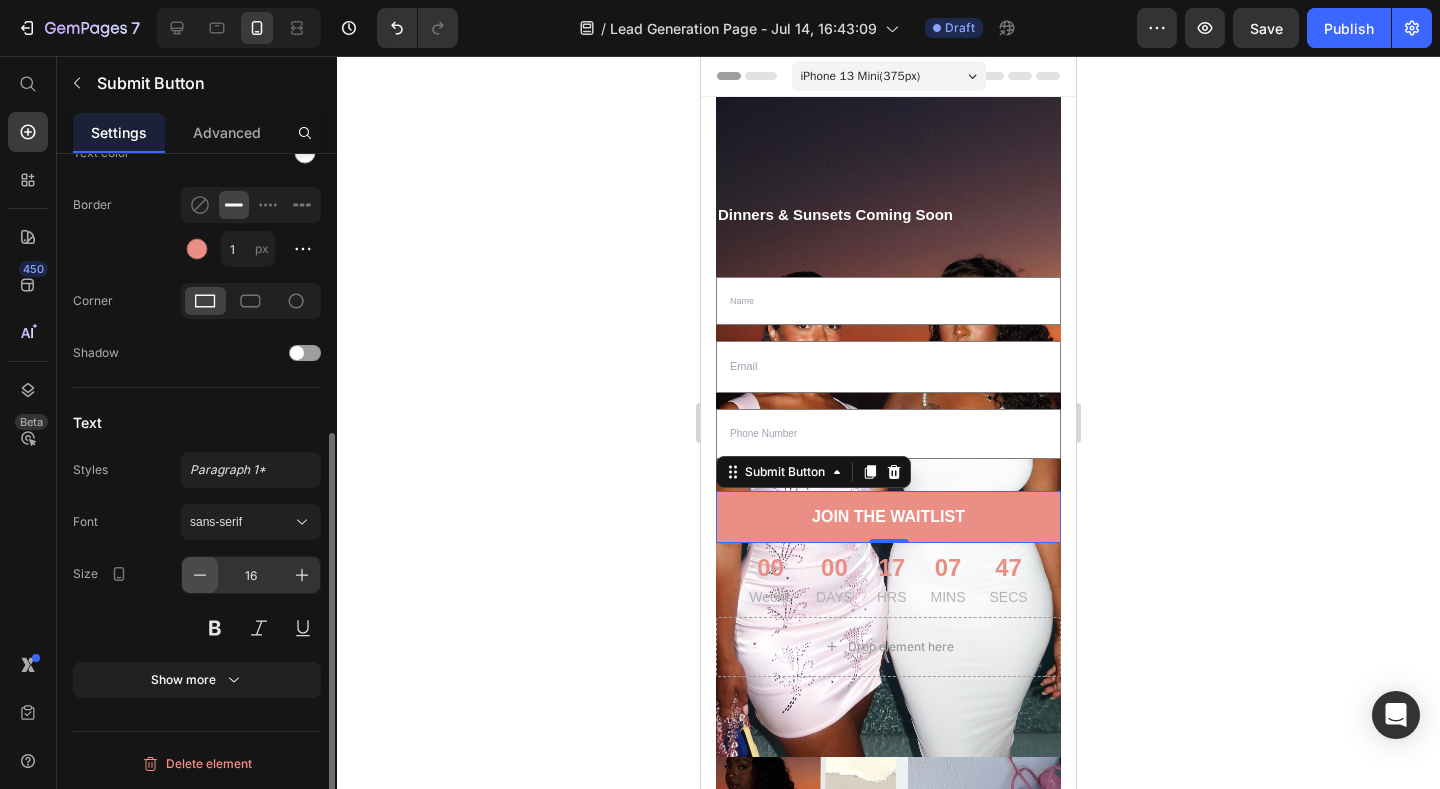 click 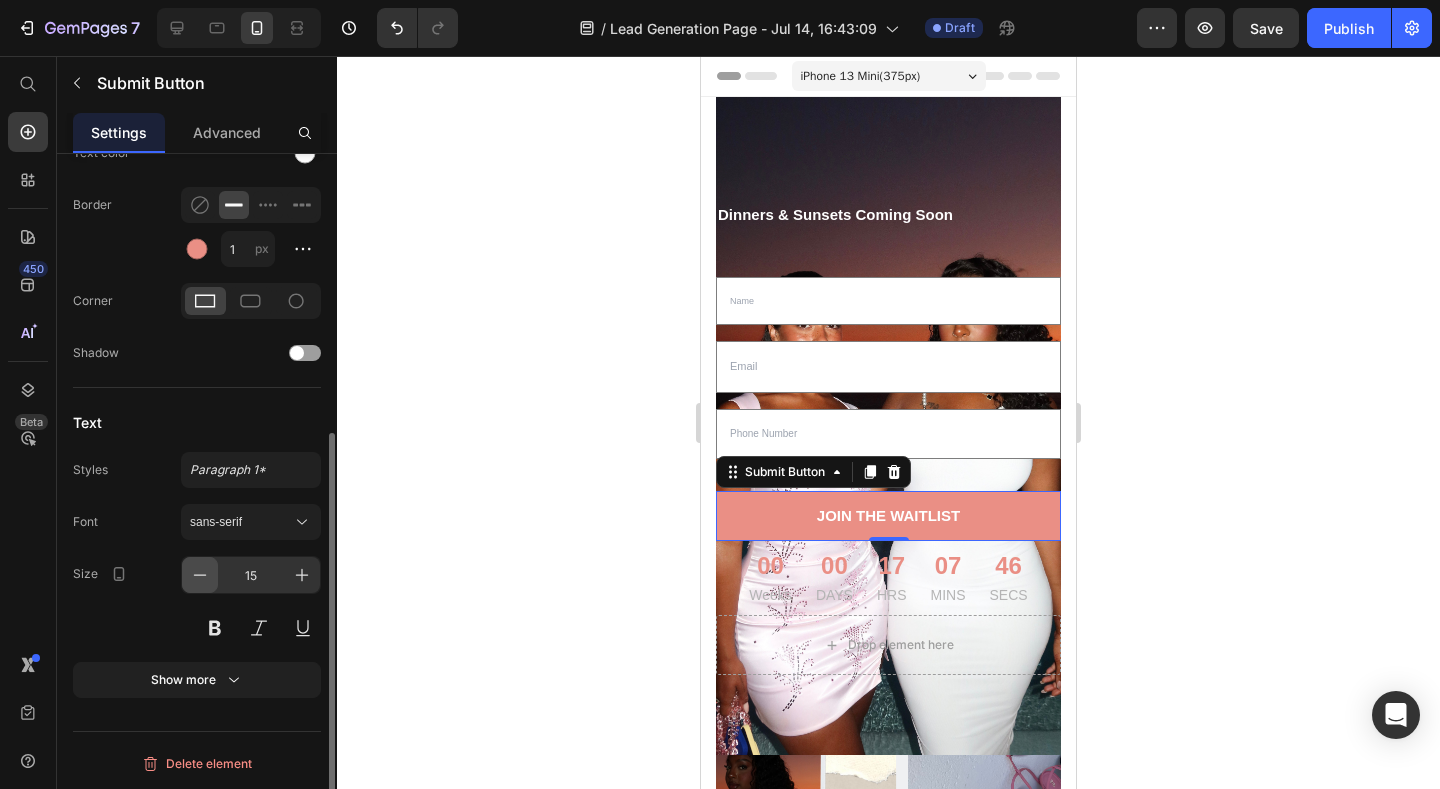 click 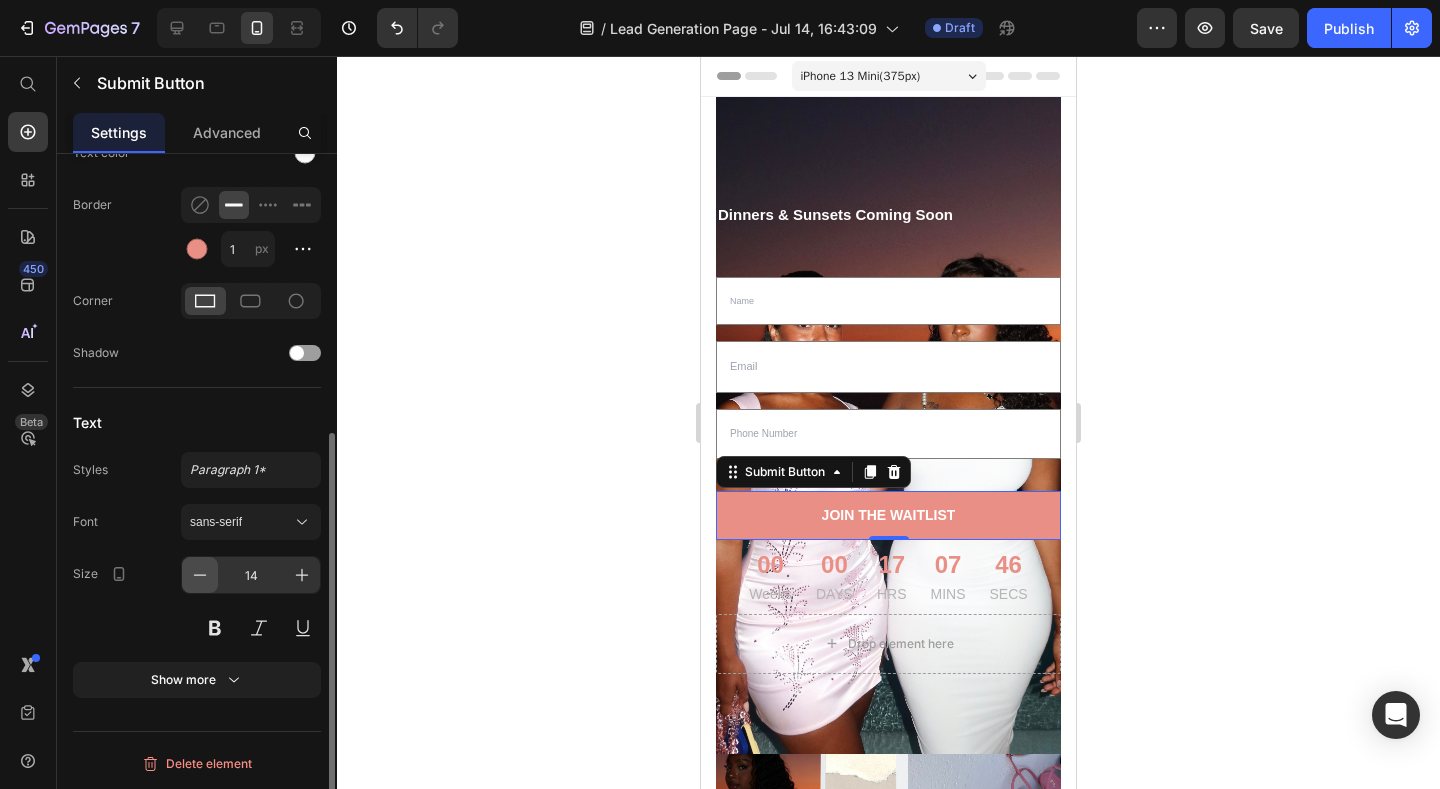 click 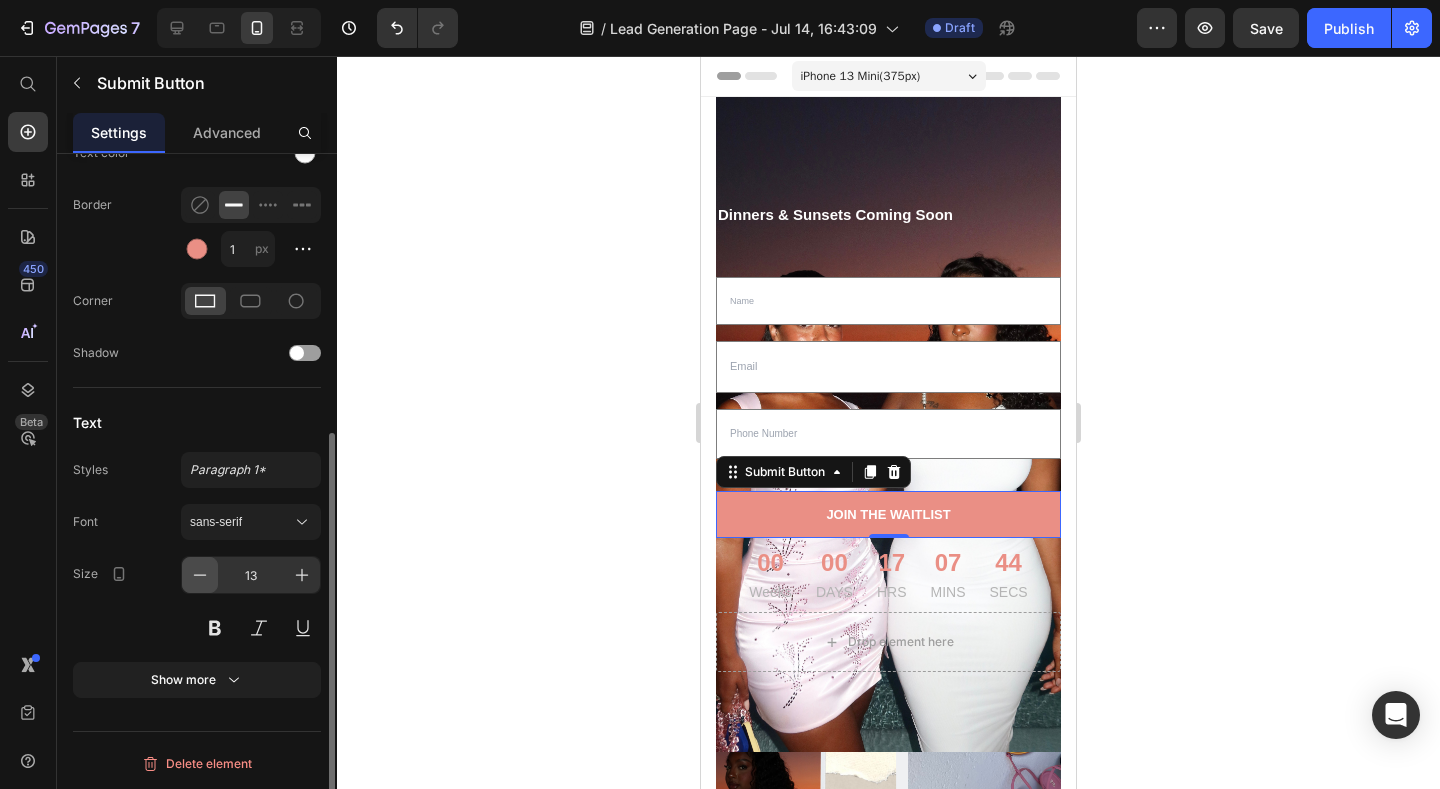 click 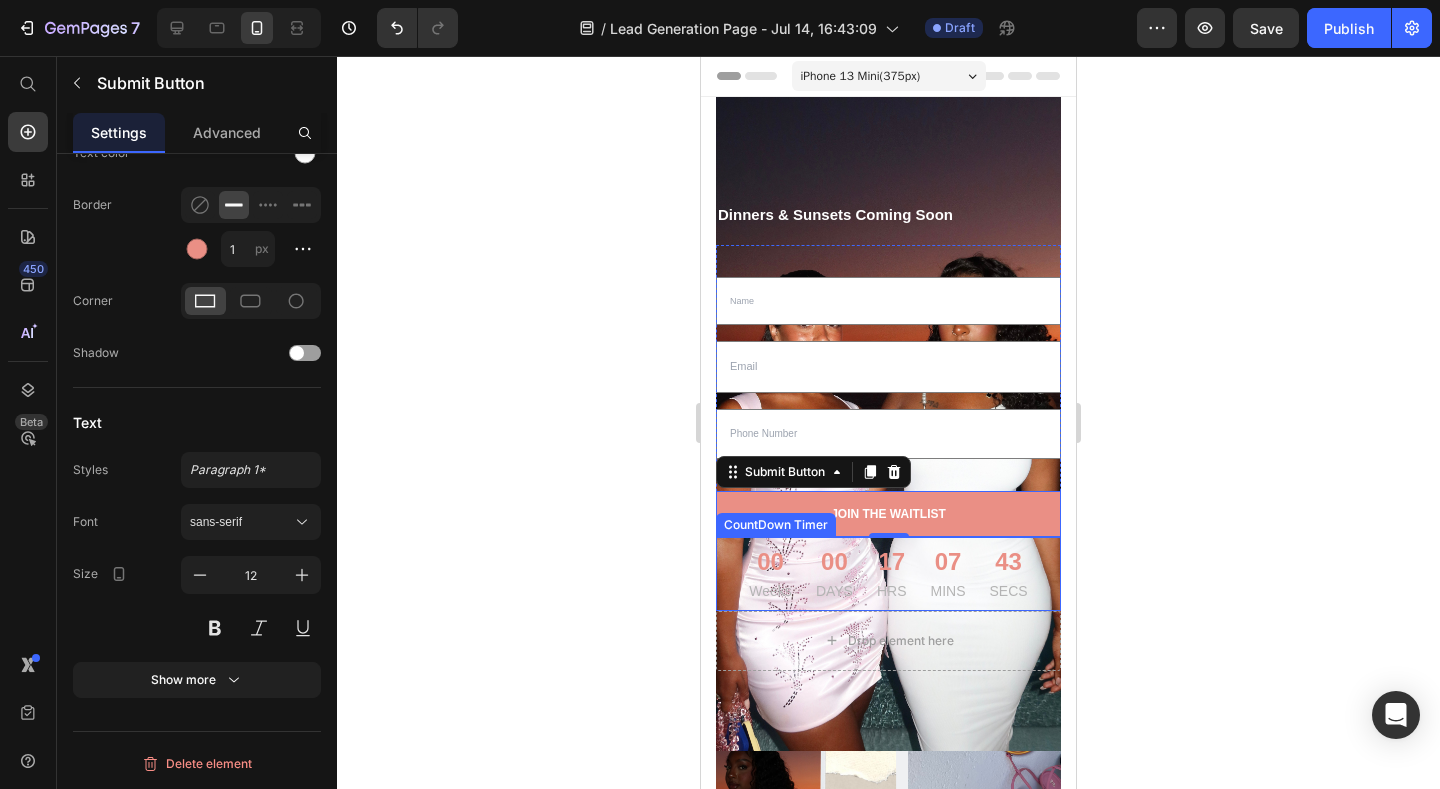 click on "00" at bounding box center (834, 561) 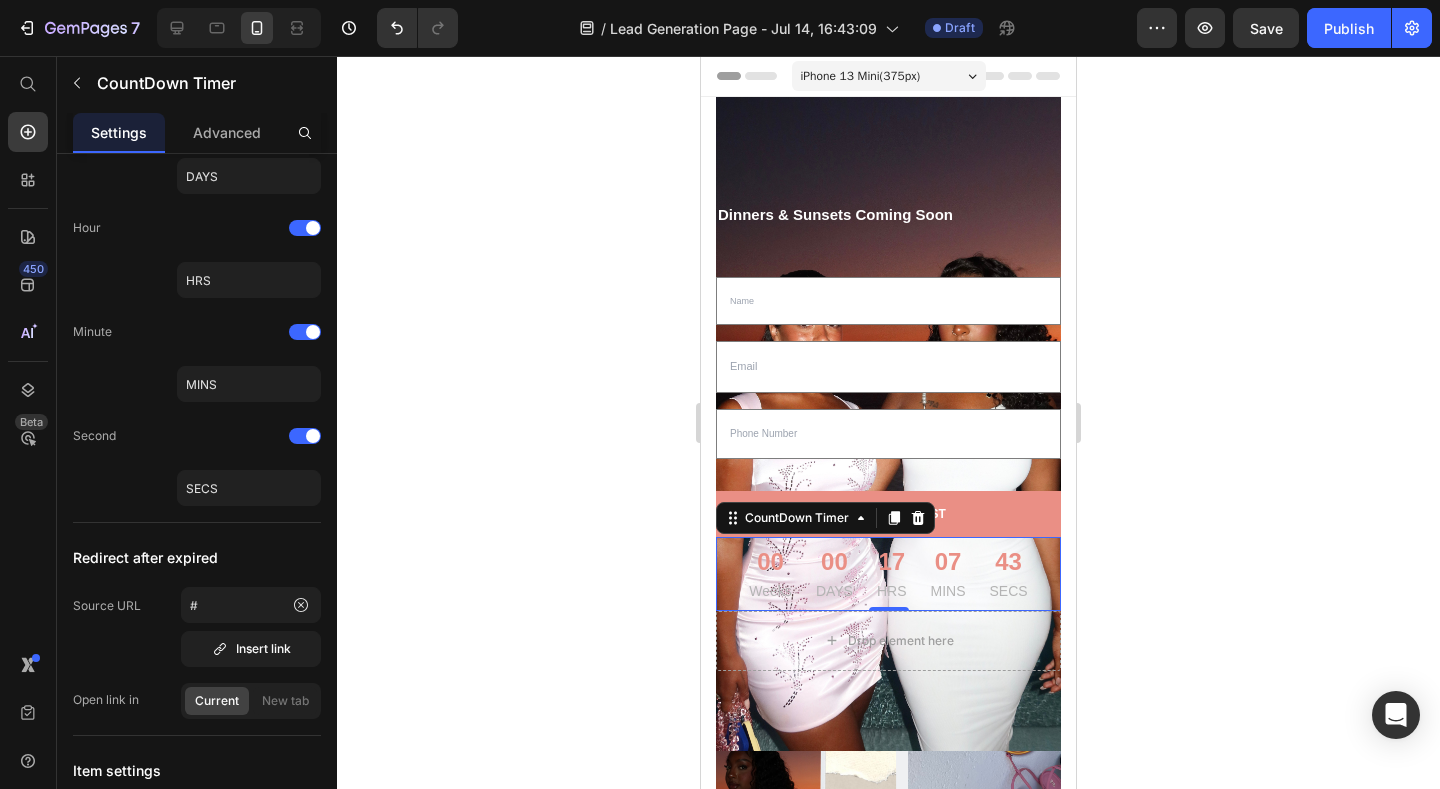 scroll, scrollTop: 0, scrollLeft: 0, axis: both 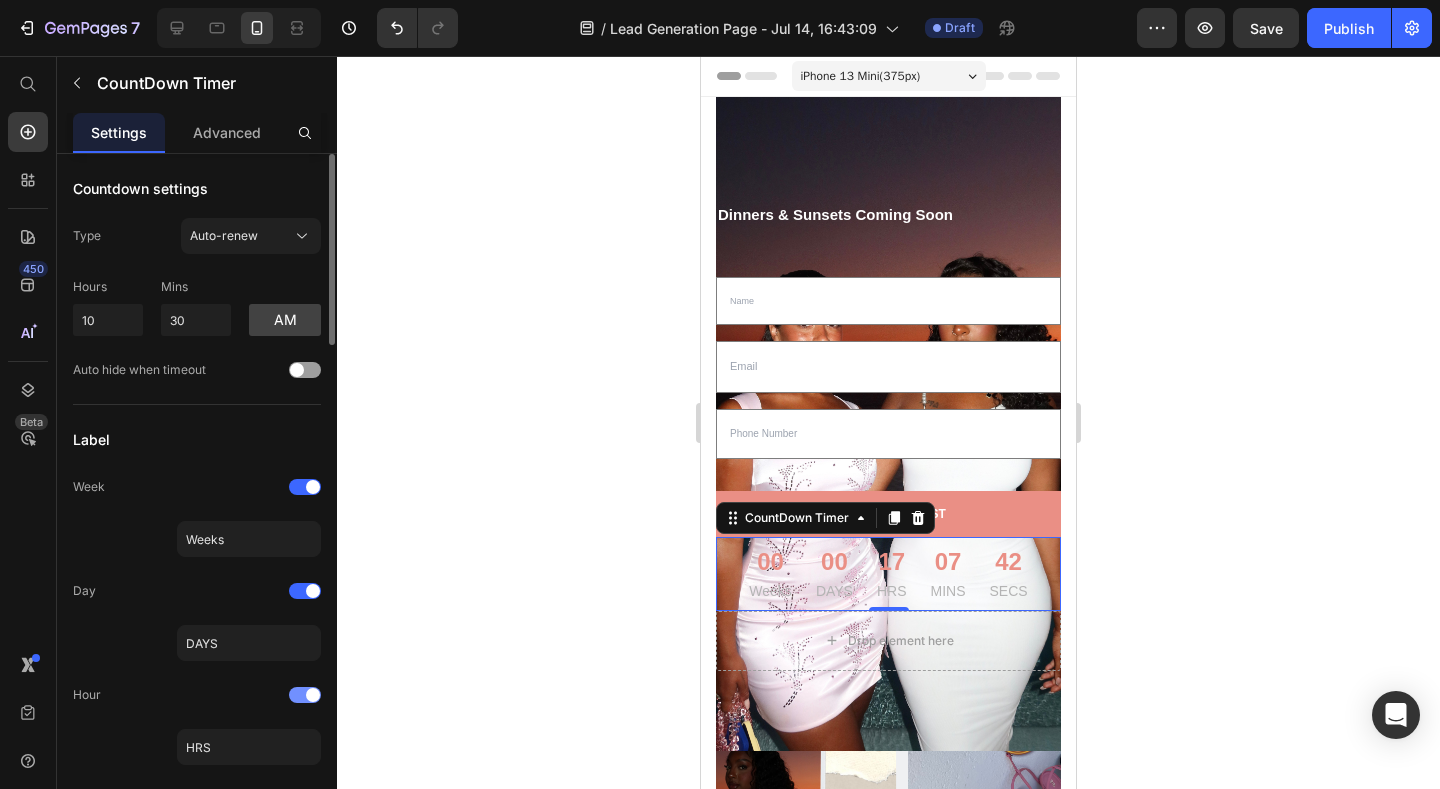 click on "Hour" 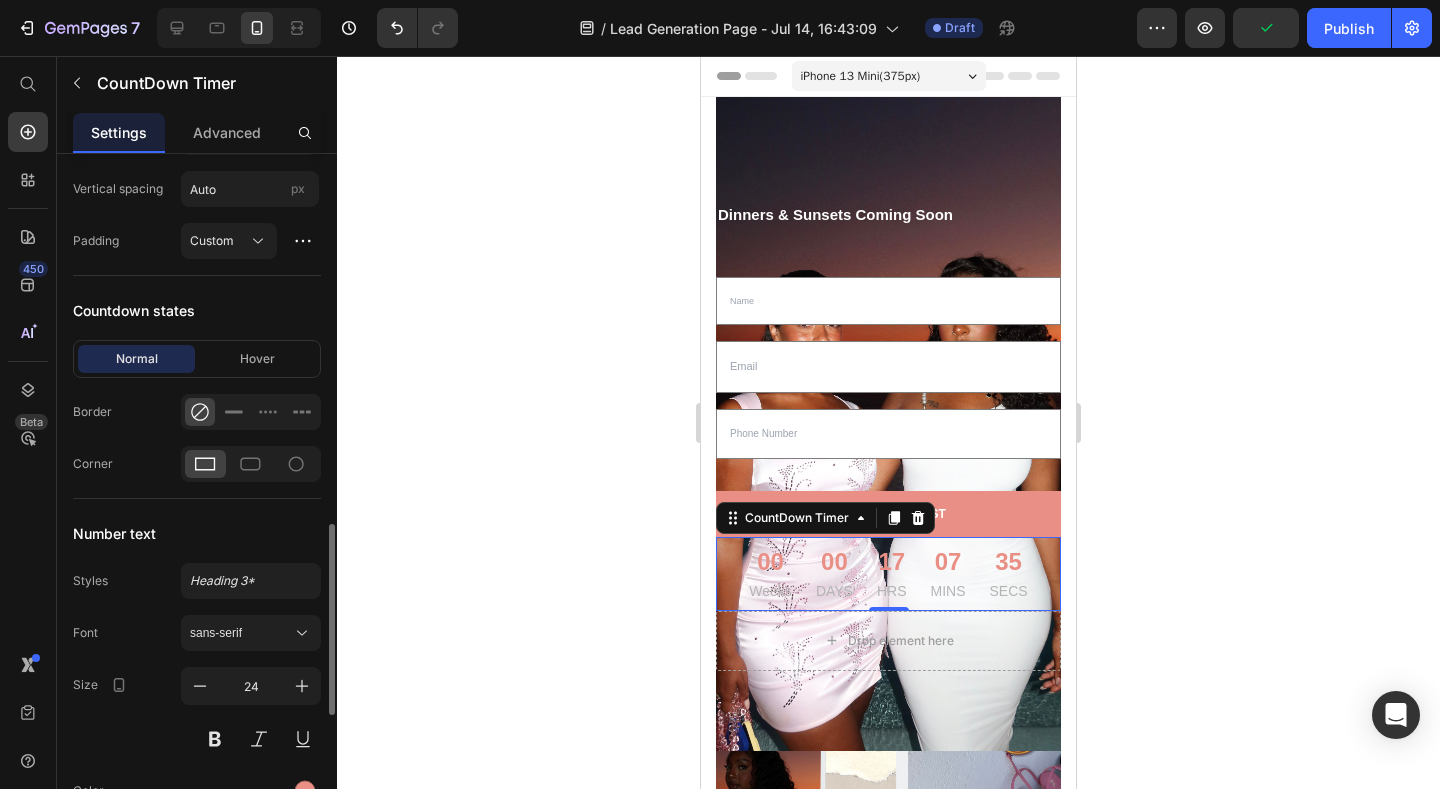 scroll, scrollTop: 1230, scrollLeft: 0, axis: vertical 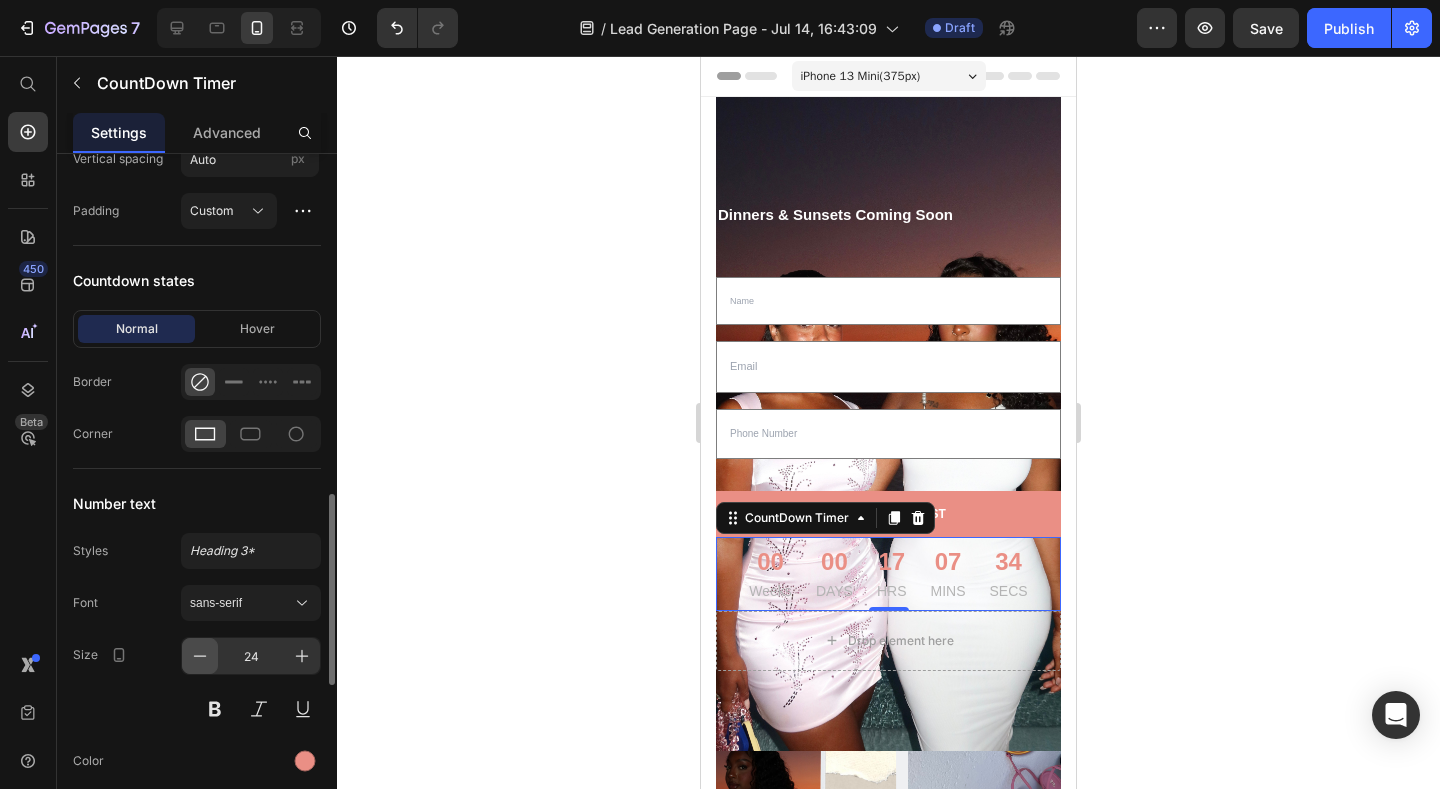 click 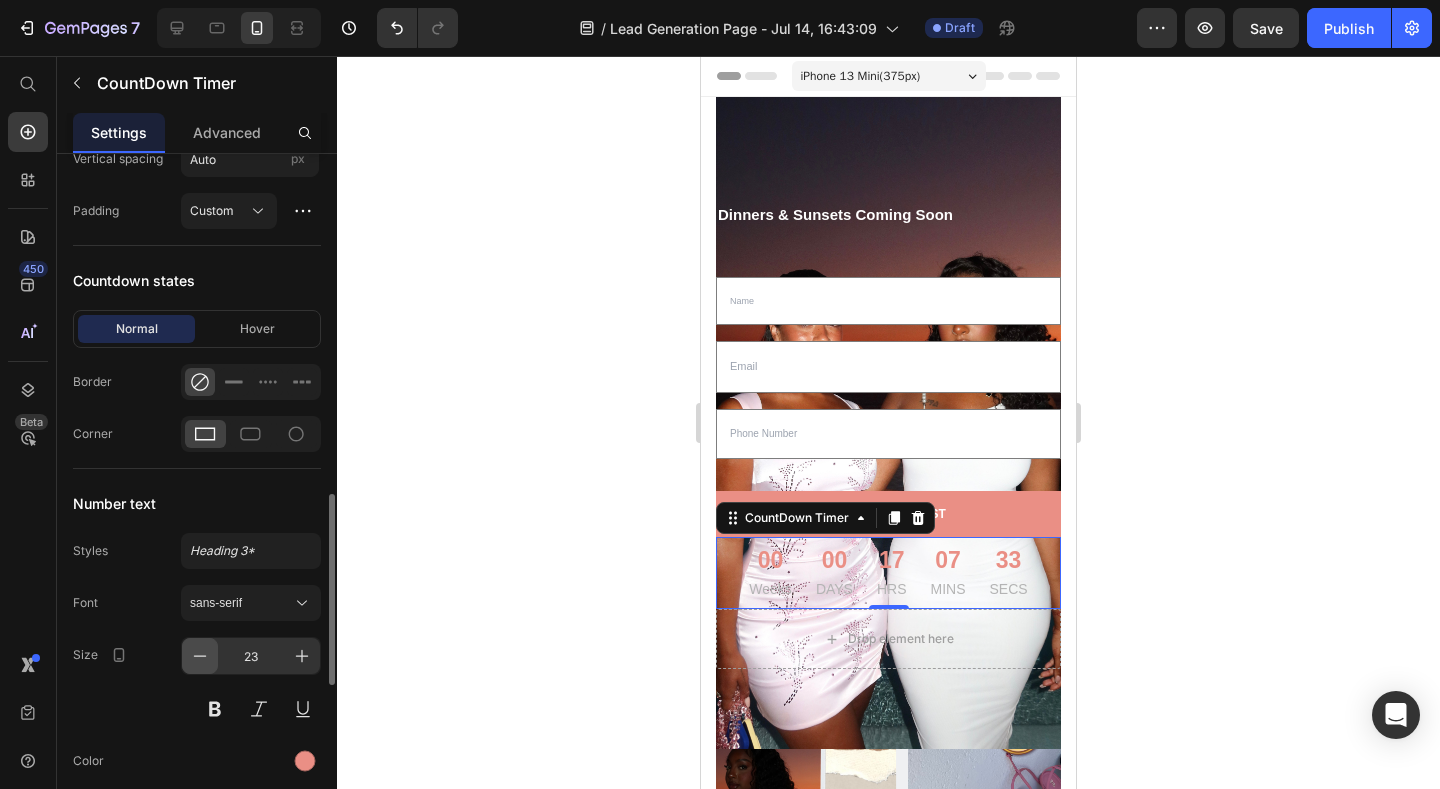 click 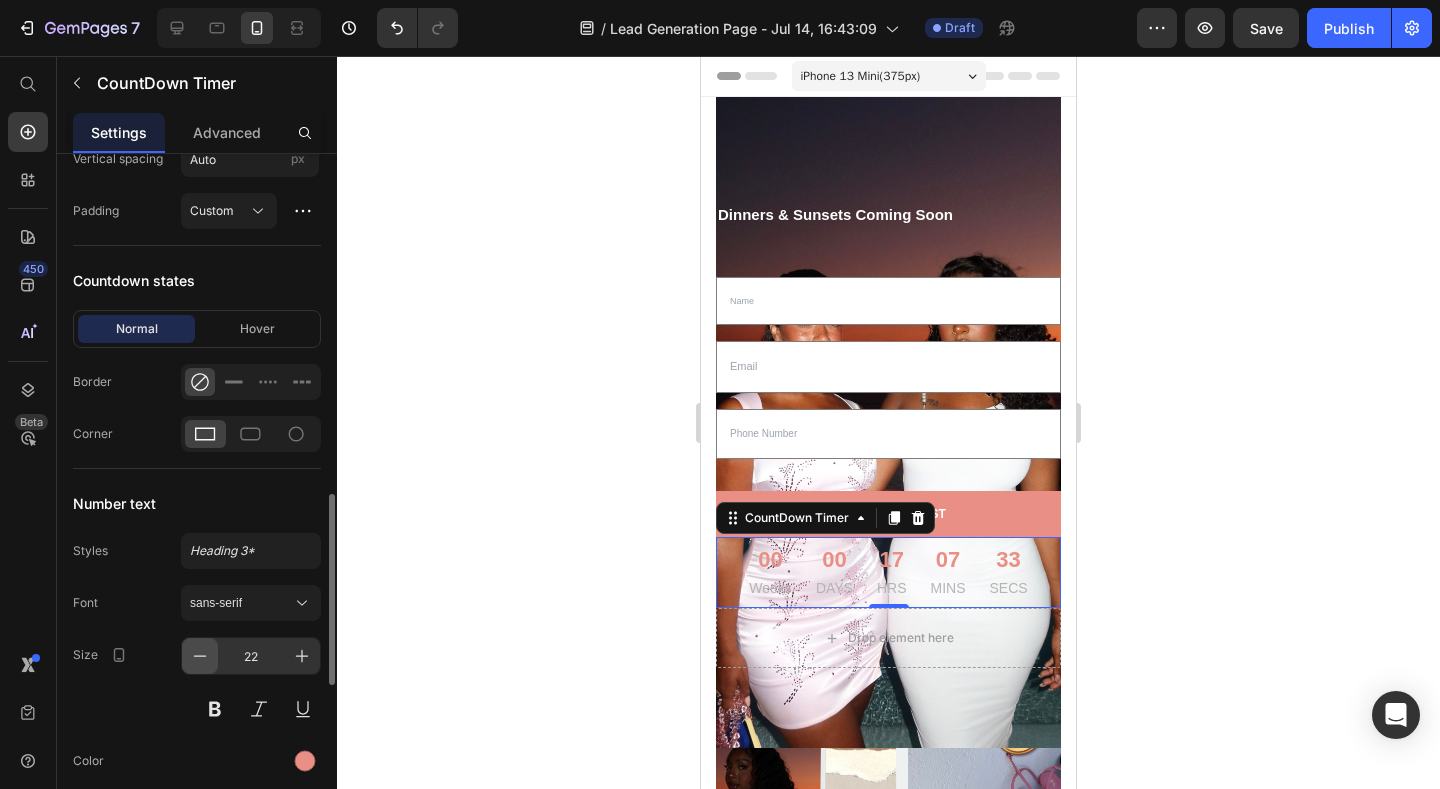 click 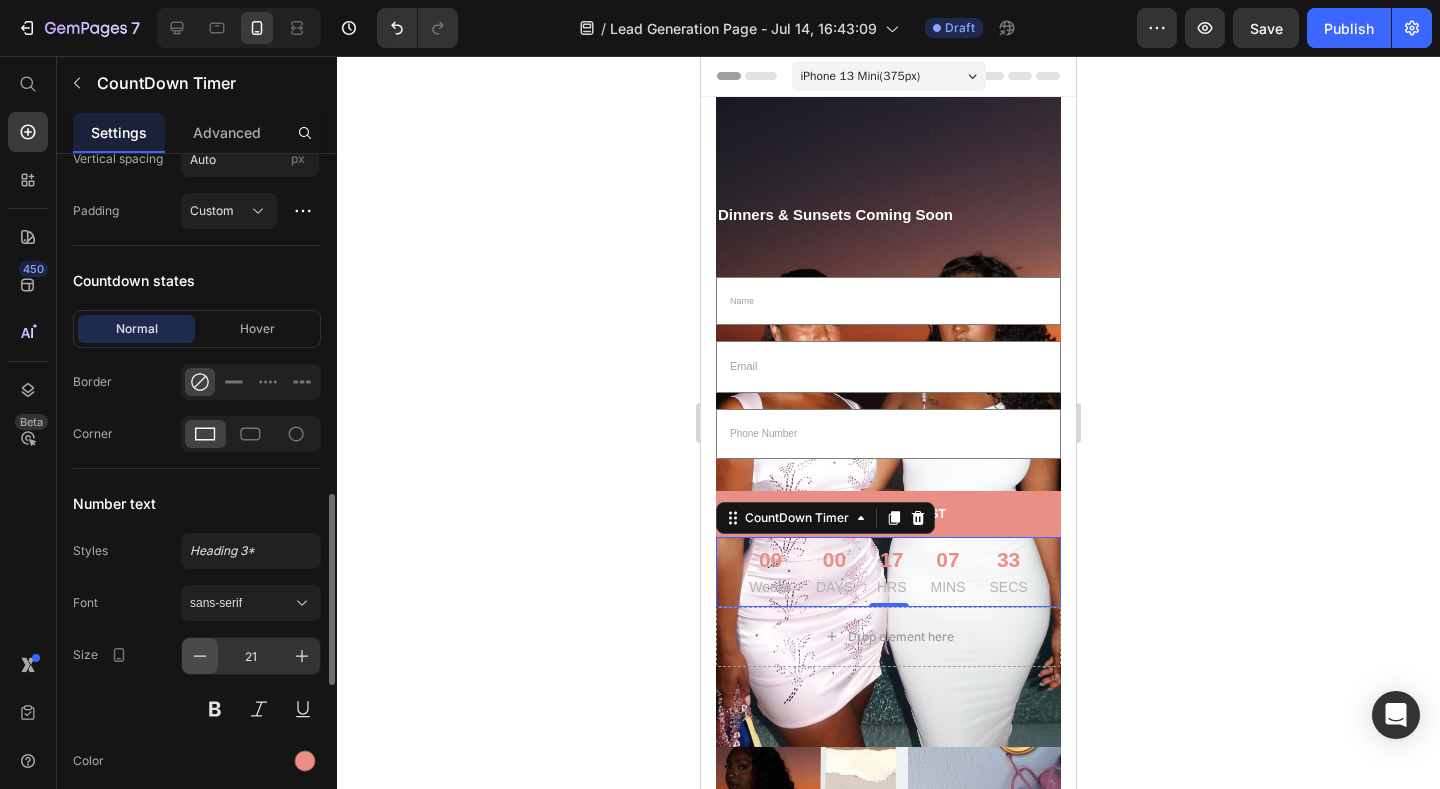 click 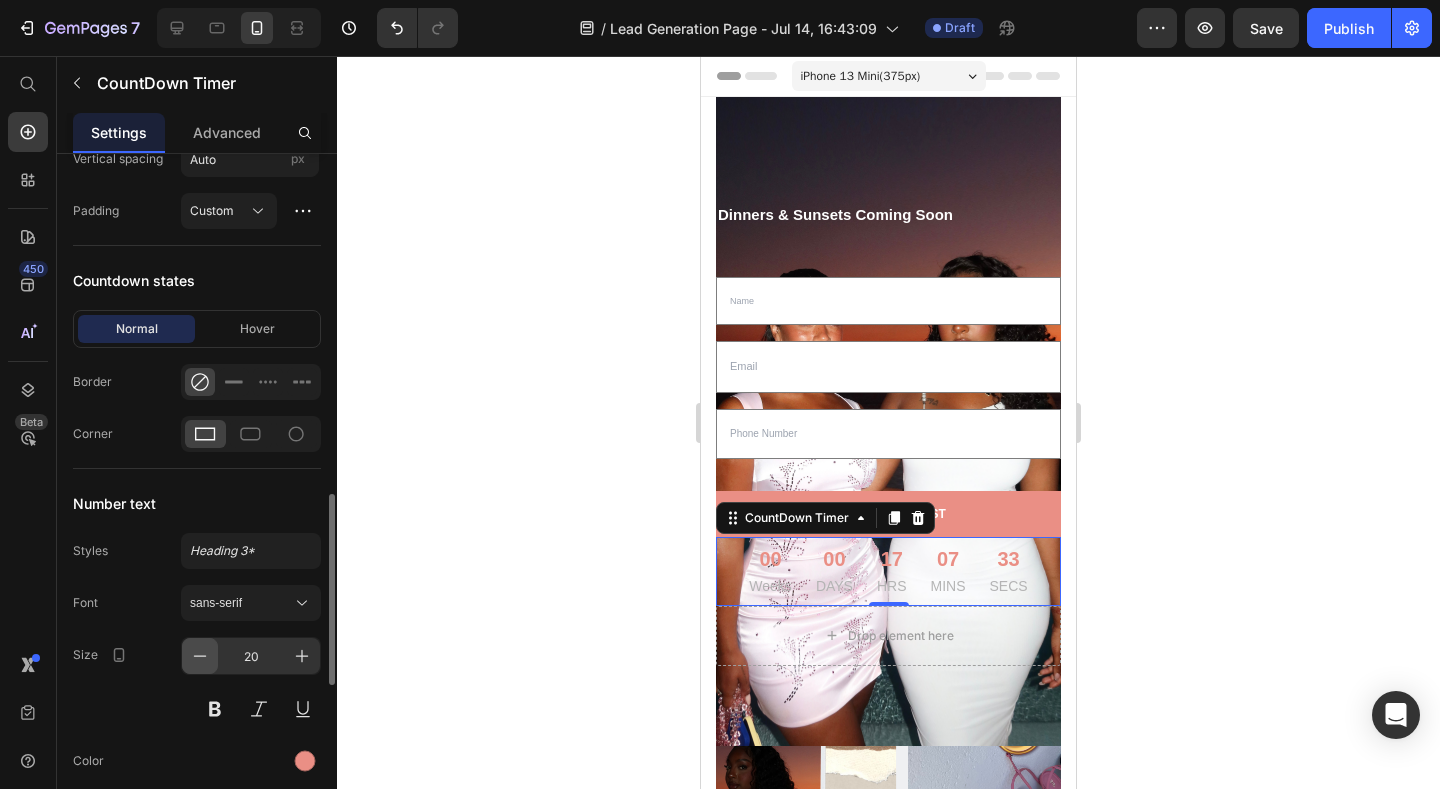 click 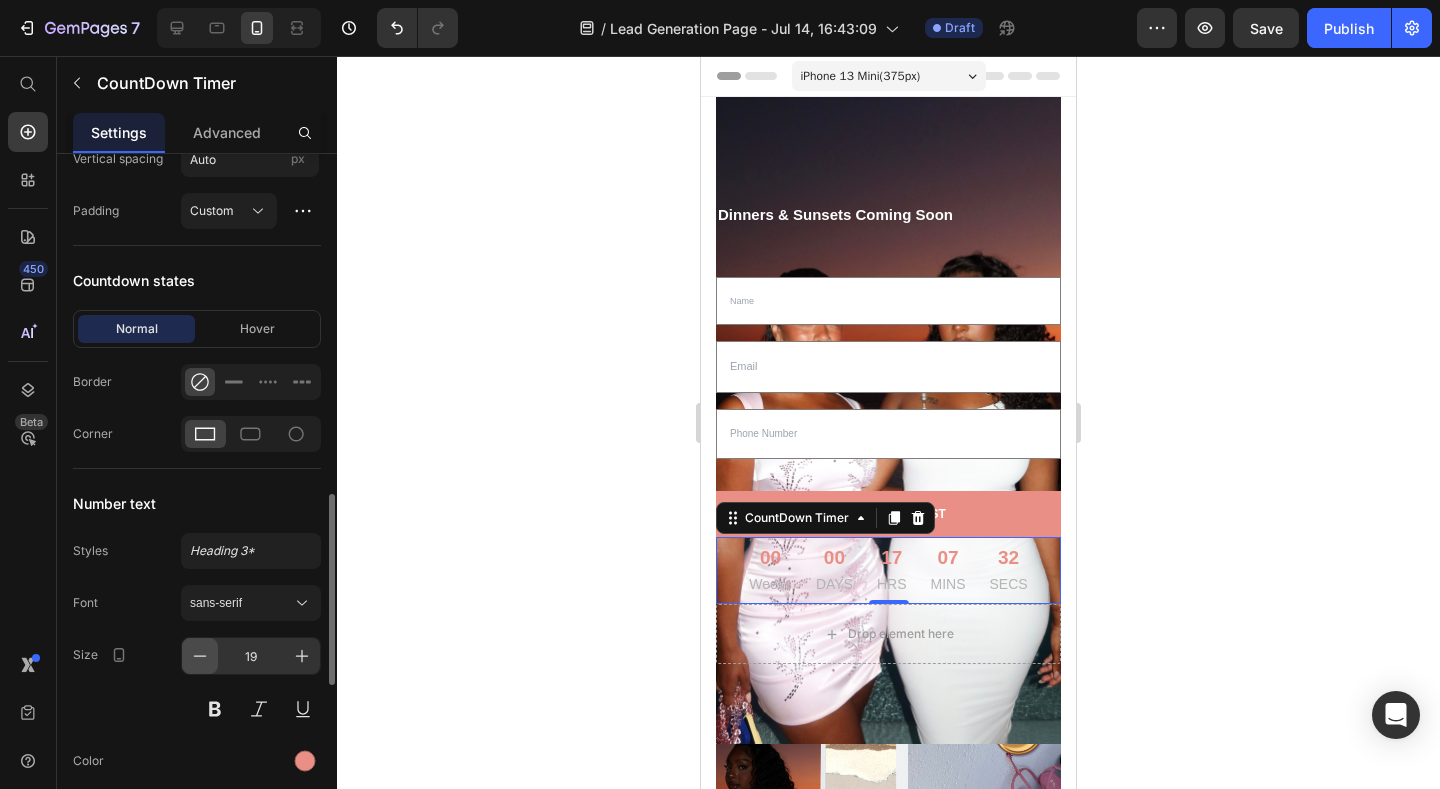 click 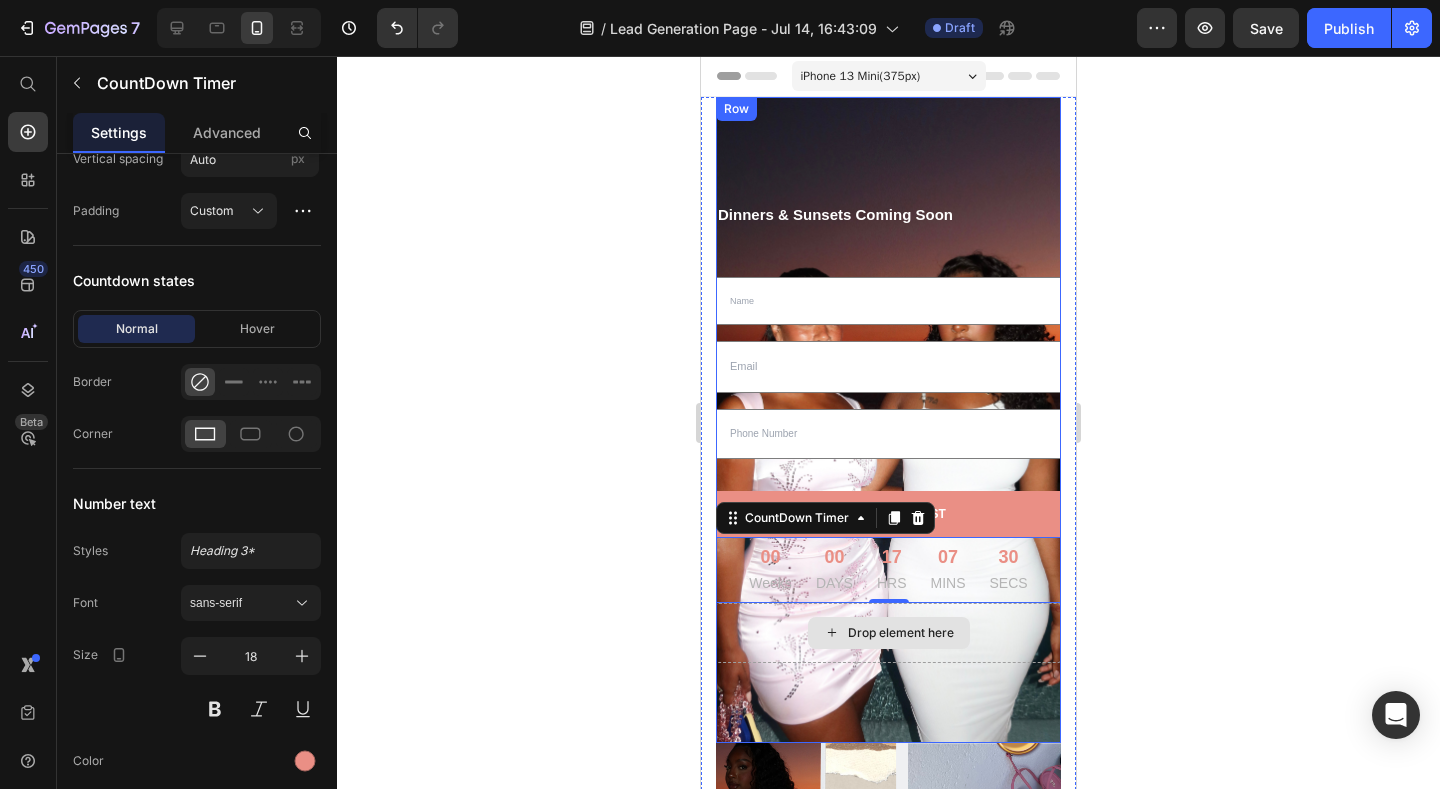 click on "Drop element here" at bounding box center [888, 633] 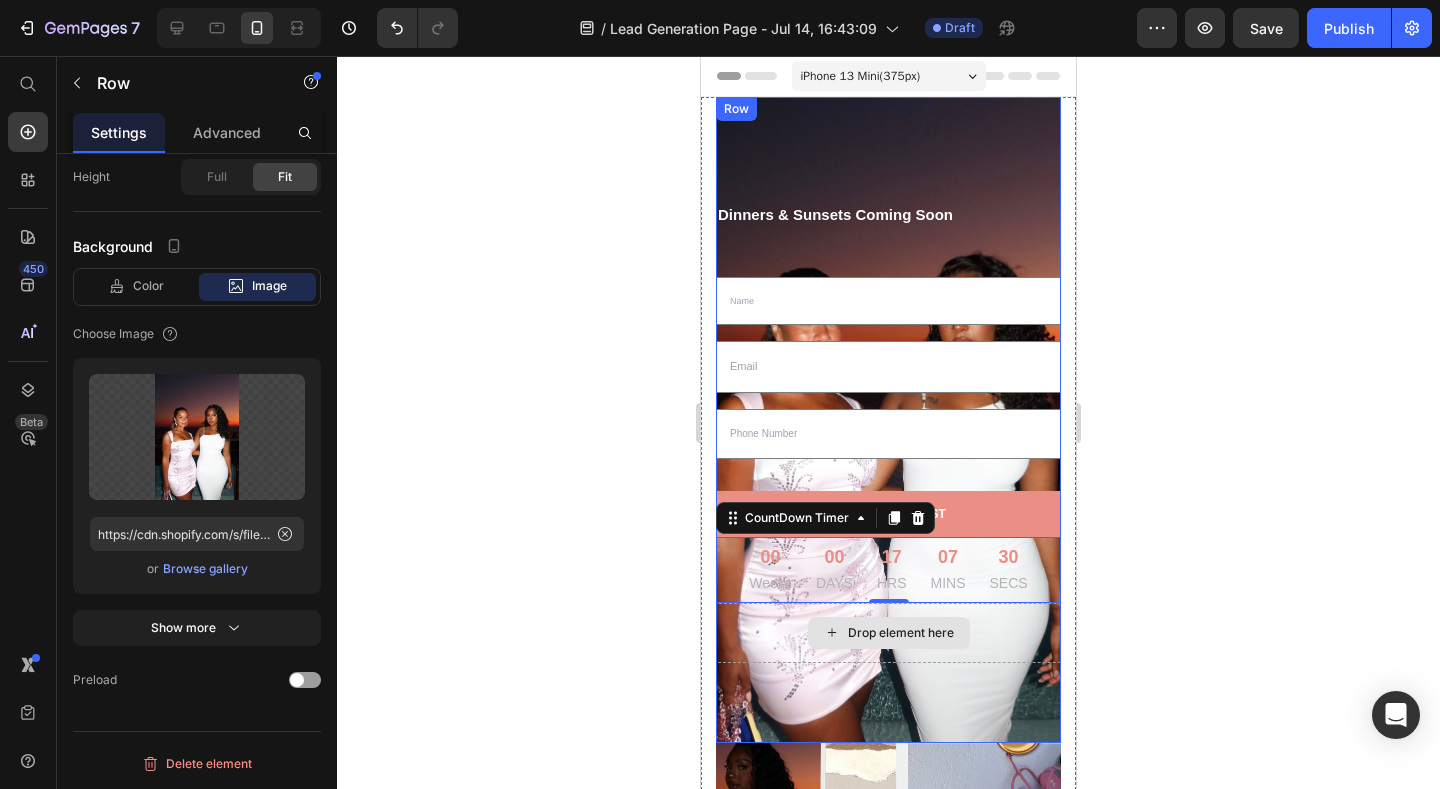 scroll, scrollTop: 0, scrollLeft: 0, axis: both 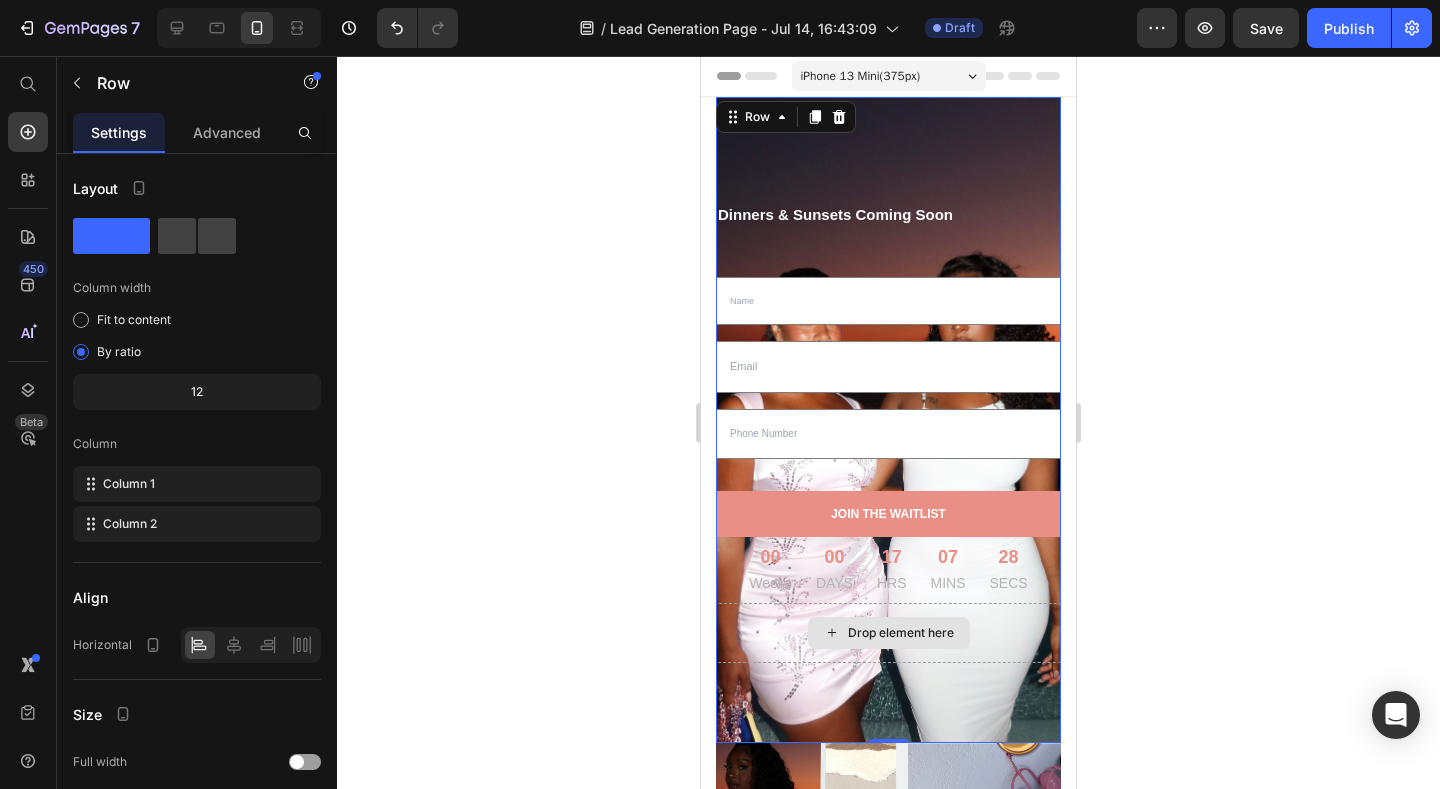 click on "Drop element here" at bounding box center [888, 633] 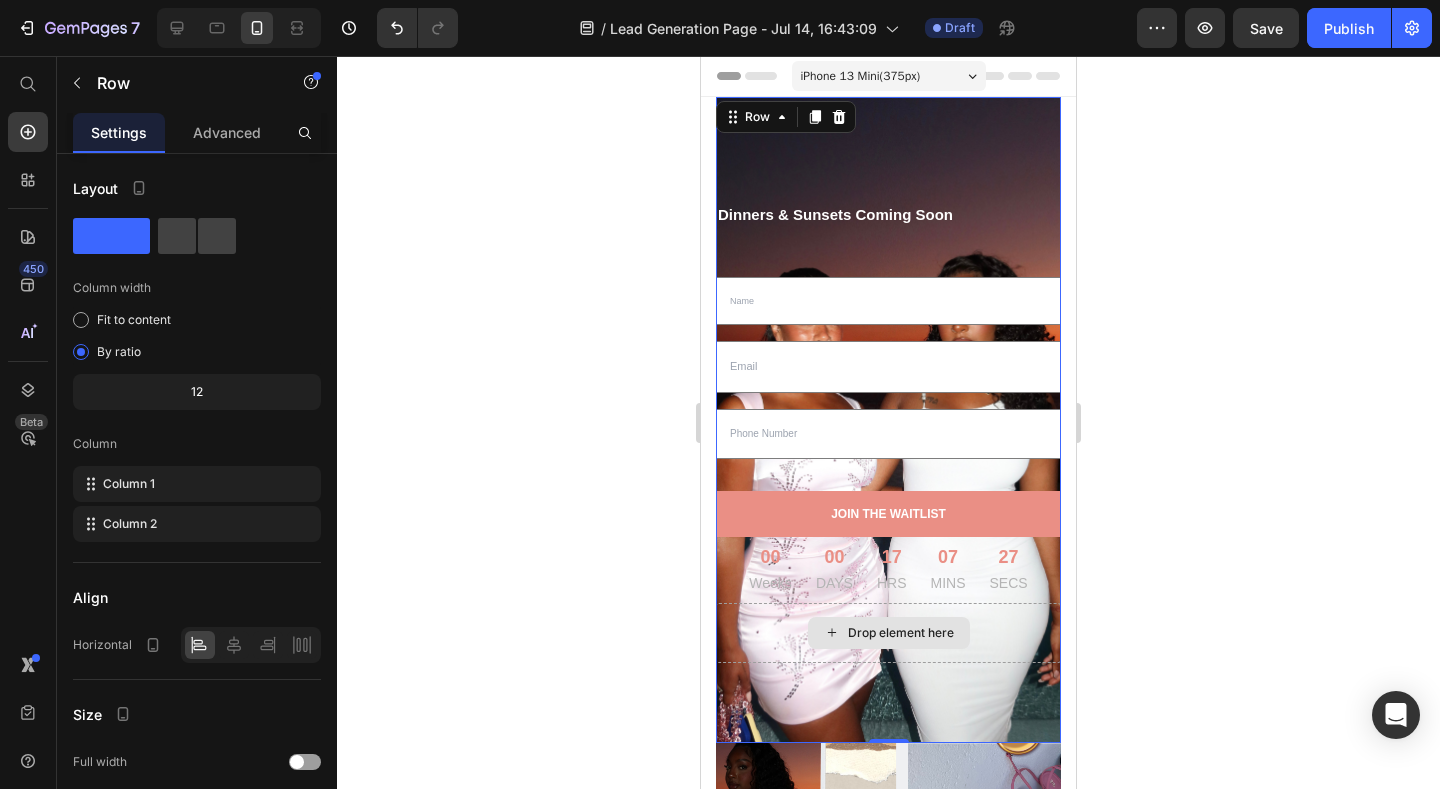 click on "Drop element here" at bounding box center (888, 633) 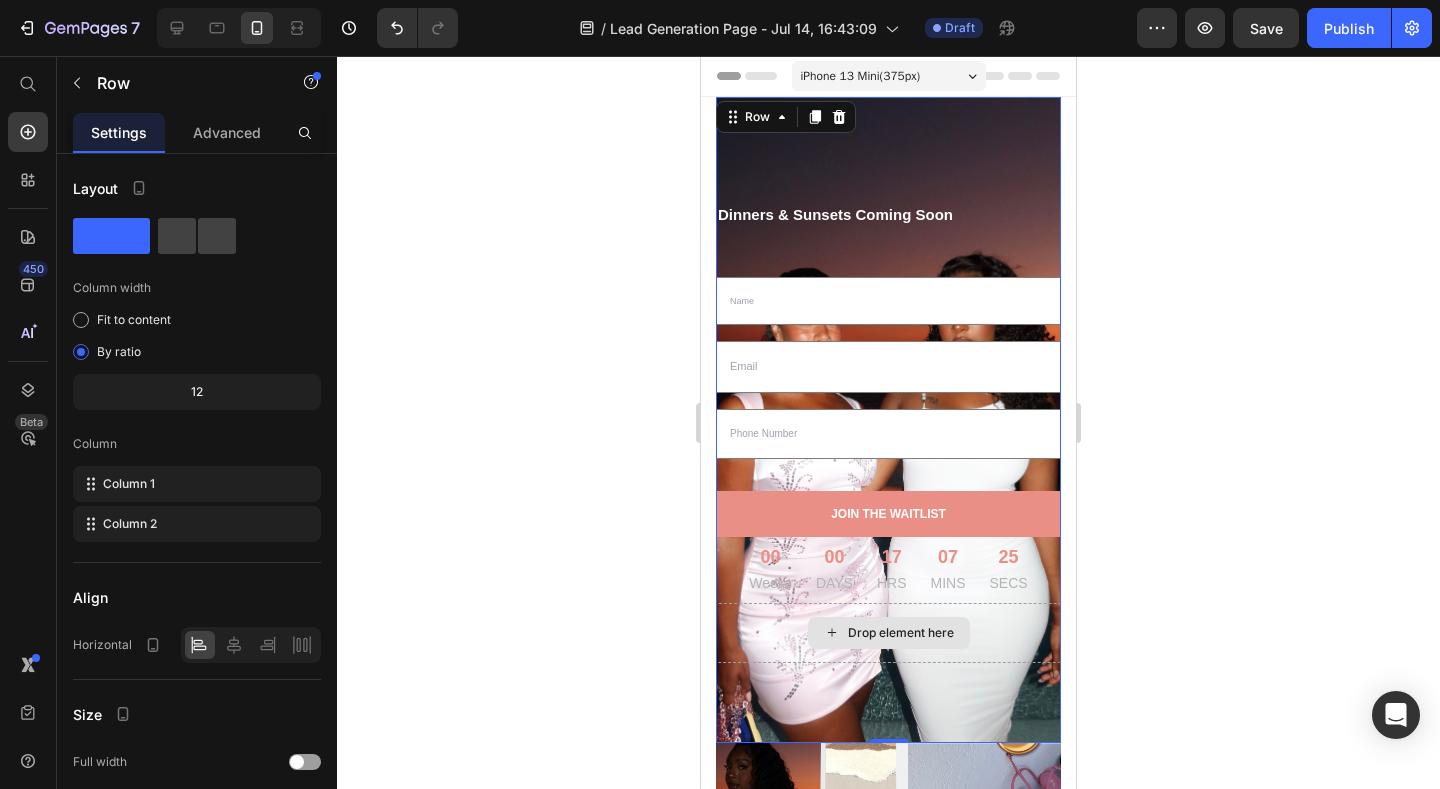 click on "Drop element here" at bounding box center (888, 633) 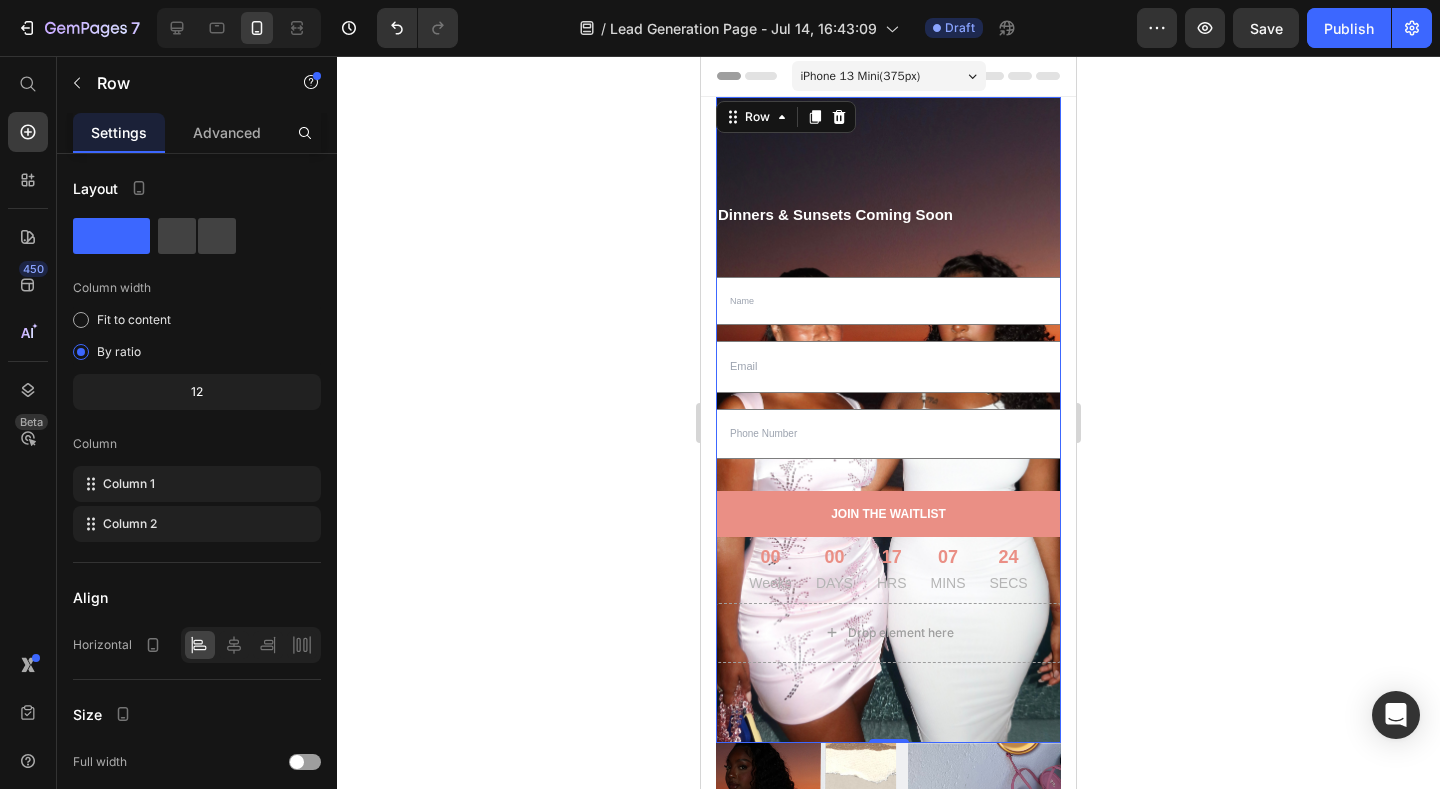 click 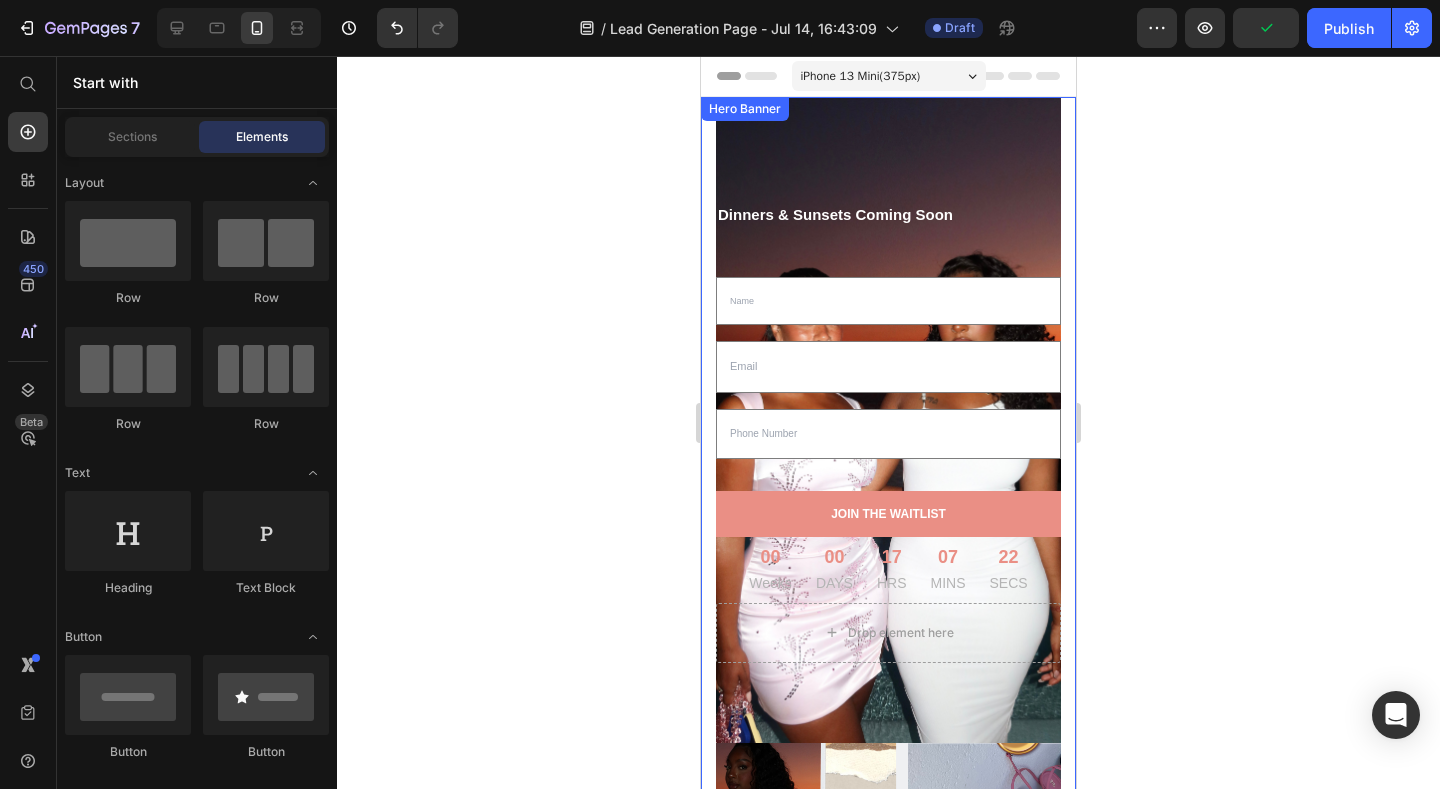 click on "Dinners & Sunsets Coming Soon Heading Text Field Email Field Text Field JOIN THE WAITLIST Submit Button 00 Weeks 00 DAYS 17 HRS 07 MINS 22 SECS CountDown Timer Contact Form
Drop element here Row Hero Banner" at bounding box center [888, 601] 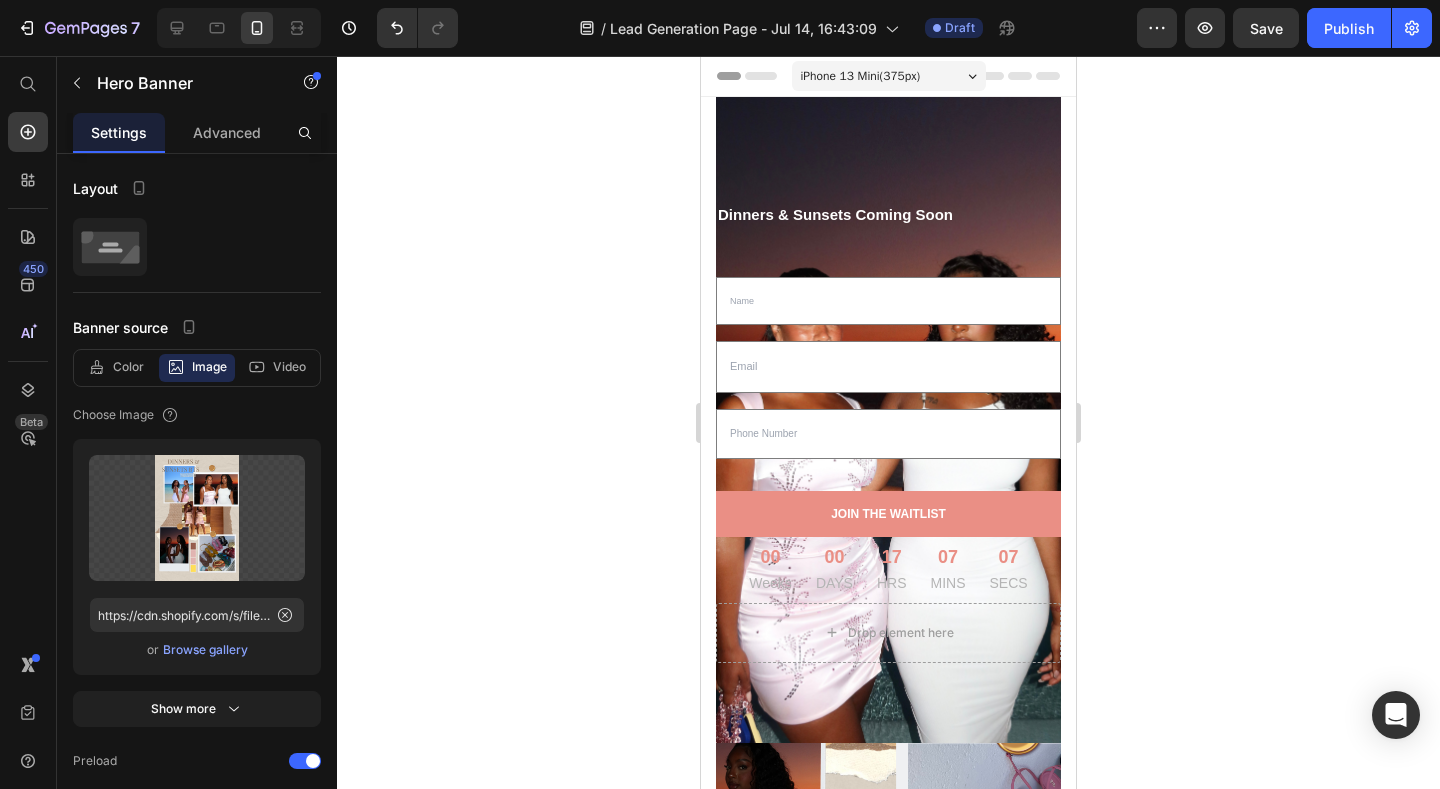 scroll, scrollTop: 0, scrollLeft: 0, axis: both 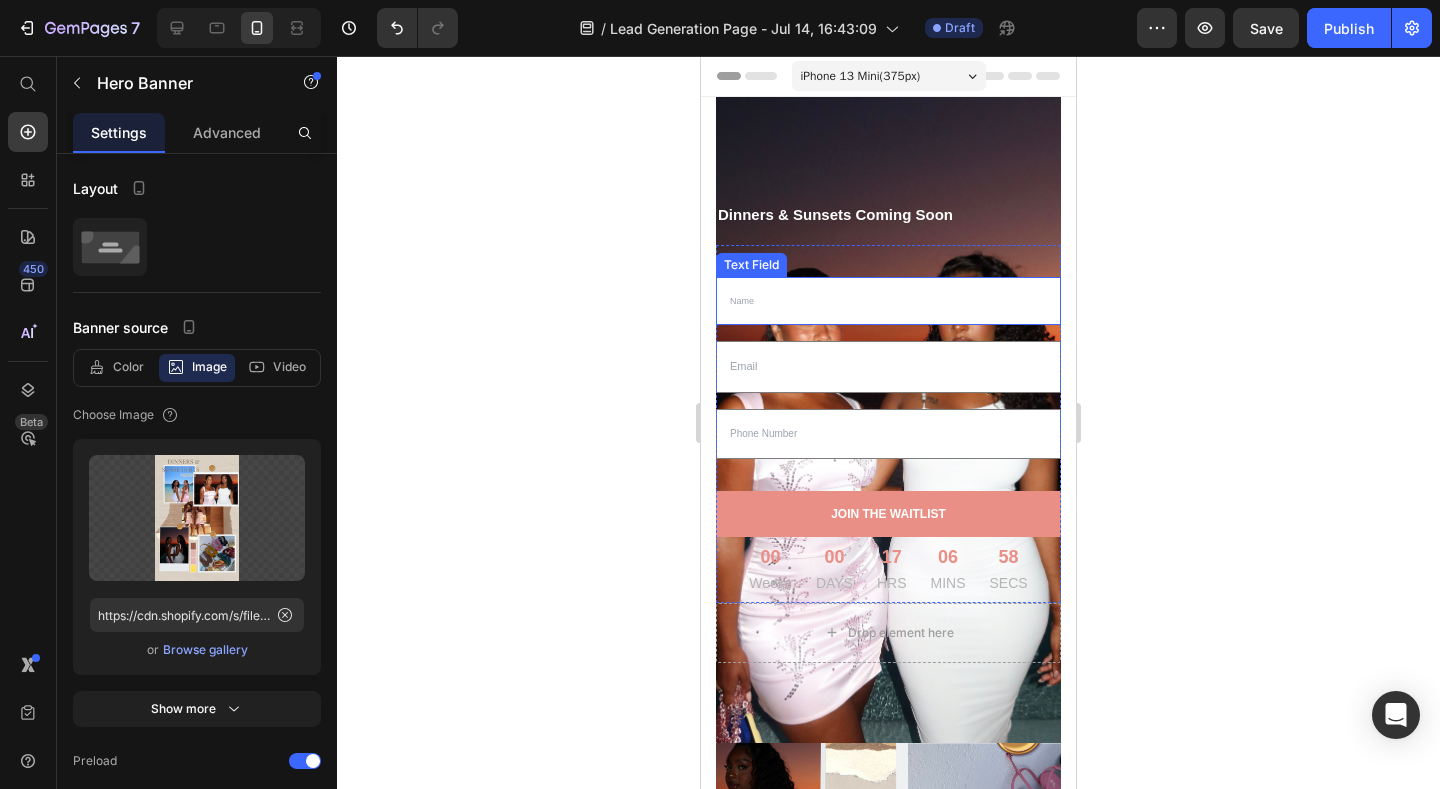click at bounding box center (888, 301) 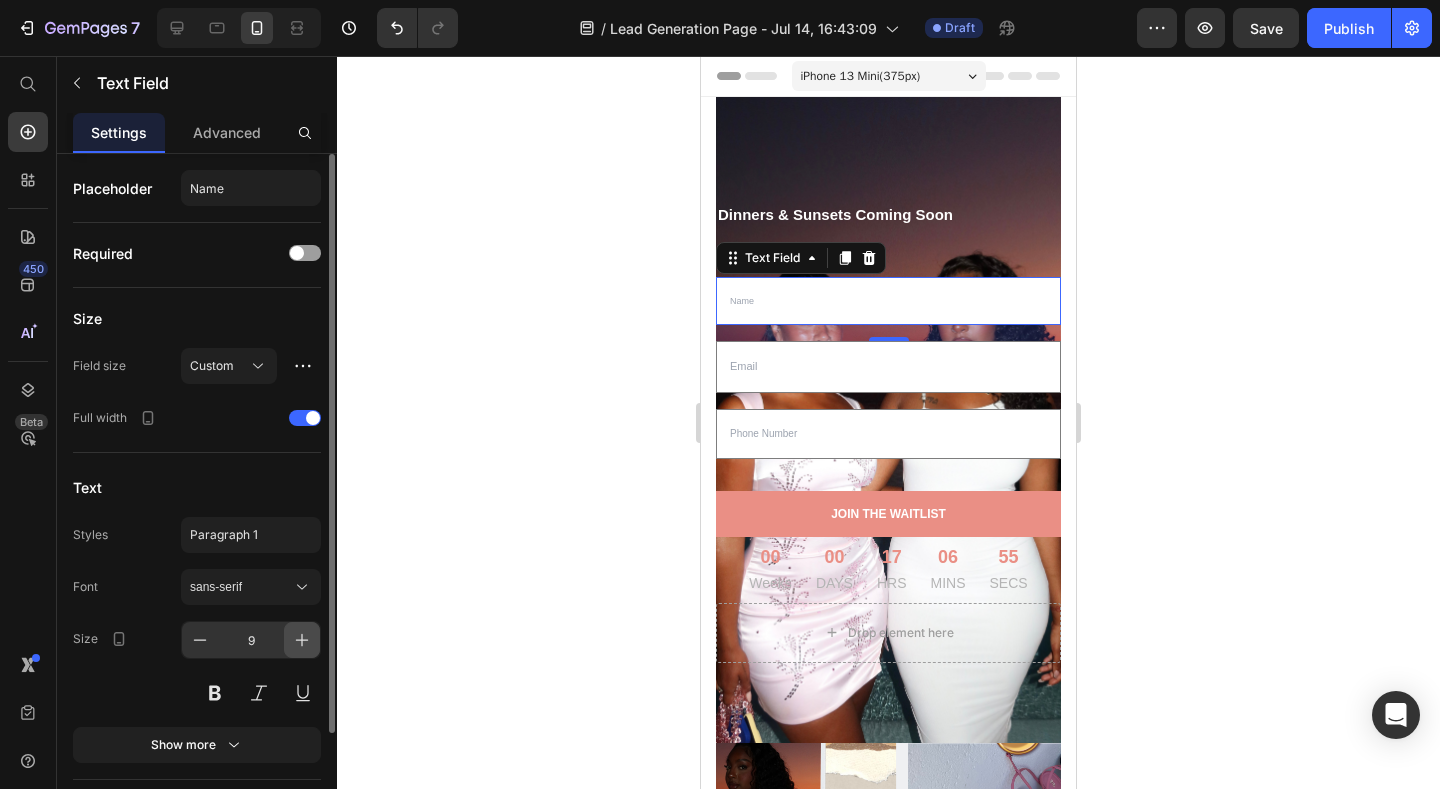click 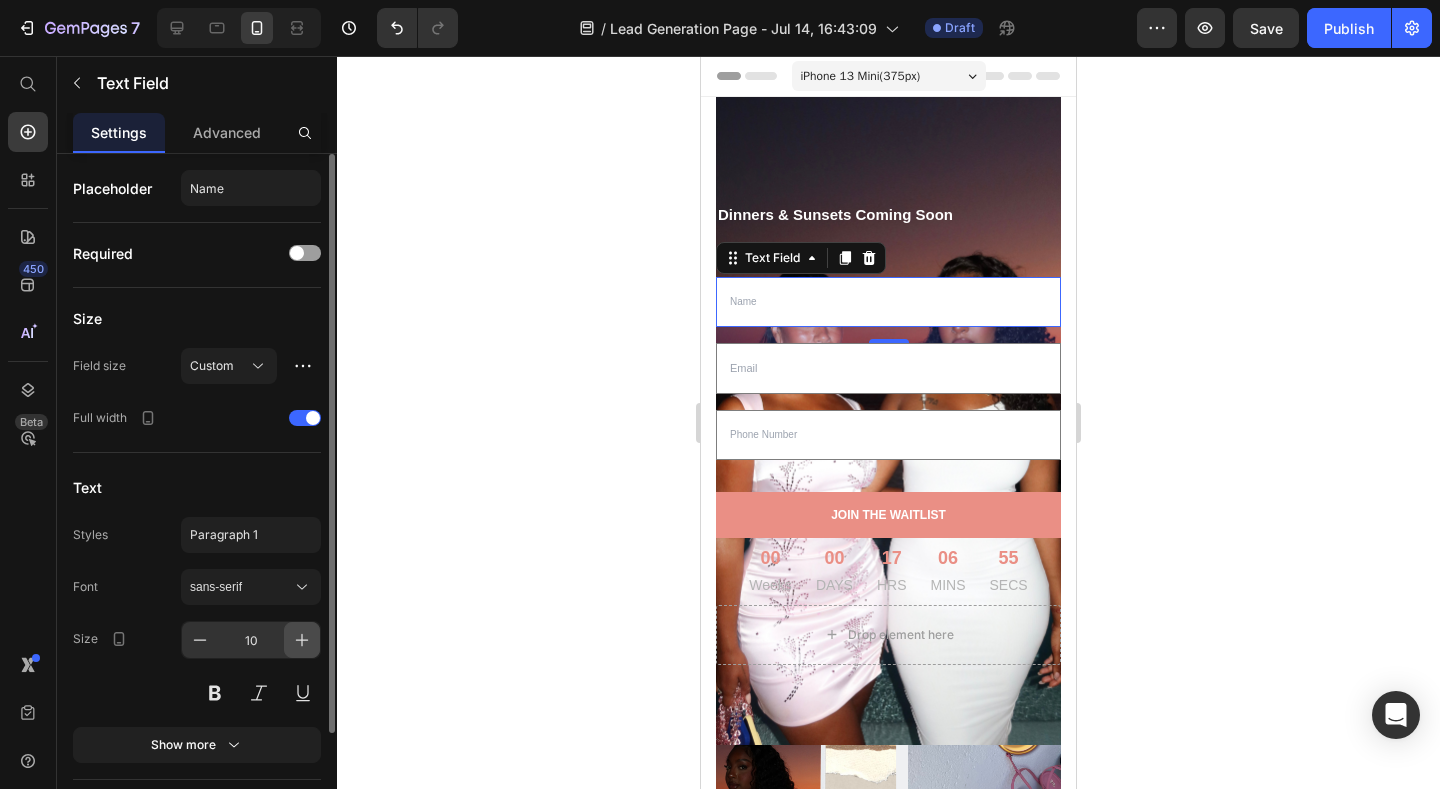 click 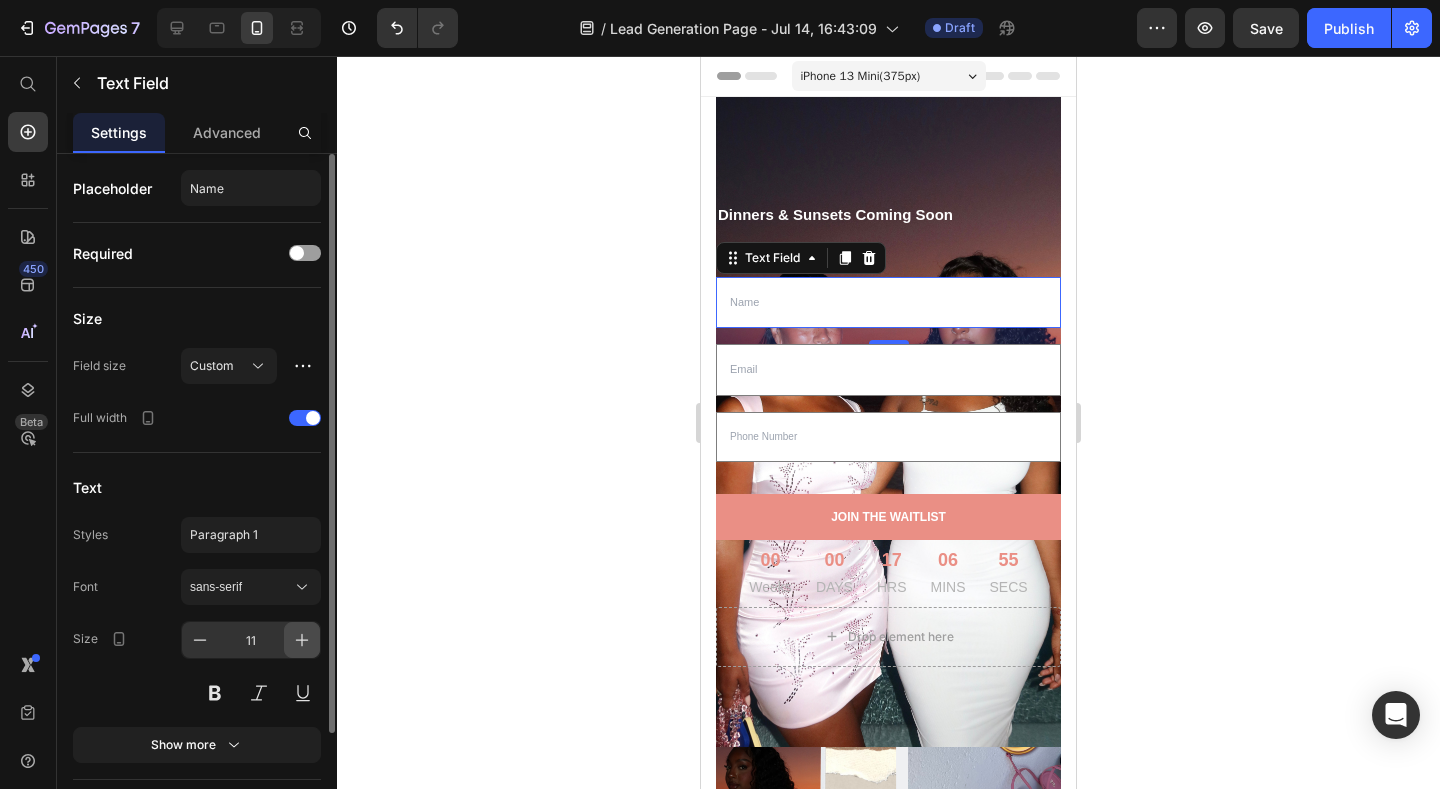 click 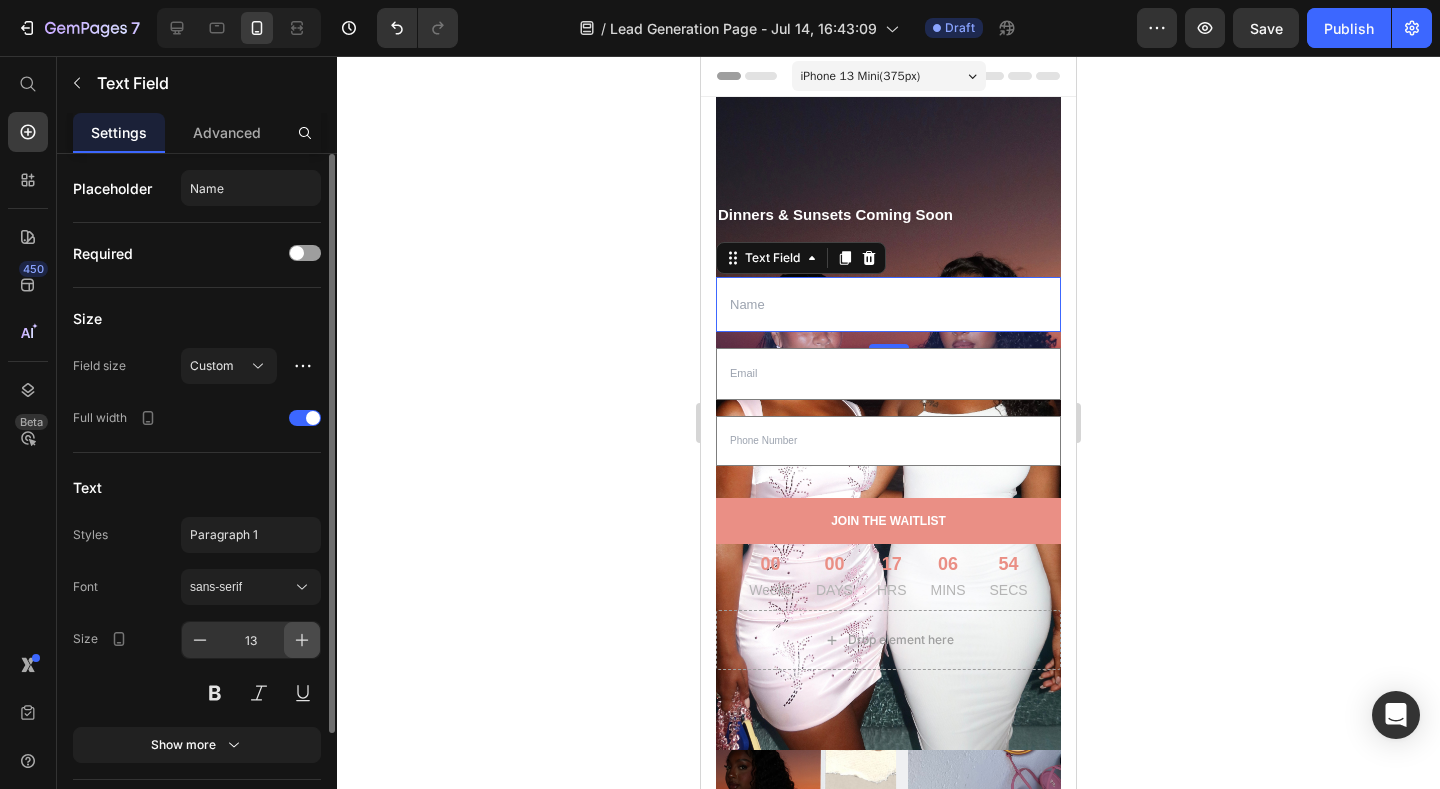 click 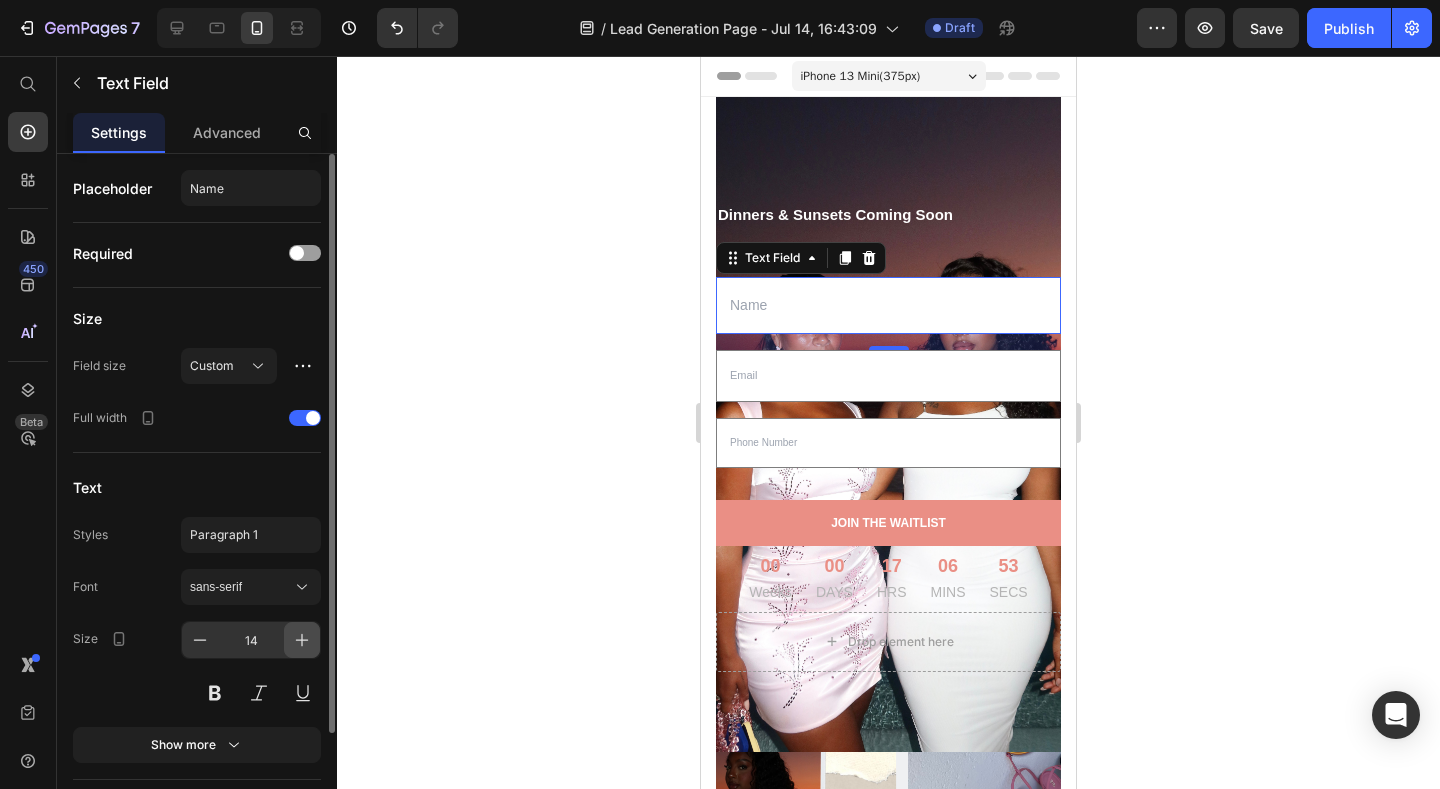click 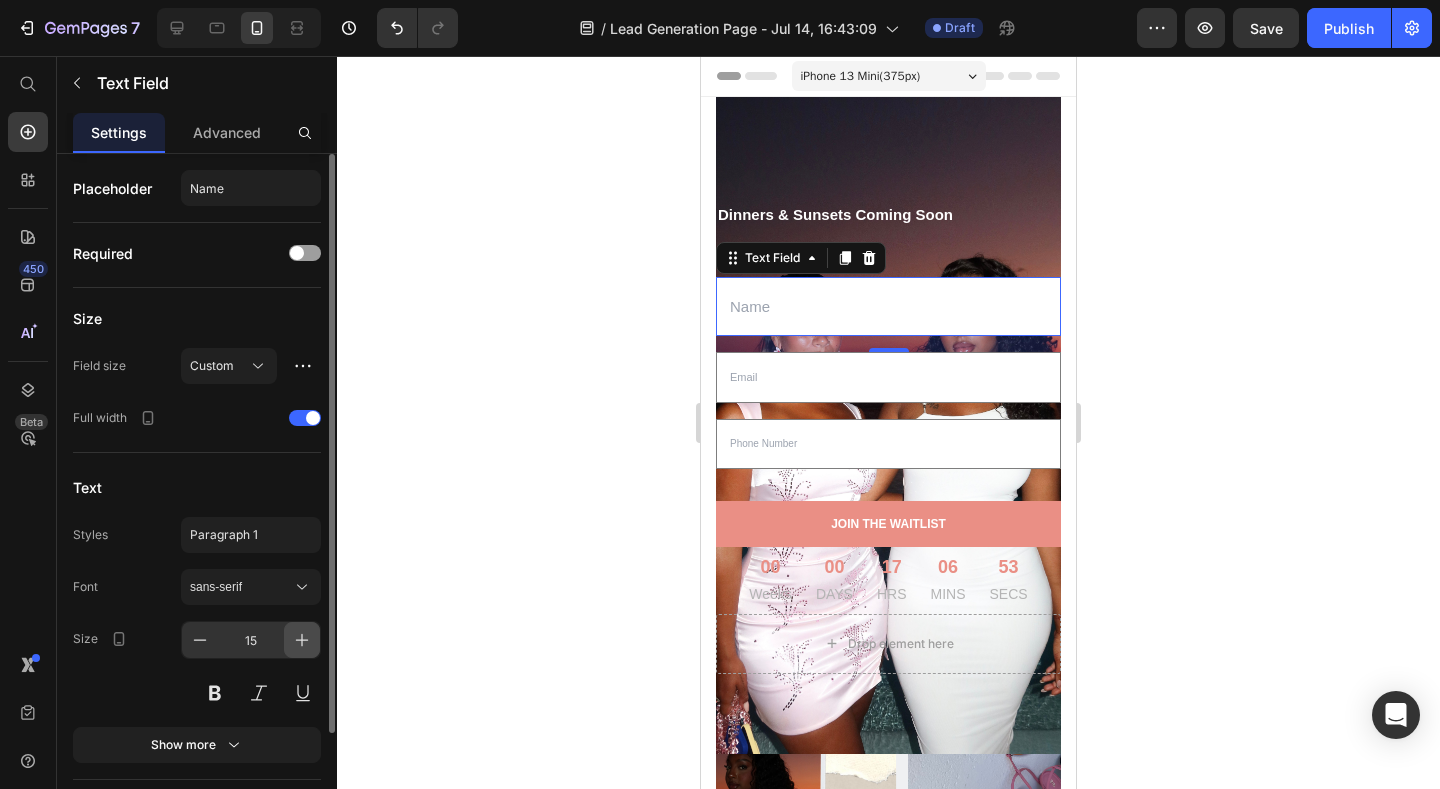 click 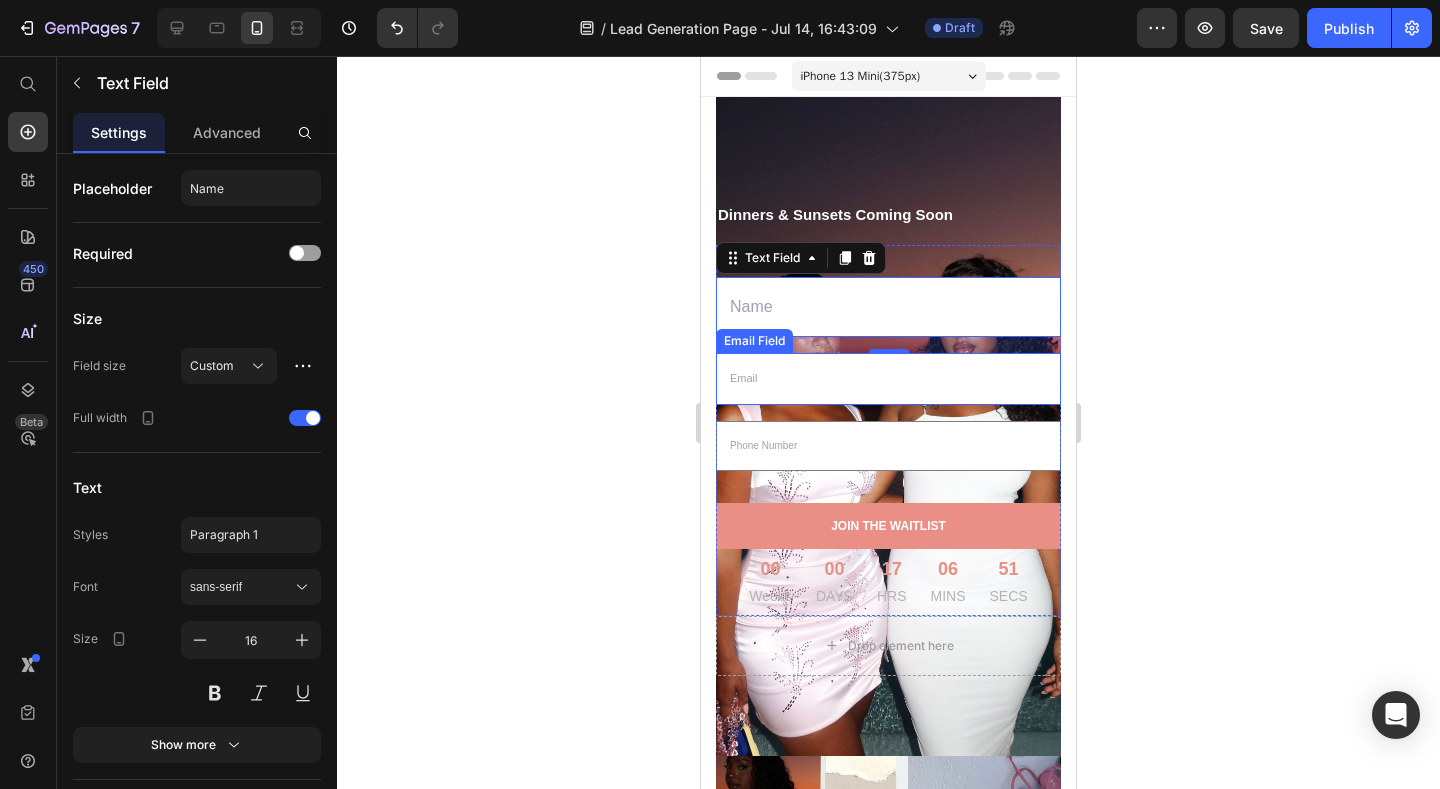click at bounding box center (888, 379) 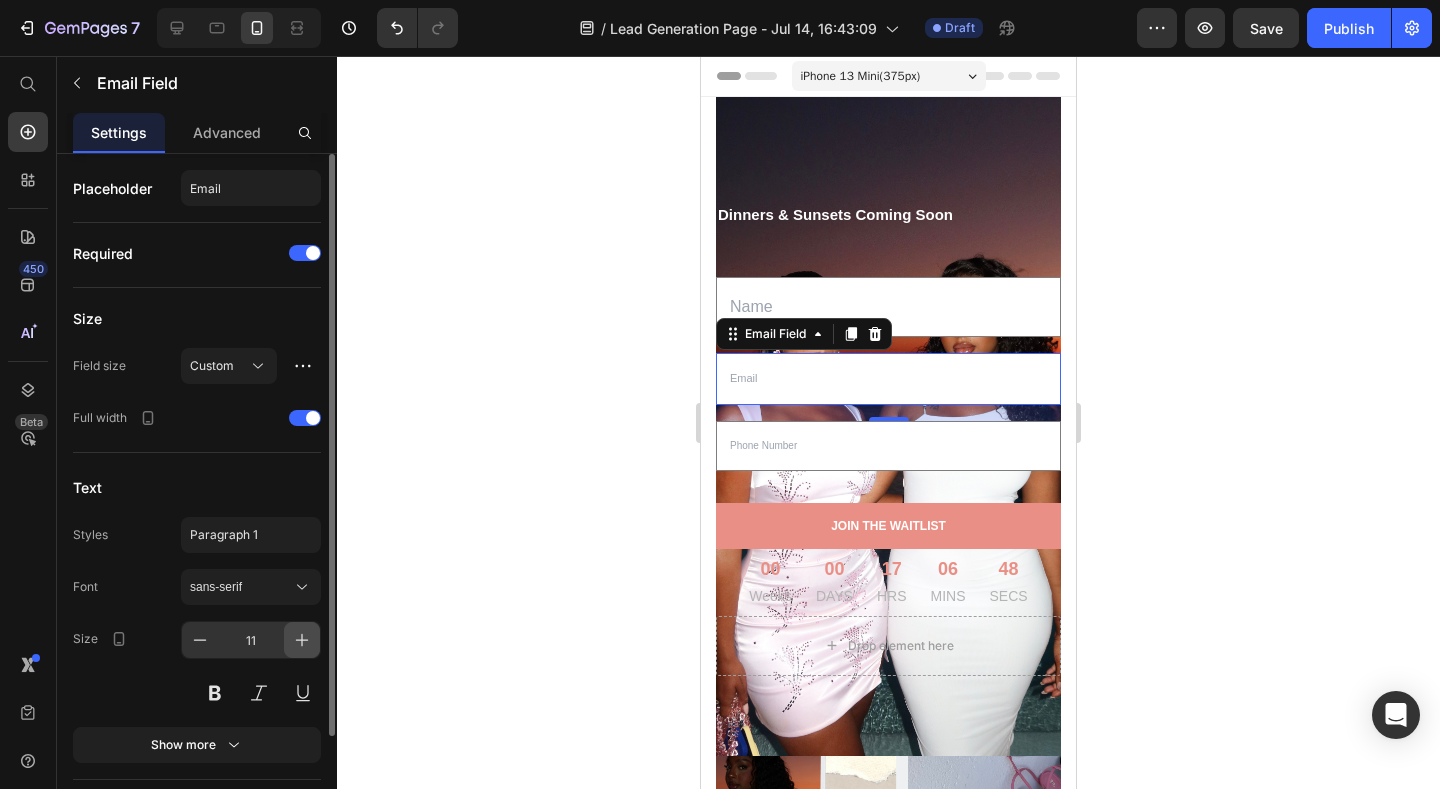 click 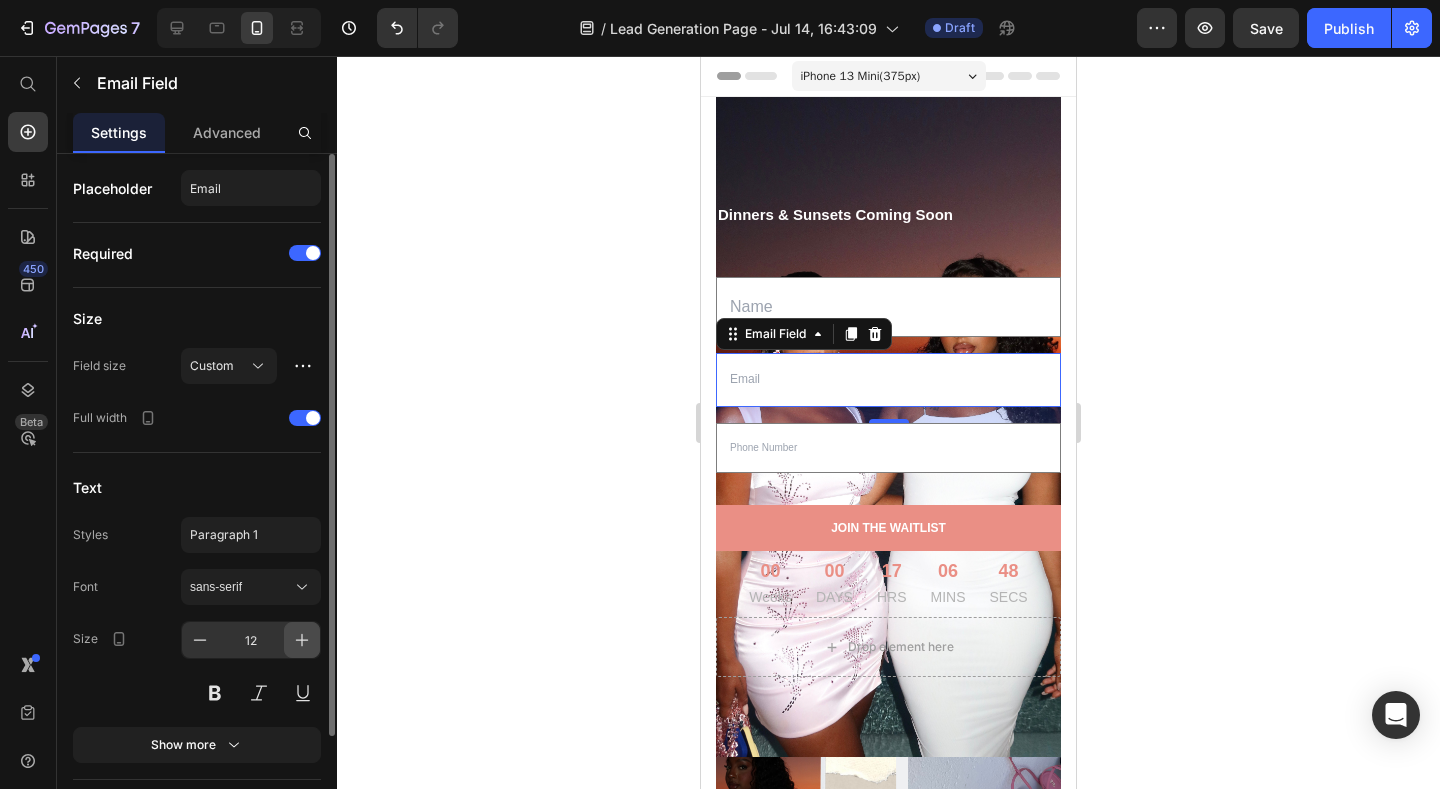 click 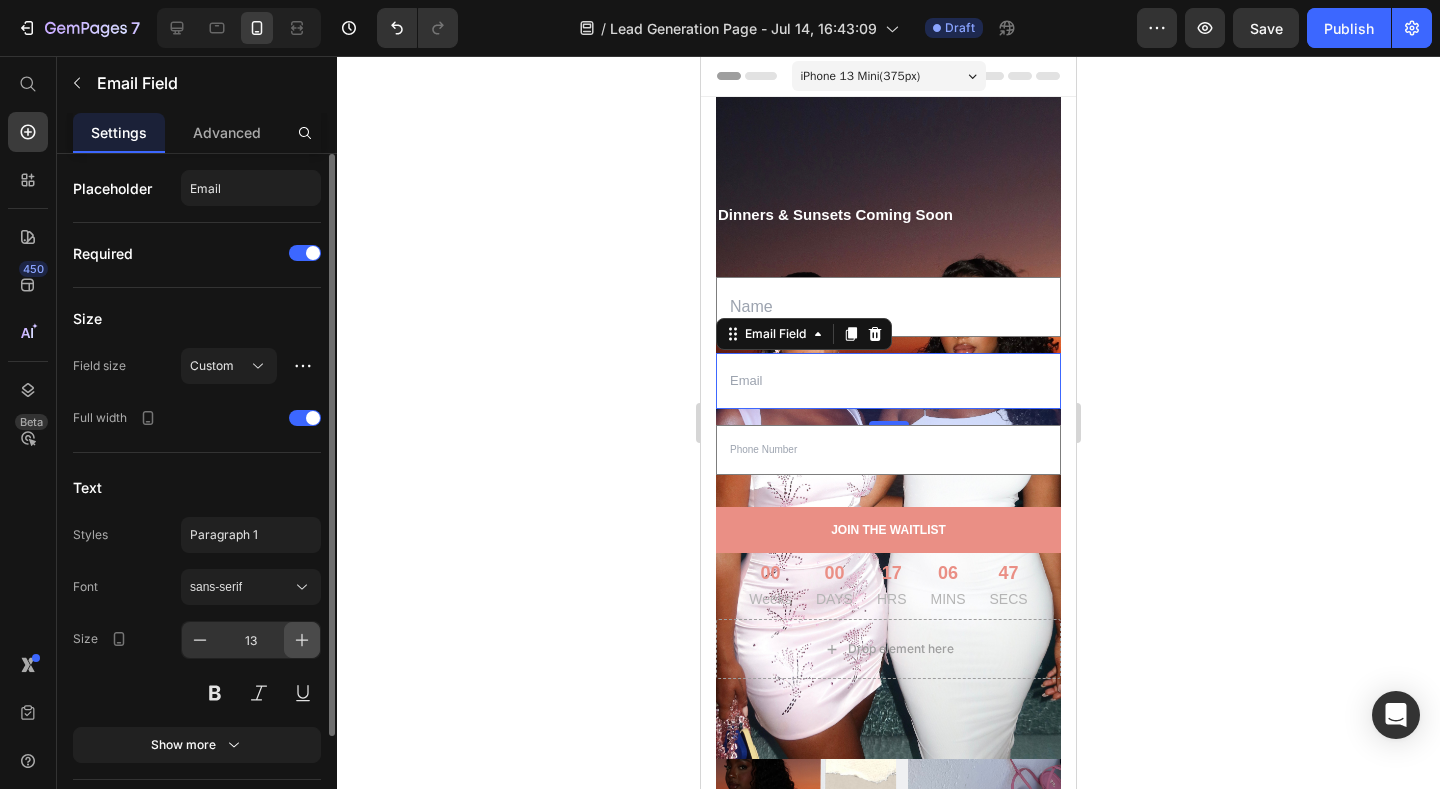 click 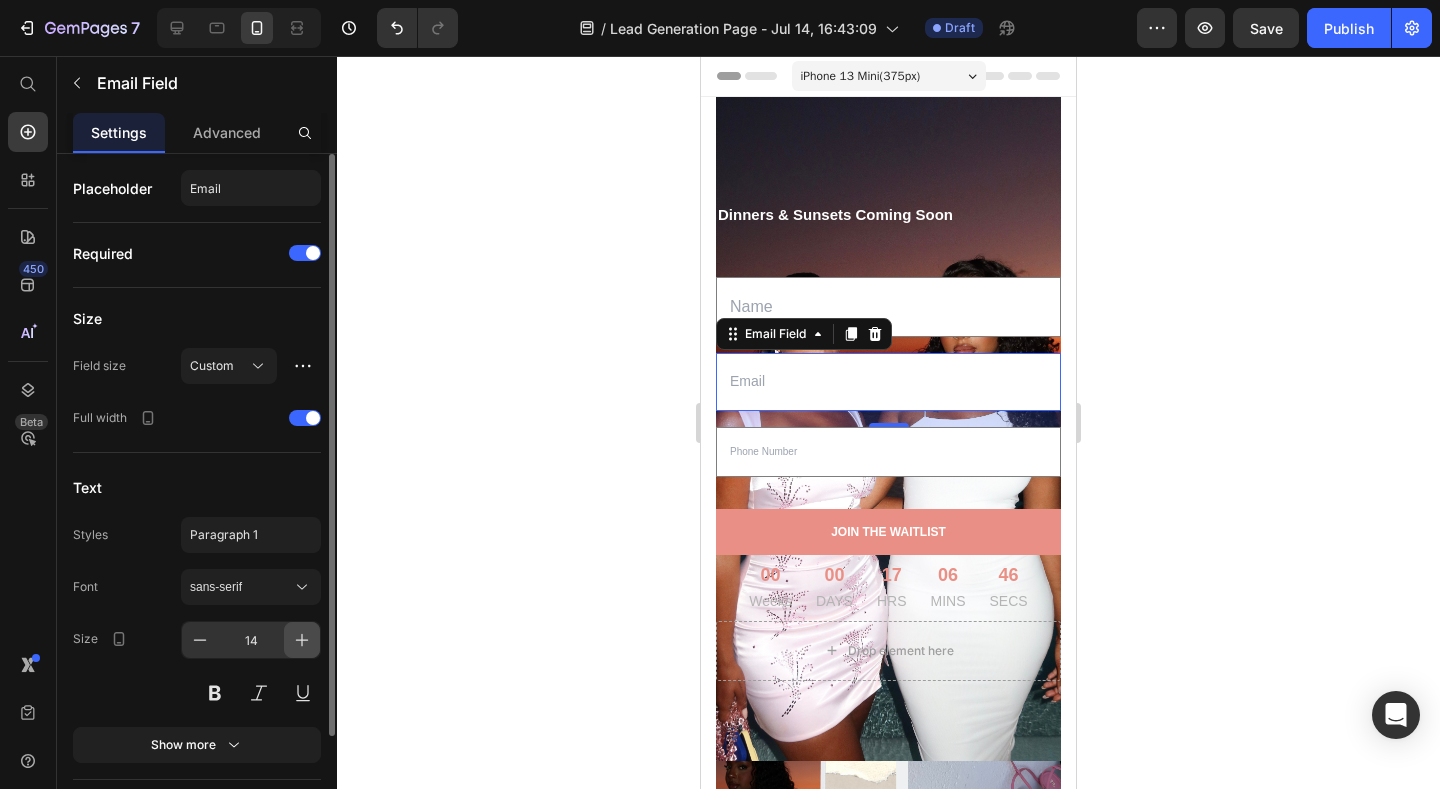 click 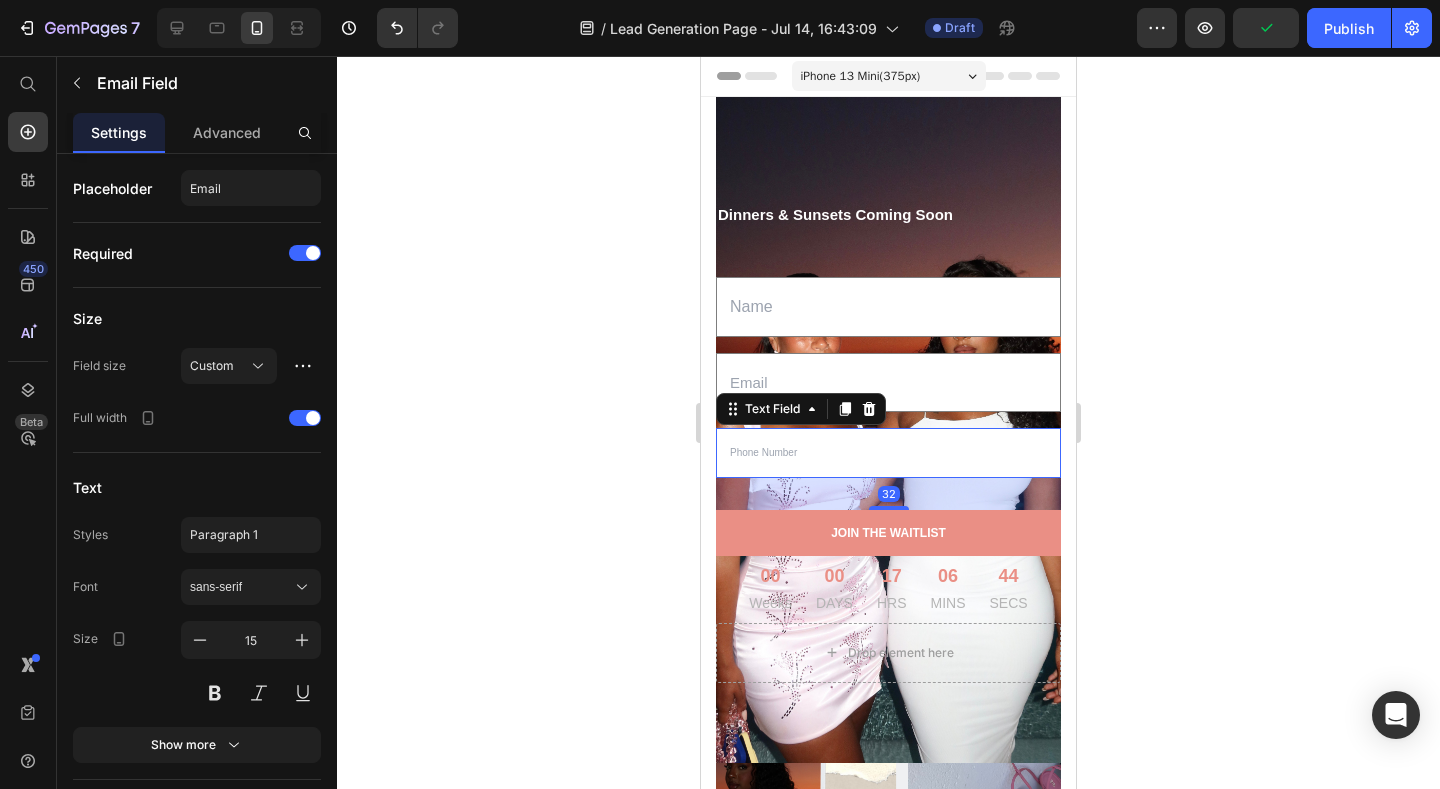 click at bounding box center (888, 453) 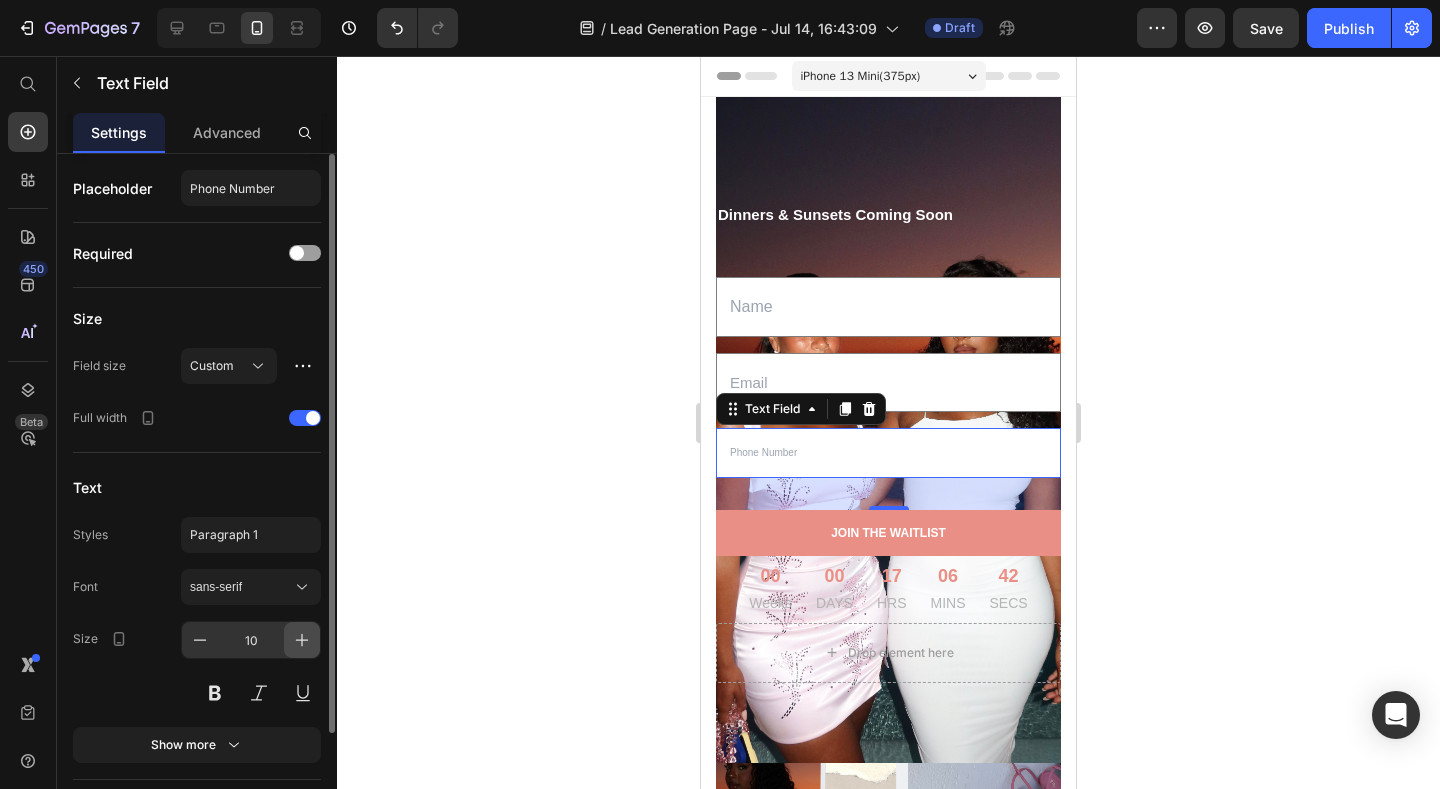 click 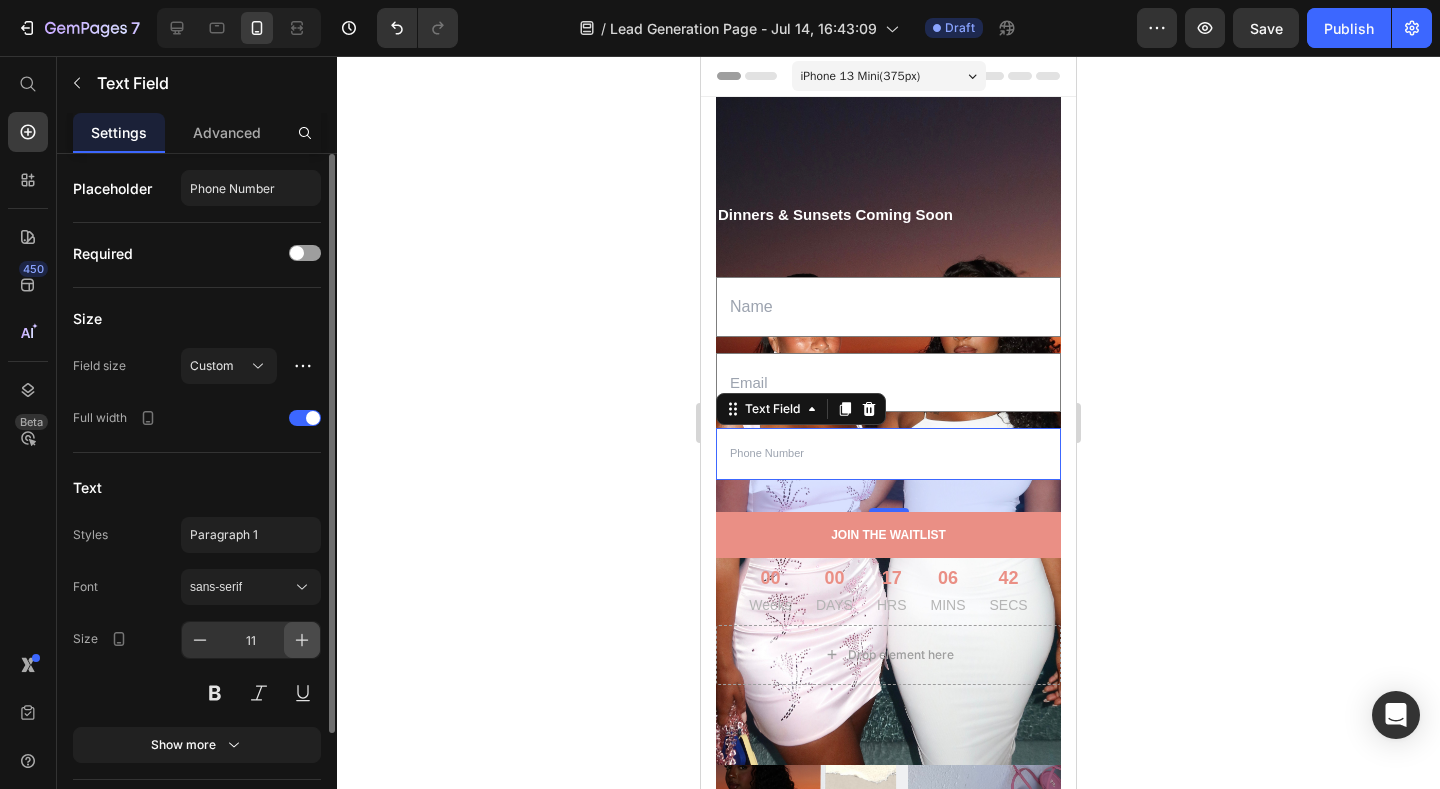 click 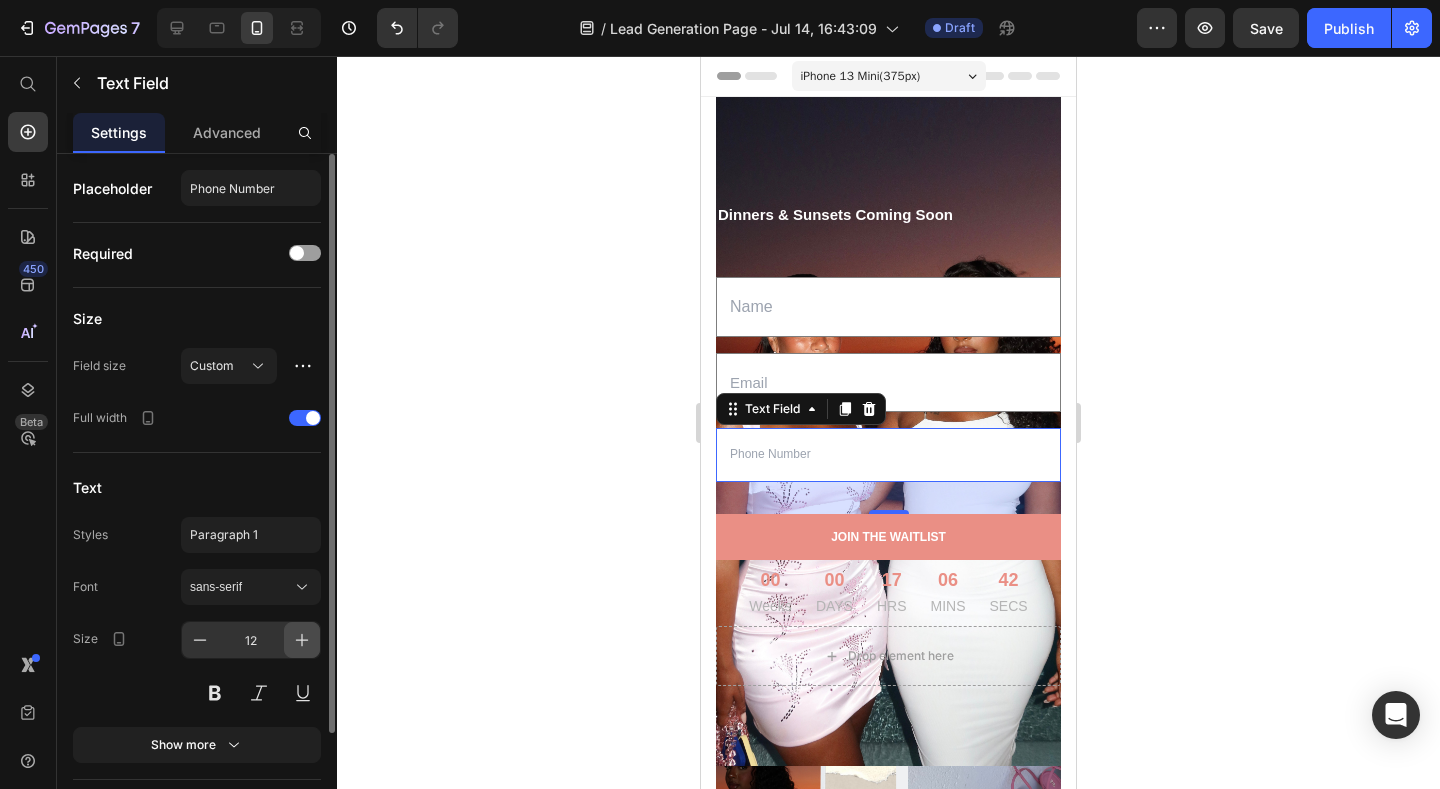 click 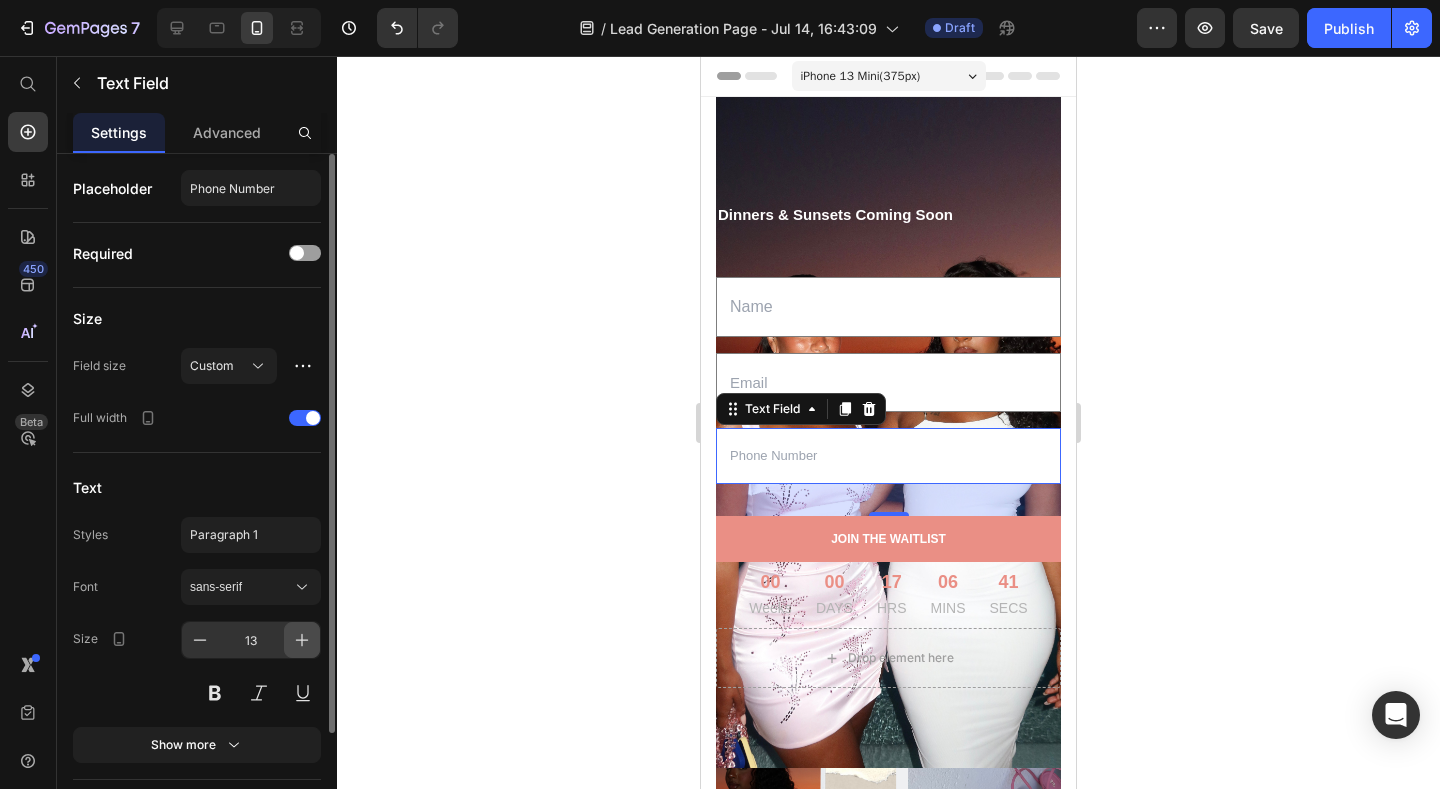 click 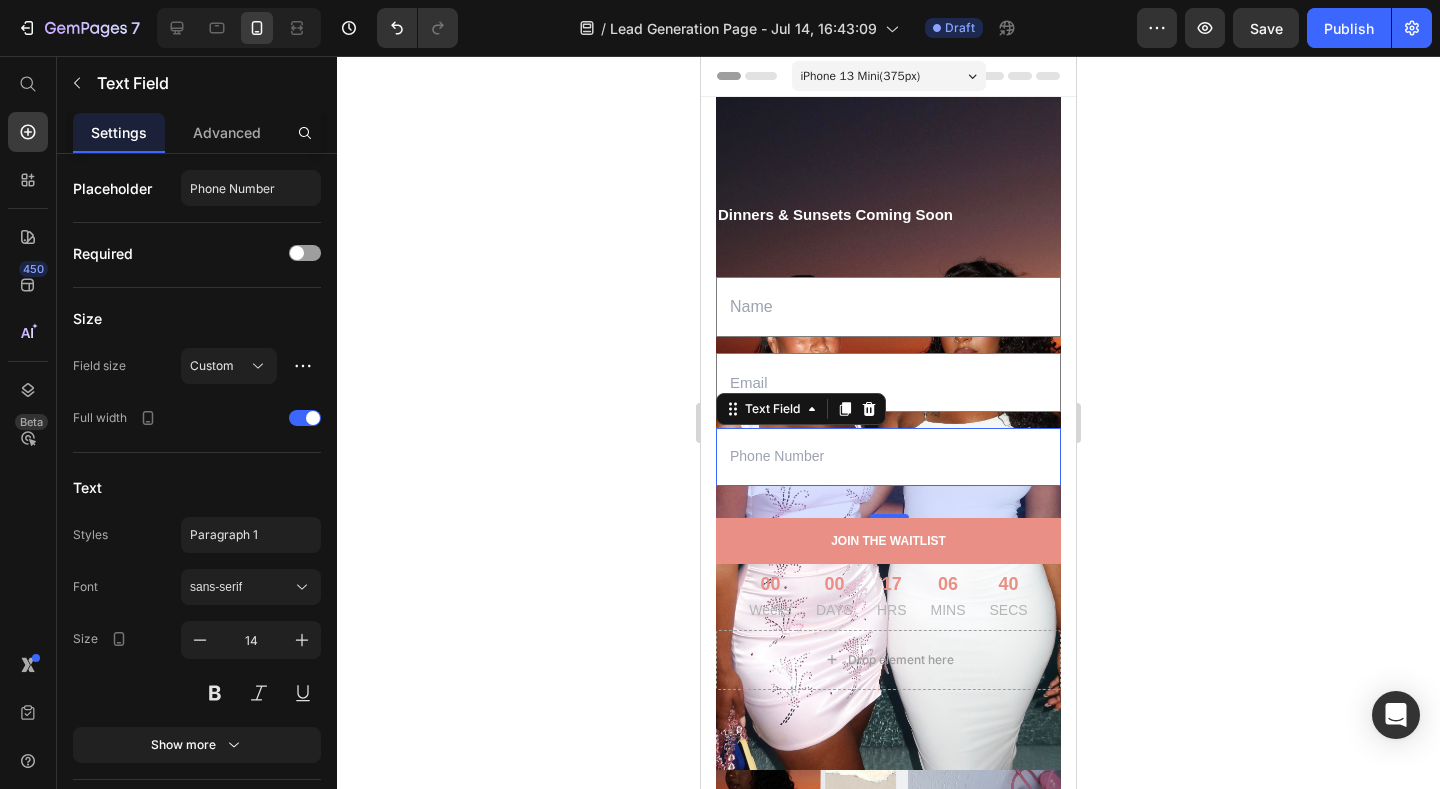 click 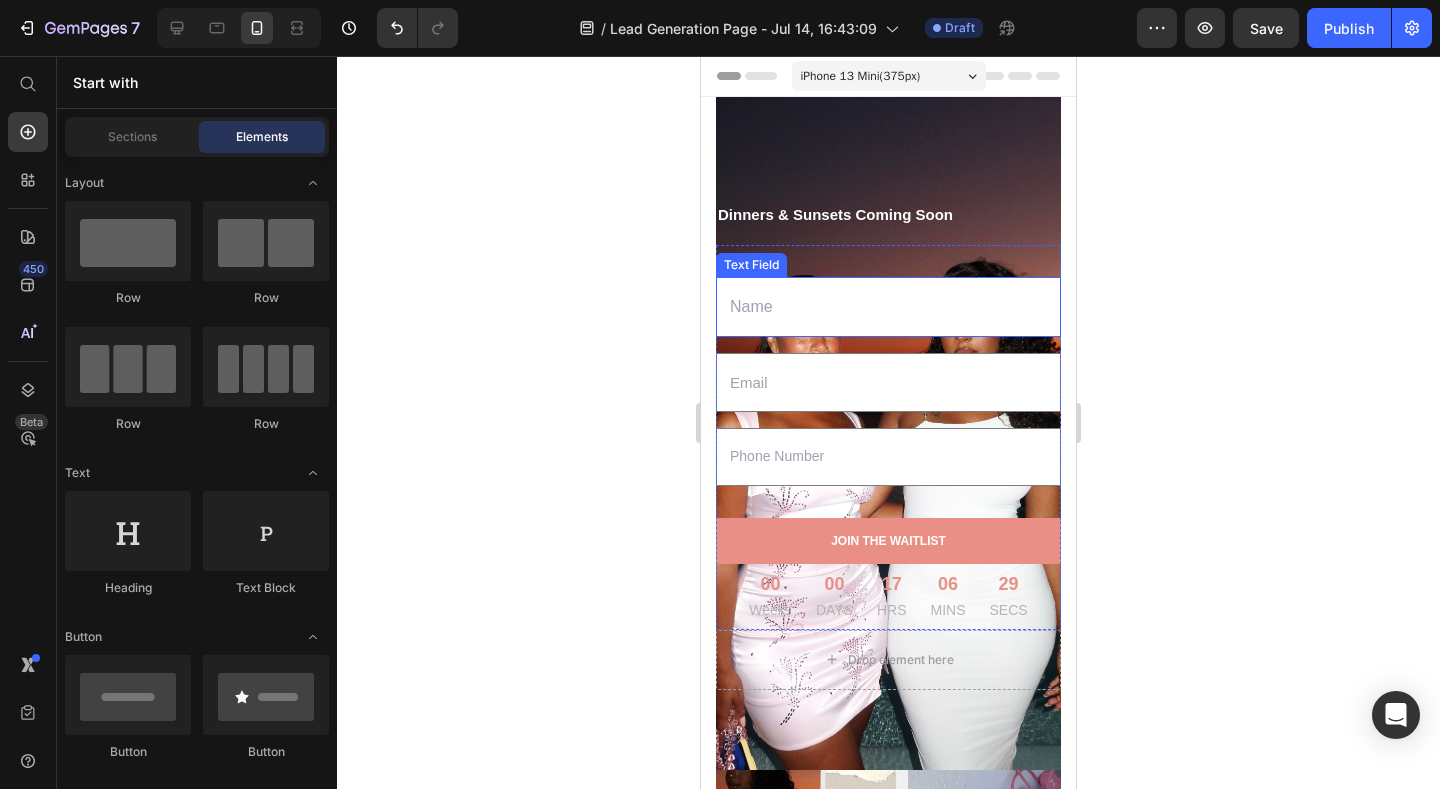 click at bounding box center (888, 307) 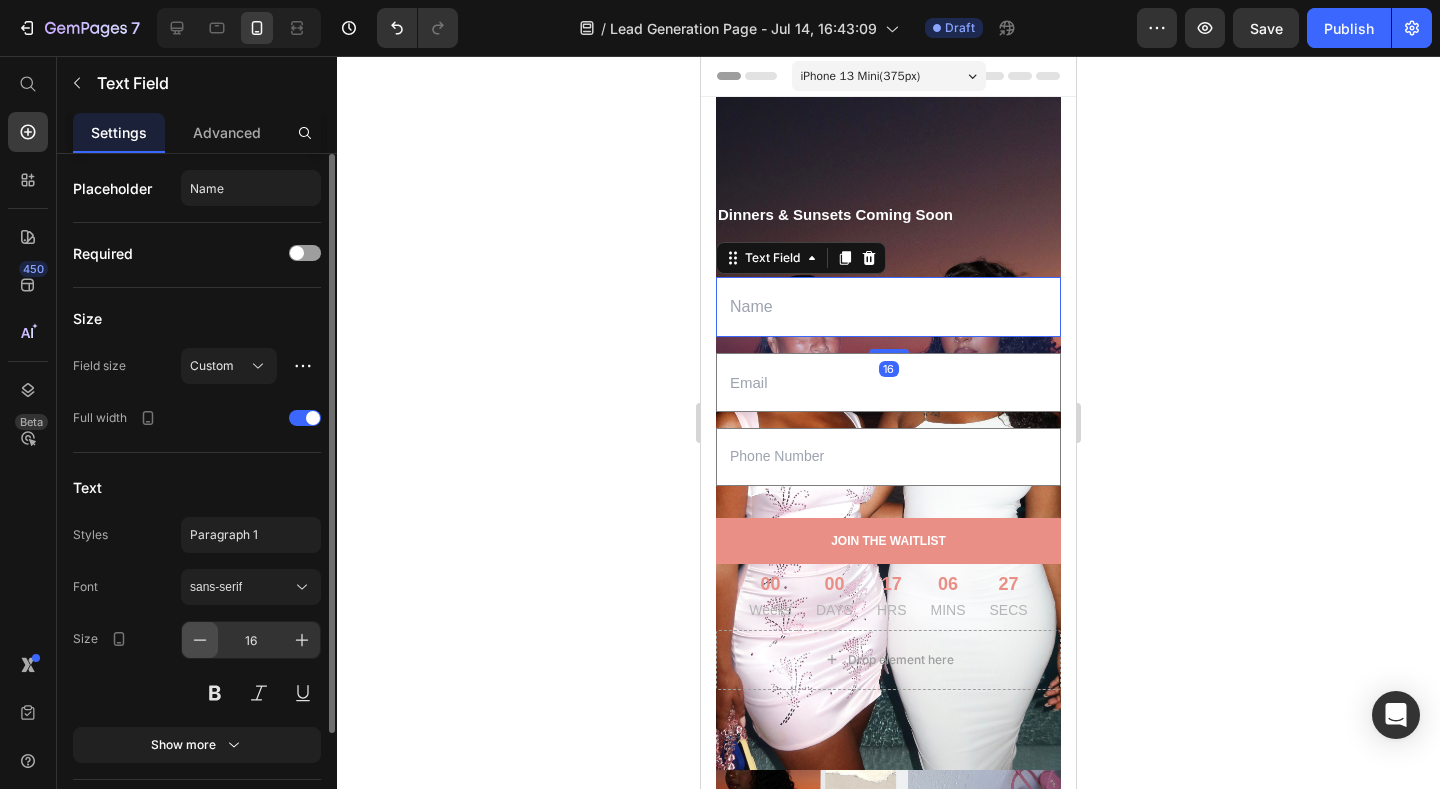 click 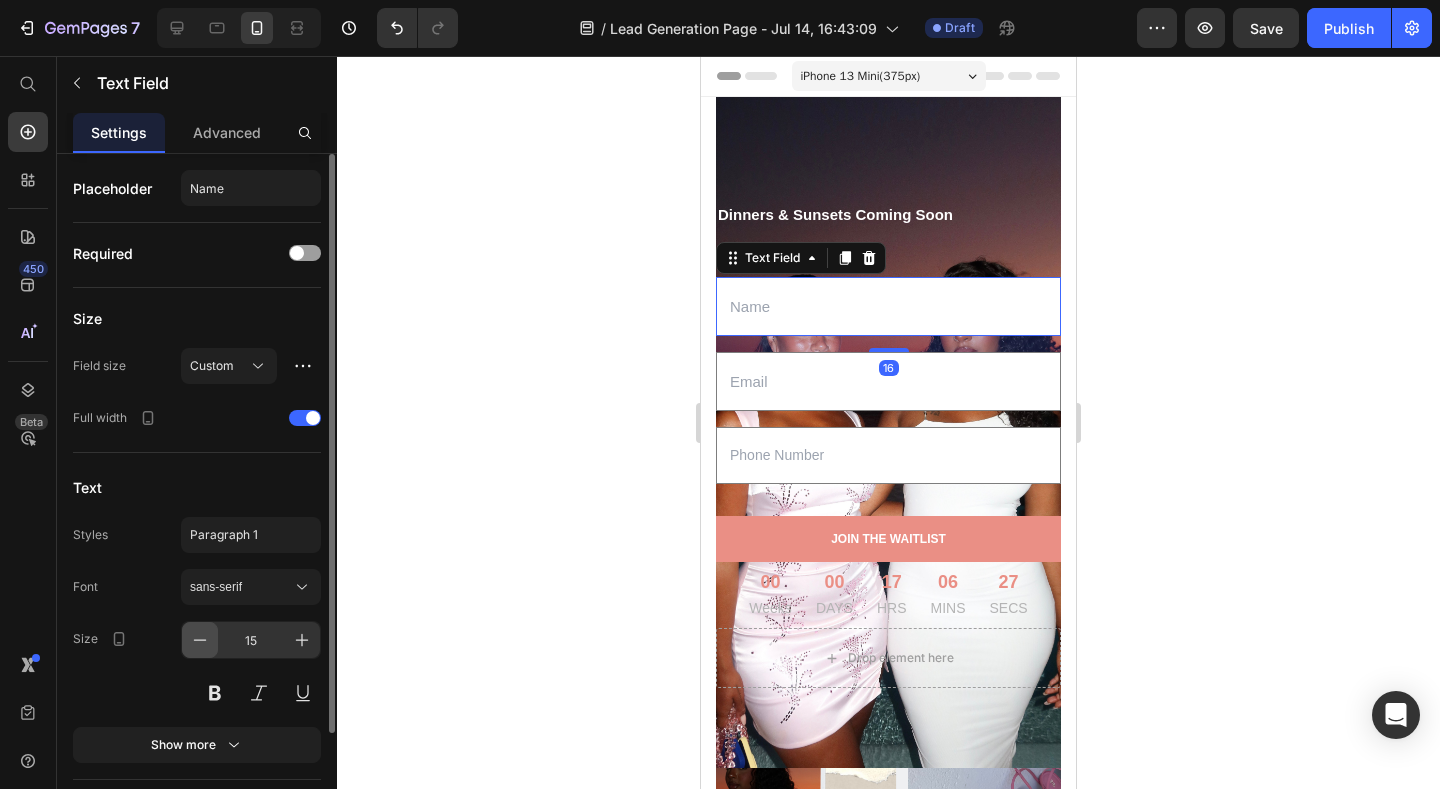 click 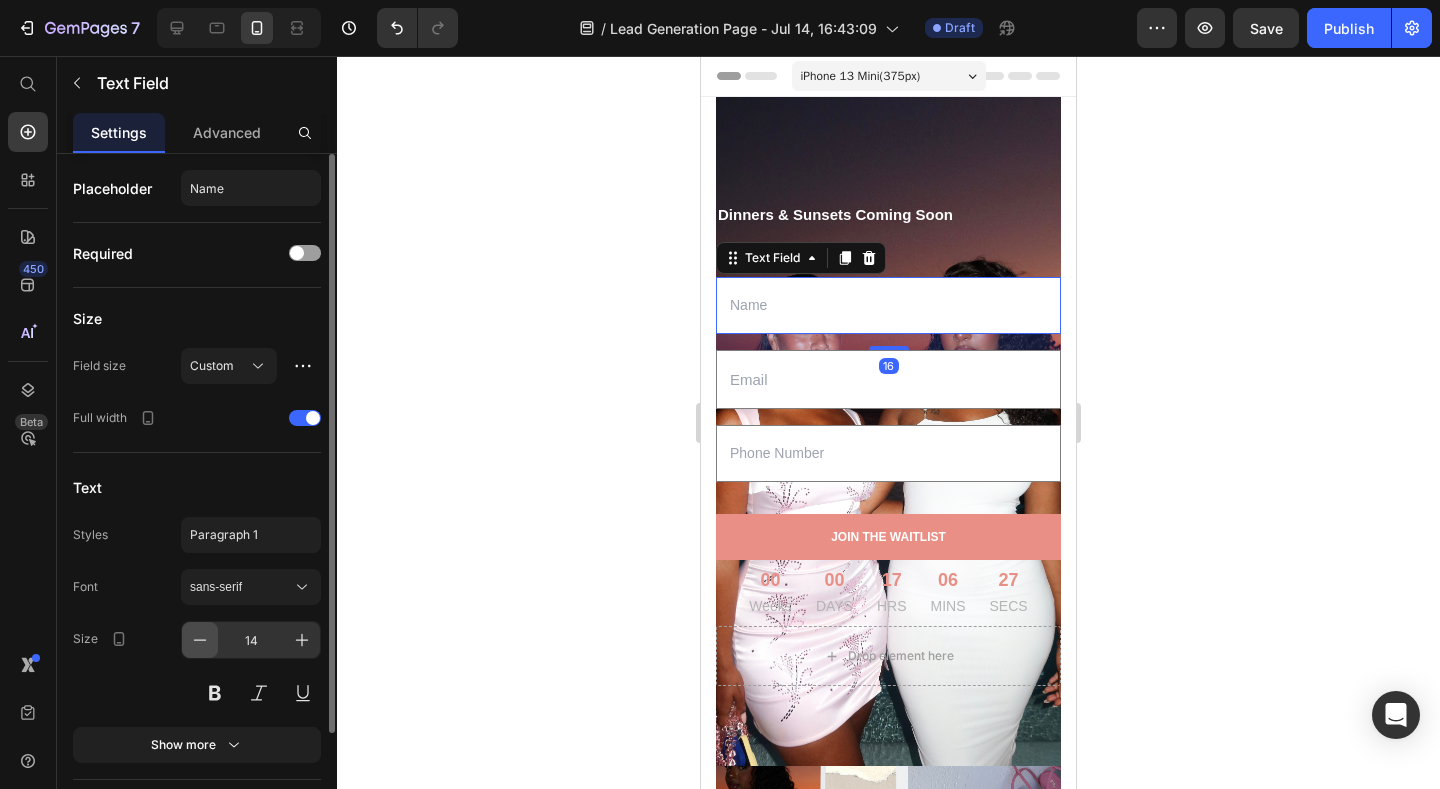 click 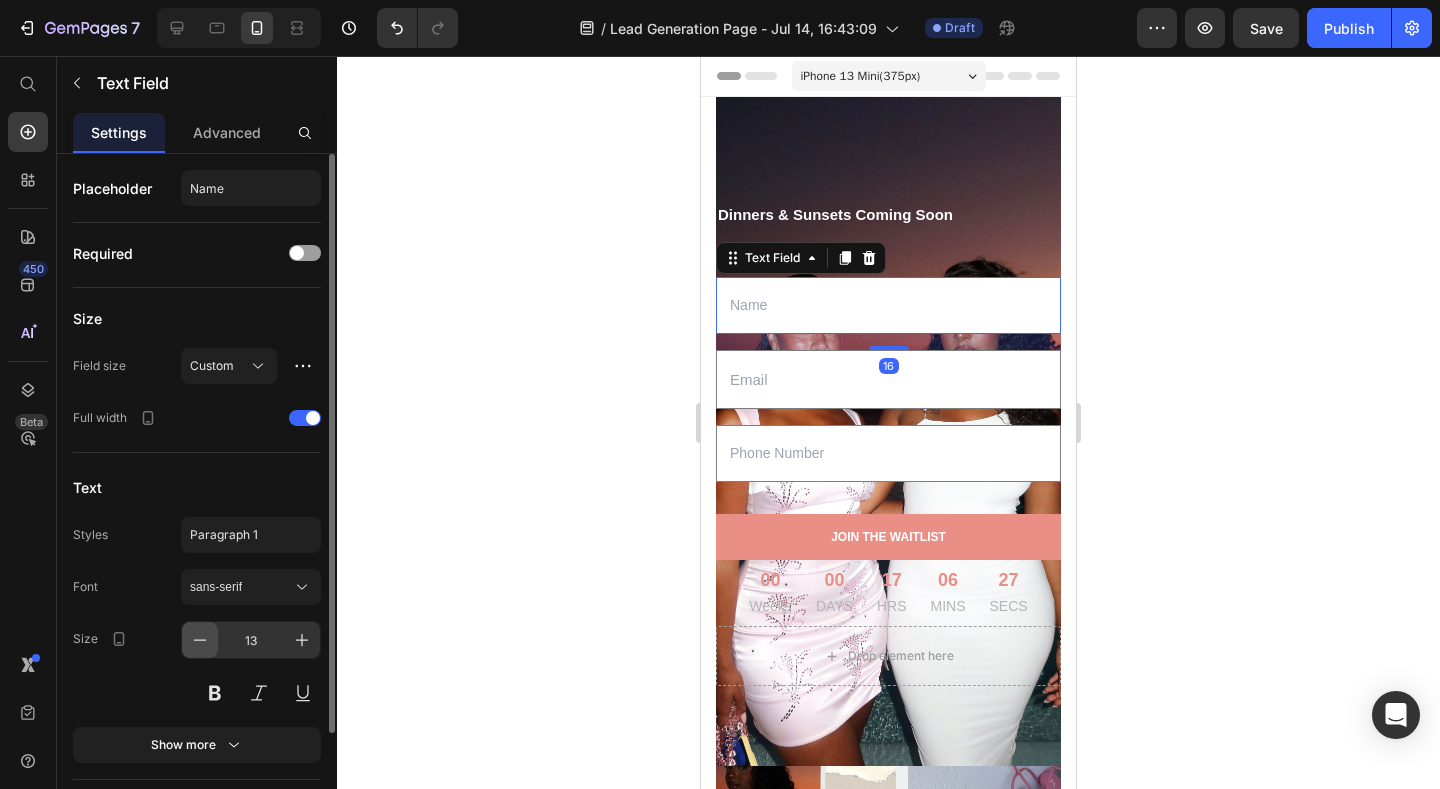 click 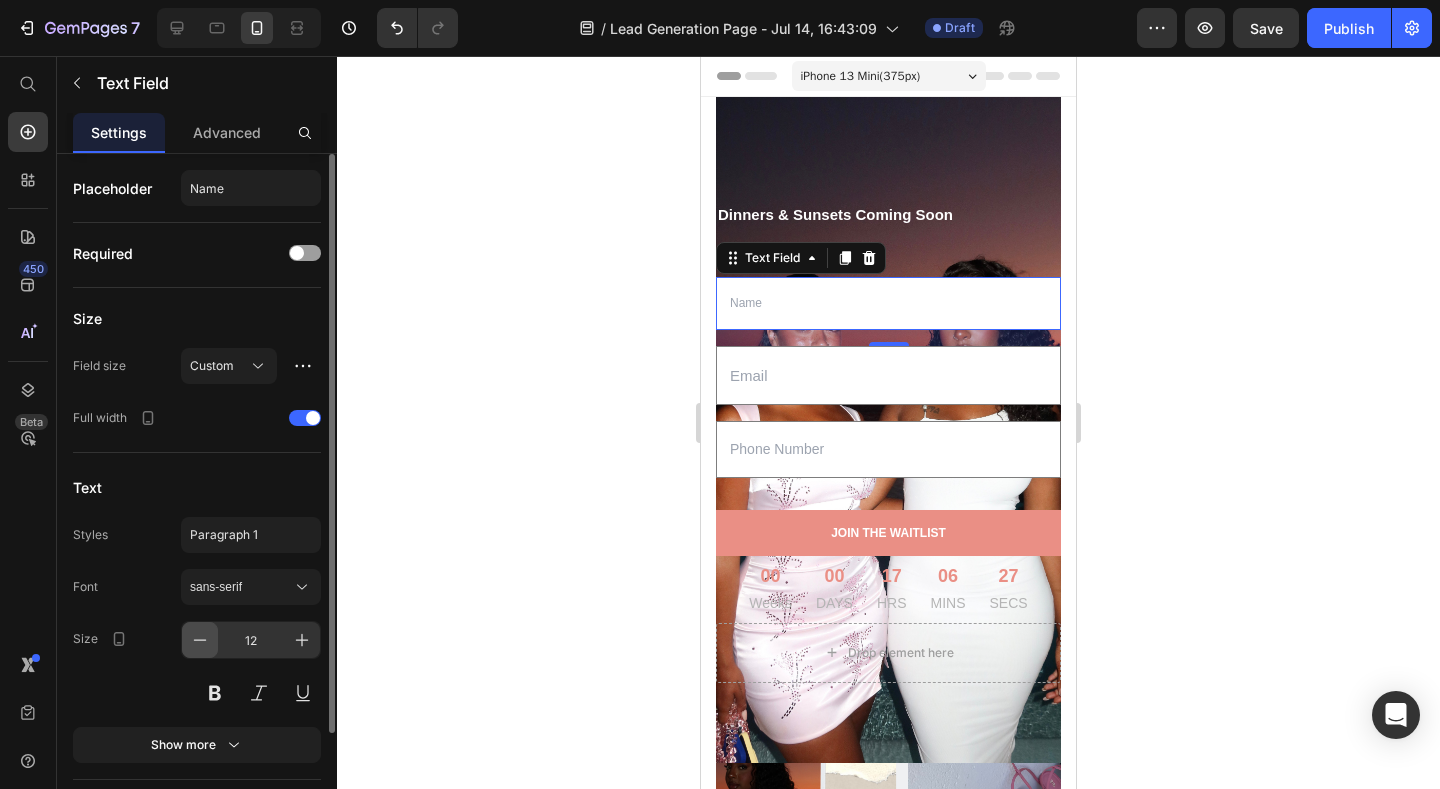 click 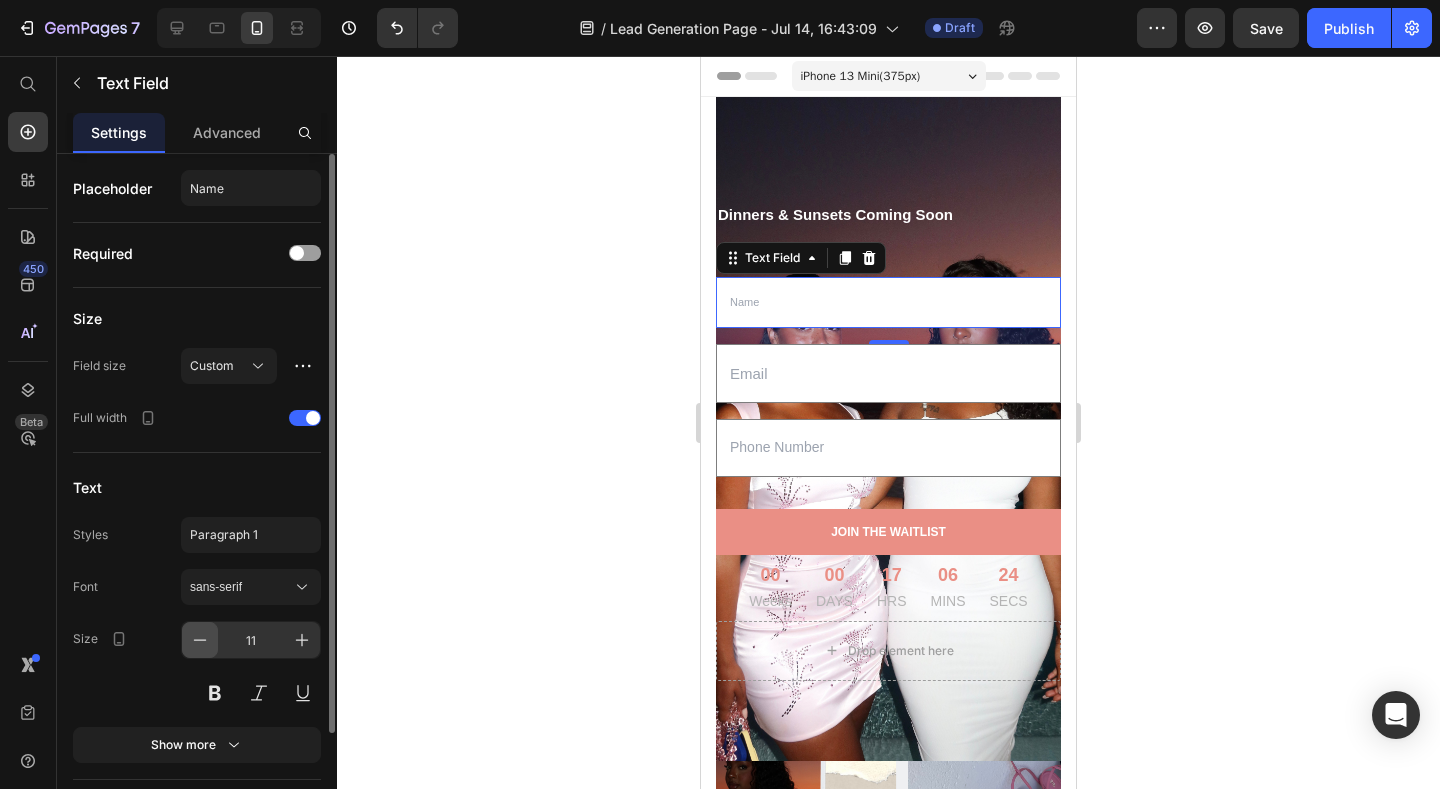 click 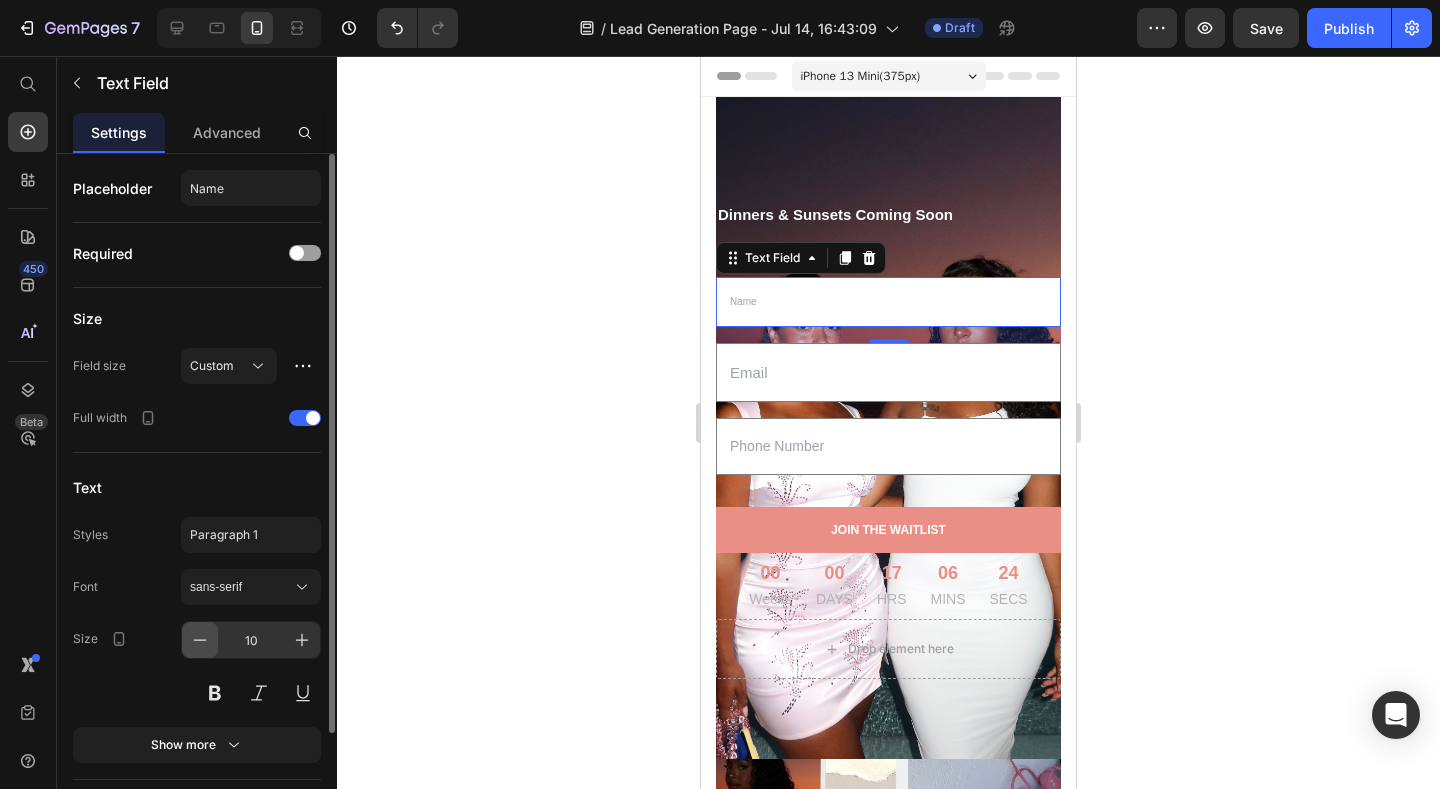 click 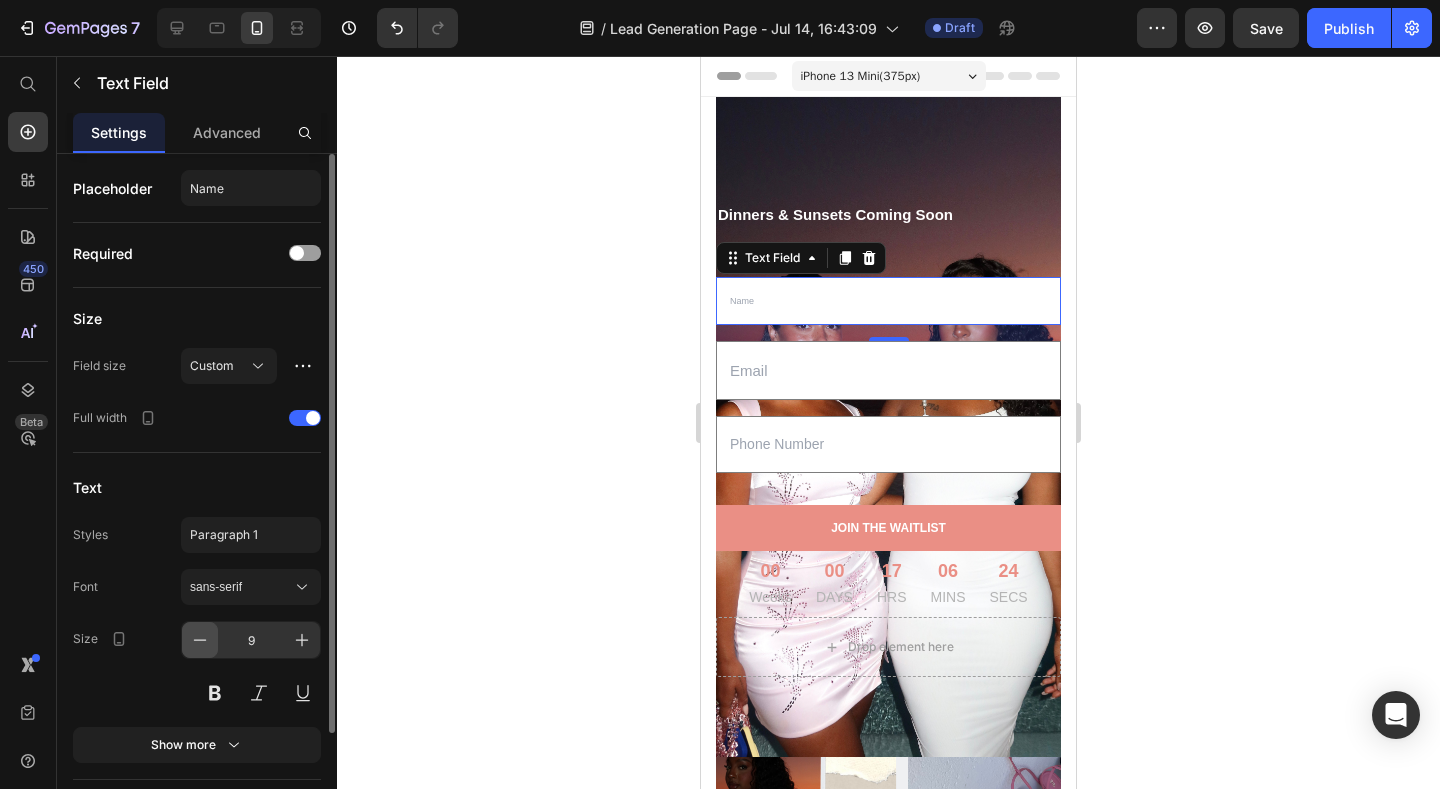 click 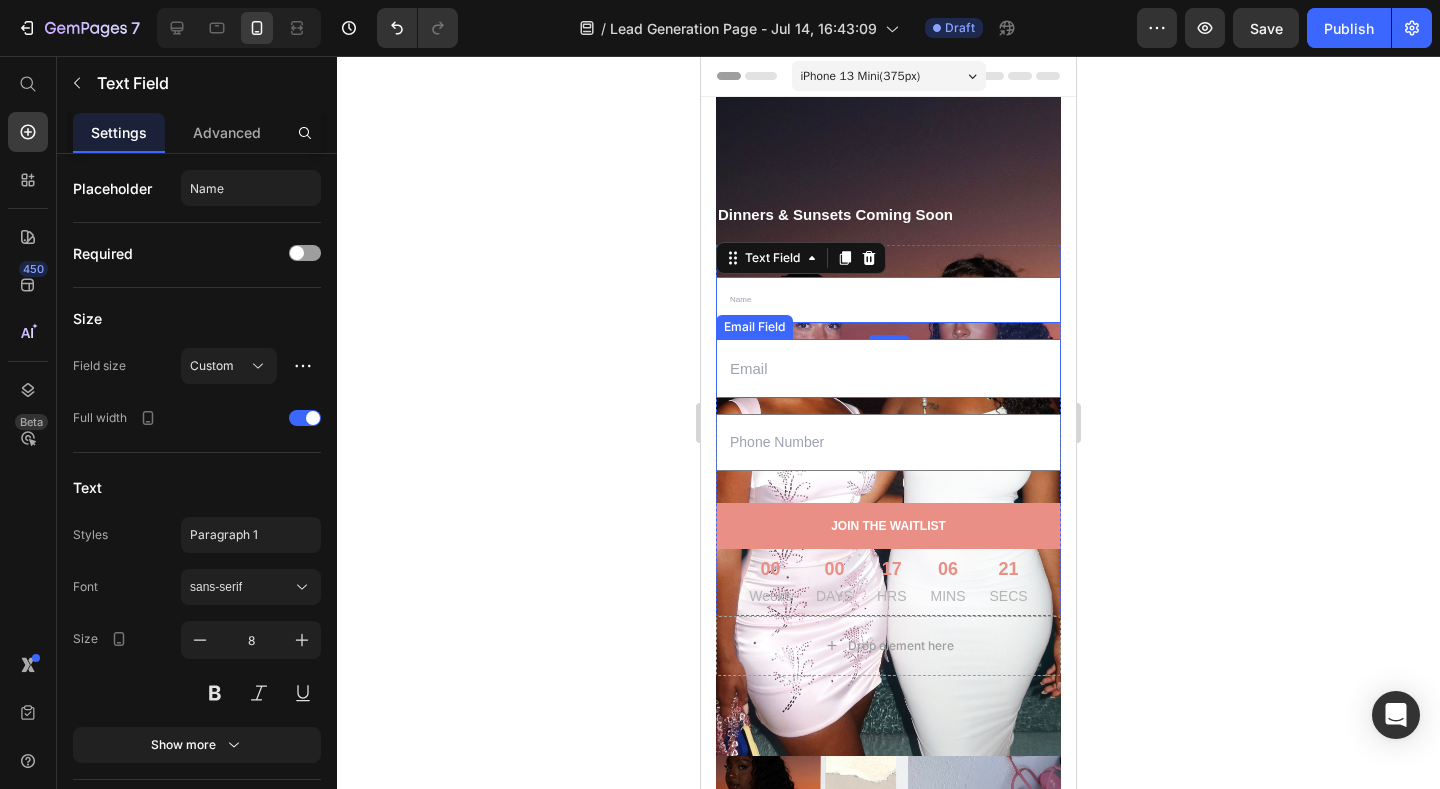 click at bounding box center [888, 368] 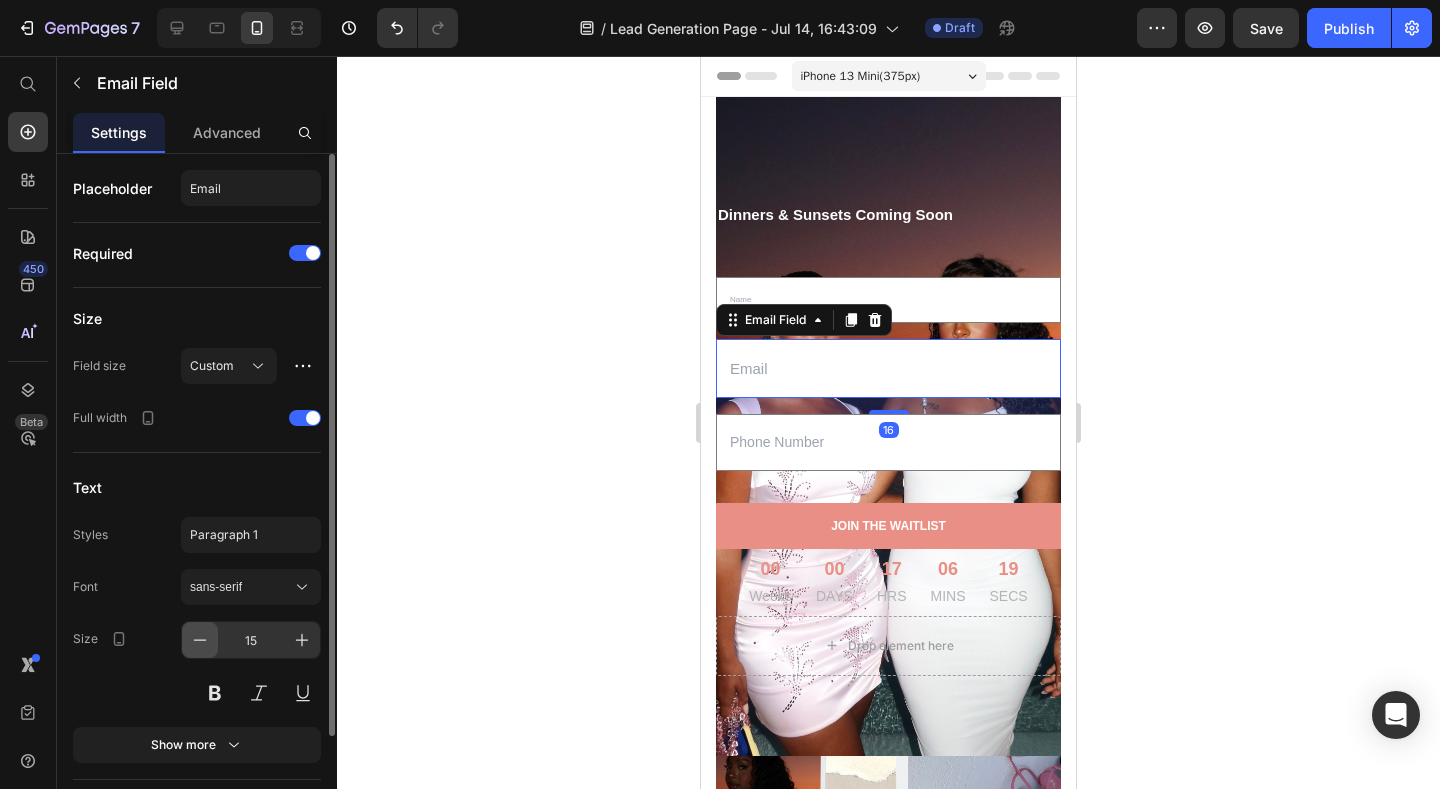 click 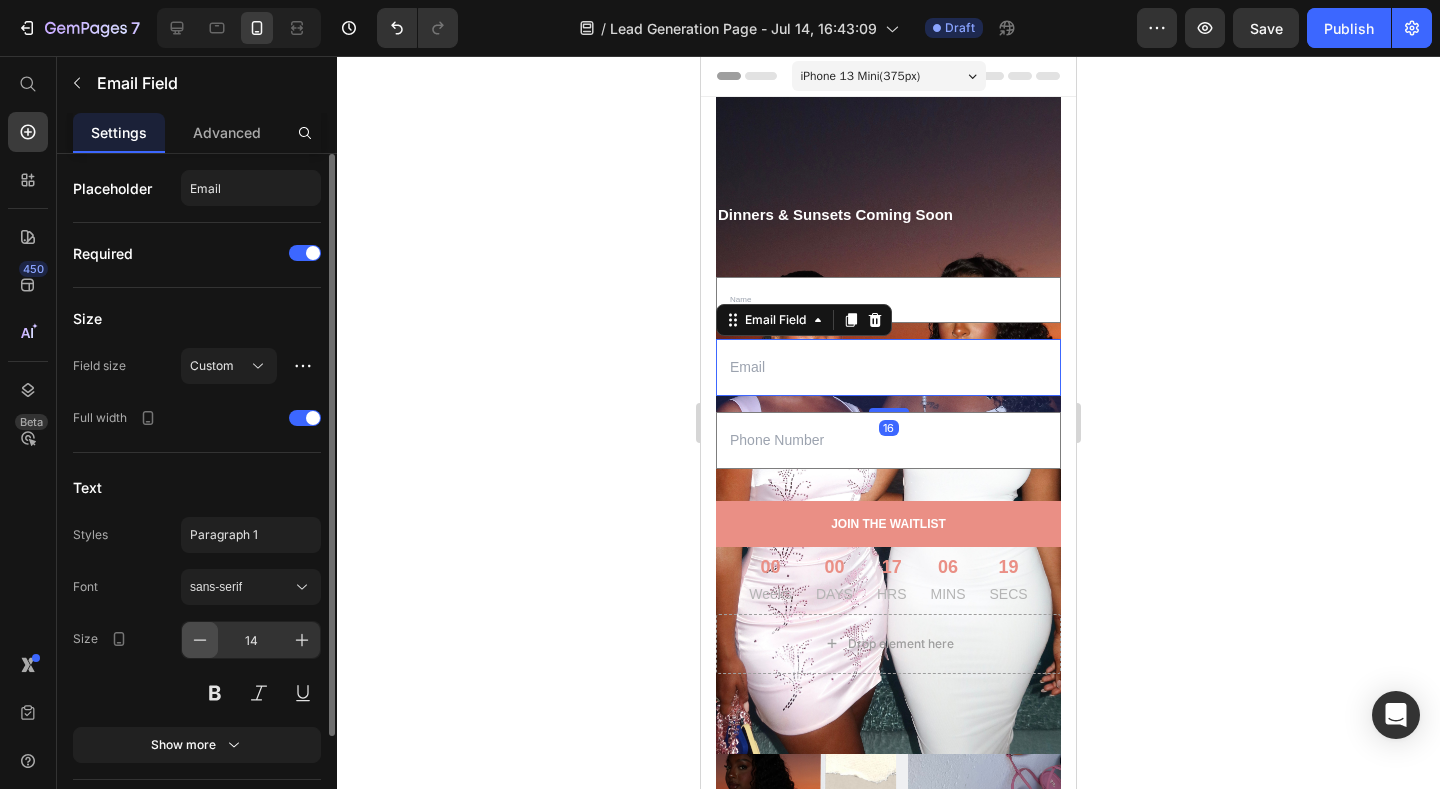click 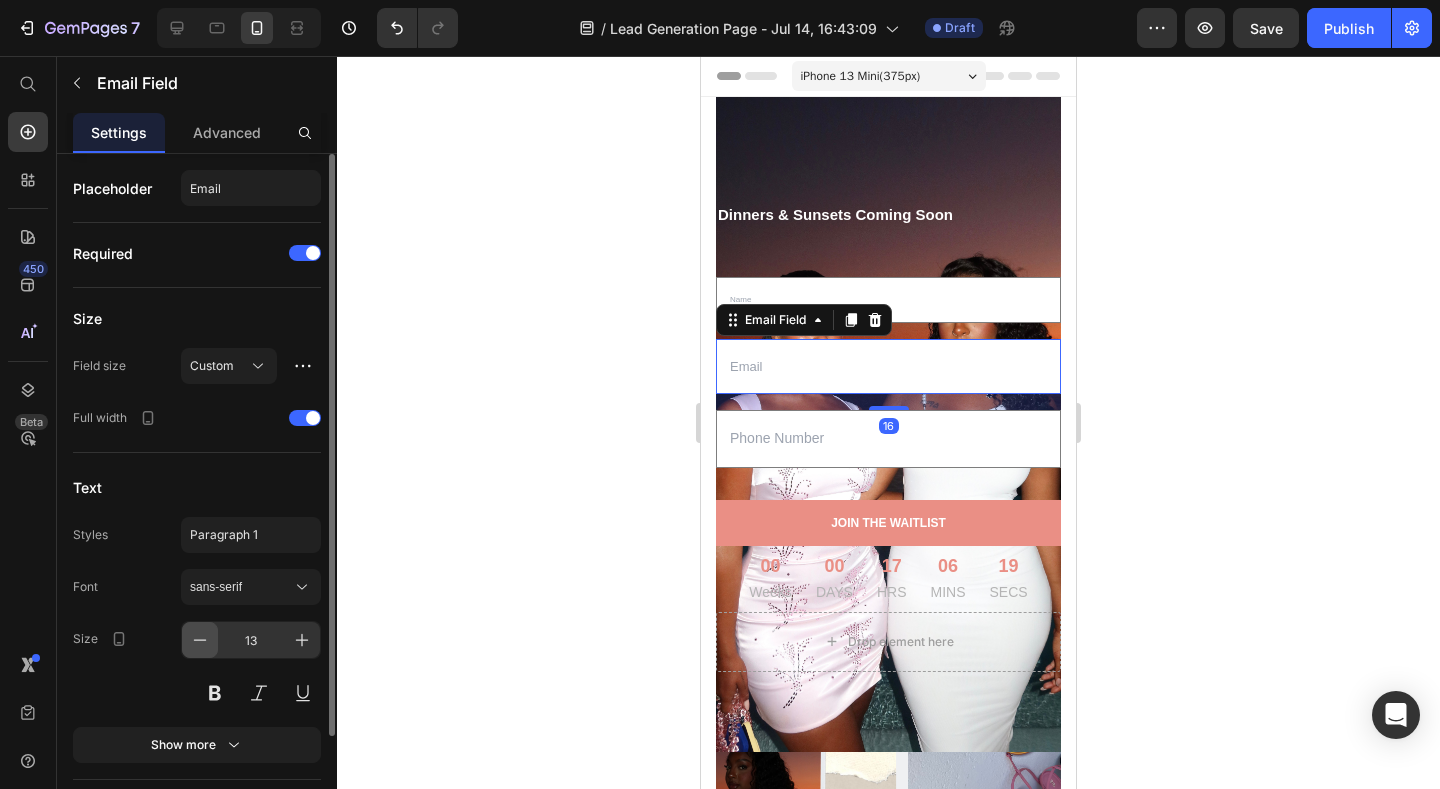 click 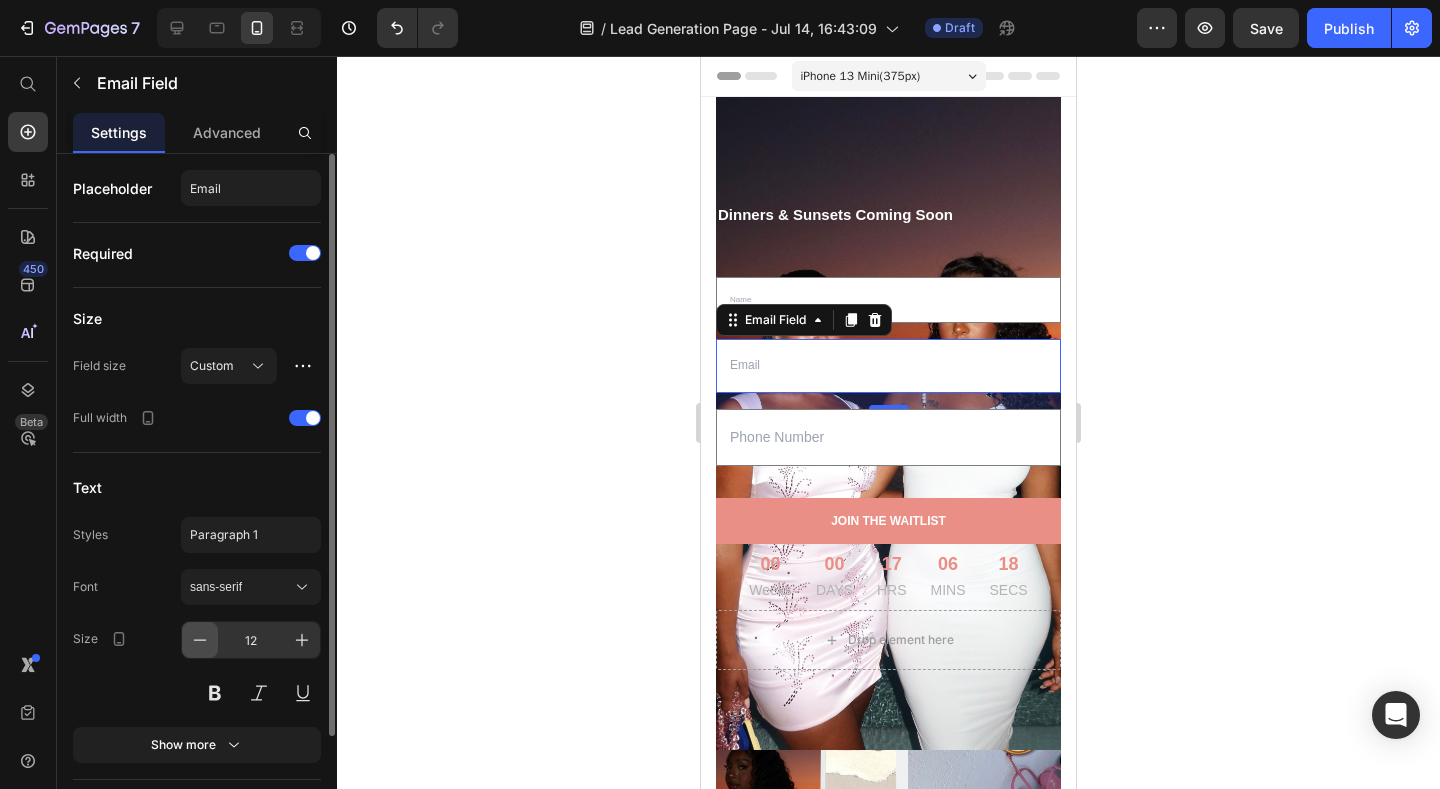 click 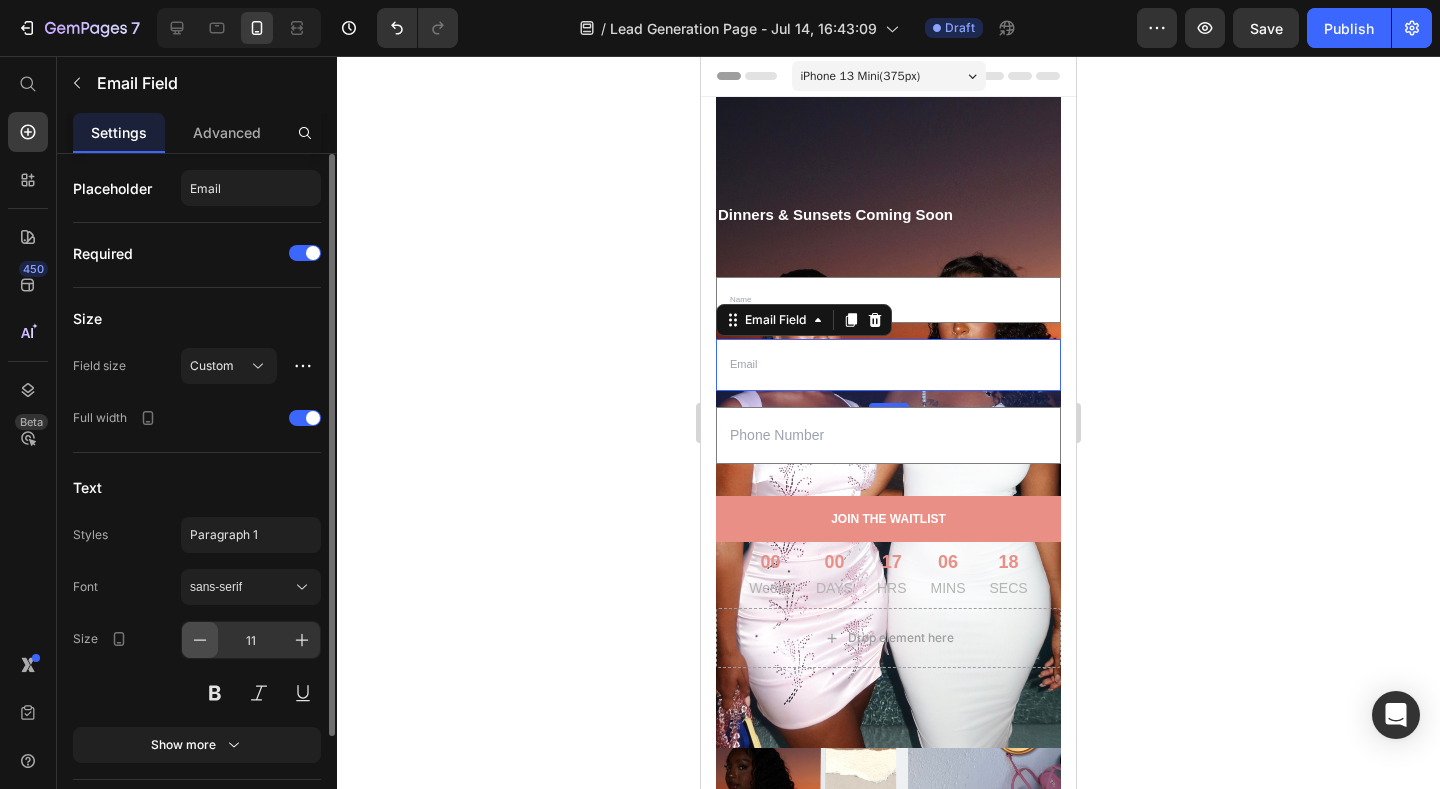 click 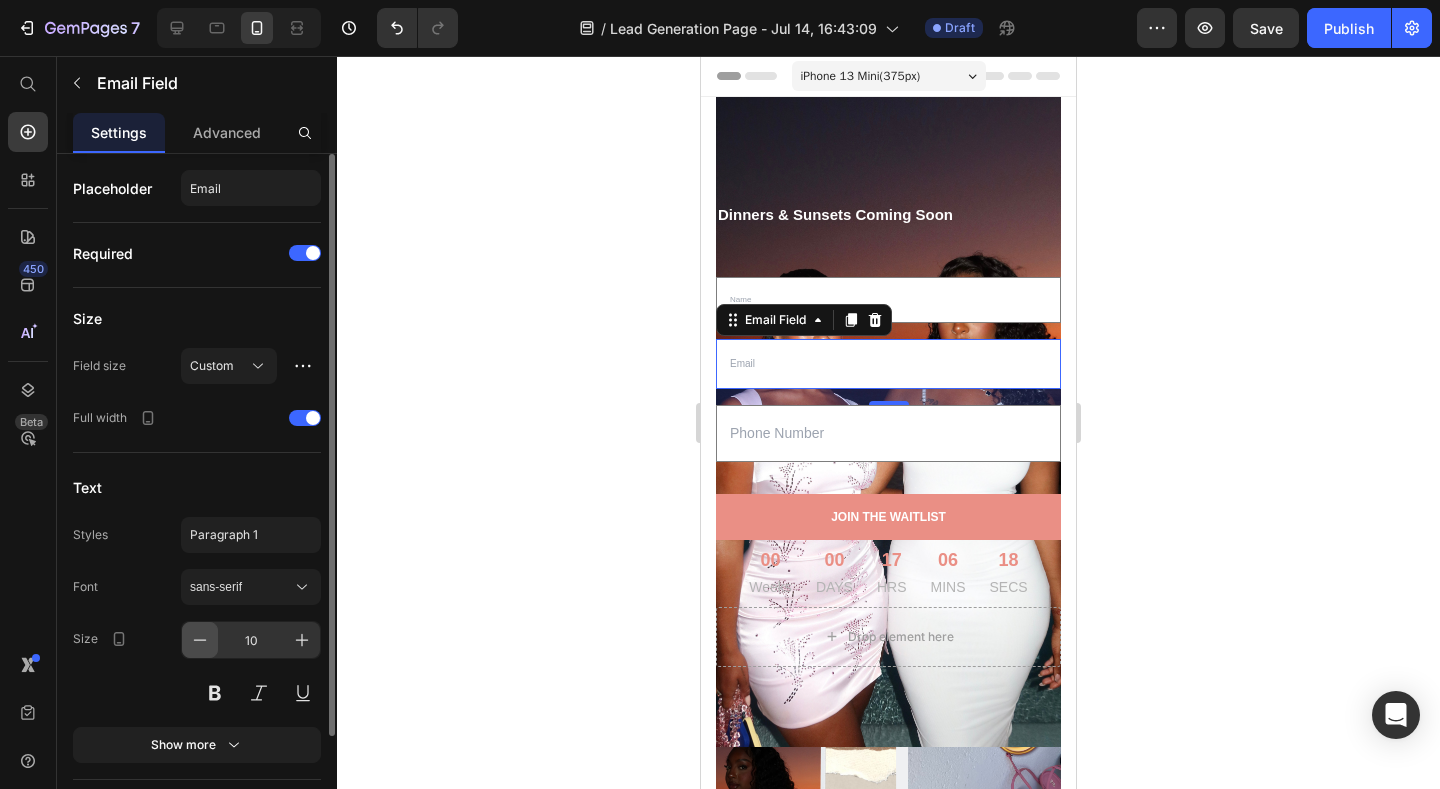 click 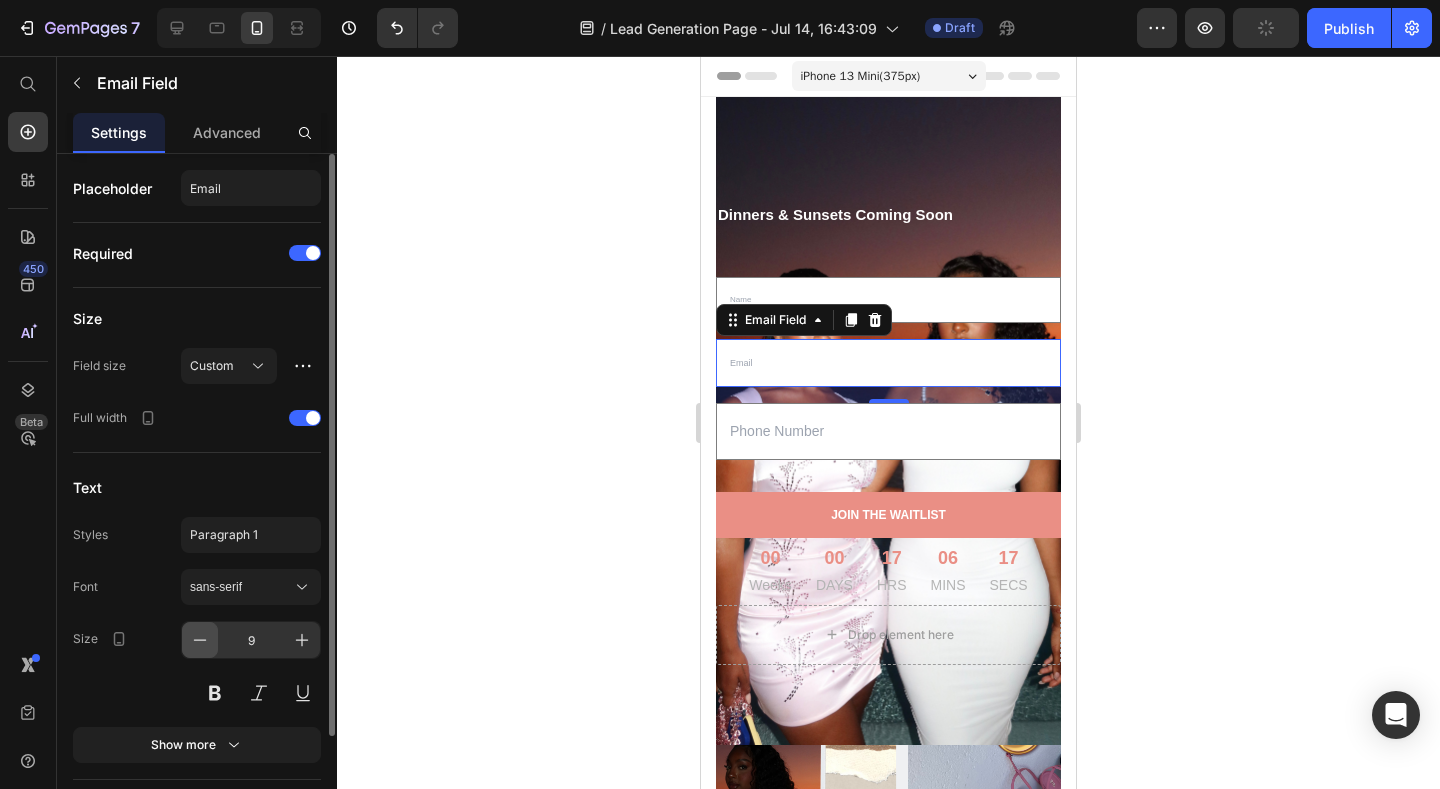 click 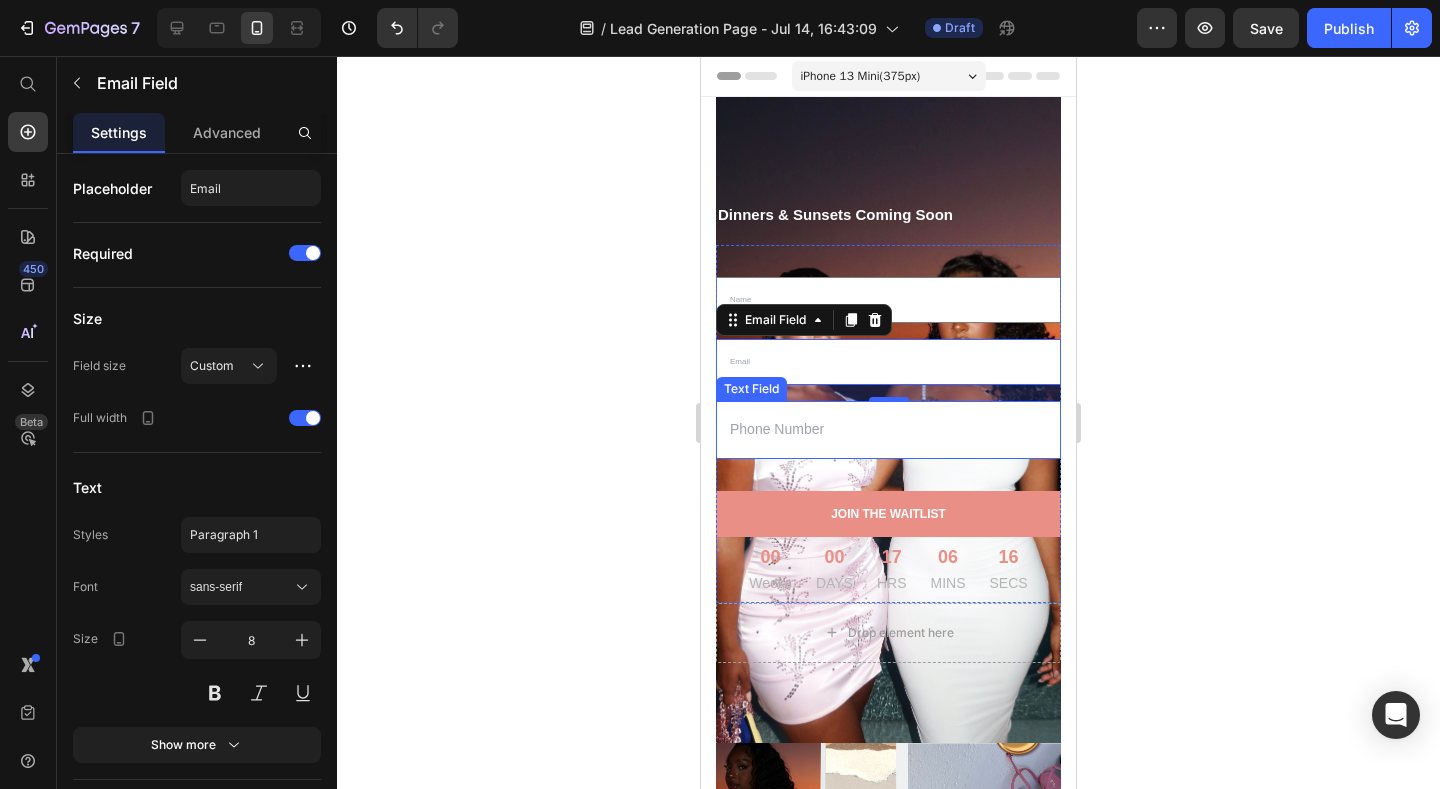 click at bounding box center [888, 429] 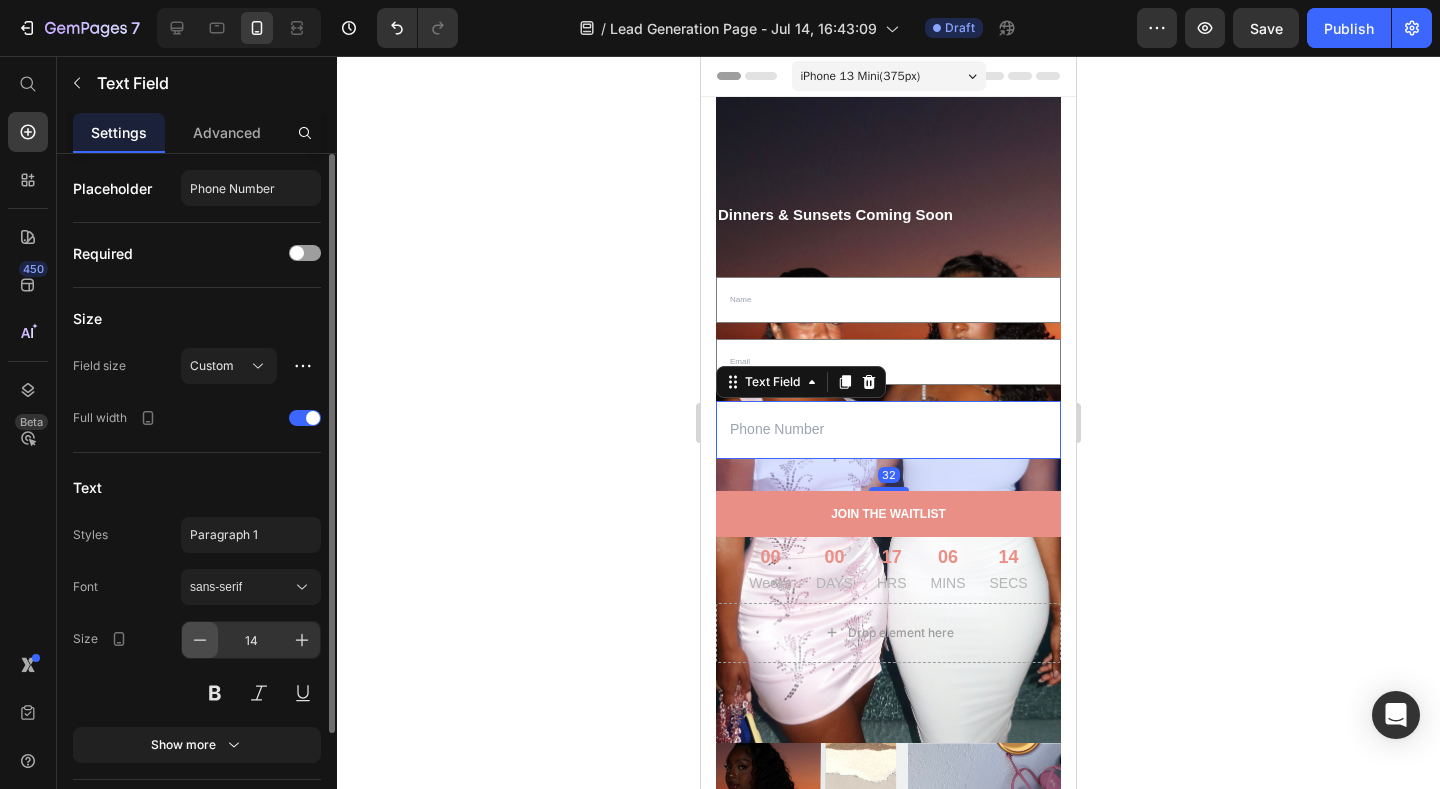click 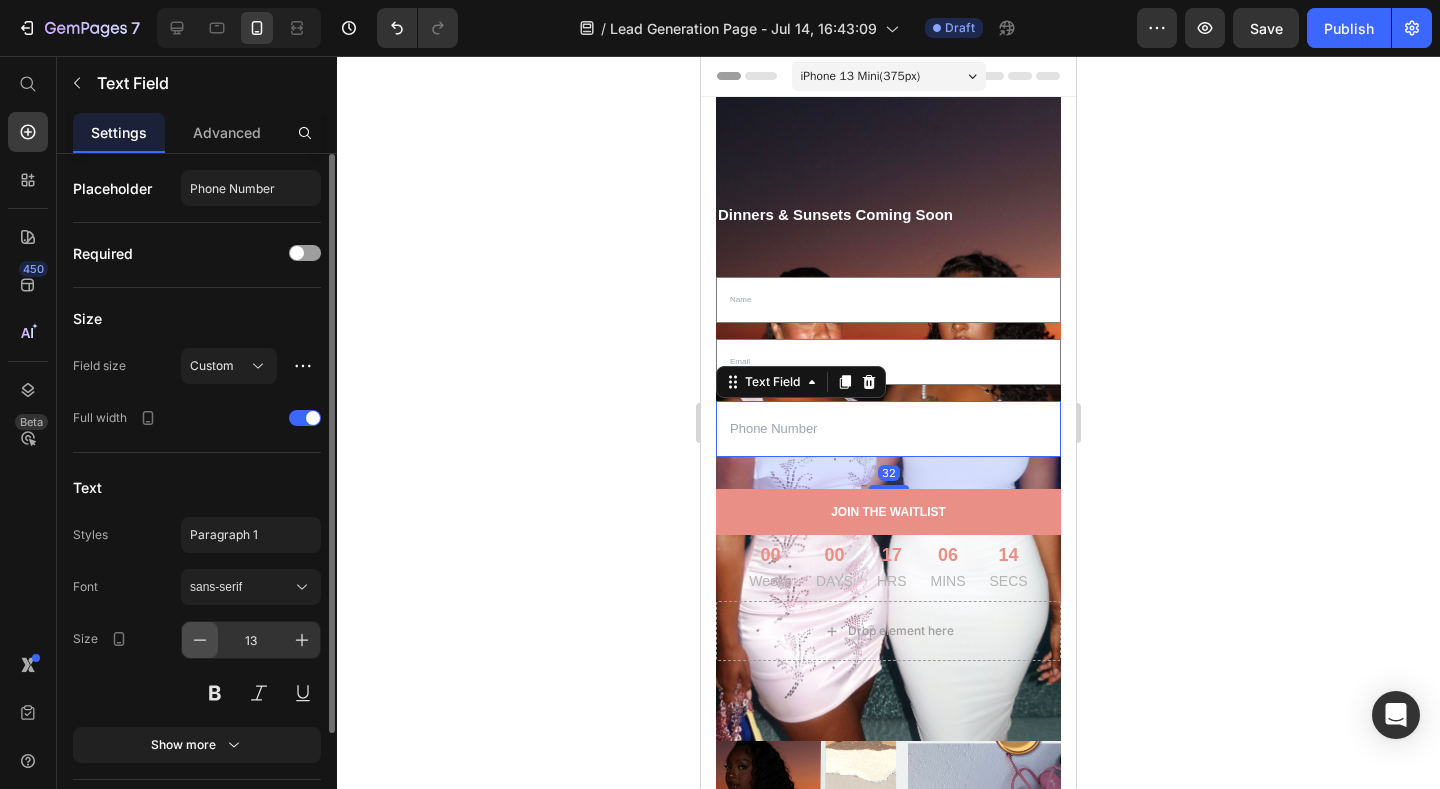 click 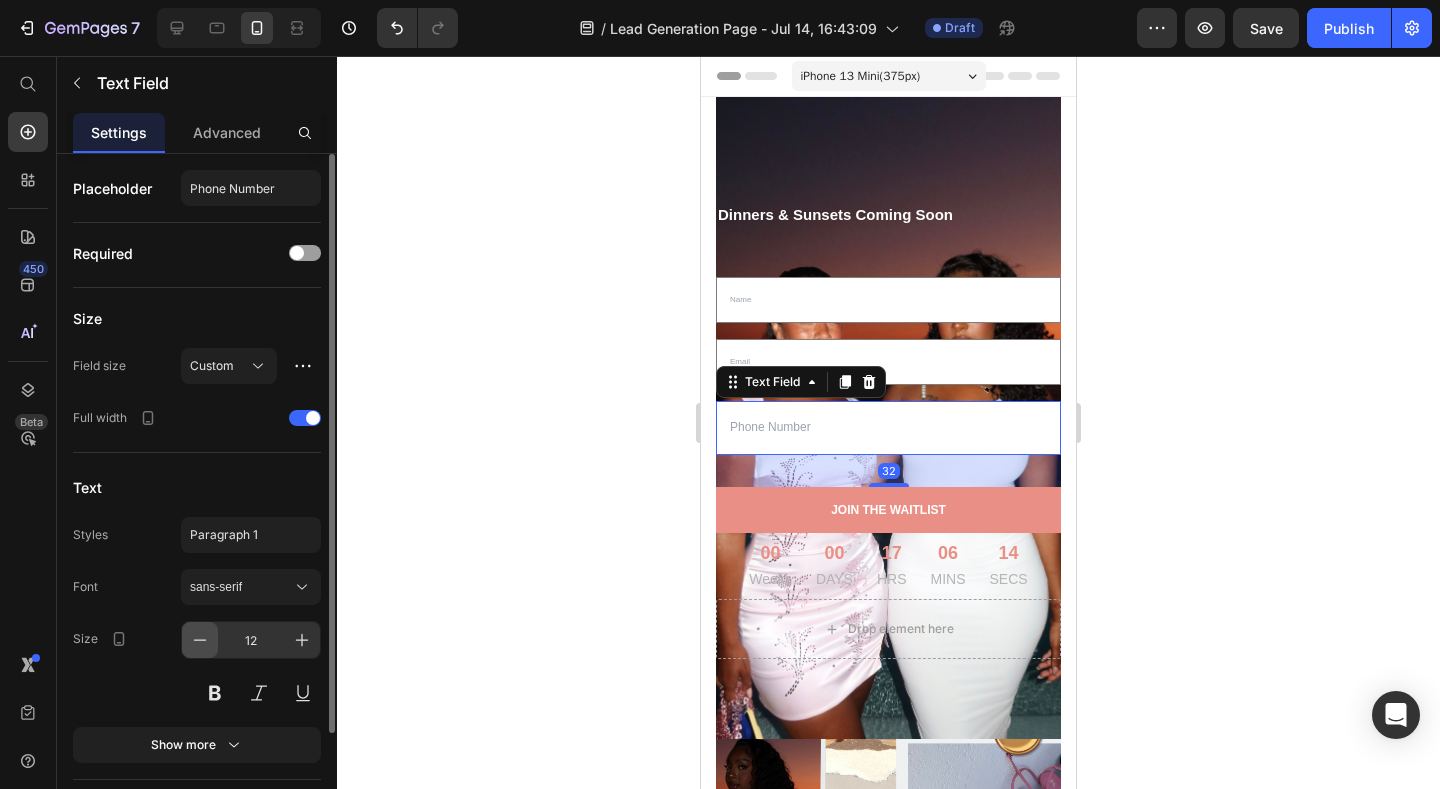 click 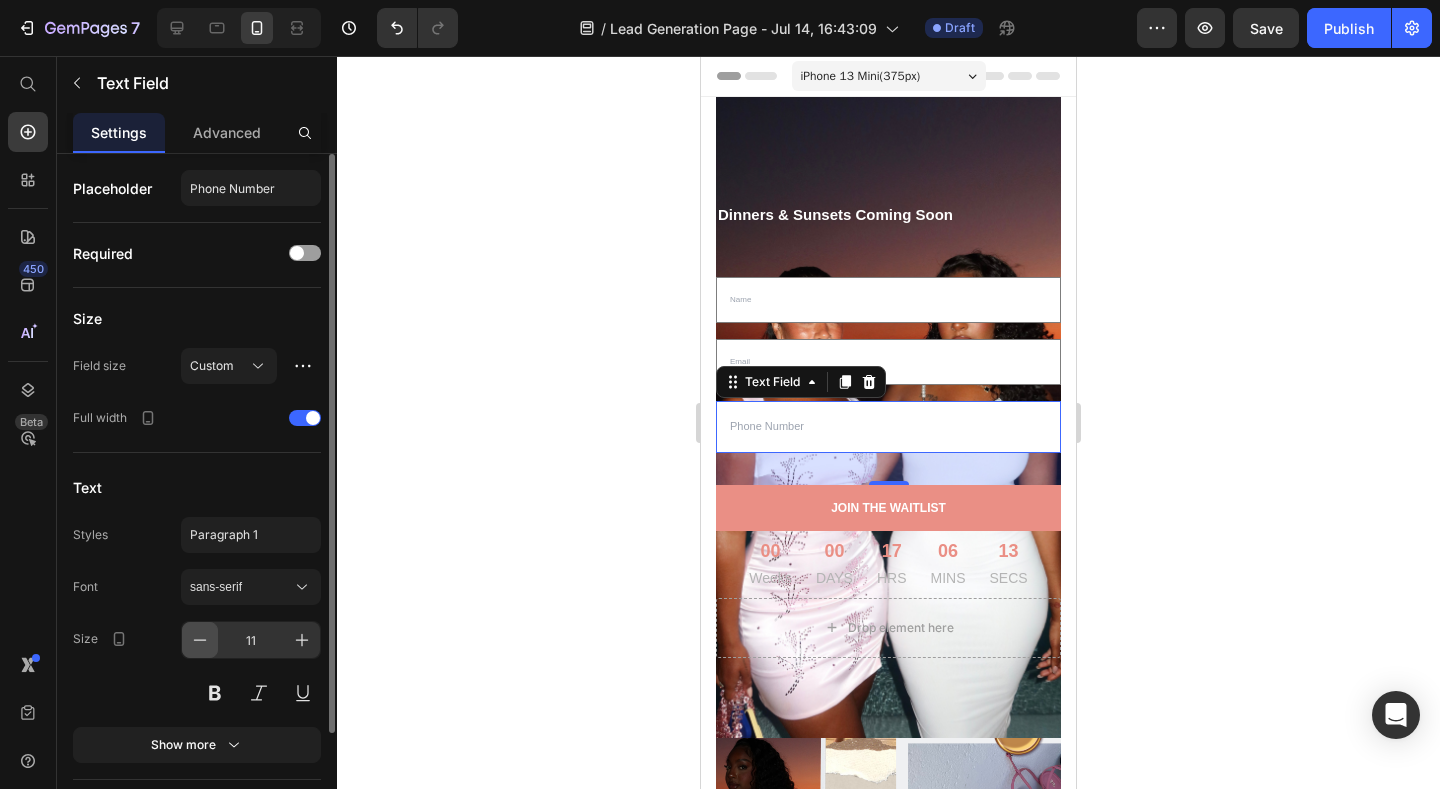 click 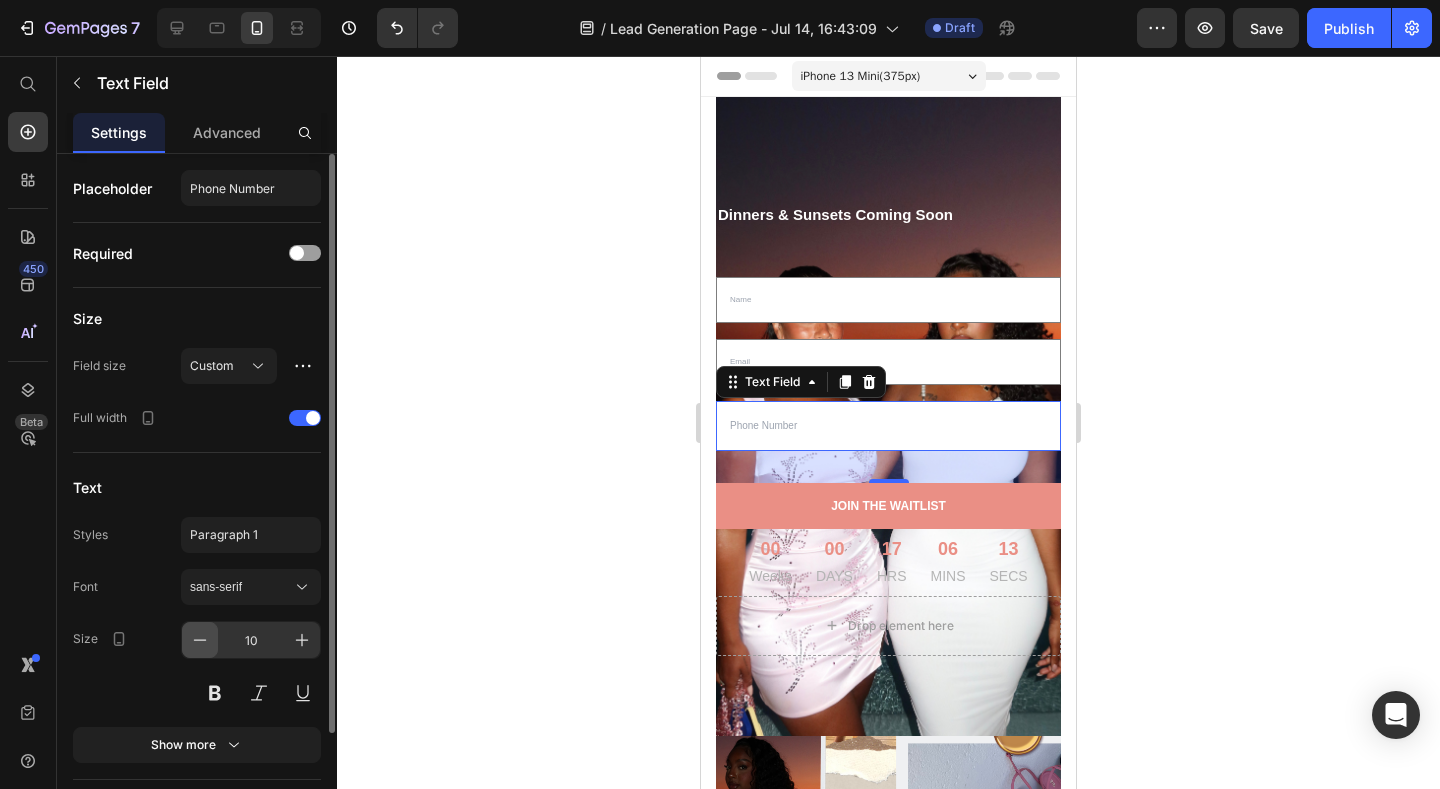 click 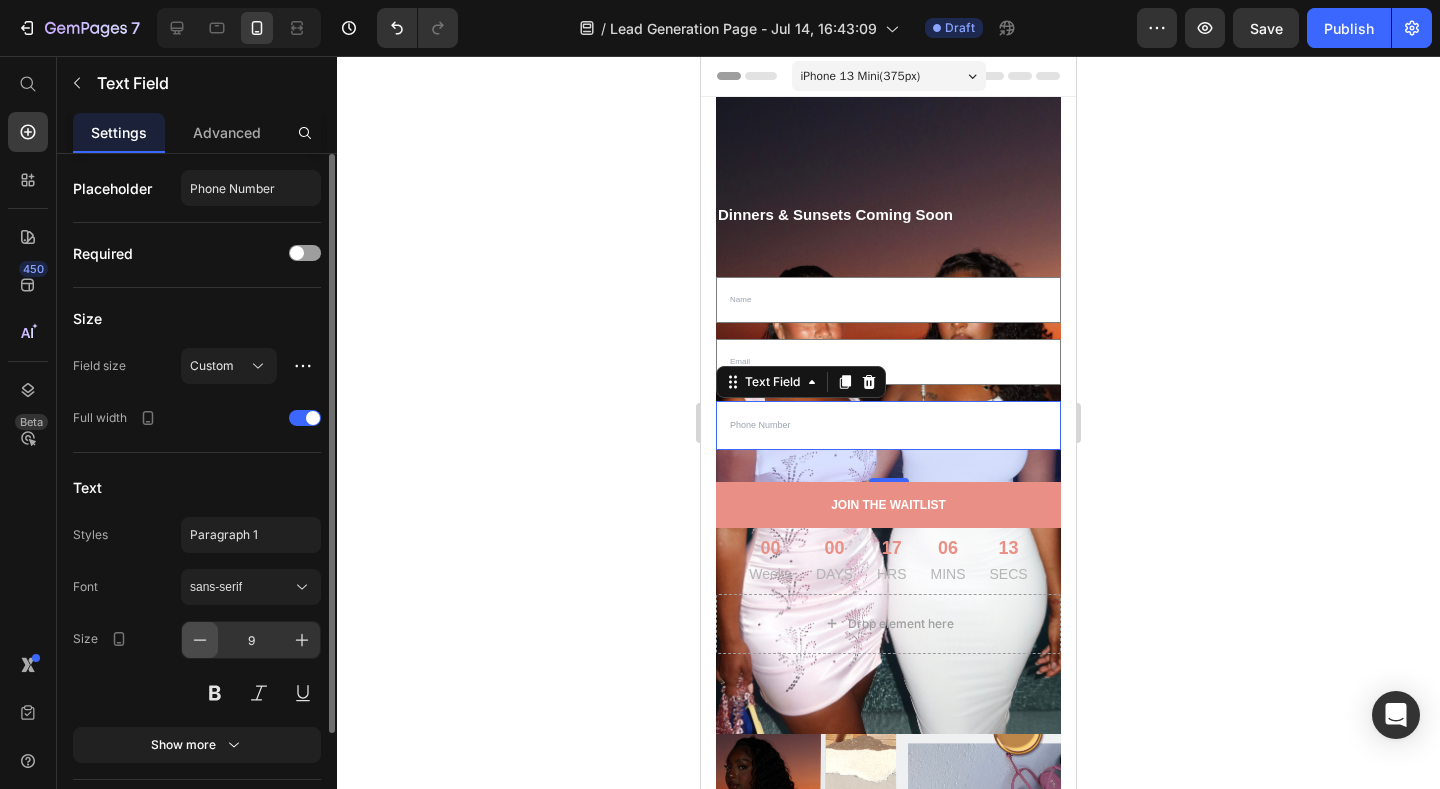 click 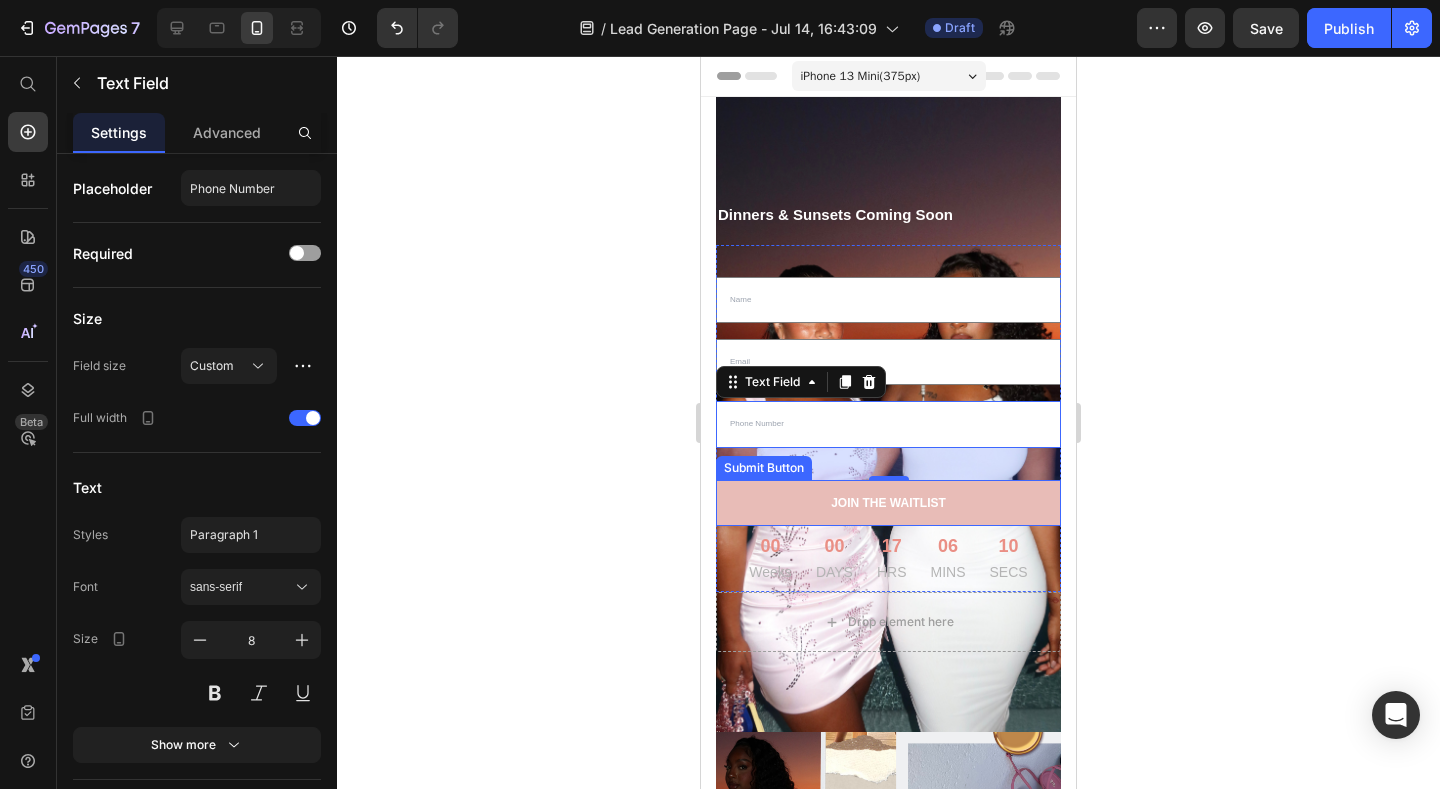 click on "JOIN THE WAITLIST" at bounding box center [888, 503] 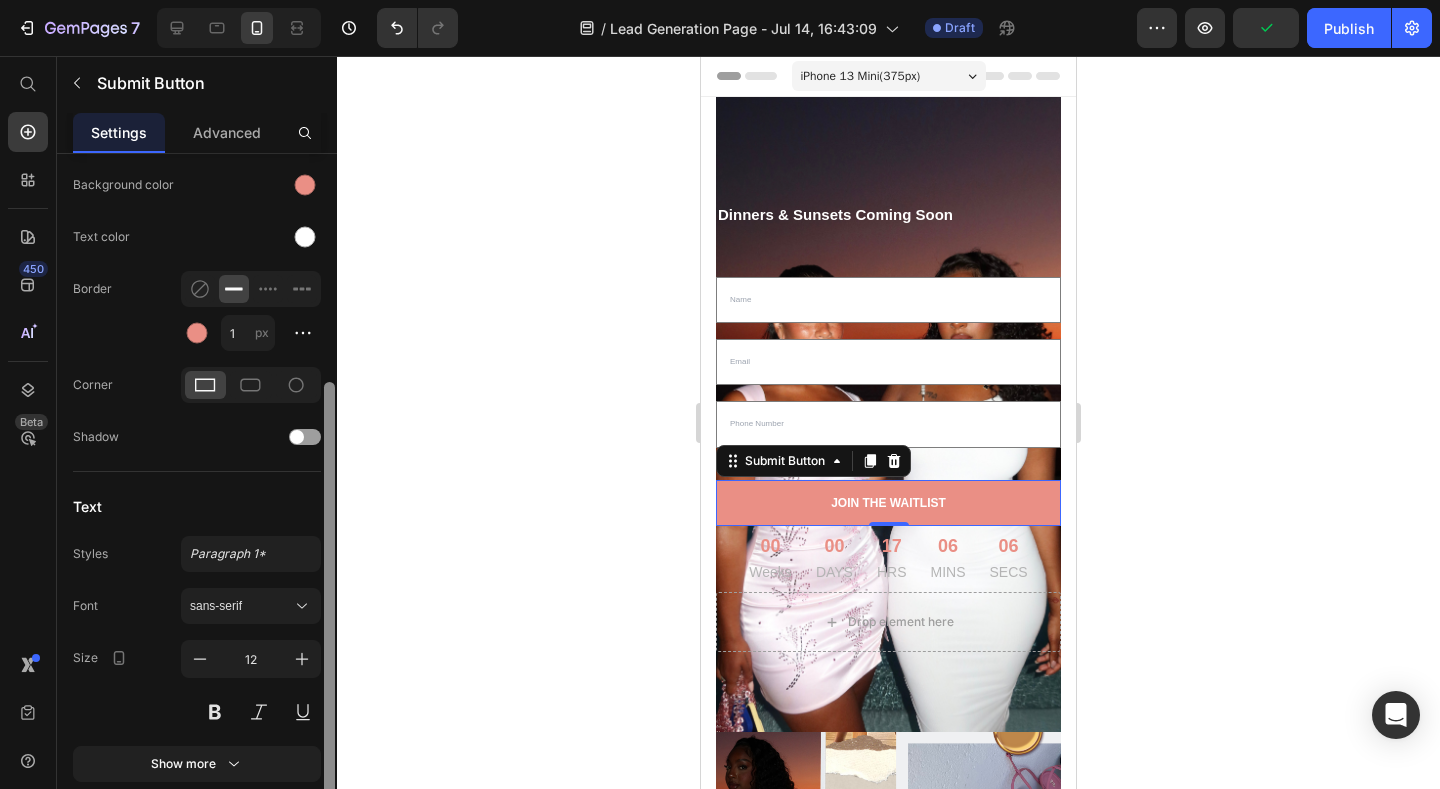 scroll, scrollTop: 379, scrollLeft: 0, axis: vertical 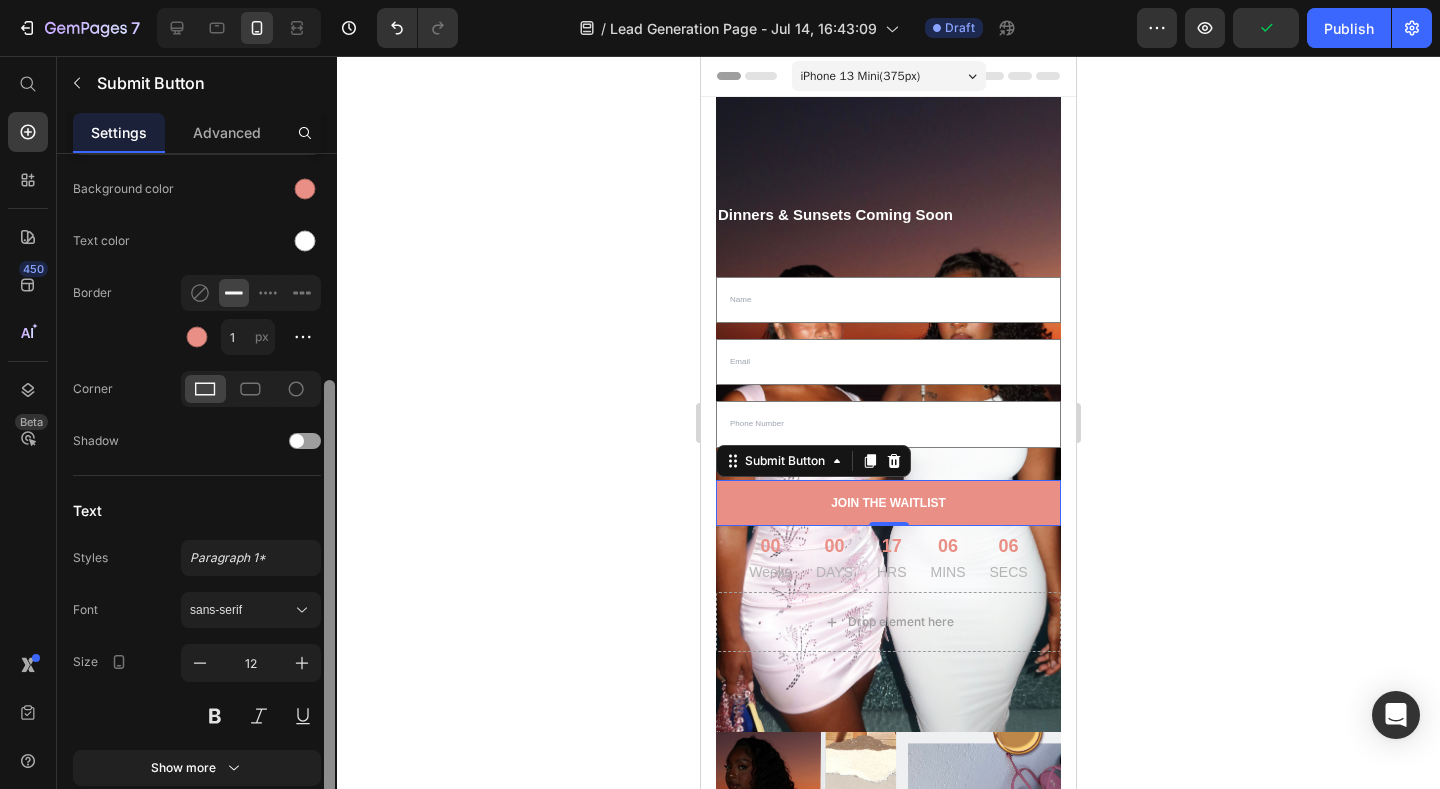 drag, startPoint x: 329, startPoint y: 554, endPoint x: 323, endPoint y: 781, distance: 227.07928 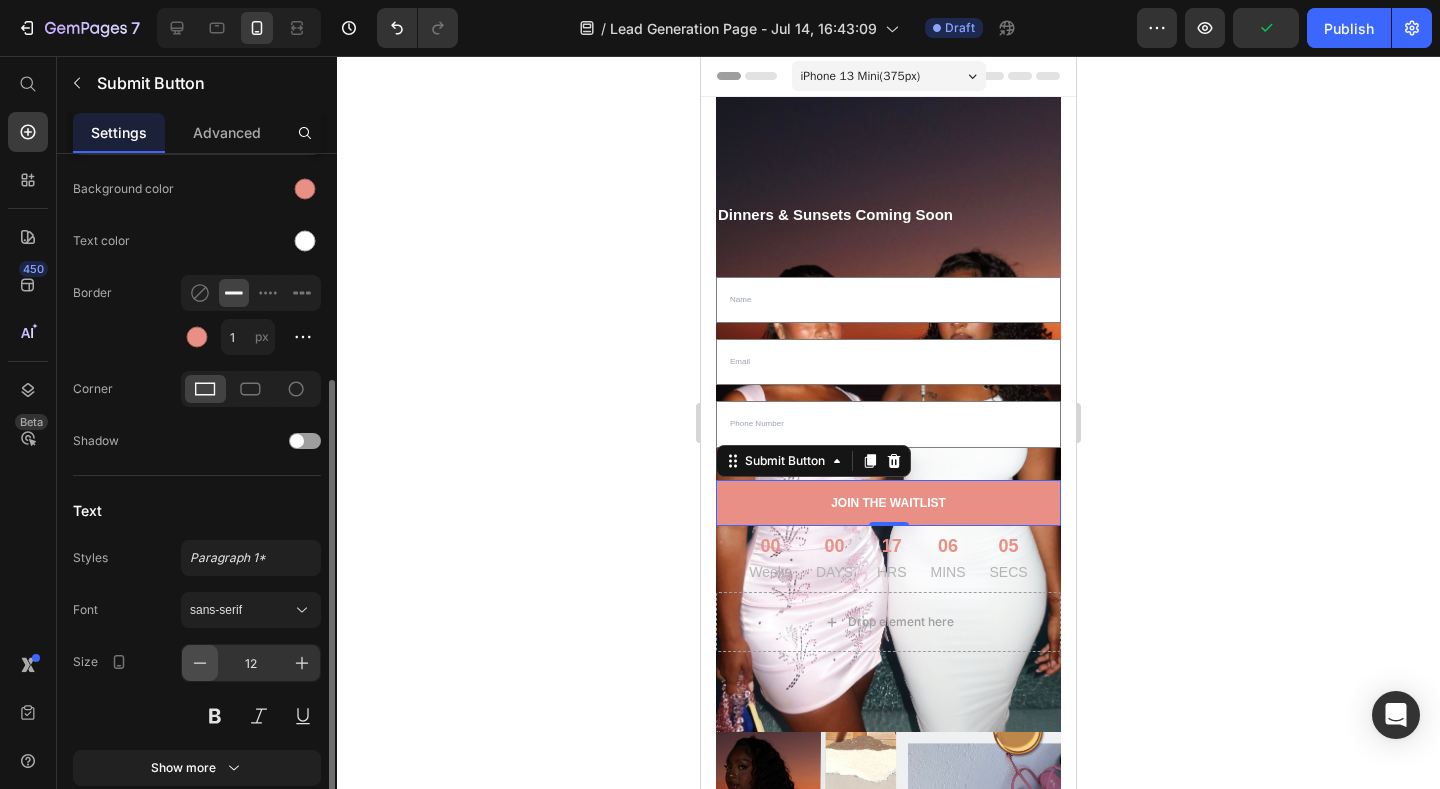 click 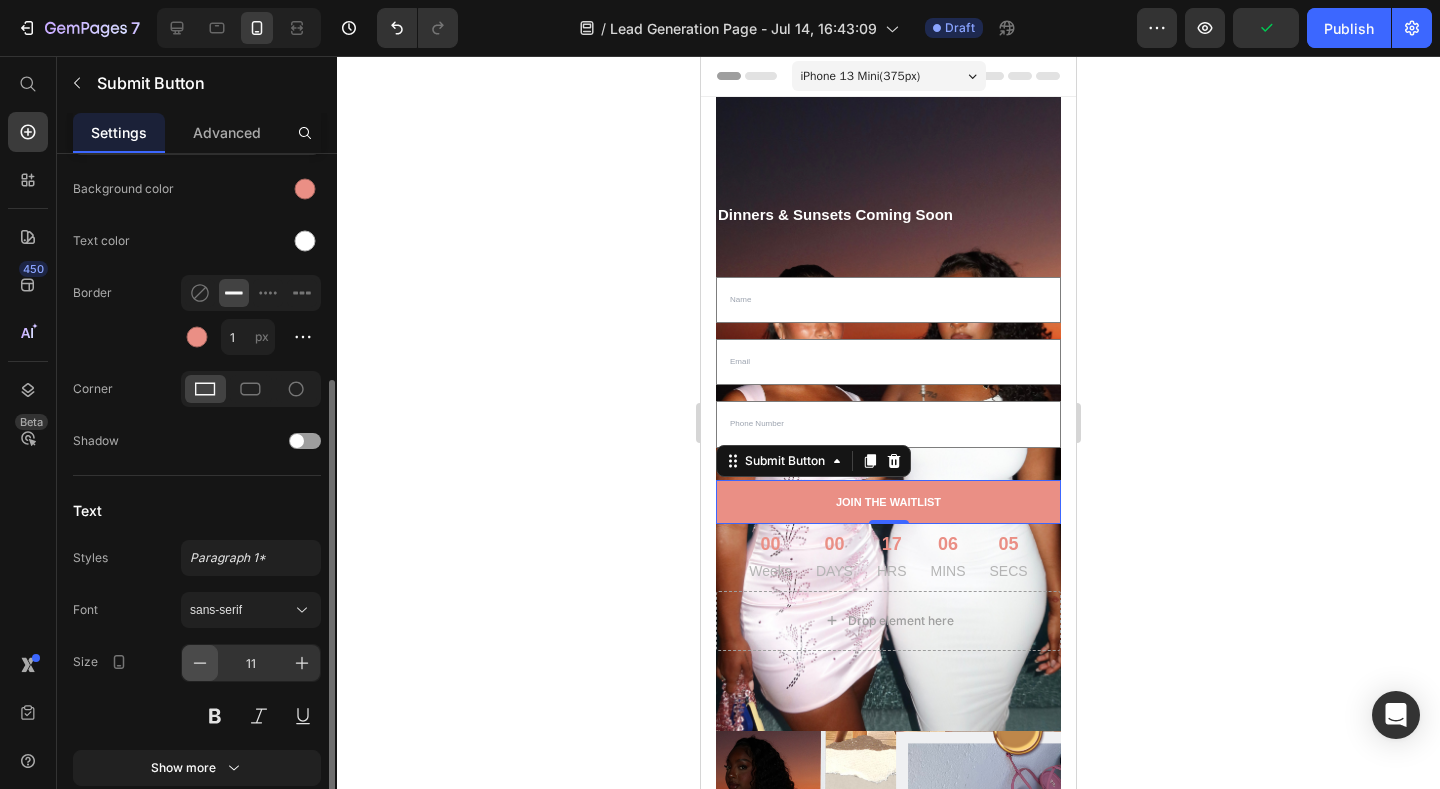 click 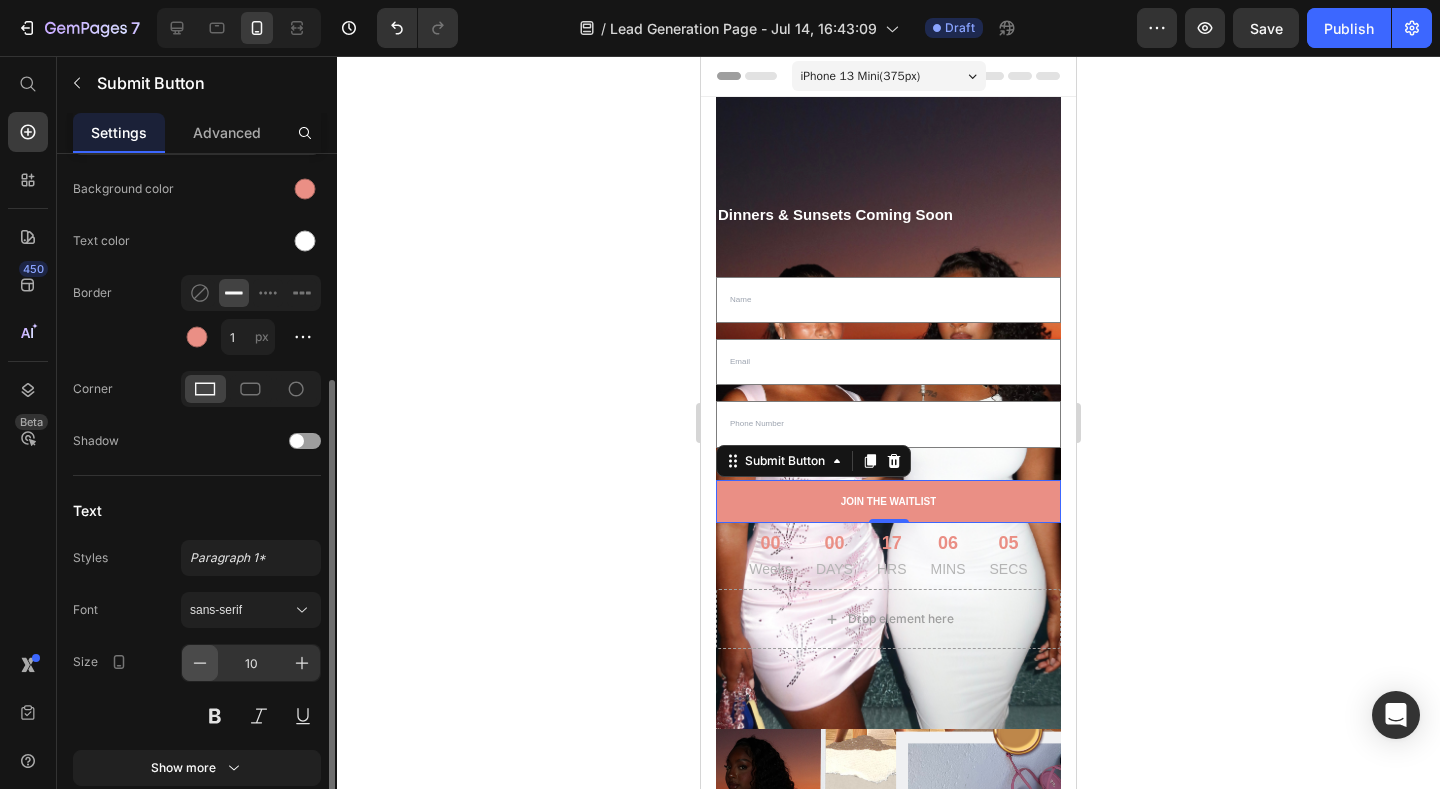 click 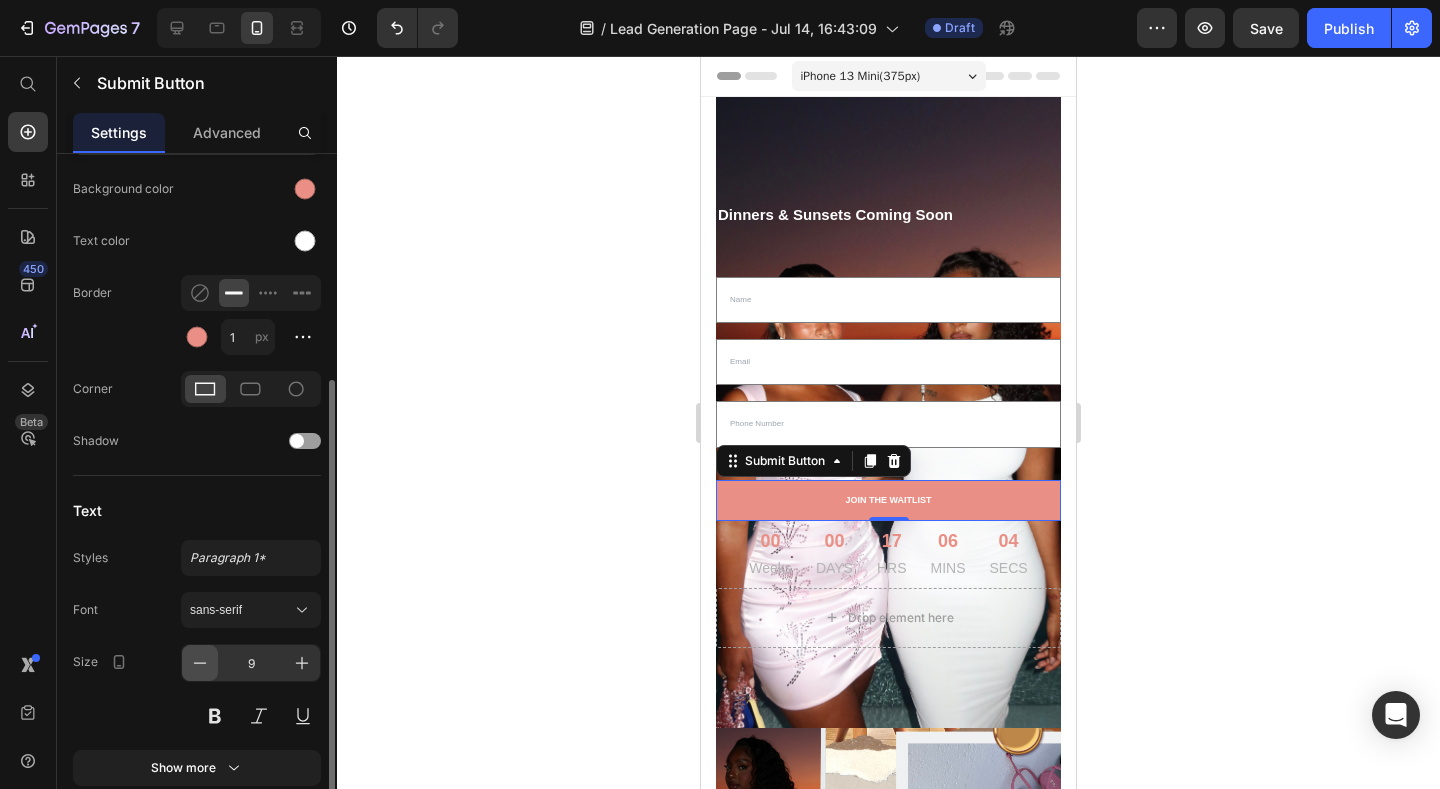 click 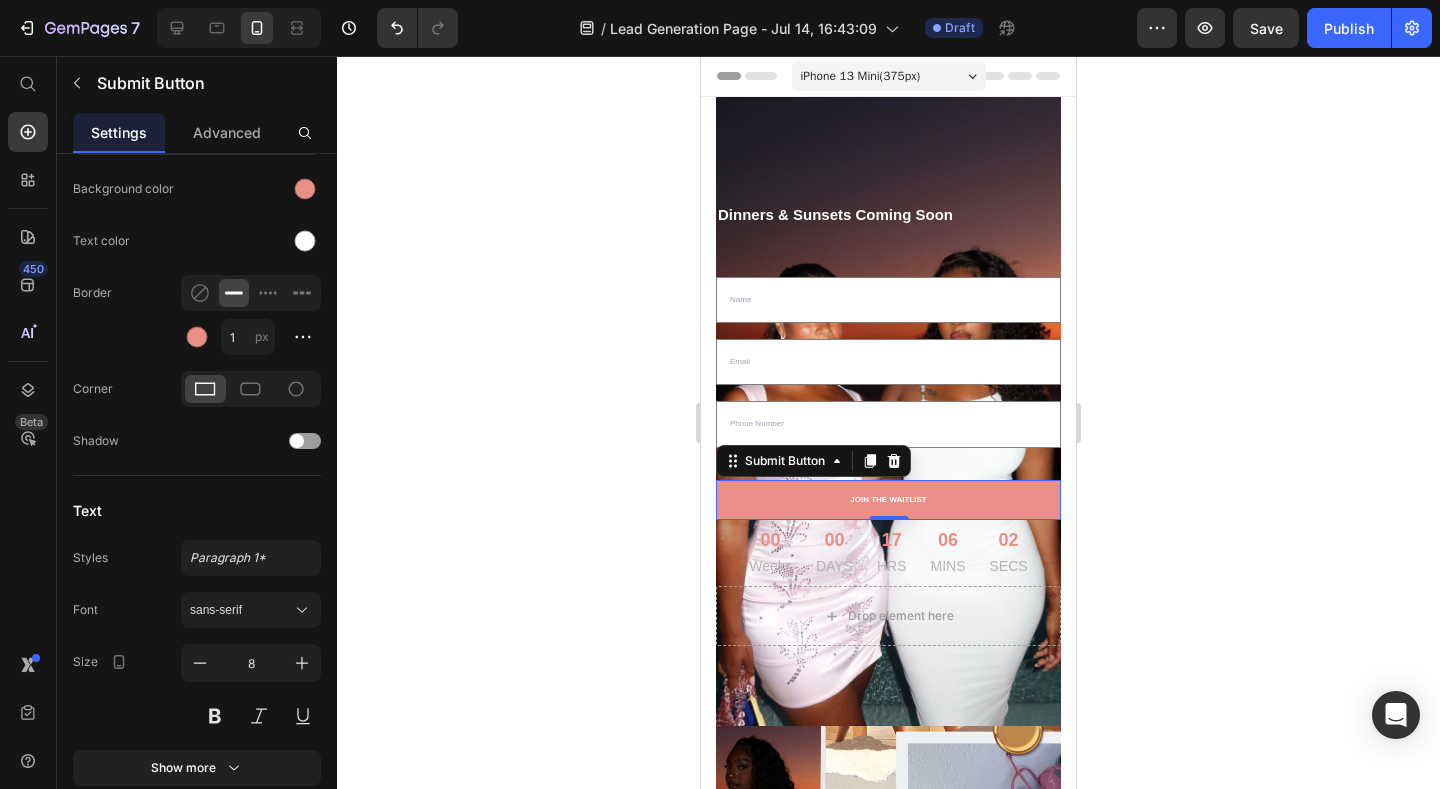 click 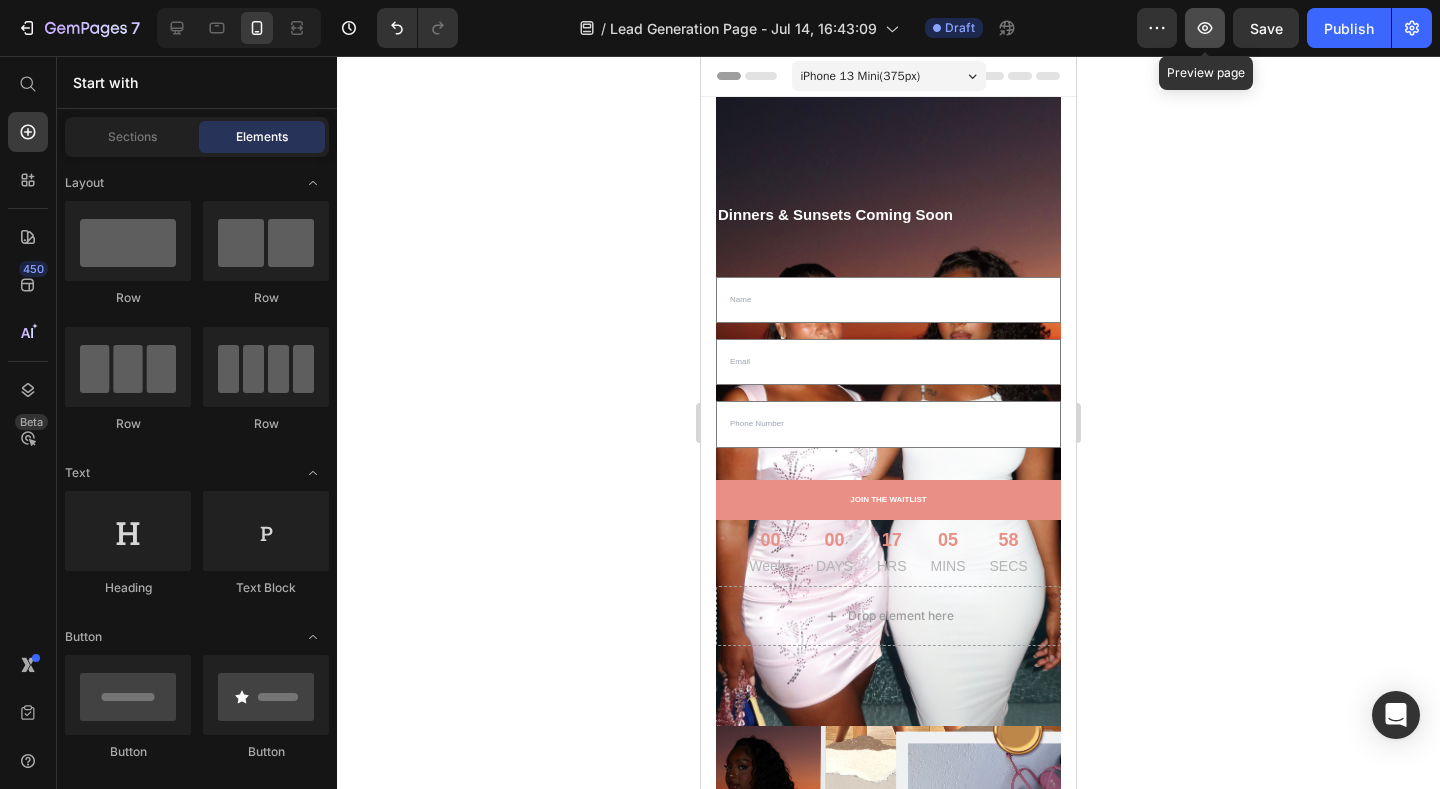 click 